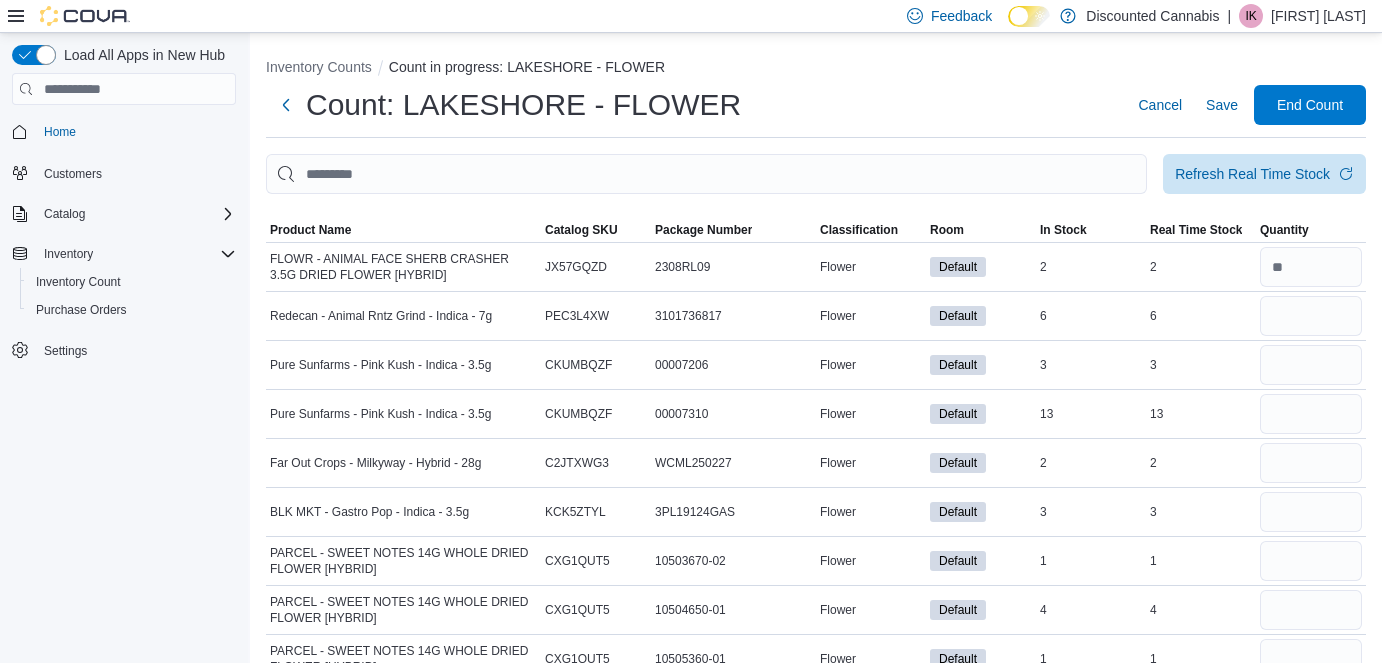 scroll, scrollTop: 0, scrollLeft: 0, axis: both 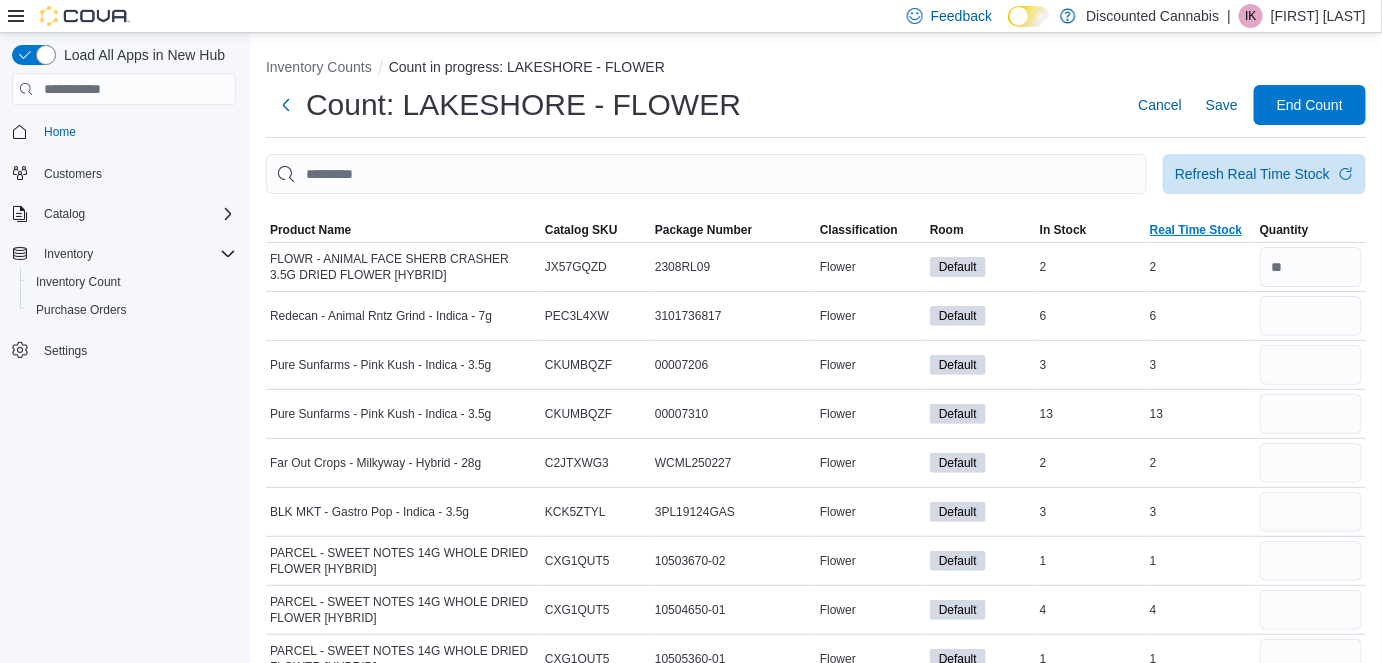 click on "Real Time Stock" at bounding box center (1196, 230) 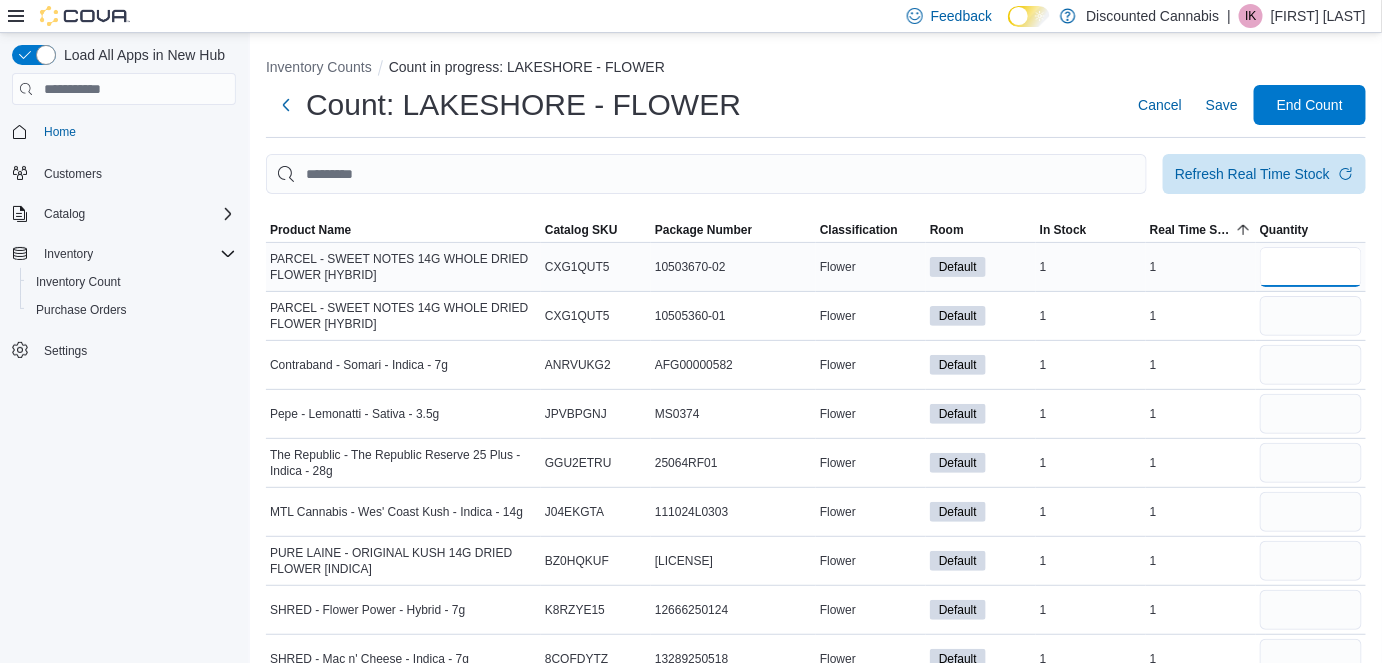 click at bounding box center (1311, 267) 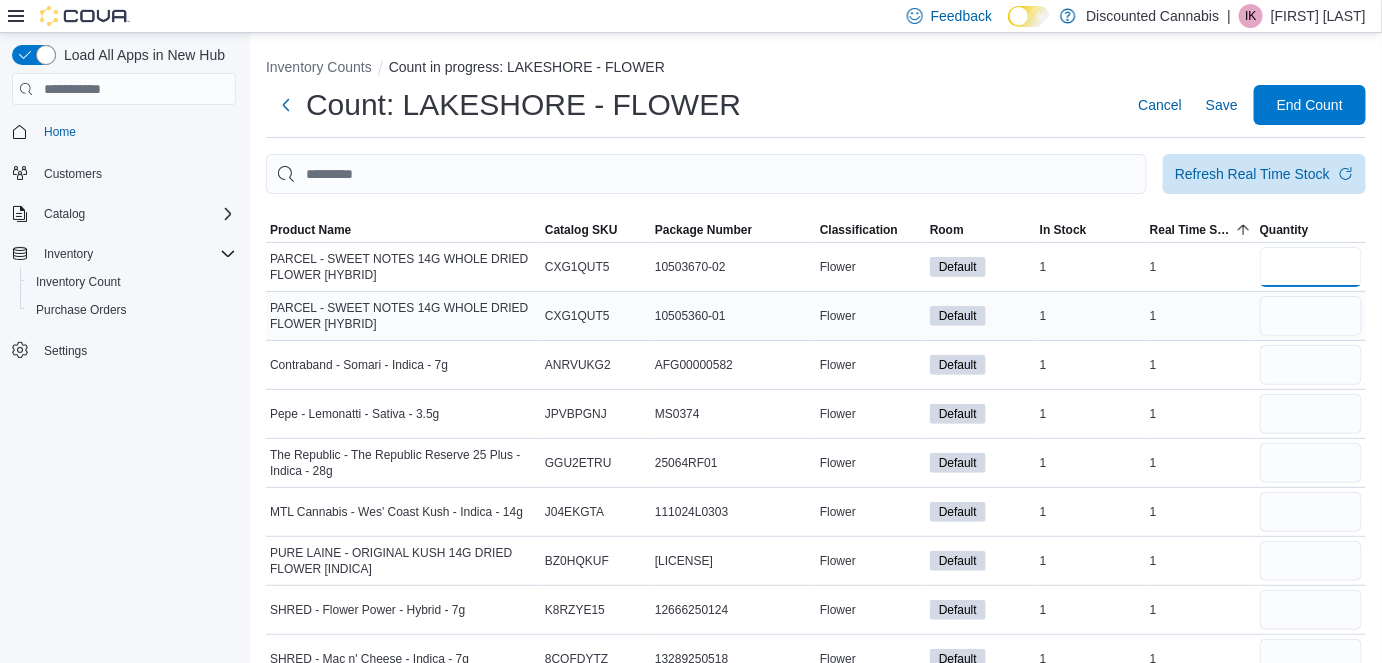 type on "*" 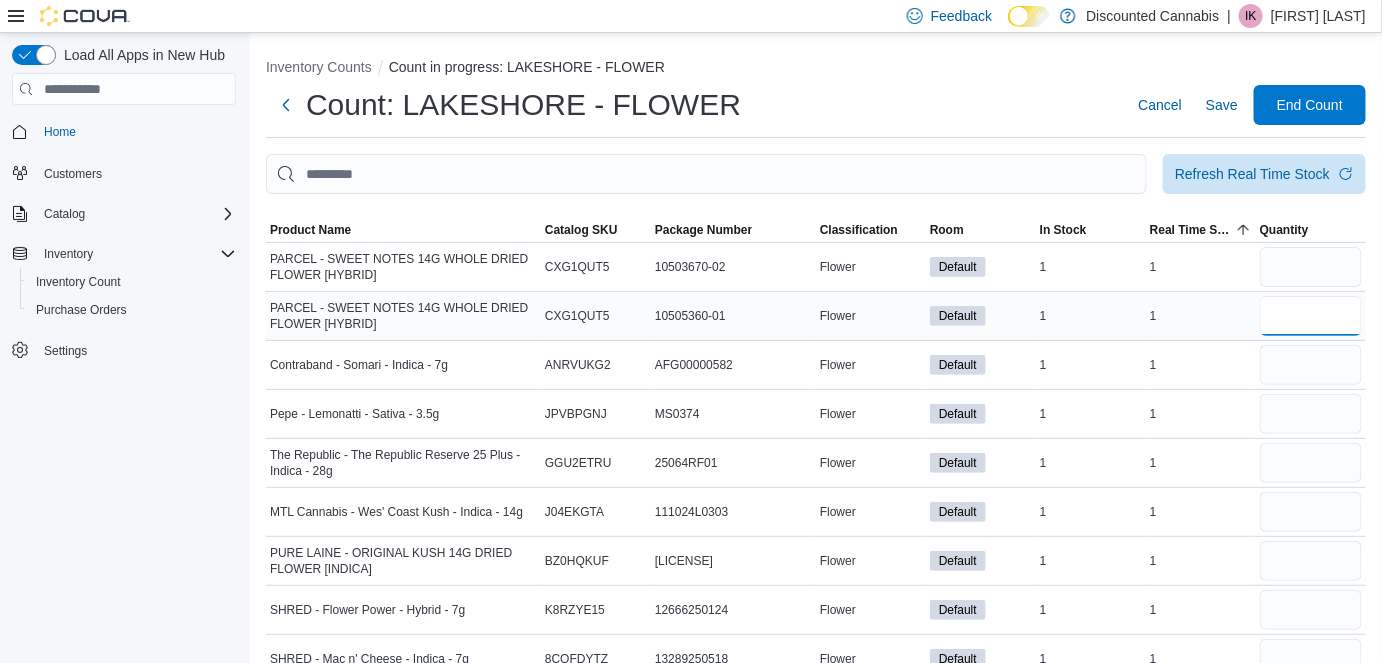 click at bounding box center (1311, 316) 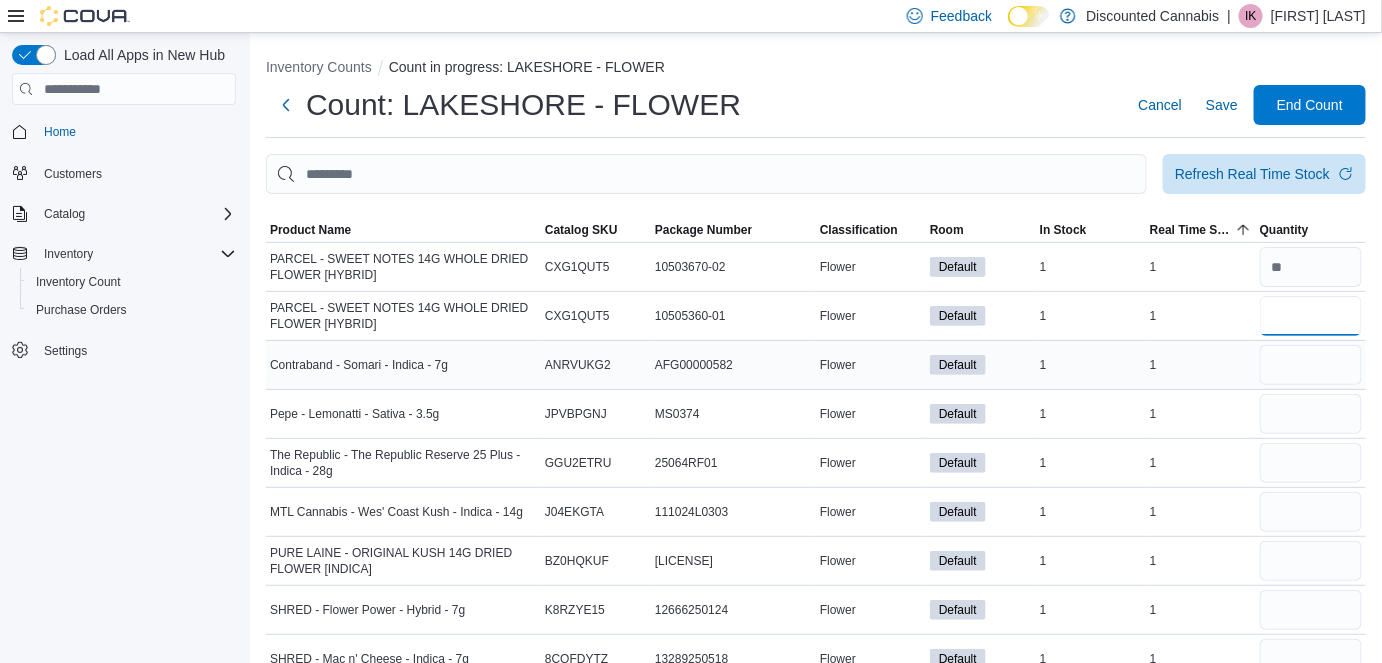 type on "*" 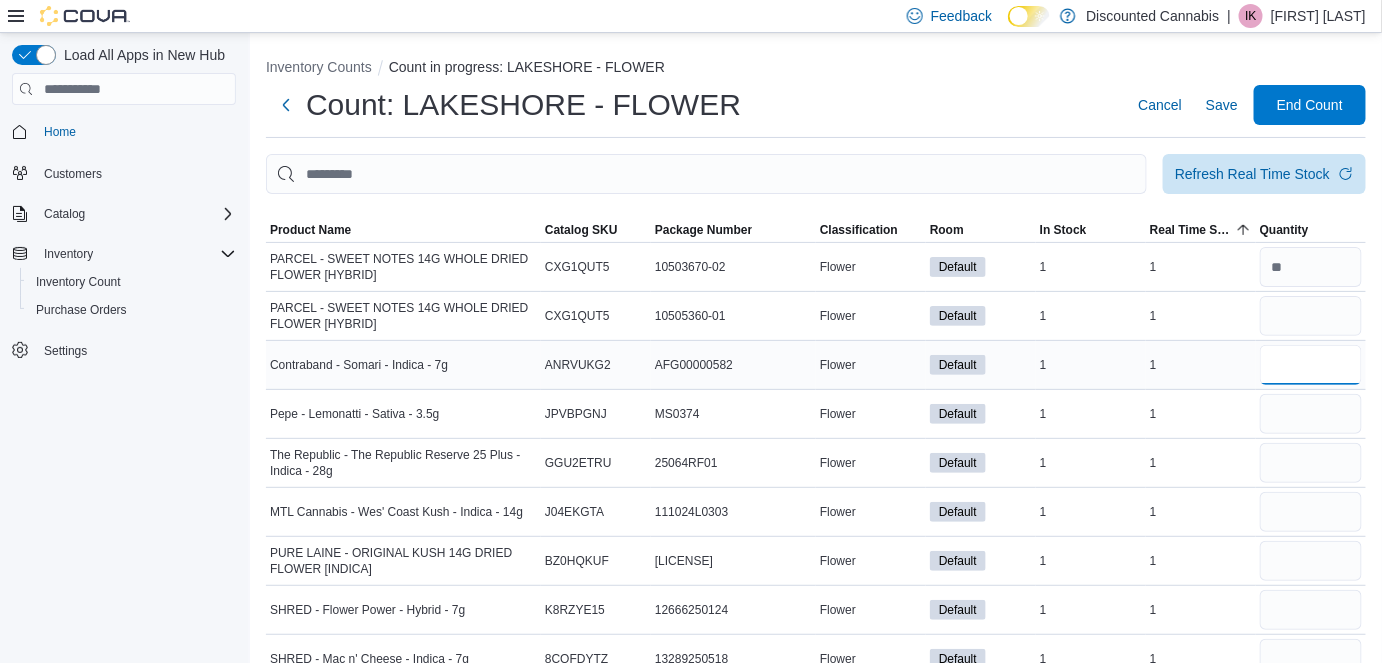 click at bounding box center (1311, 365) 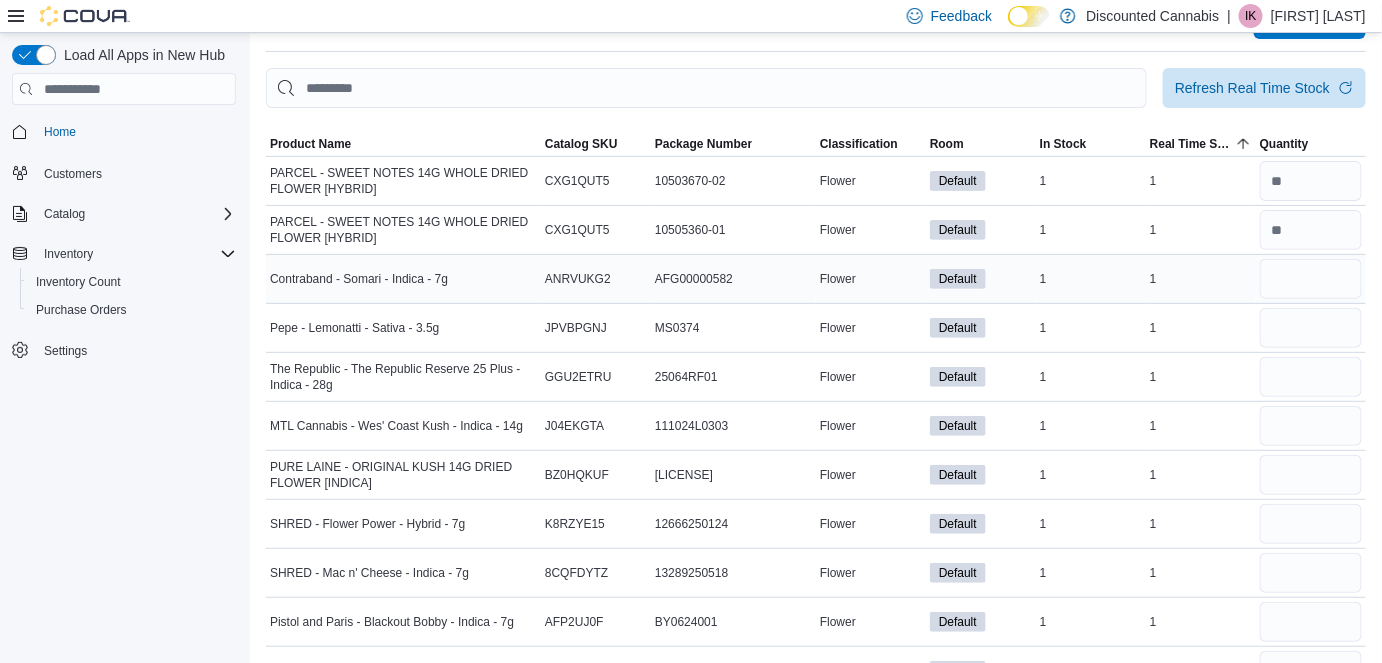 scroll, scrollTop: 101, scrollLeft: 0, axis: vertical 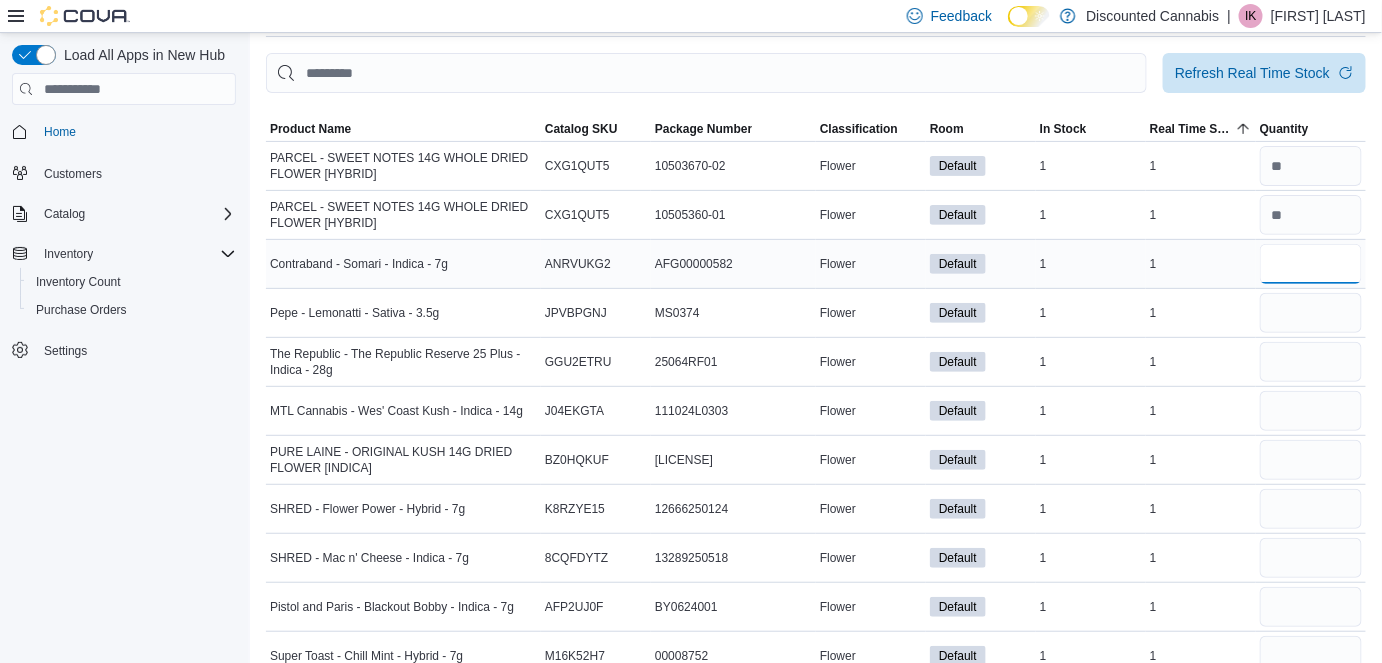click at bounding box center [1311, 264] 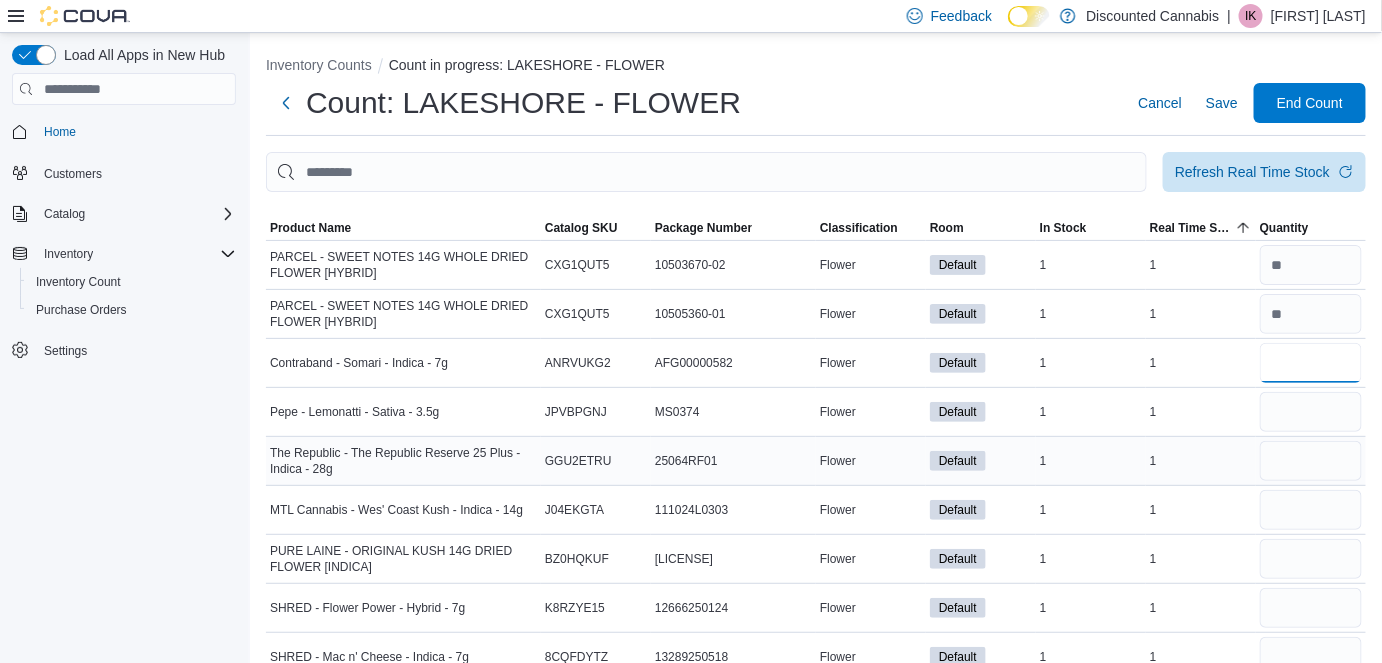 scroll, scrollTop: 0, scrollLeft: 0, axis: both 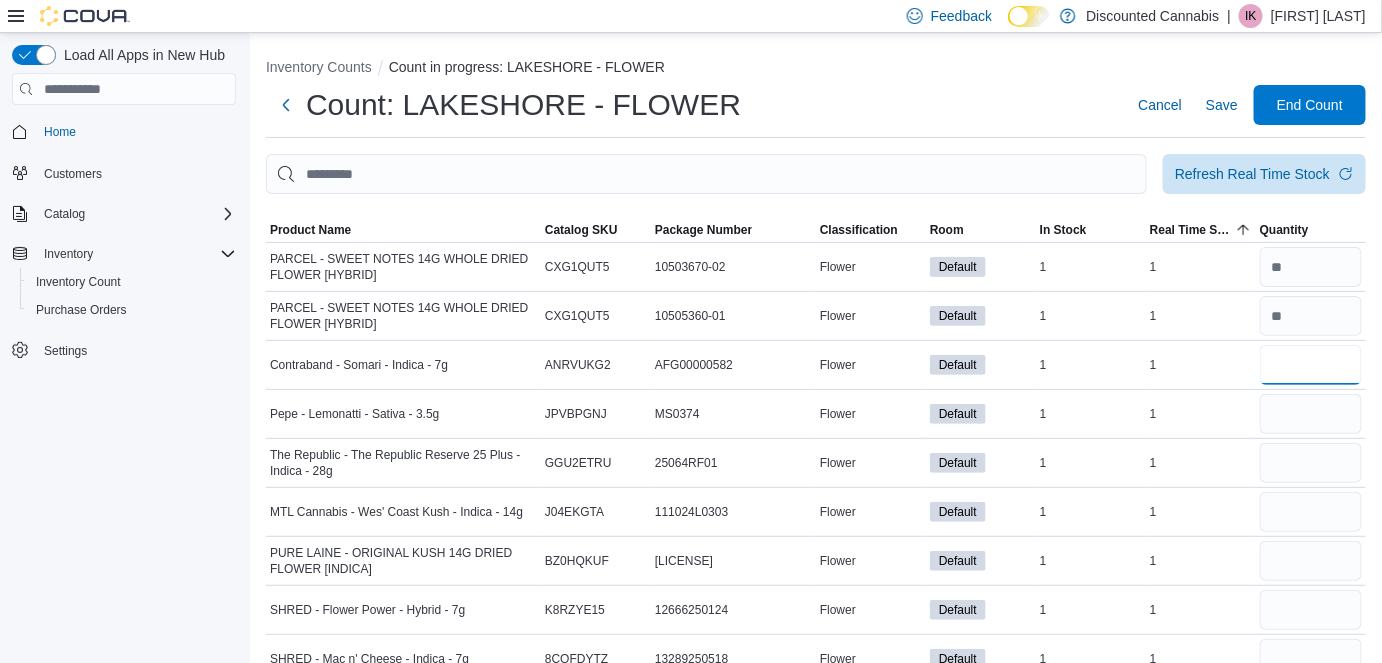 type on "*" 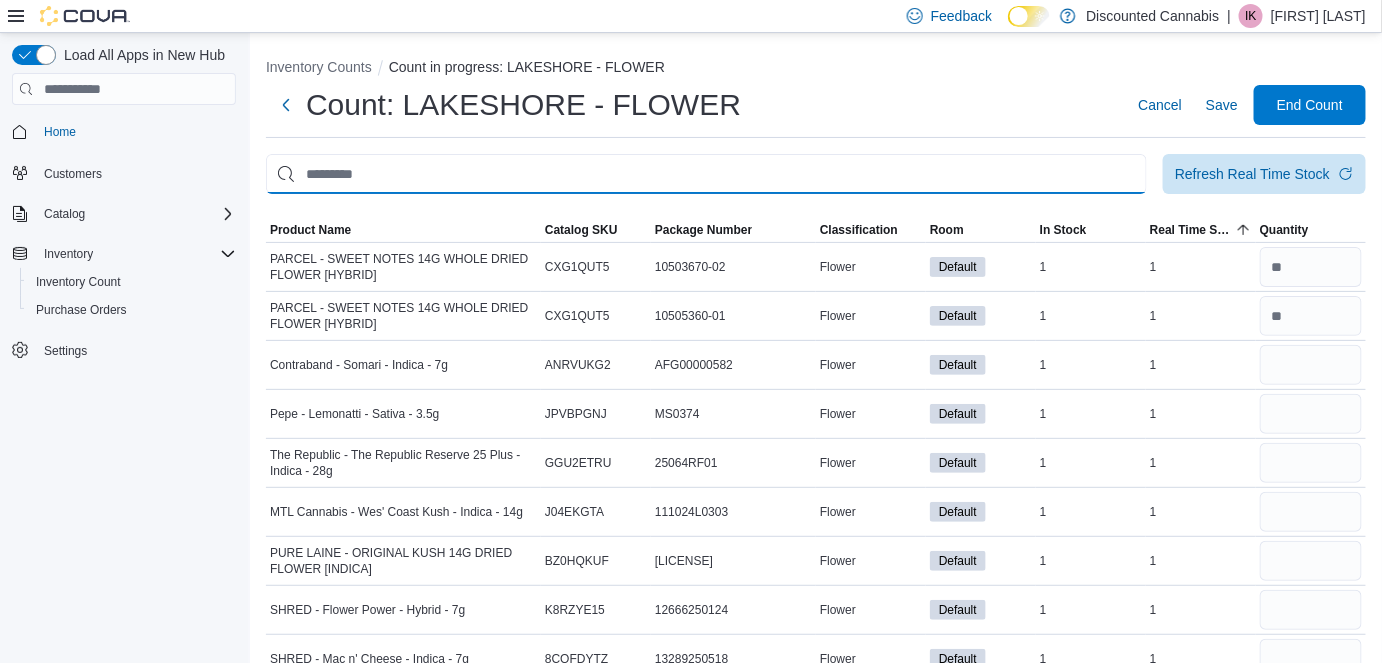 click at bounding box center (706, 174) 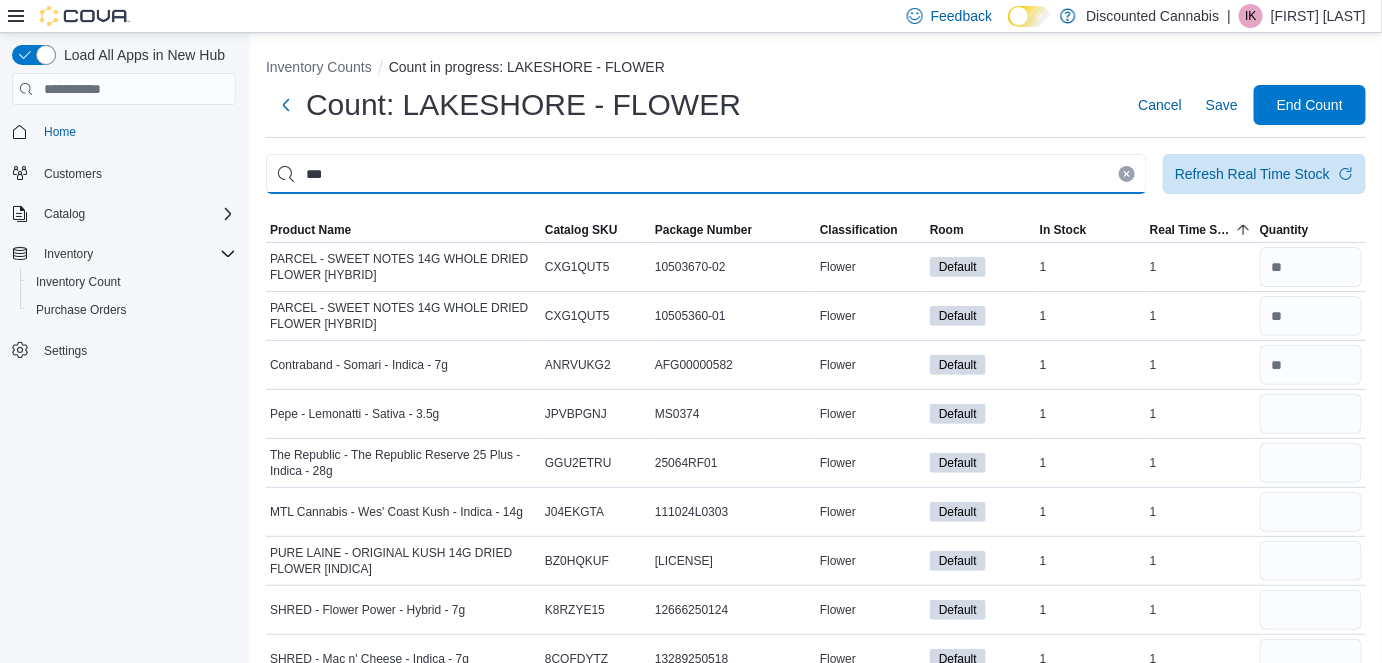 type on "***" 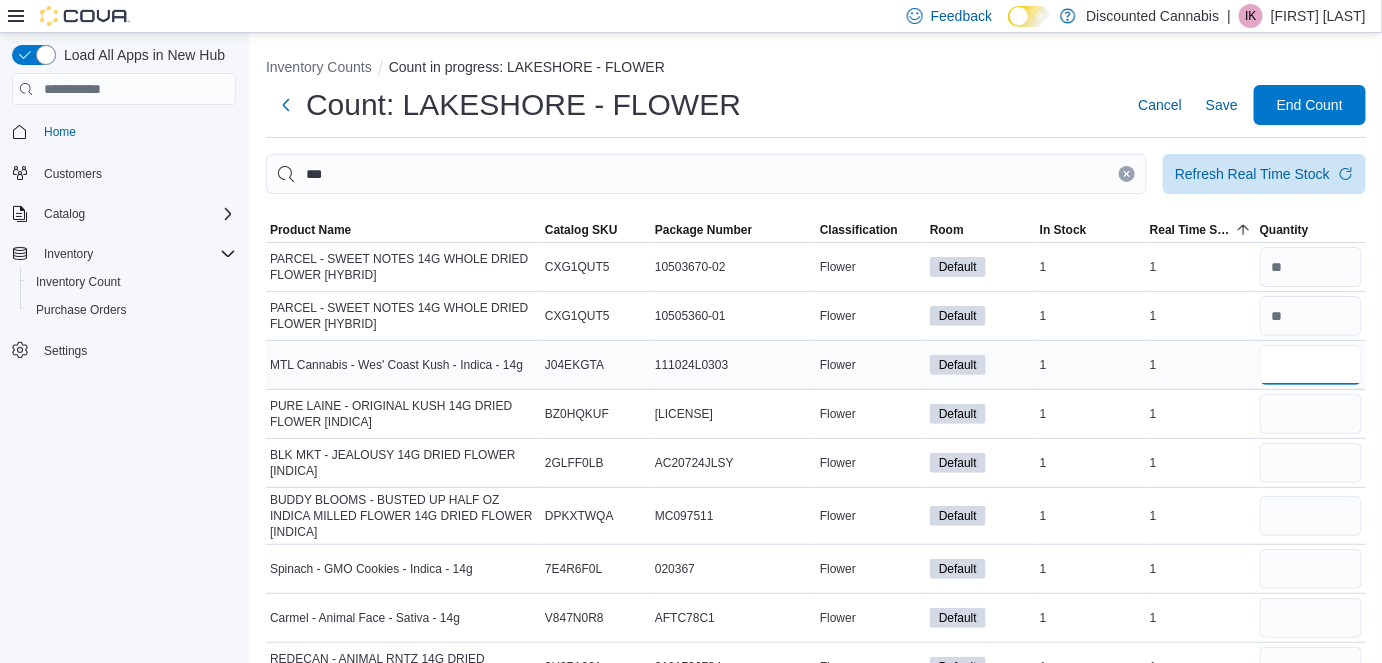 click at bounding box center (1311, 365) 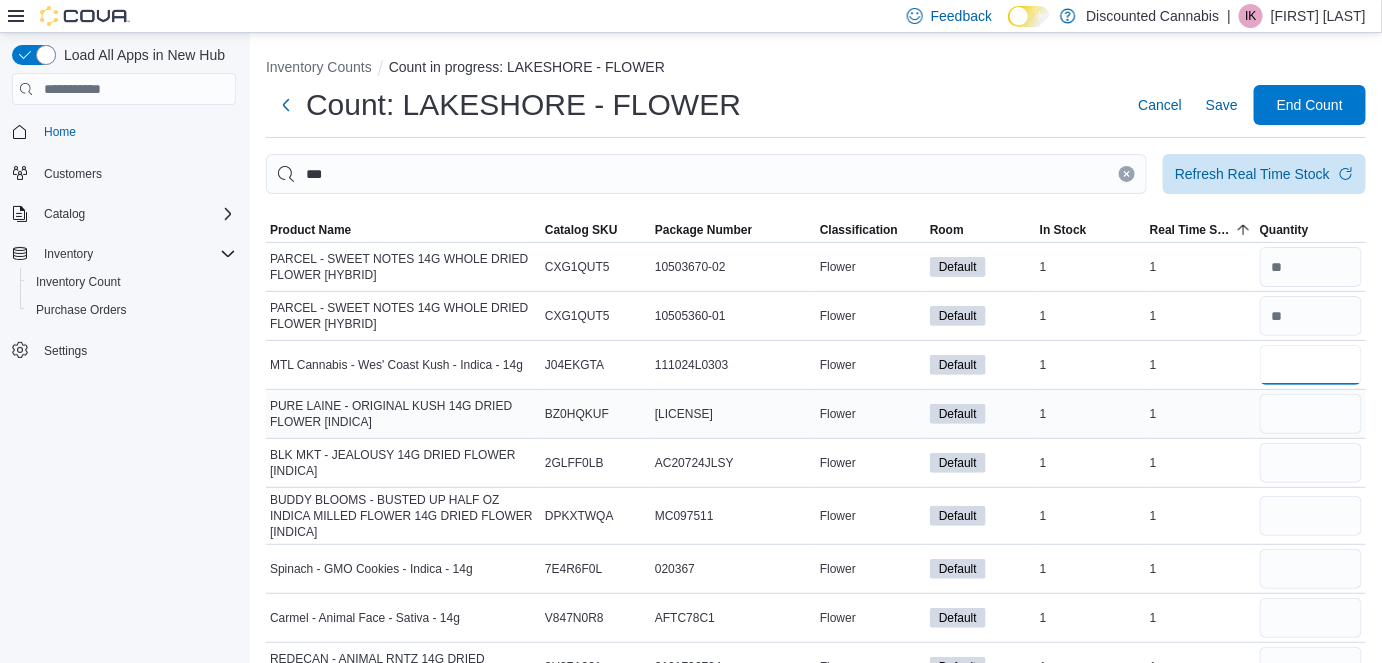 type on "*" 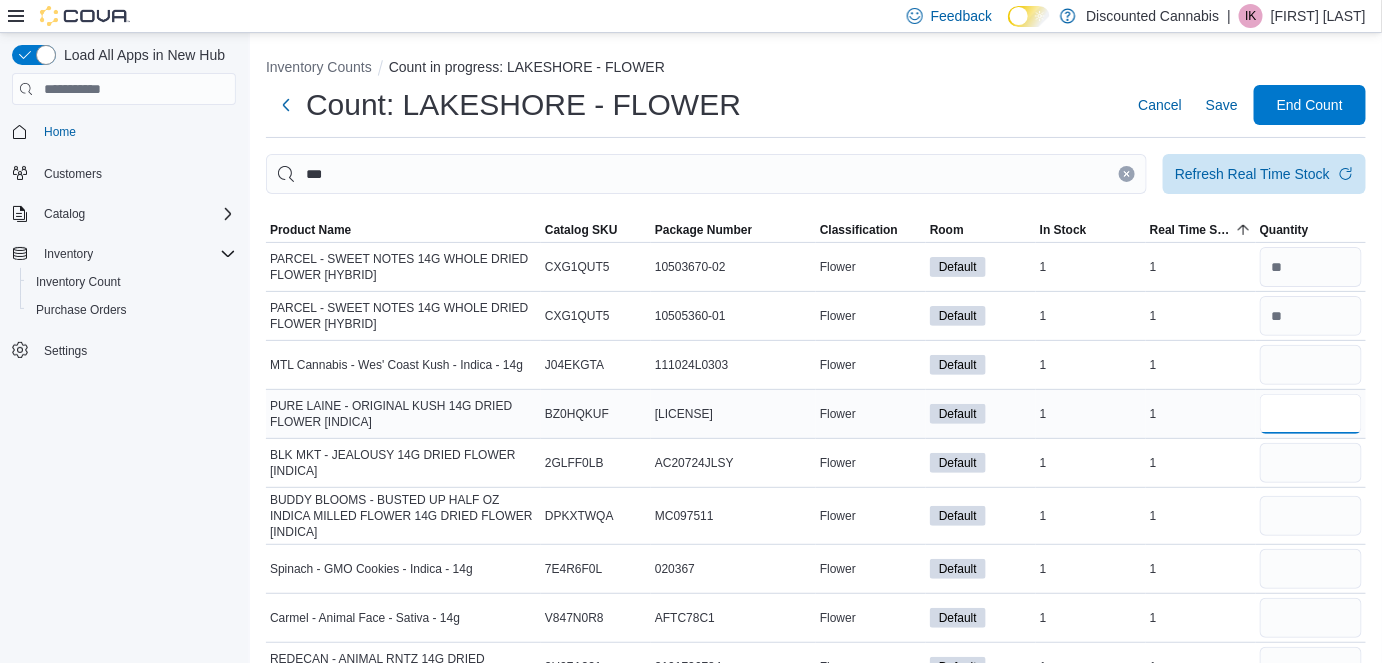 type 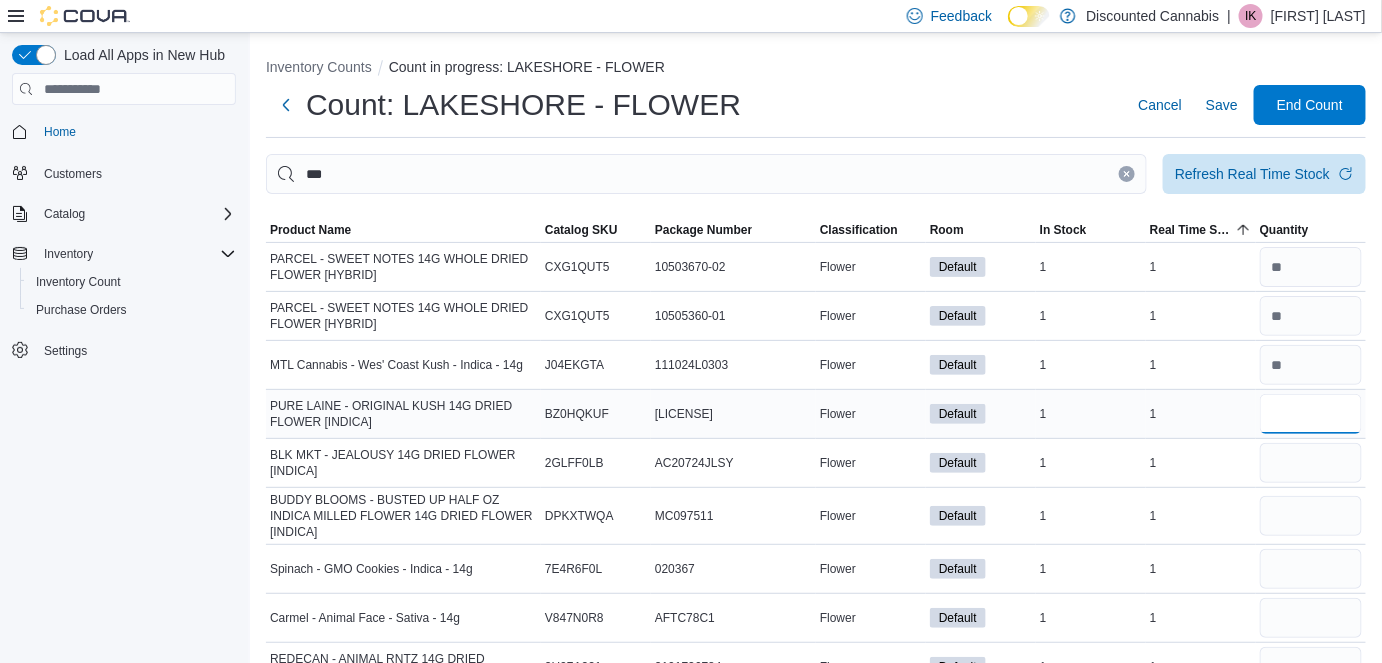 type on "*" 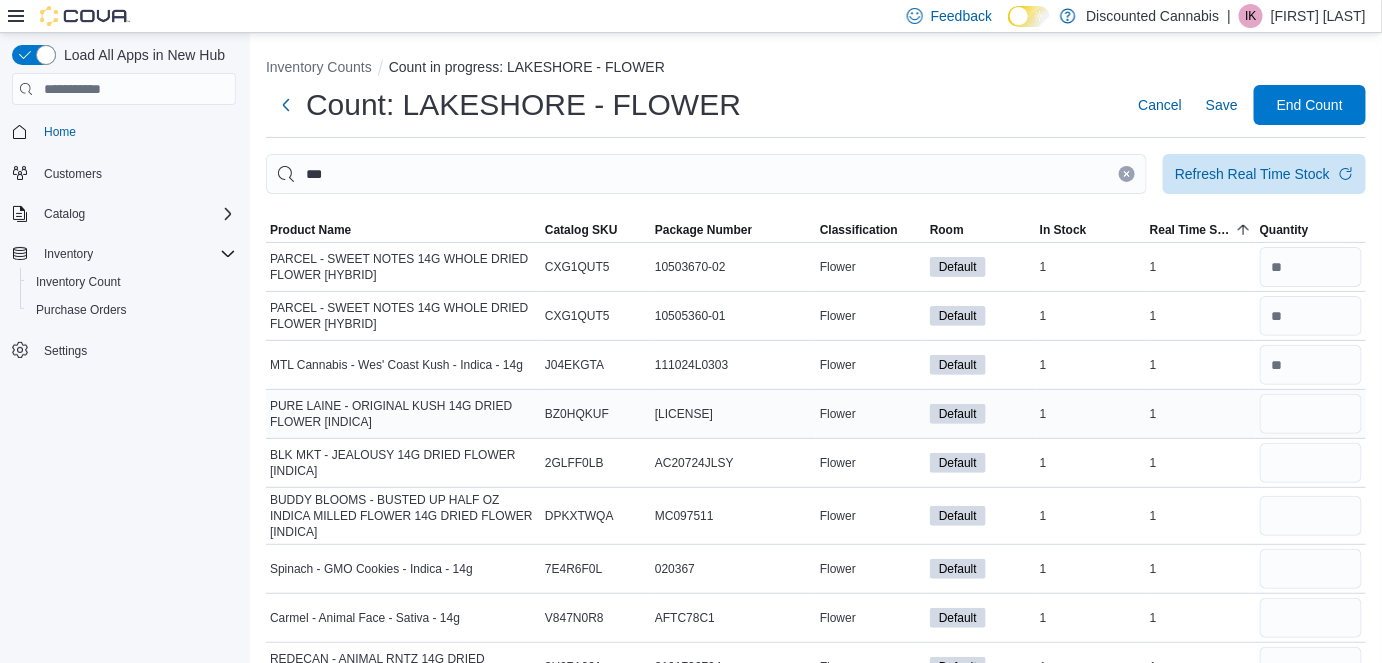 type 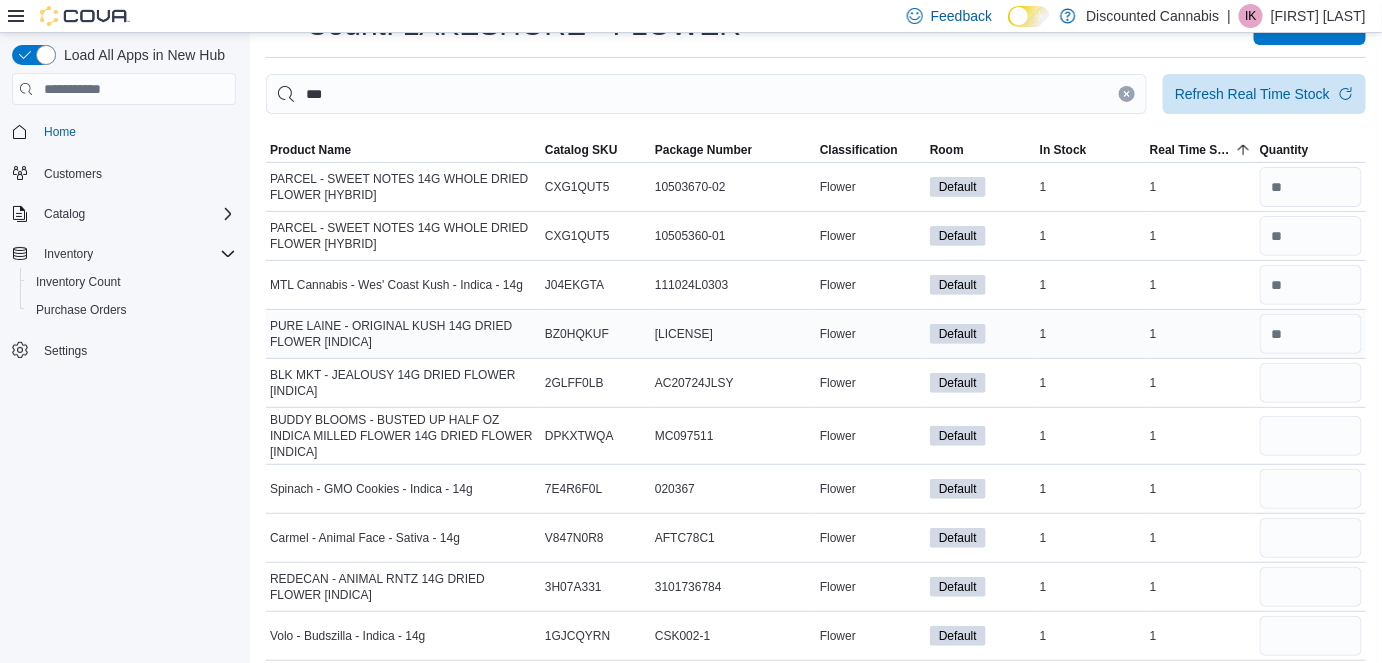 scroll, scrollTop: 82, scrollLeft: 0, axis: vertical 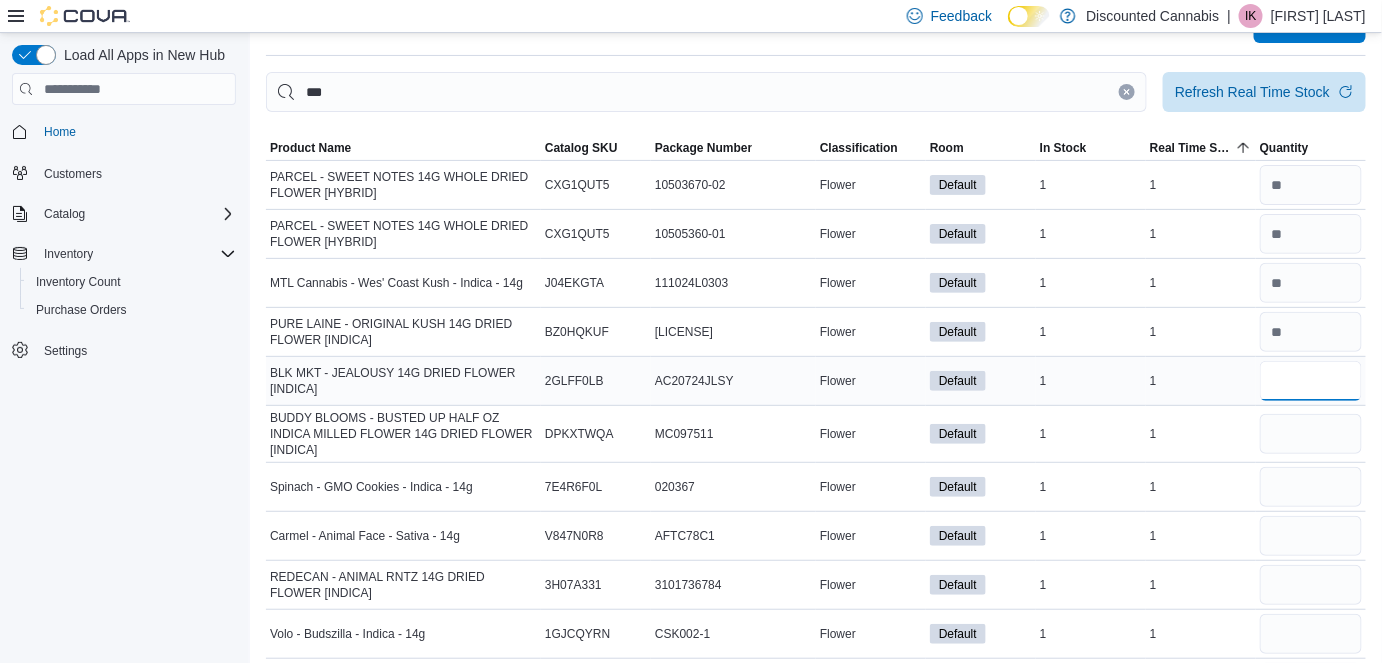 click at bounding box center (1311, 381) 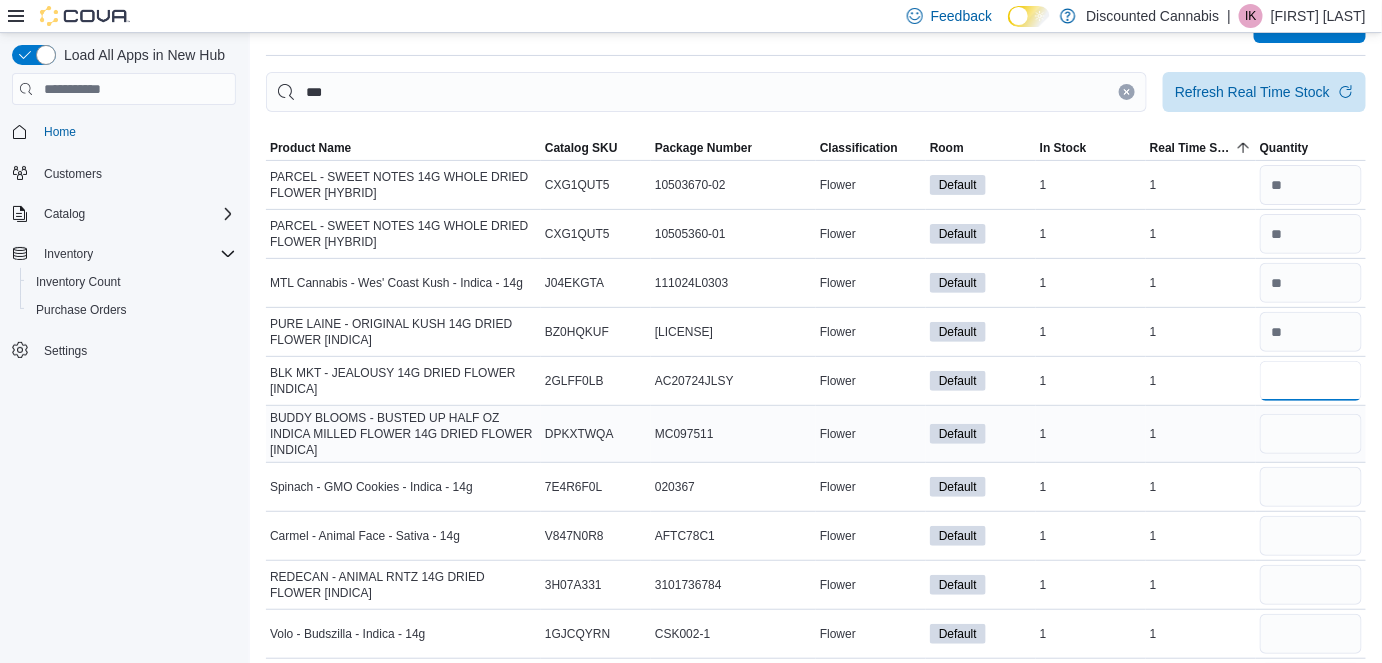 type on "*" 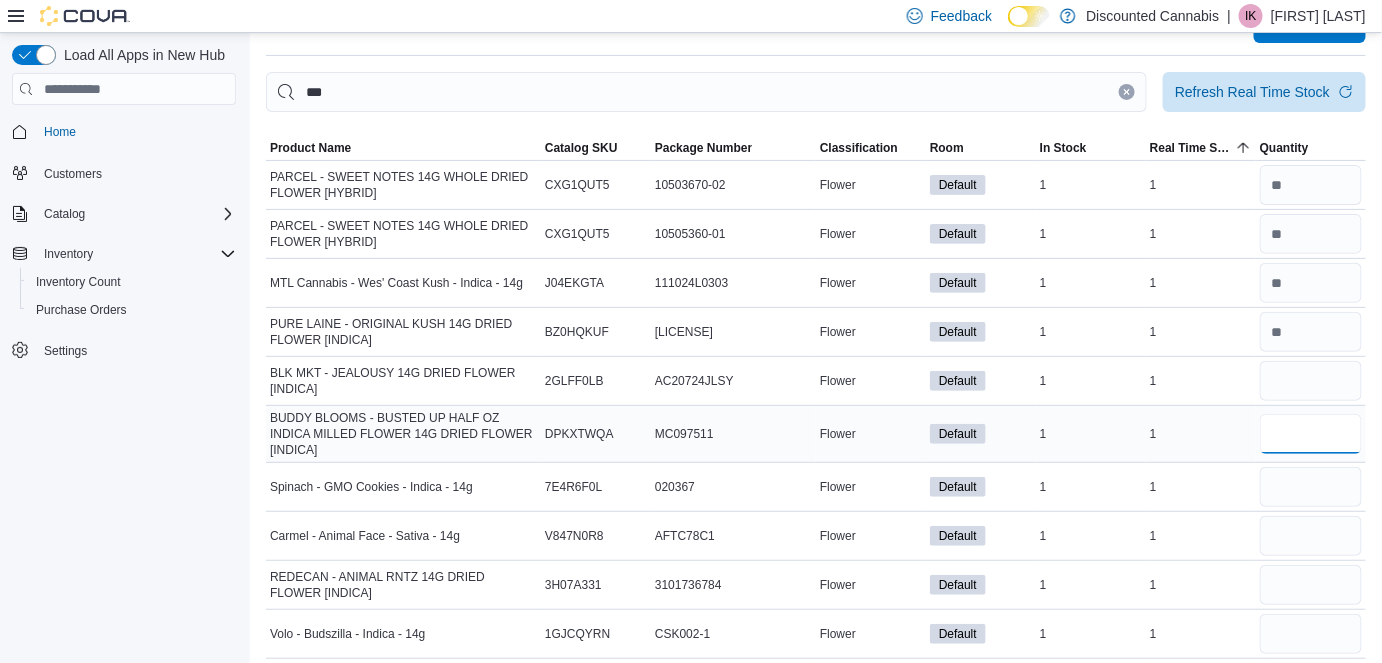 type 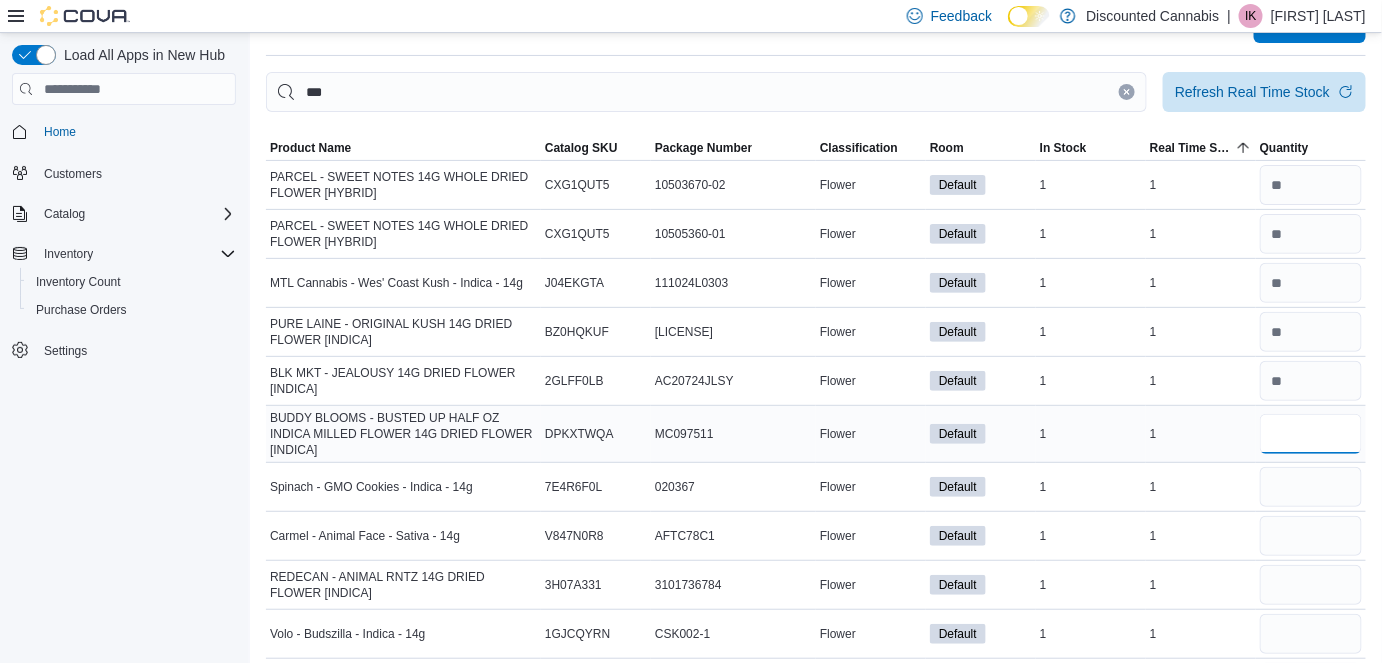 click at bounding box center (1311, 434) 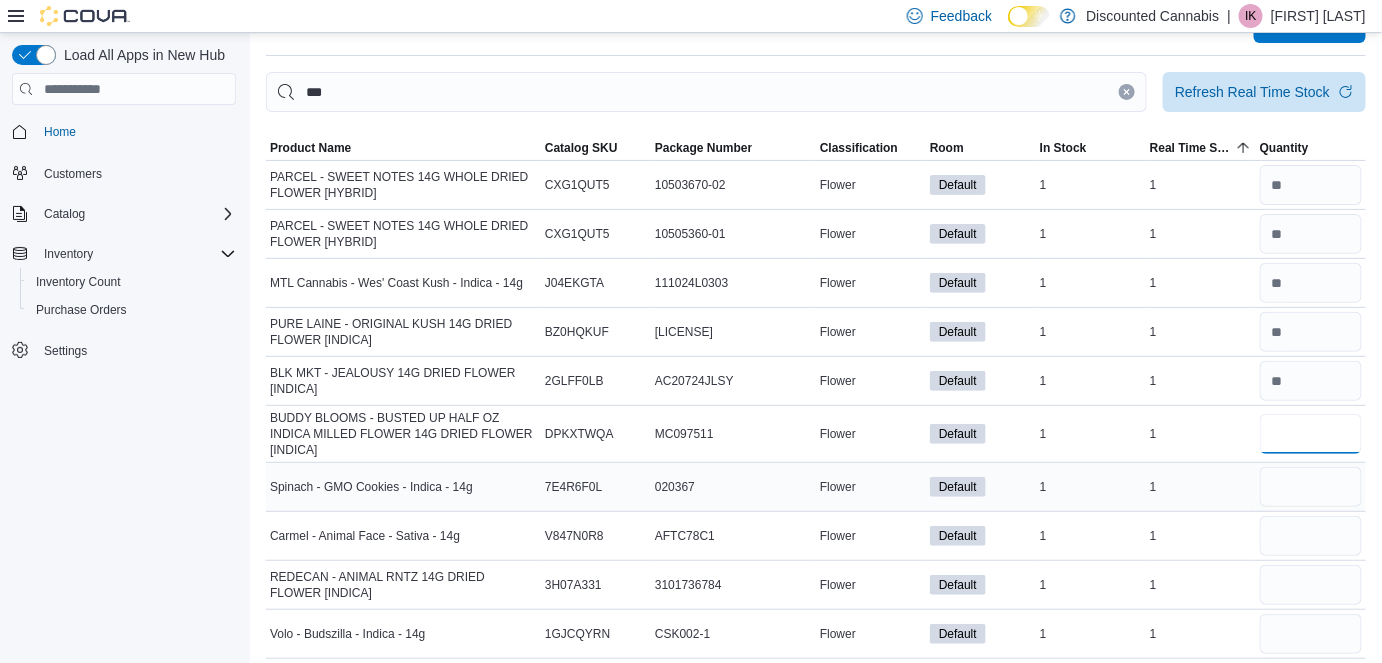 type on "*" 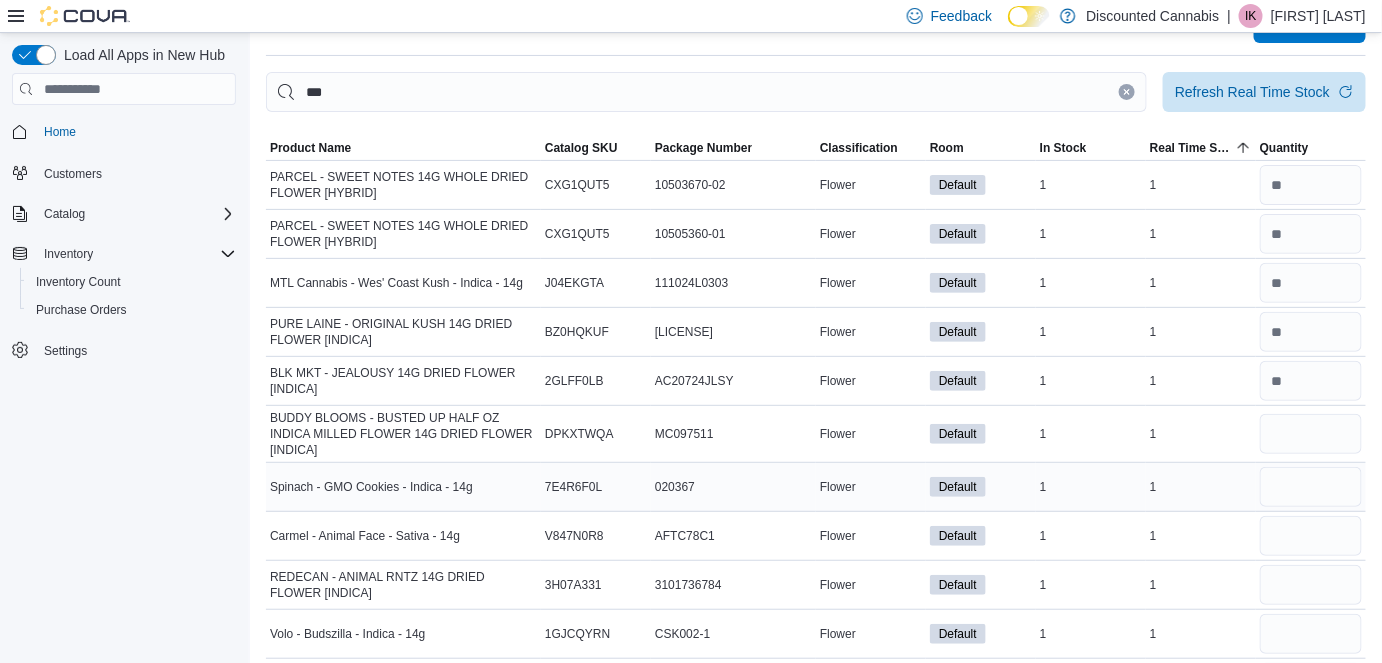 type 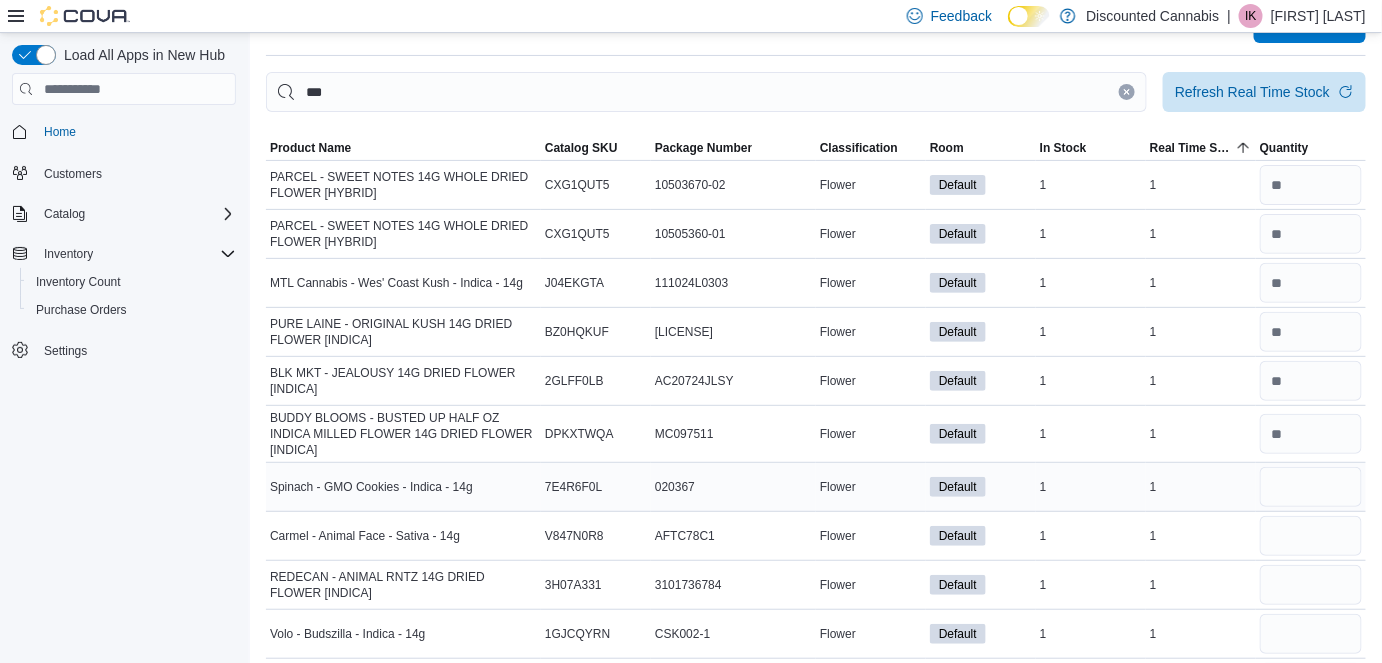 click at bounding box center (1311, 487) 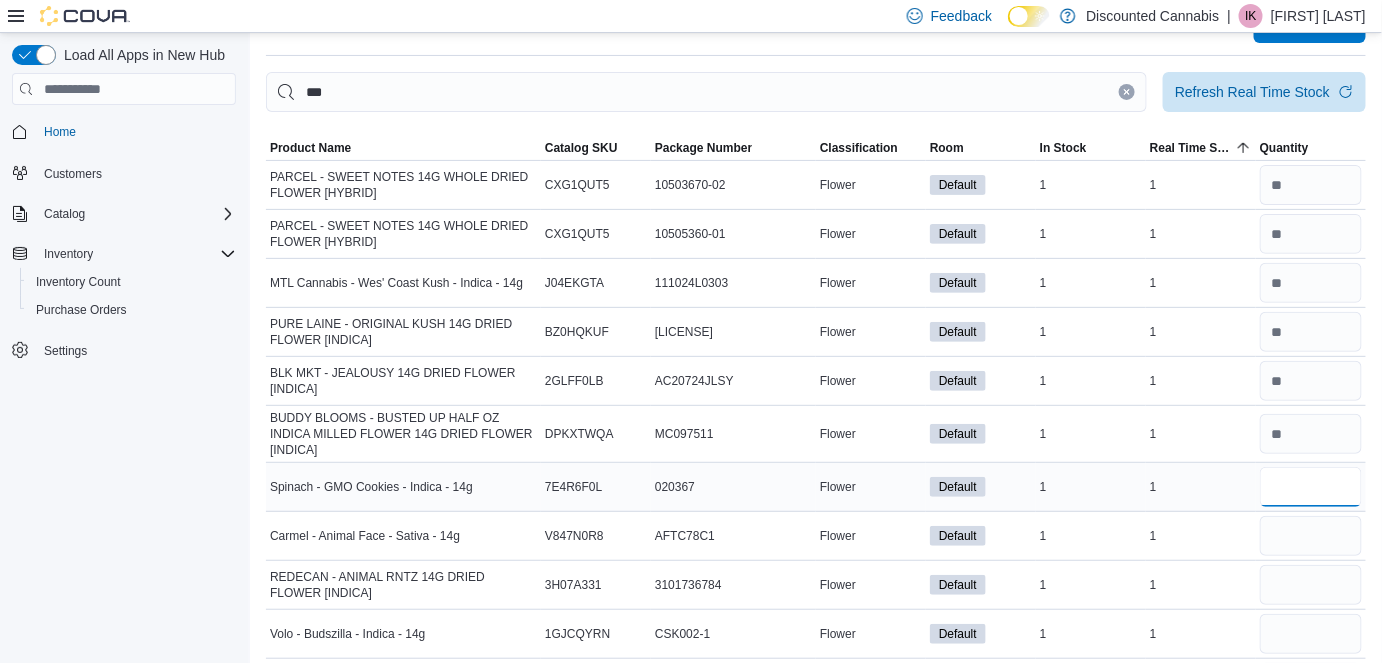 click at bounding box center (1311, 487) 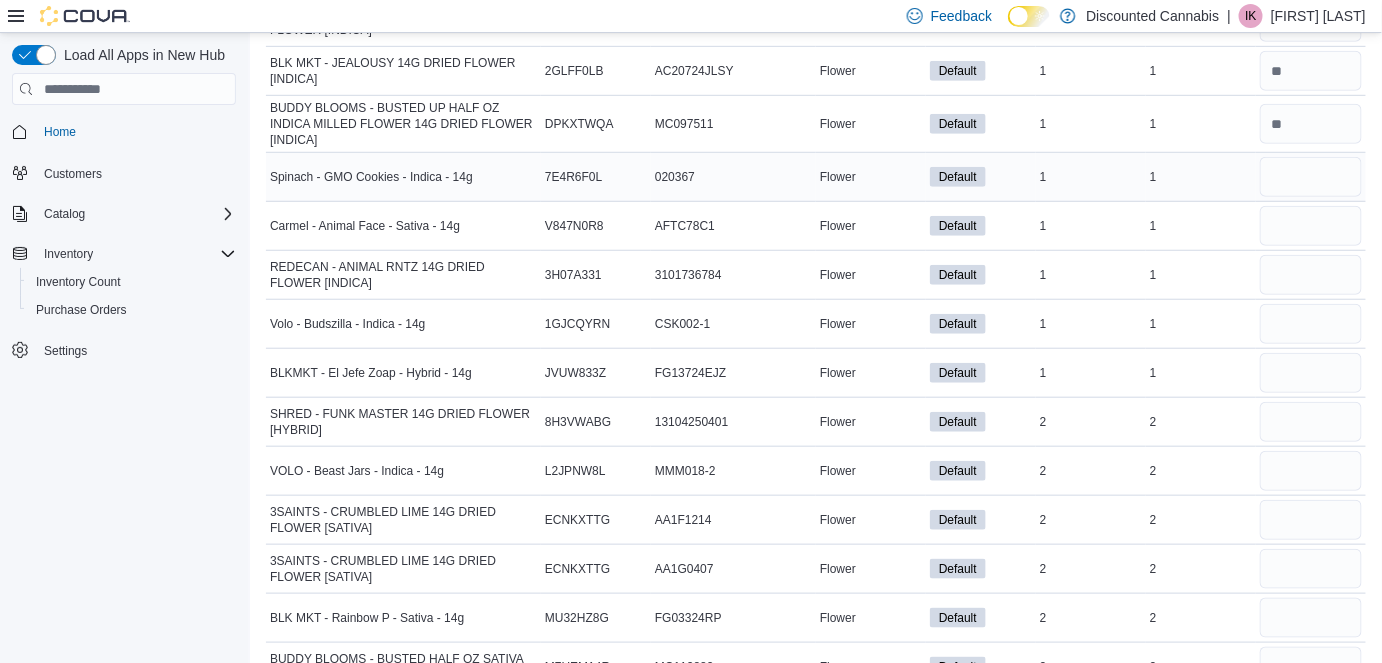 scroll, scrollTop: 394, scrollLeft: 0, axis: vertical 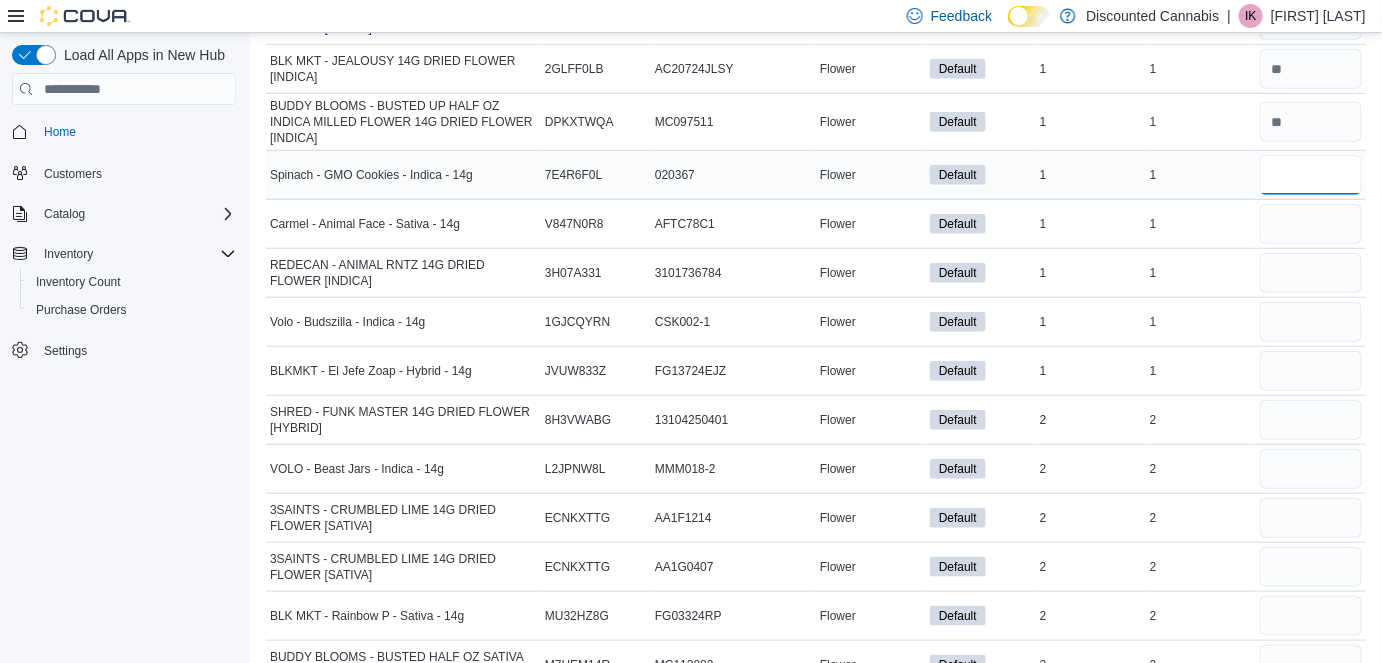 click at bounding box center (1311, 175) 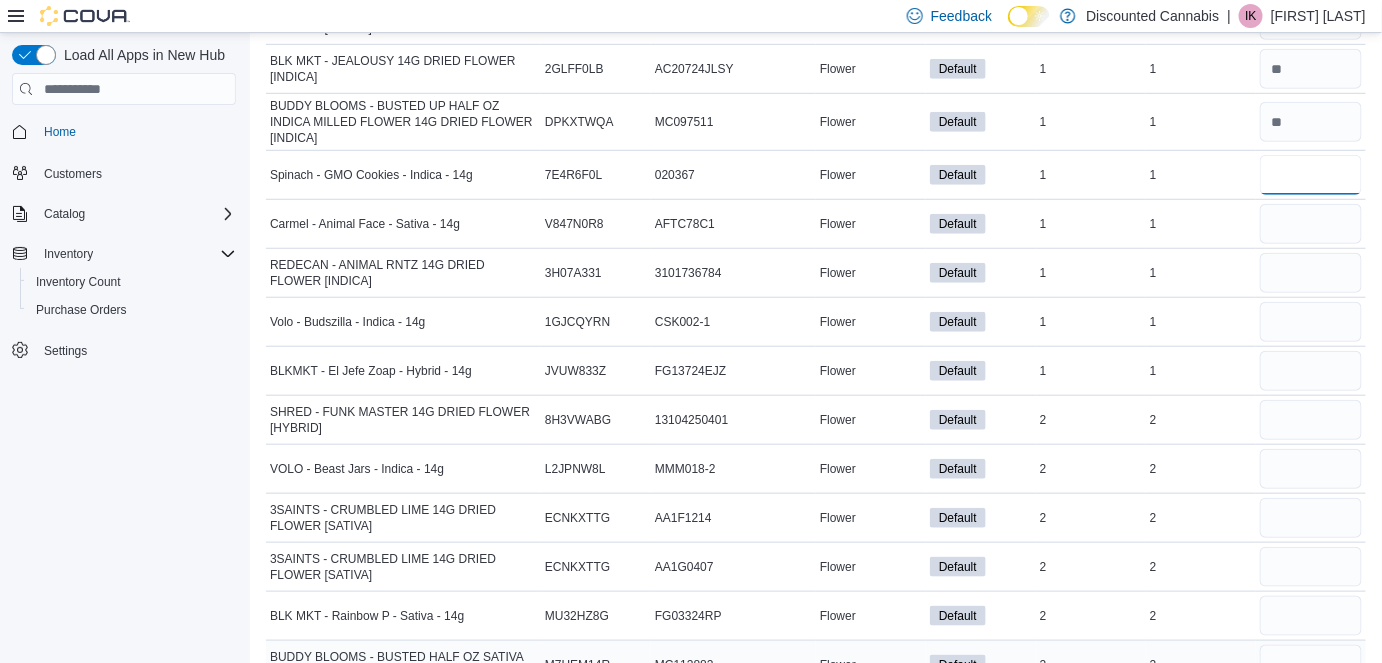type on "*" 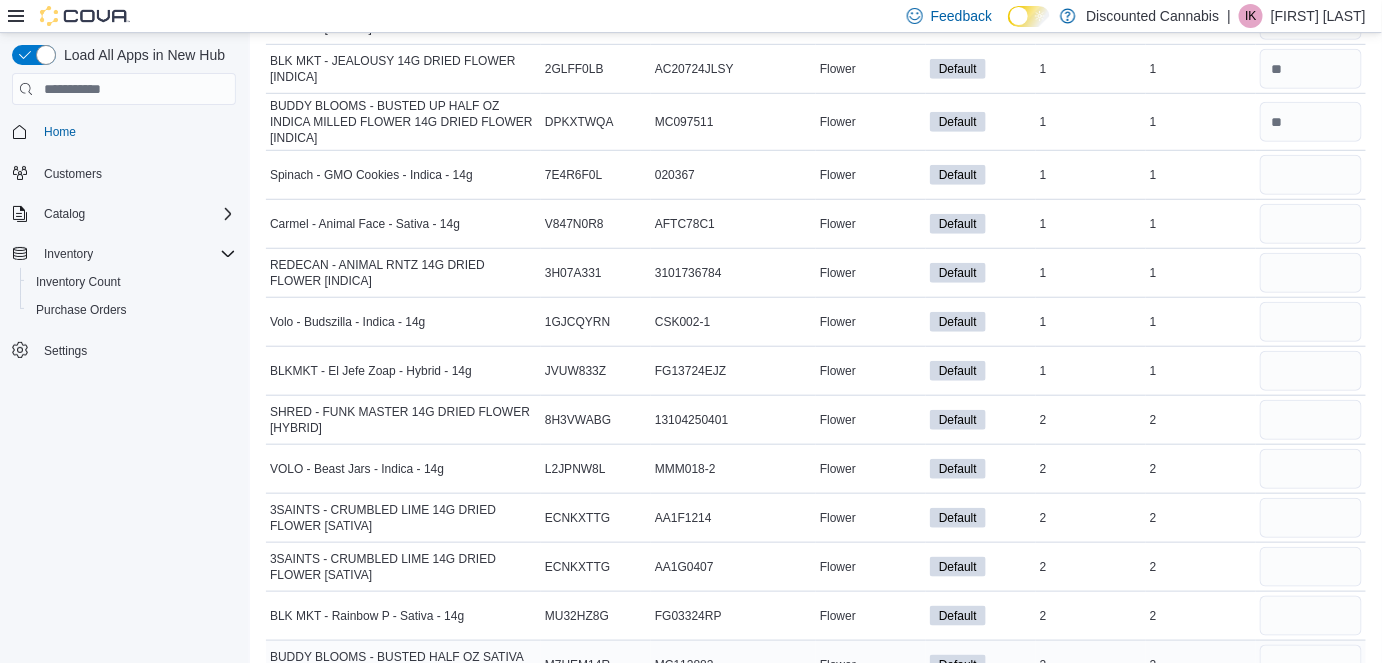 type 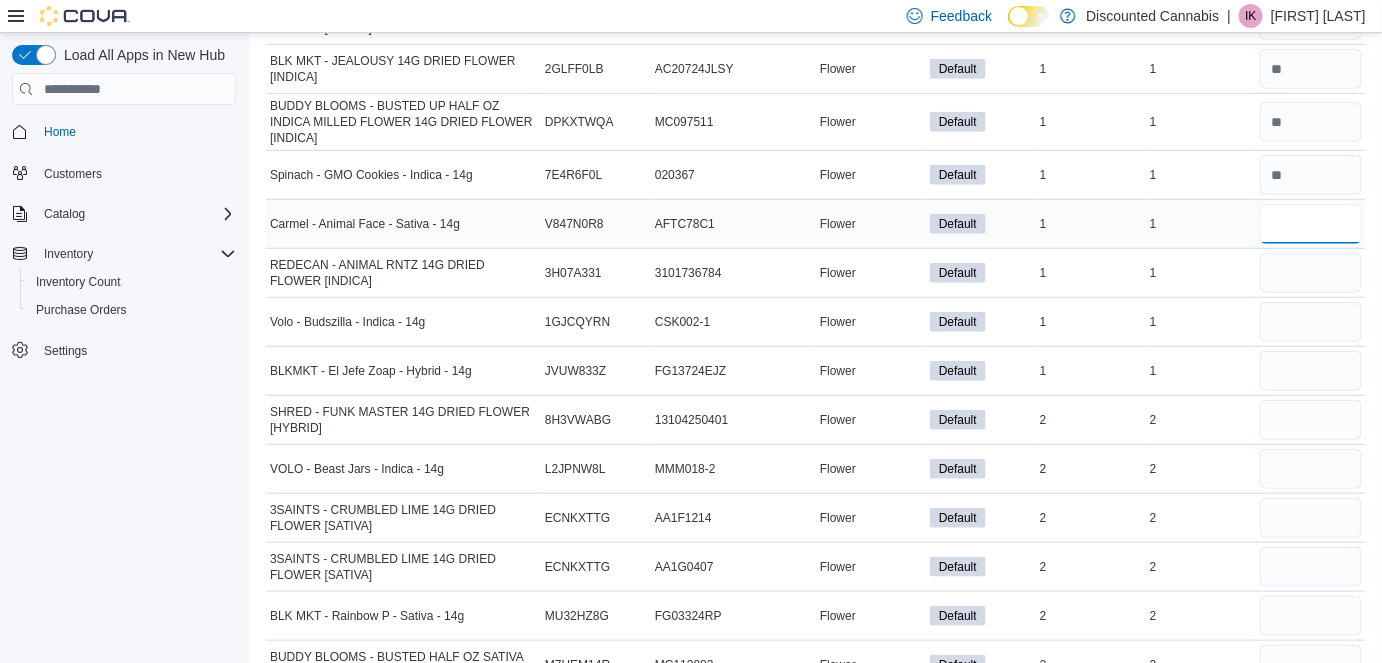 click at bounding box center [1311, 224] 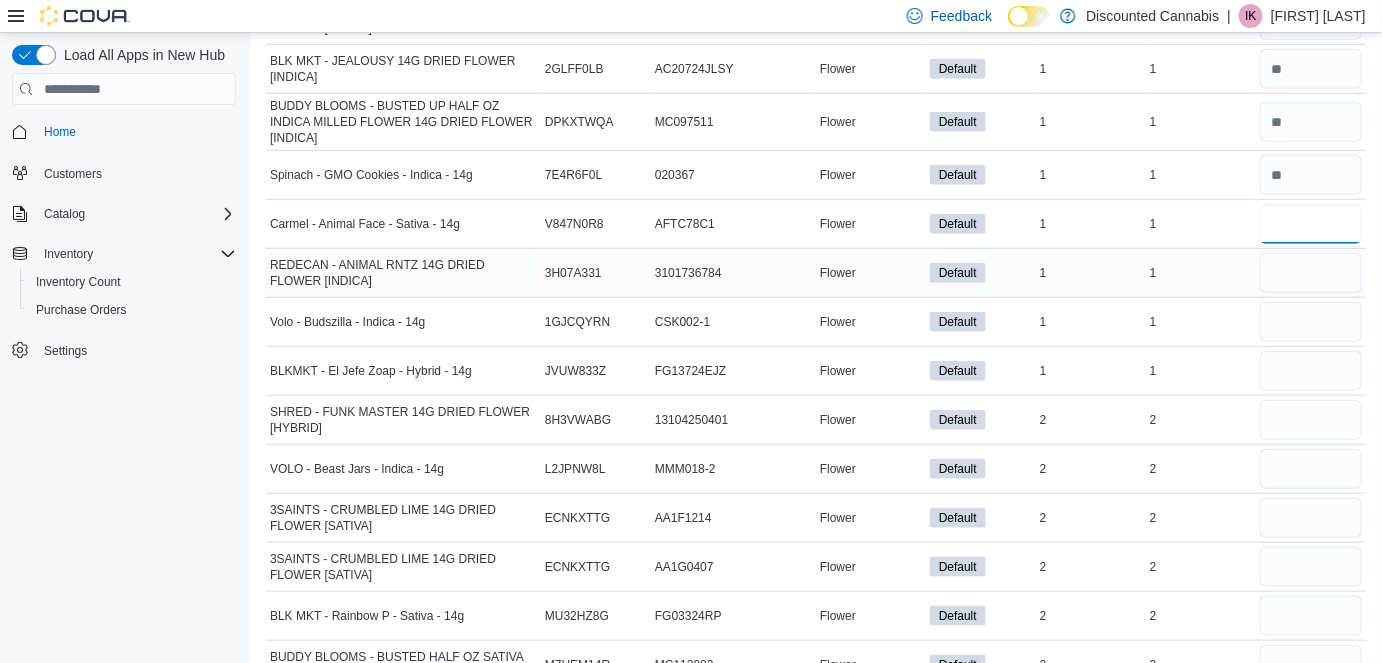 type on "*" 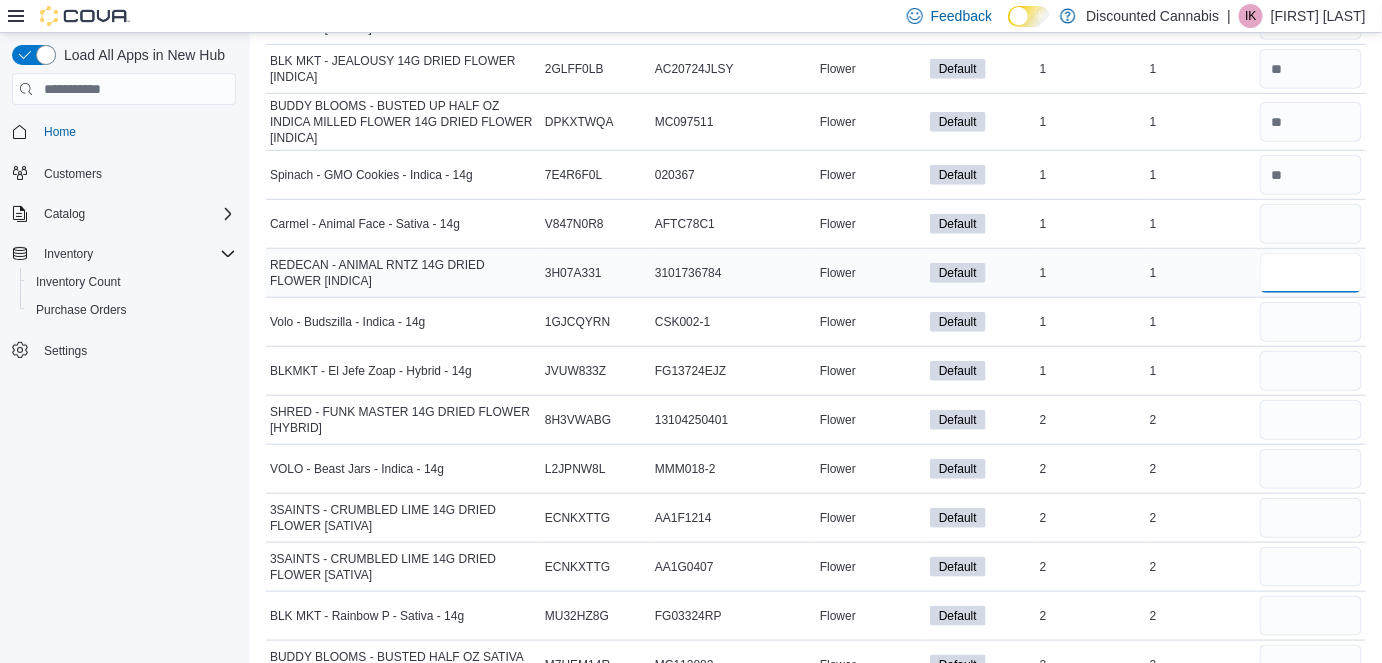 type 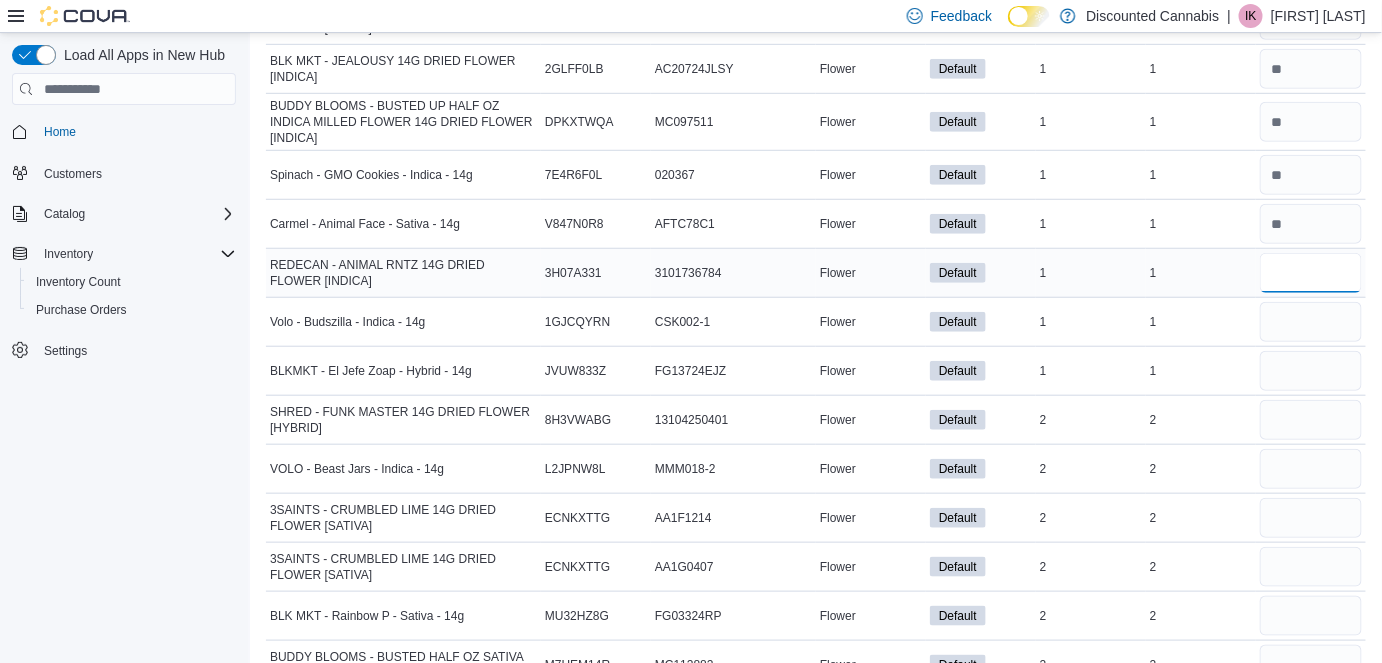 click at bounding box center (1311, 273) 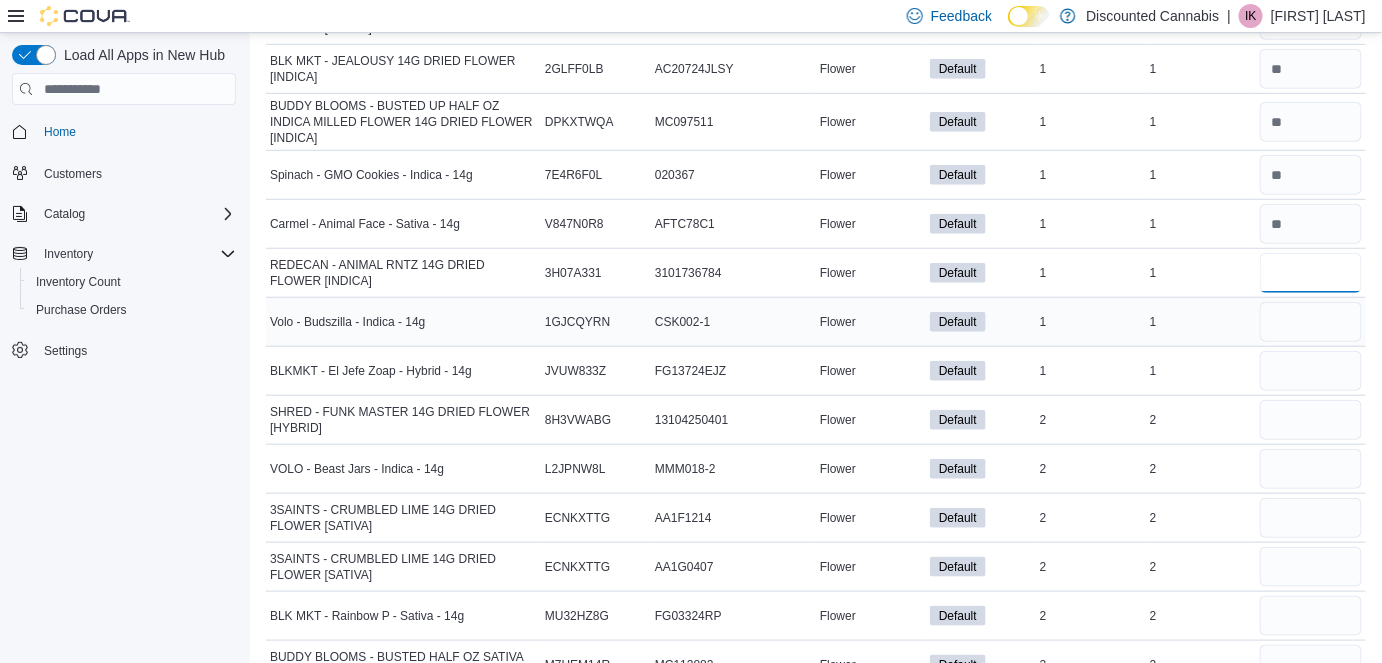 type on "*" 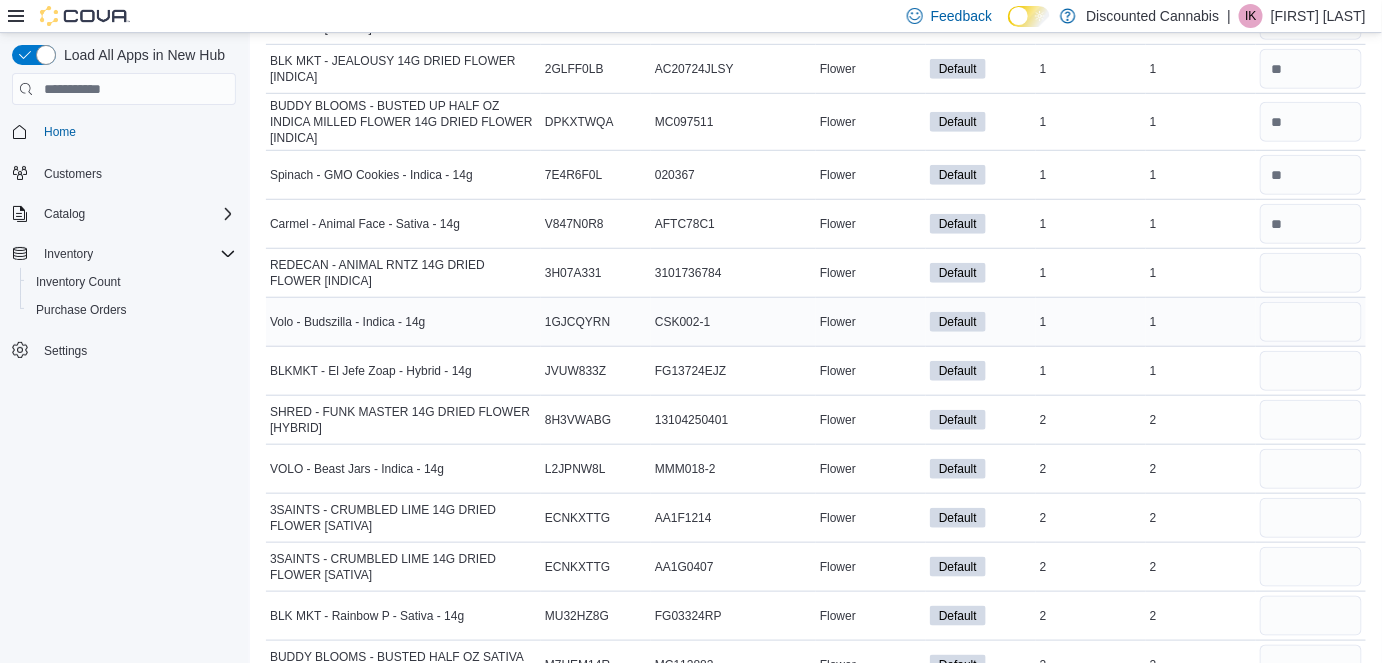 type 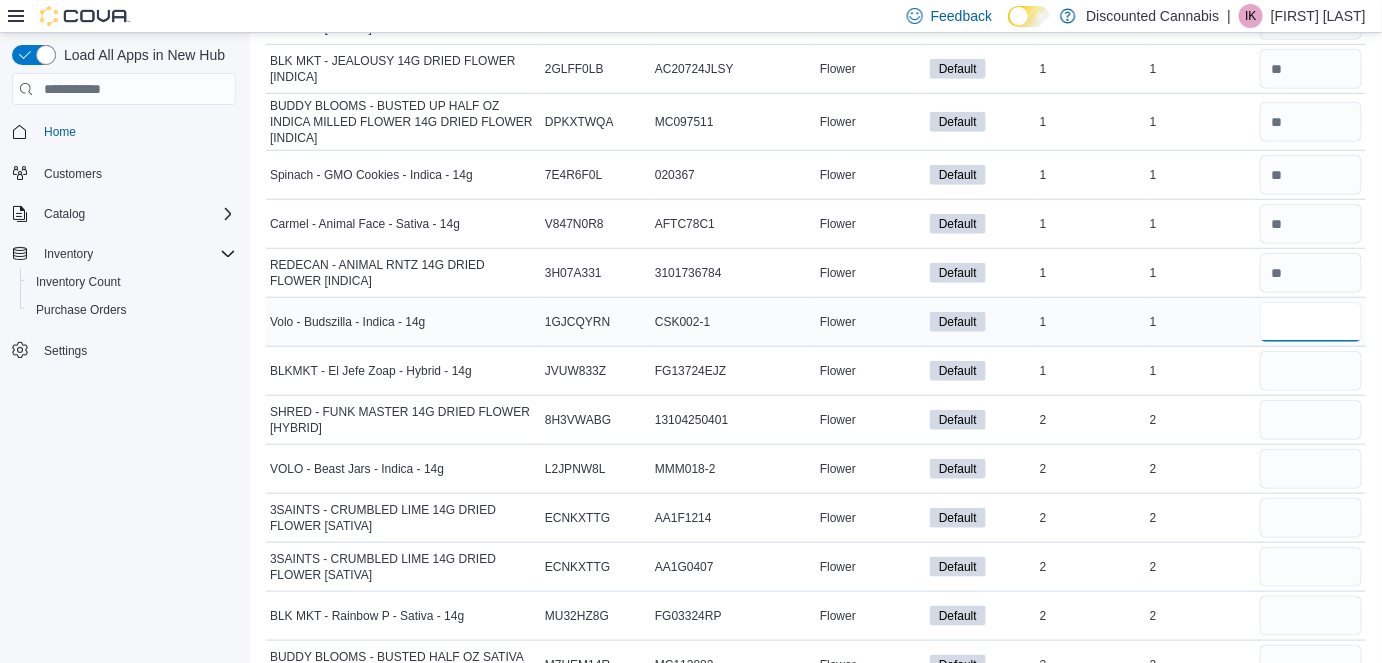 click at bounding box center (1311, 322) 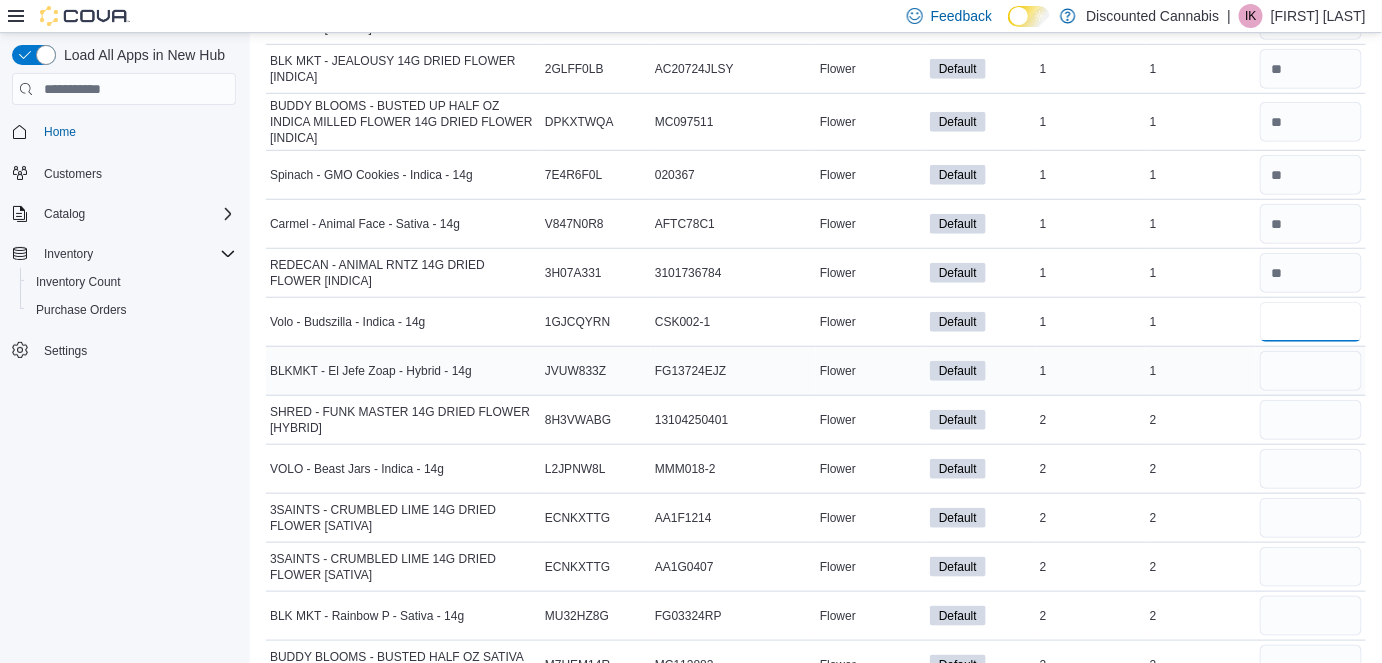 type on "*" 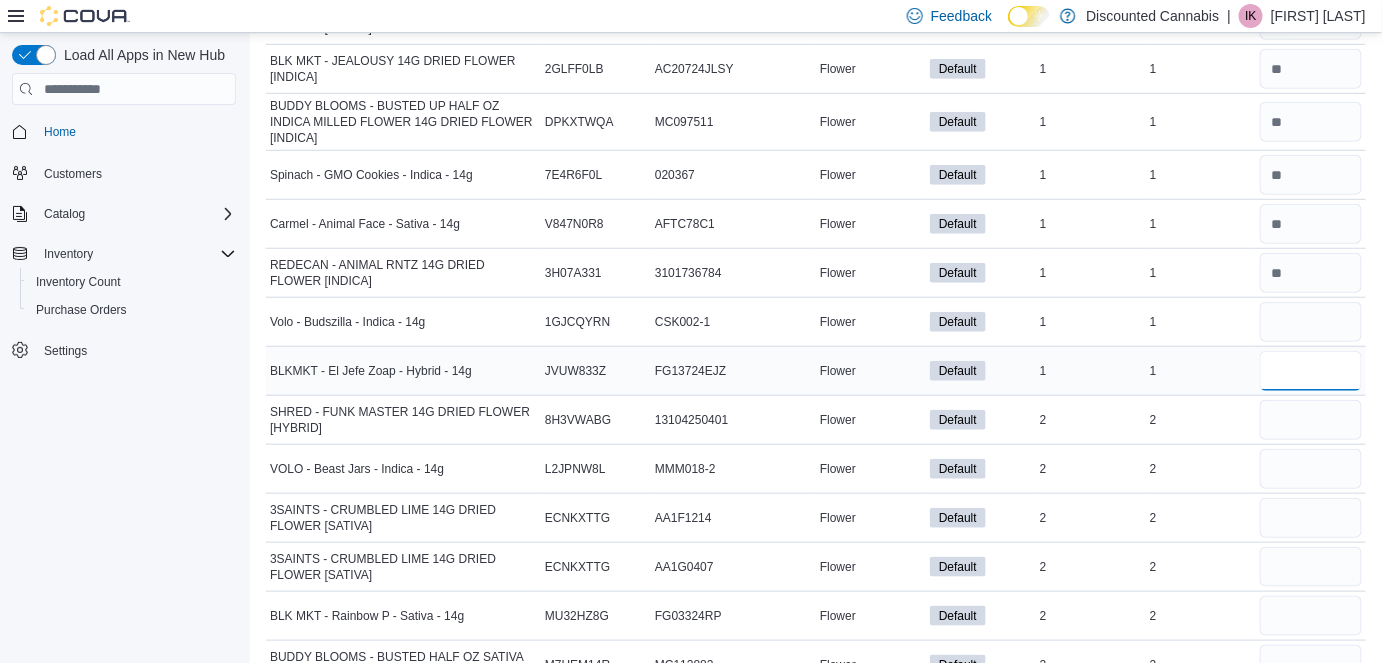 type 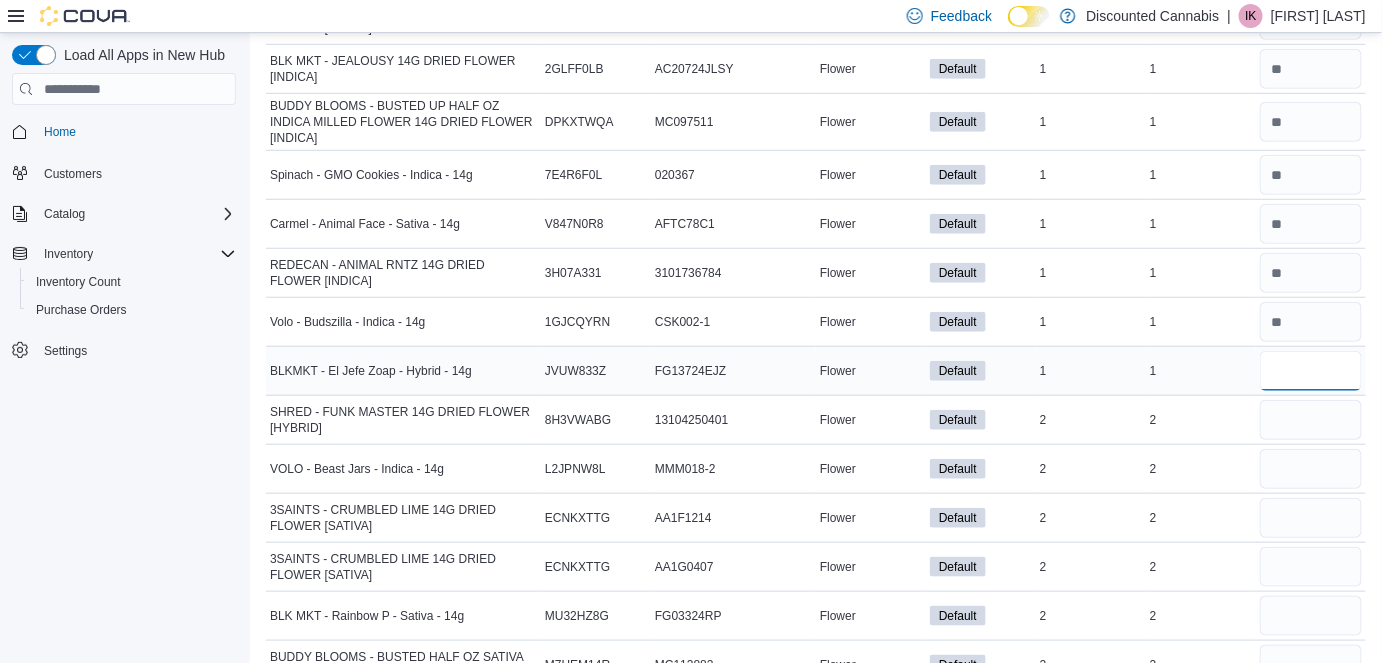 click at bounding box center (1311, 371) 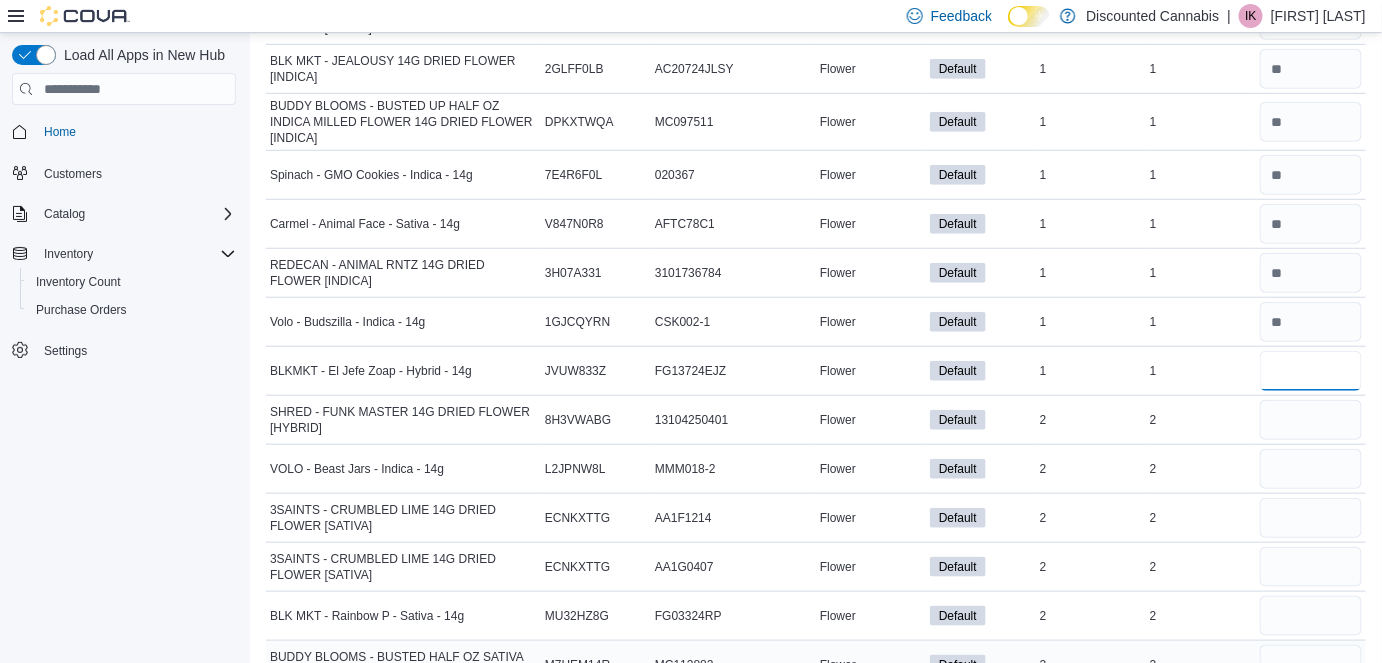 type on "*" 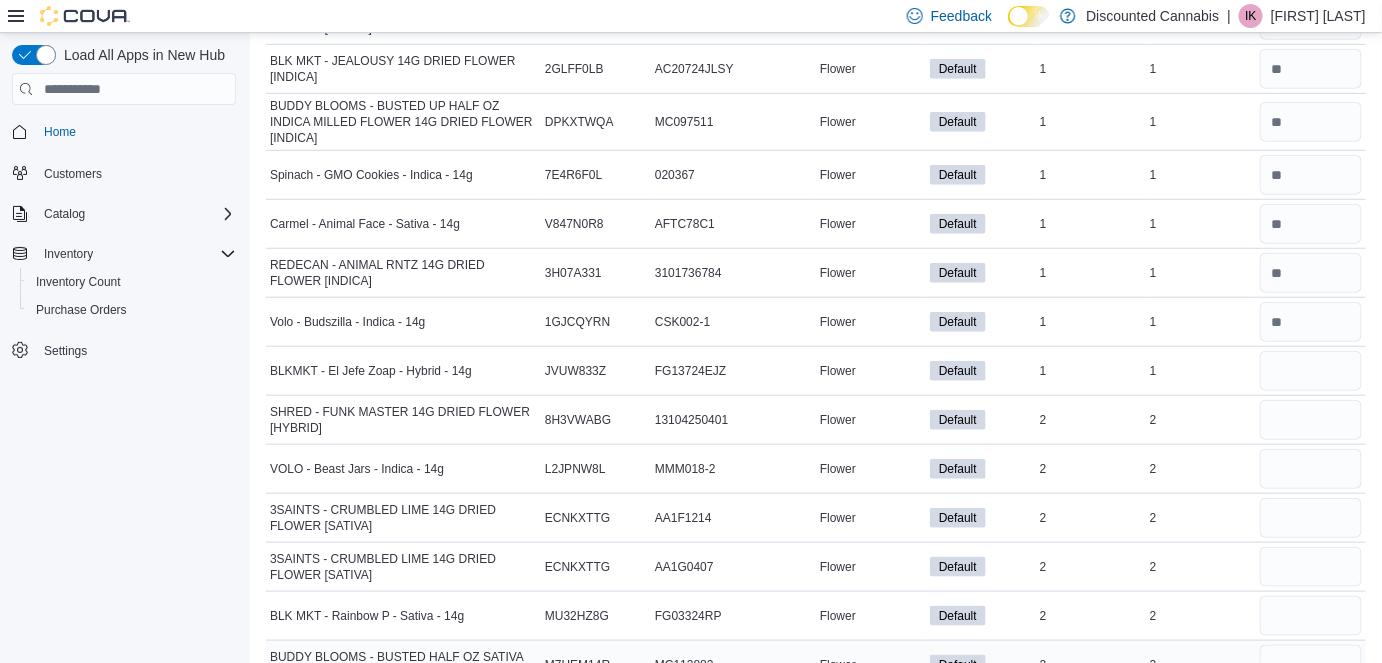 type 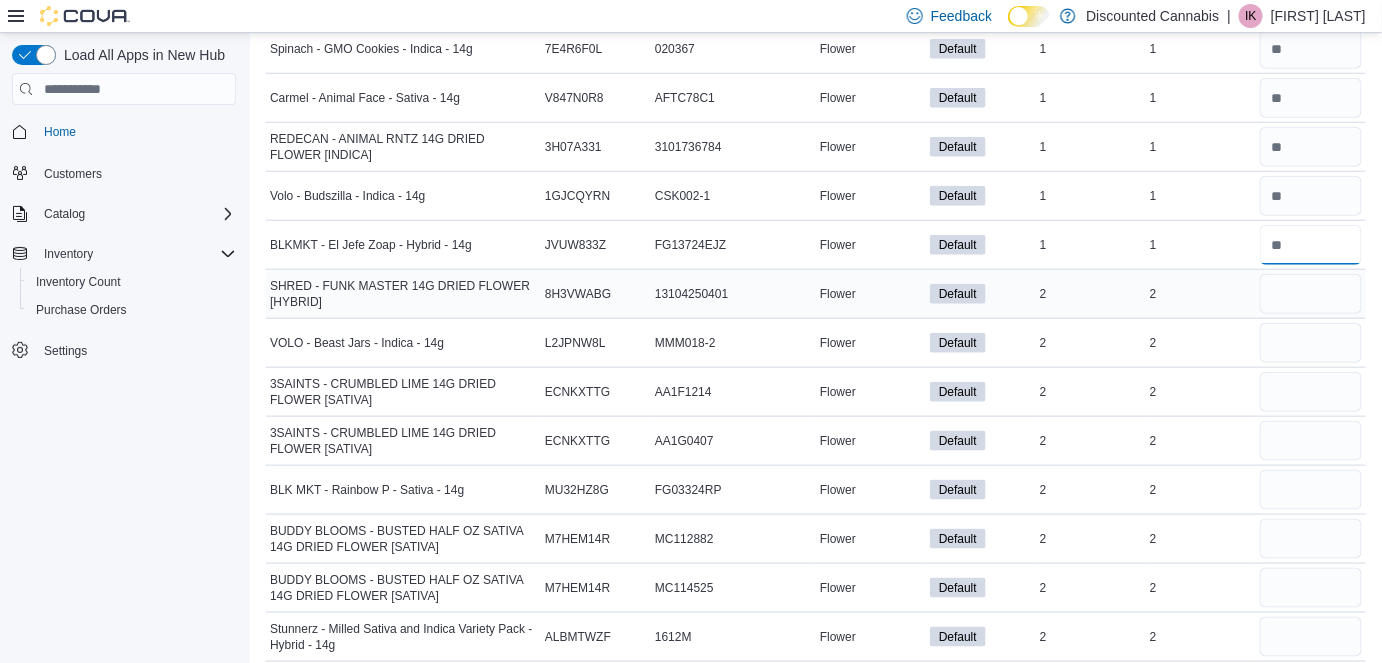 scroll, scrollTop: 559, scrollLeft: 0, axis: vertical 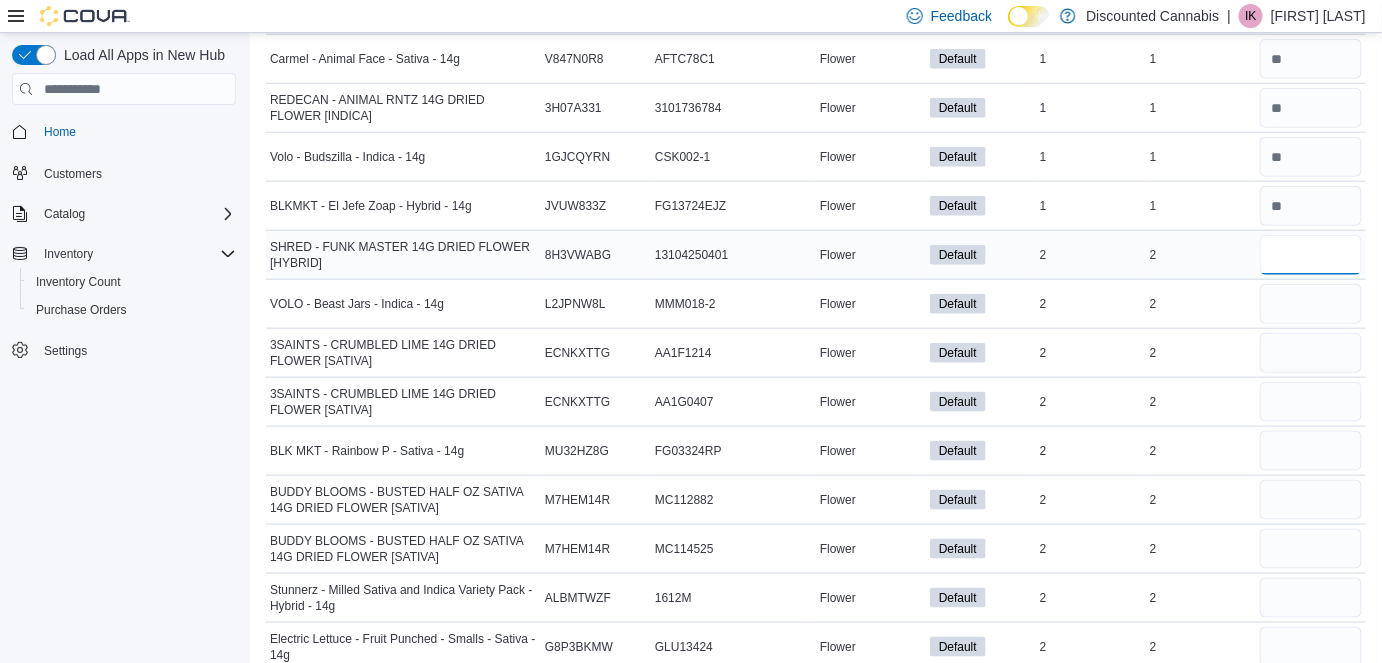 click at bounding box center [1311, 255] 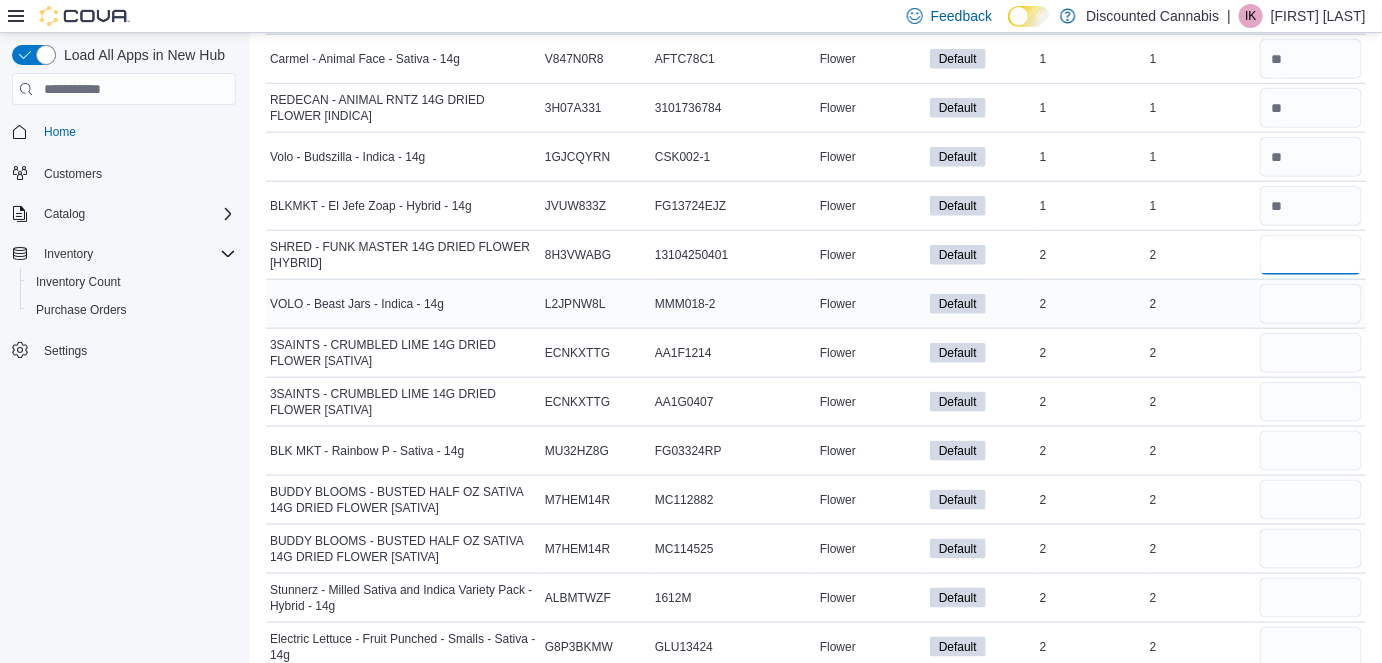 type on "*" 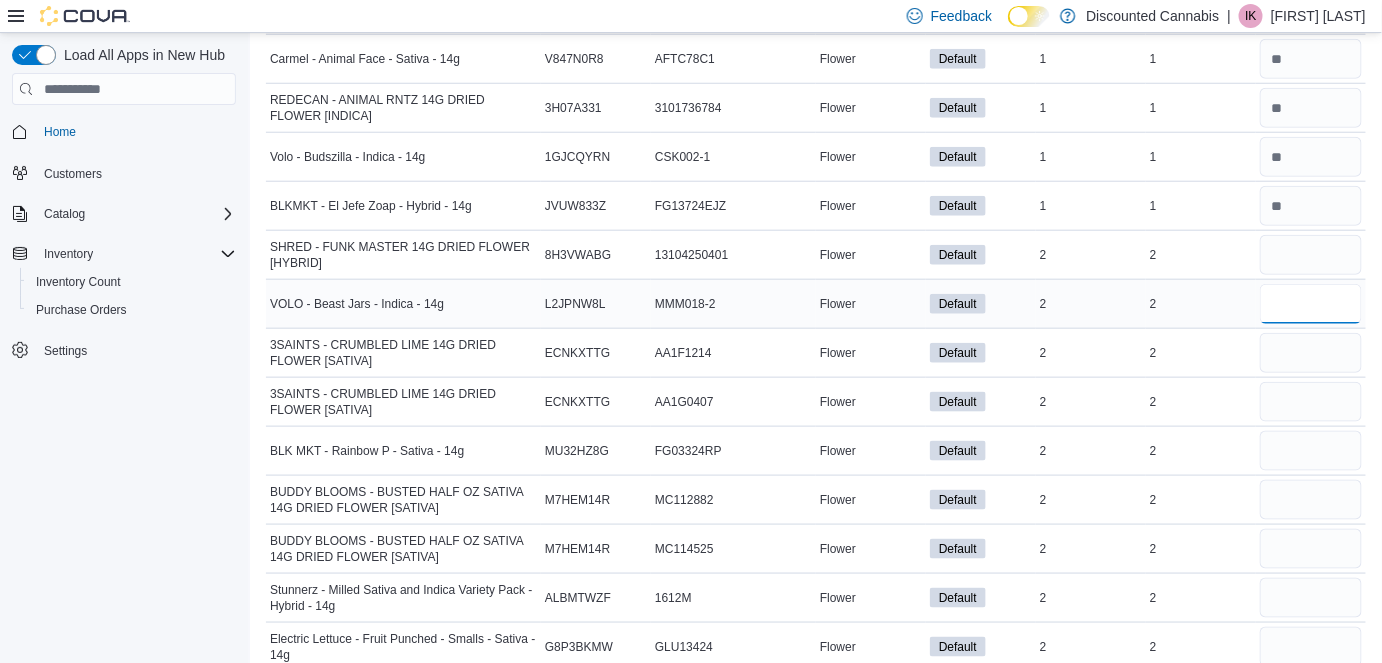 type 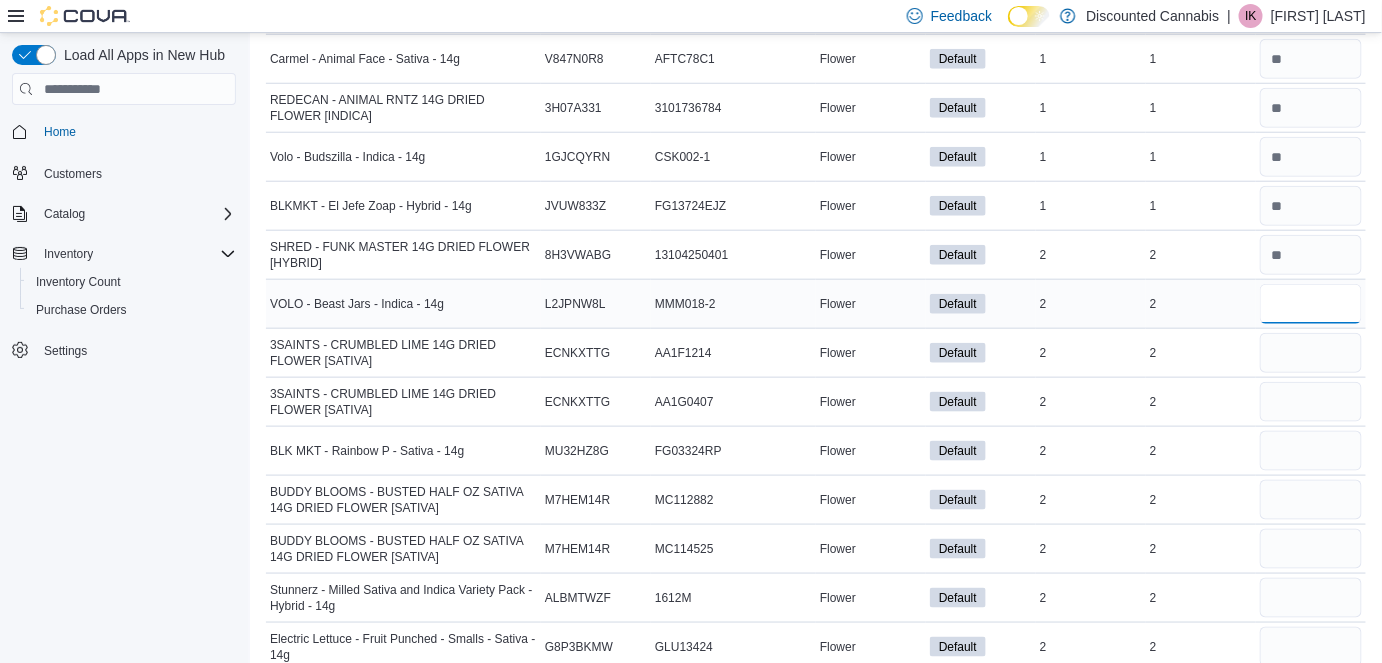 click at bounding box center (1311, 304) 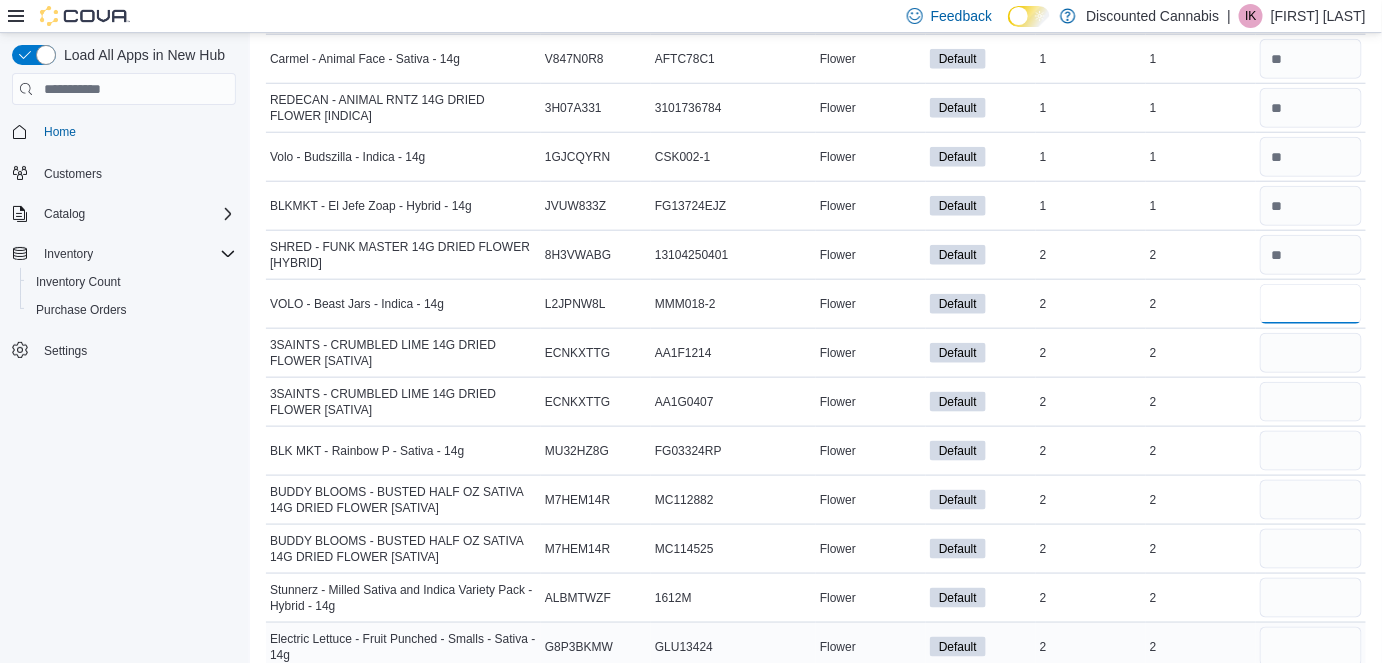 type on "*" 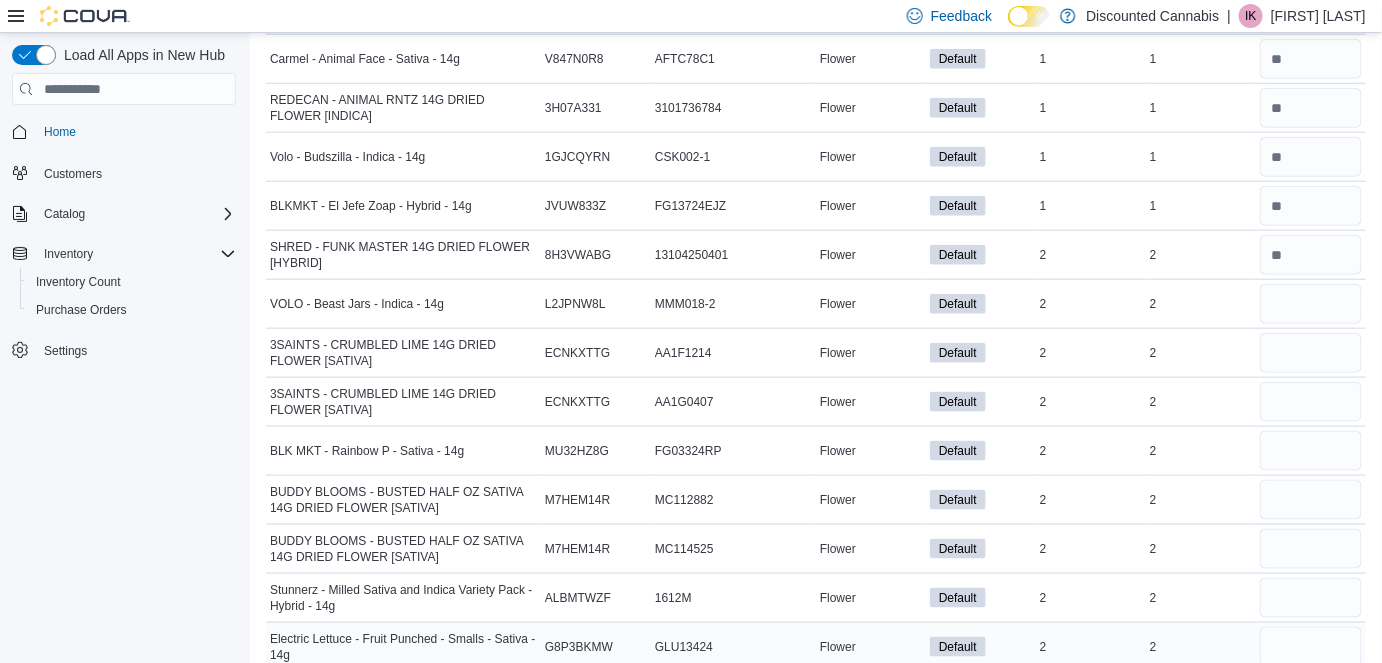 type 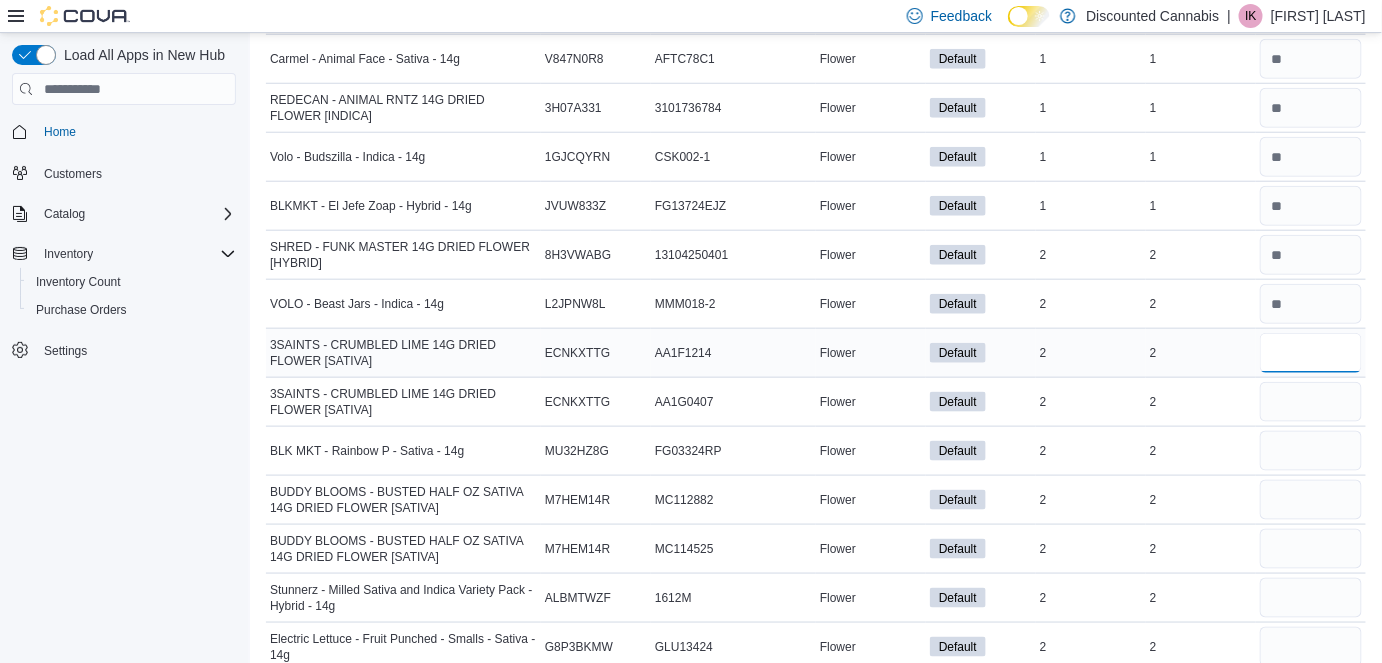 click at bounding box center [1311, 353] 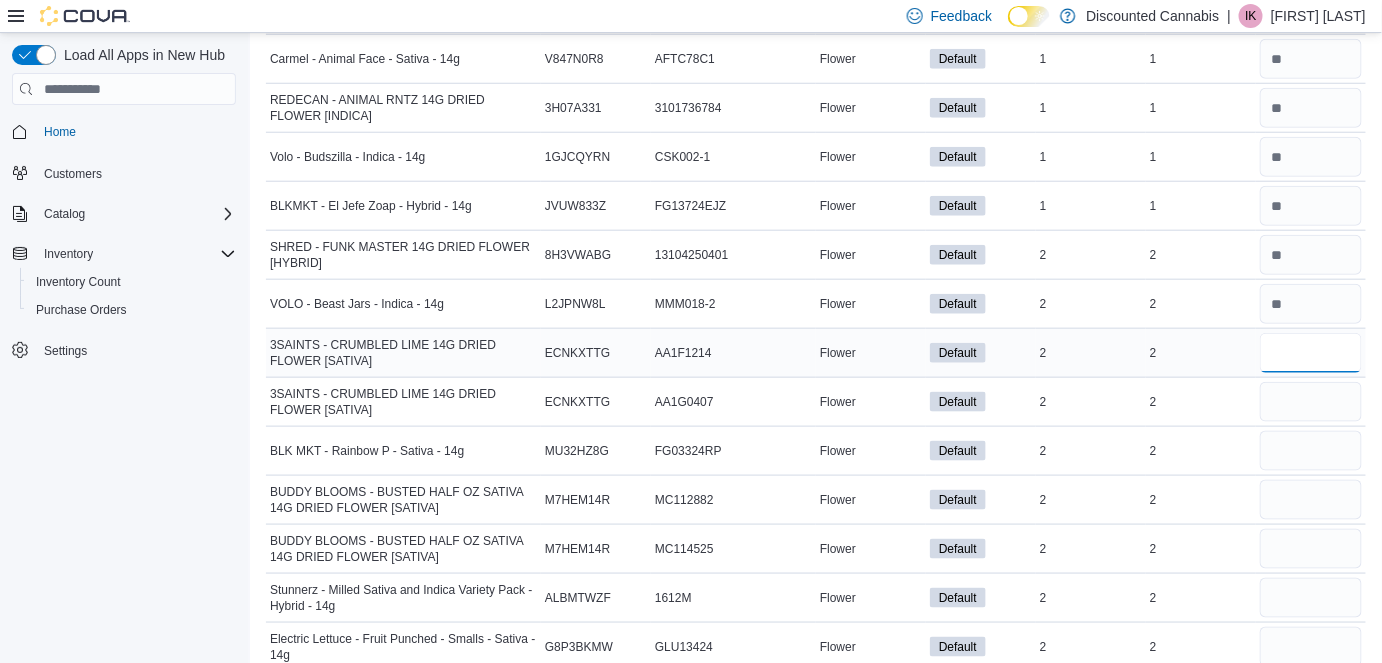 type on "*" 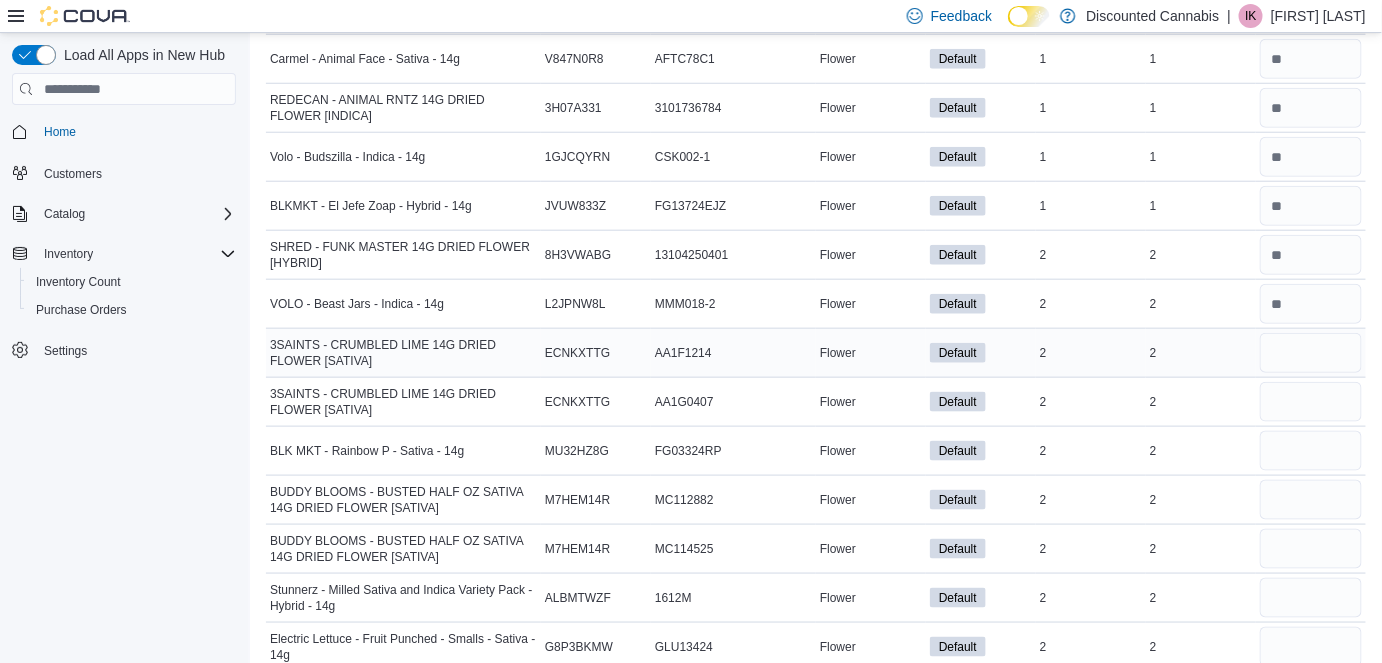type 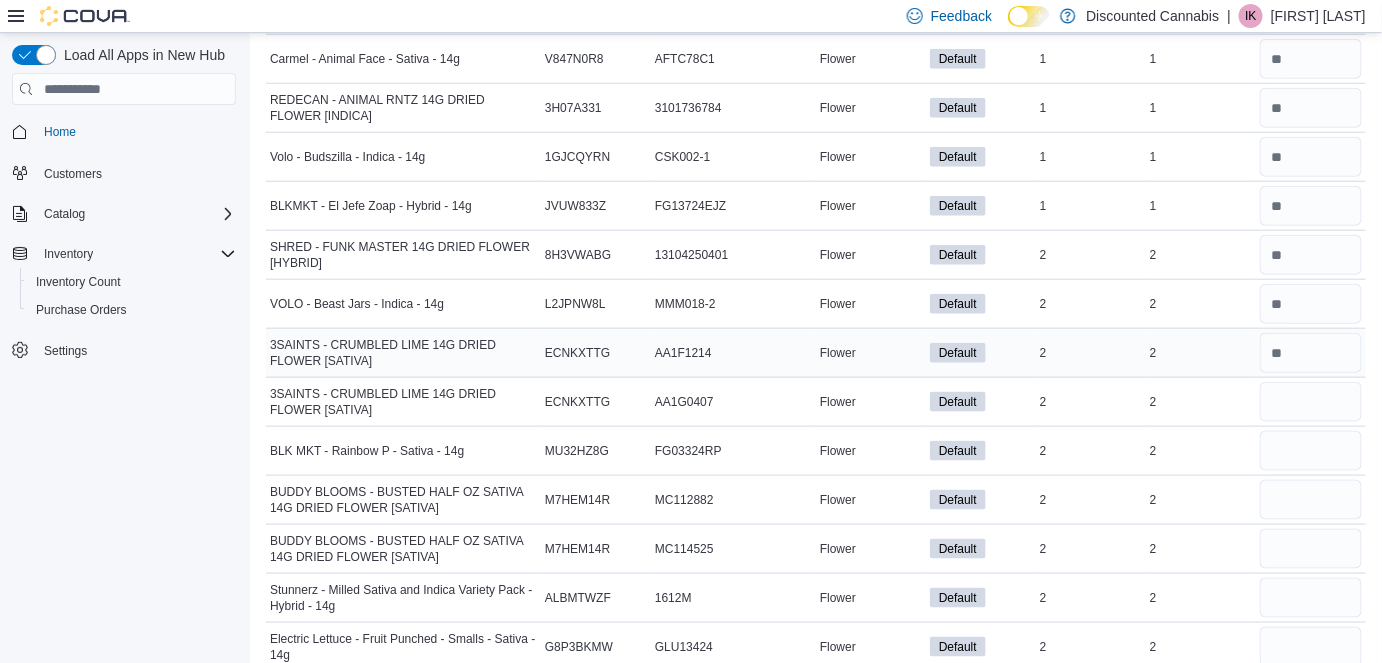 scroll, scrollTop: 560, scrollLeft: 0, axis: vertical 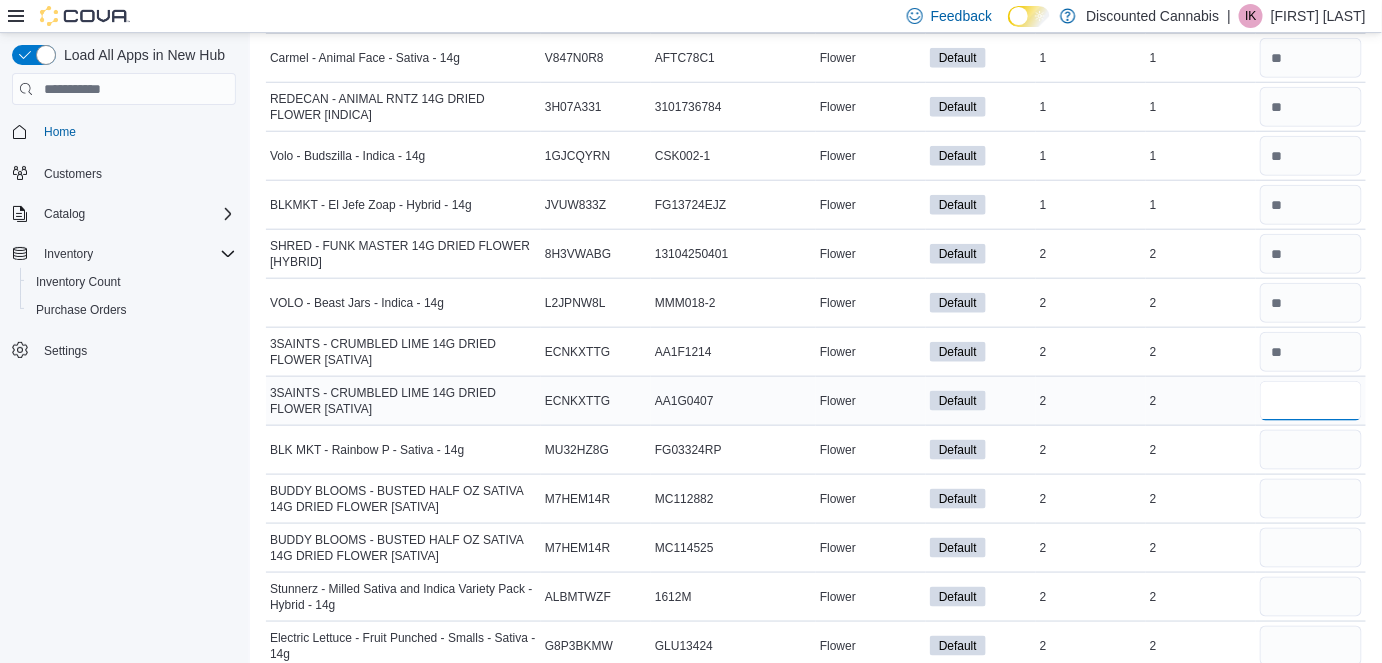 click at bounding box center [1311, 401] 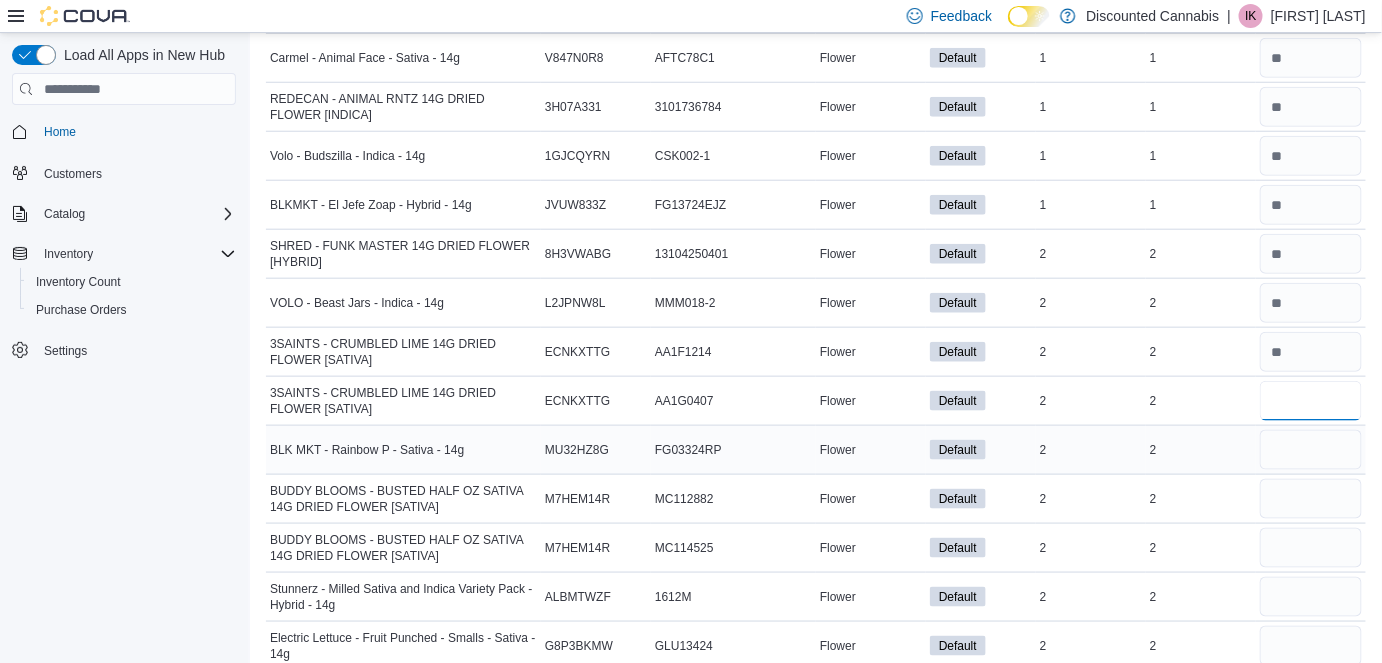 type on "*" 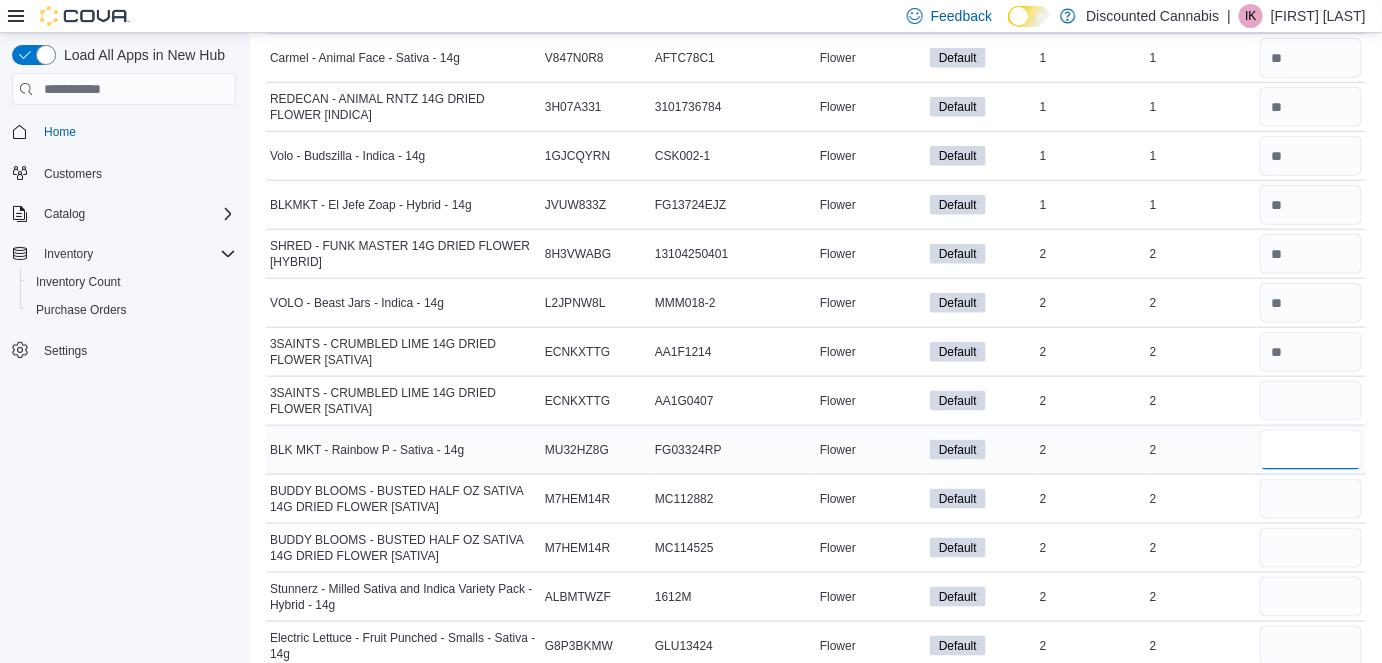type 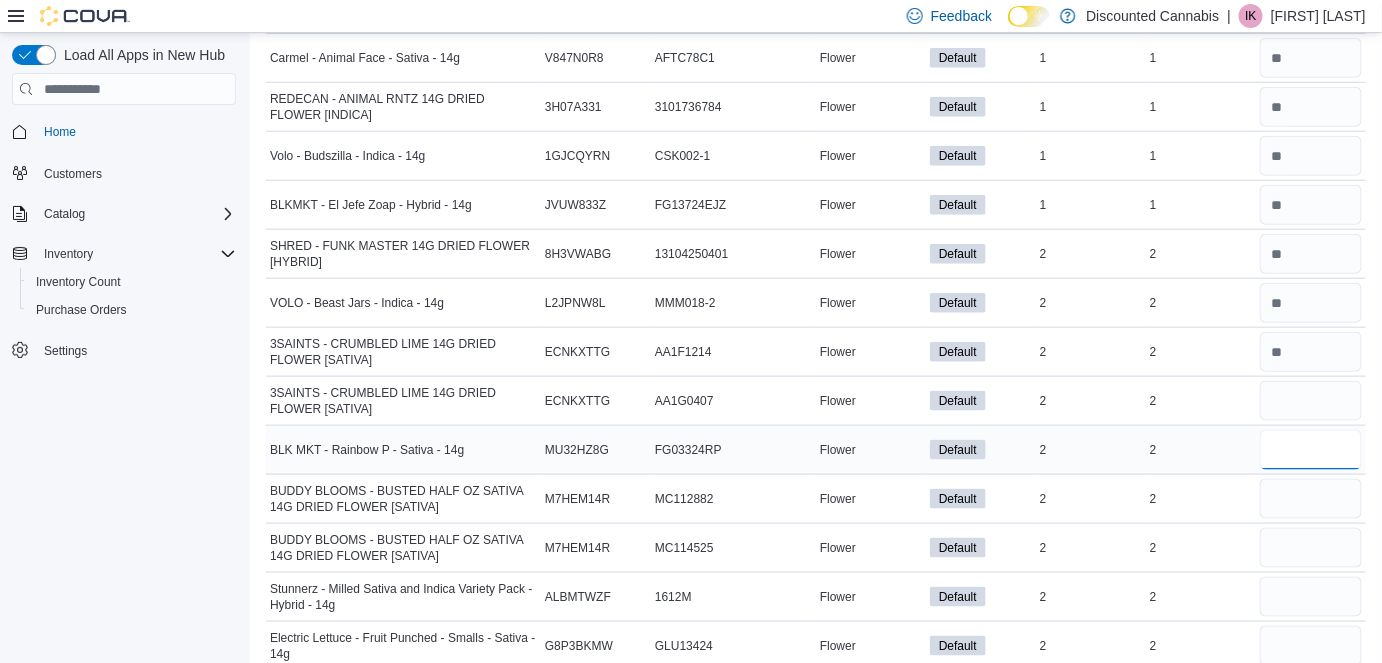 click at bounding box center (1311, 450) 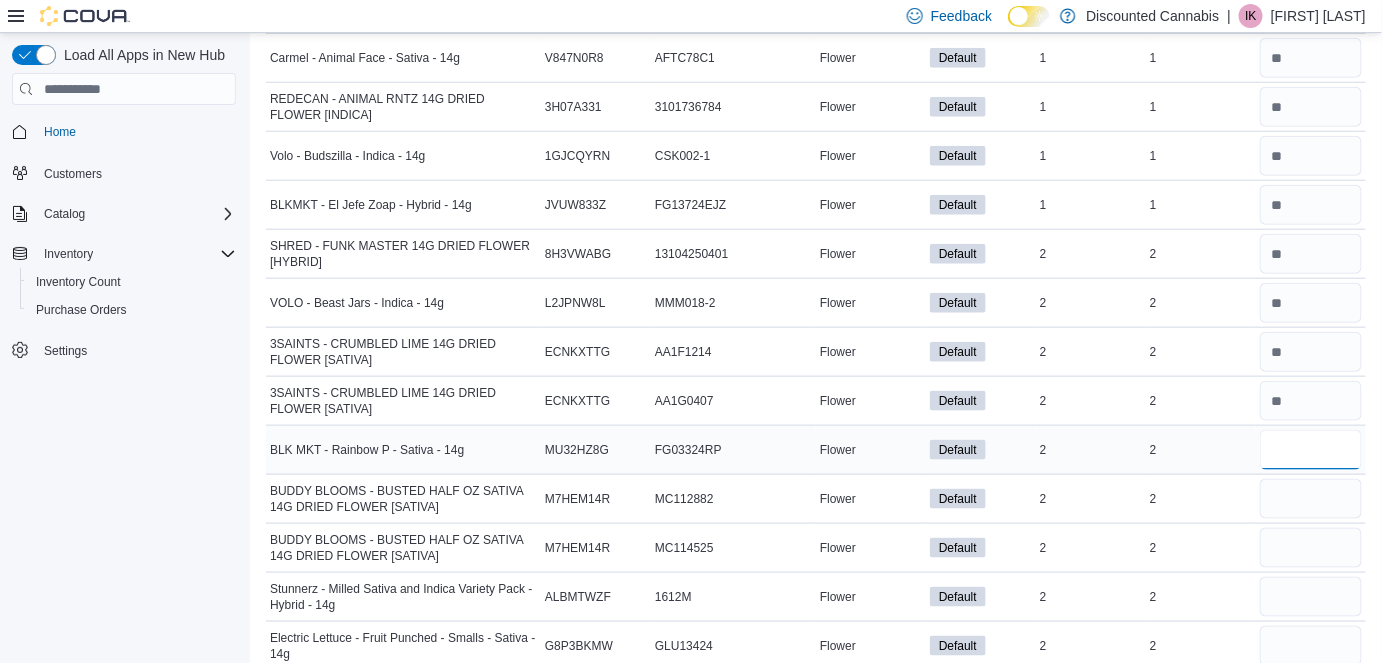 type on "*" 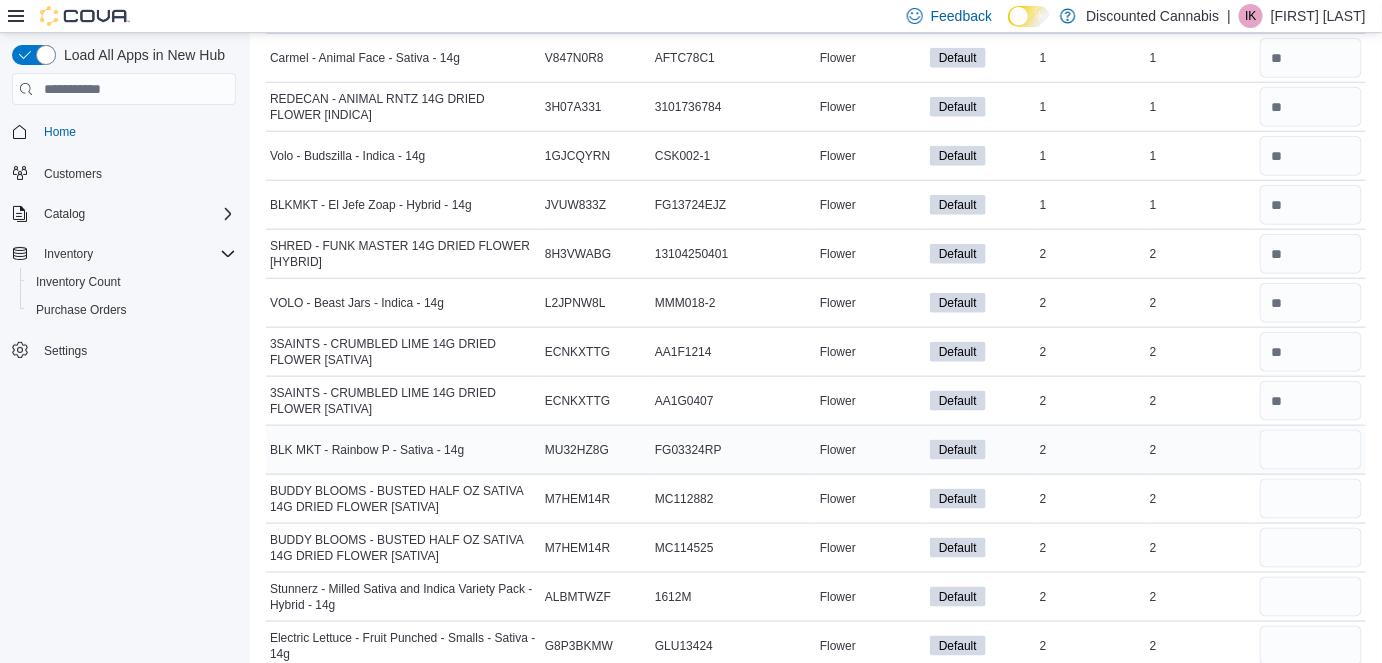 type 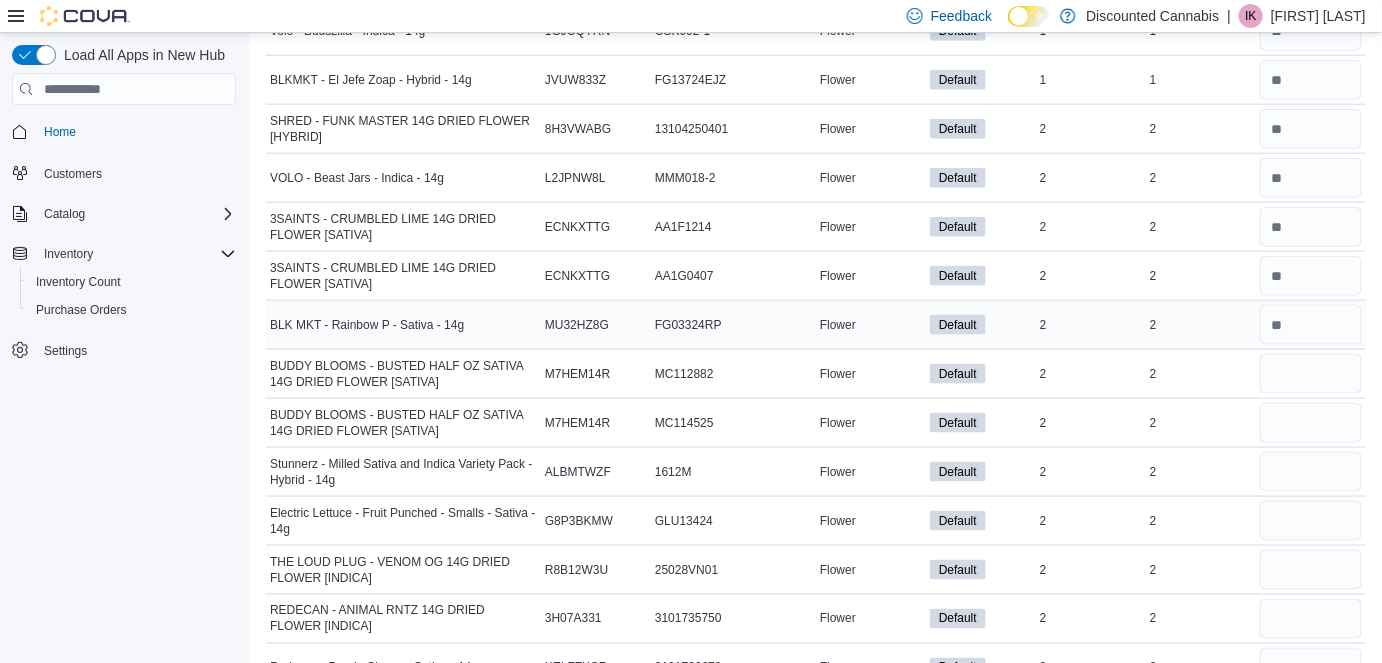 scroll, scrollTop: 831, scrollLeft: 0, axis: vertical 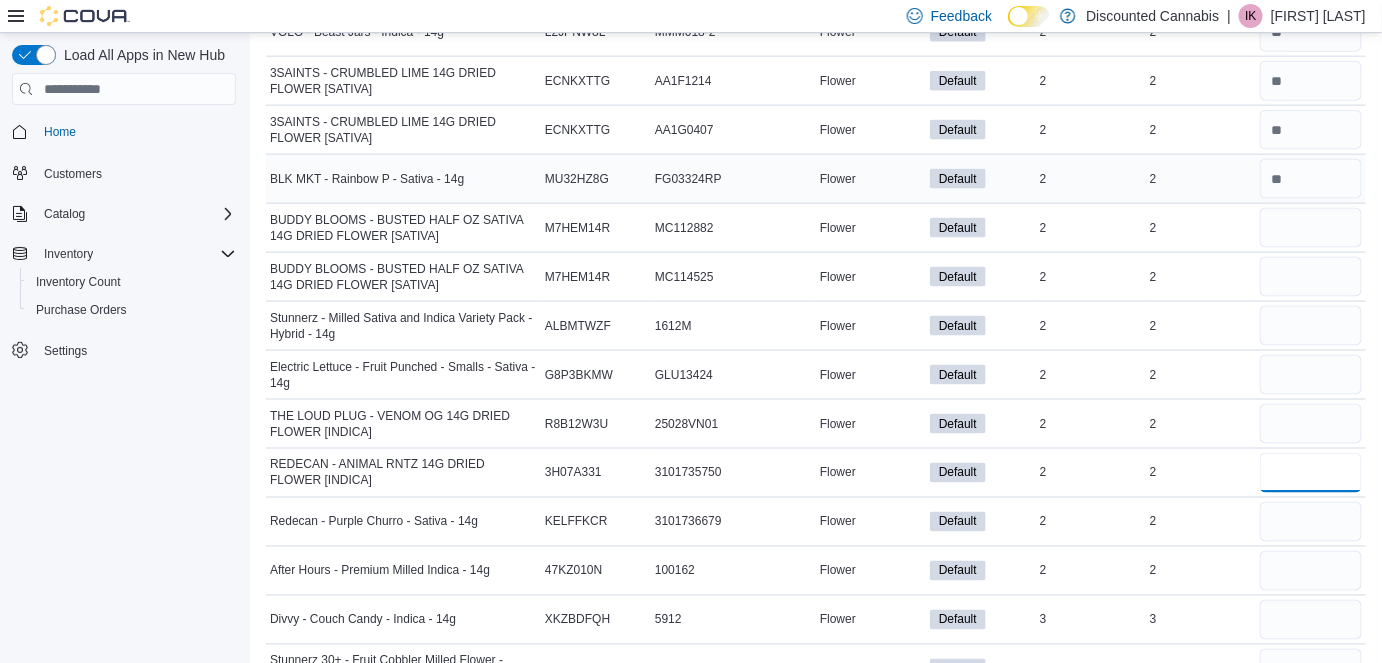 click at bounding box center [1311, 473] 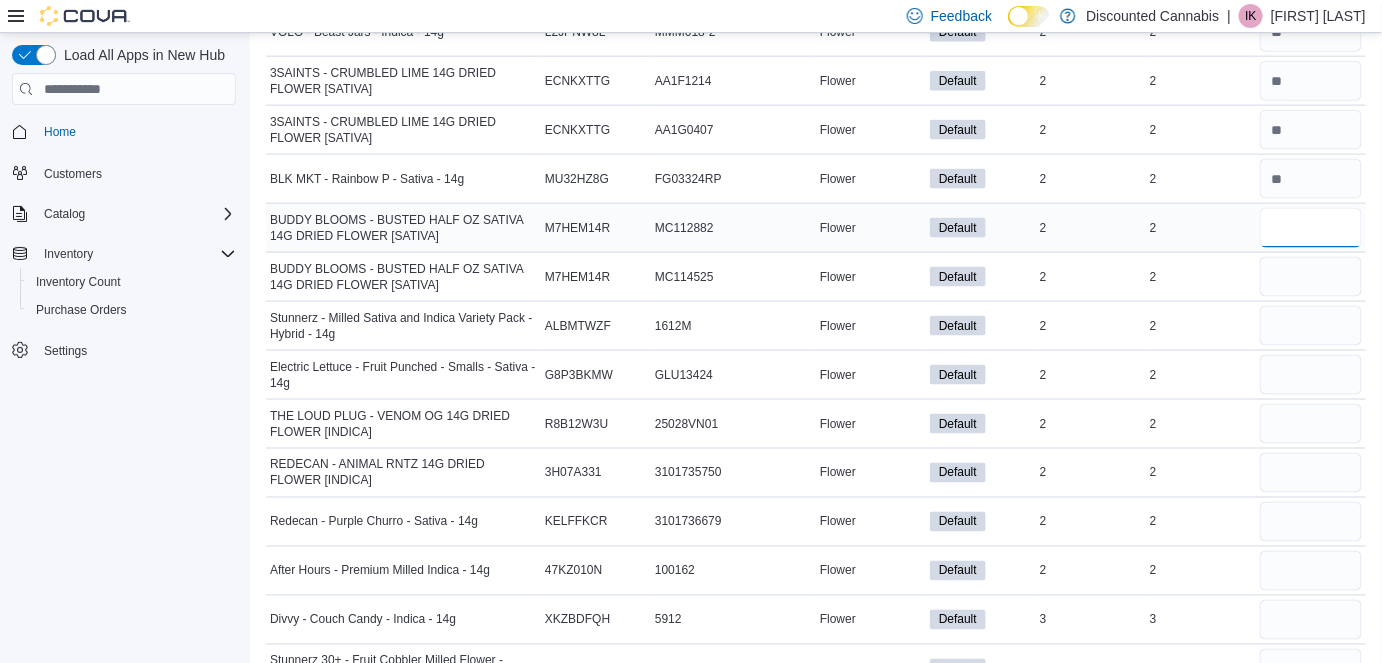 click at bounding box center (1311, 228) 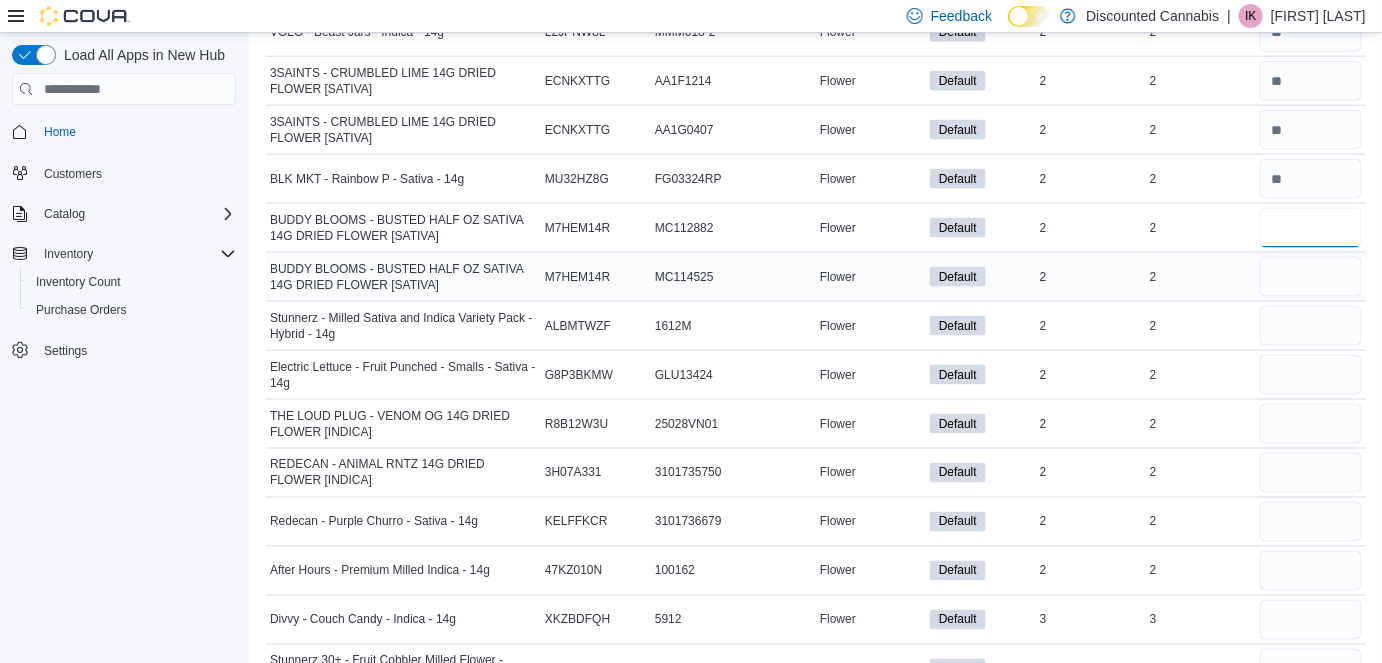 type on "*" 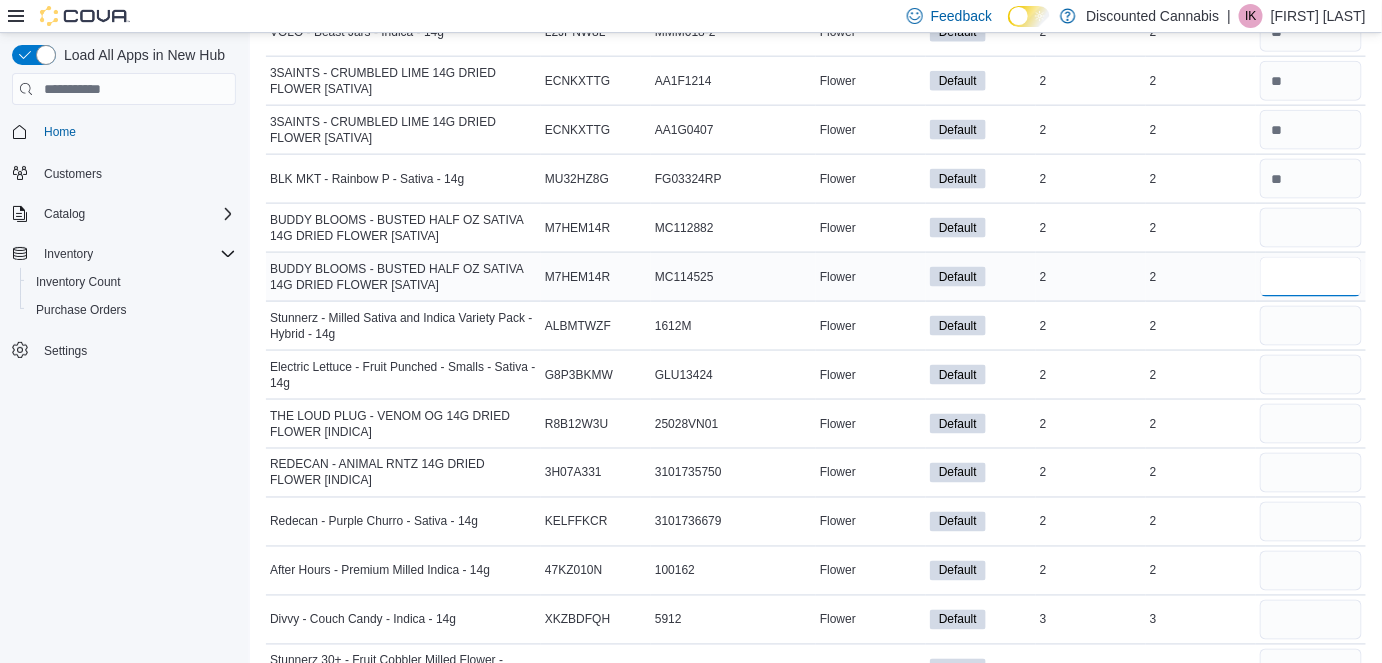 type 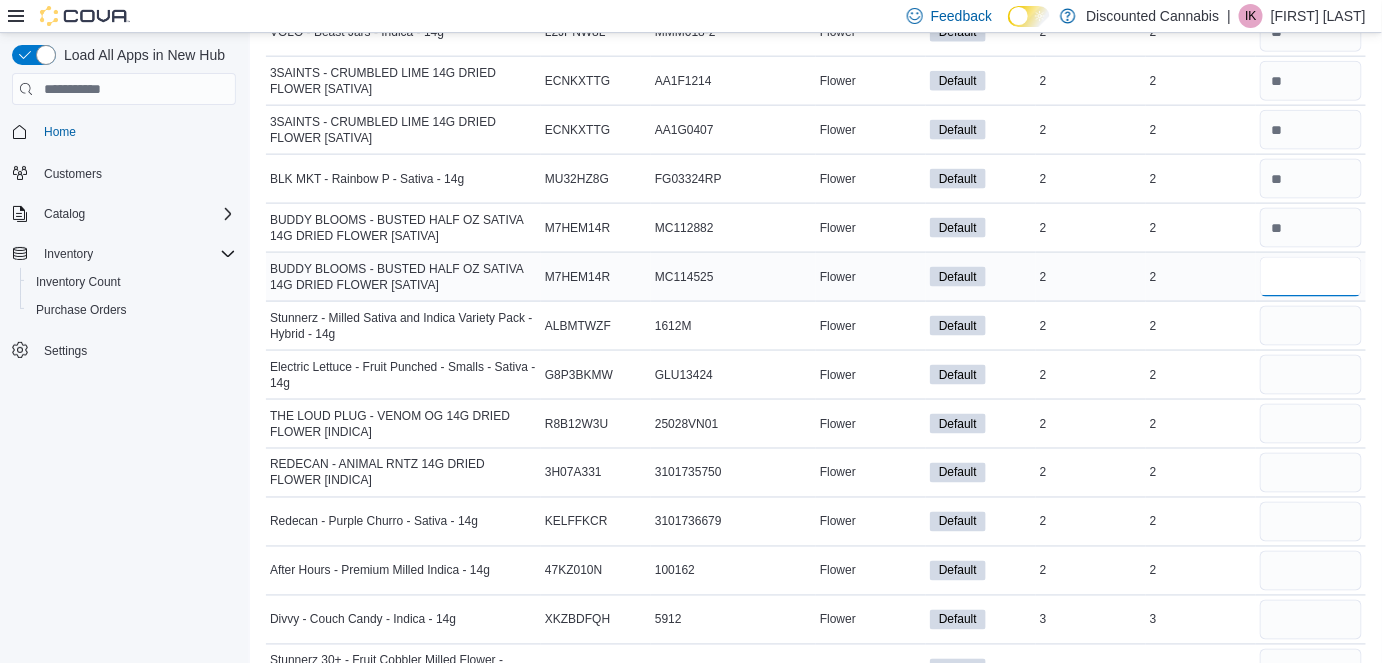 click at bounding box center [1311, 277] 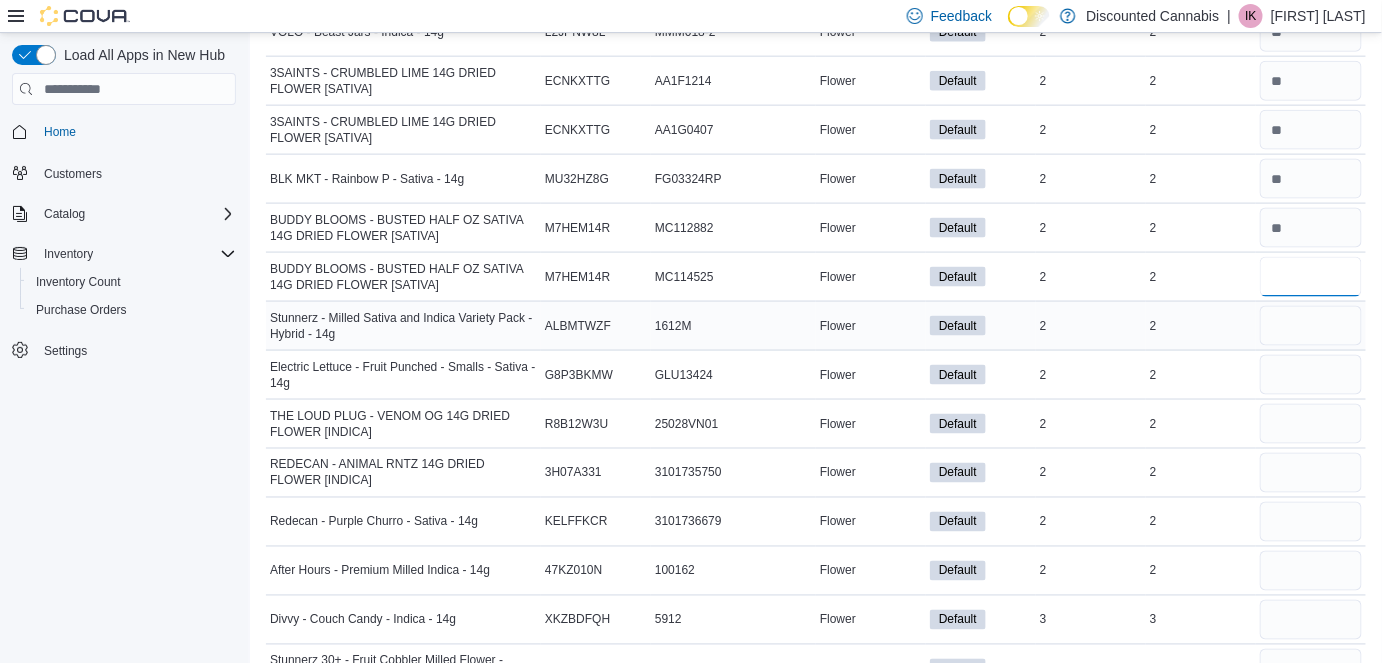 type on "*" 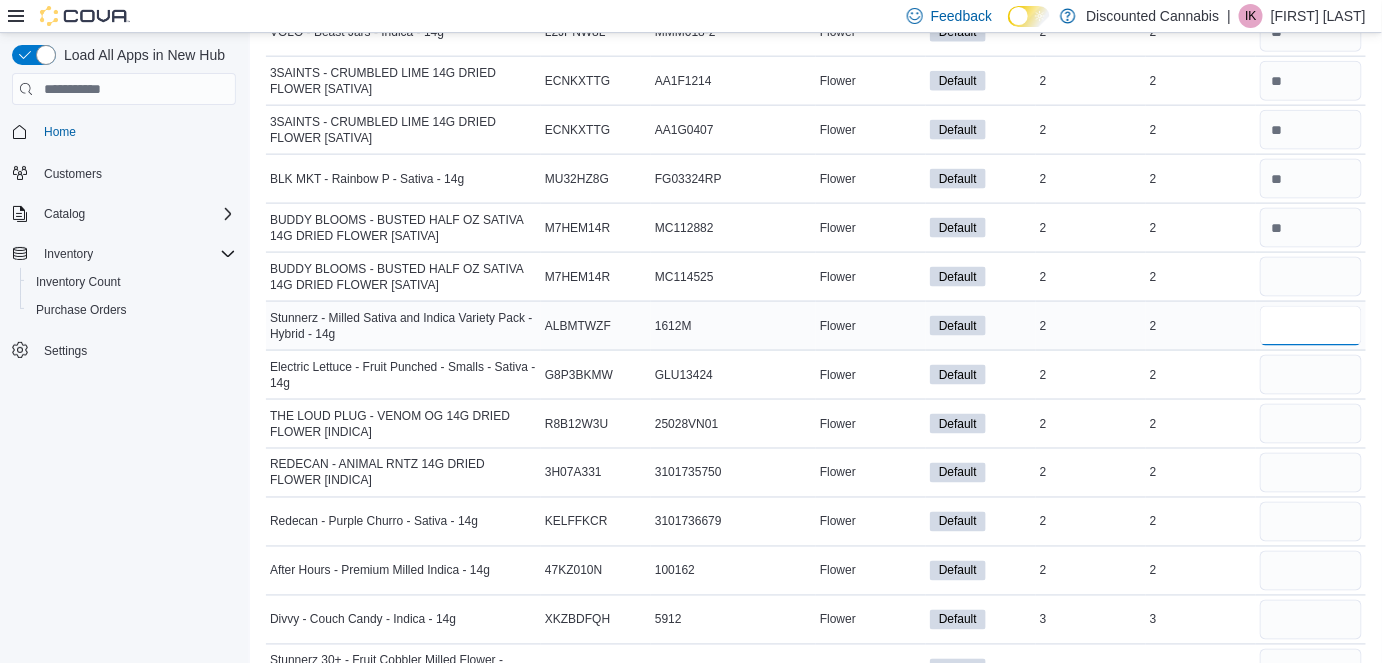 type 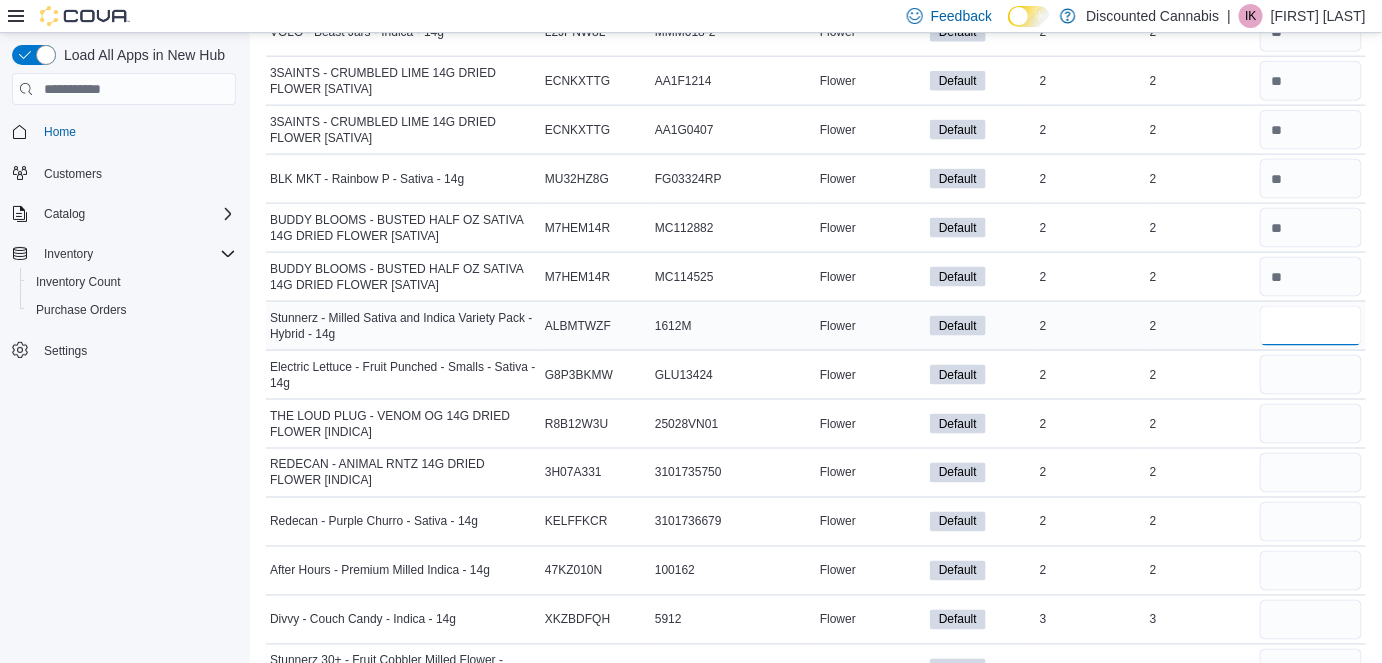 click at bounding box center (1311, 326) 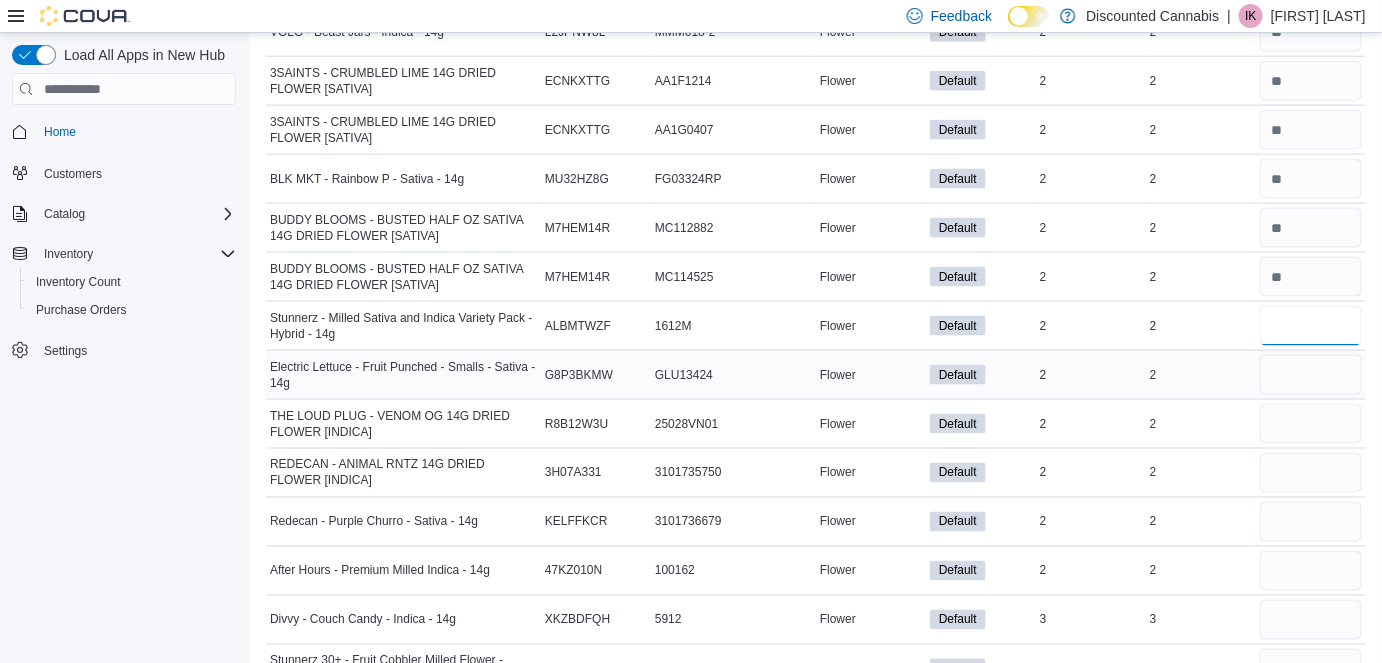type on "*" 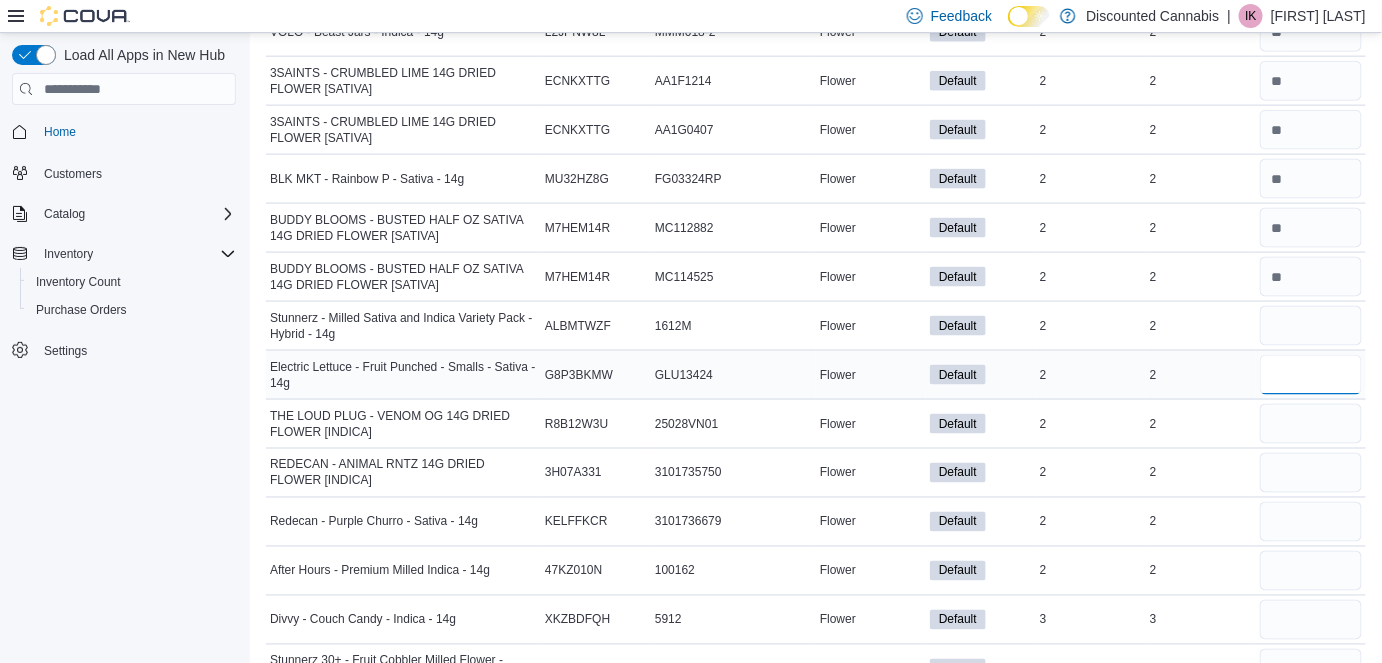 type 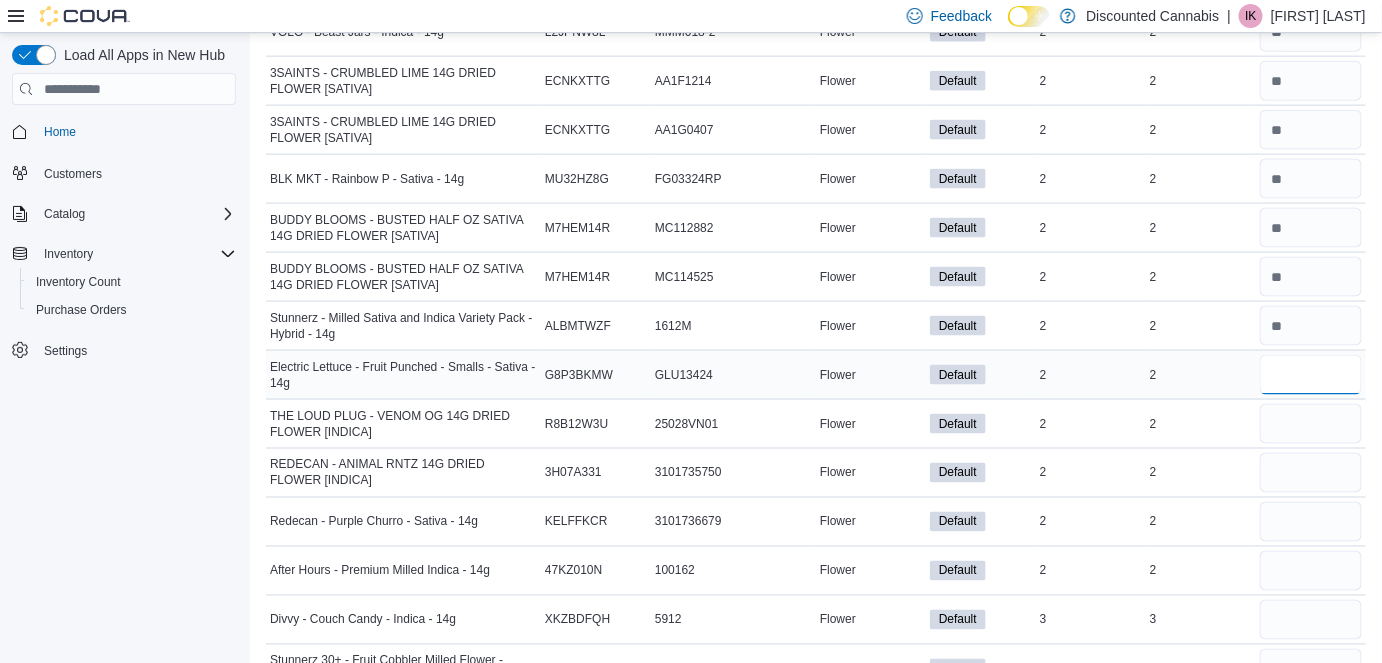 click at bounding box center (1311, 375) 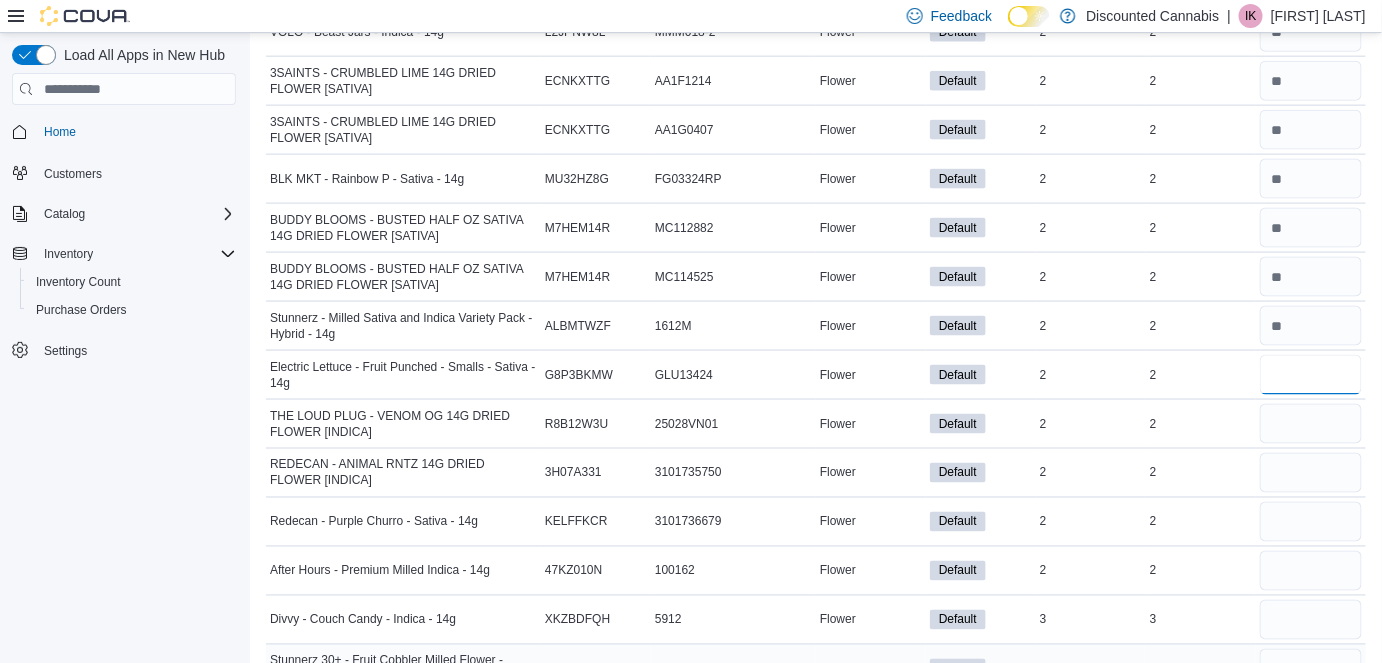 type on "*" 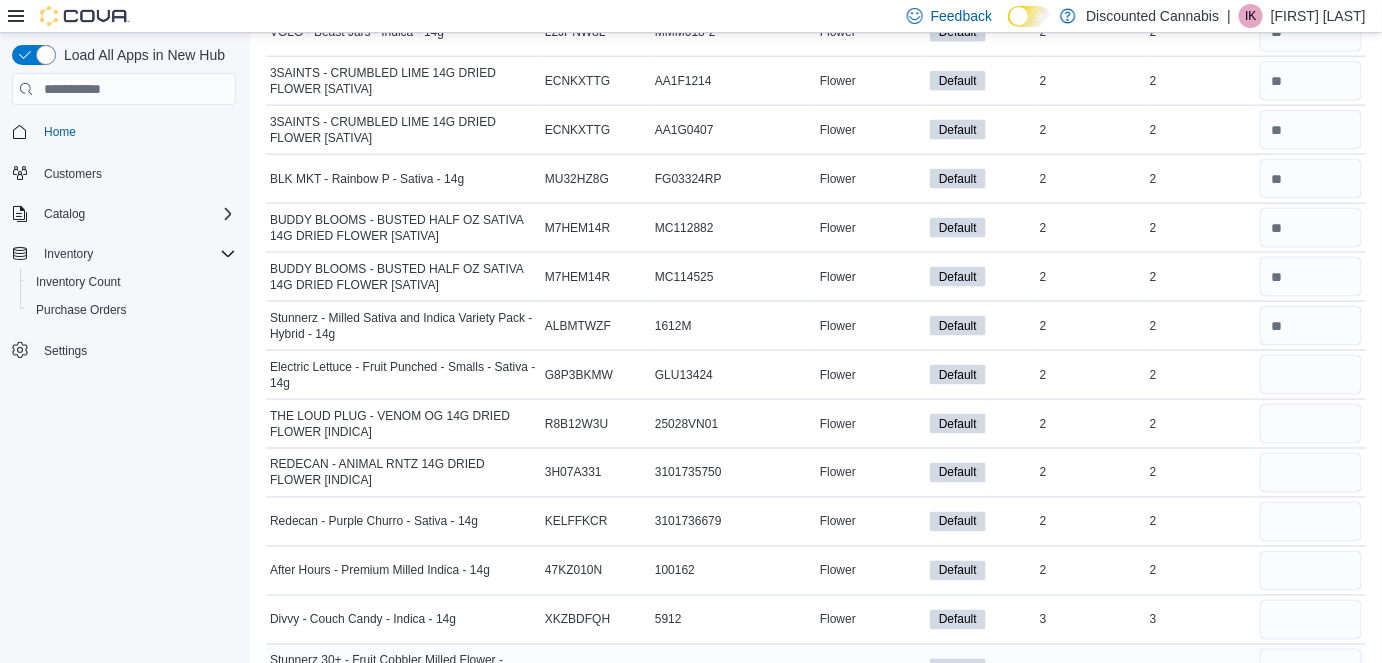 type 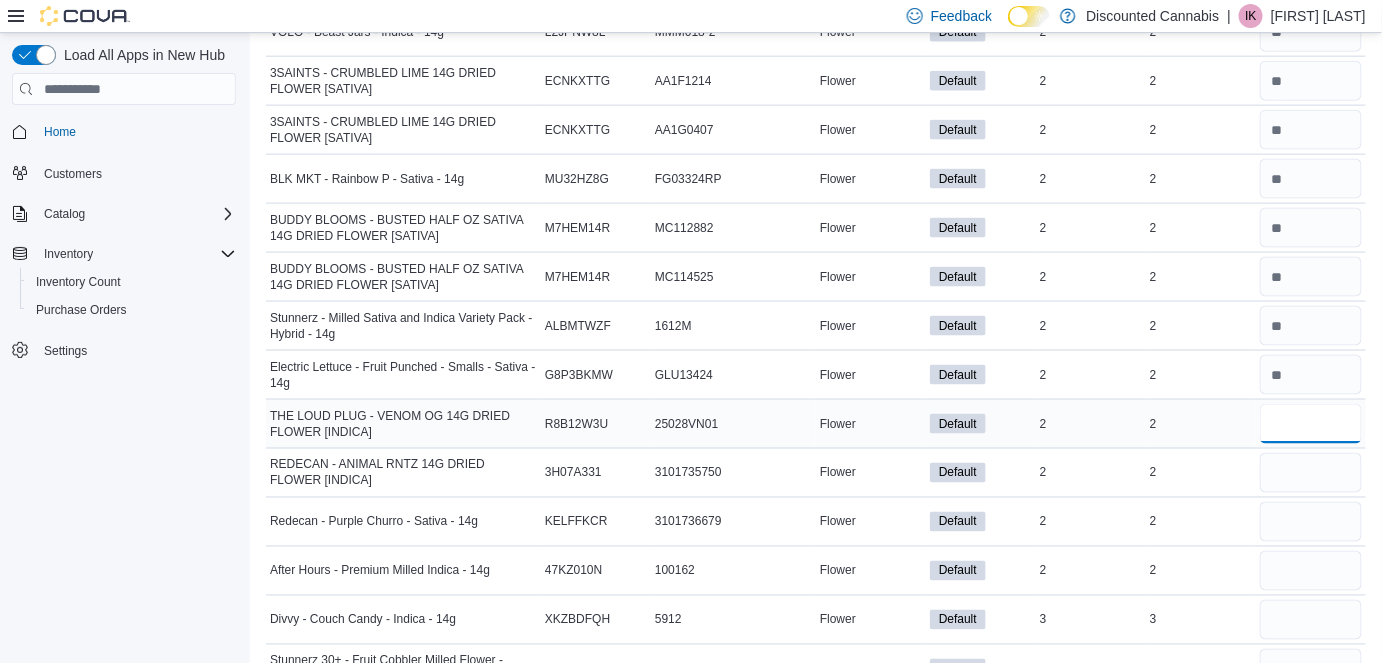 click at bounding box center [1311, 424] 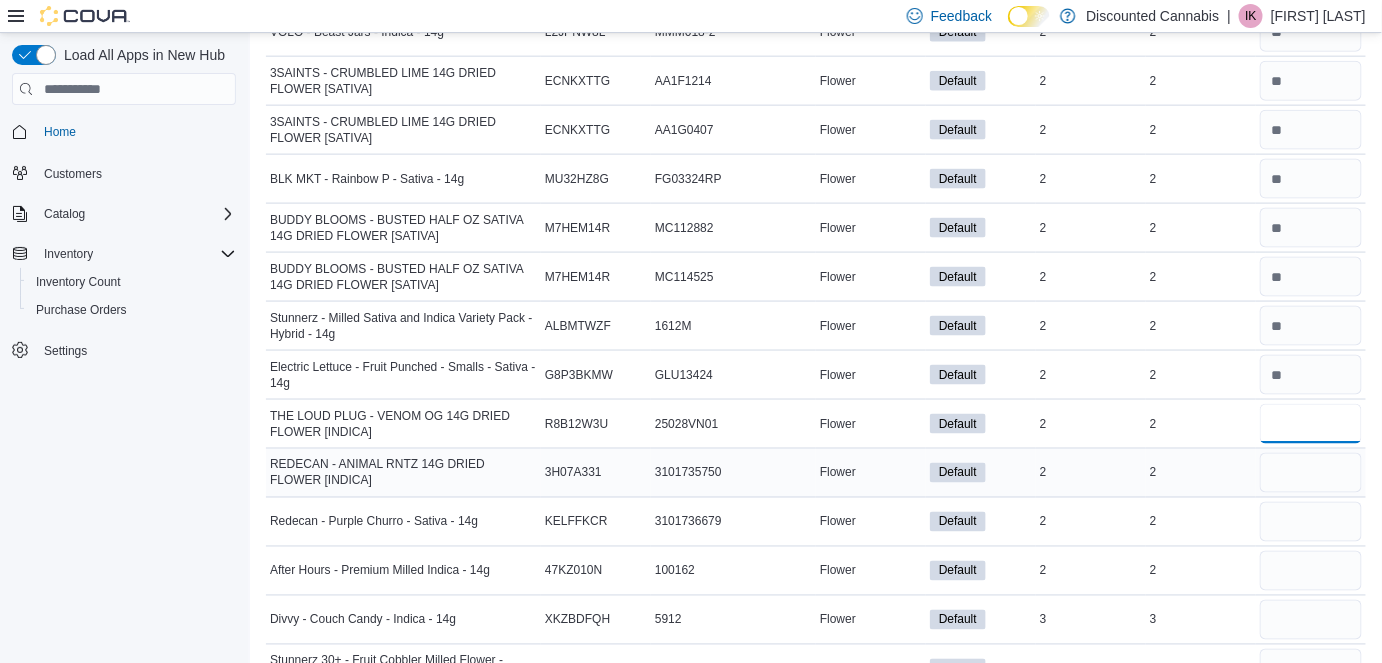 type on "*" 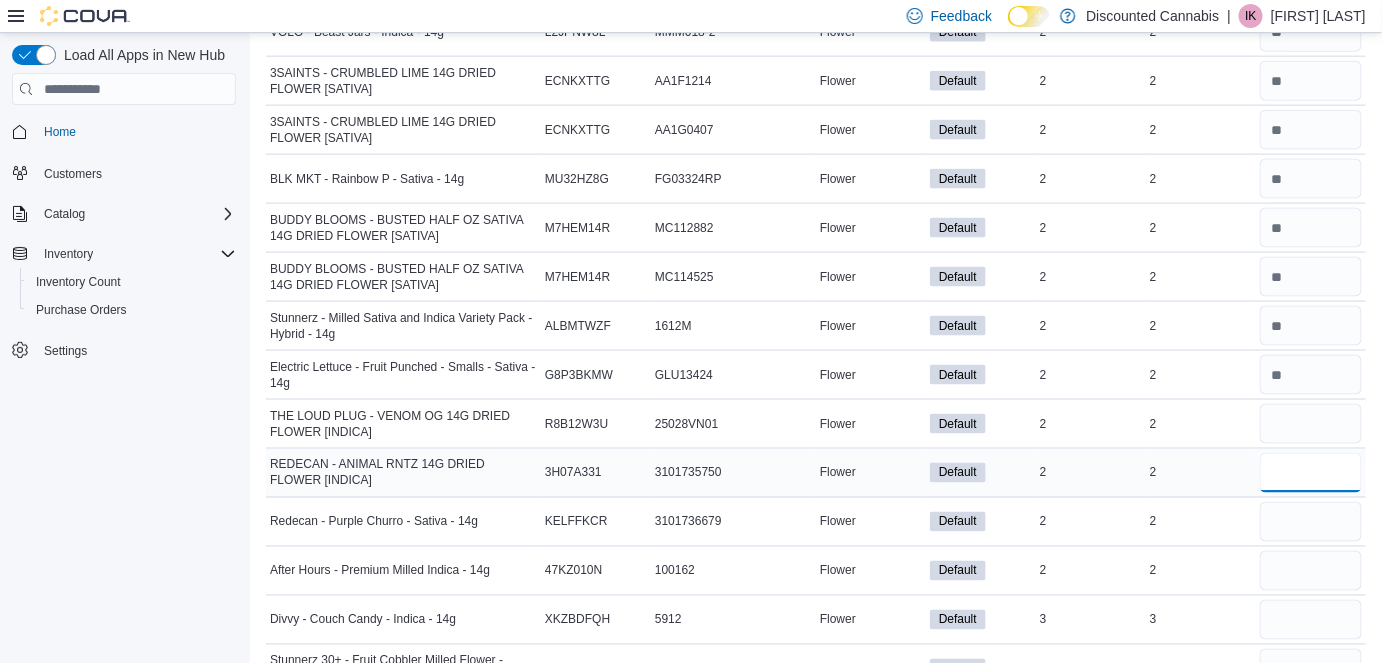 type 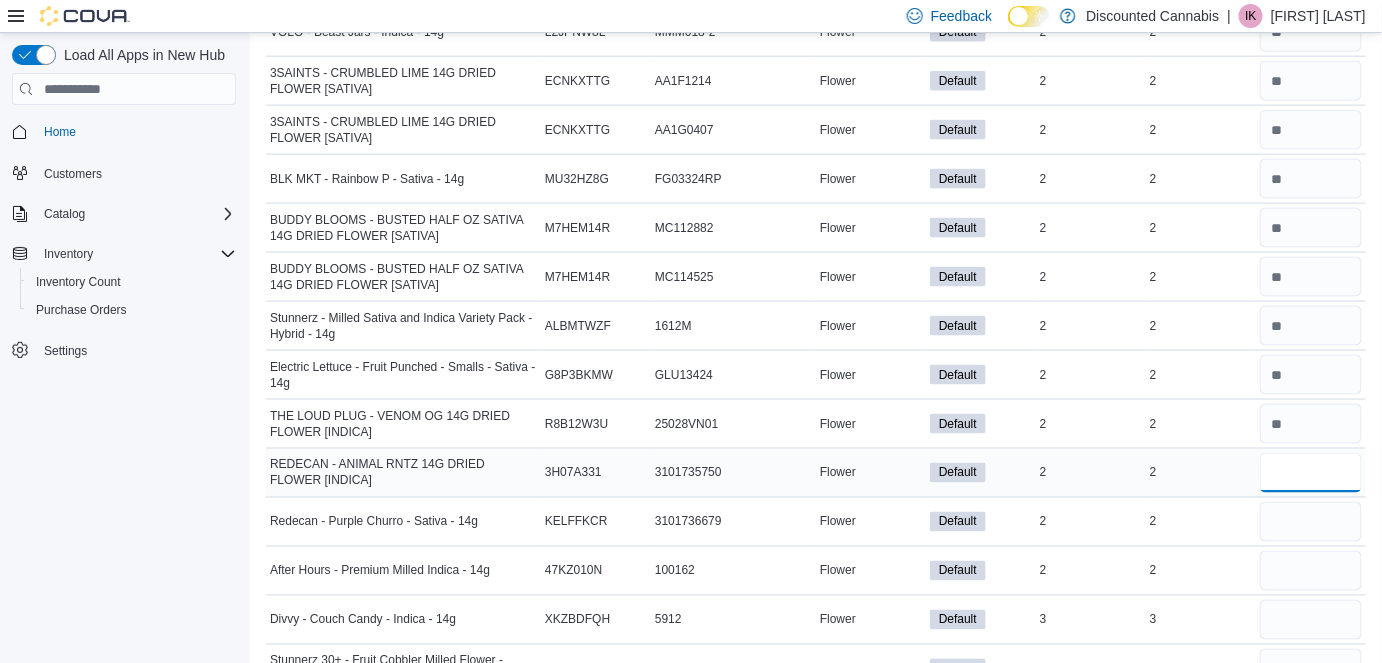 click at bounding box center (1311, 473) 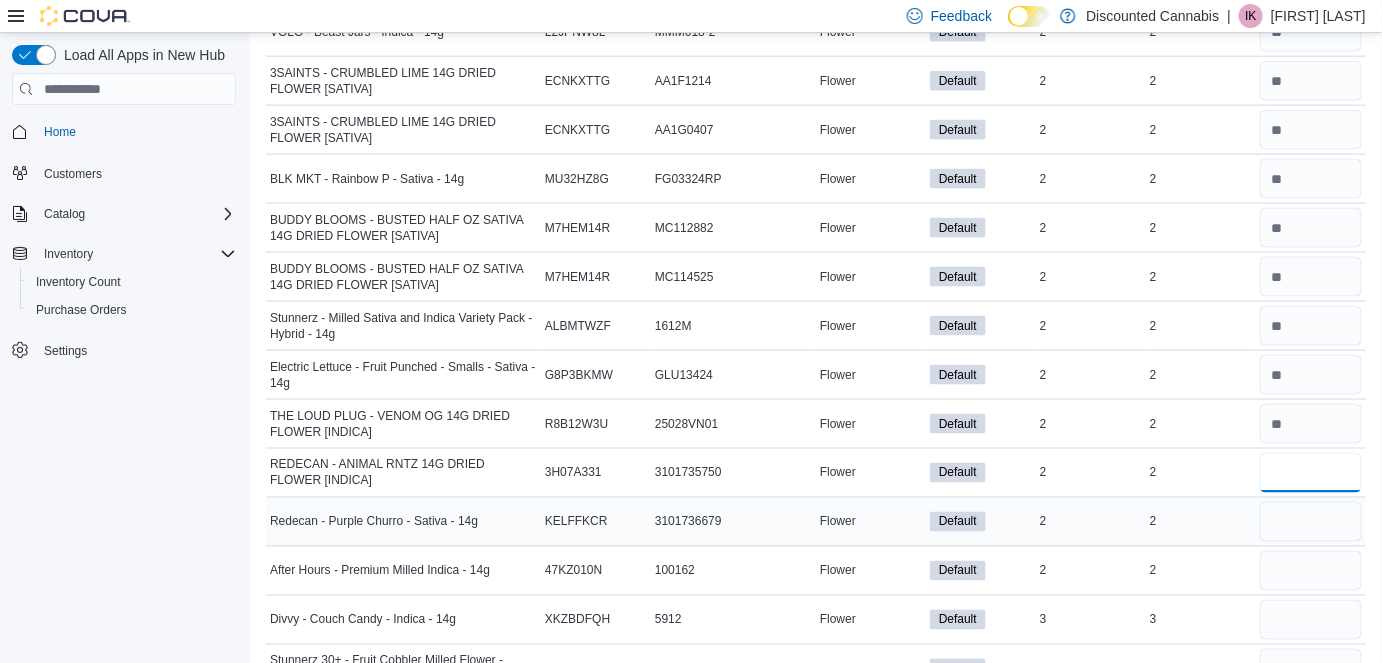 type on "*" 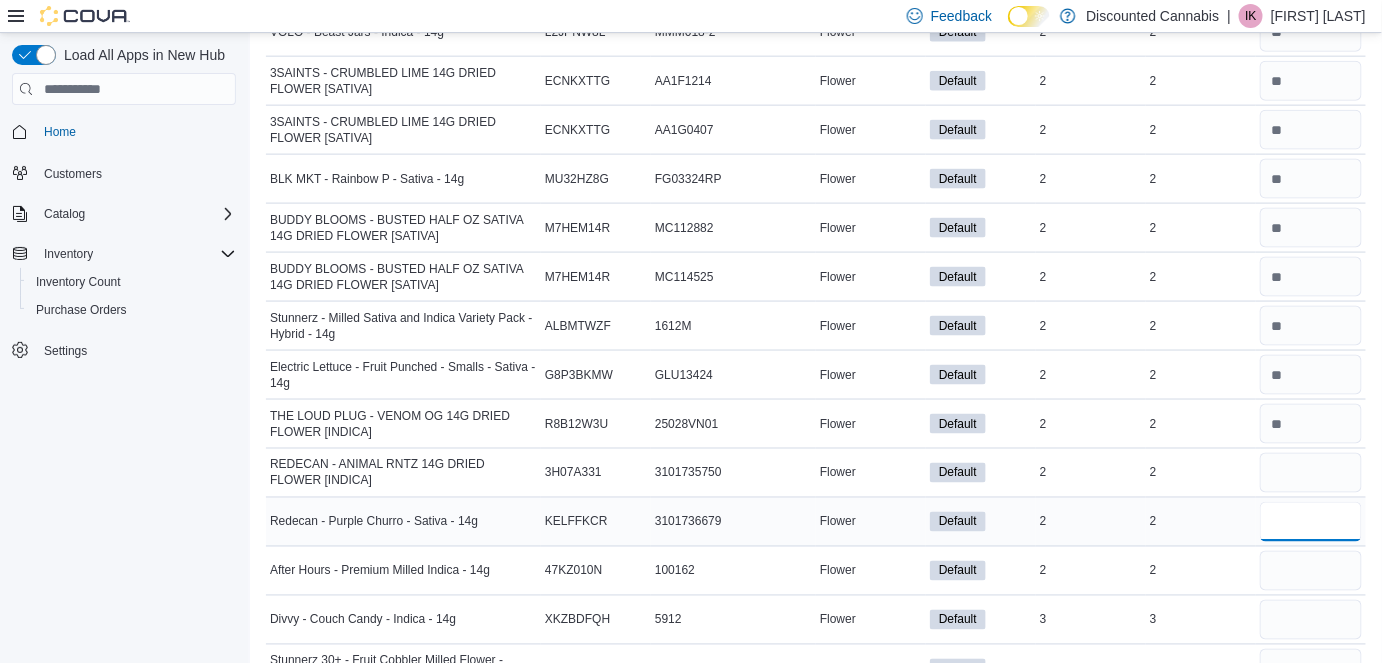 type 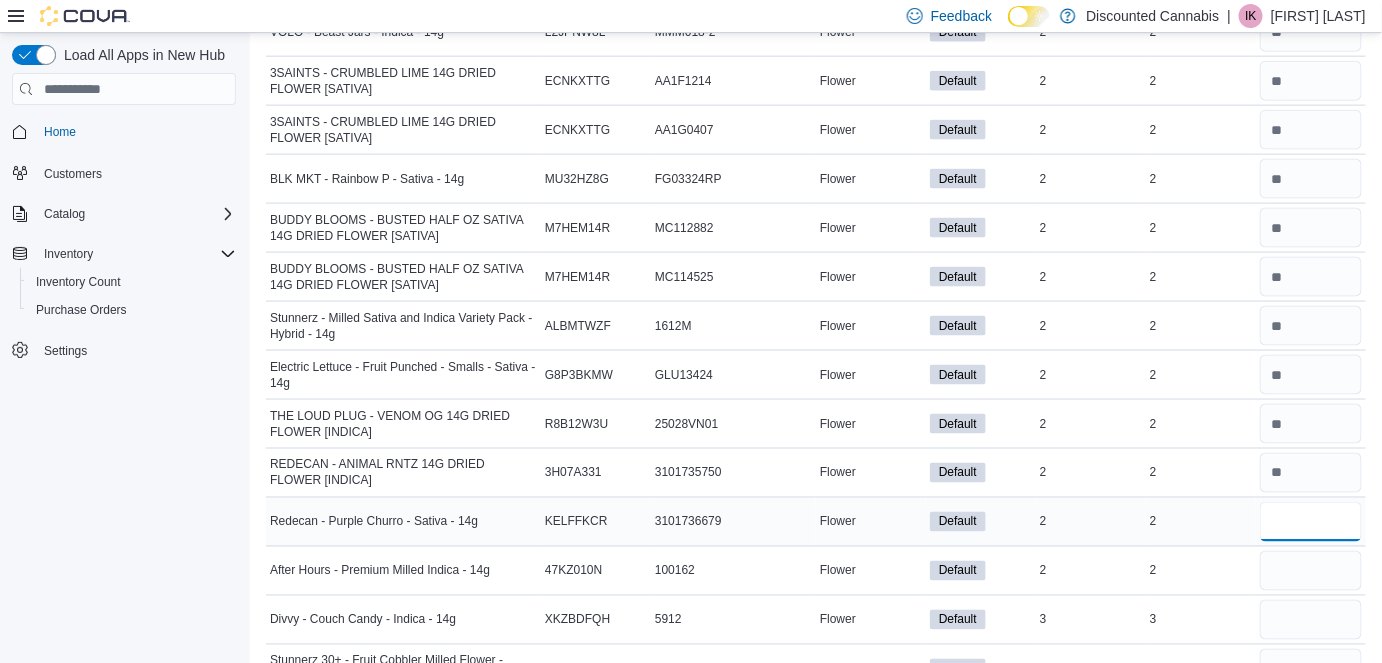 click at bounding box center [1311, 522] 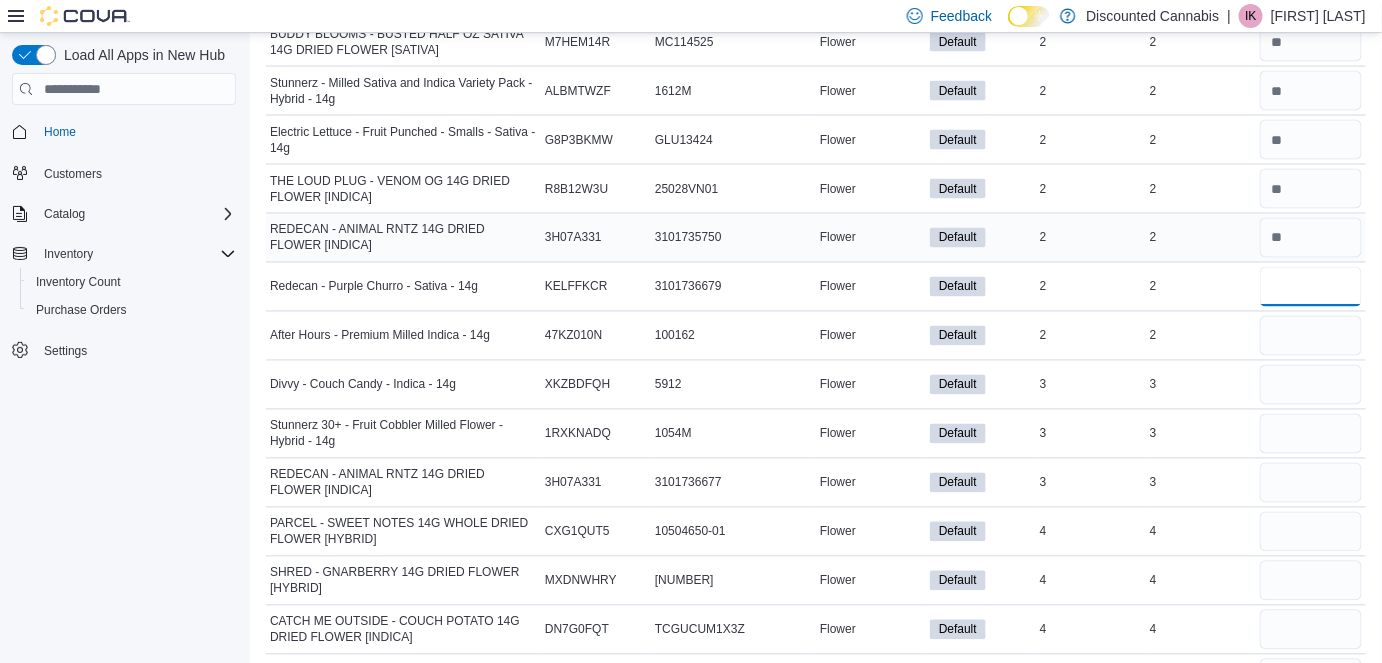 scroll, scrollTop: 1078, scrollLeft: 0, axis: vertical 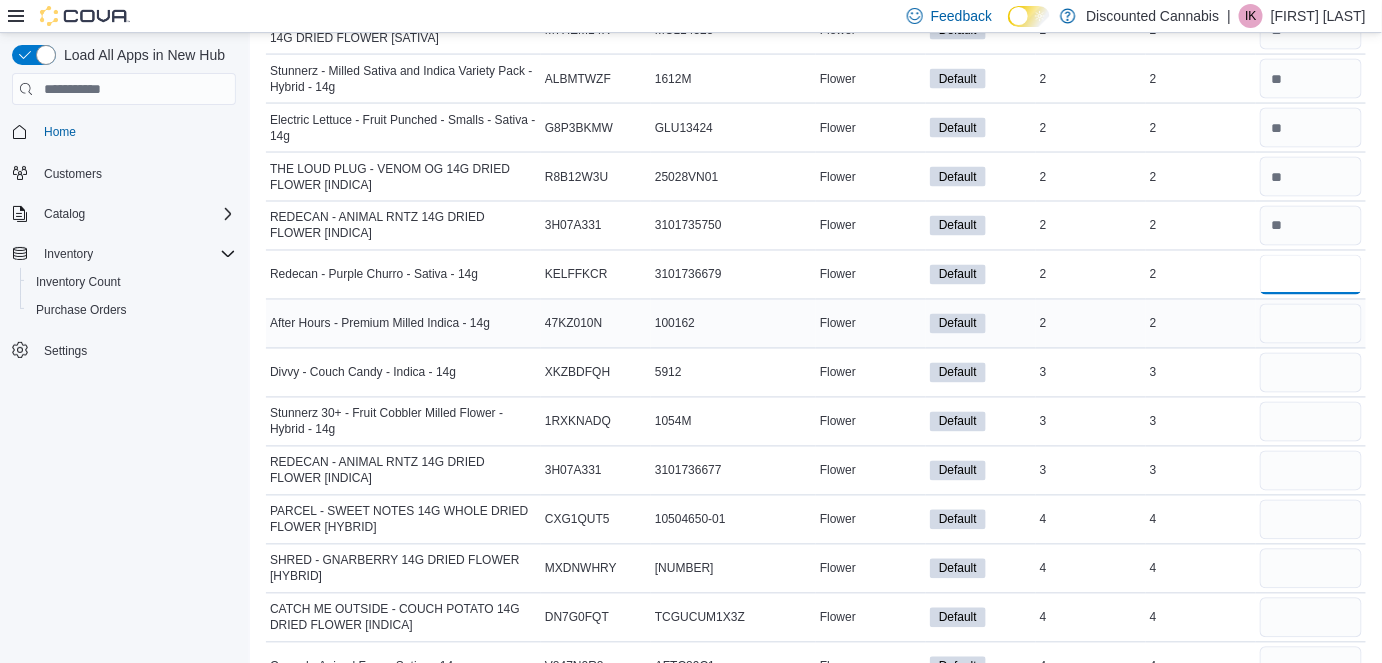 type on "*" 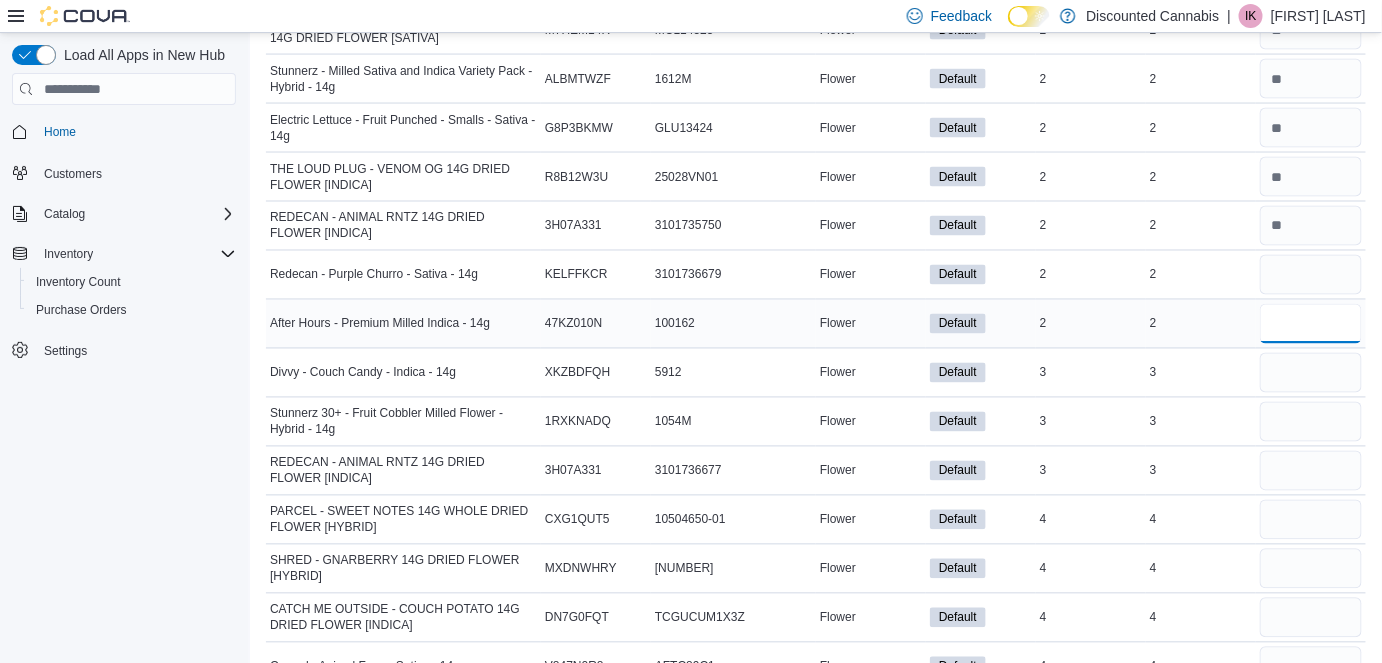 type 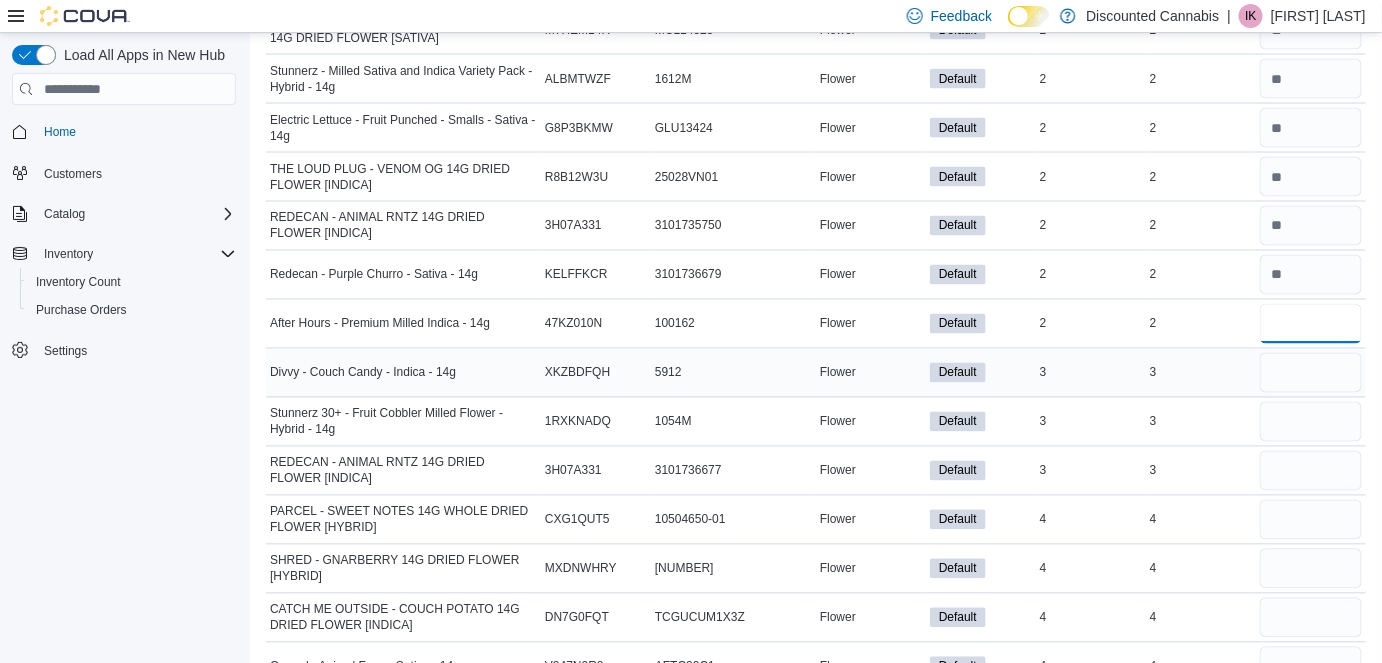 type on "*" 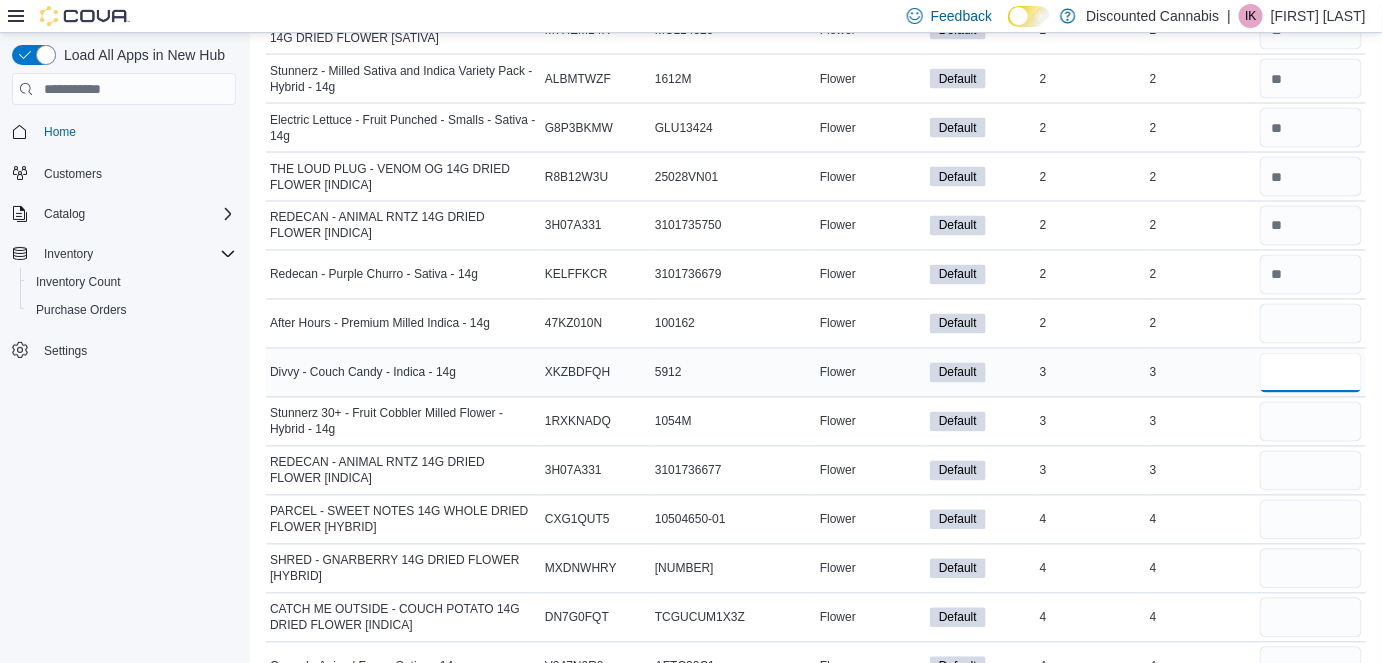 type 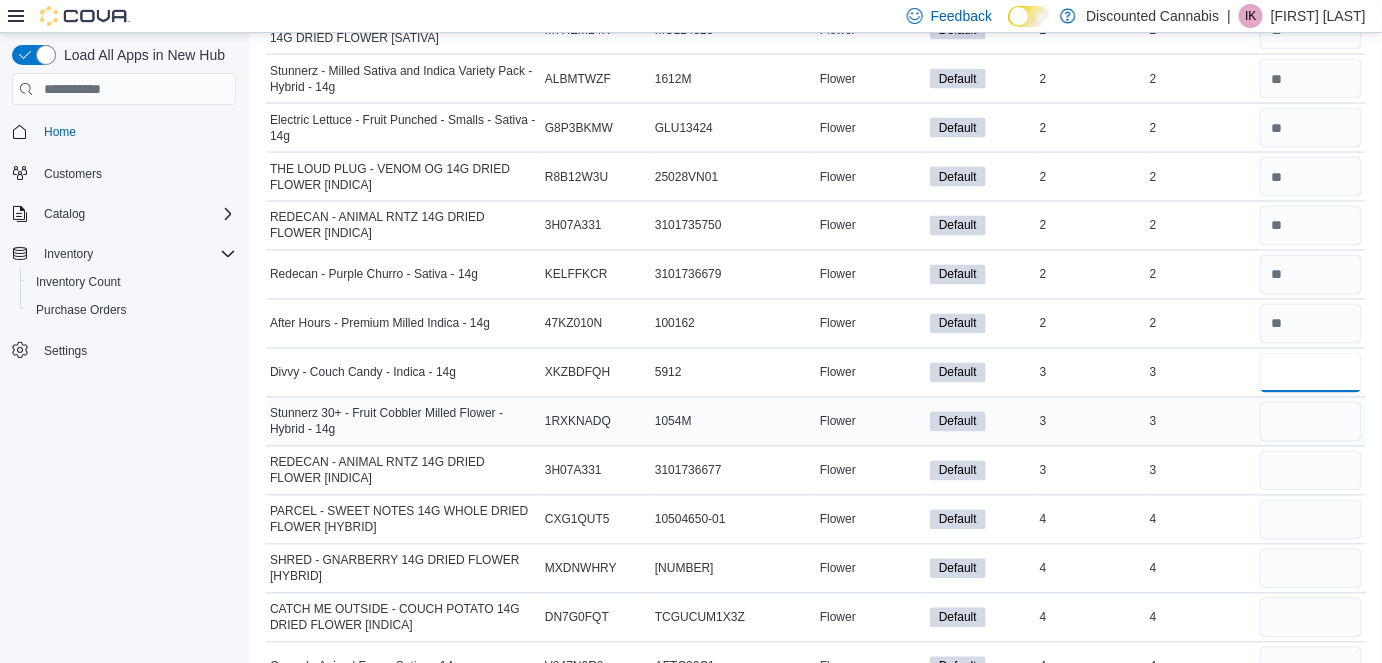 type on "*" 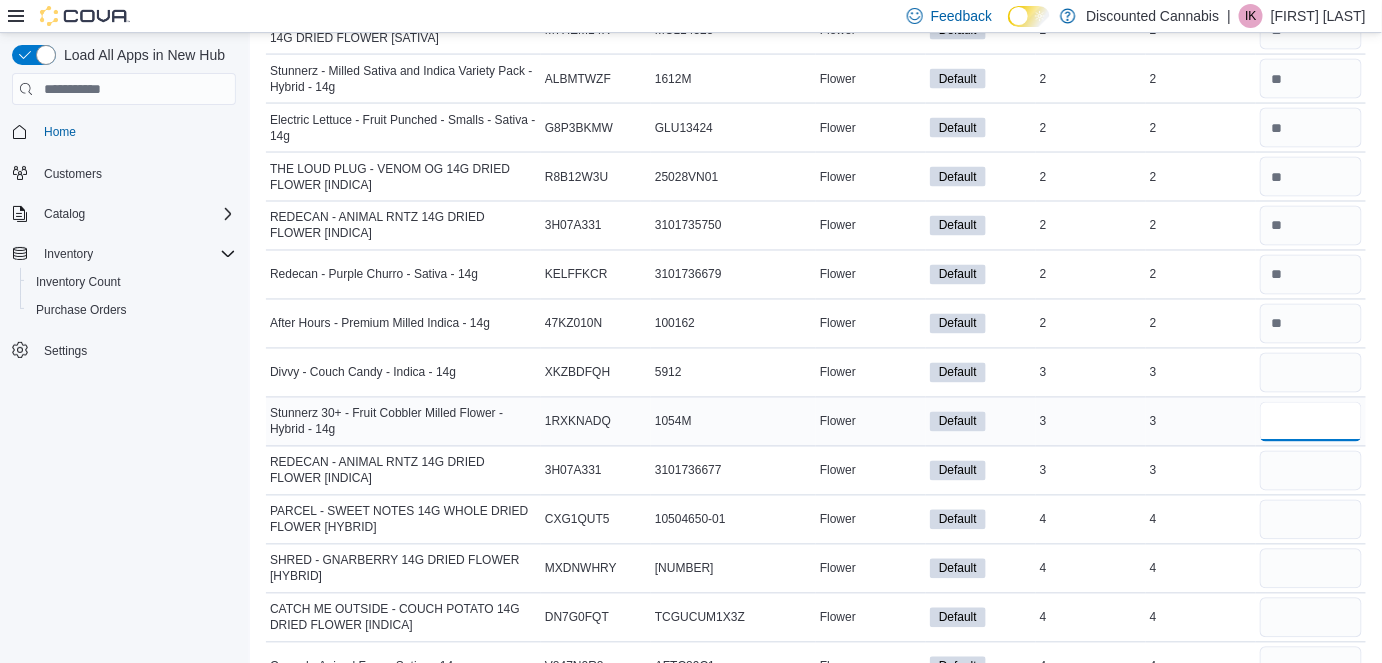 type 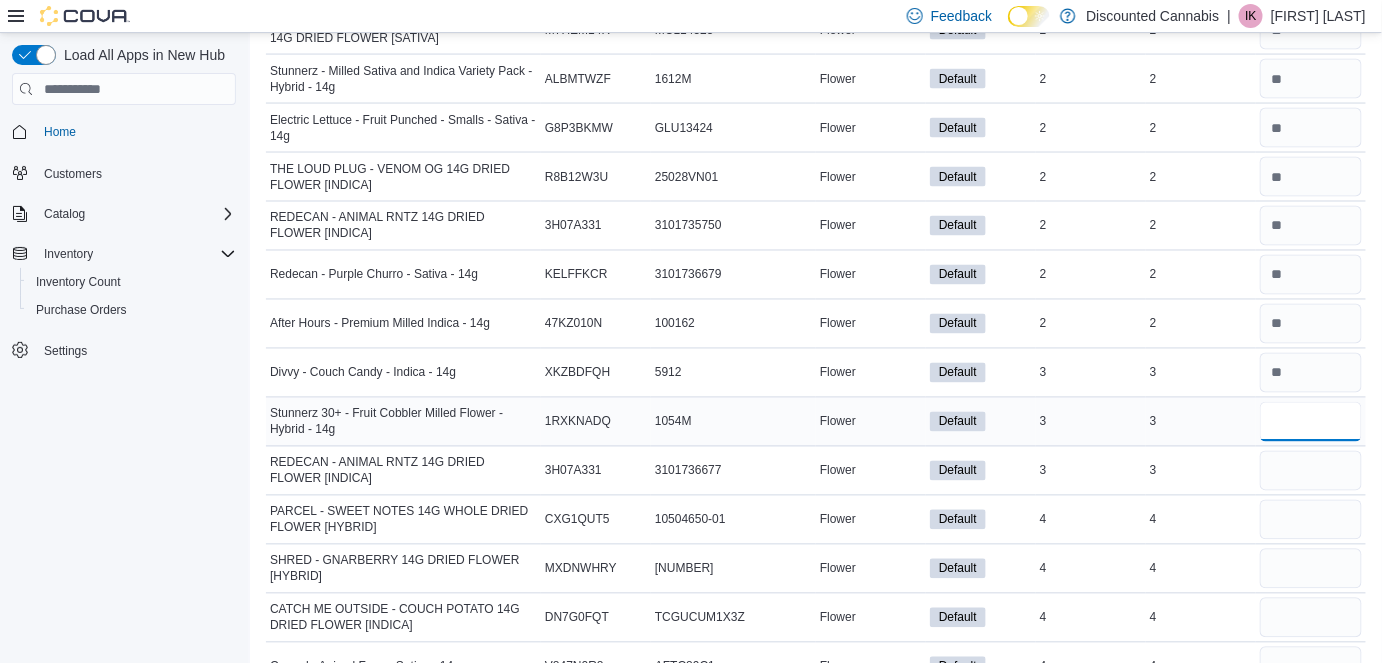click at bounding box center (1311, 422) 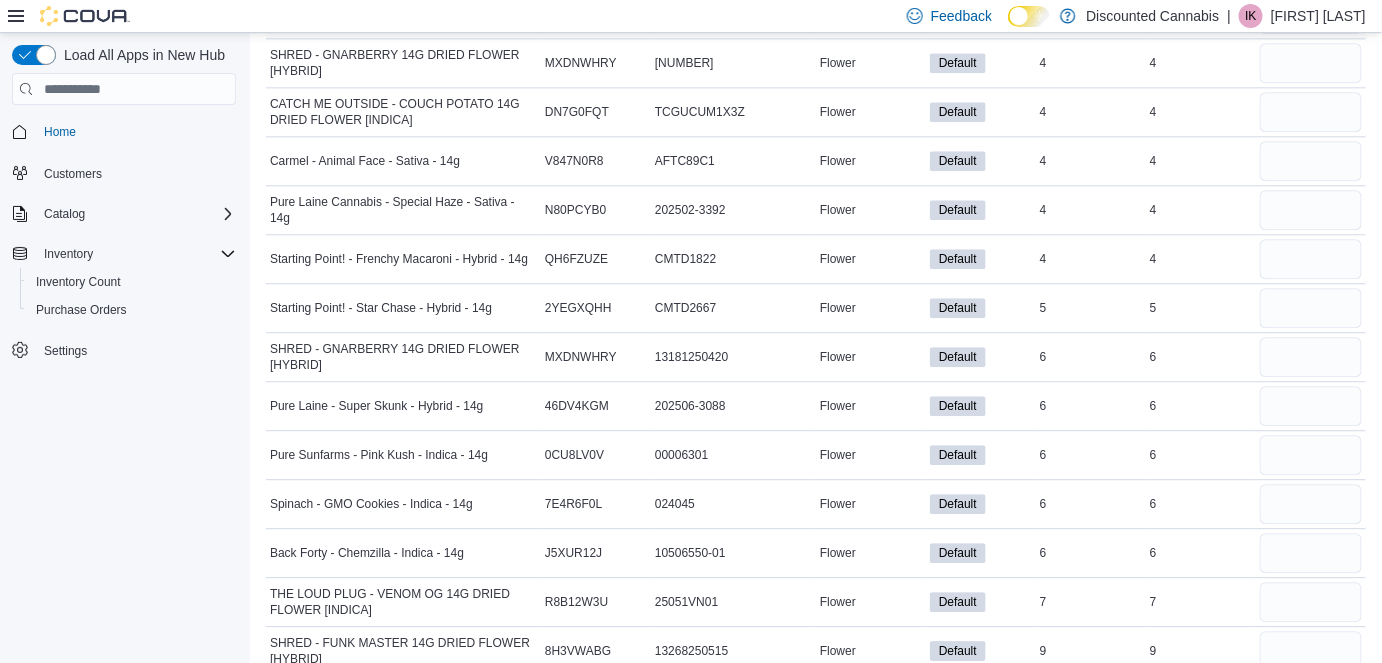 scroll, scrollTop: 1600, scrollLeft: 0, axis: vertical 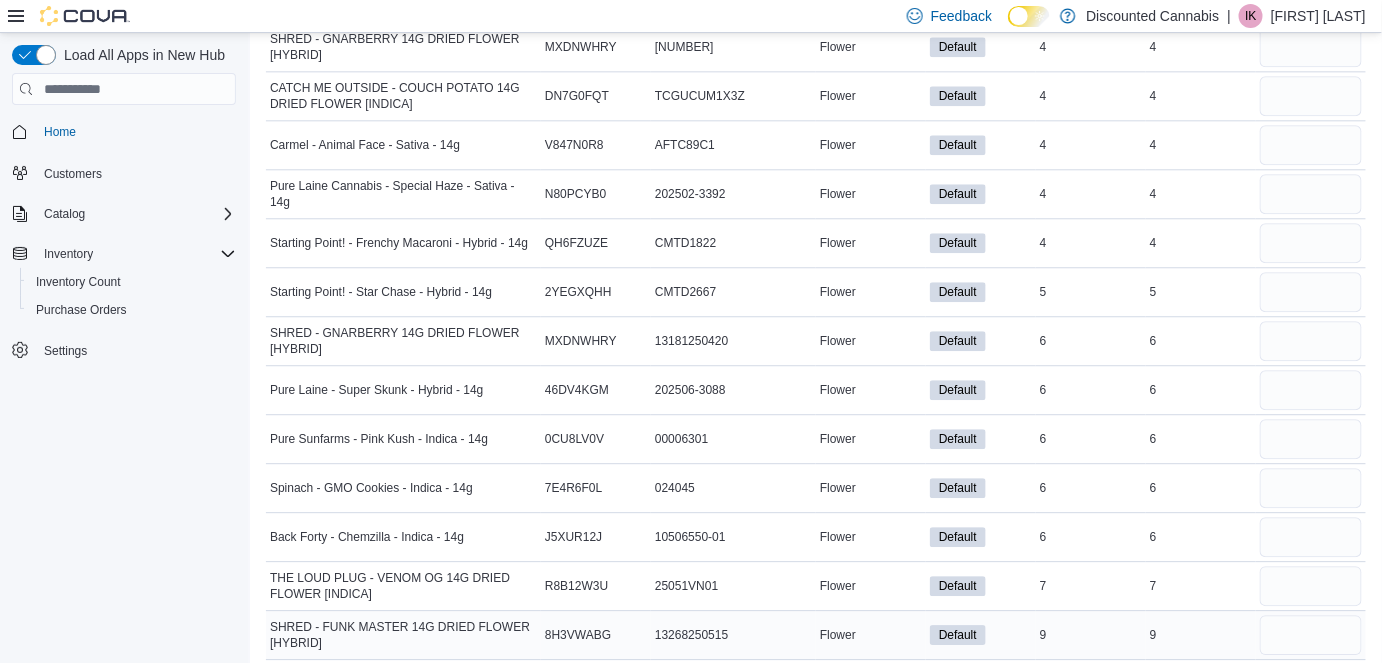 type on "*" 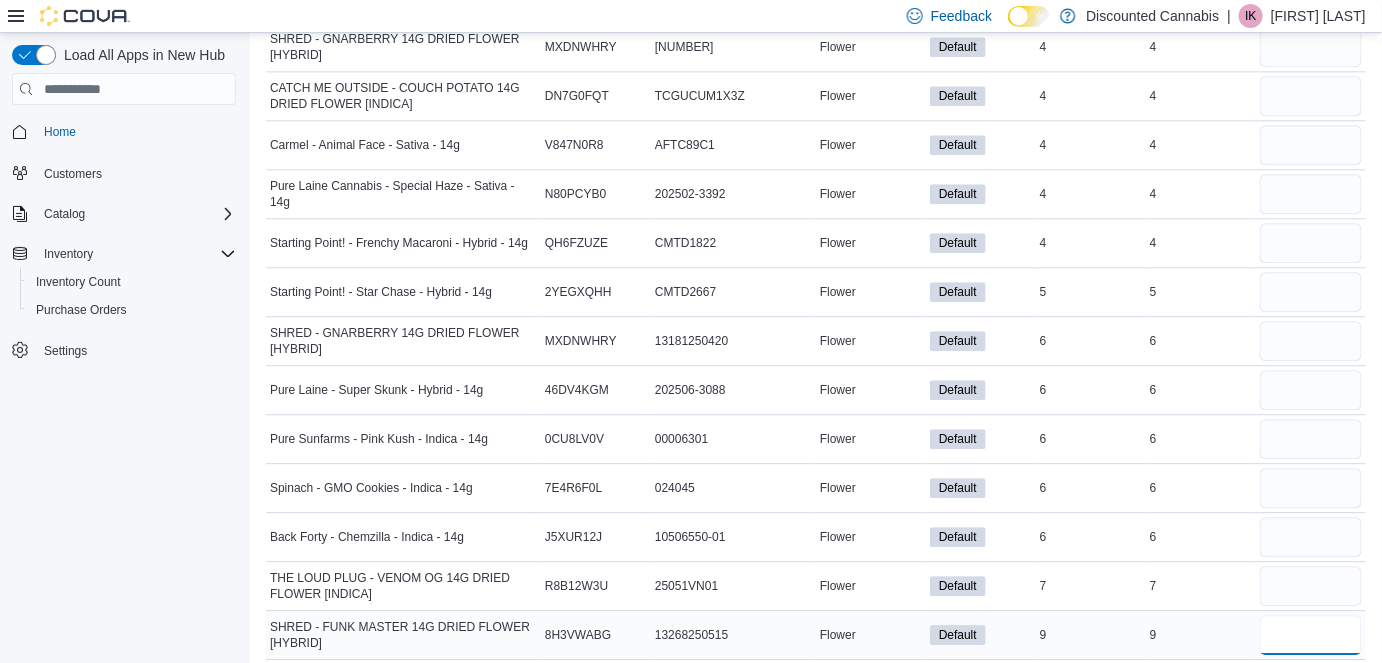 type 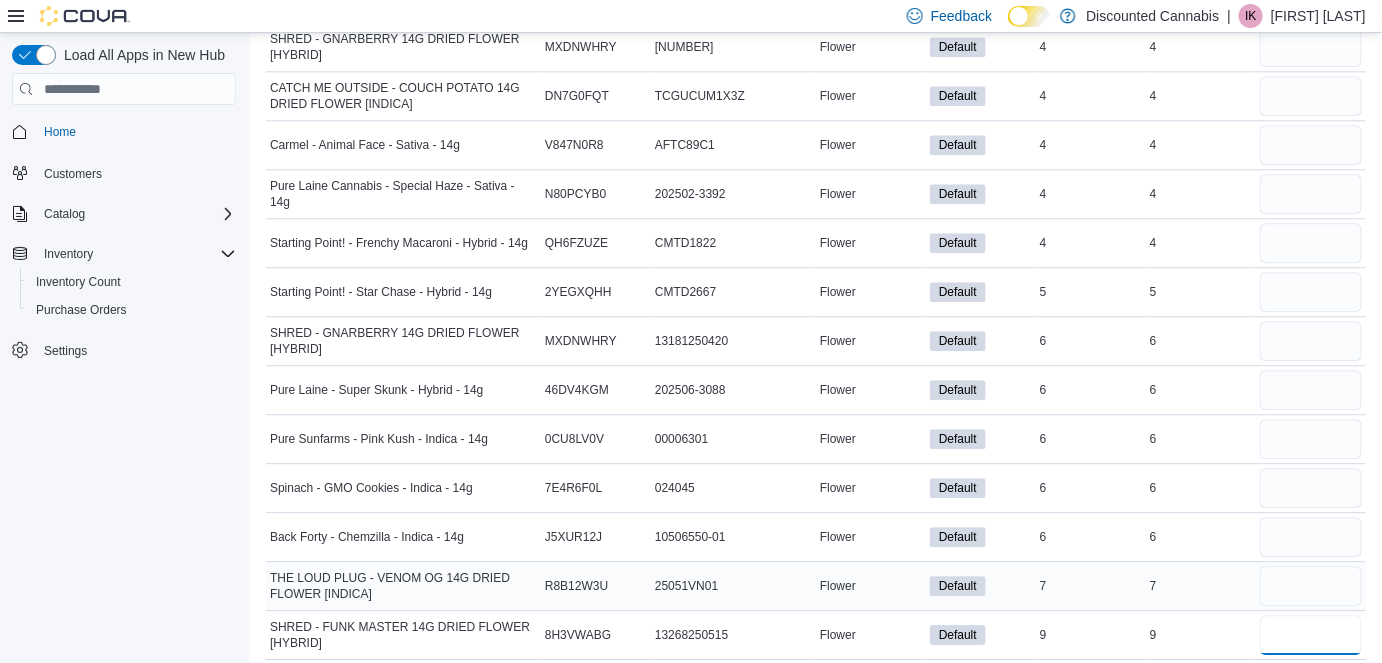 type on "*" 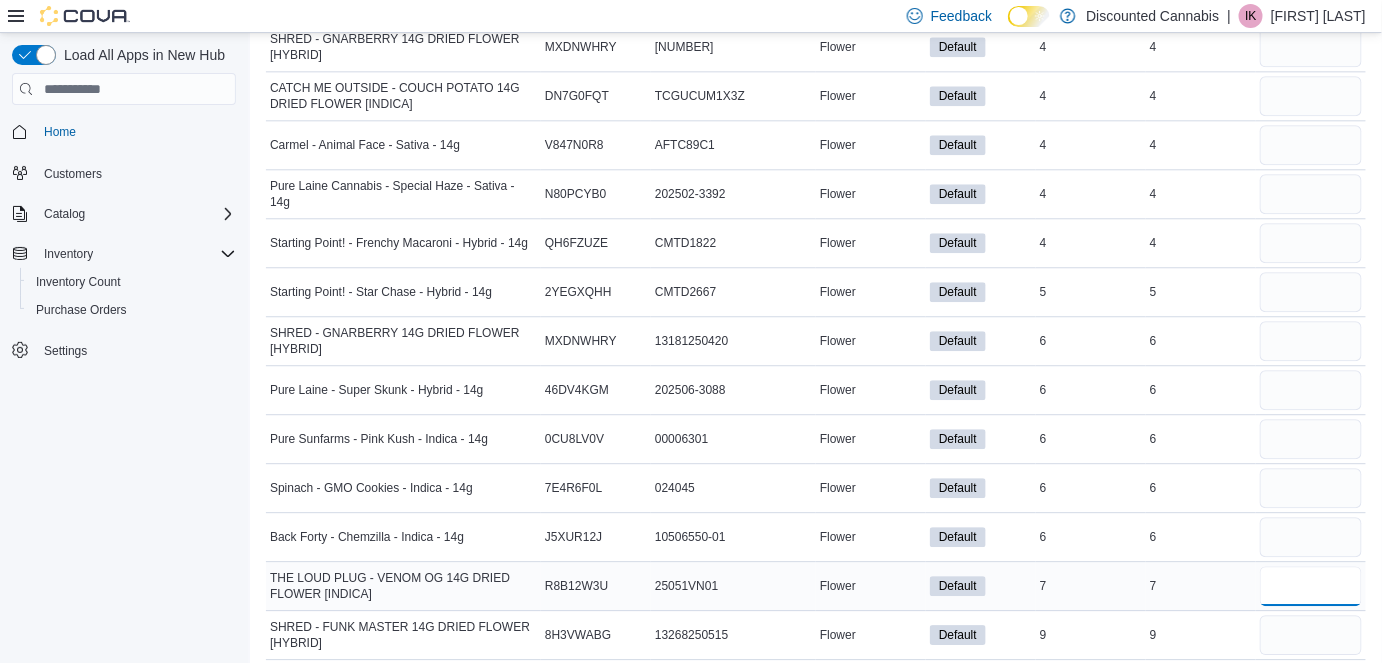 type 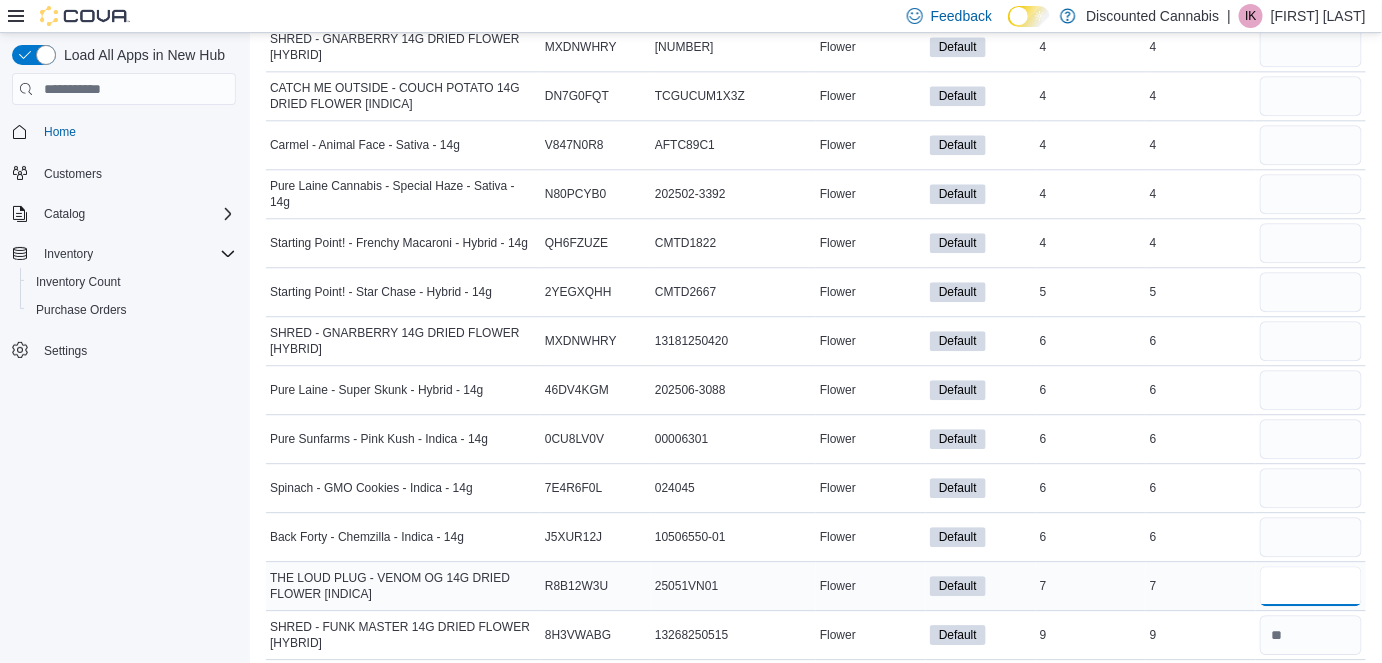 click at bounding box center (1311, 586) 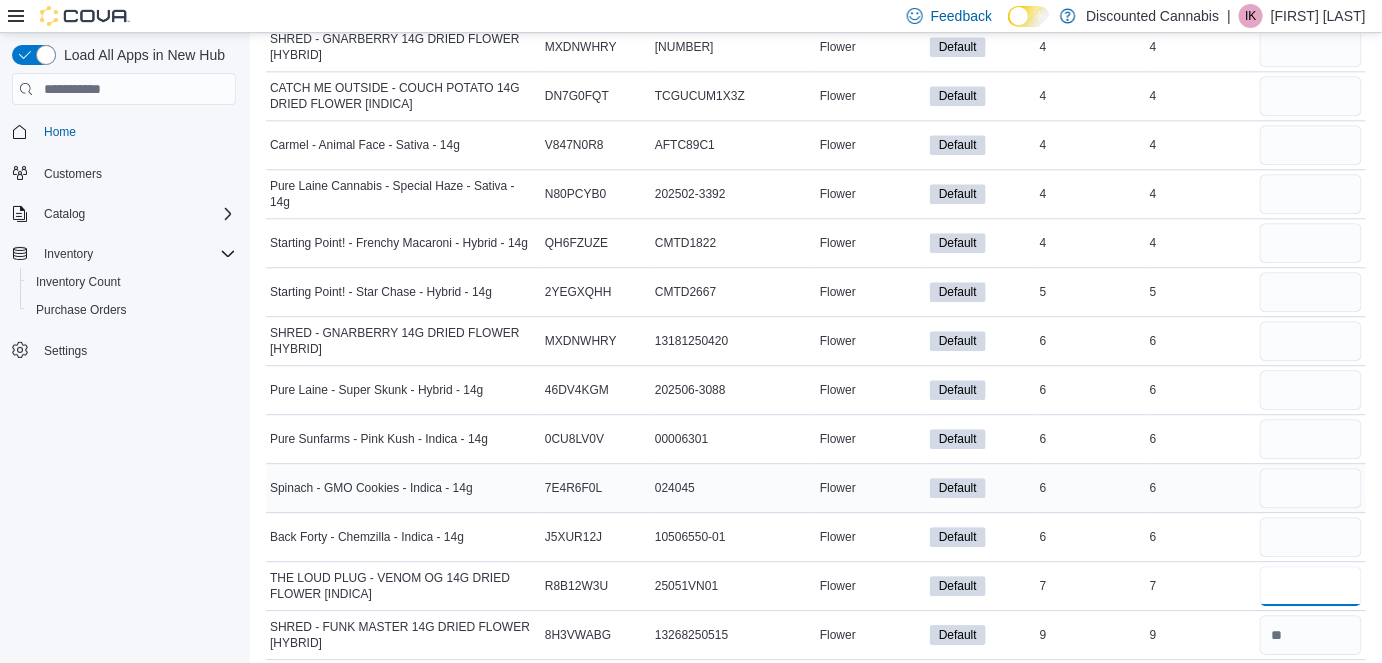 type on "*" 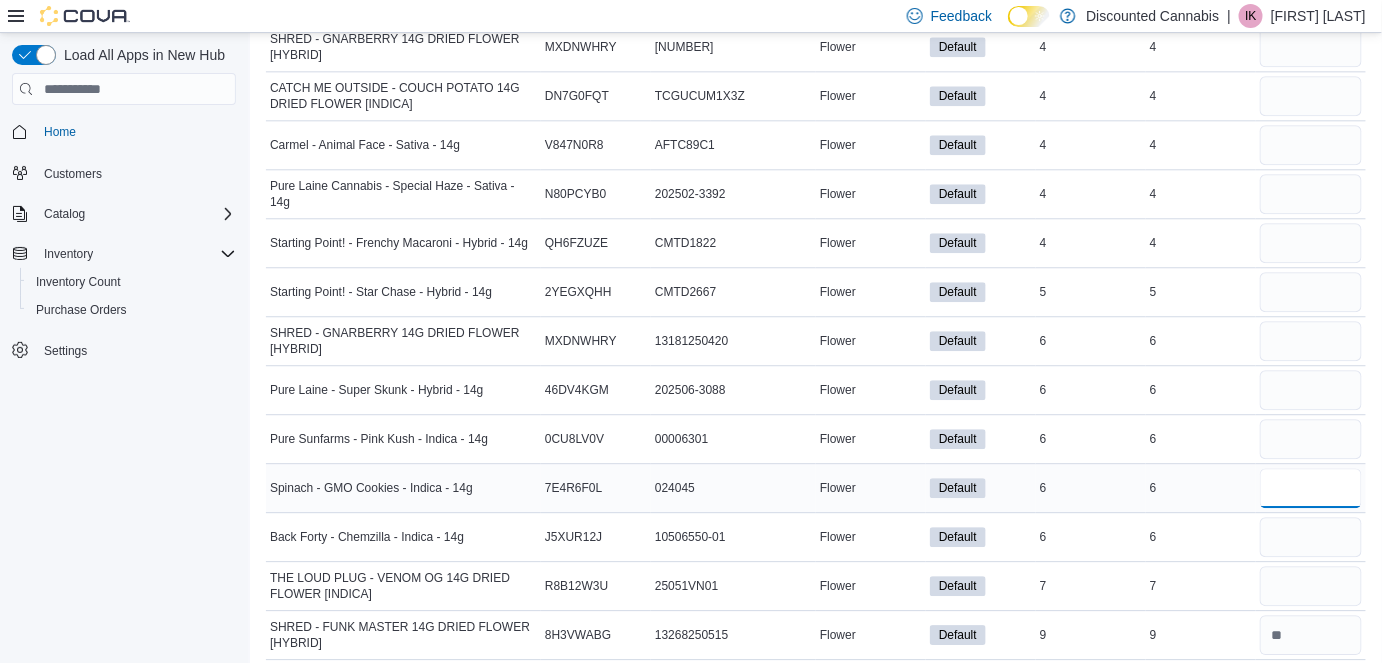type 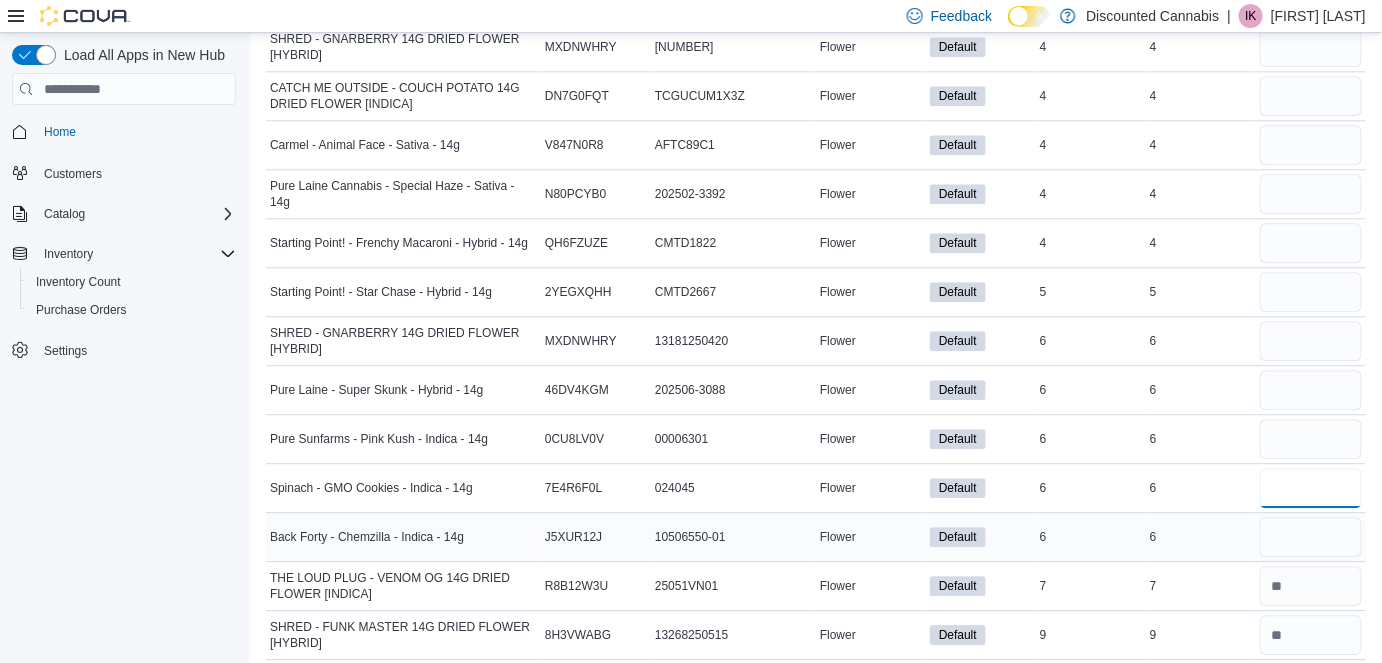 type on "*" 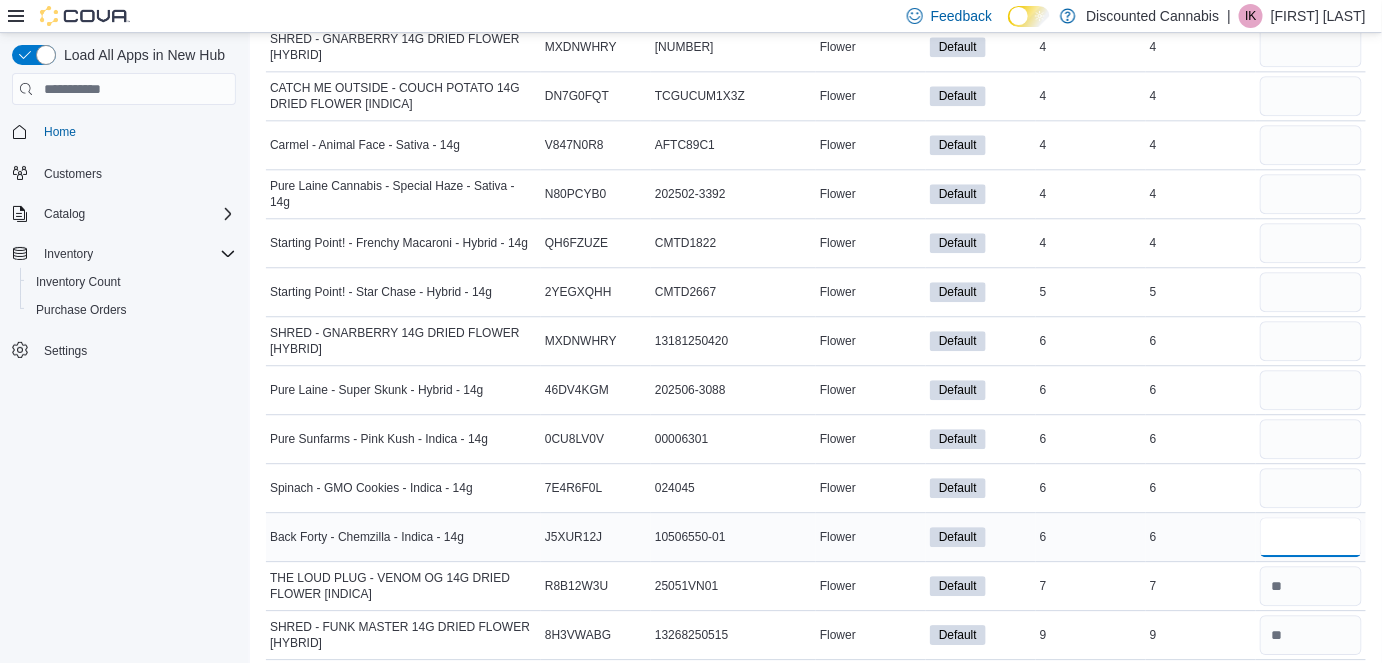 type 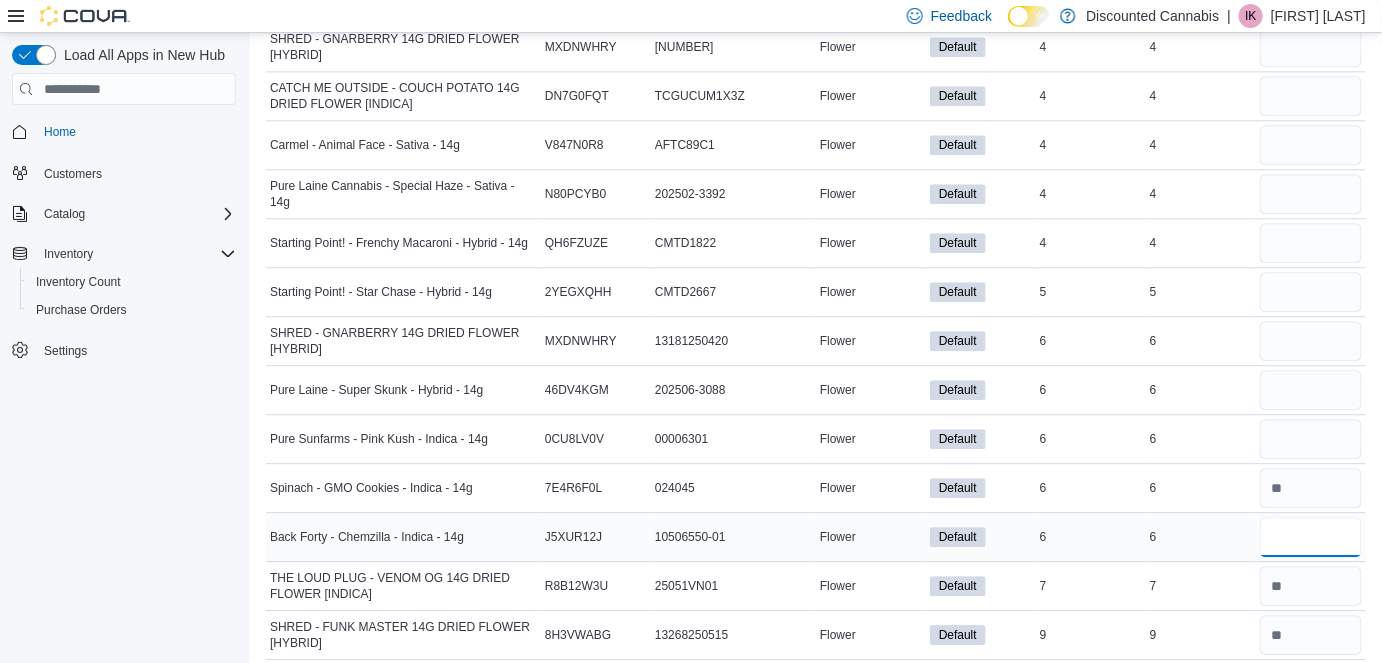 click at bounding box center (1311, 537) 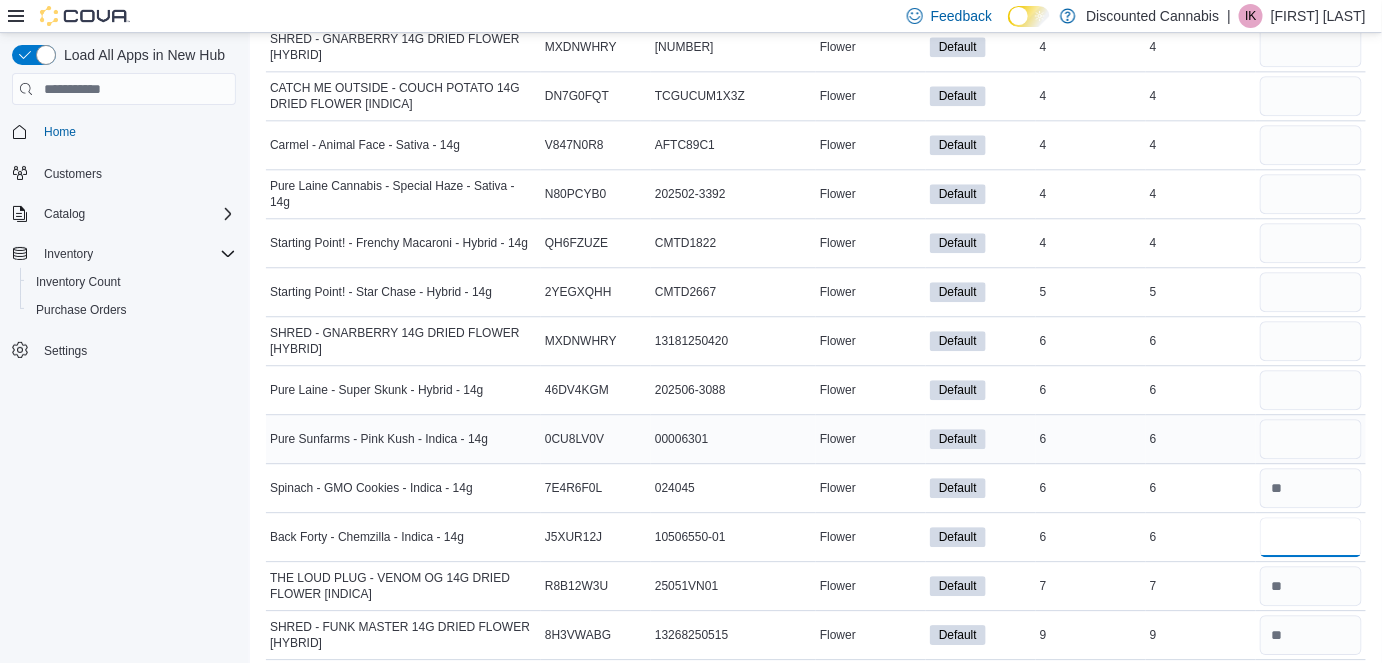 type on "*" 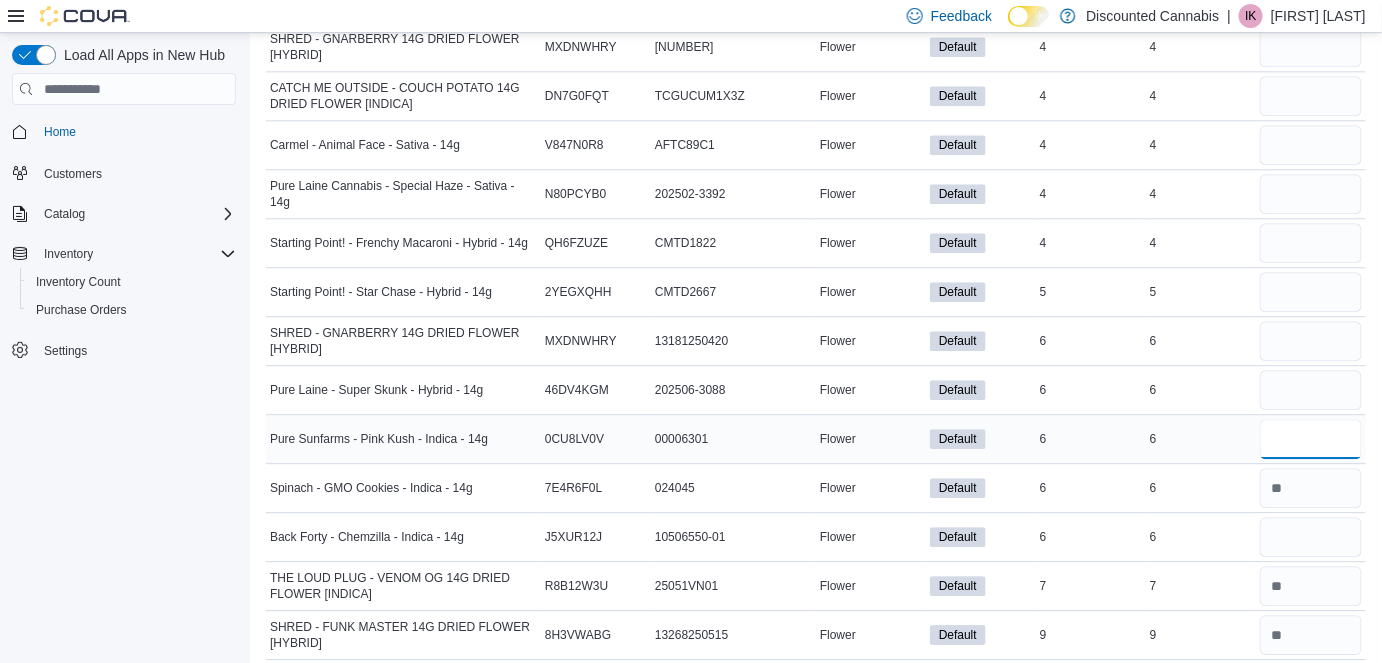 type 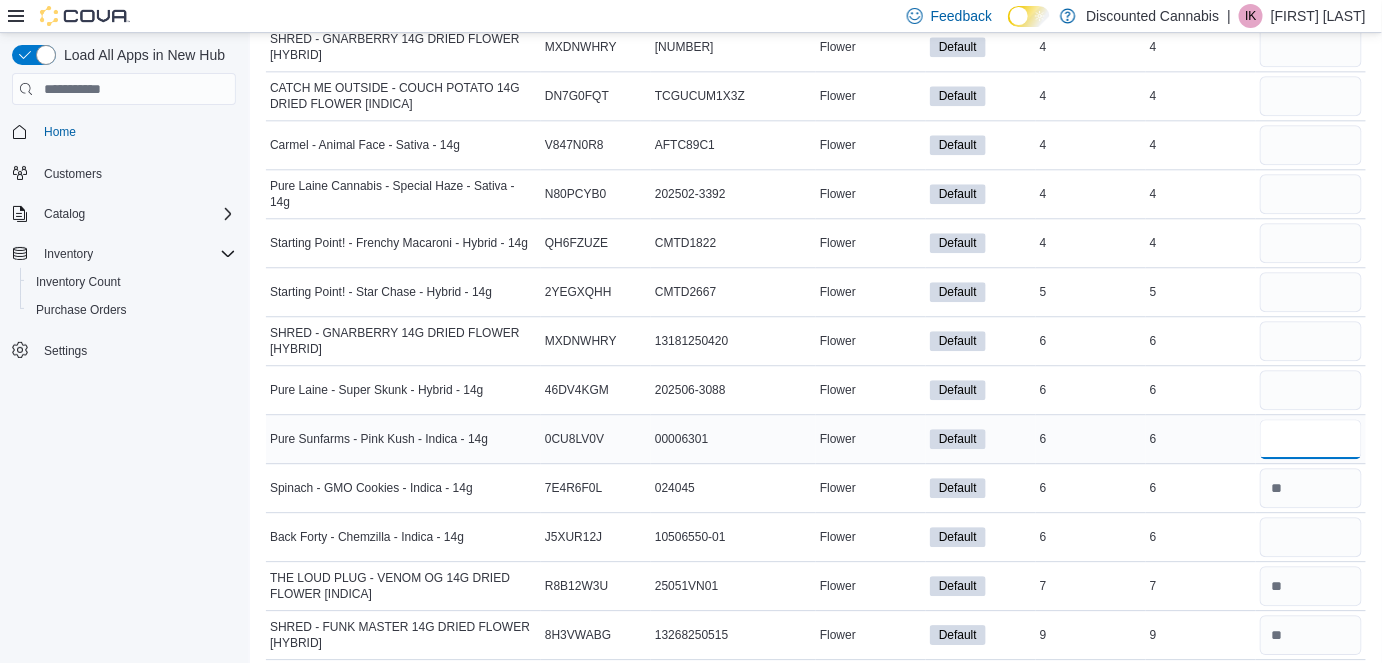 click at bounding box center [1311, 439] 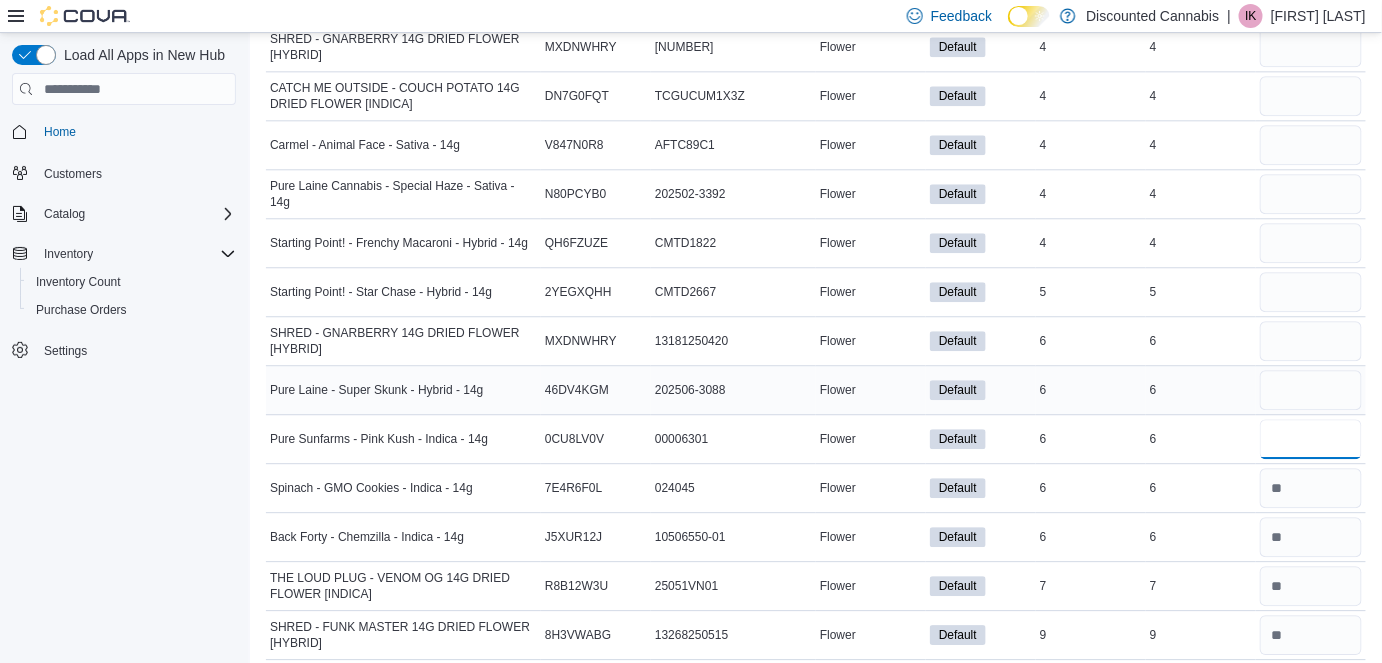 type on "*" 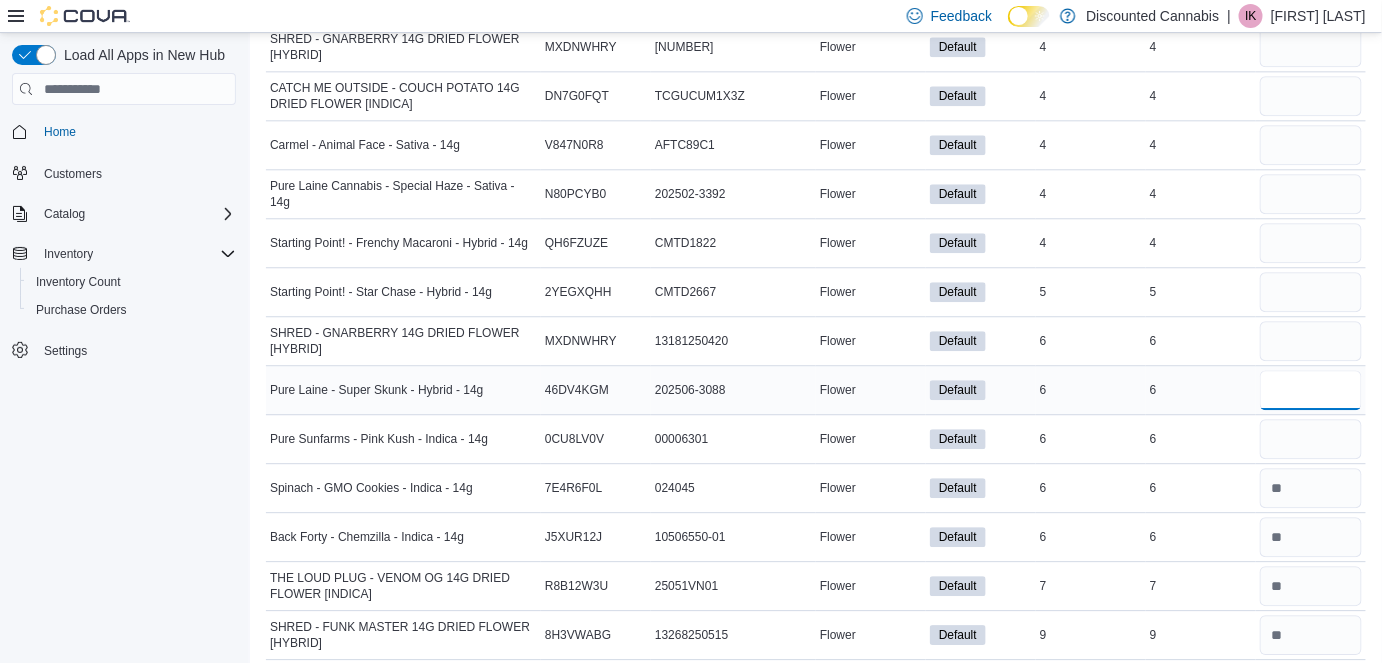 type 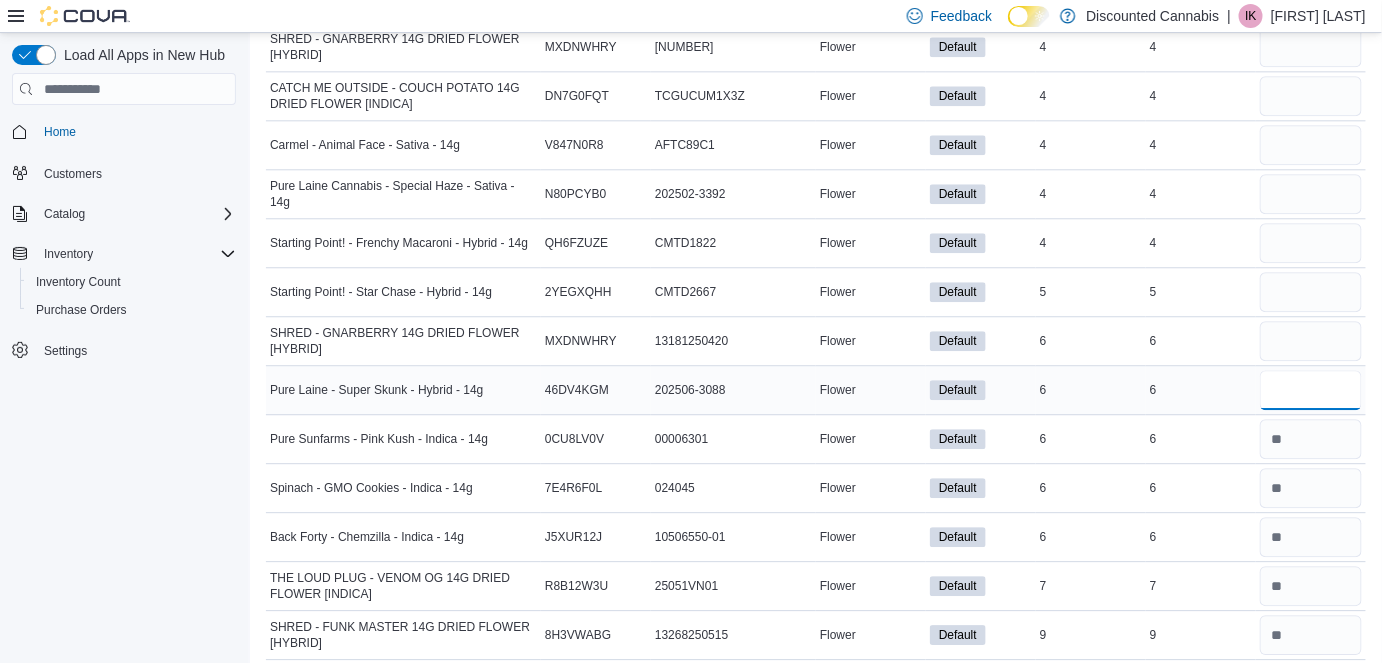 click at bounding box center [1311, 390] 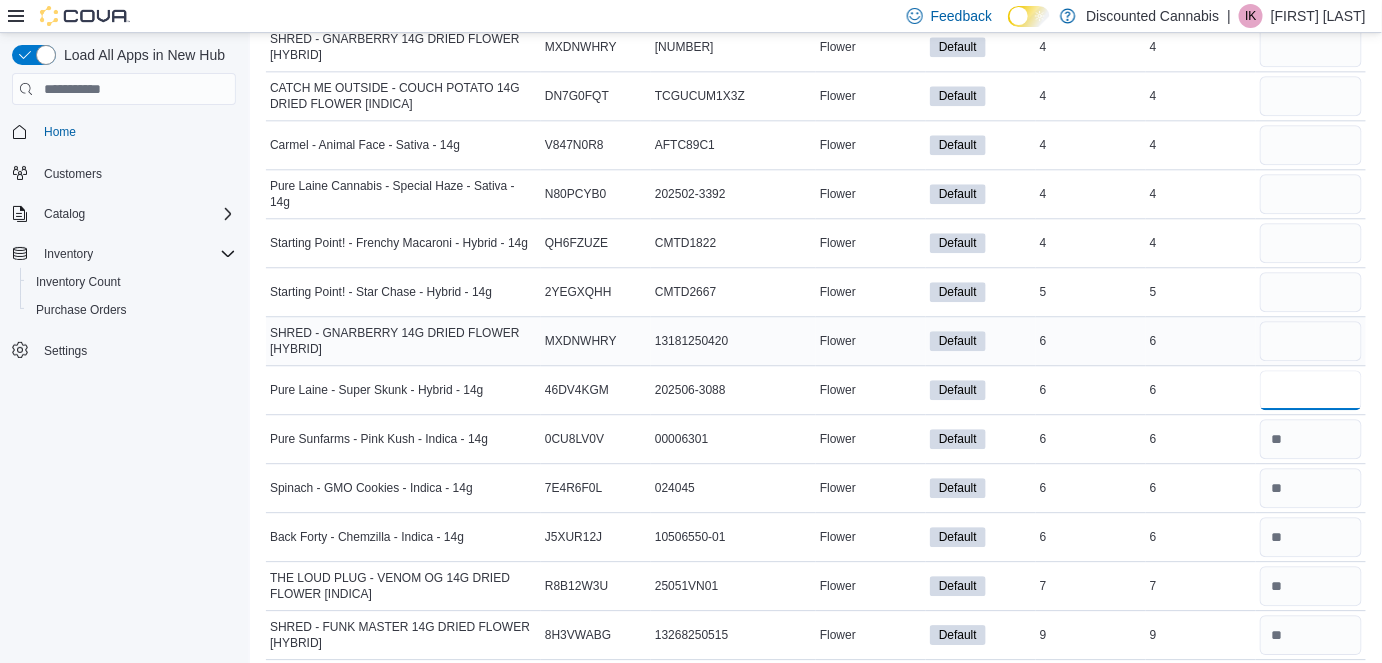 type on "*" 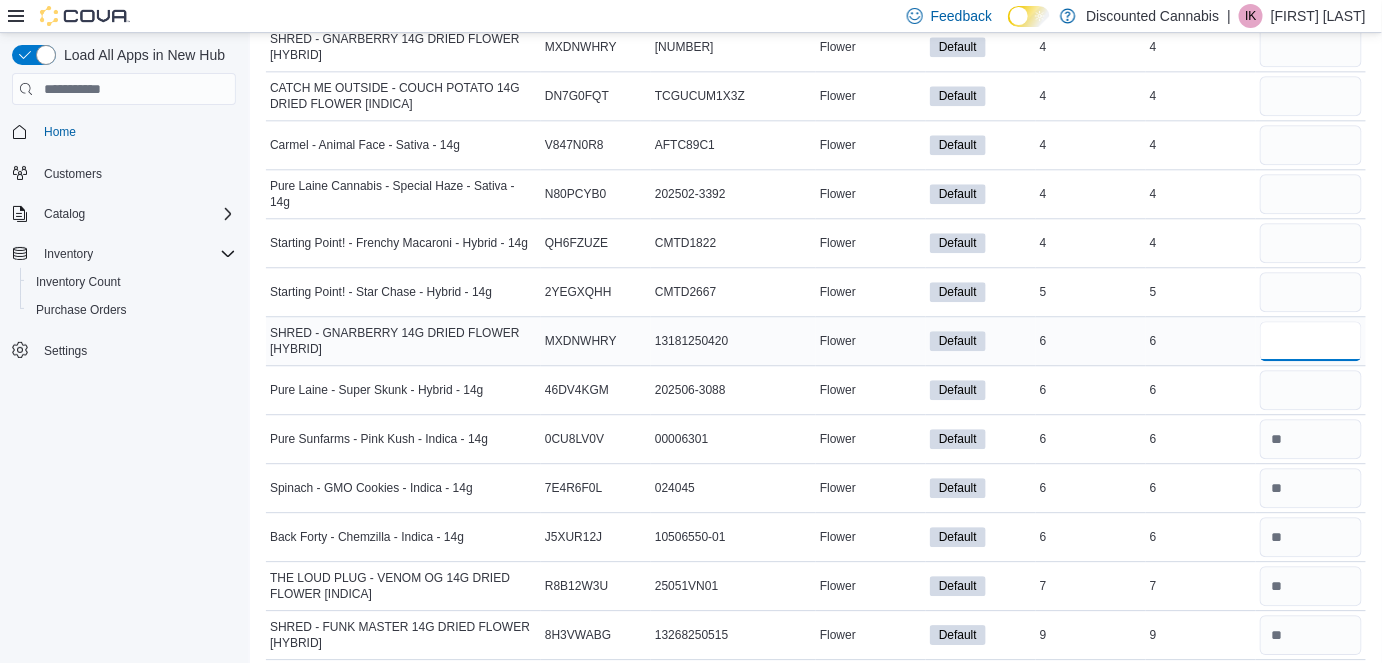 type 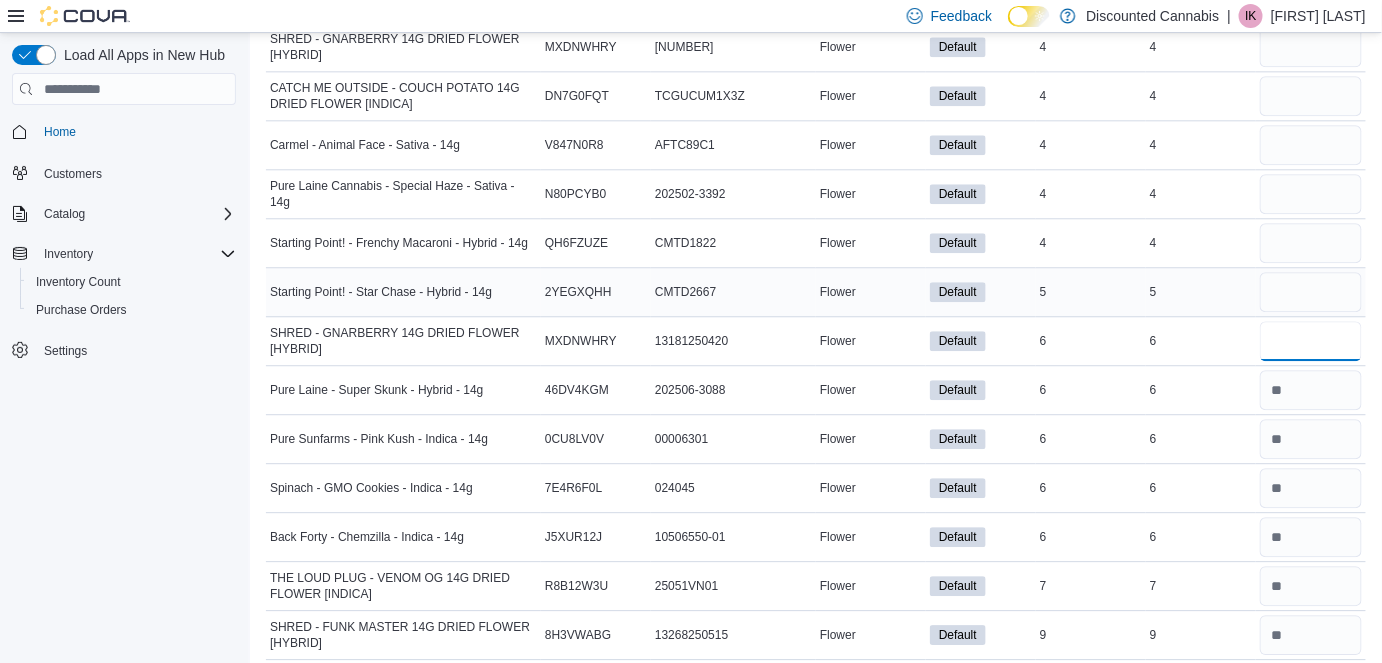 type on "*" 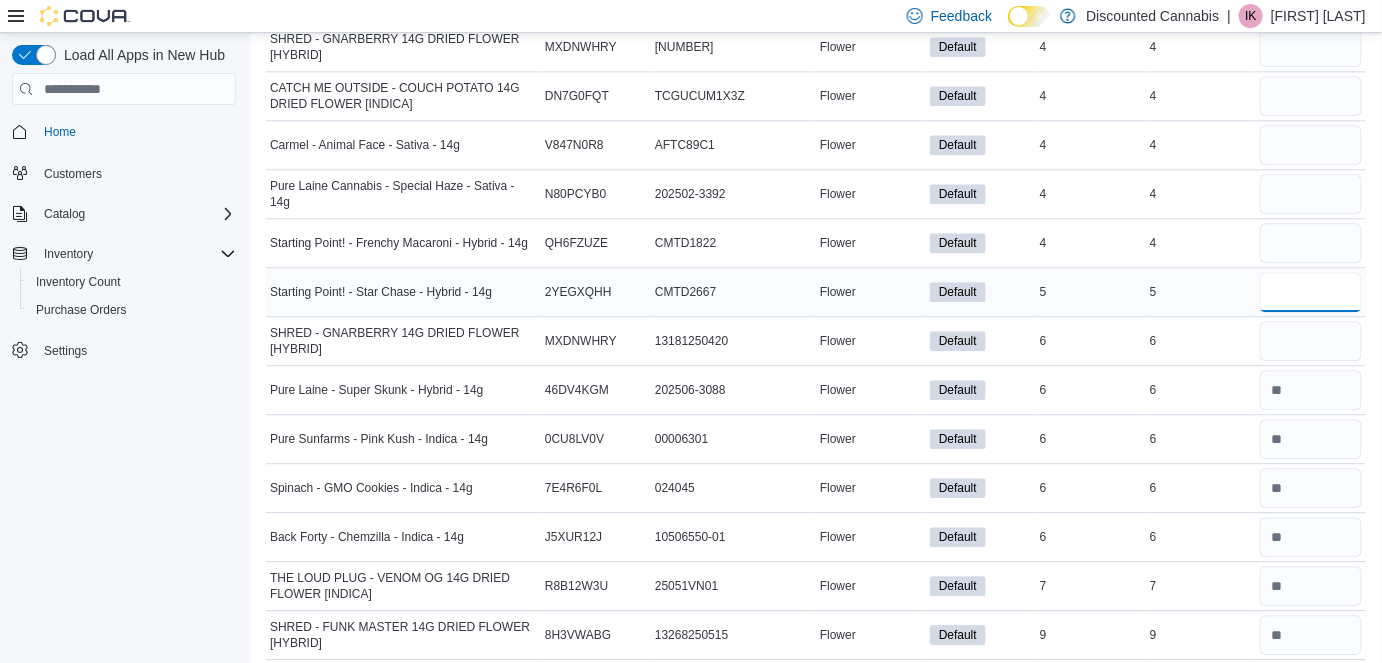 type 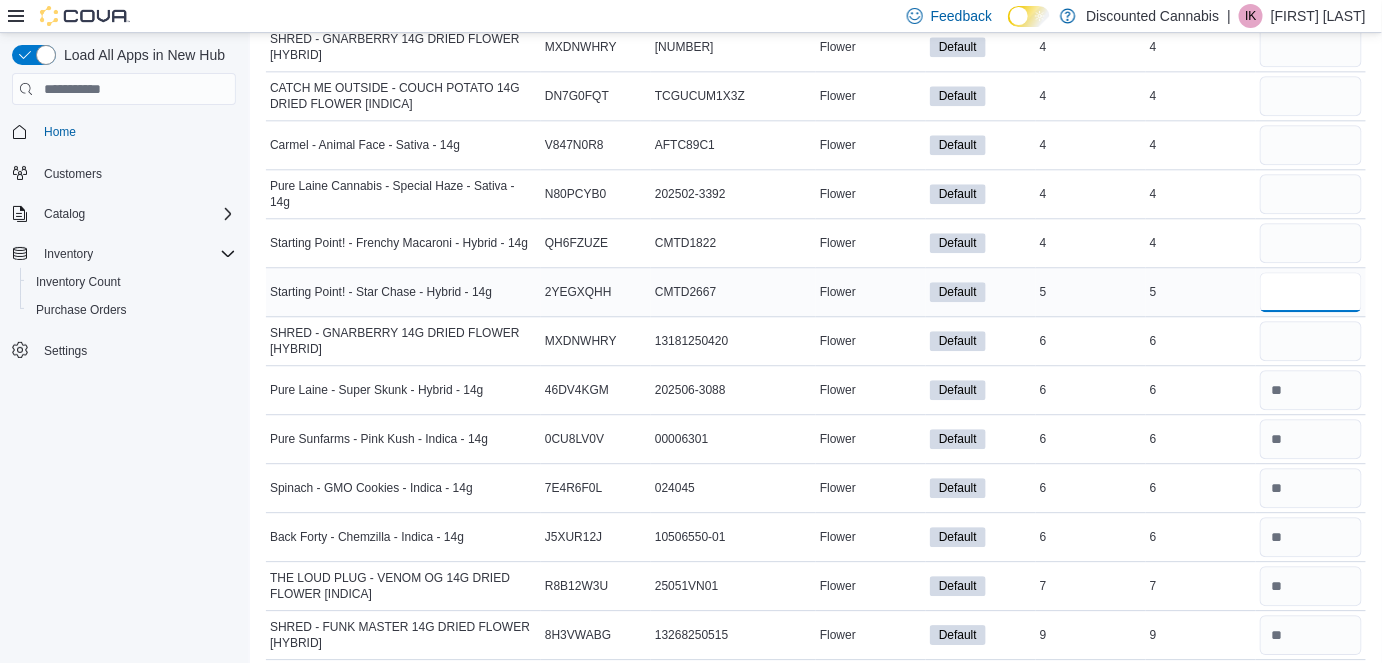 click at bounding box center [1311, 292] 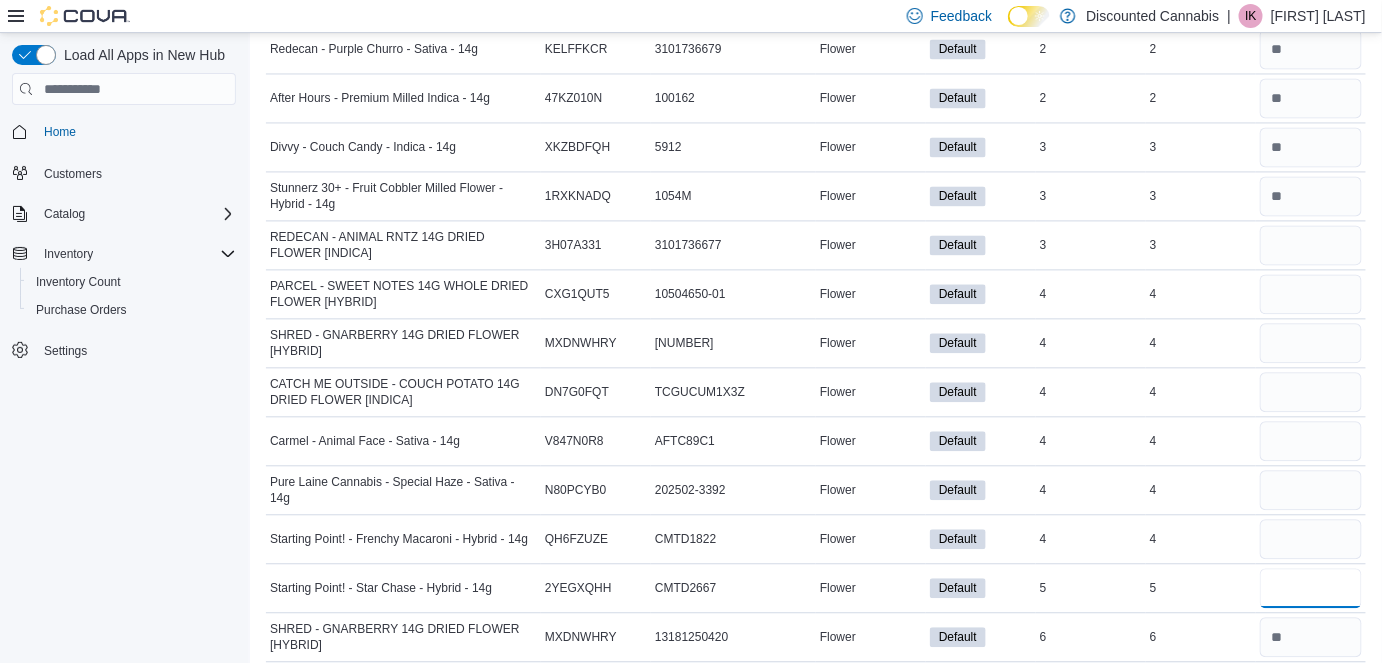 scroll, scrollTop: 1346, scrollLeft: 0, axis: vertical 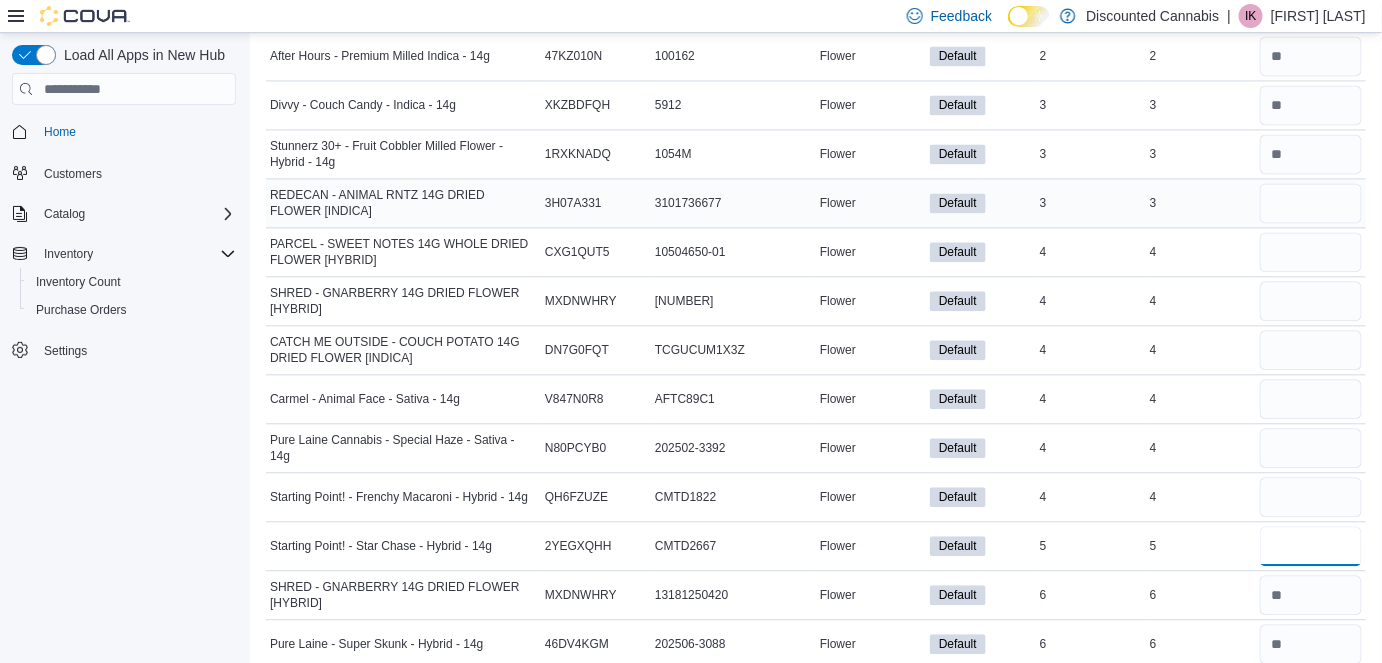 type on "*" 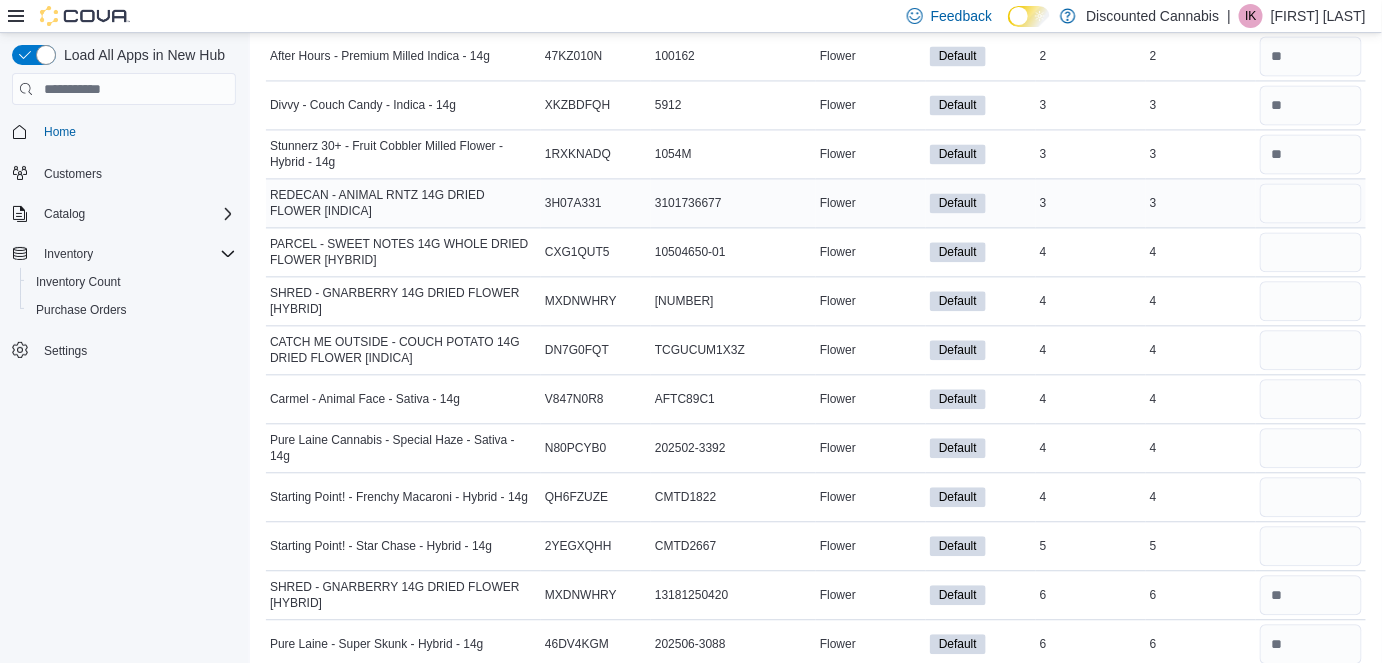 type 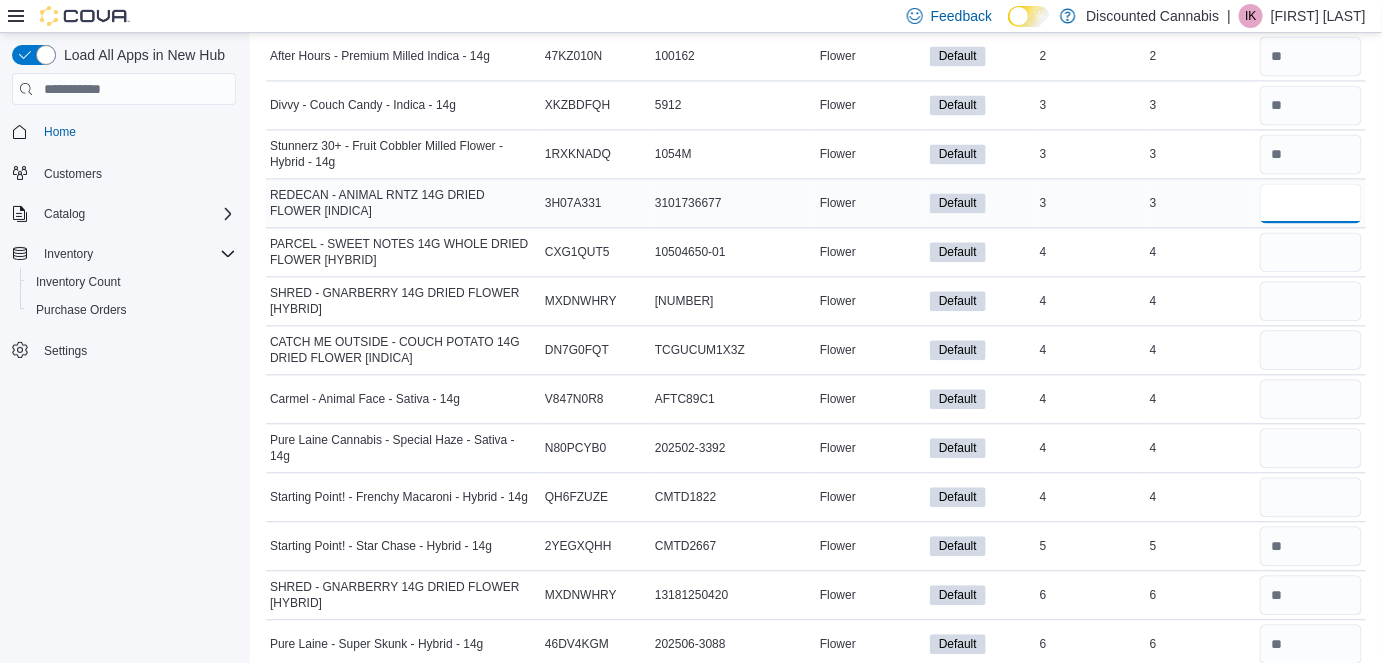 click at bounding box center (1311, 203) 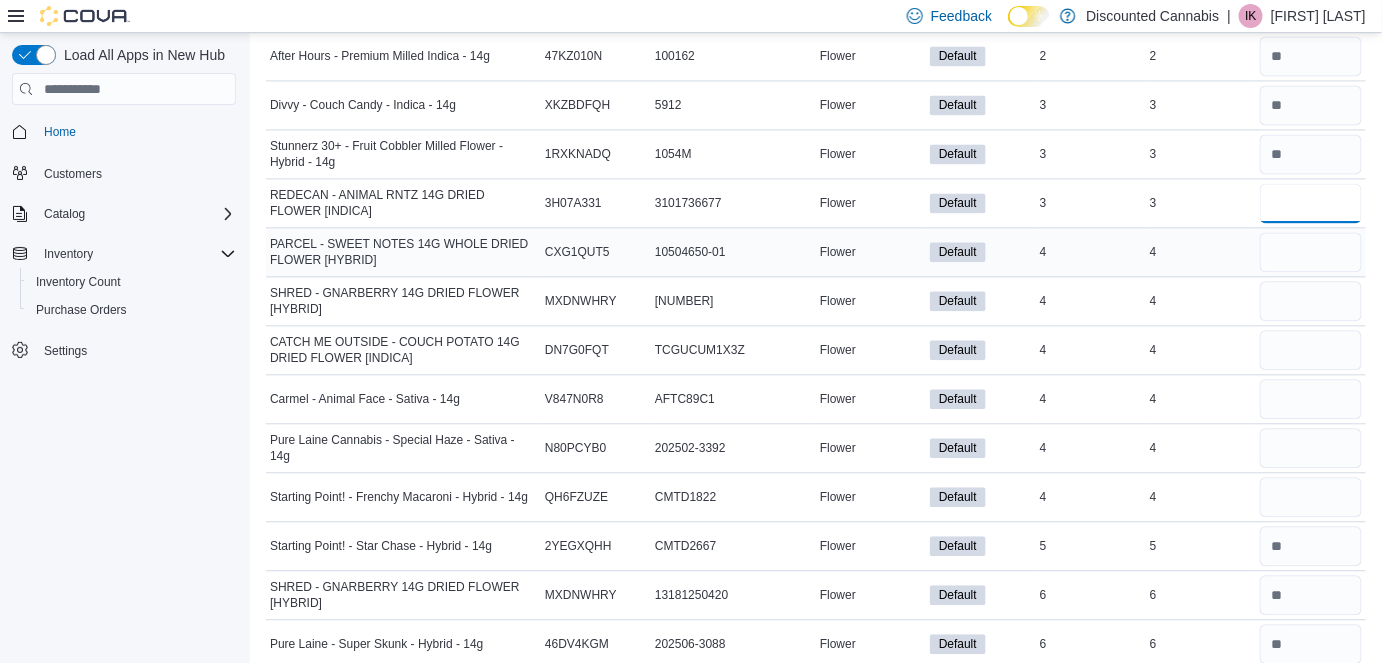 type on "*" 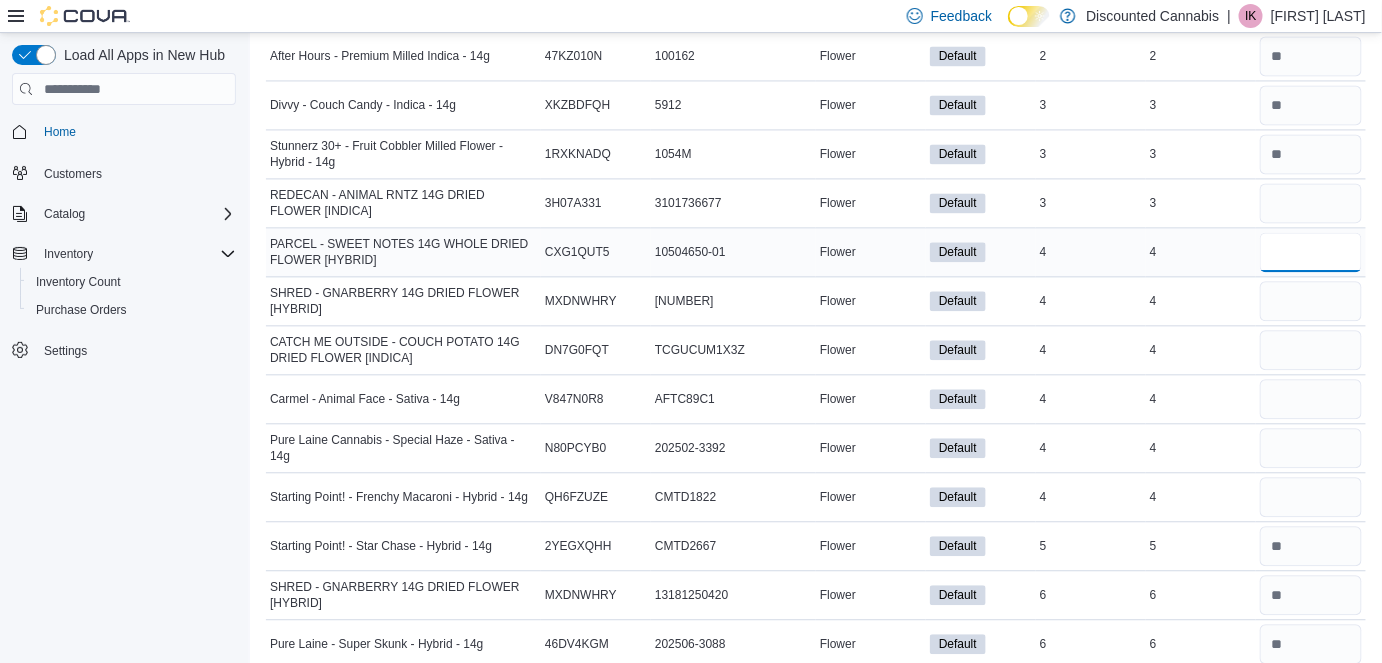 type 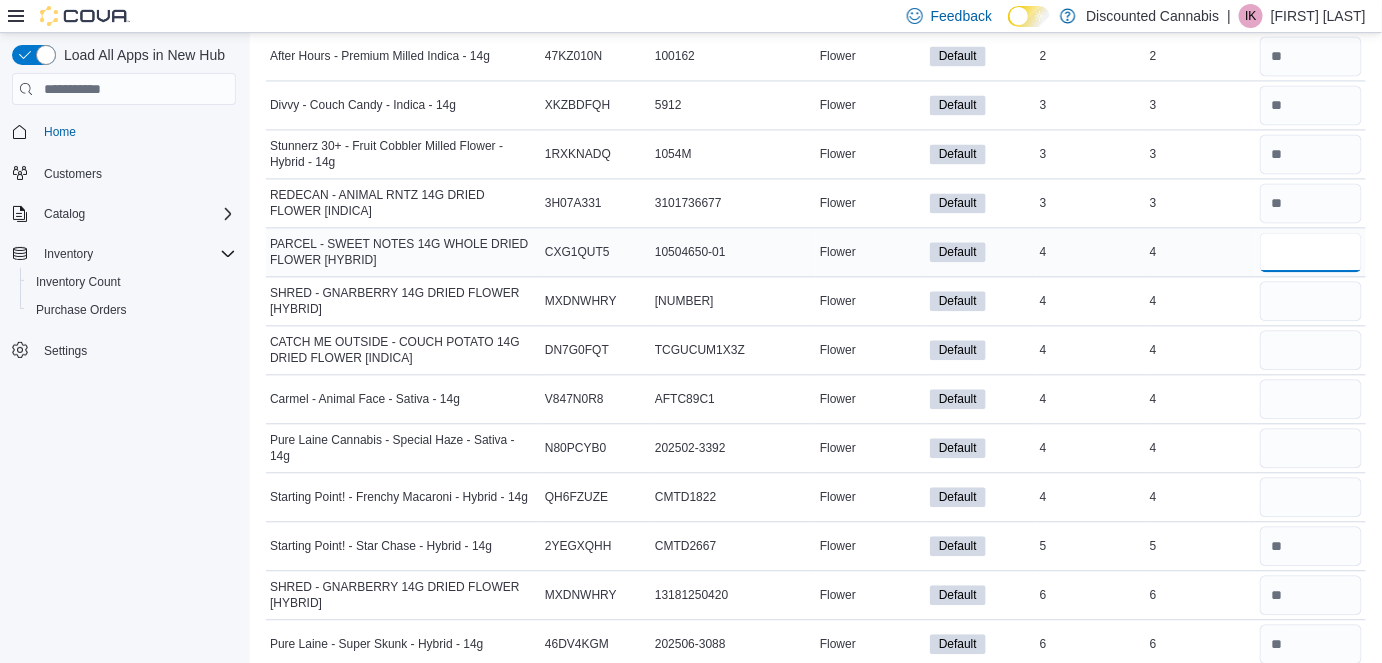 click at bounding box center (1311, 252) 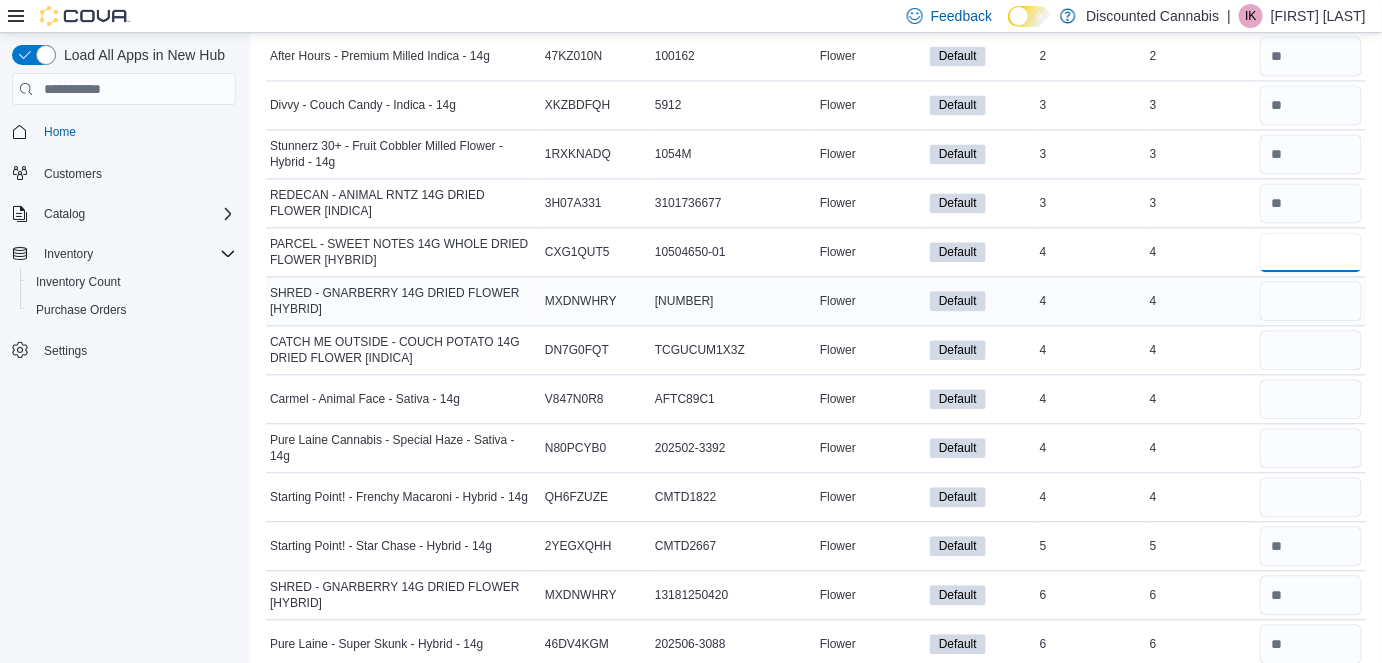 type on "*" 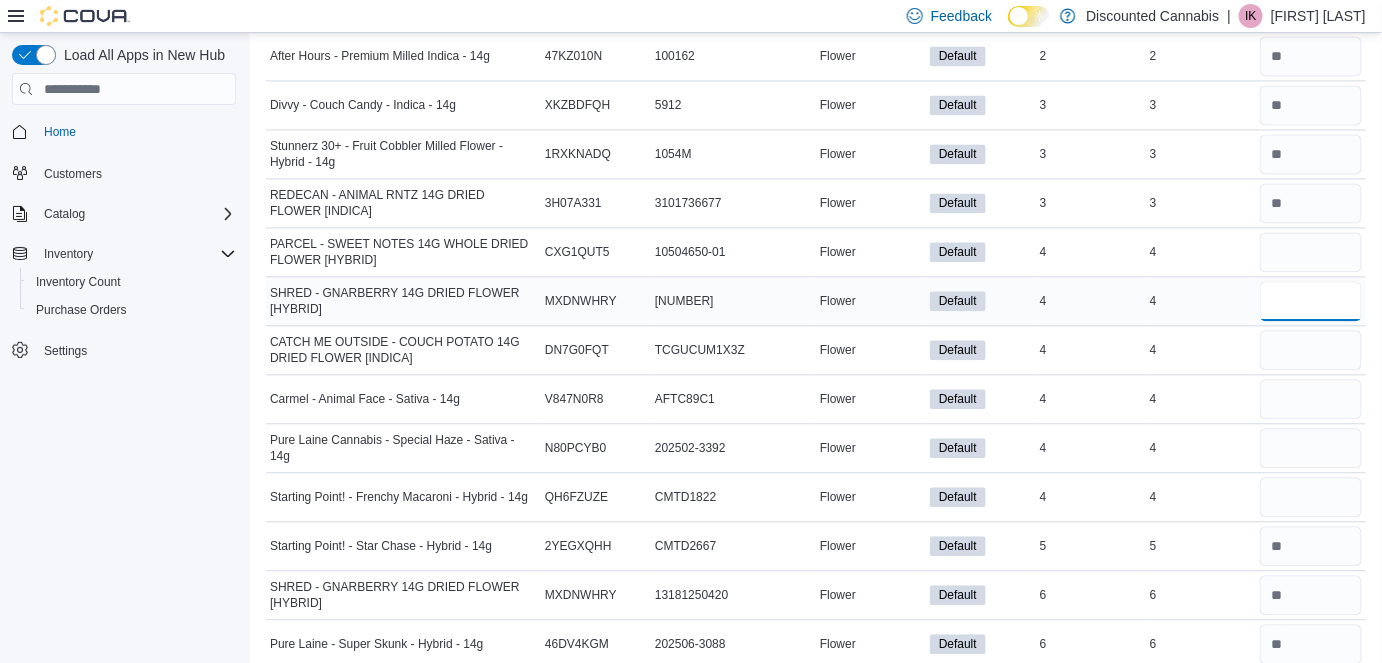 type 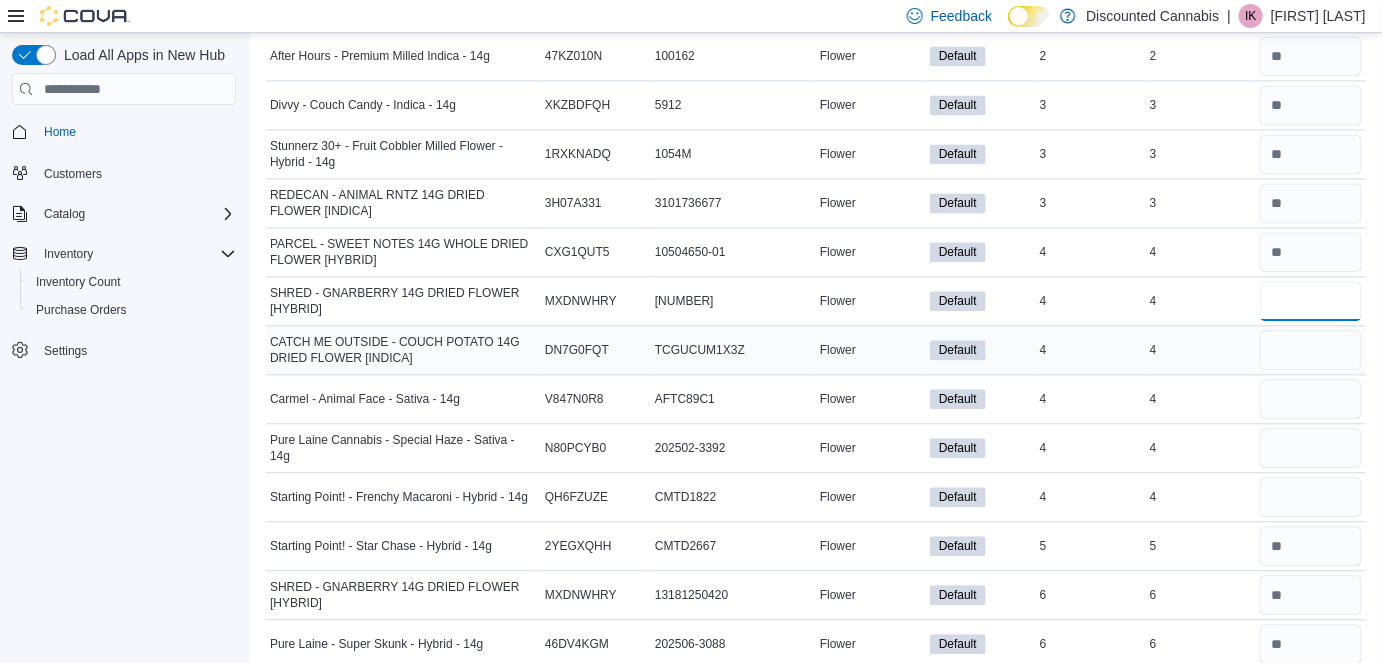 type on "*" 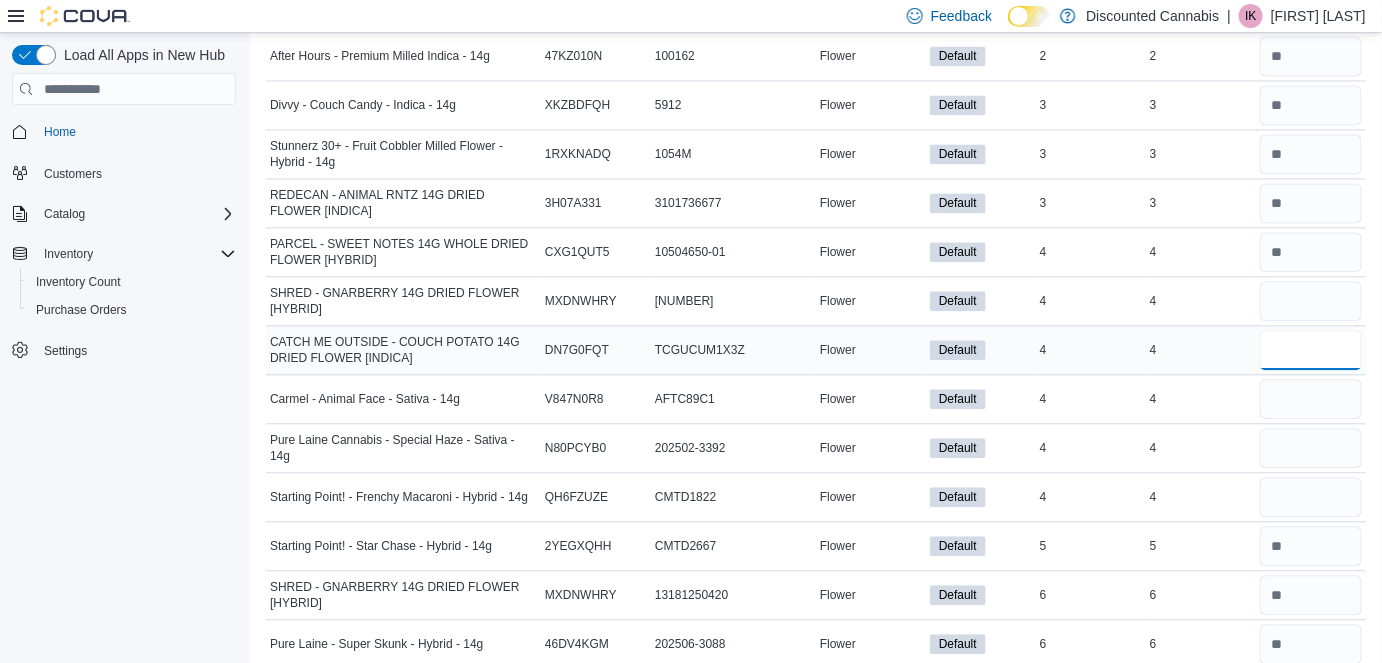 type 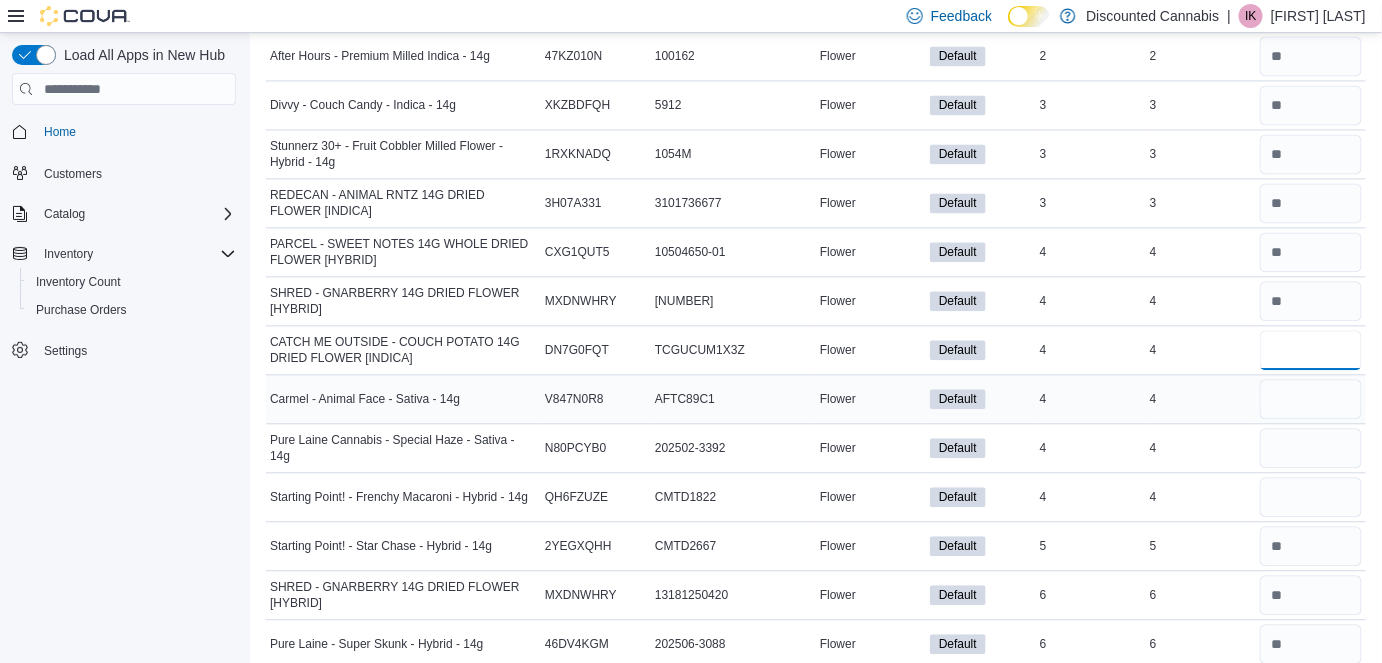 type on "*" 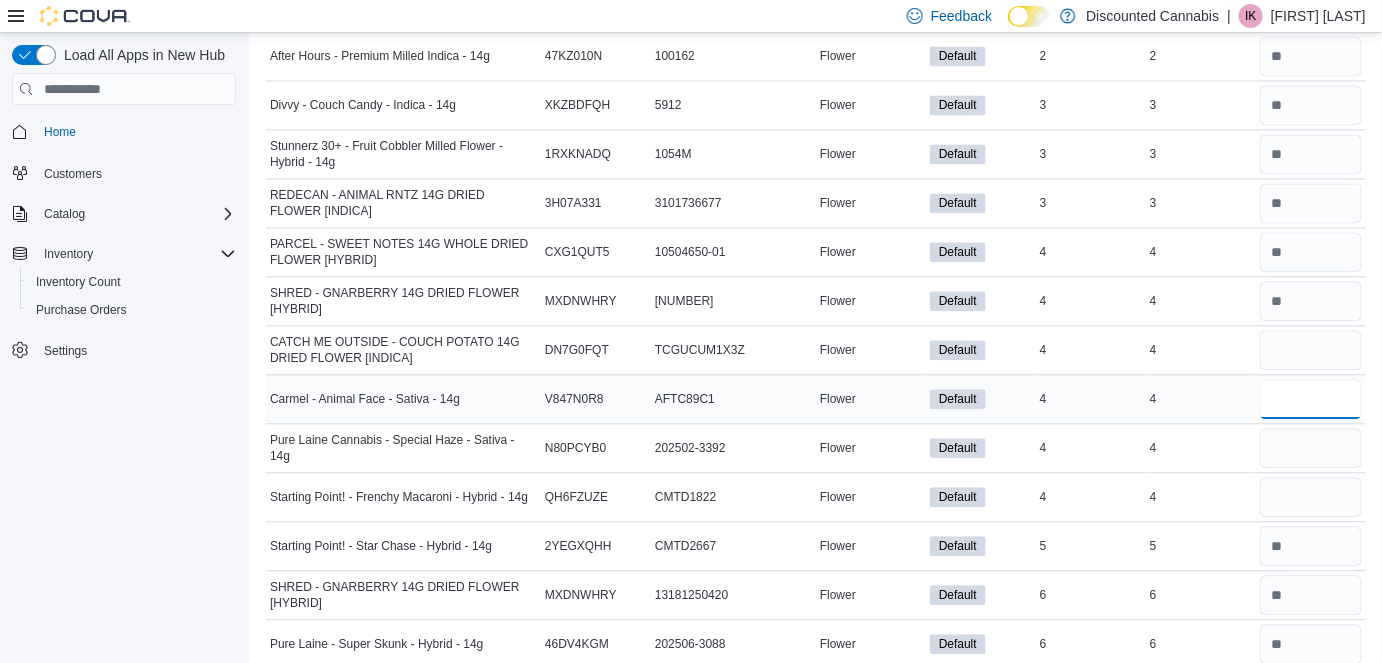 type 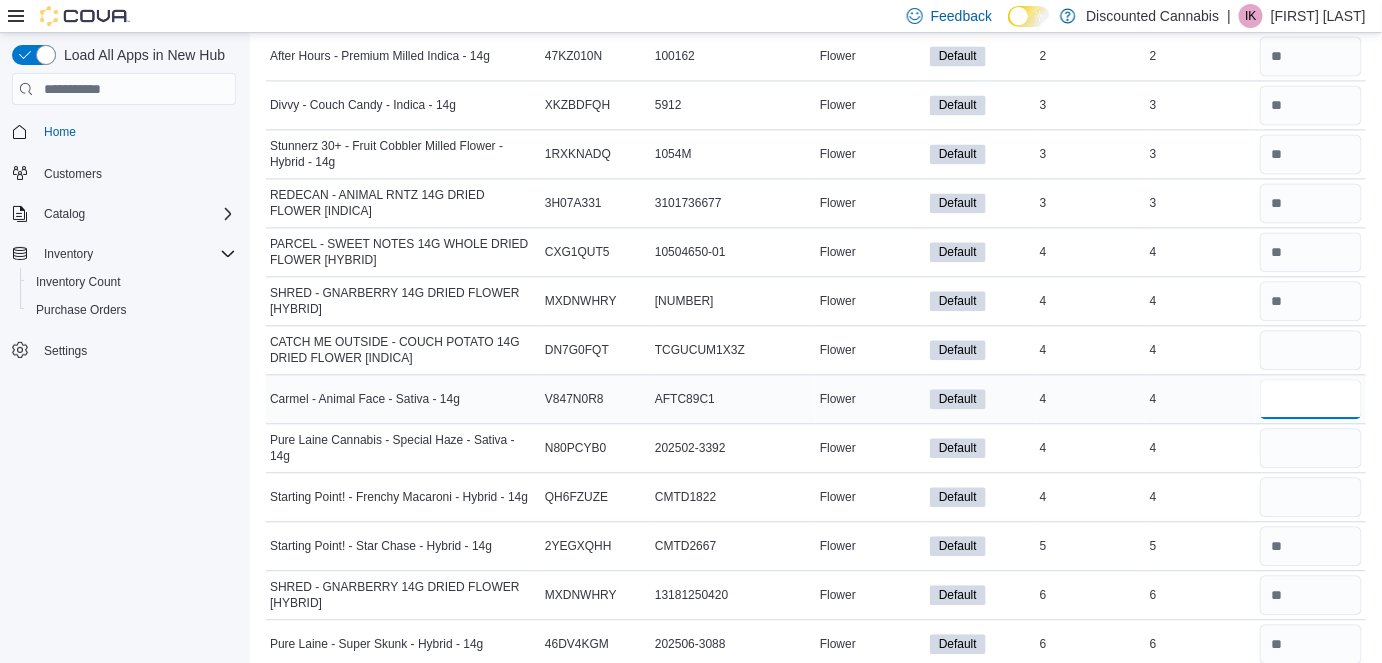 click at bounding box center (1311, 399) 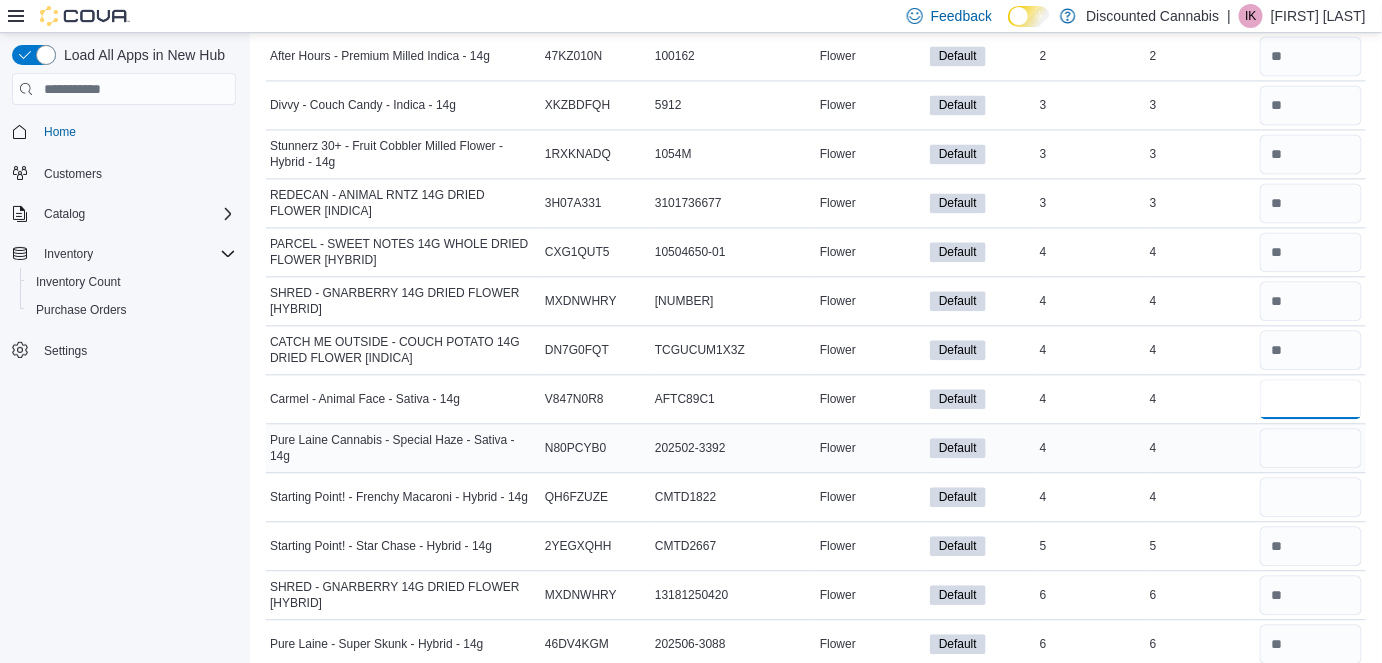 type on "*" 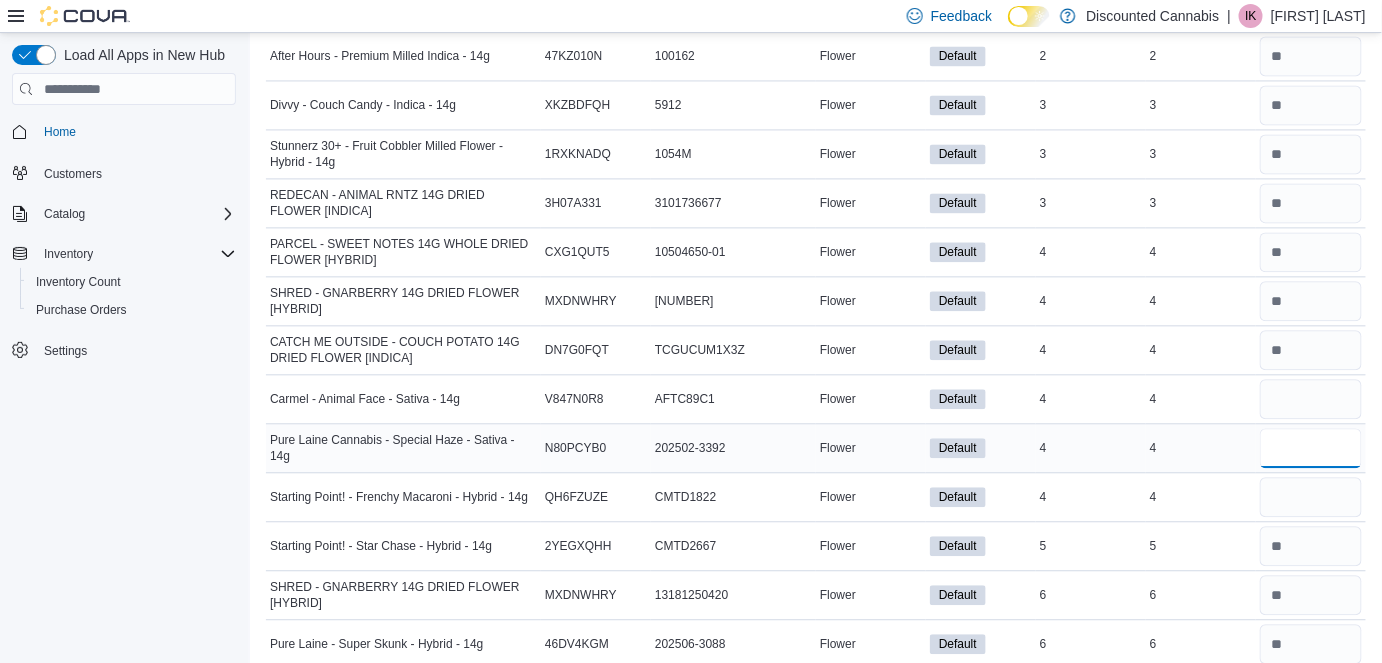 type 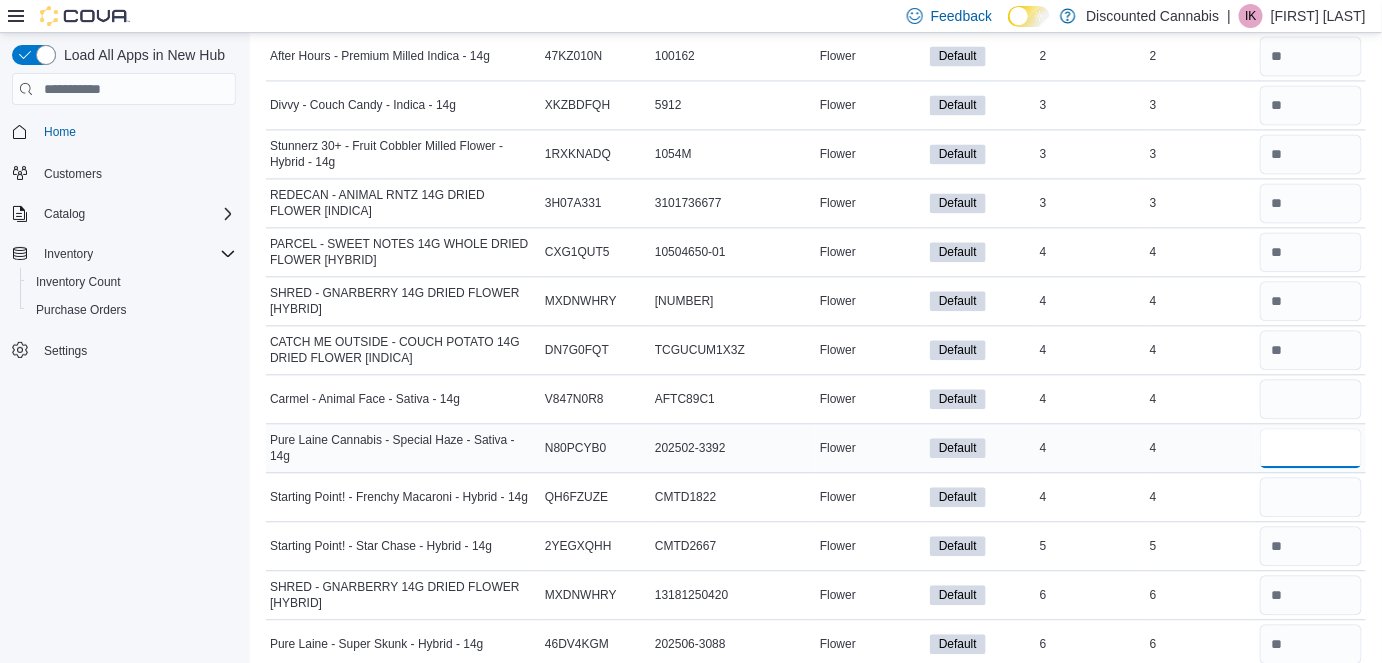 click at bounding box center (1311, 448) 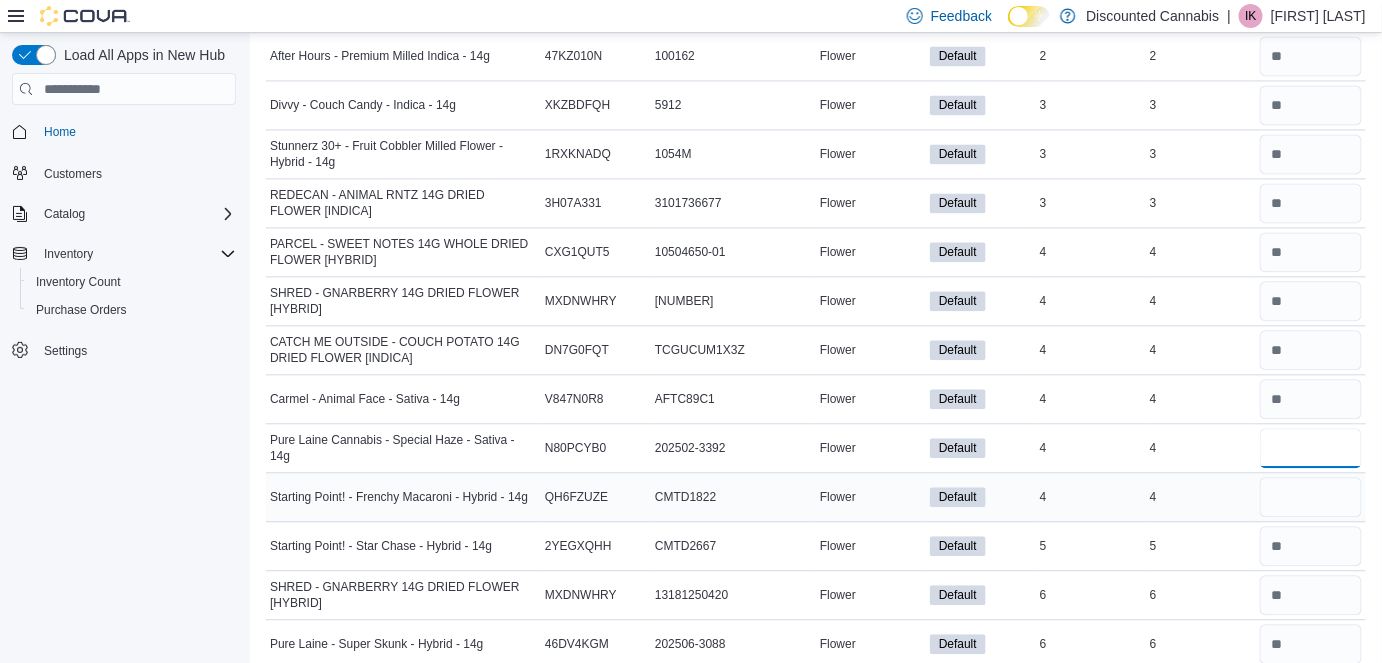 type on "*" 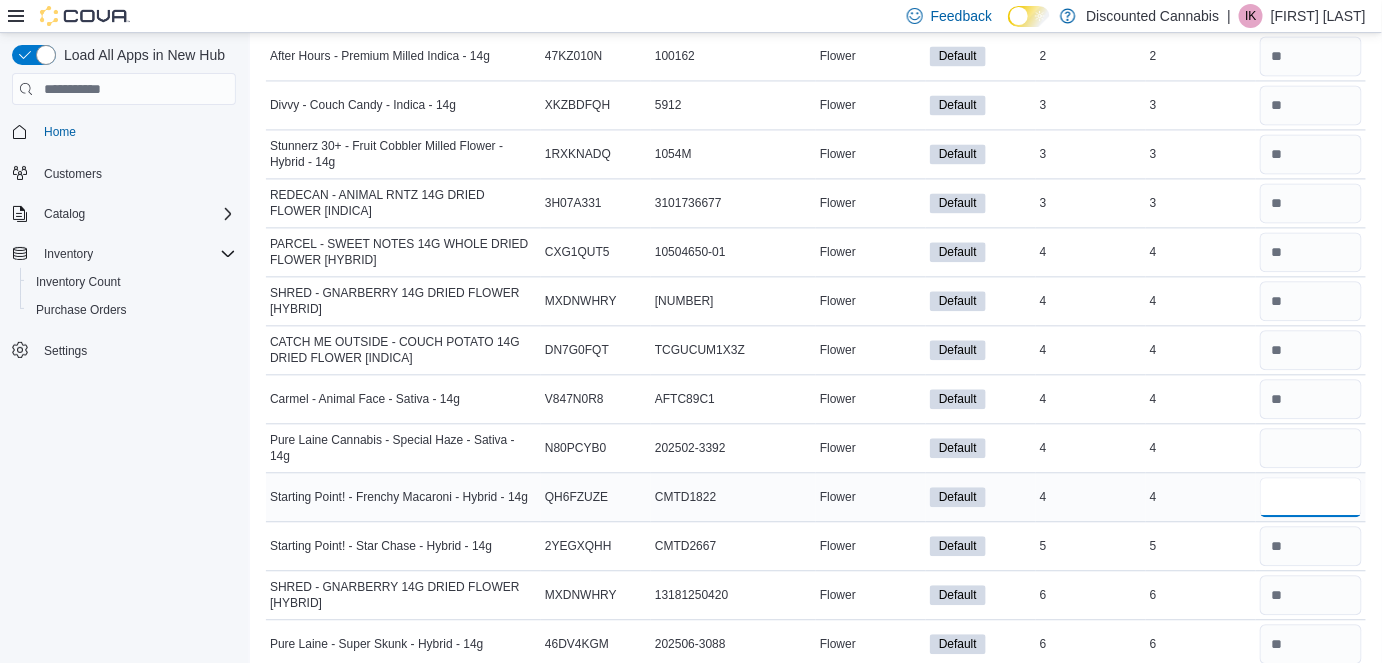 type 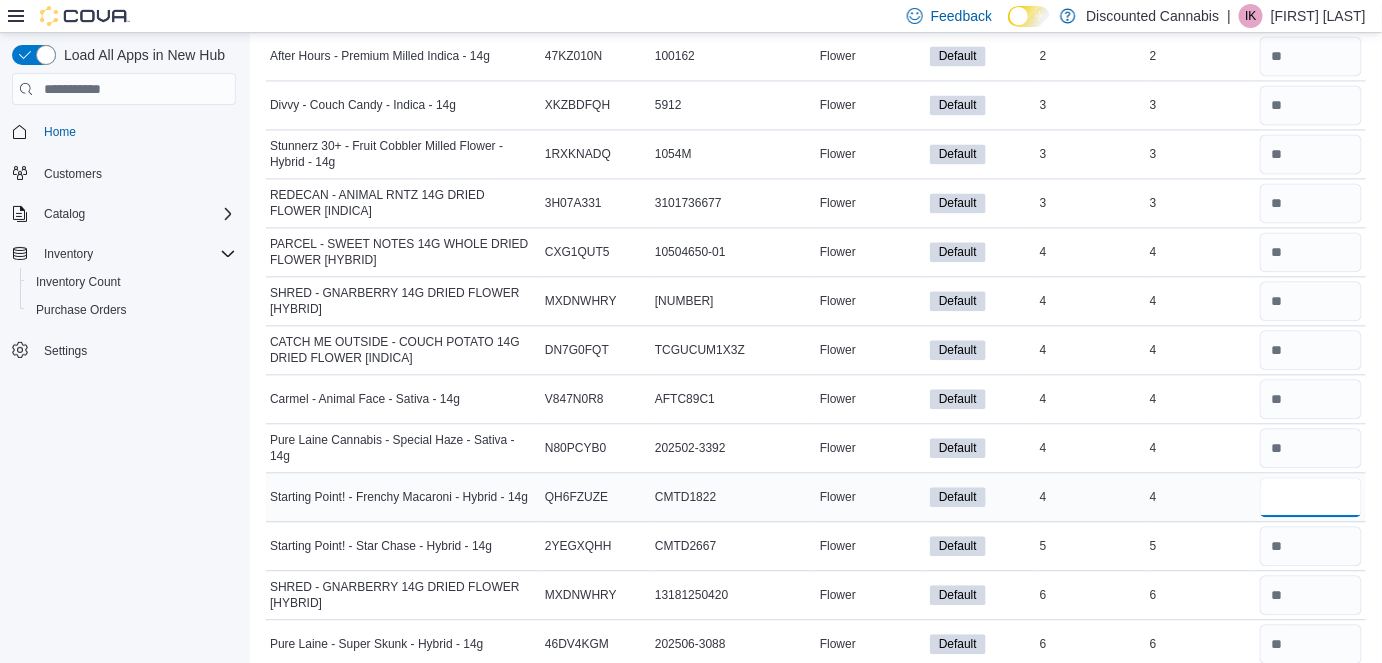 click at bounding box center (1311, 497) 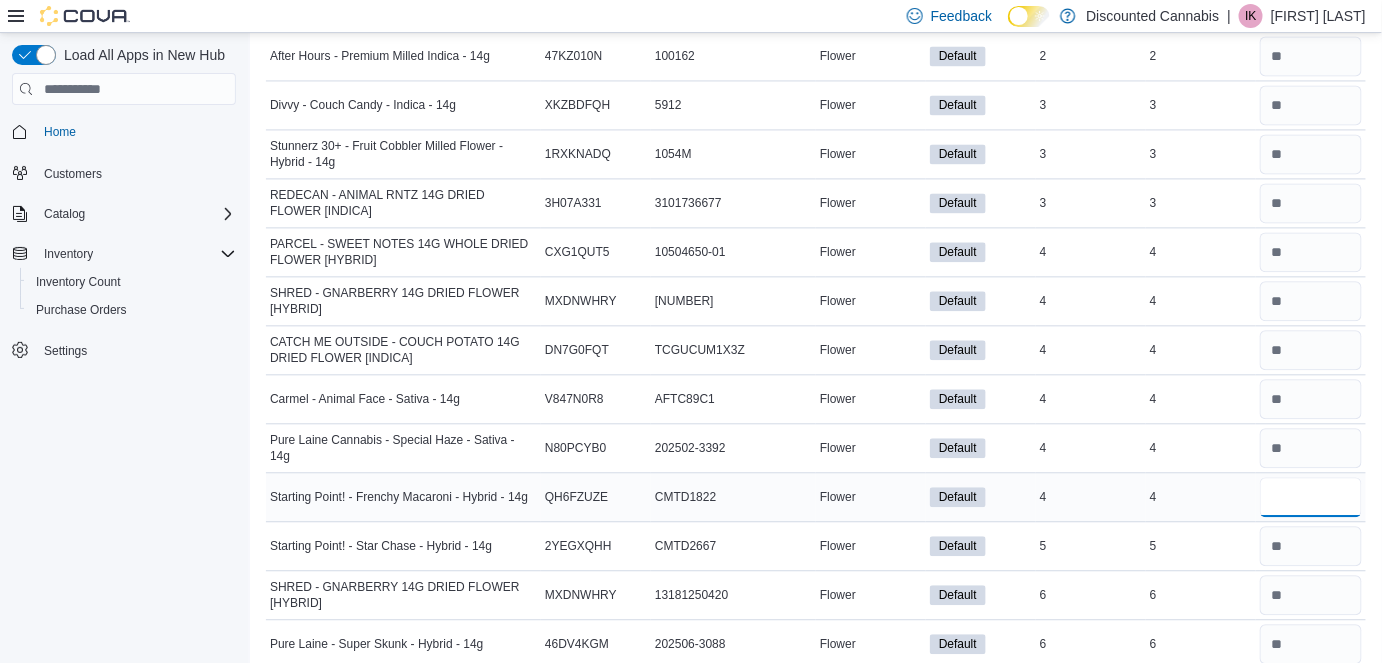 type on "*" 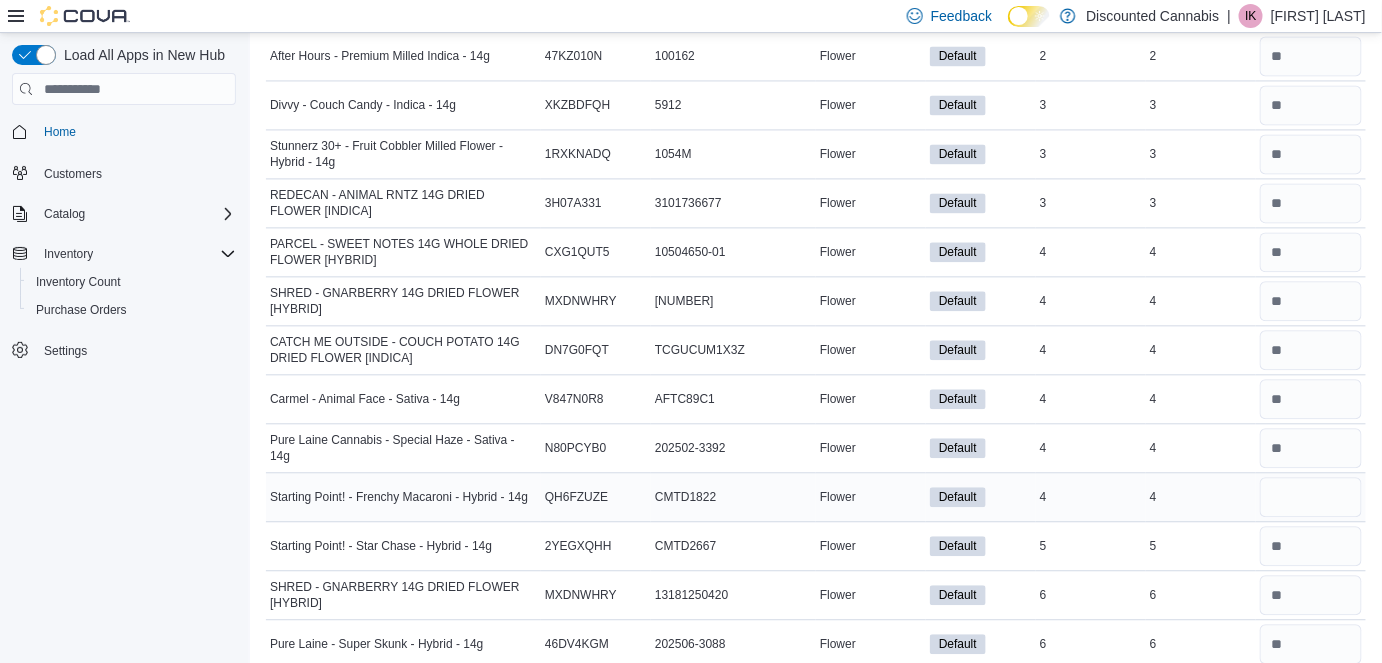 type 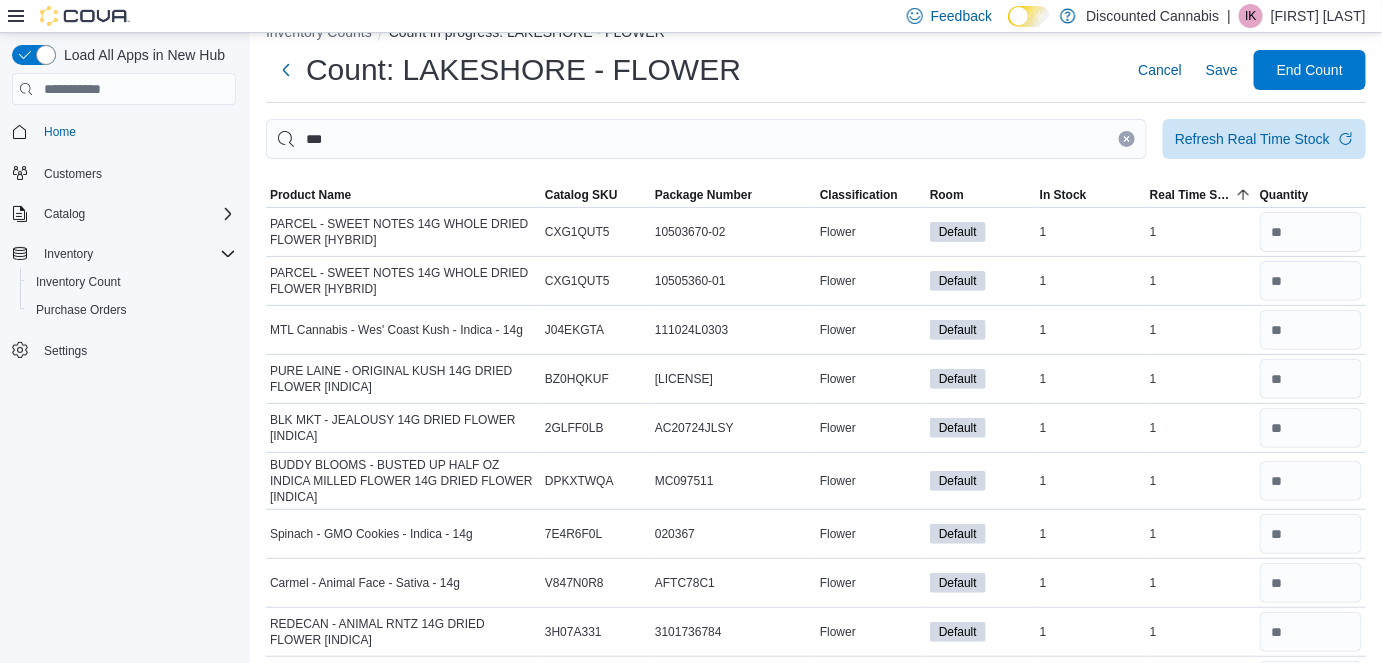 scroll, scrollTop: 0, scrollLeft: 0, axis: both 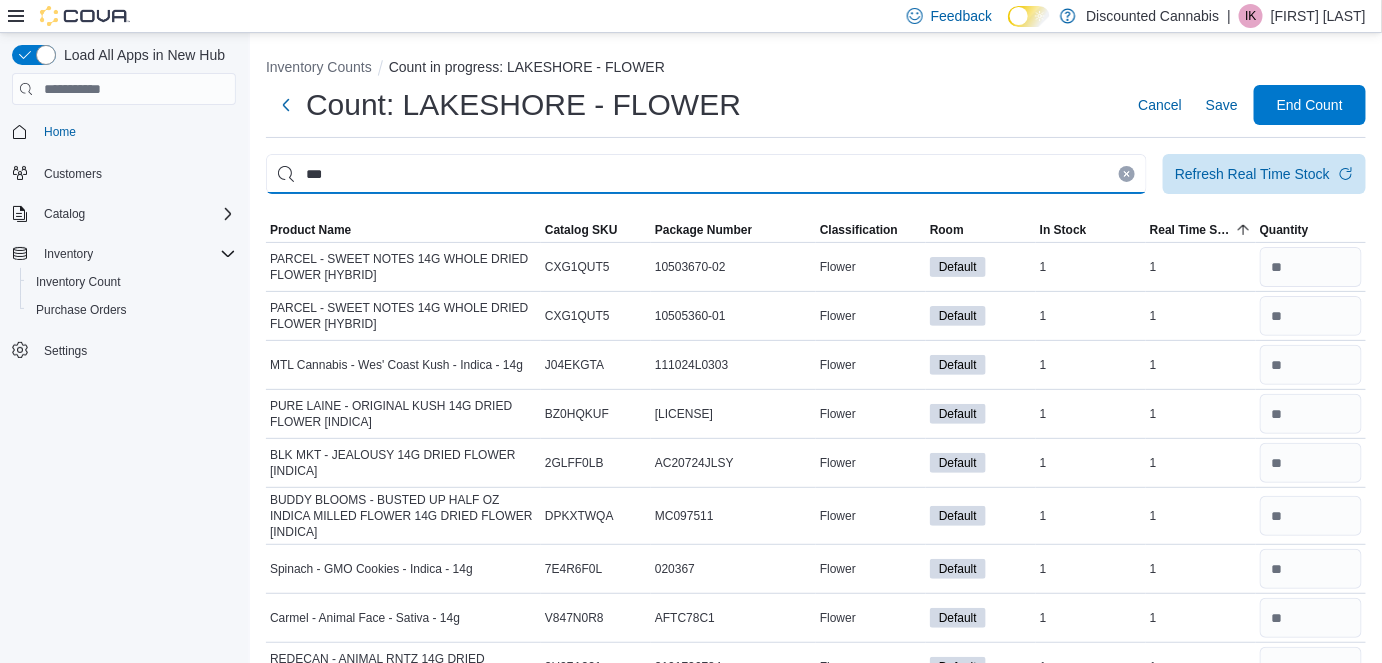 click on "***" at bounding box center (706, 174) 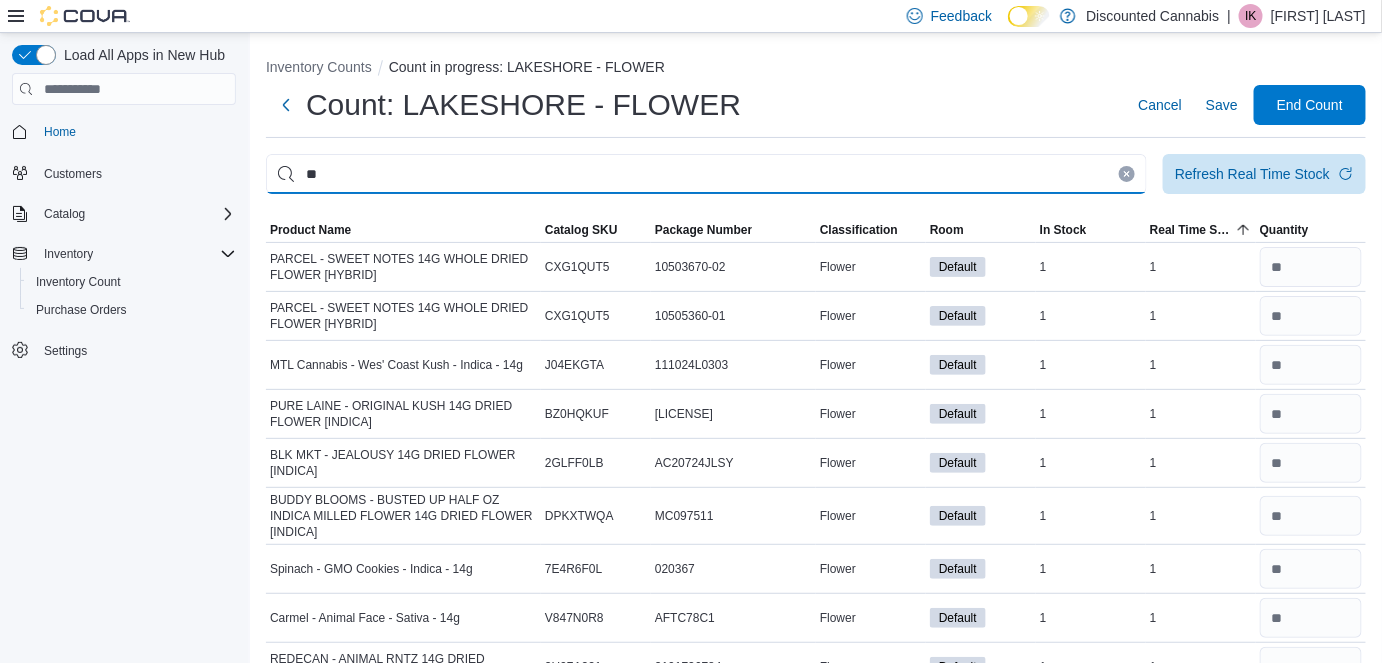 type on "*" 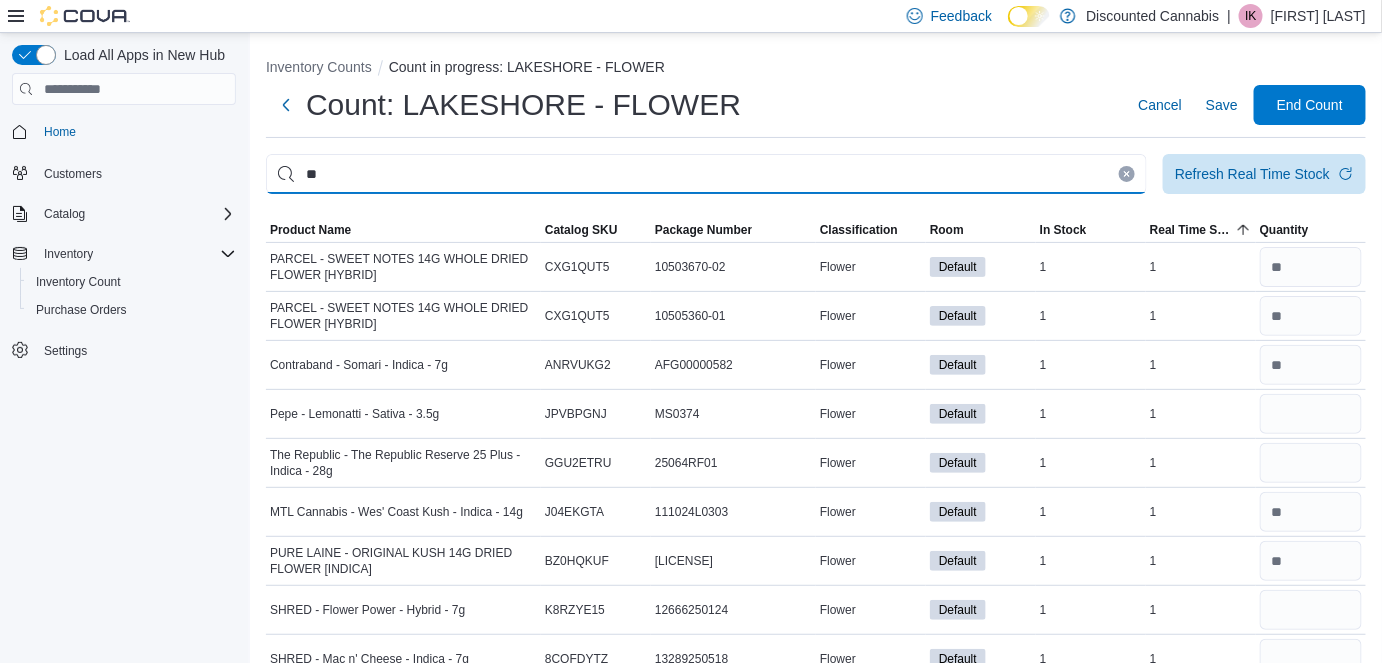 type on "**" 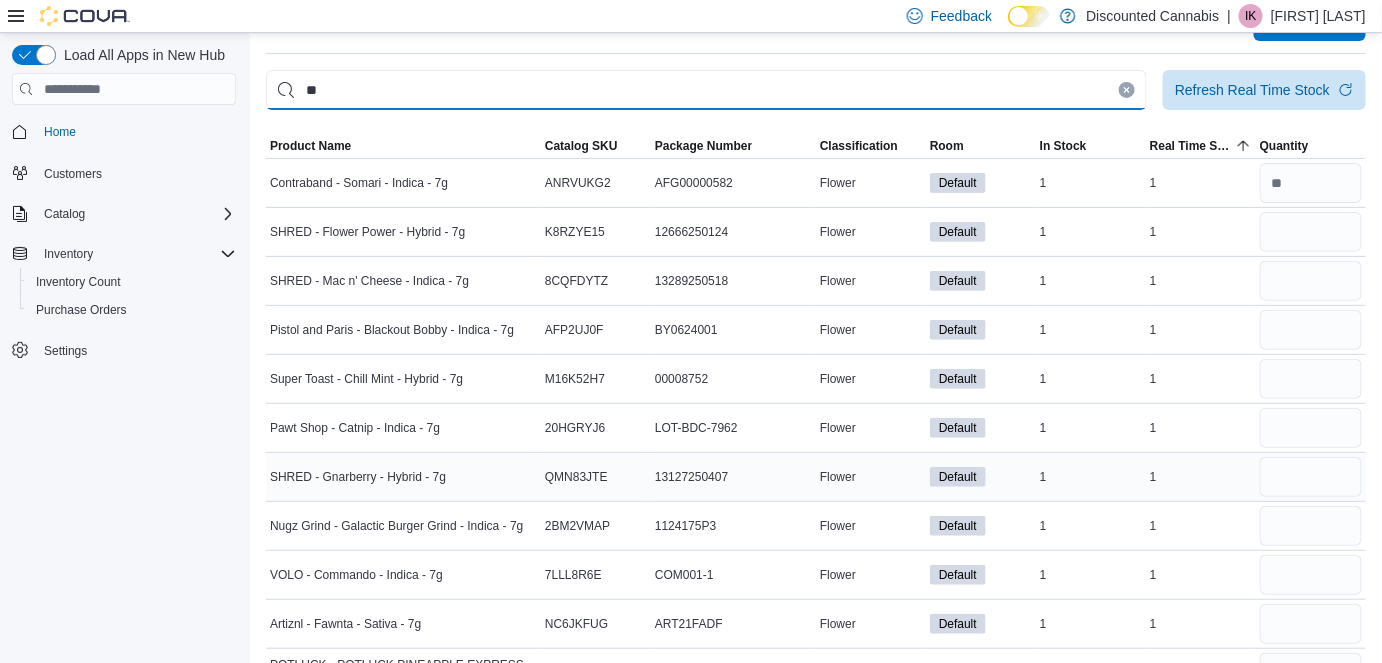 scroll, scrollTop: 121, scrollLeft: 0, axis: vertical 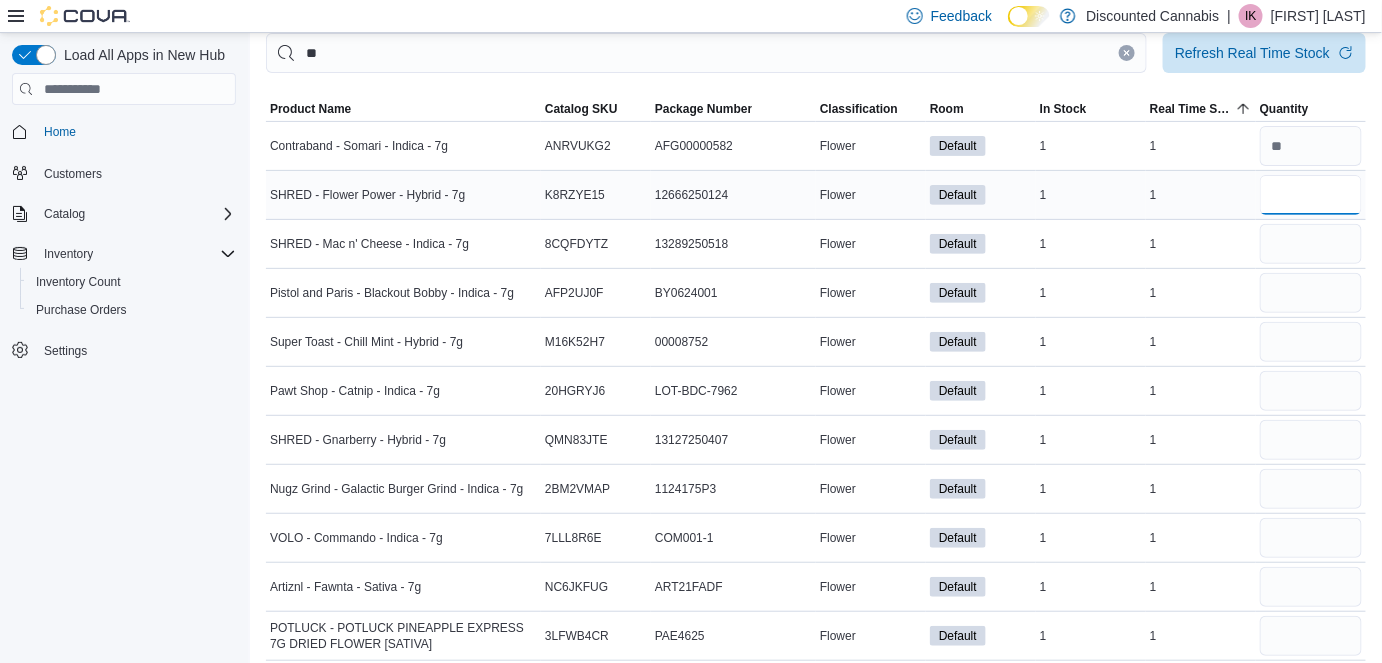 click at bounding box center [1311, 195] 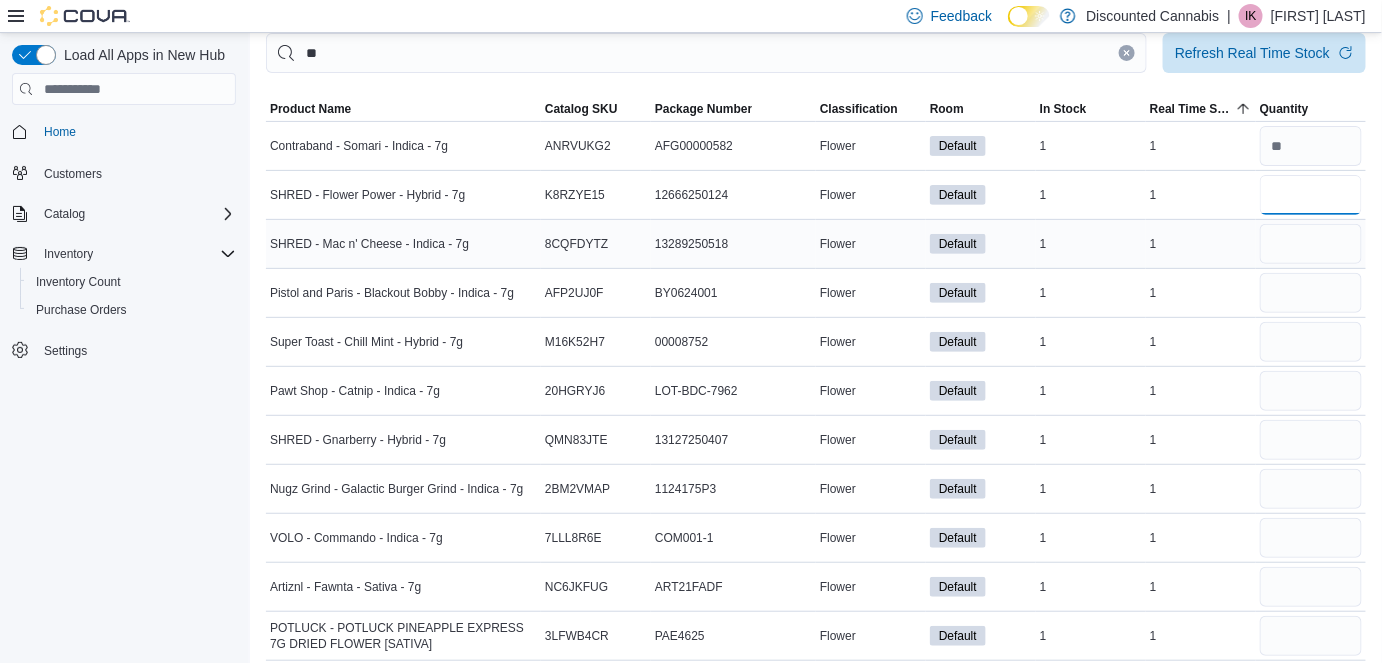 type on "*" 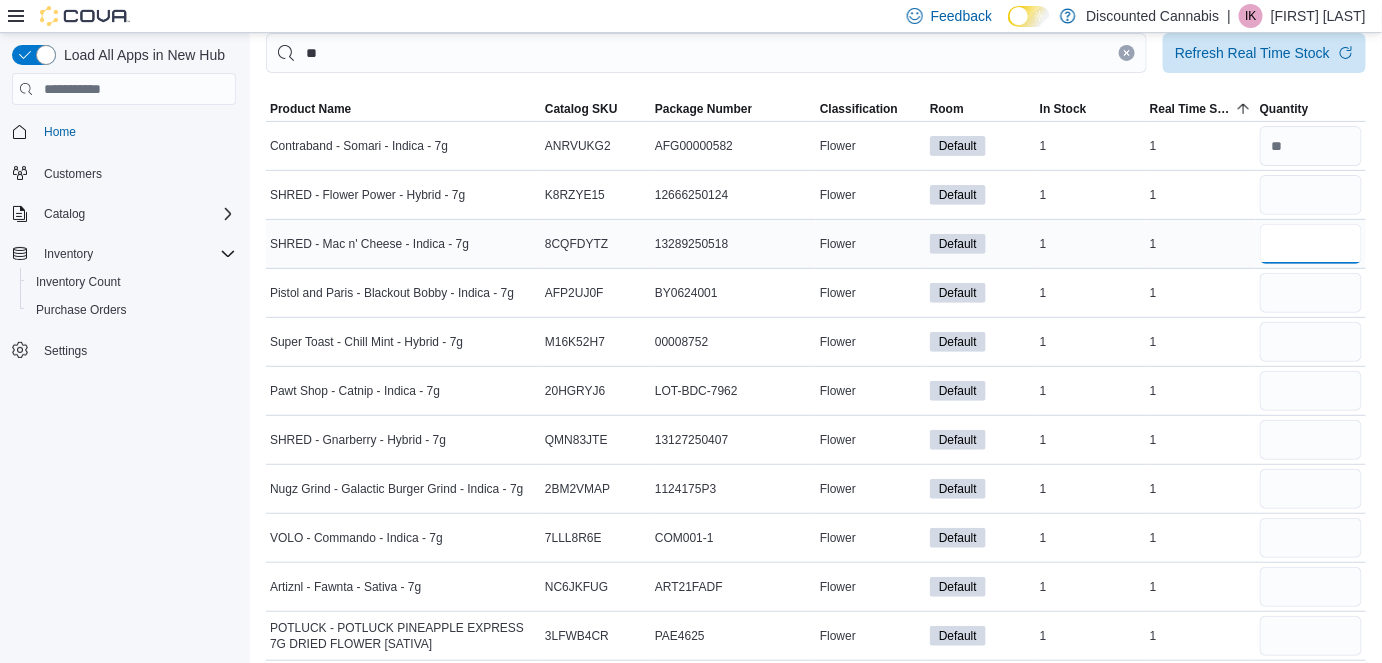 type 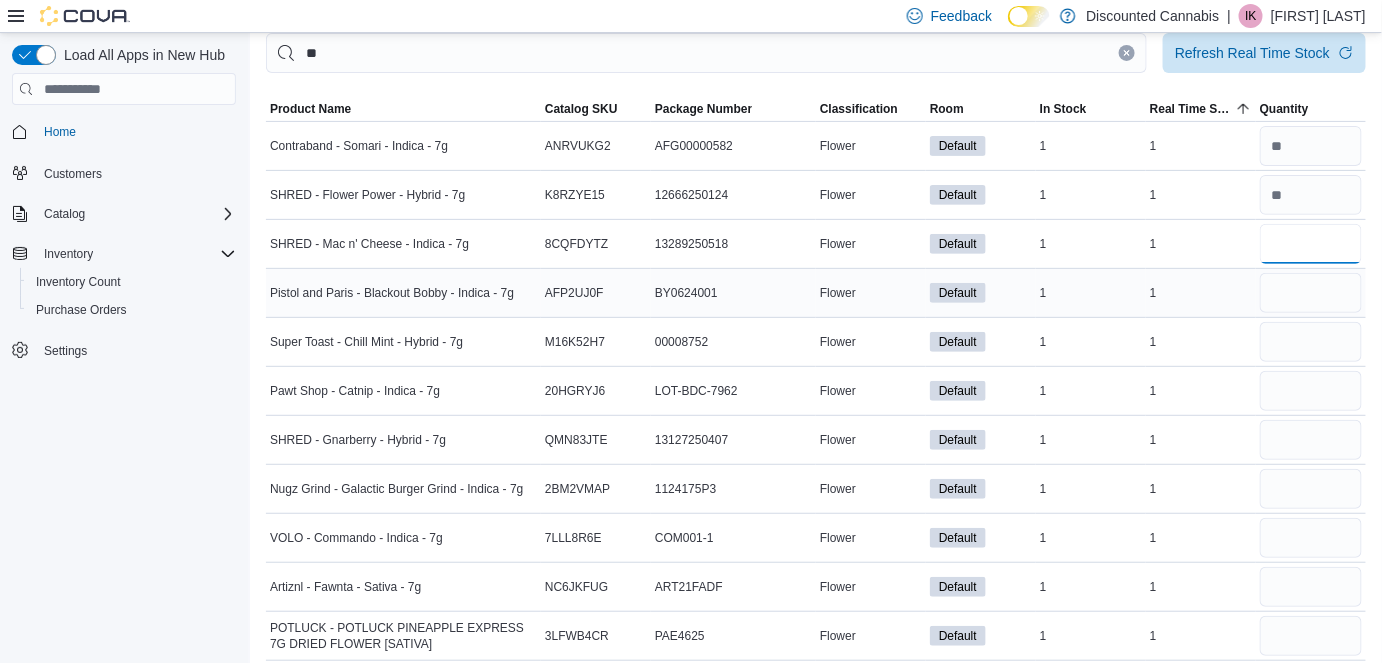 type on "*" 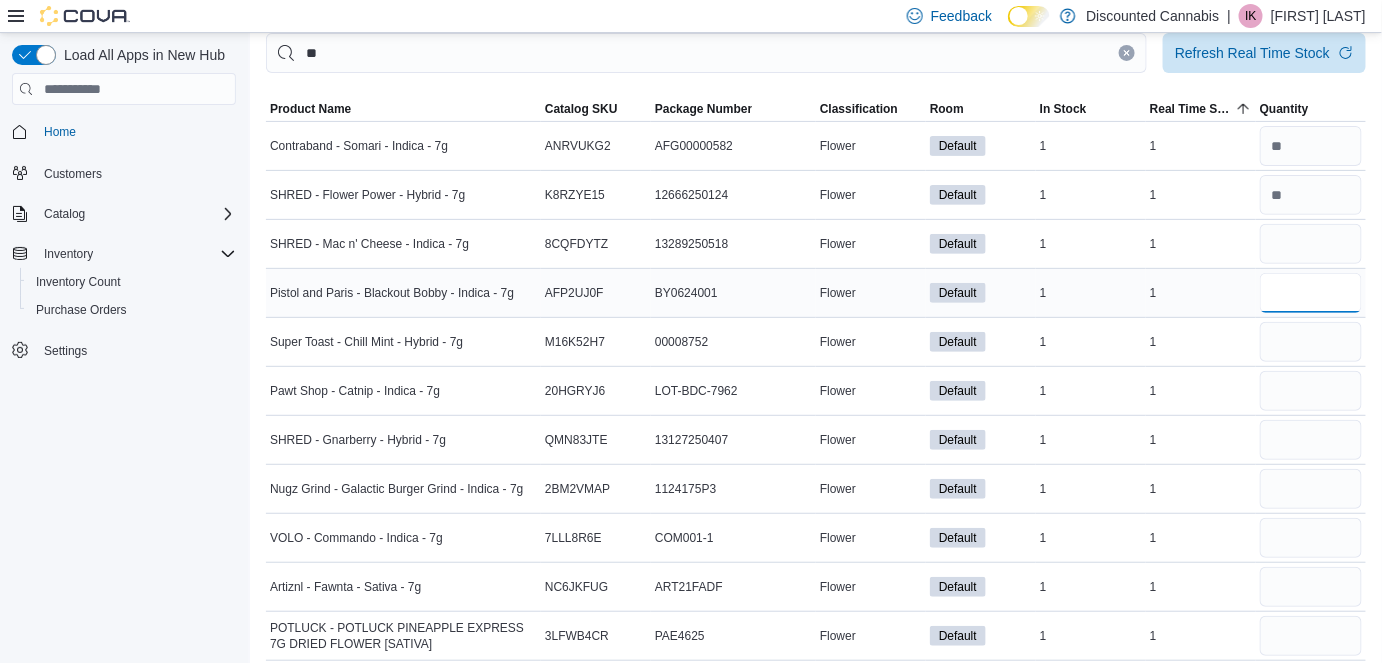 type 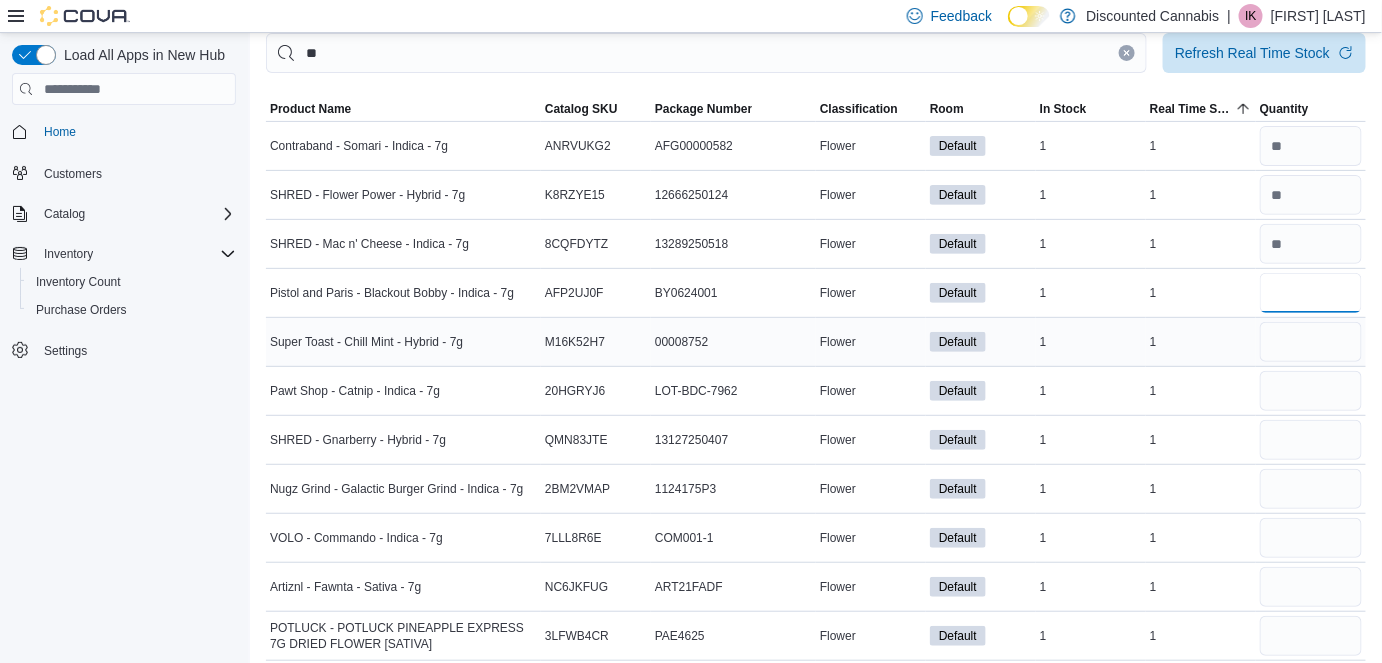 type on "*" 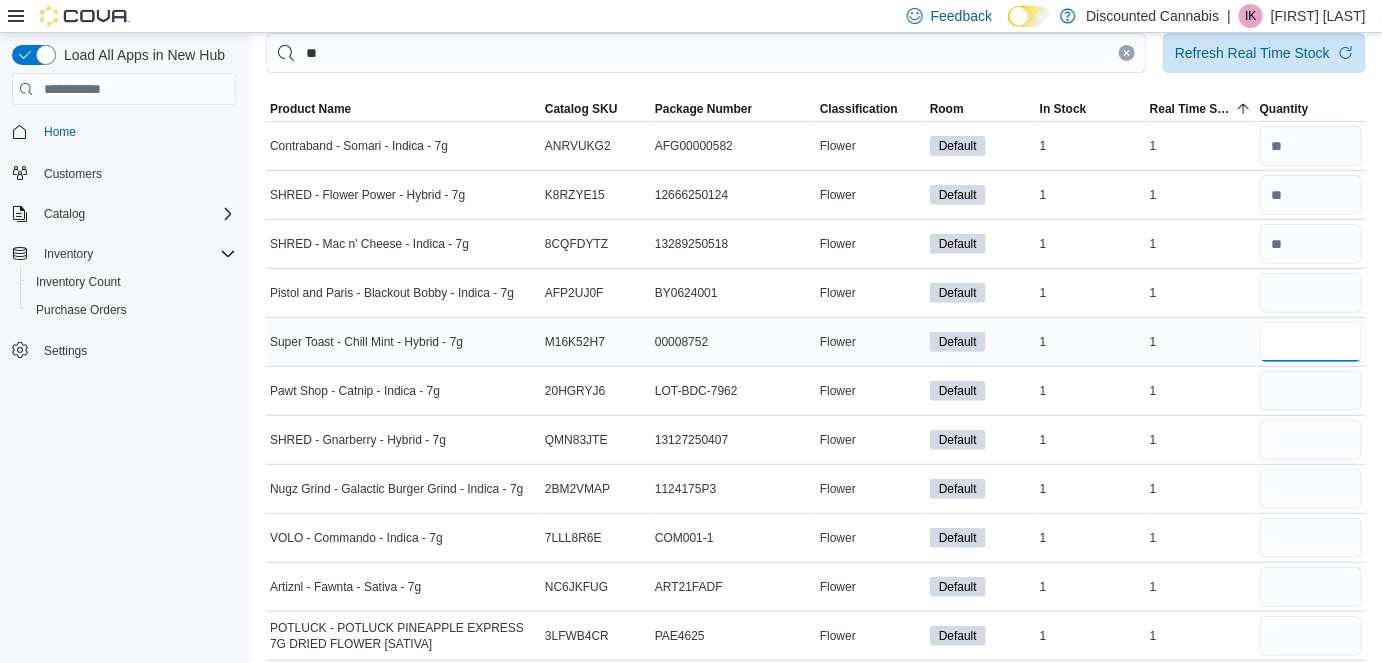 type 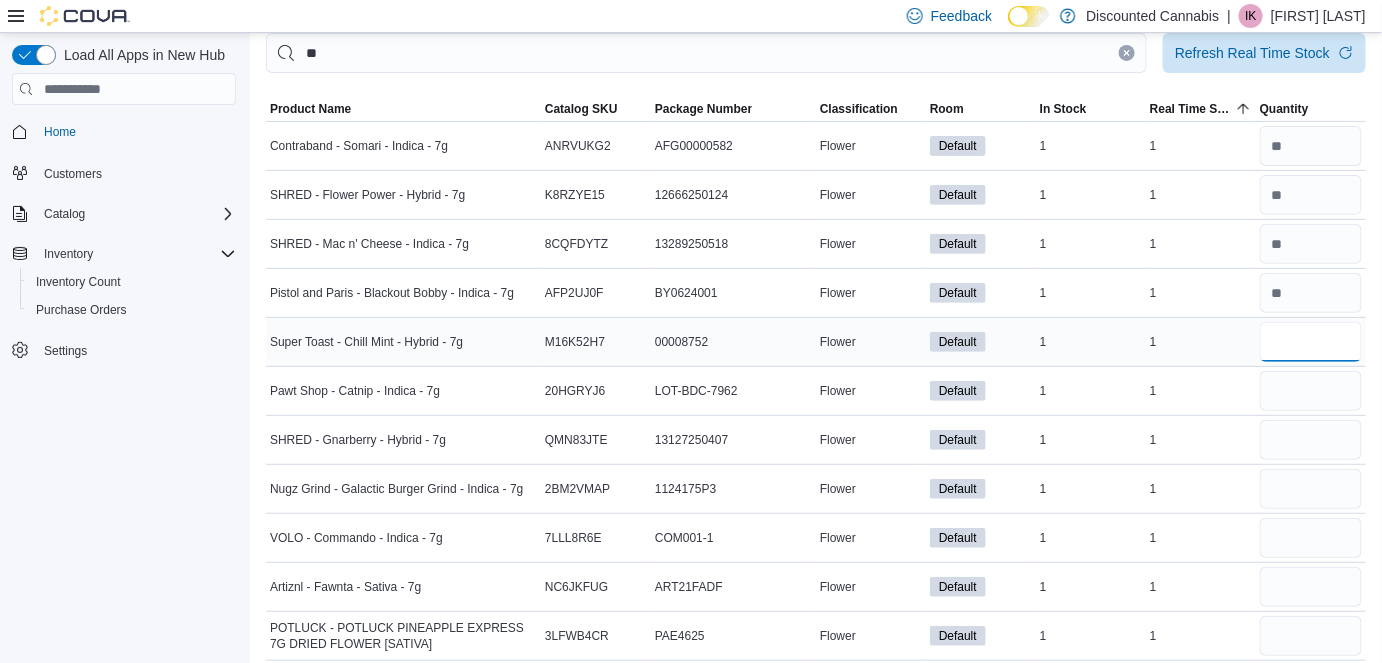 click at bounding box center (1311, 342) 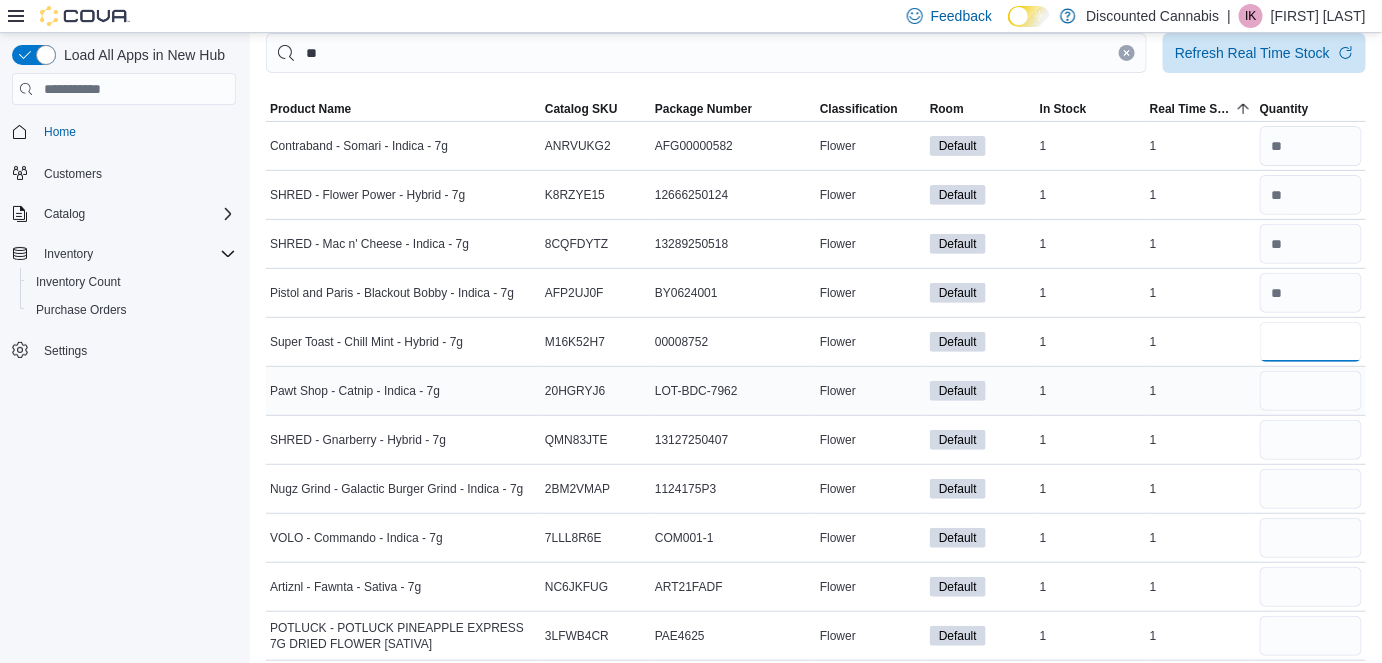 type on "*" 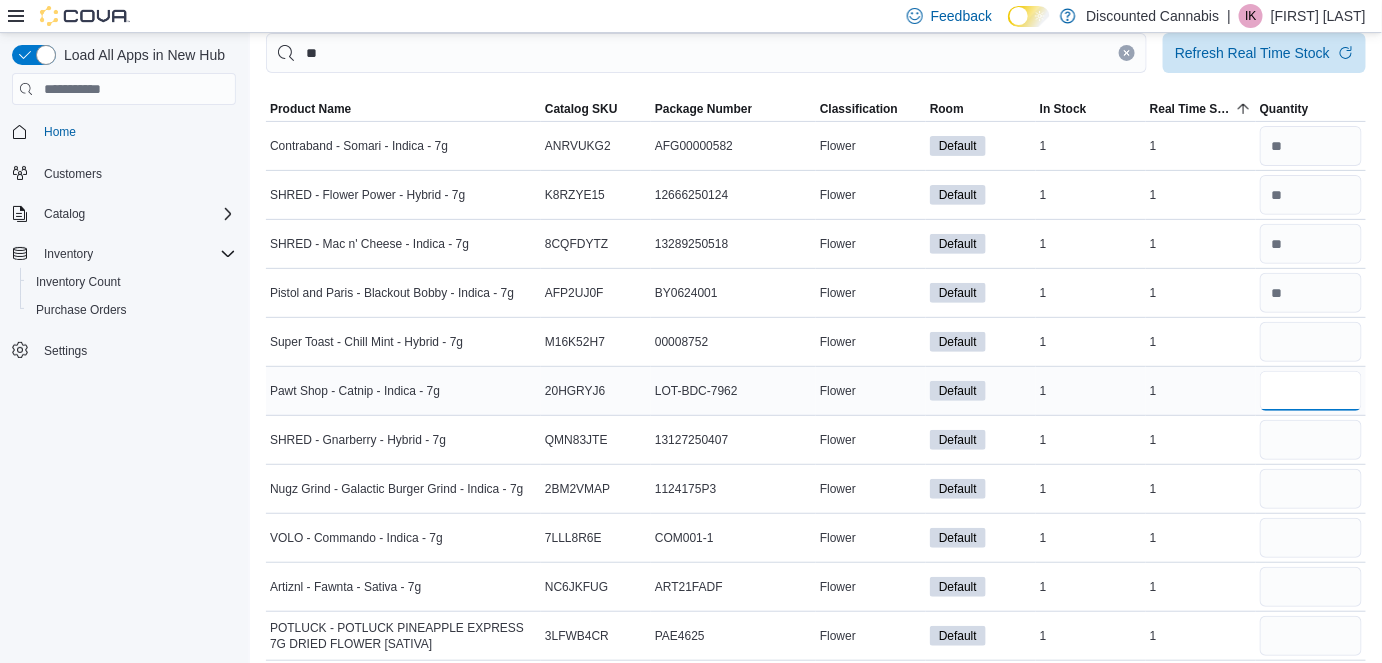 type 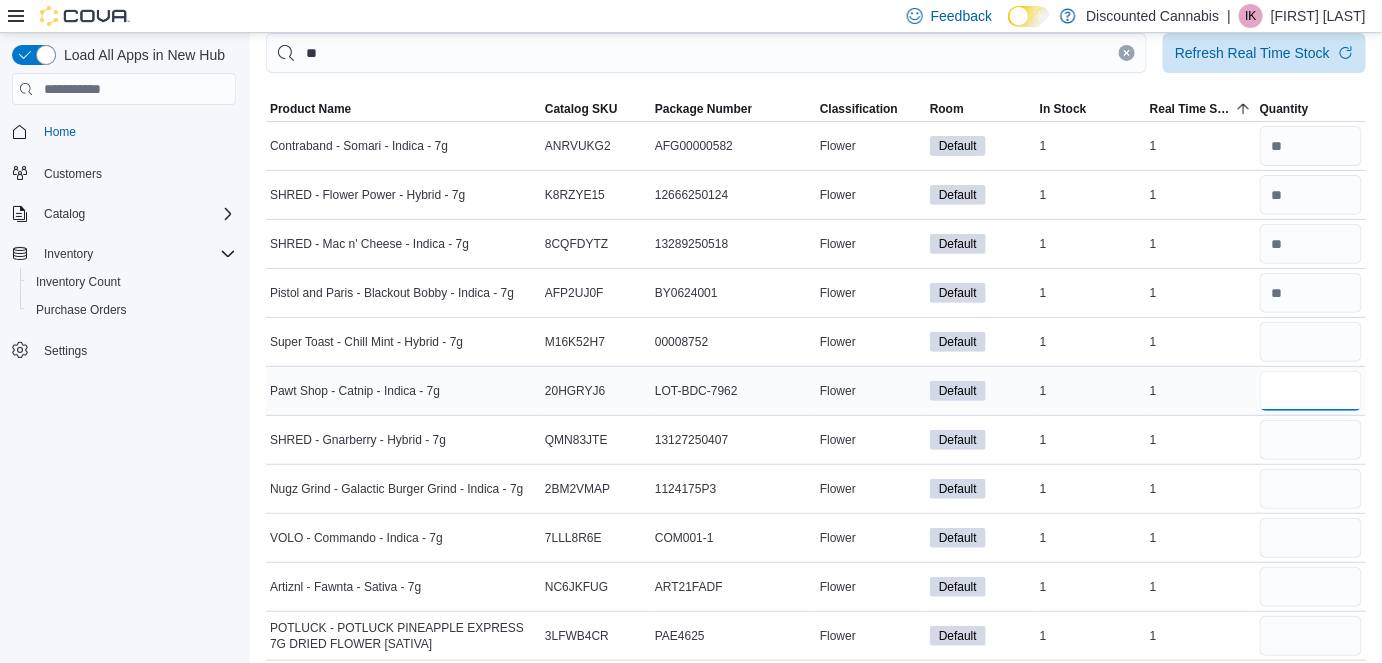 click at bounding box center [1311, 391] 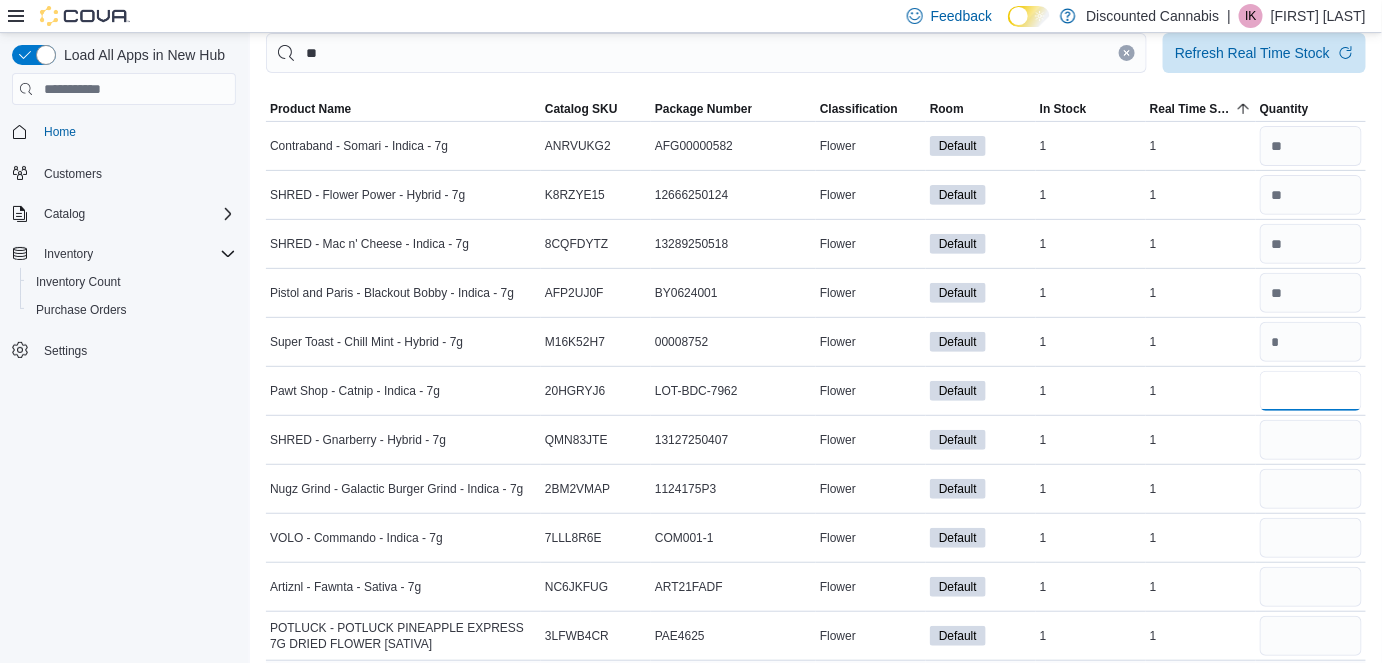 type on "*" 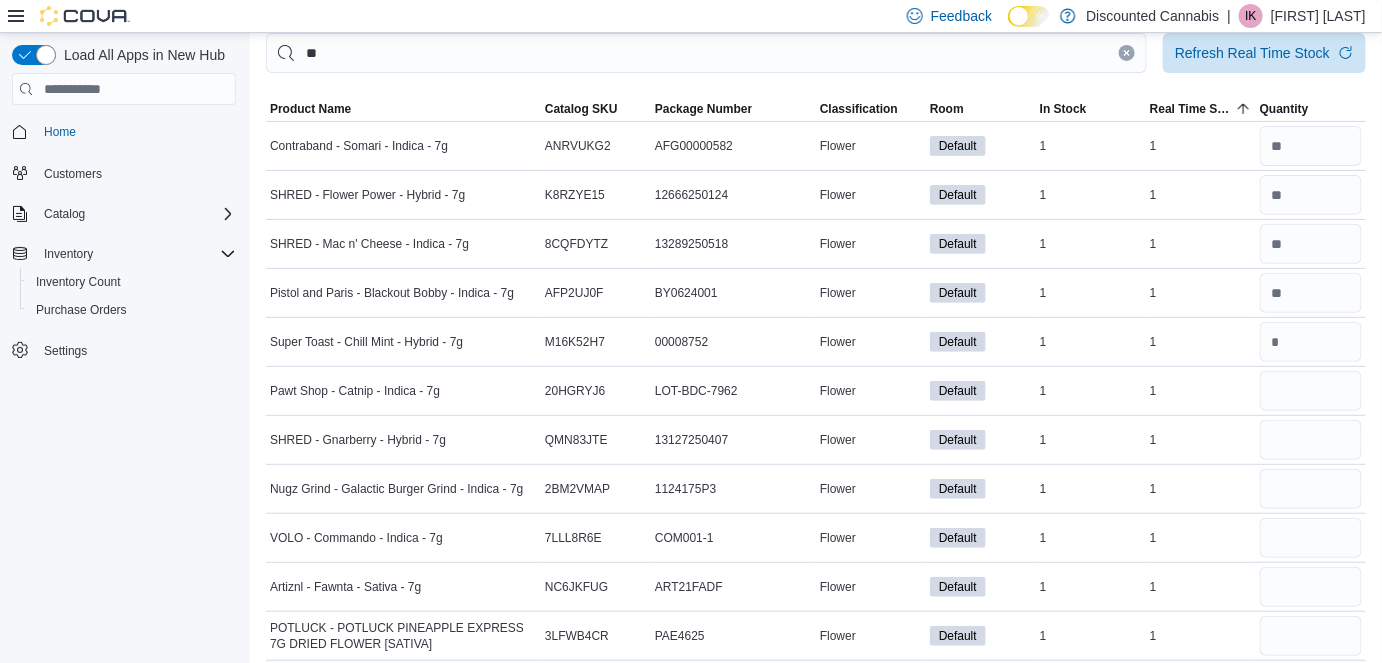type 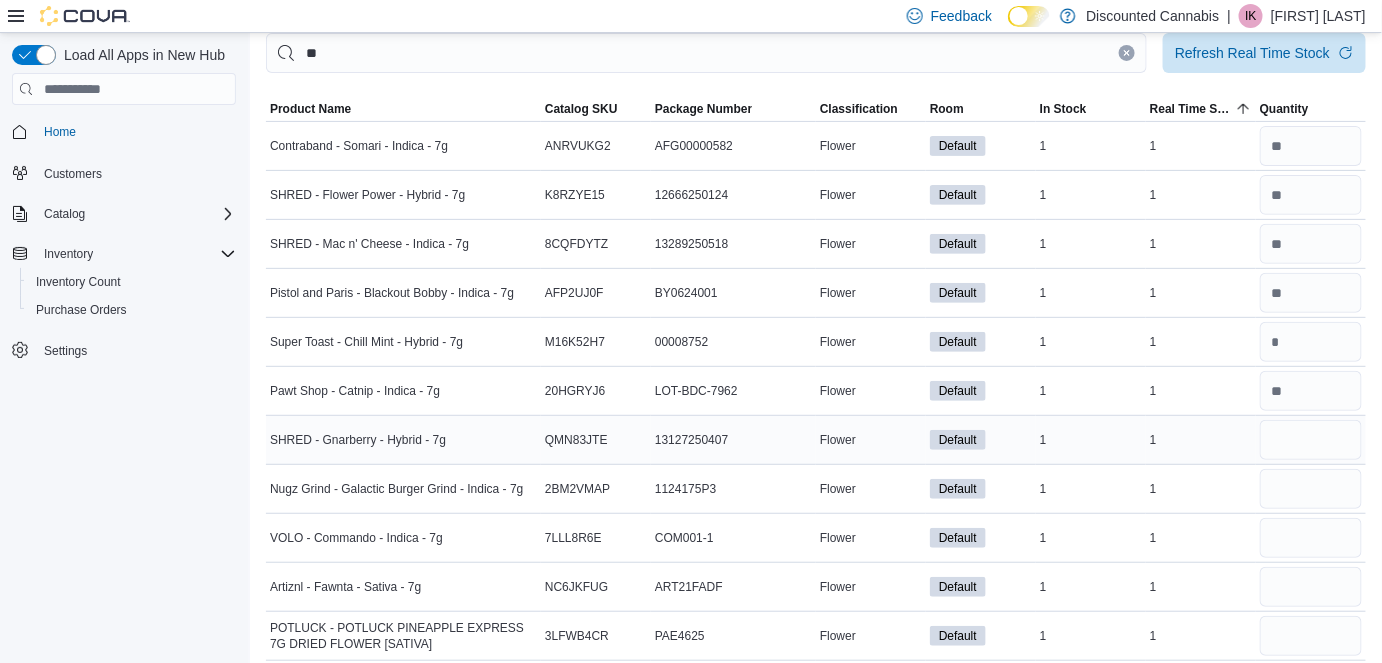 click at bounding box center (1311, 440) 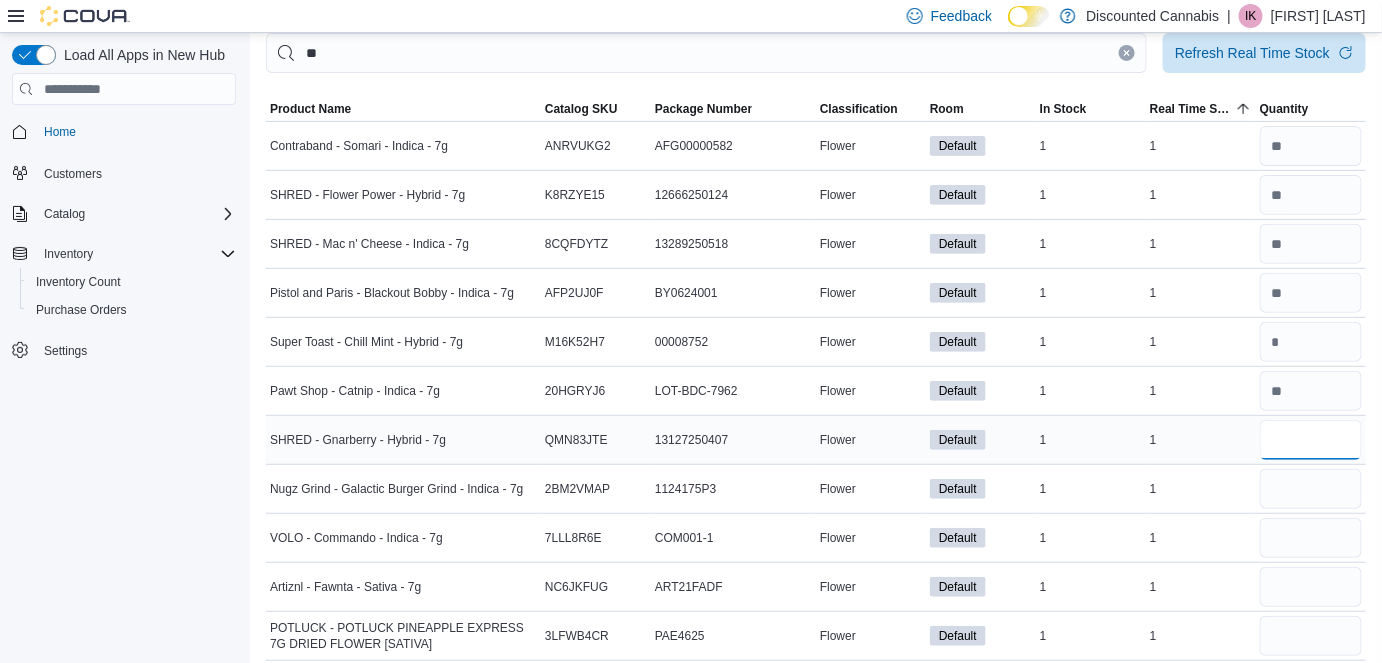 click at bounding box center (1311, 440) 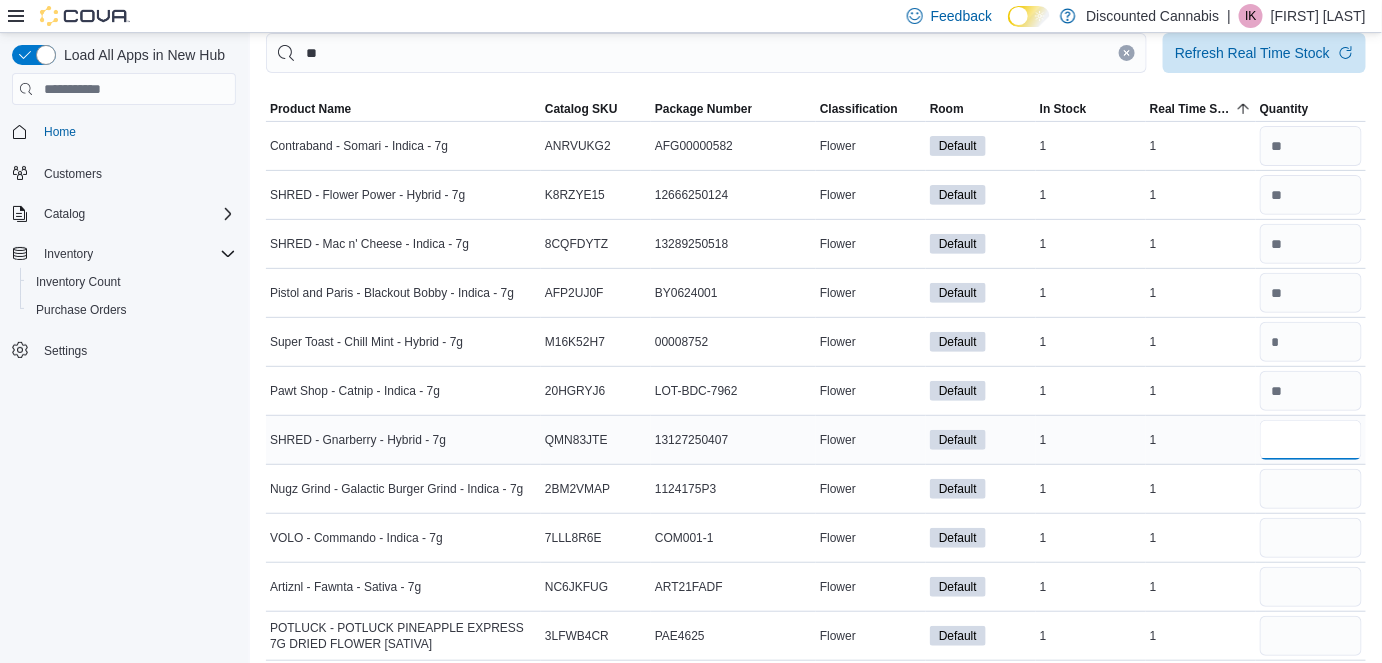 type on "*" 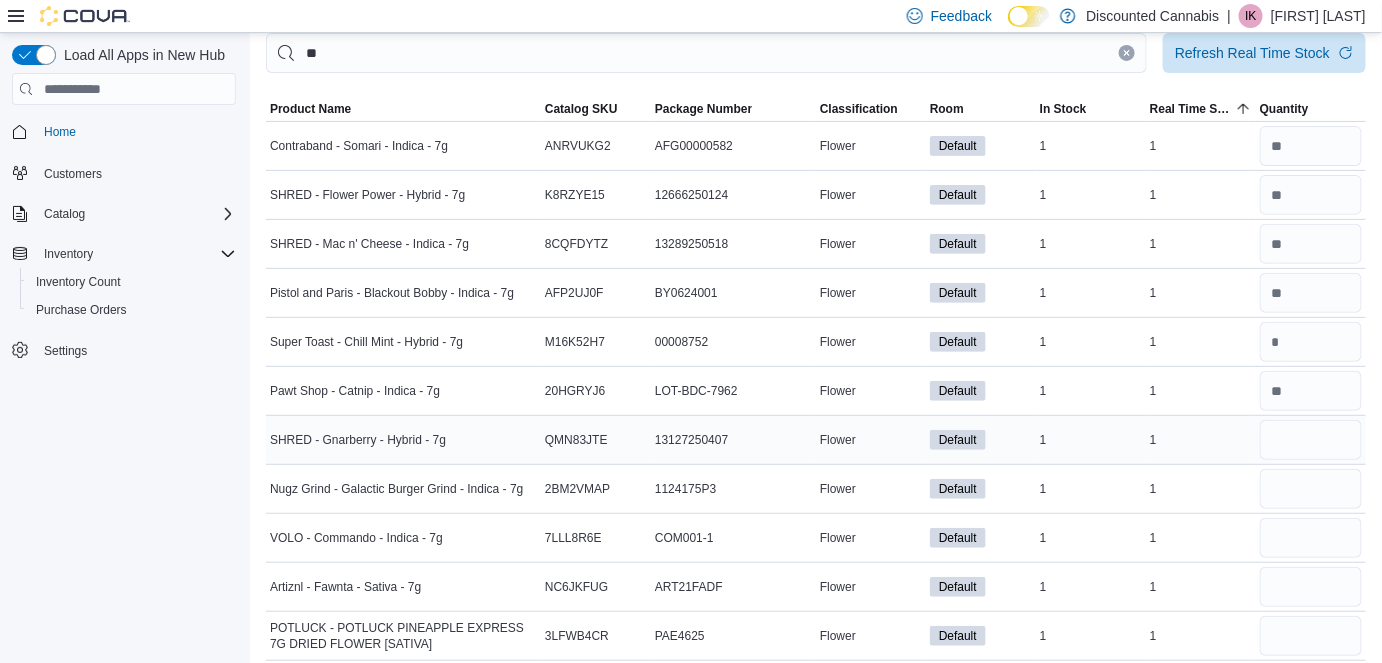 type 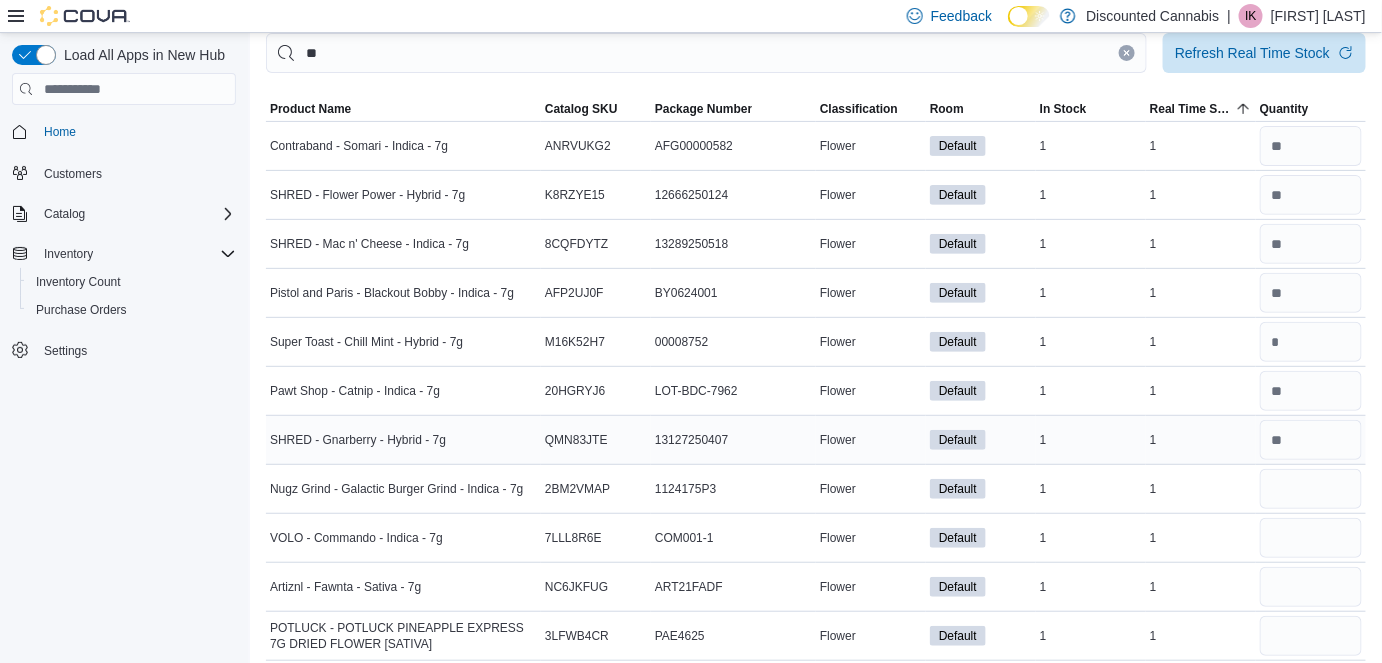 scroll, scrollTop: 123, scrollLeft: 0, axis: vertical 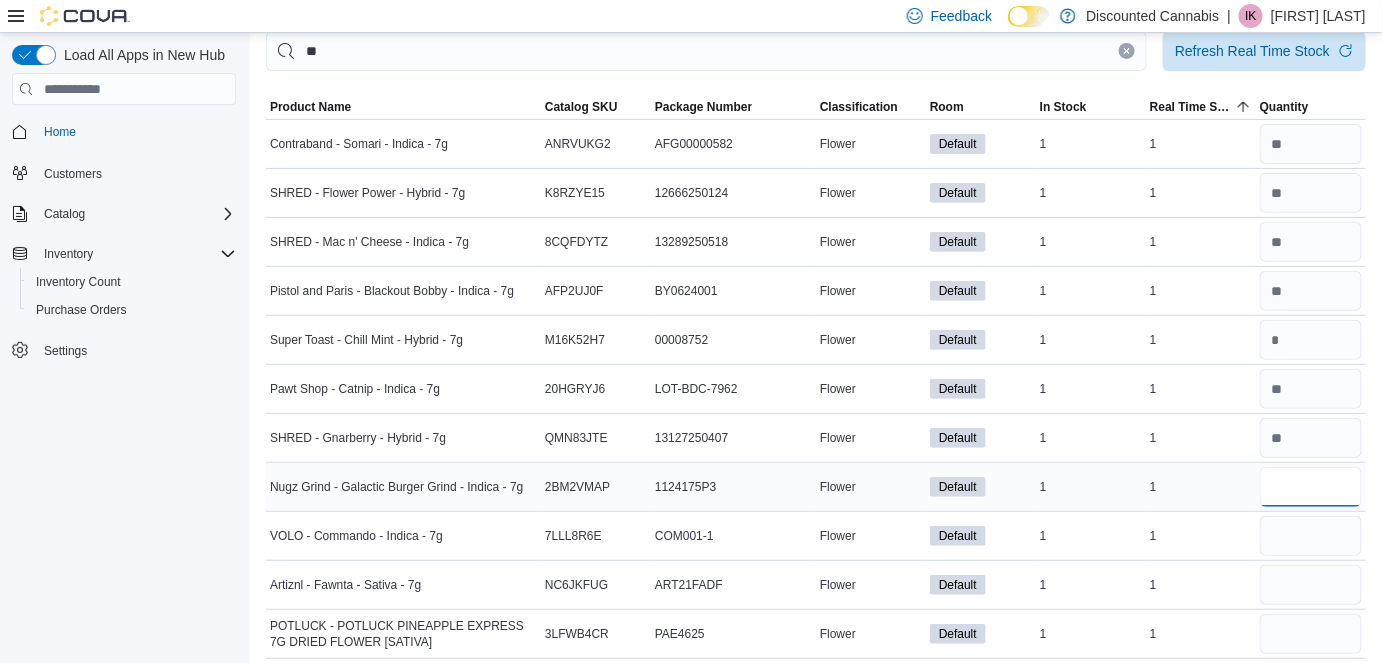 click at bounding box center (1311, 487) 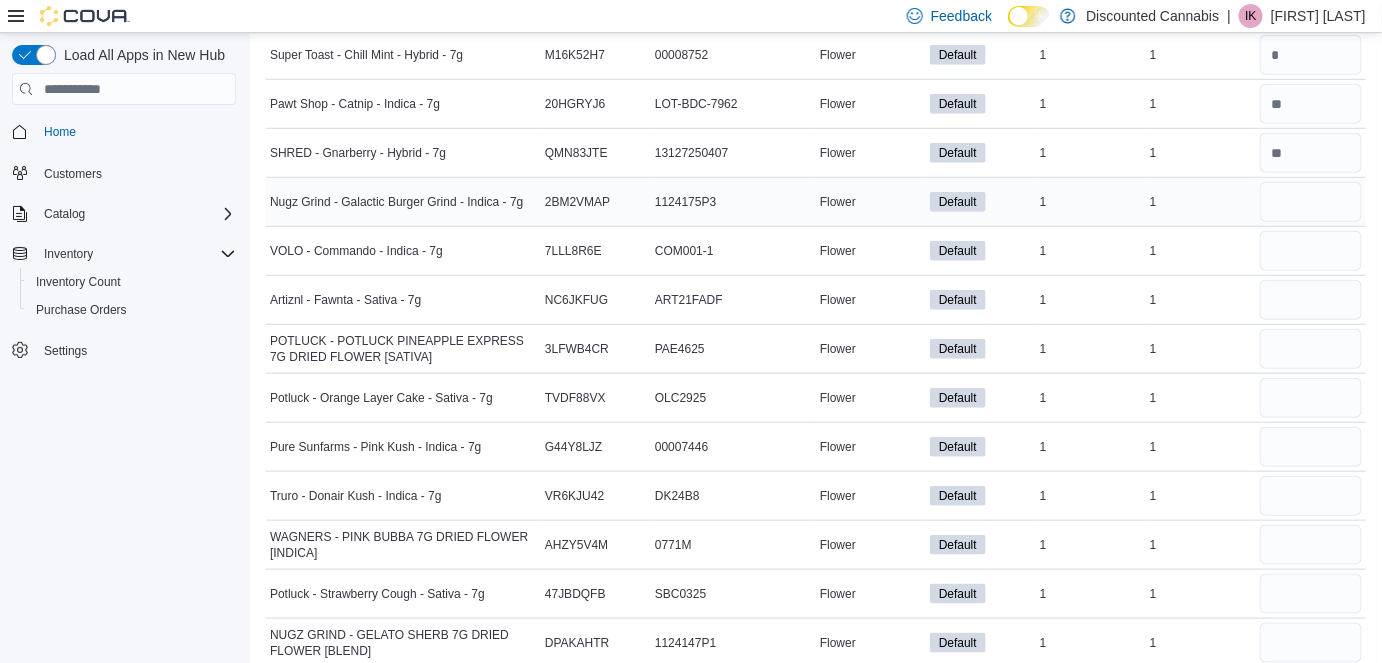 scroll, scrollTop: 409, scrollLeft: 0, axis: vertical 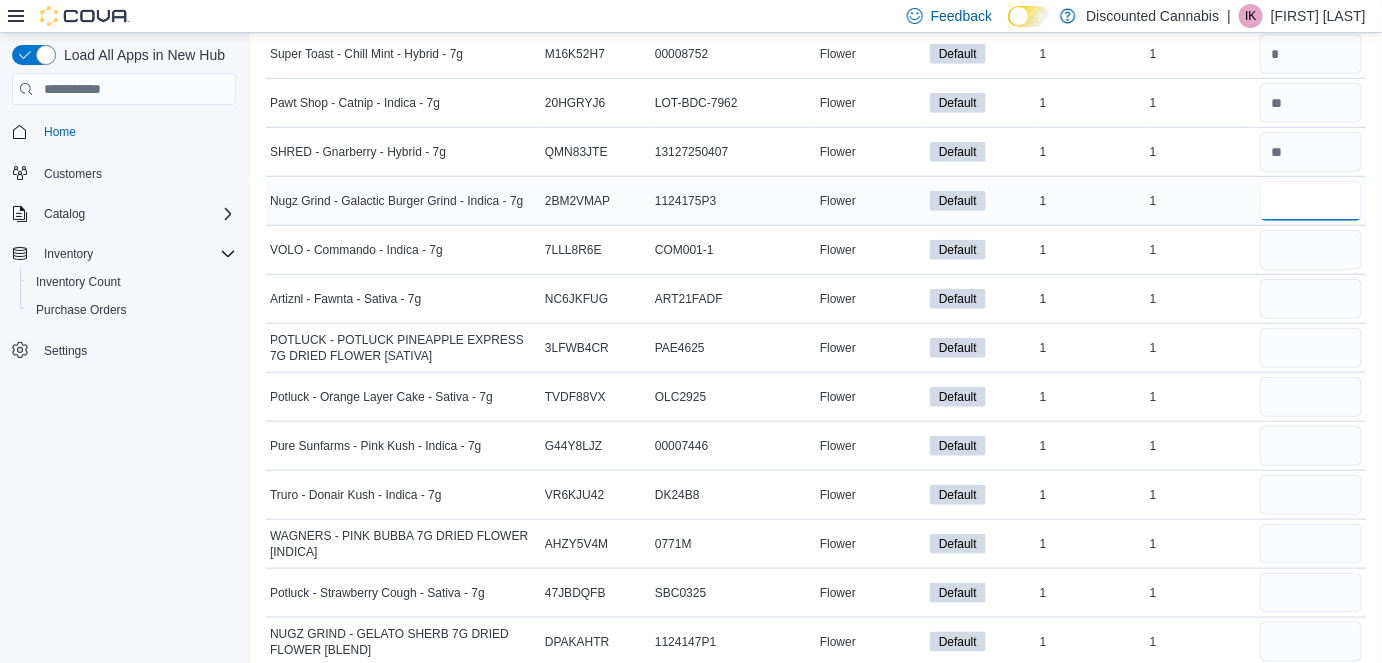 click at bounding box center [1311, 201] 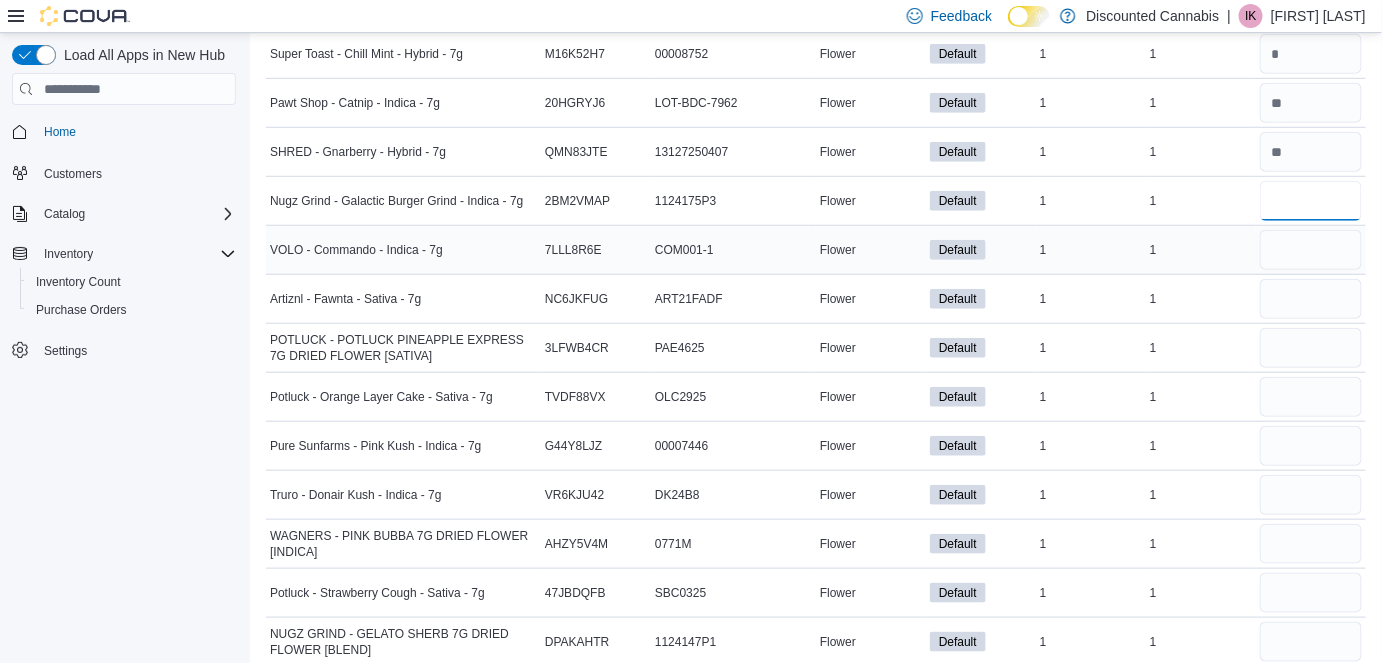 type on "*" 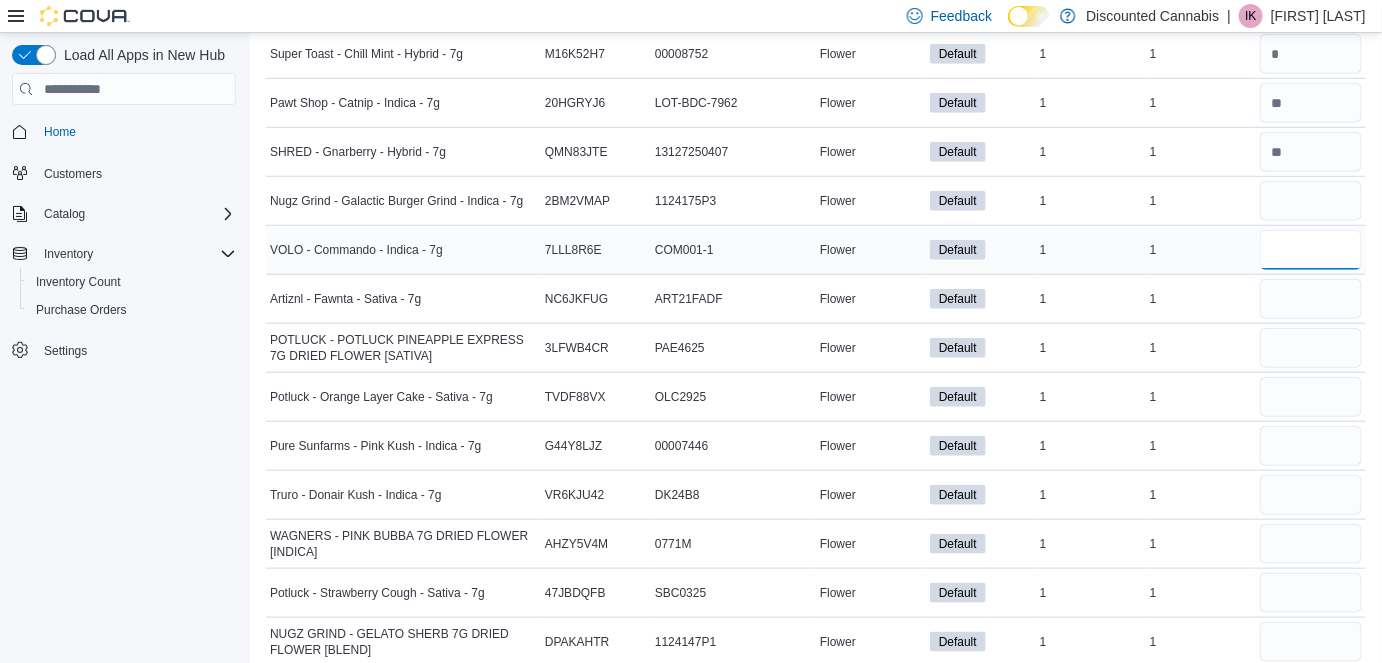 type 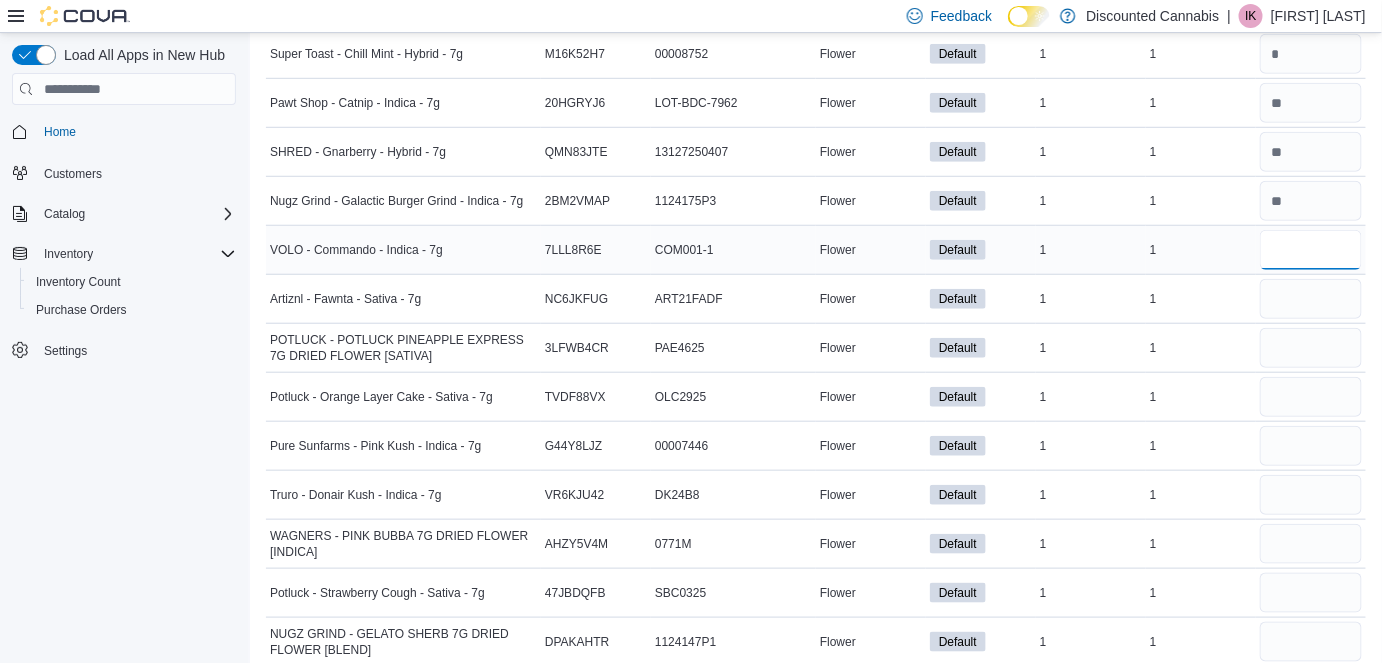 click at bounding box center (1311, 250) 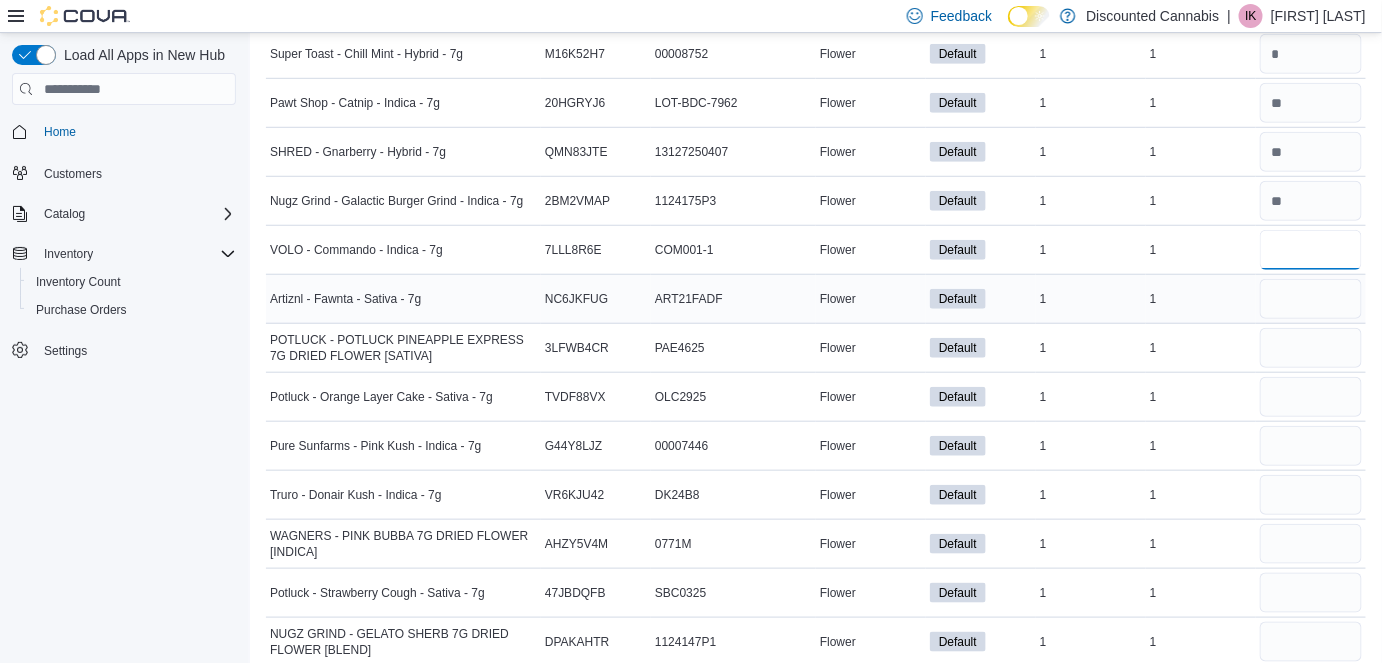 type on "*" 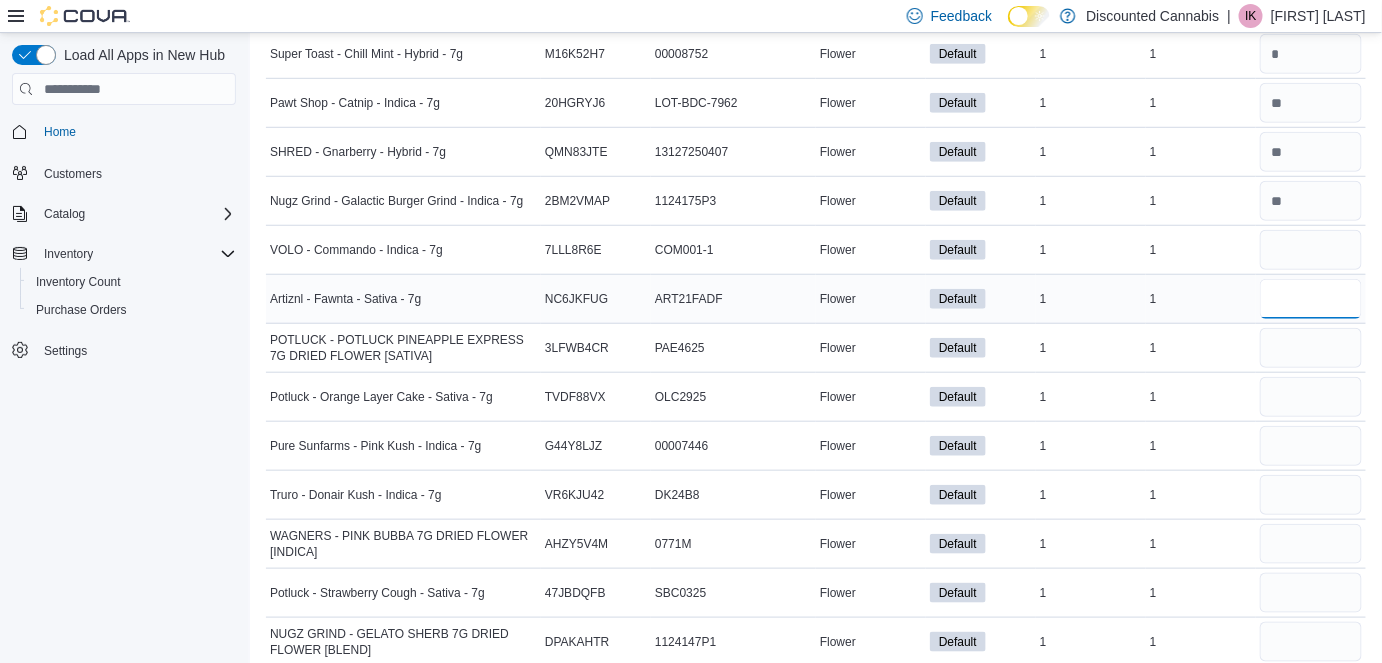 type 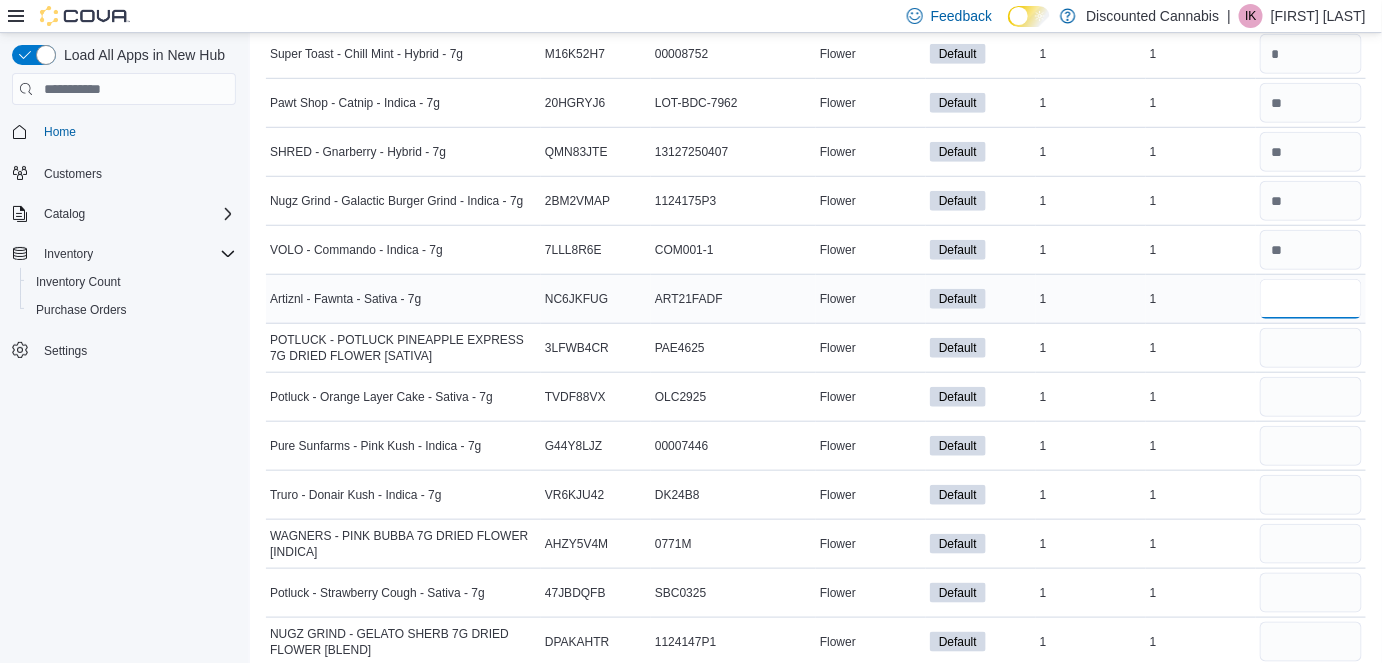 click at bounding box center (1311, 299) 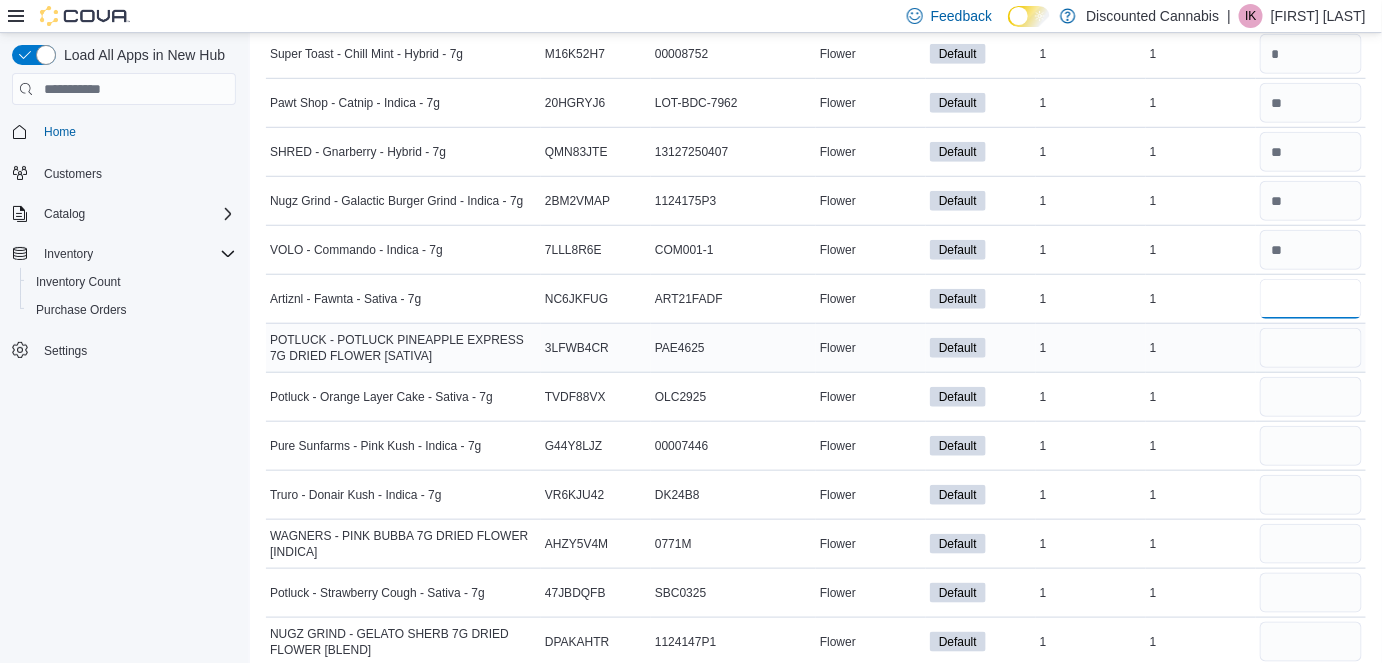 type on "*" 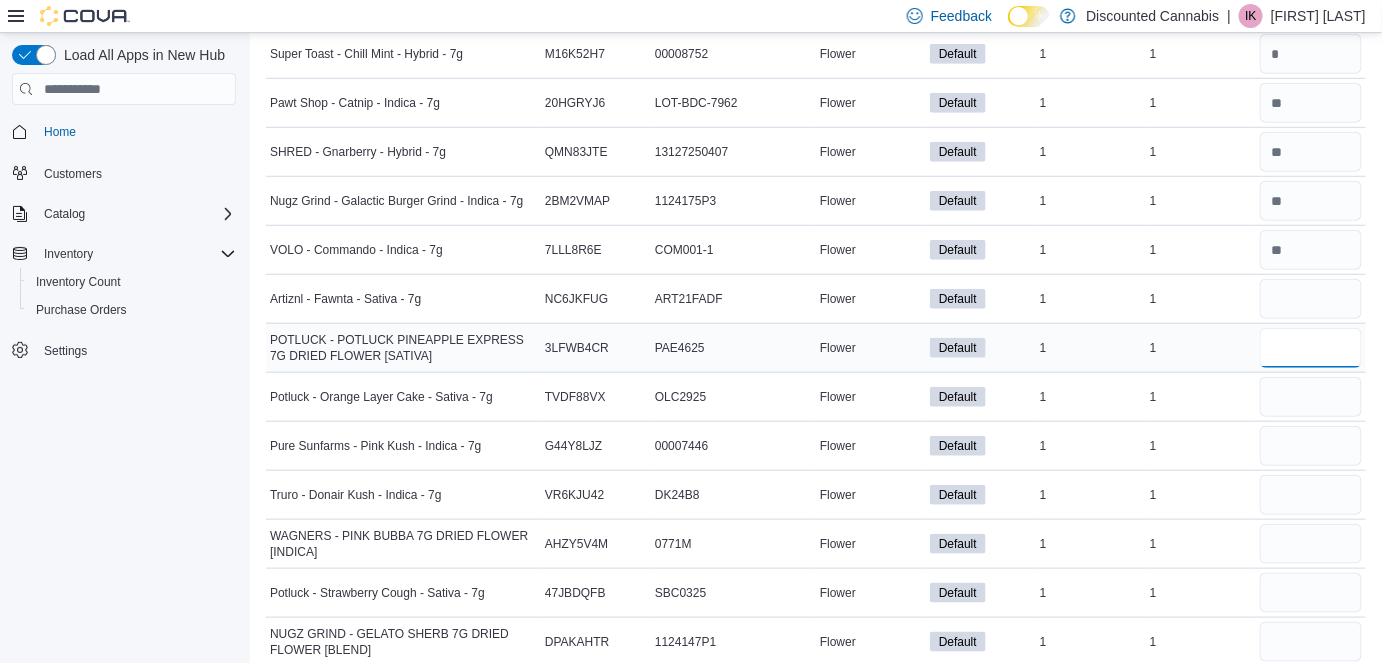 type 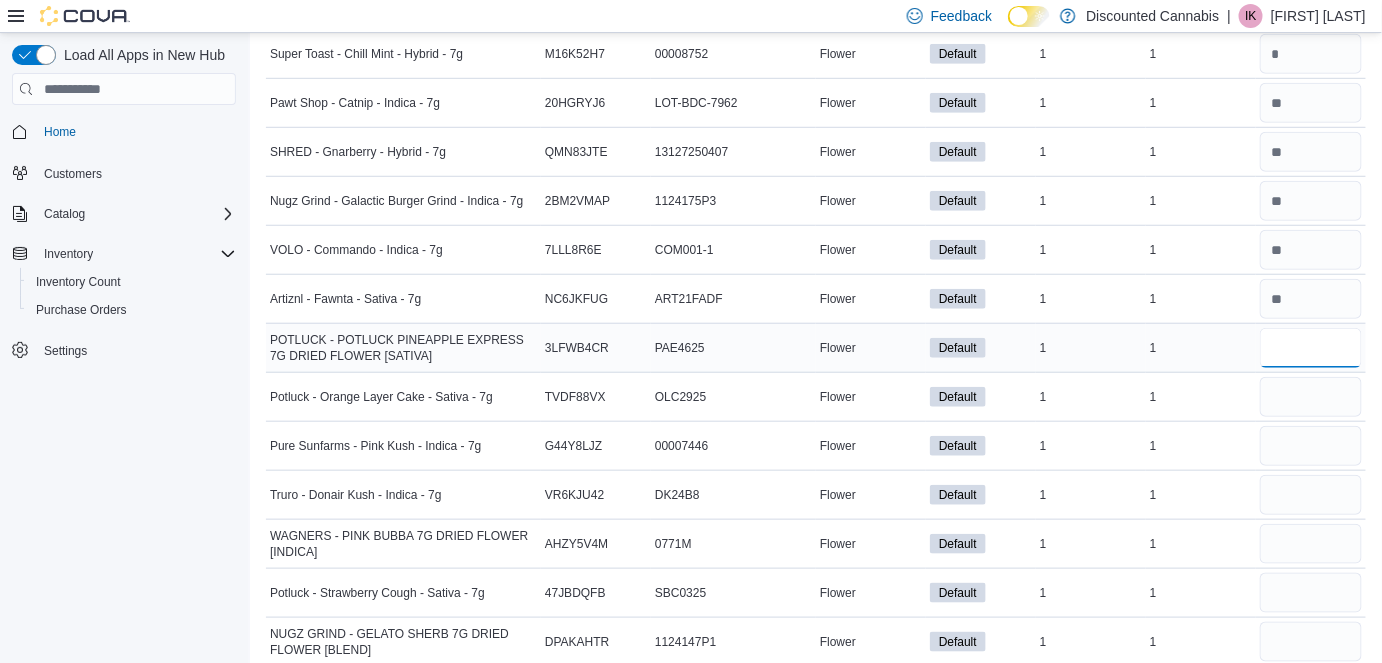 click at bounding box center (1311, 348) 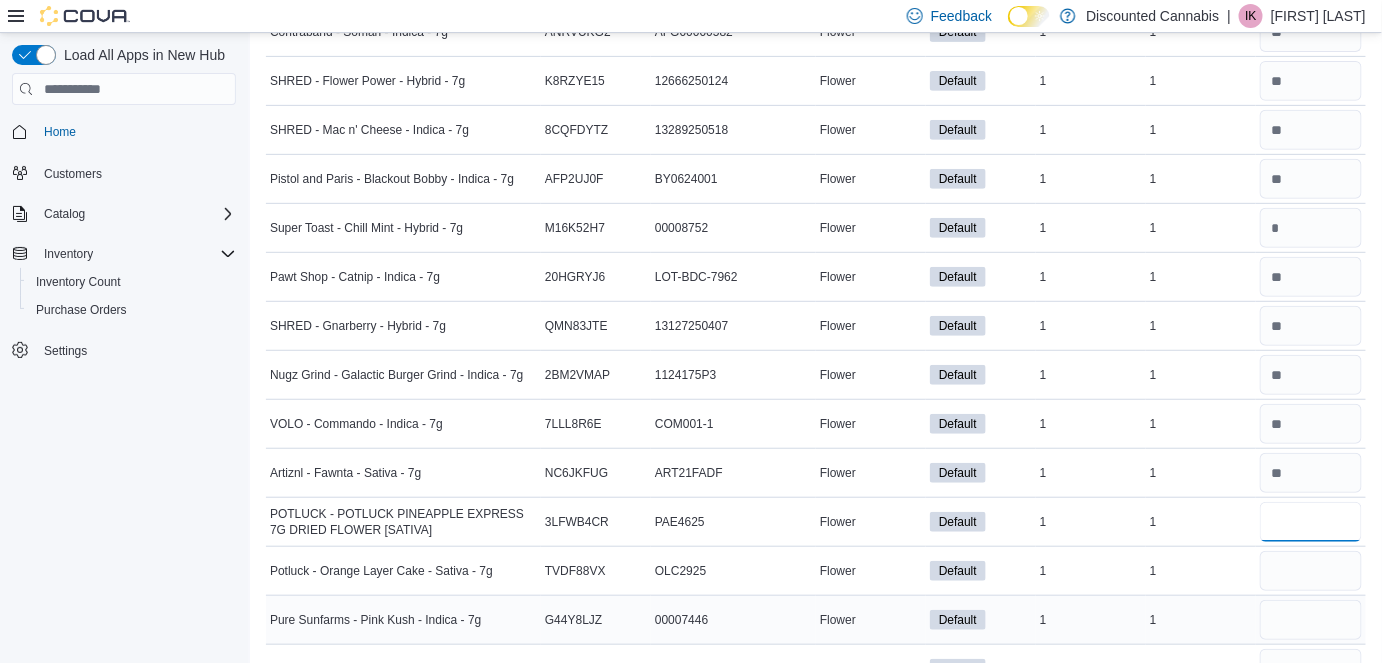 scroll, scrollTop: 176, scrollLeft: 0, axis: vertical 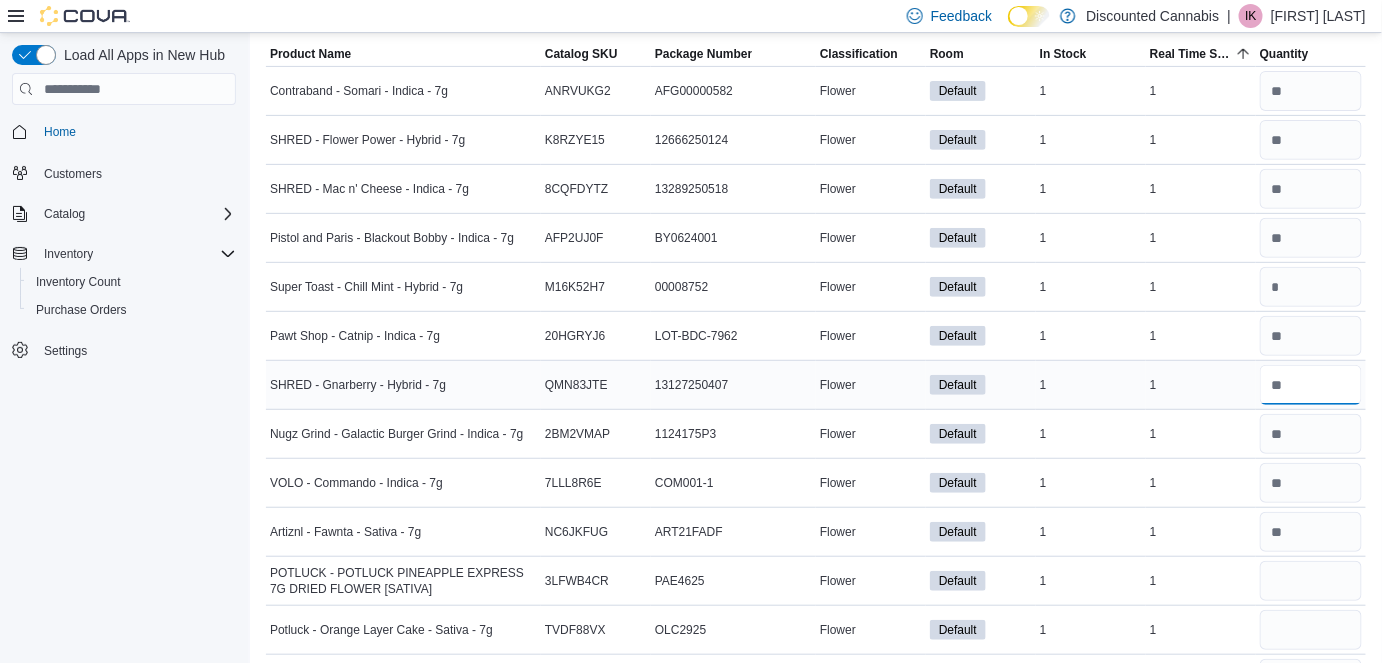 click at bounding box center (1311, 385) 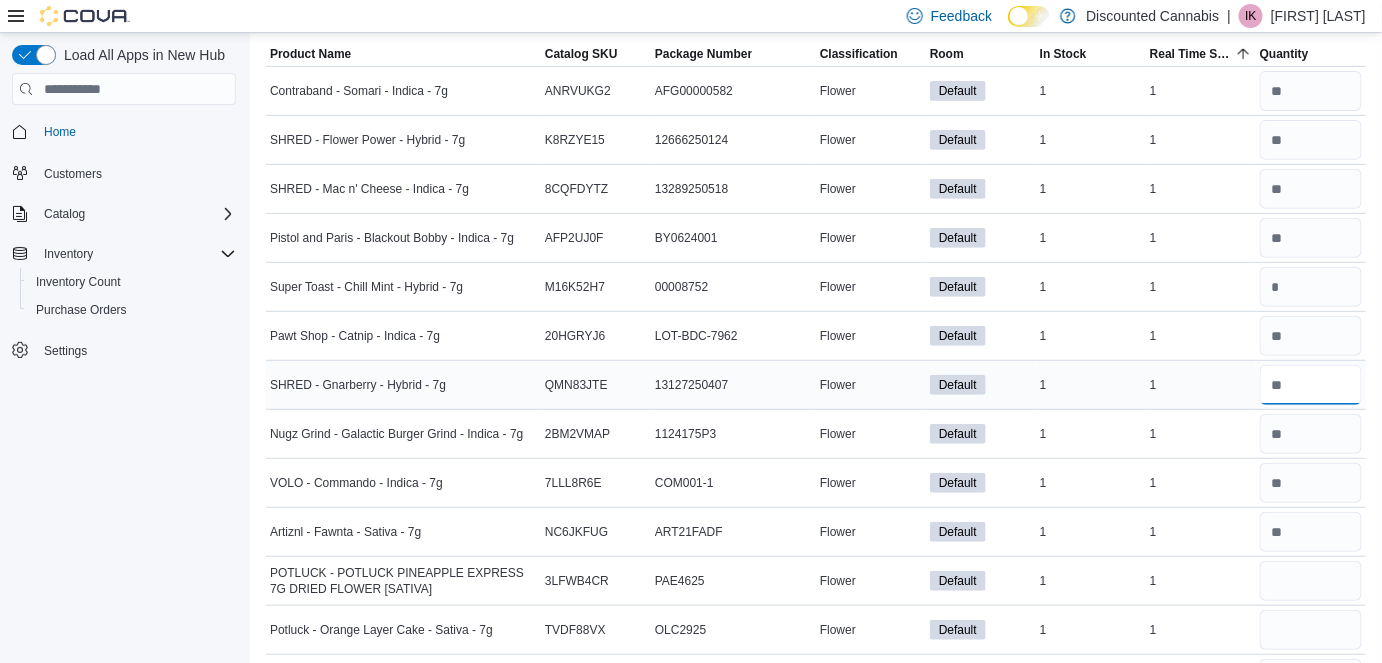 type on "*" 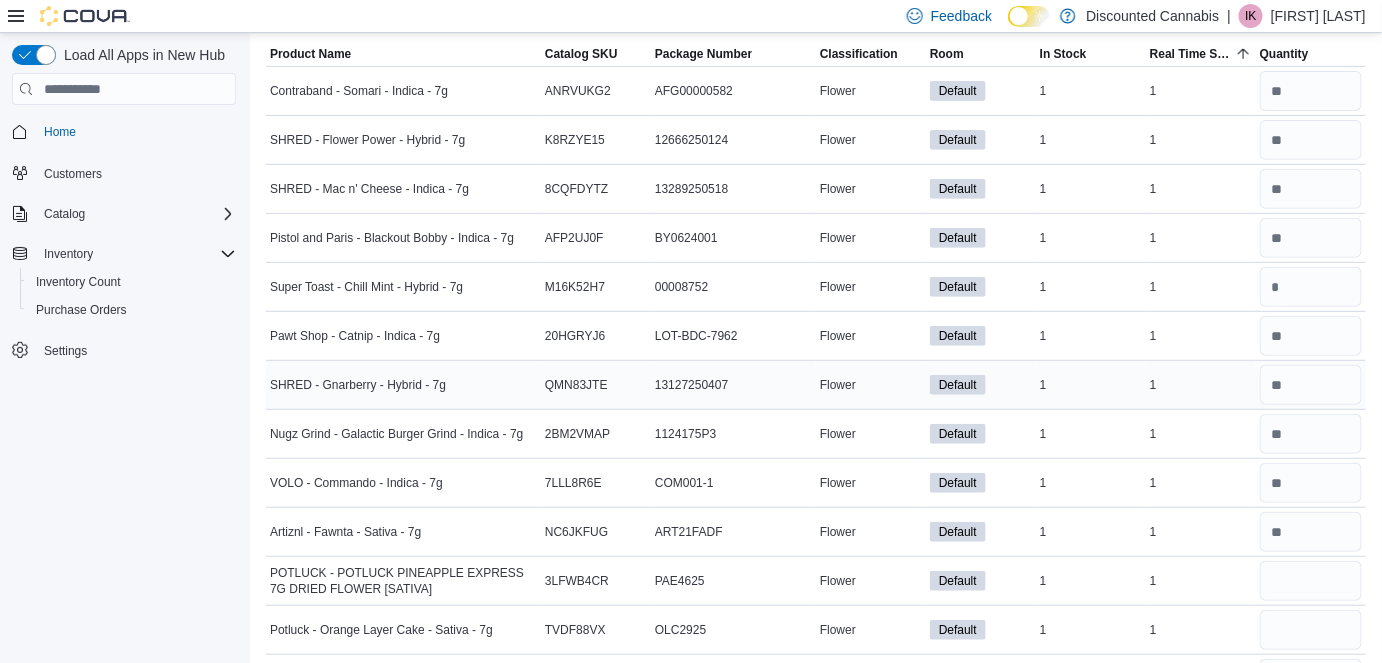 type 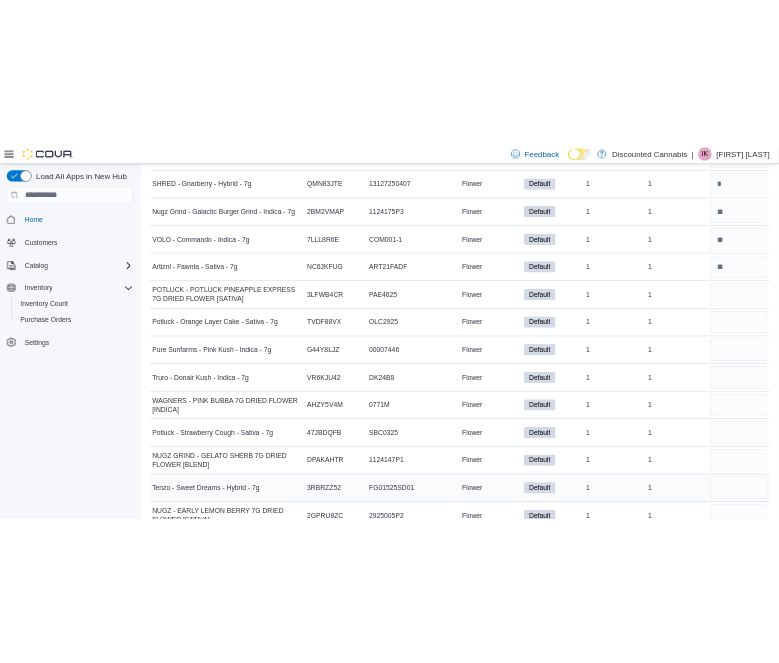 scroll, scrollTop: 493, scrollLeft: 0, axis: vertical 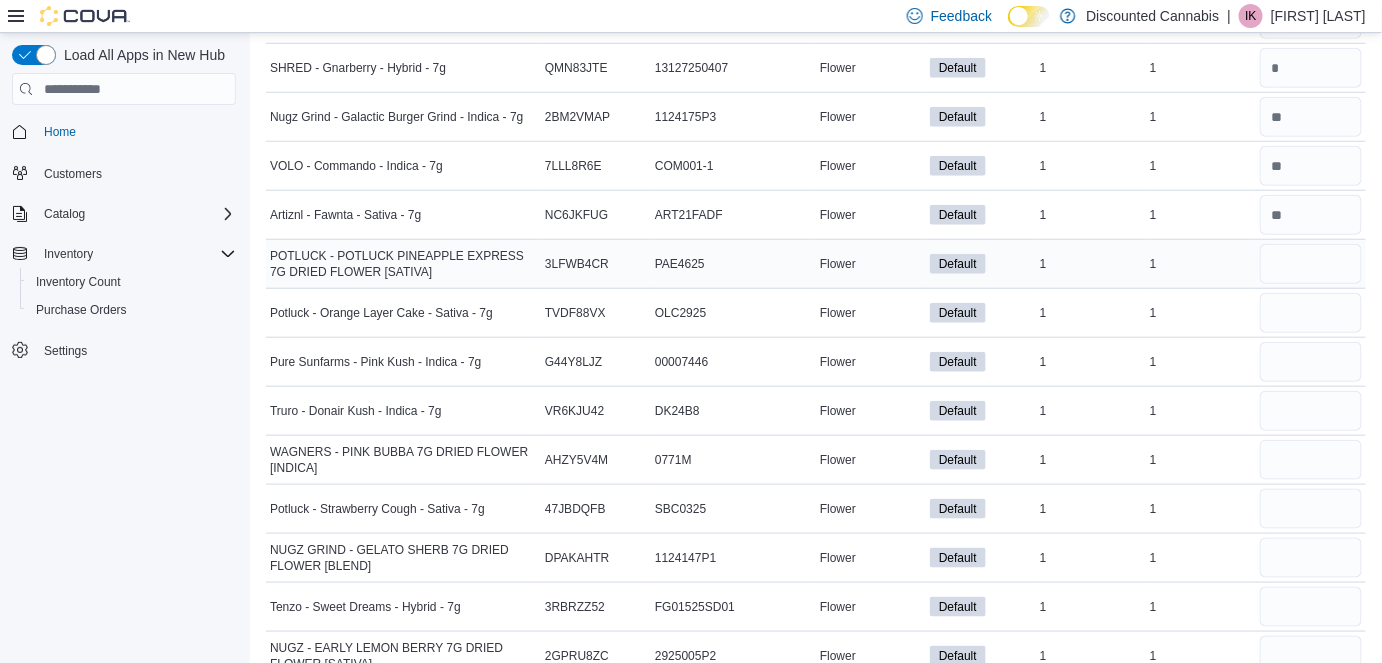 click at bounding box center (1311, 264) 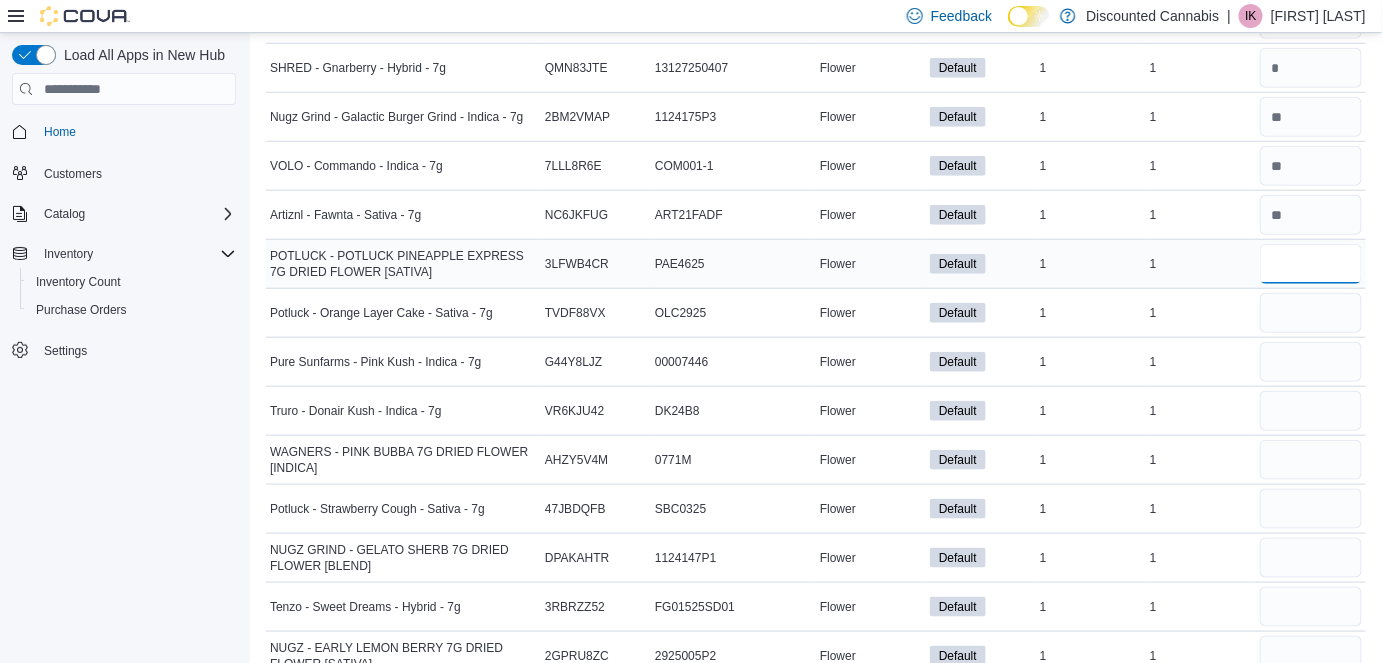 click at bounding box center [1311, 264] 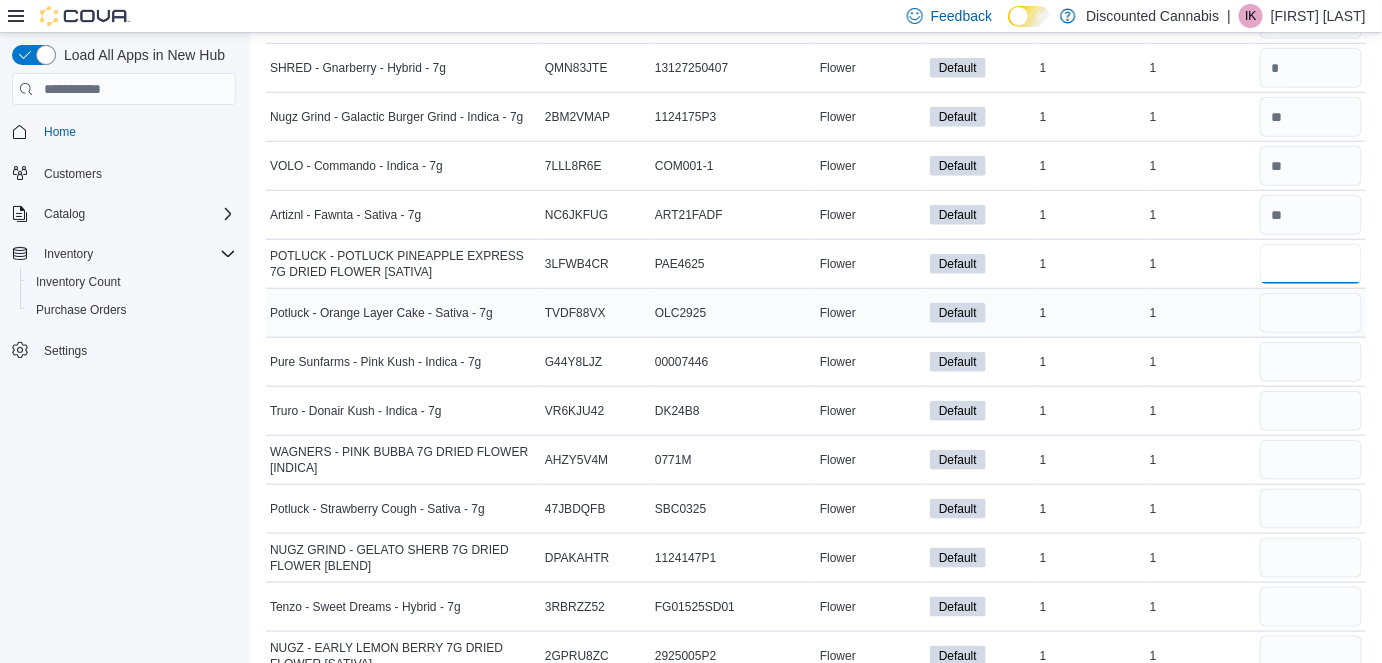 type on "*" 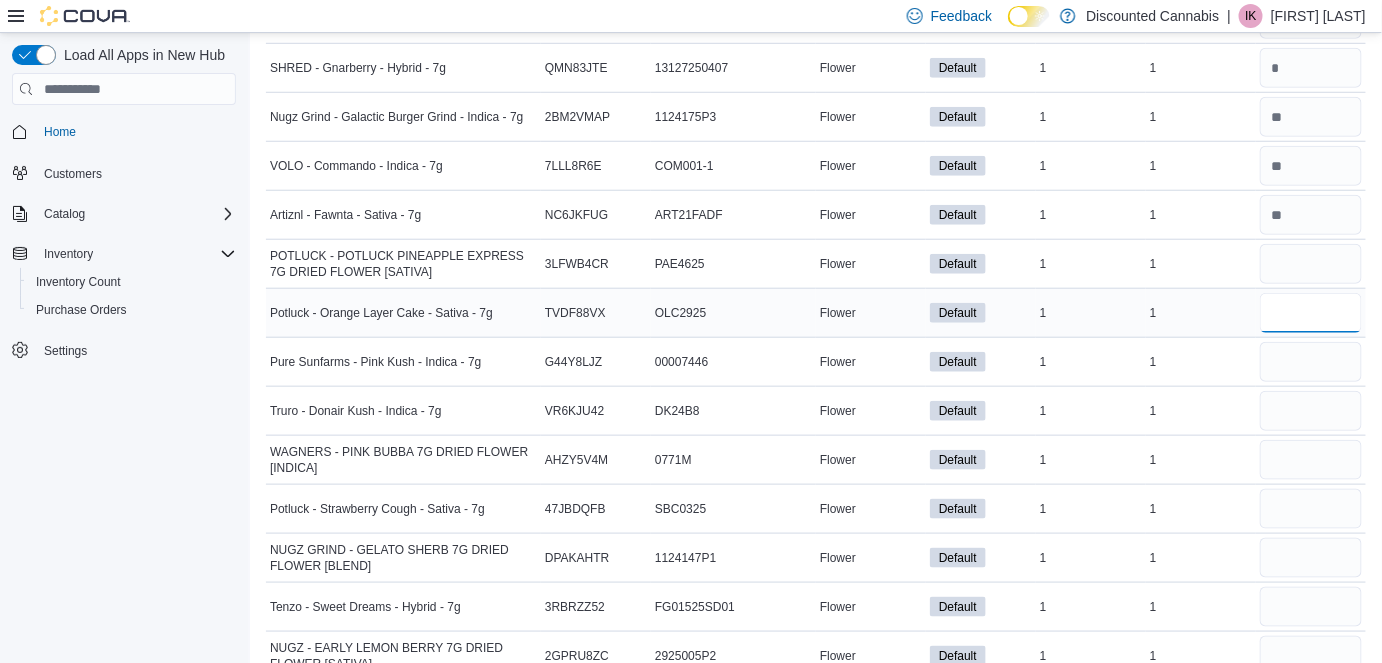 type 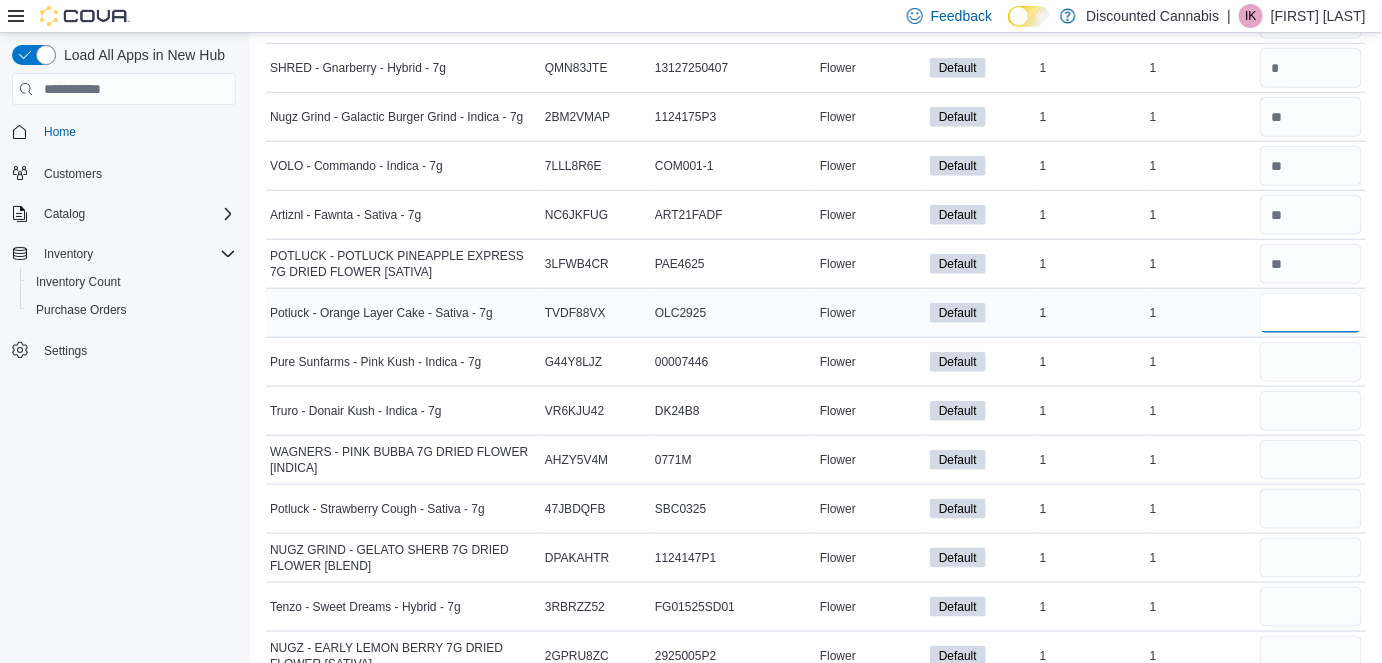 click at bounding box center (1311, 313) 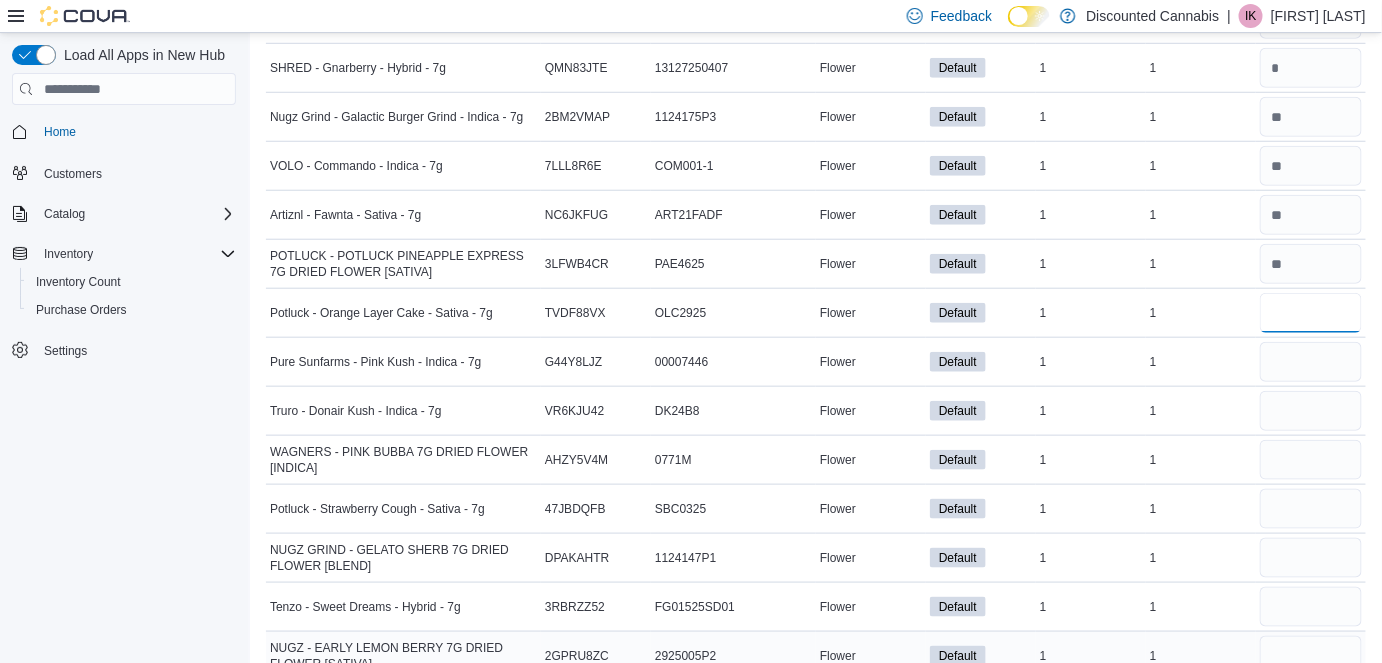 type on "*" 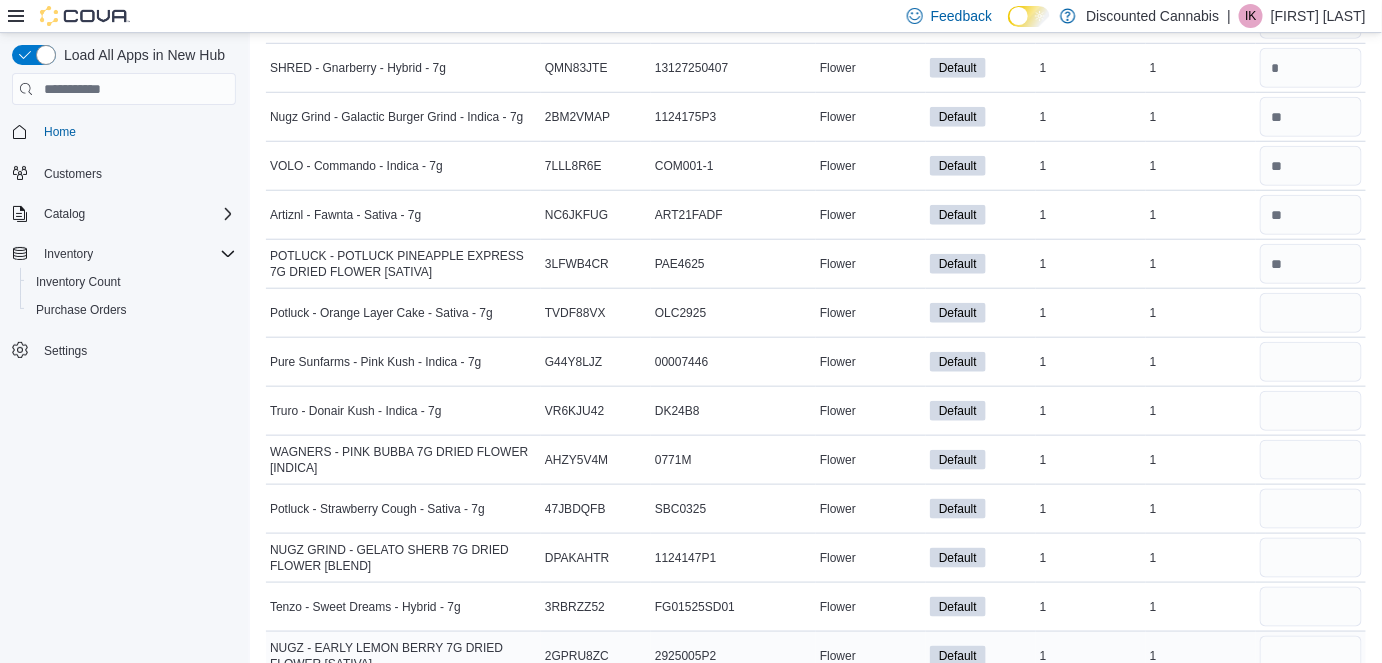 type 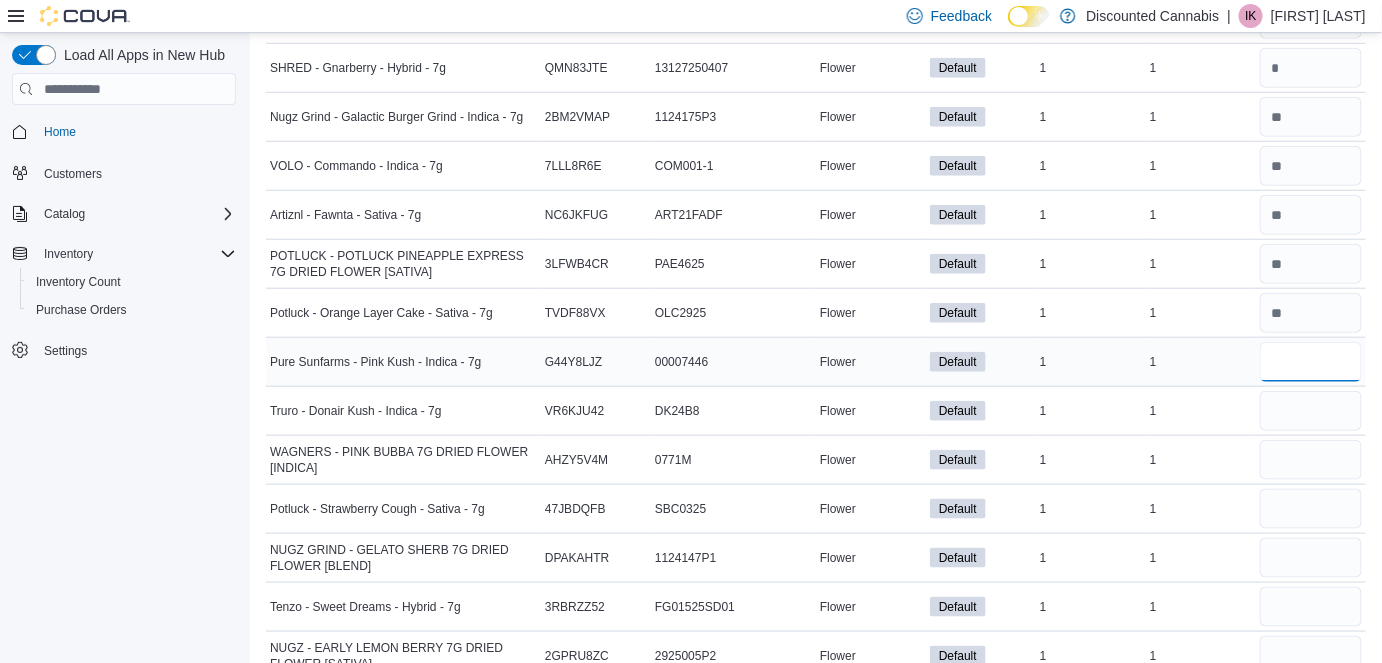 click at bounding box center [1311, 362] 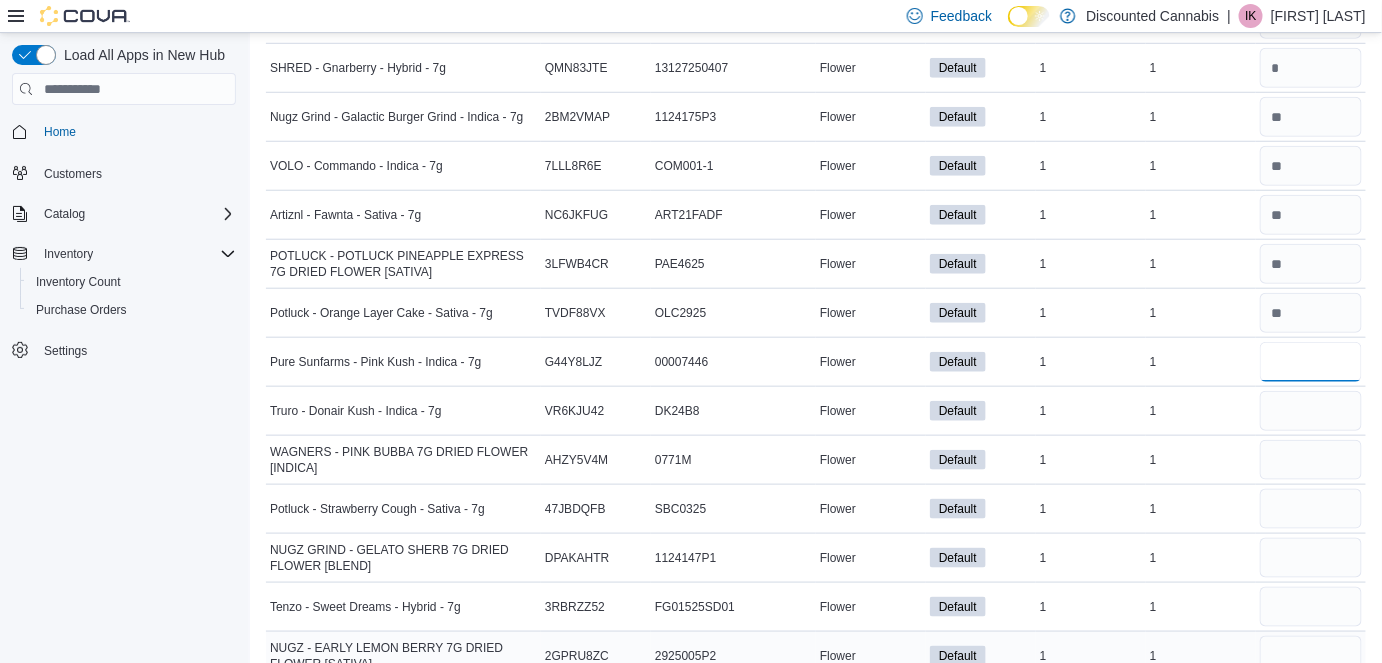 type on "*" 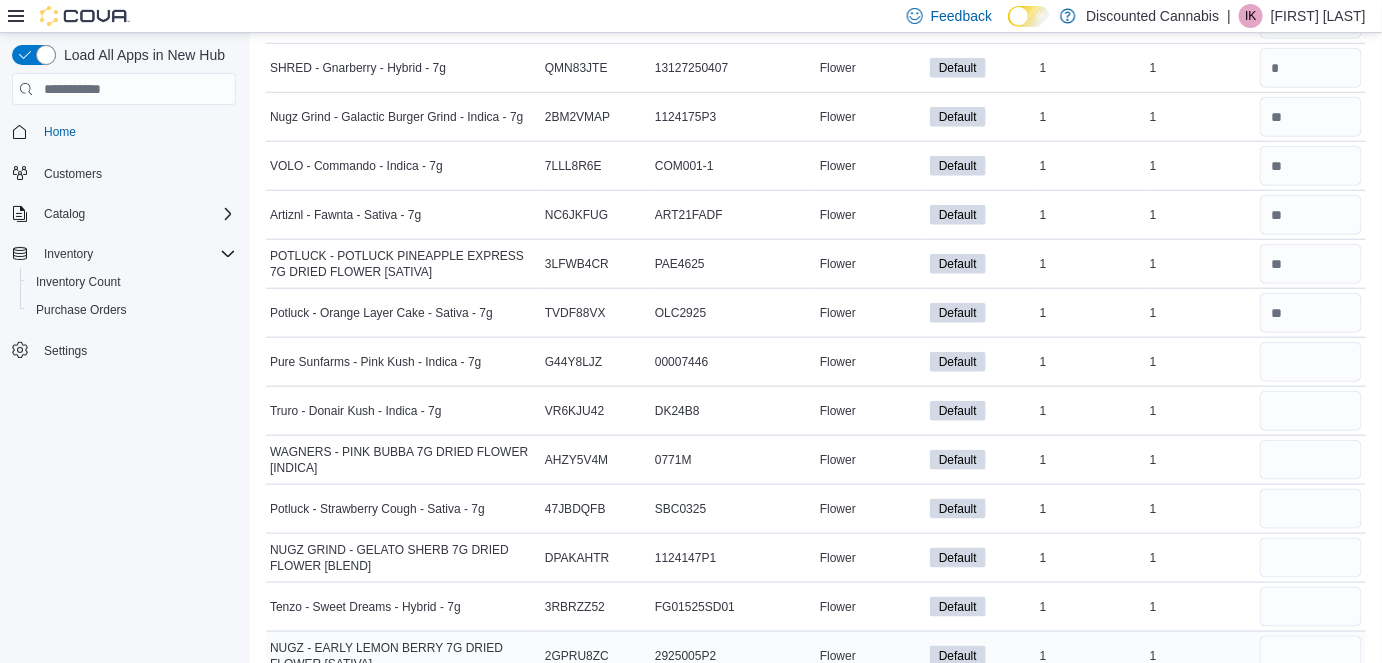 type 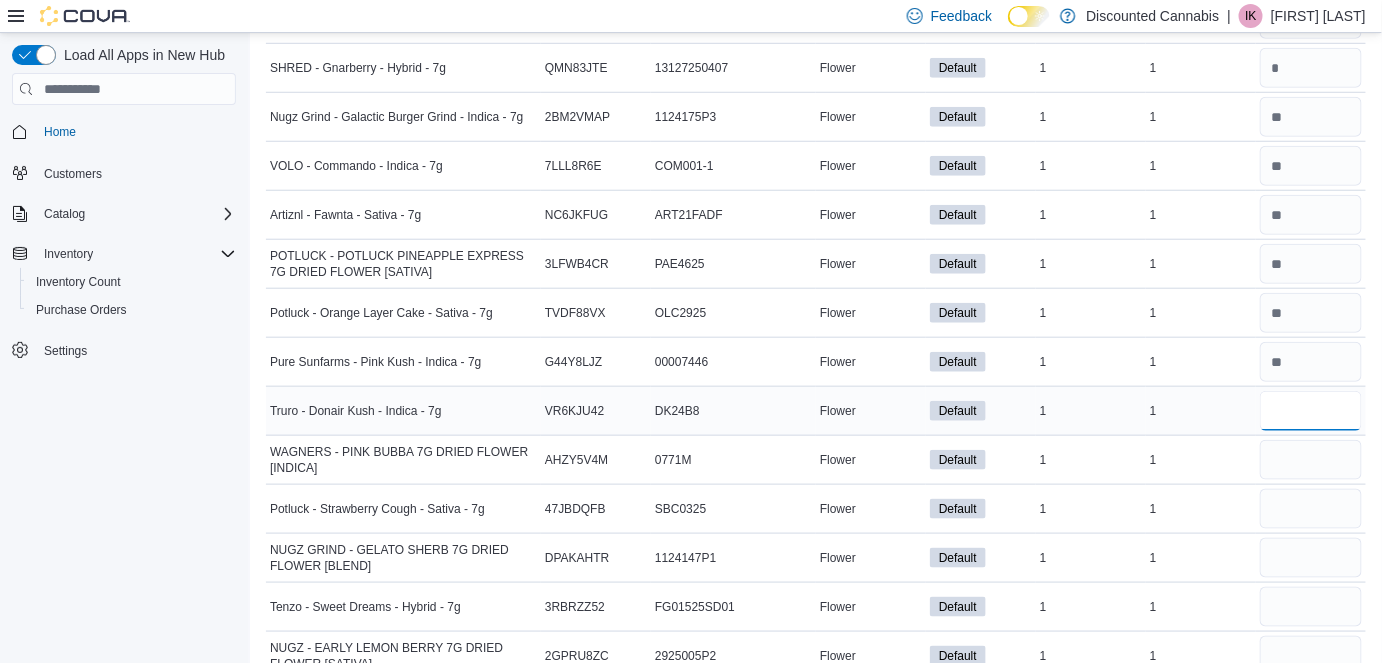 click at bounding box center [1311, 411] 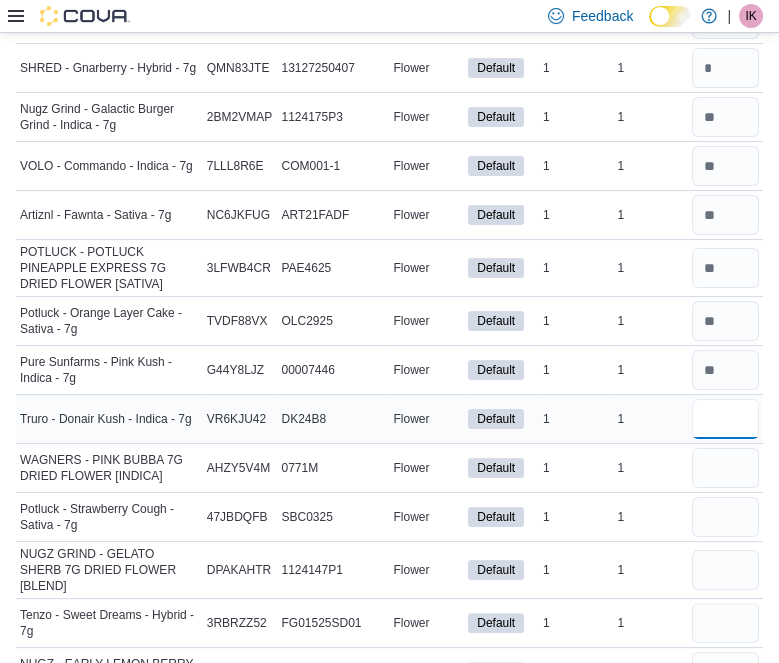 click at bounding box center (725, 419) 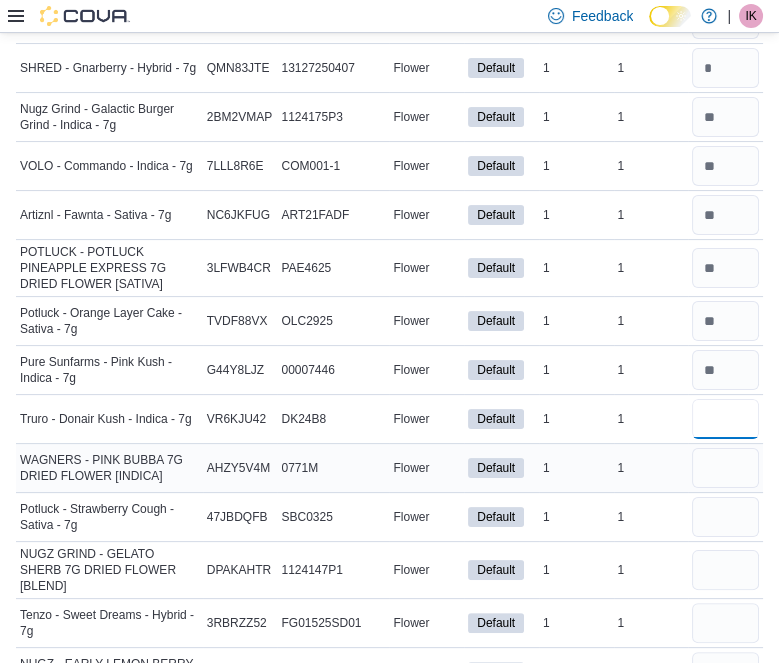 type on "*" 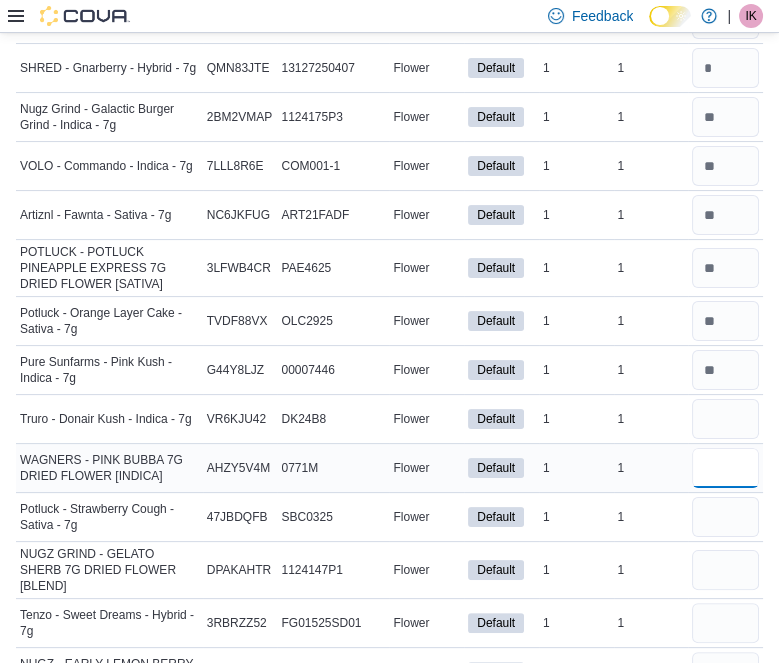type 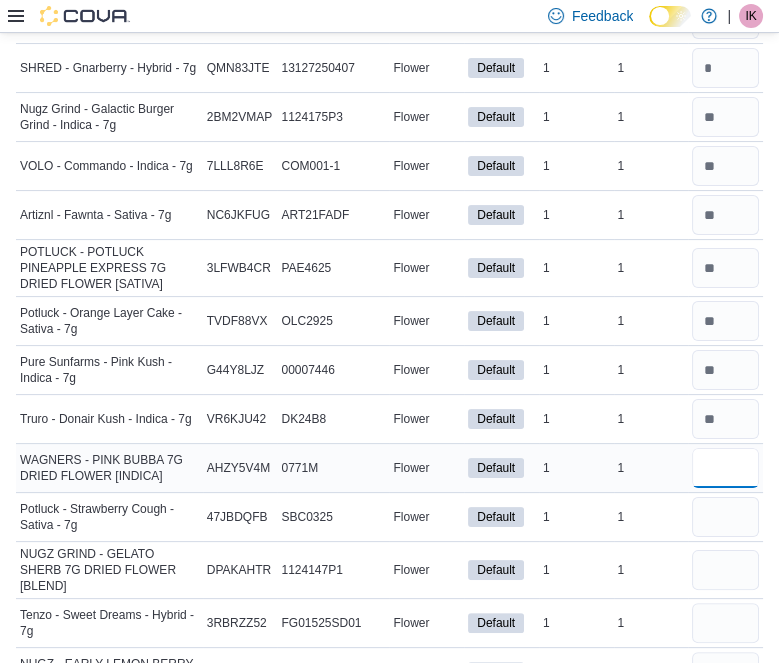 click at bounding box center (725, 468) 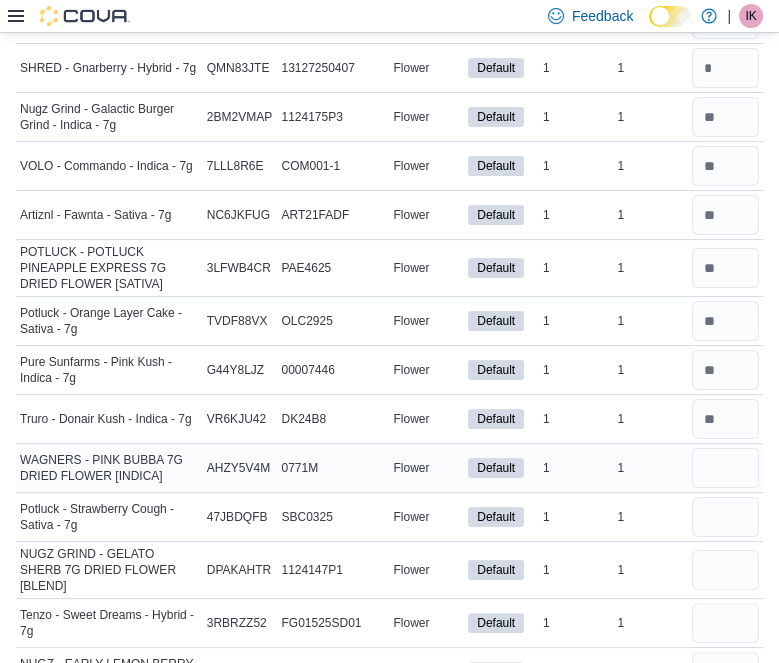 type 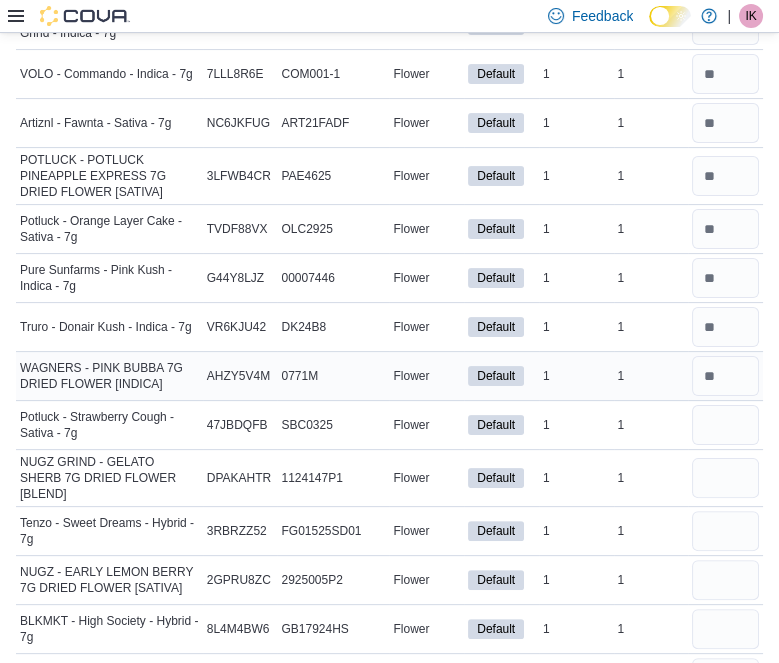 scroll, scrollTop: 586, scrollLeft: 0, axis: vertical 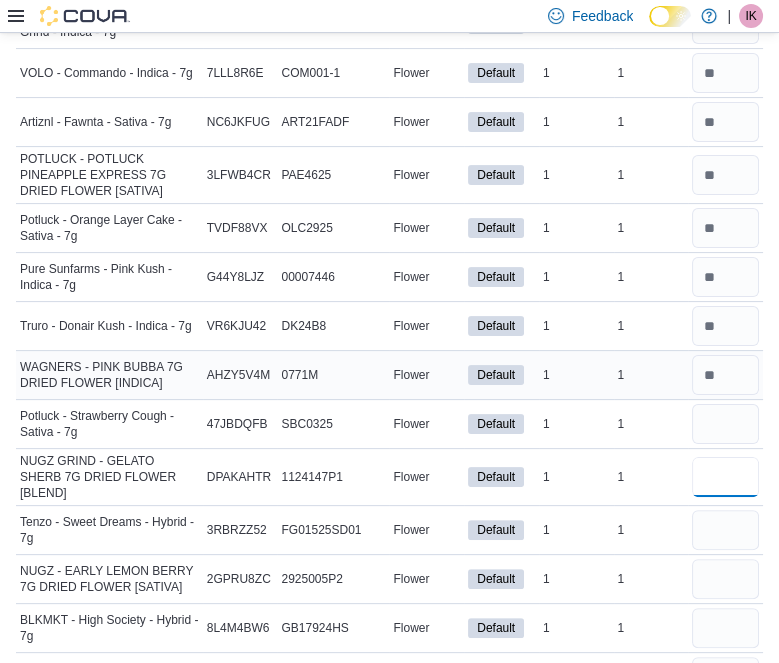 click at bounding box center [725, 477] 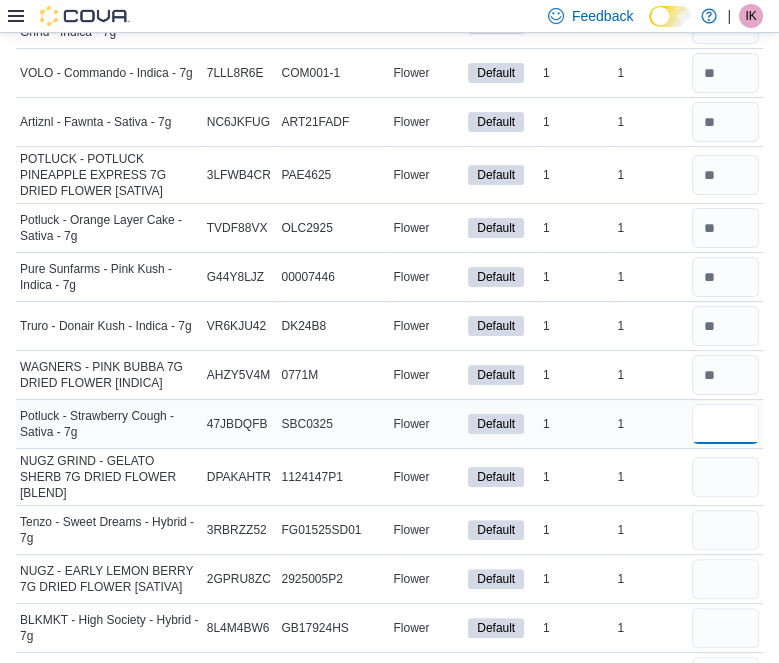 click at bounding box center [725, 424] 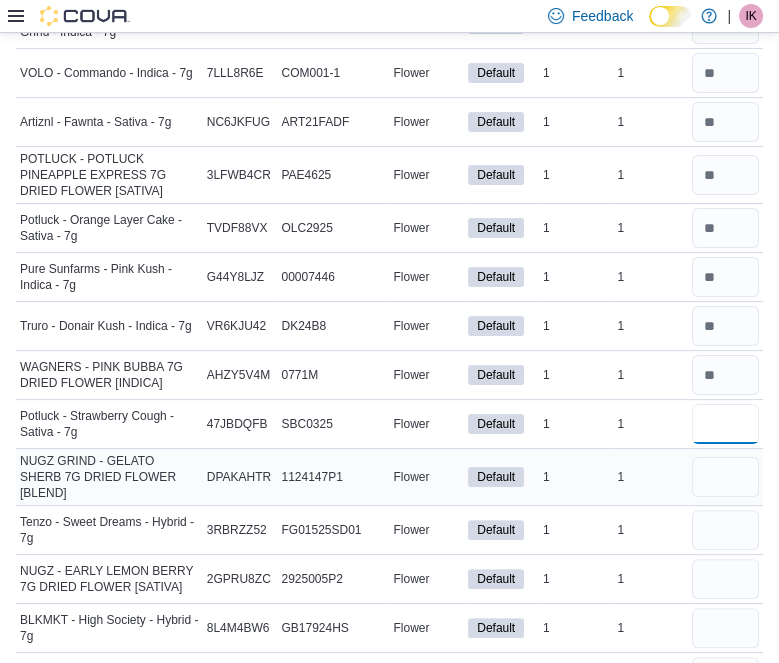 type on "*" 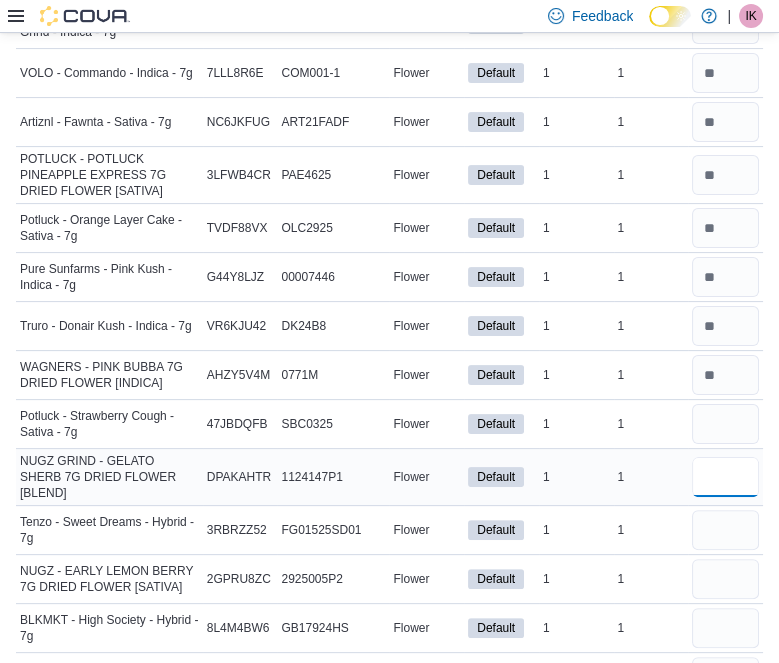 type 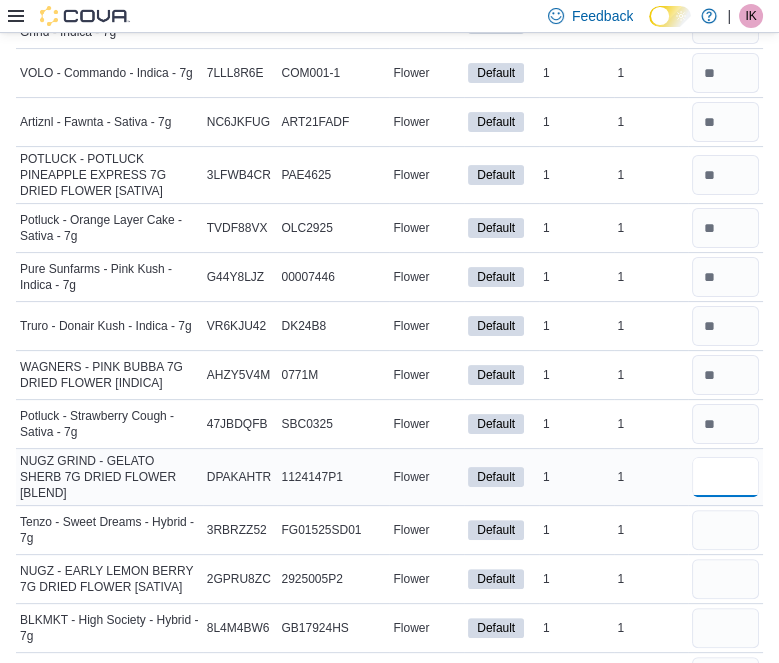 click at bounding box center (725, 477) 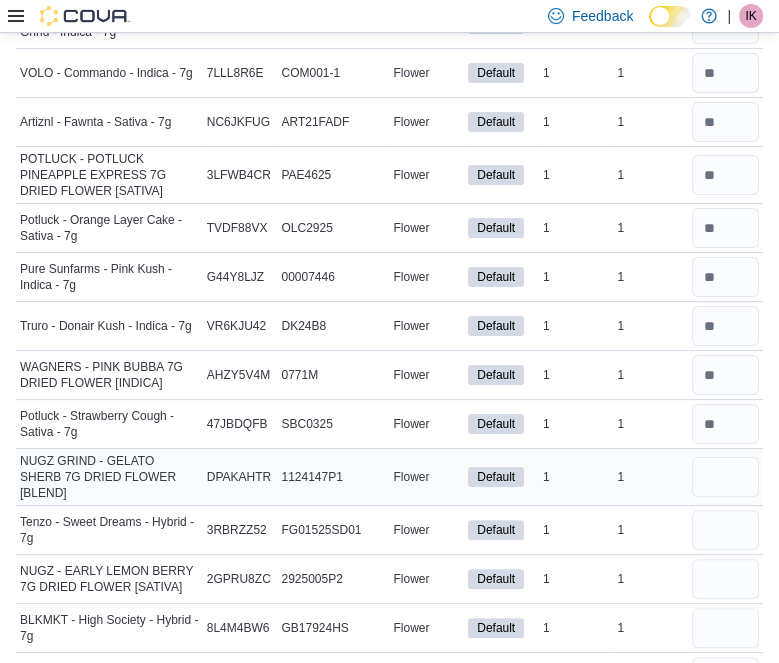 type 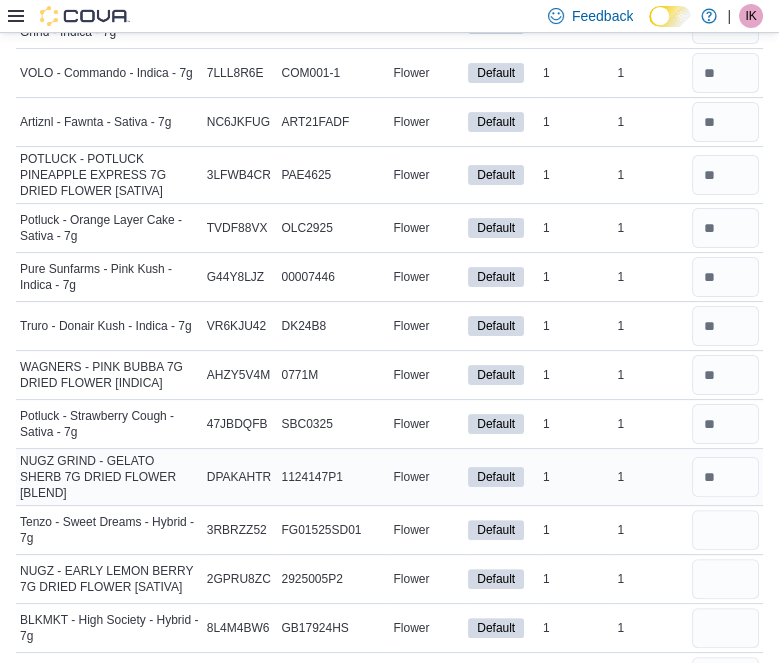 scroll, scrollTop: 587, scrollLeft: 0, axis: vertical 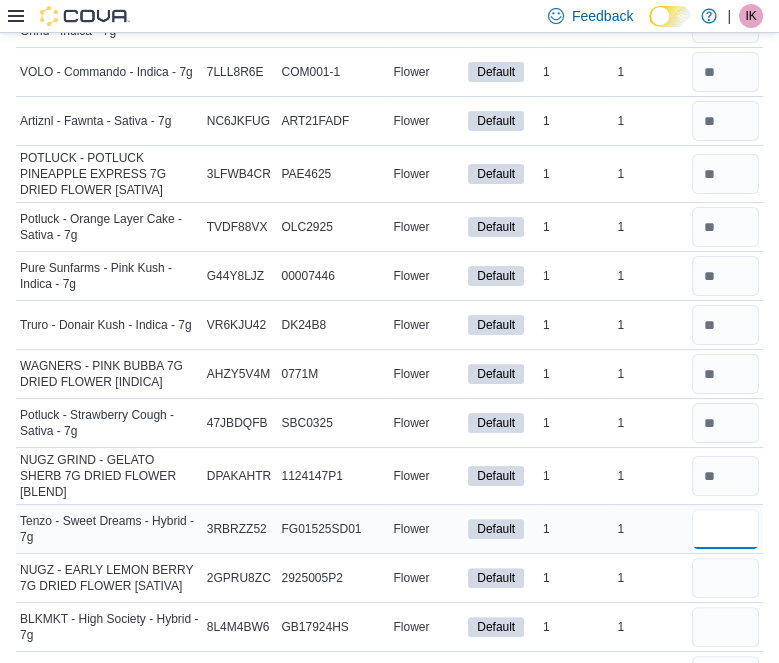 click at bounding box center (725, 529) 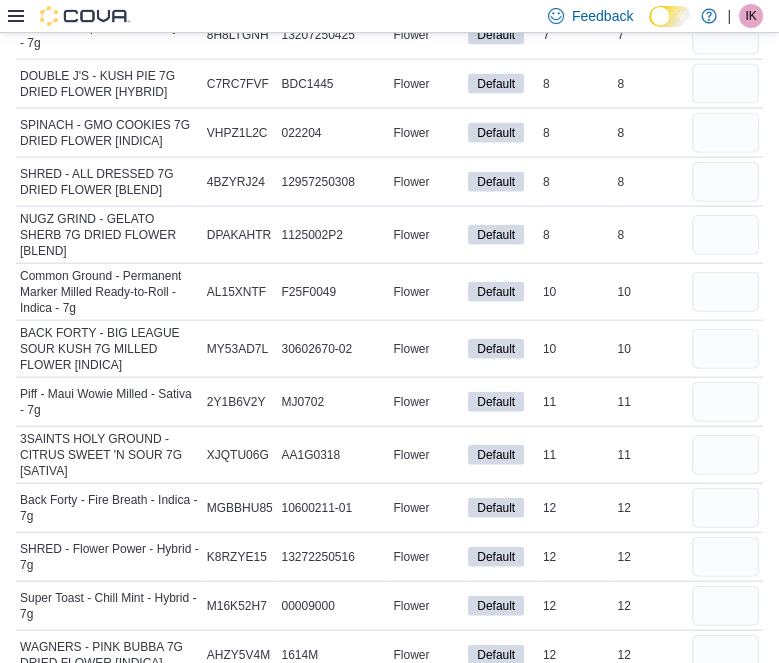 scroll, scrollTop: 5285, scrollLeft: 0, axis: vertical 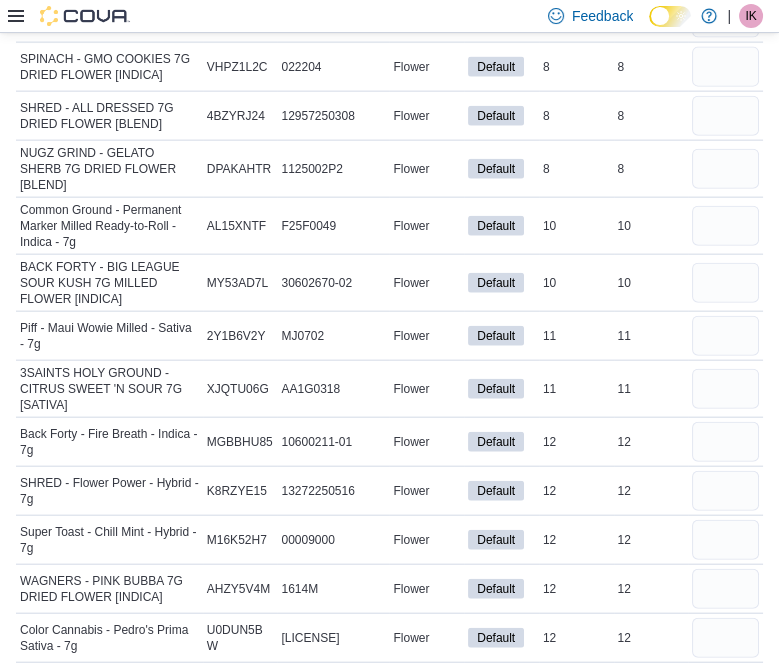 click at bounding box center (725, 687) 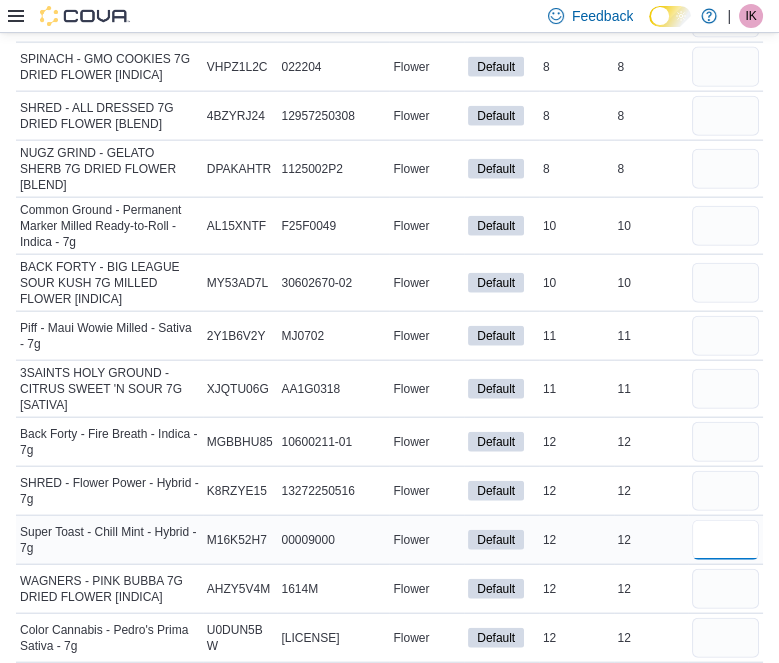 click at bounding box center (725, 540) 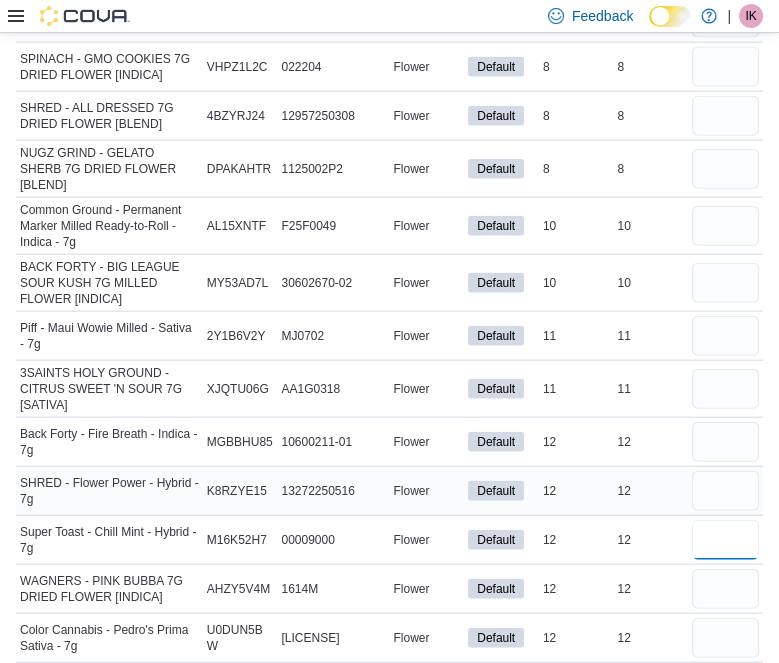 type on "**" 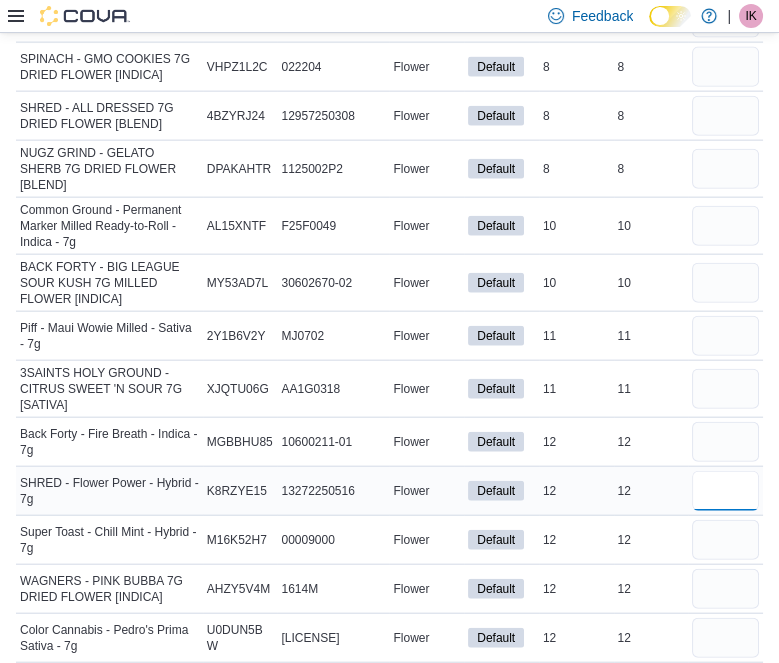 type 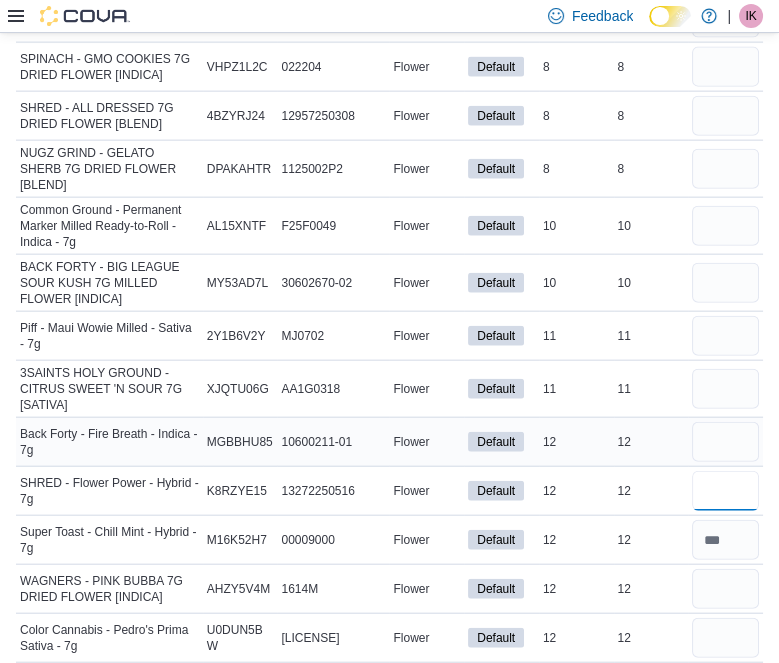 type on "**" 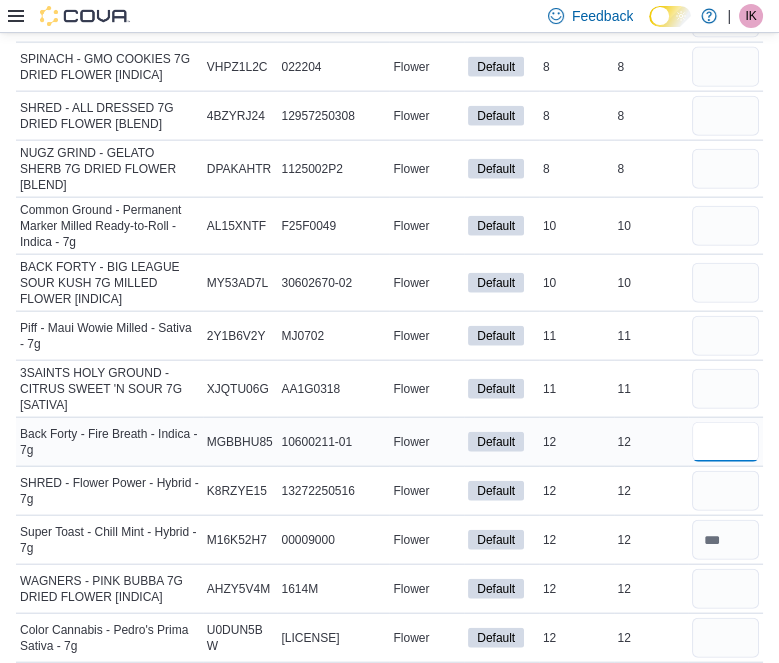 type 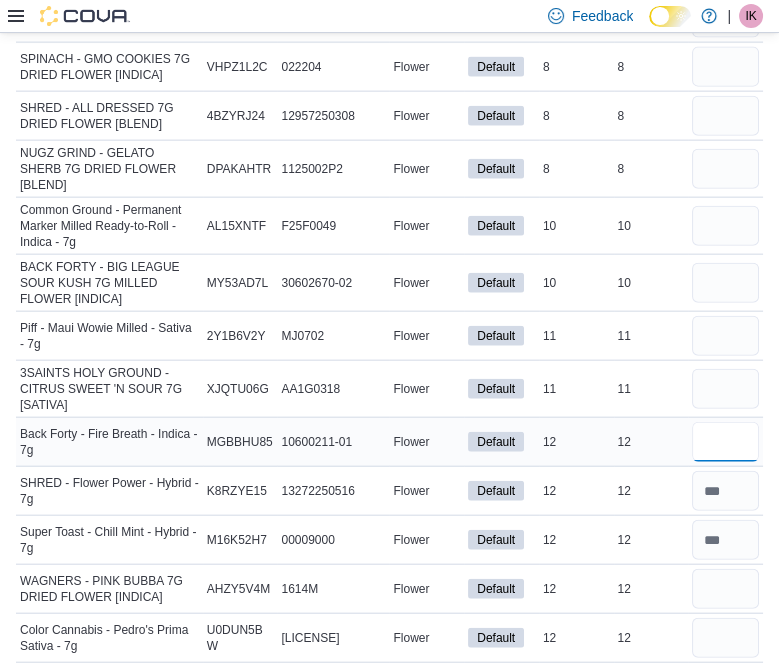 click at bounding box center (725, 442) 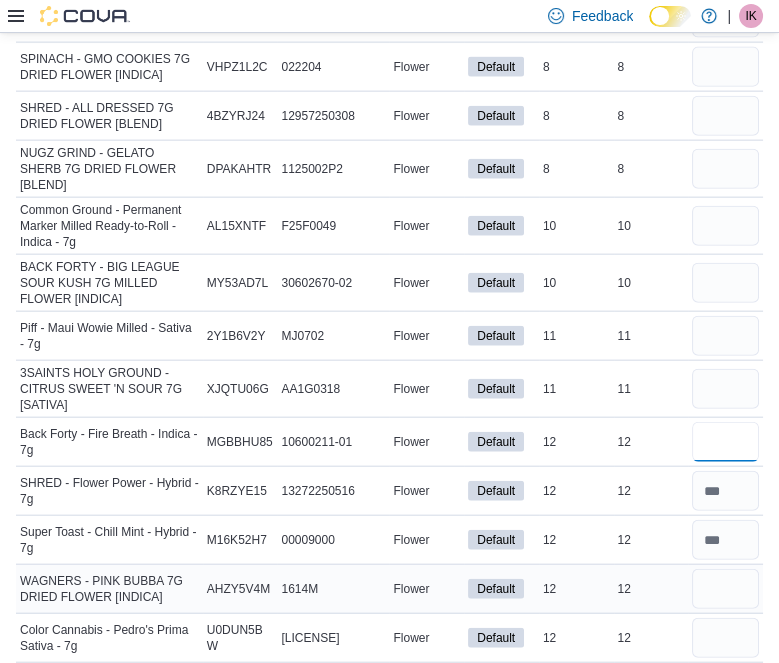 type on "**" 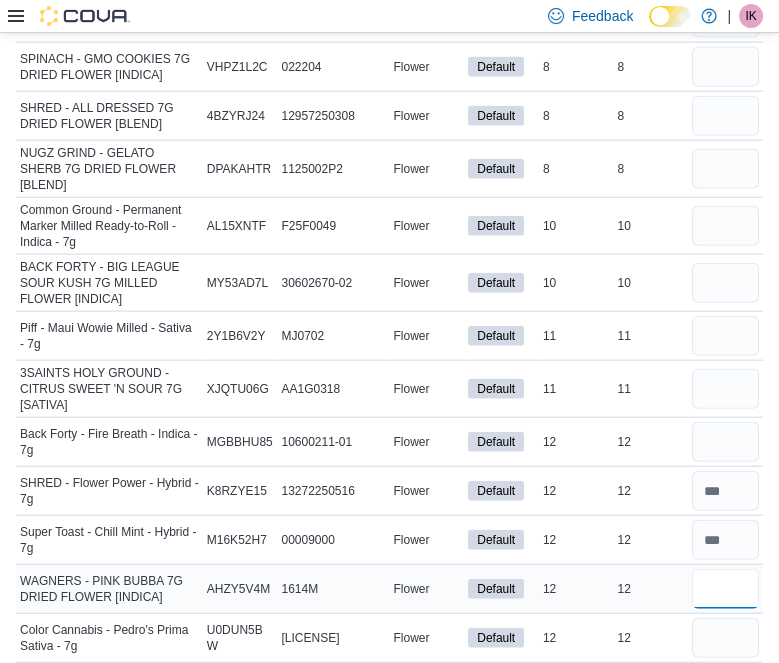 type 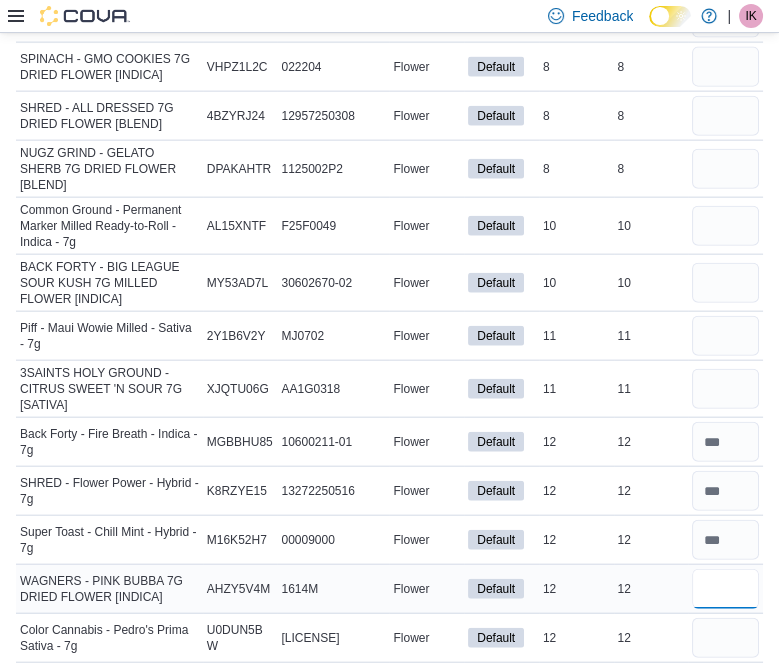 click at bounding box center (725, 589) 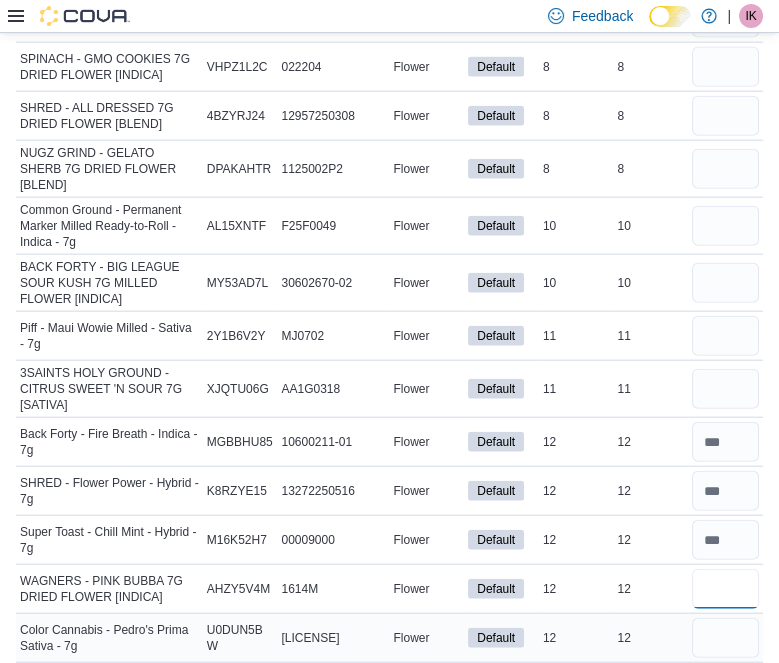 type on "**" 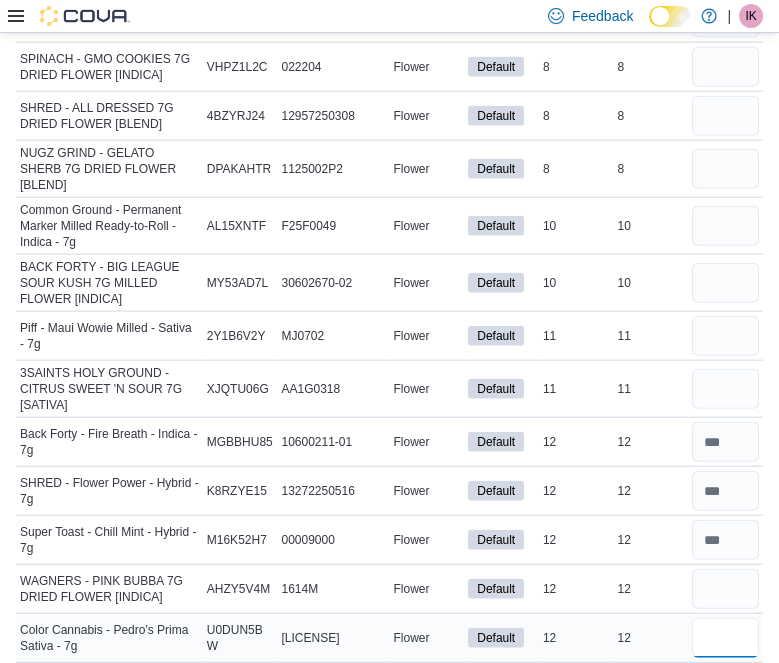 type 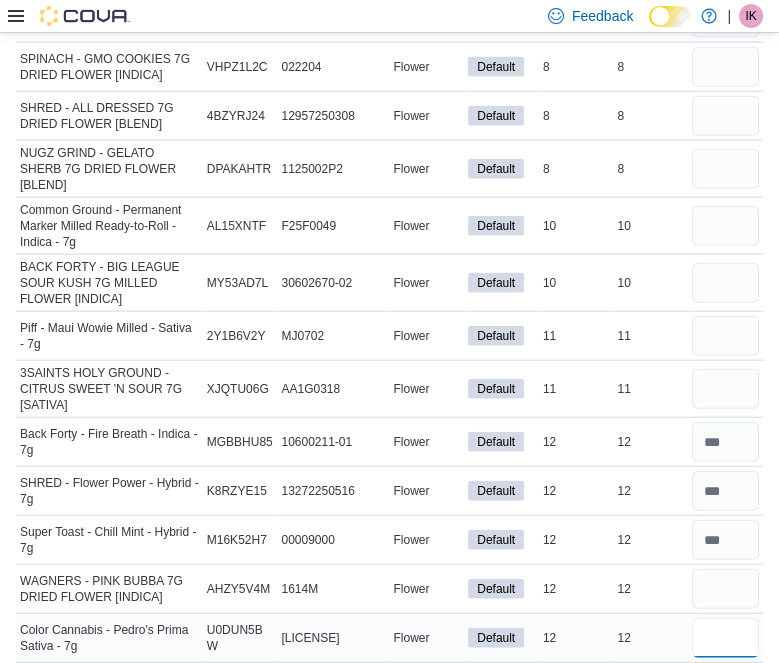 click at bounding box center (725, 638) 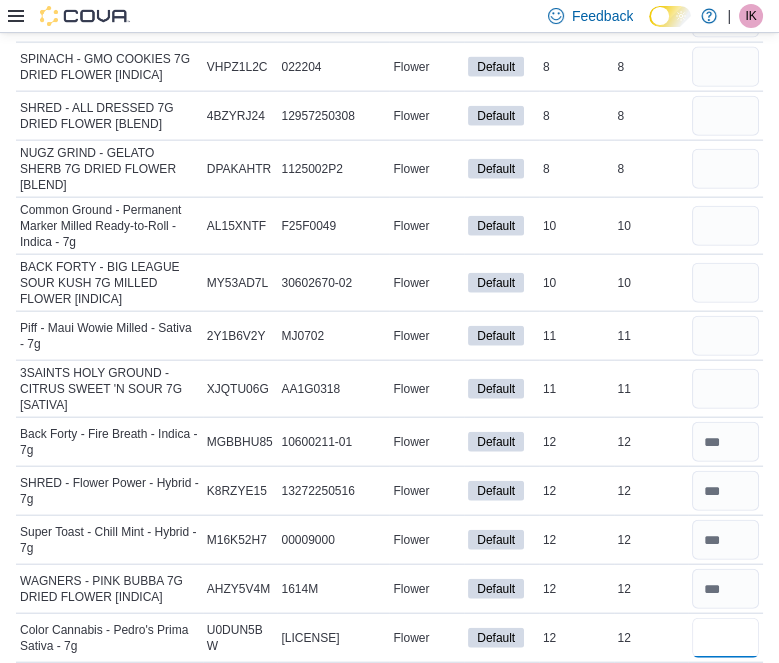 type on "**" 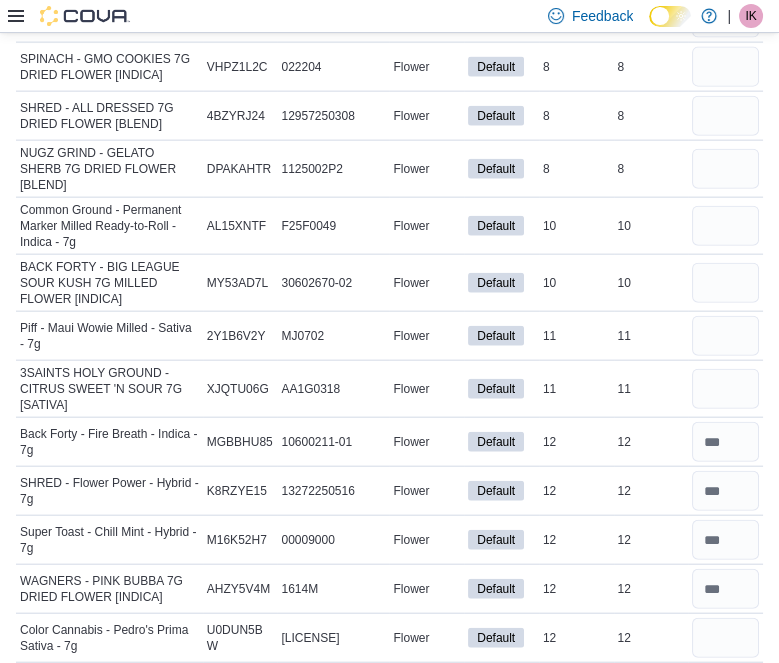 type 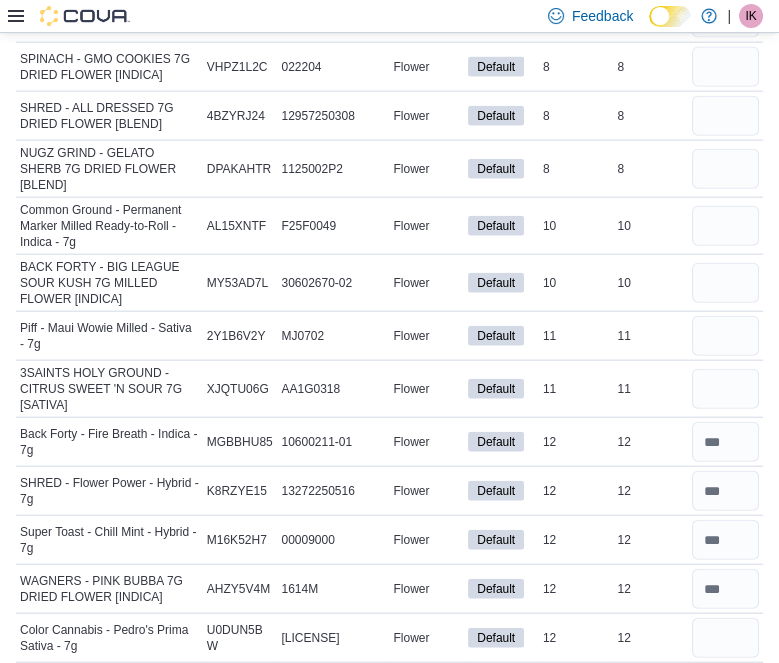 click at bounding box center (725, 687) 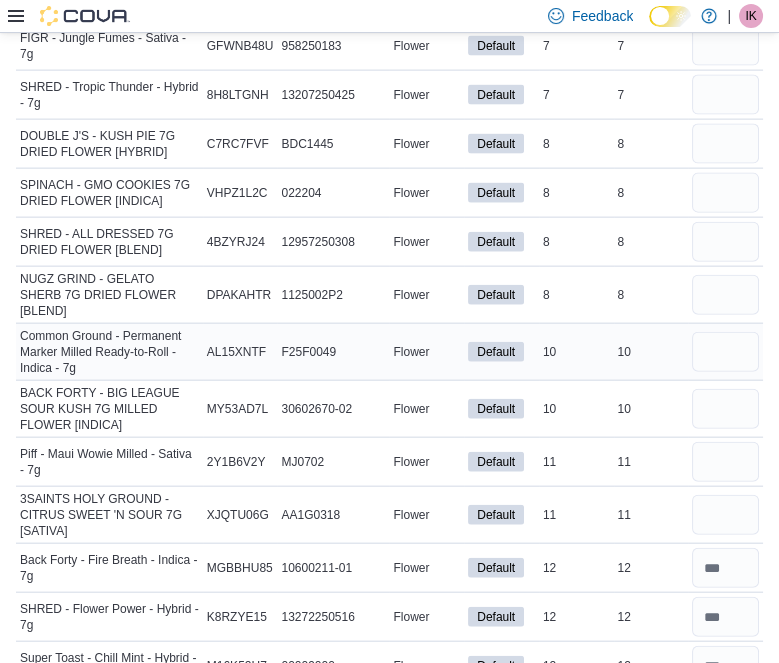 scroll, scrollTop: 5144, scrollLeft: 0, axis: vertical 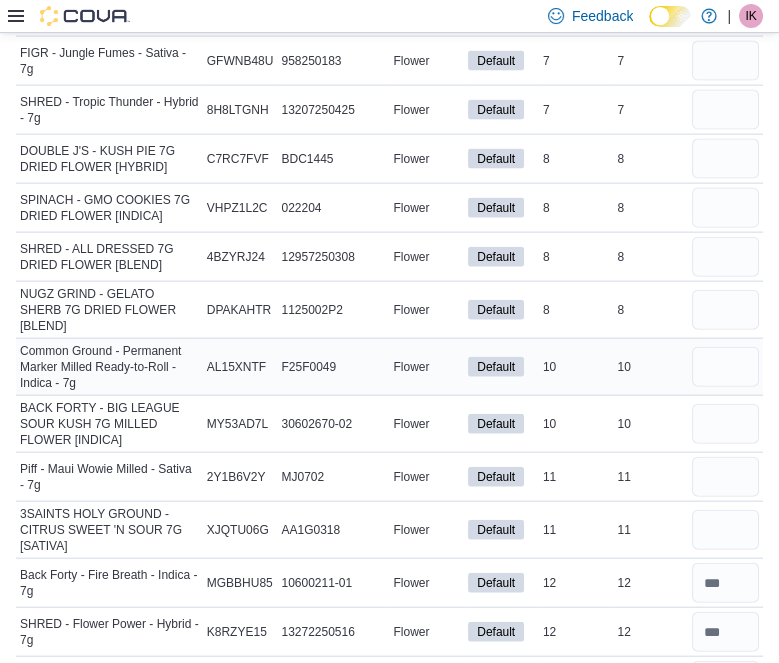 type on "**" 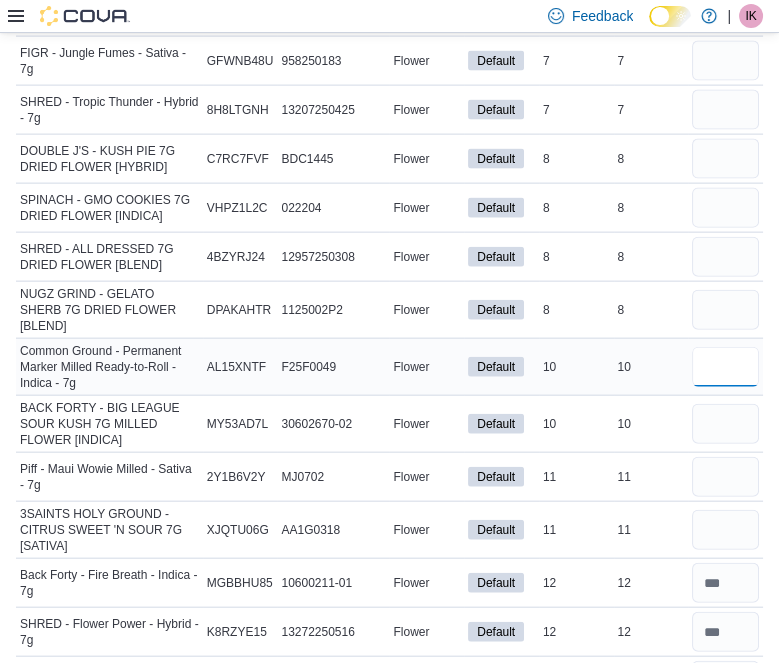 type 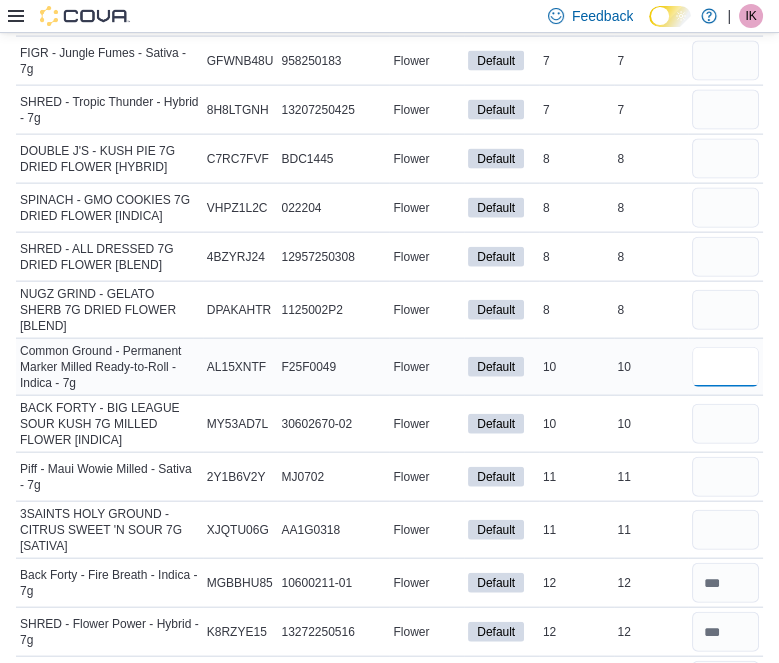 click at bounding box center (725, 367) 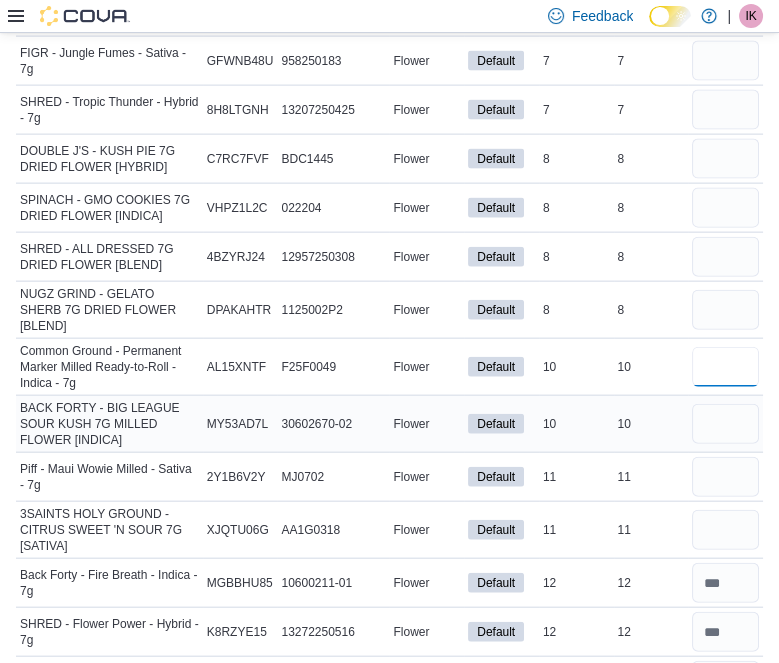 type on "**" 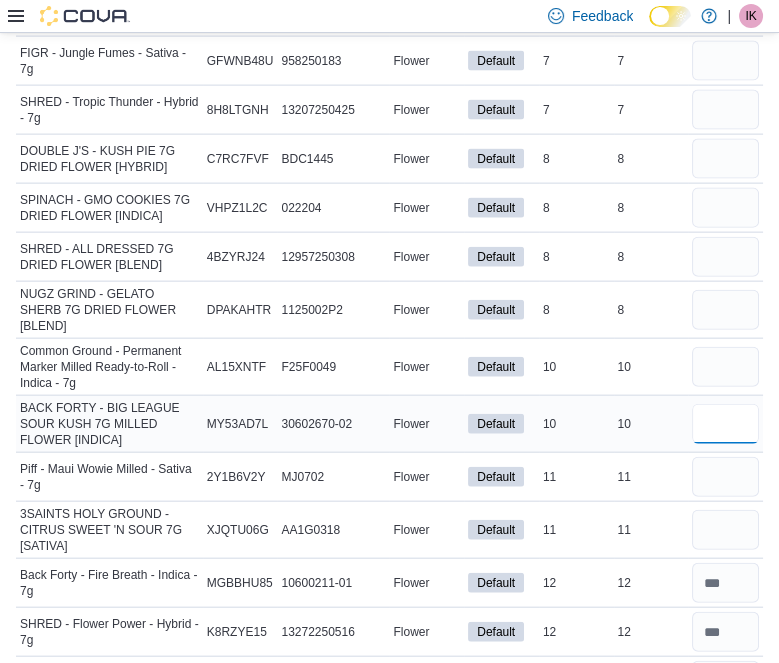 type 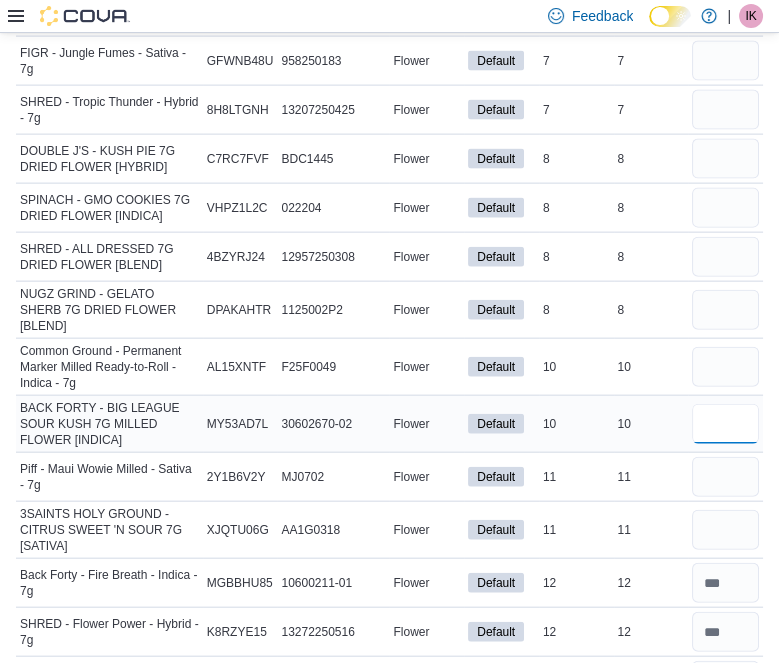 click at bounding box center (725, 424) 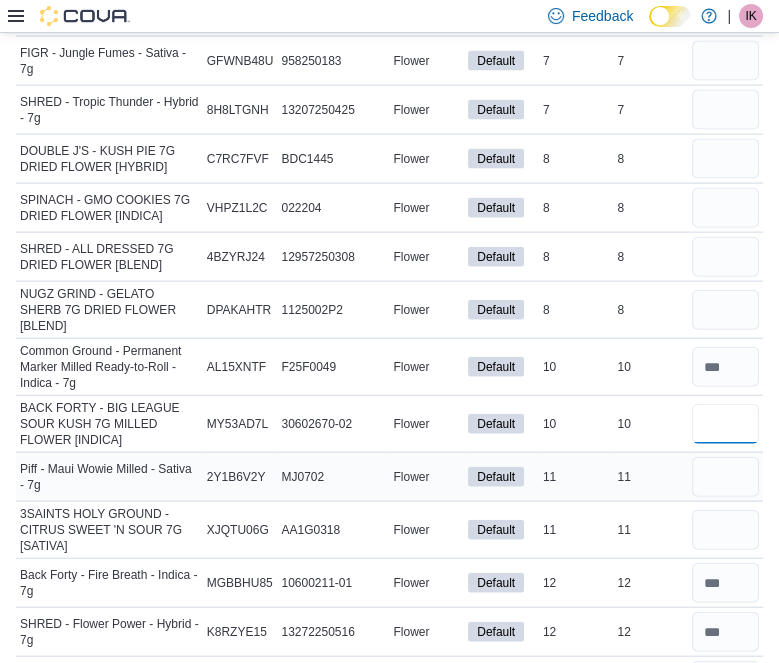 type on "**" 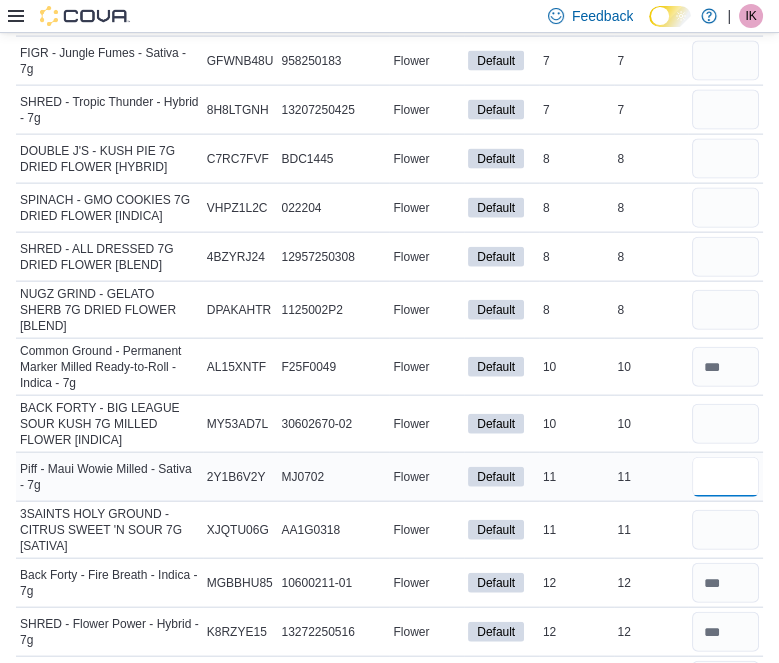 type 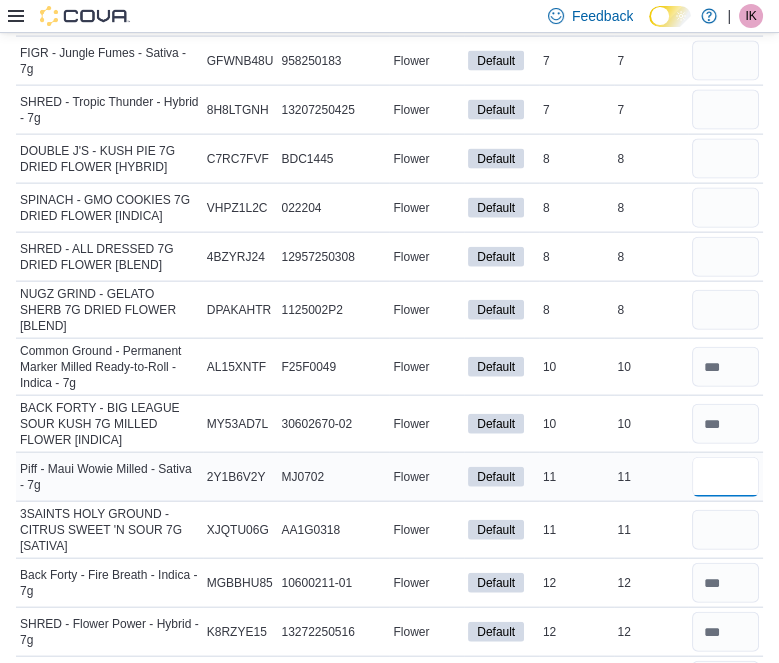 click at bounding box center [725, 477] 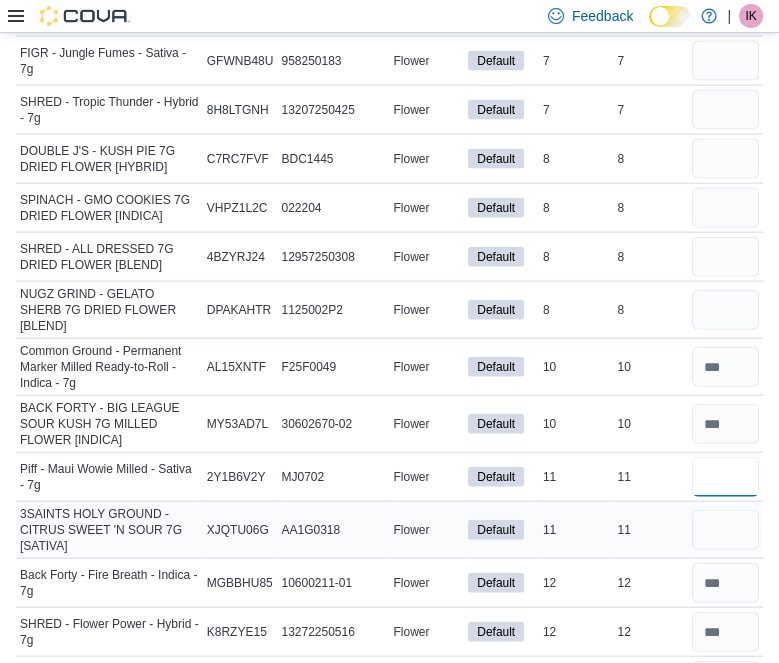 type on "**" 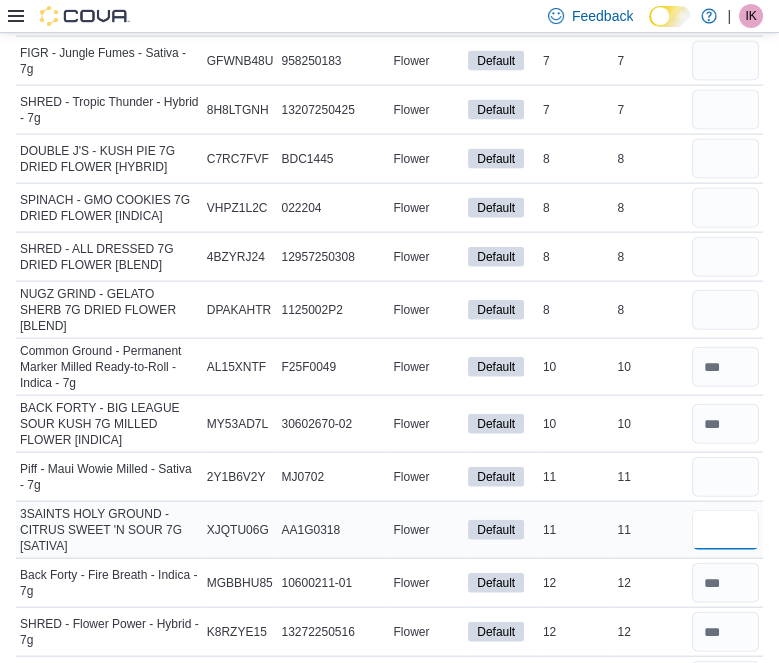 type 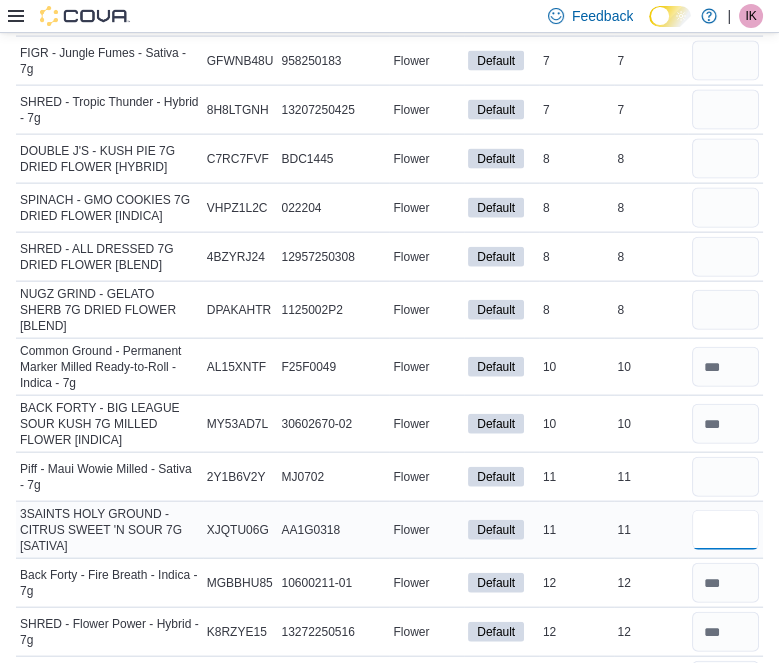 click at bounding box center [725, 530] 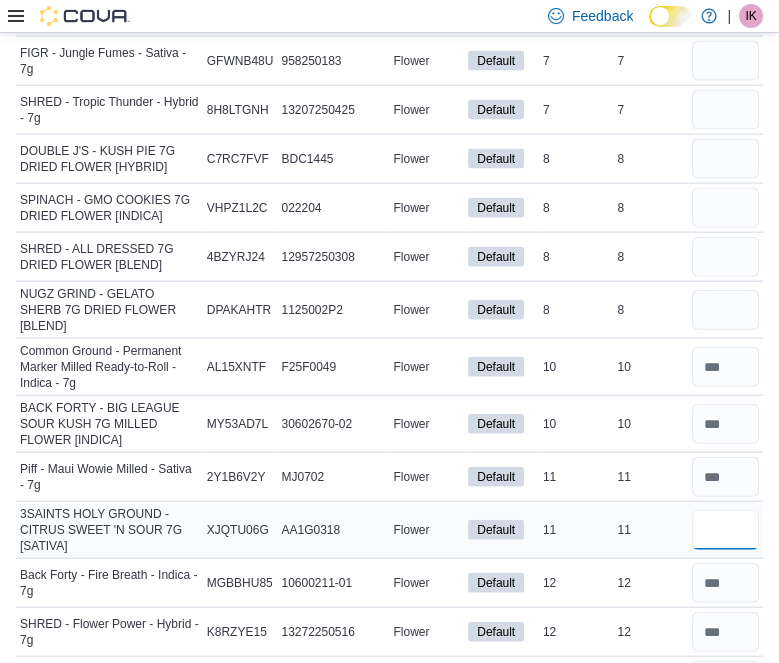 type on "**" 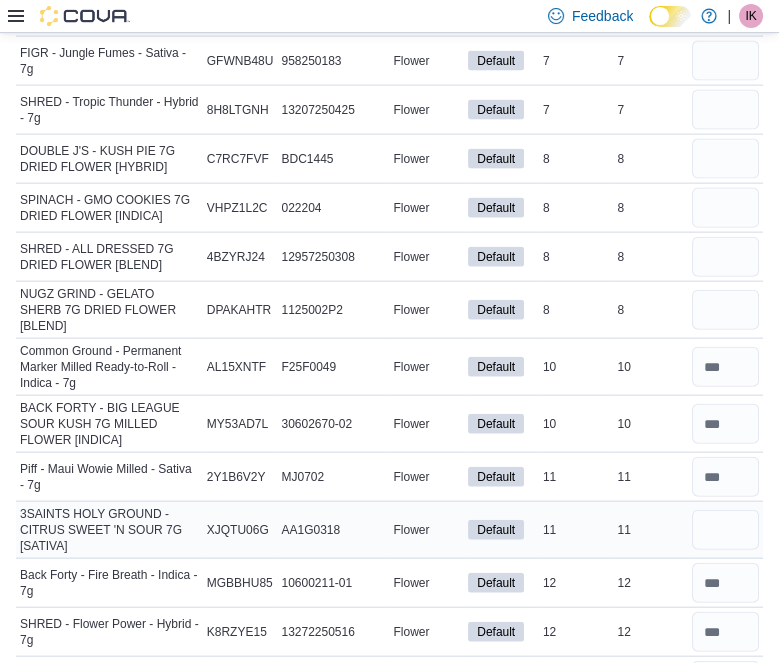 type 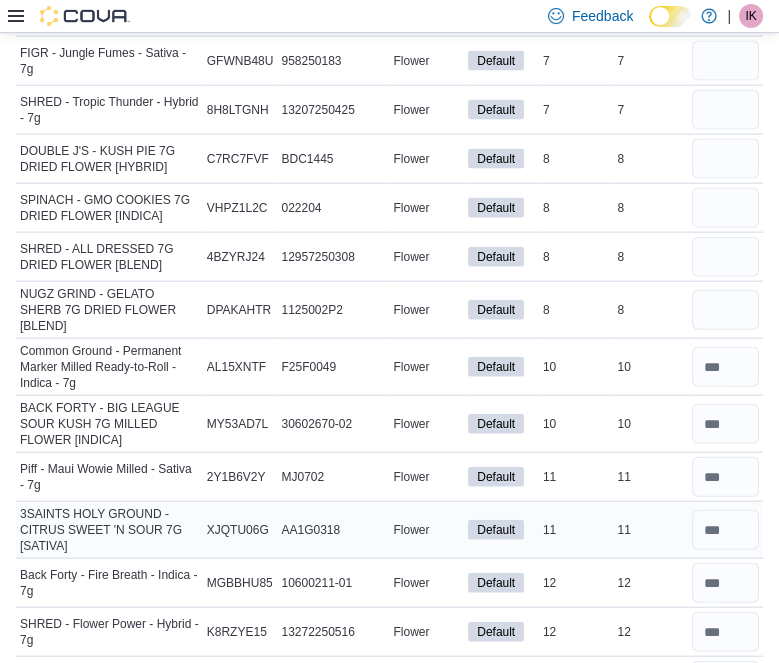 scroll, scrollTop: 5026, scrollLeft: 0, axis: vertical 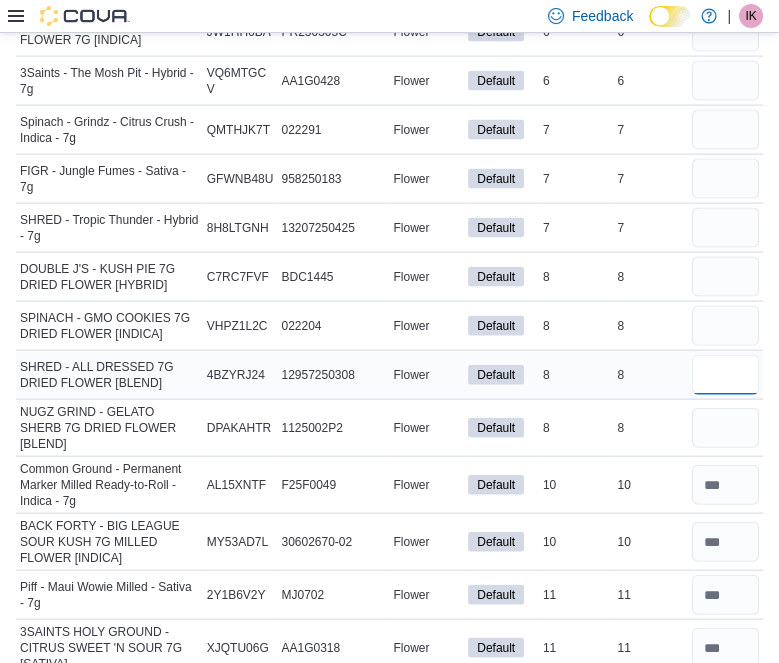 click at bounding box center [725, 375] 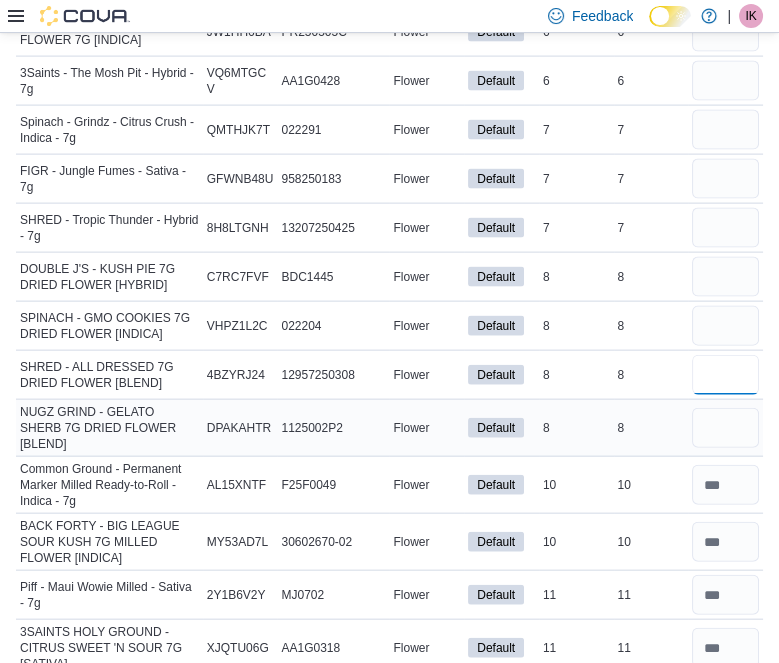 type on "*" 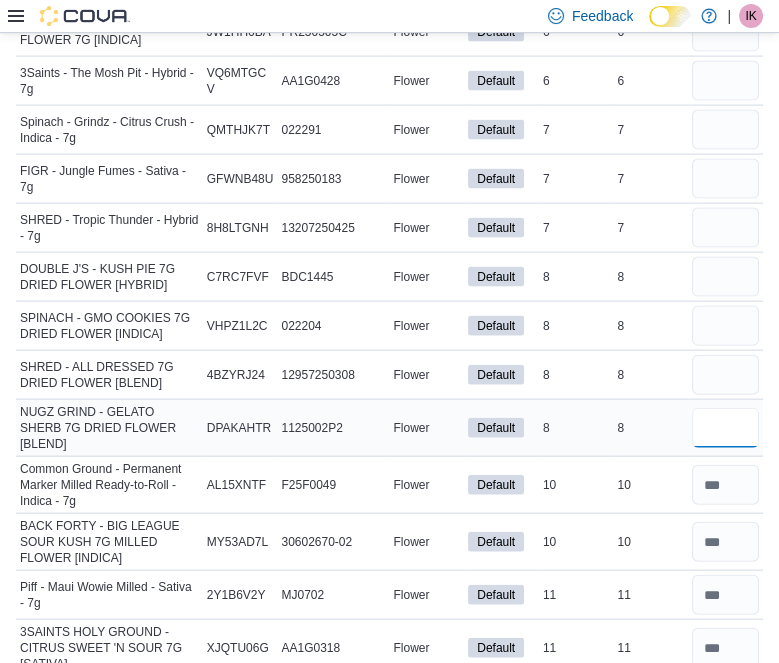 type 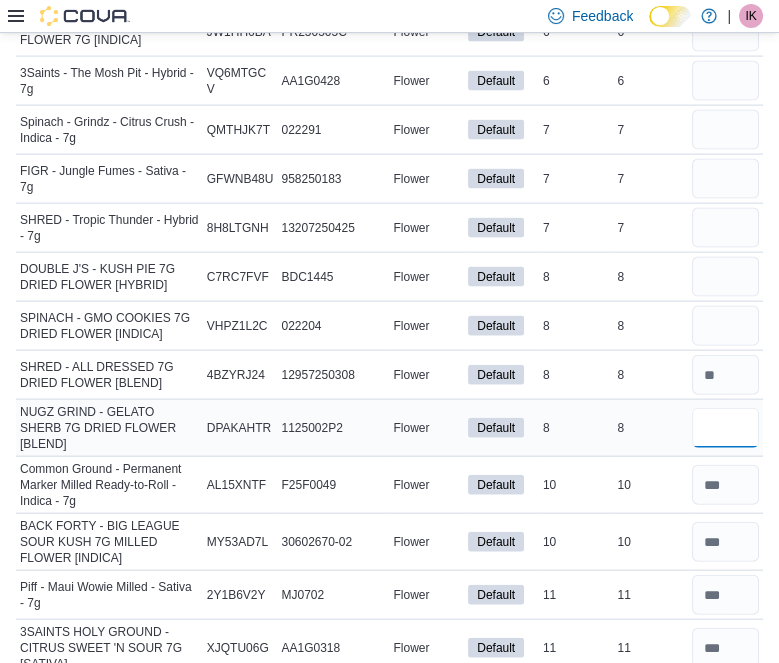 click at bounding box center [725, 428] 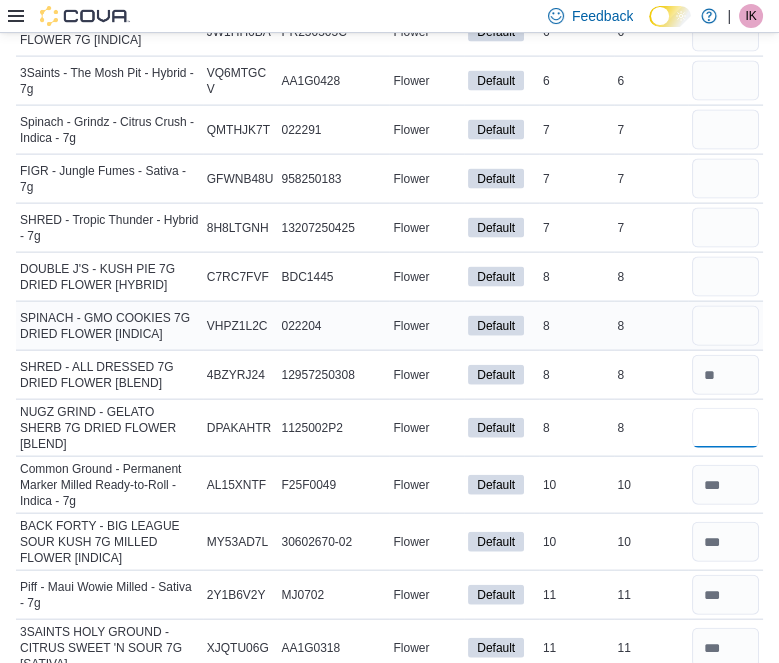 type on "*" 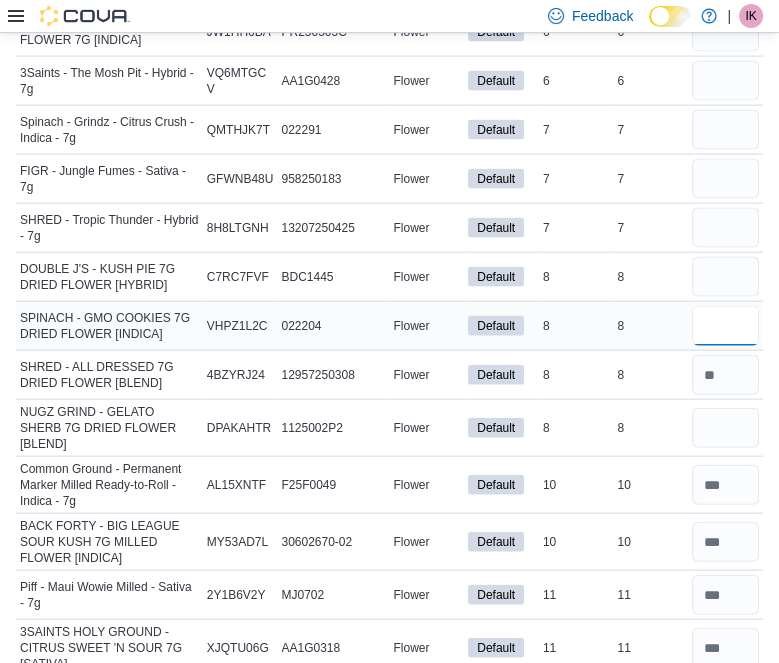 type 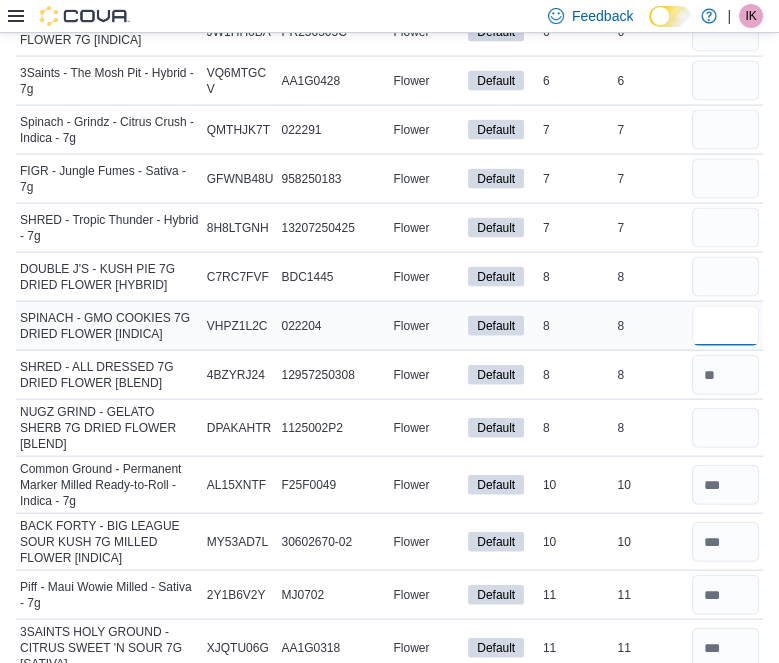 click at bounding box center [725, 326] 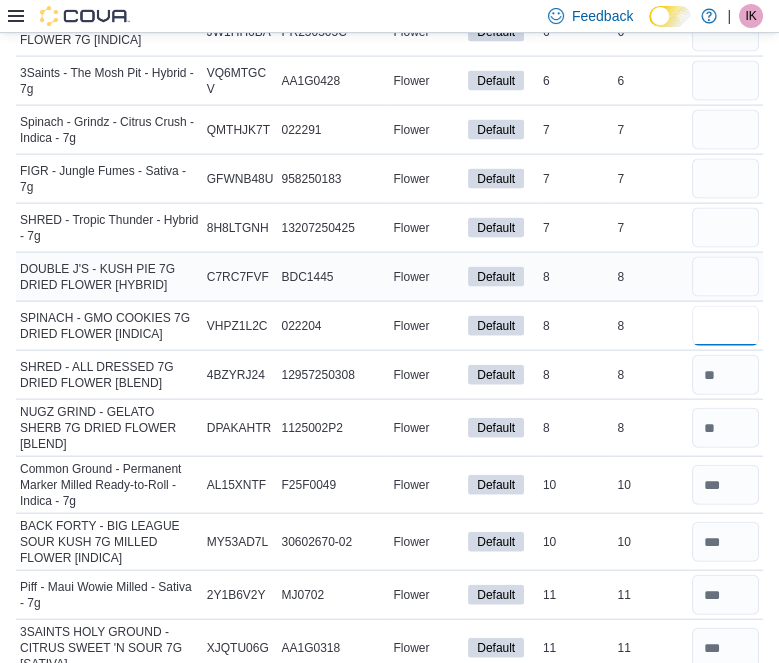 type on "*" 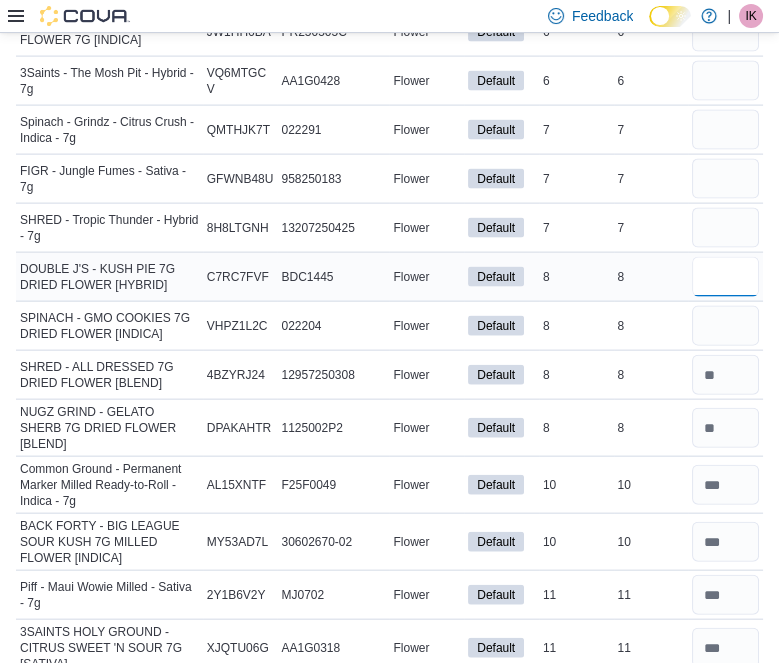 type 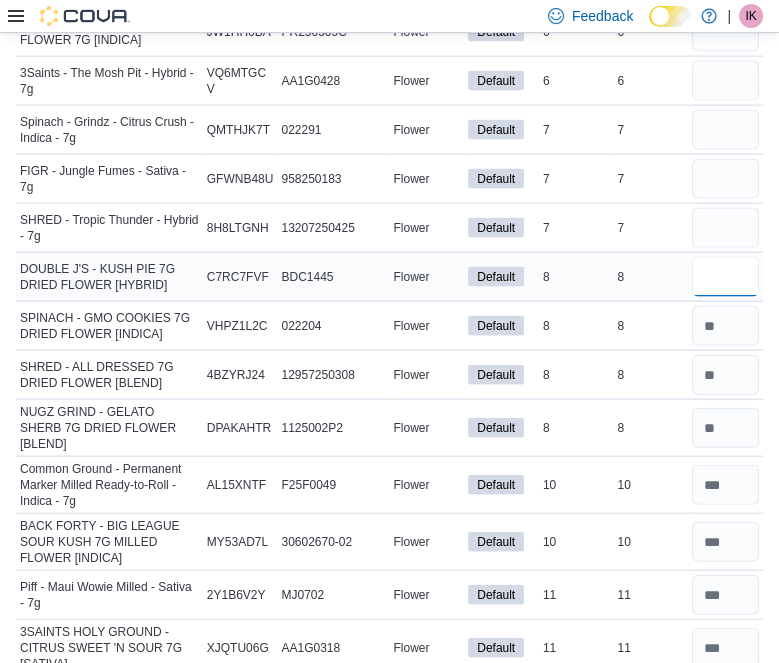 type on "*" 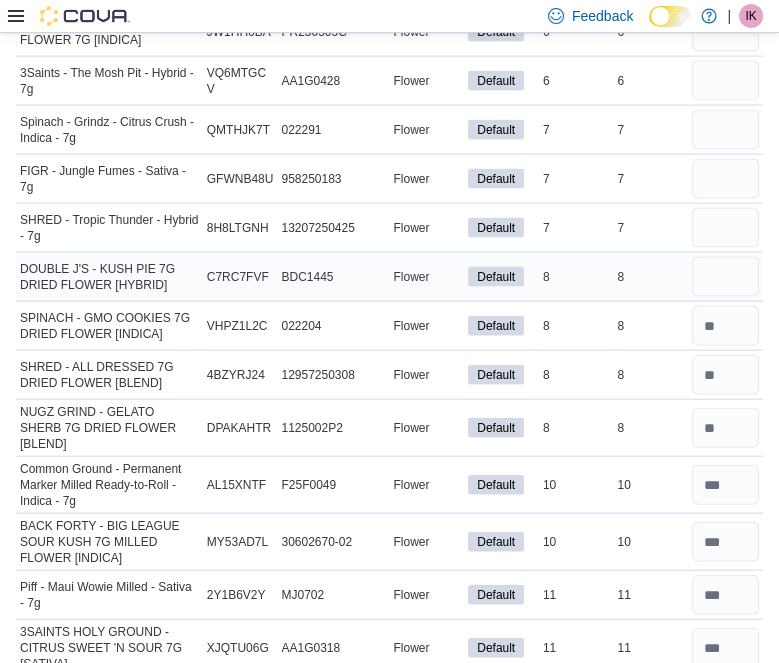 type 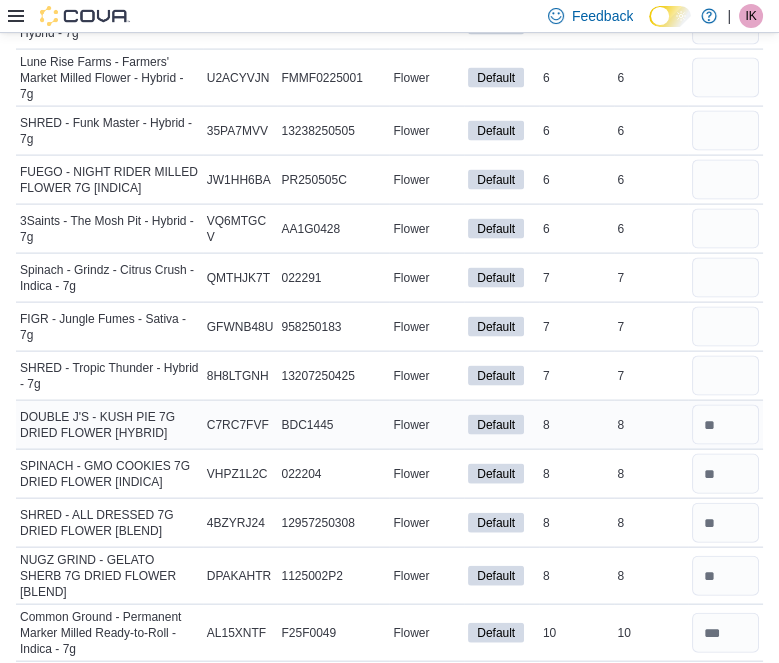 scroll, scrollTop: 4845, scrollLeft: 0, axis: vertical 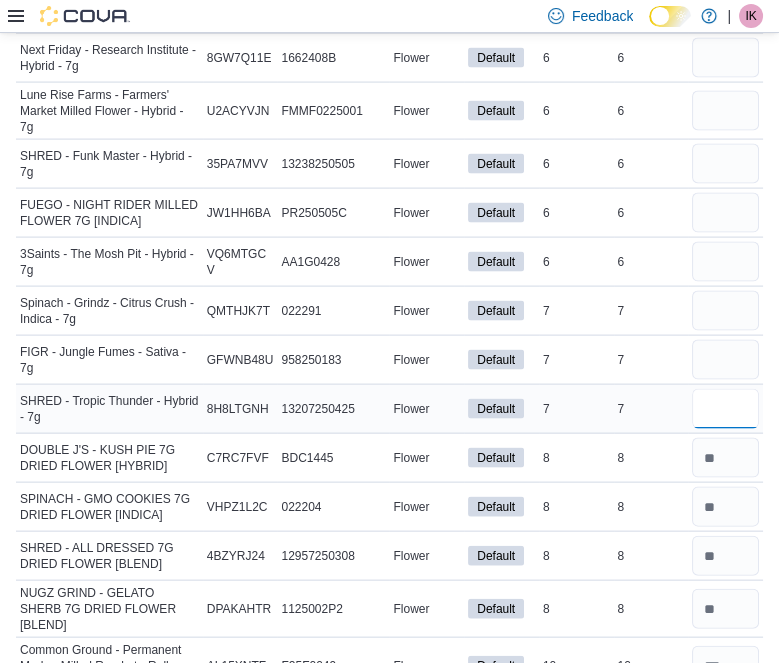 click at bounding box center (725, 409) 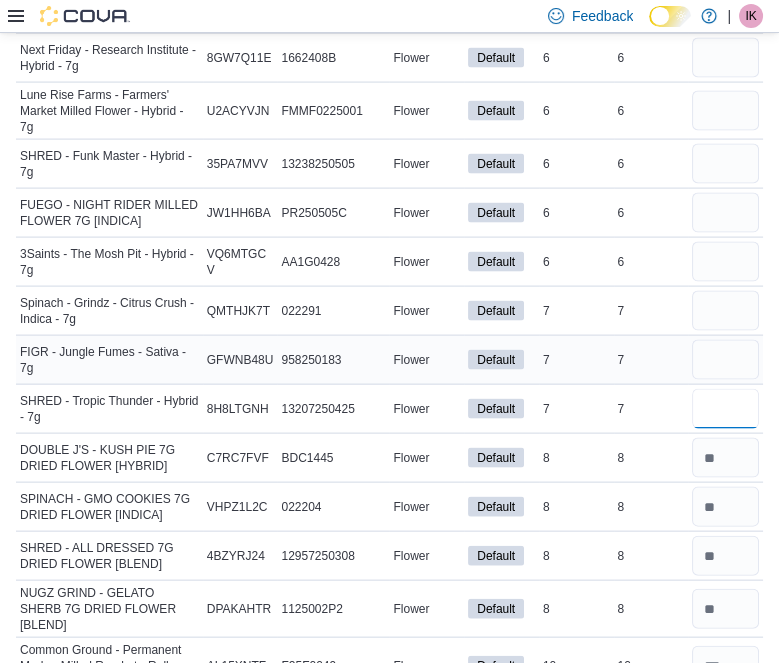 type on "*" 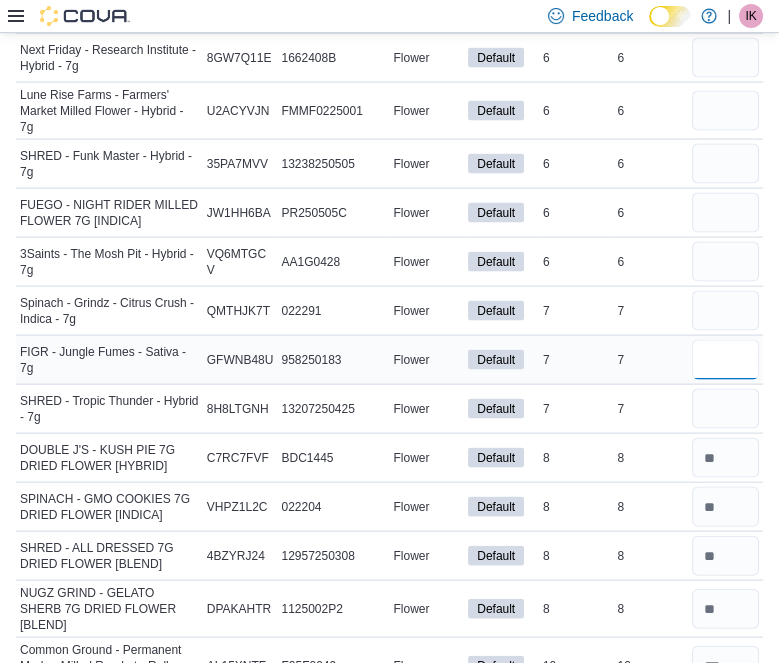 type 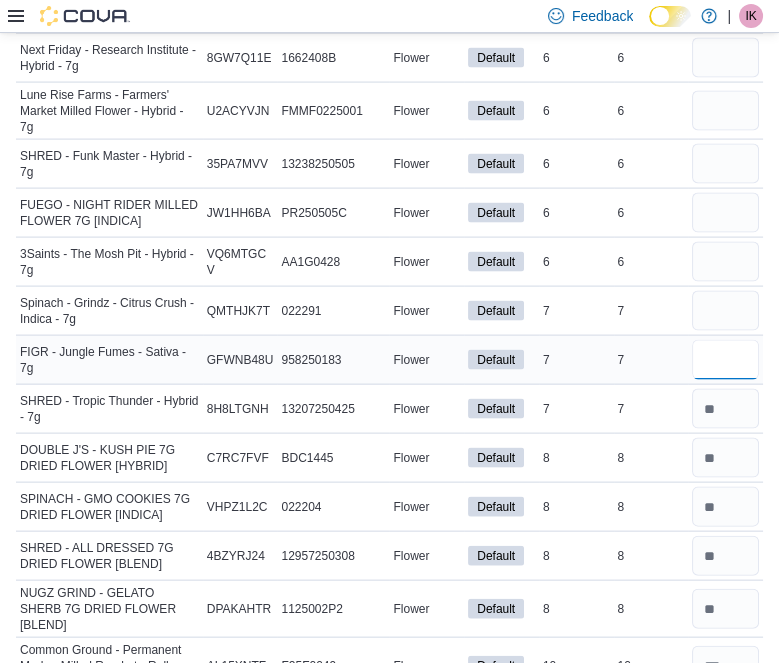 click at bounding box center (725, 360) 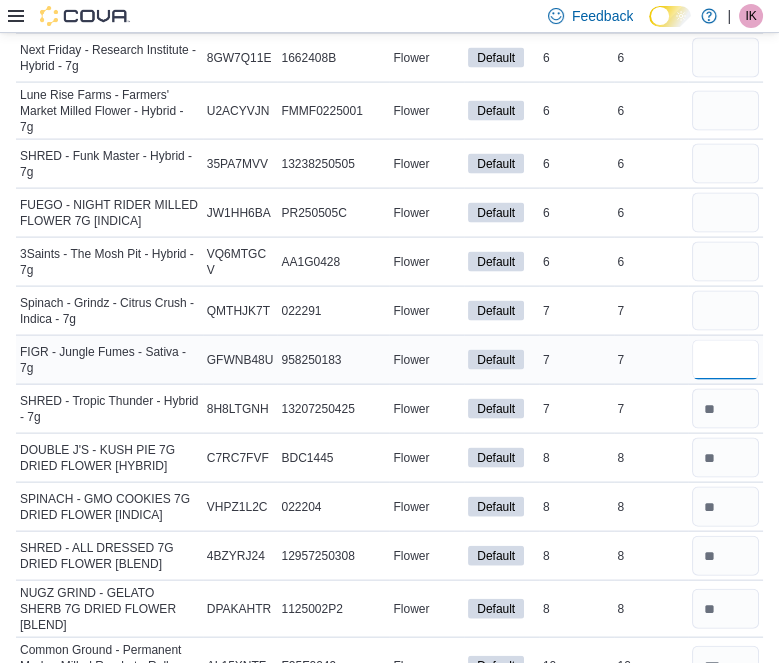 type on "*" 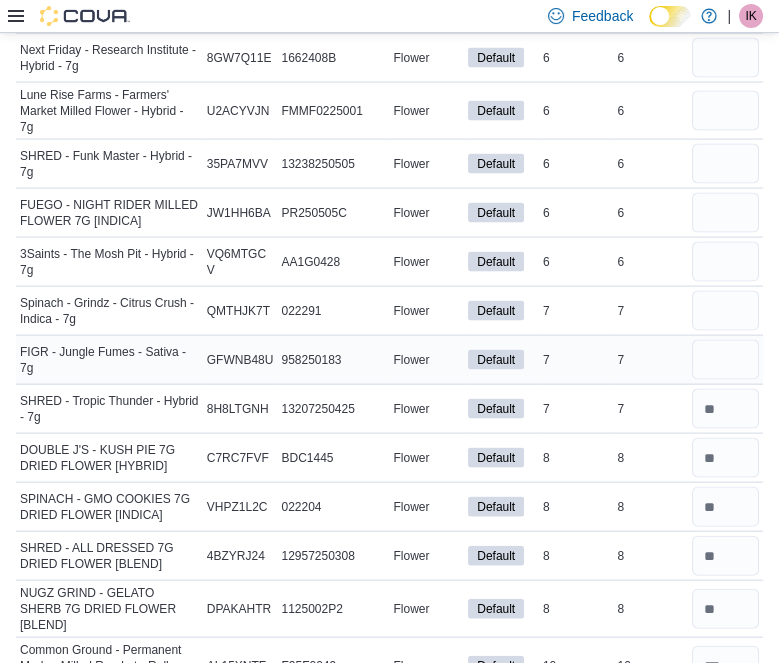 type 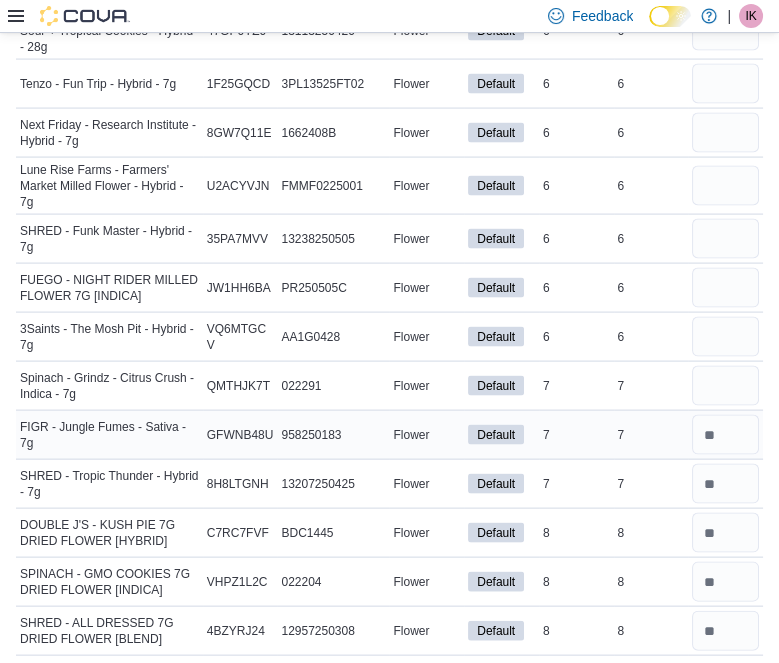 scroll, scrollTop: 4769, scrollLeft: 0, axis: vertical 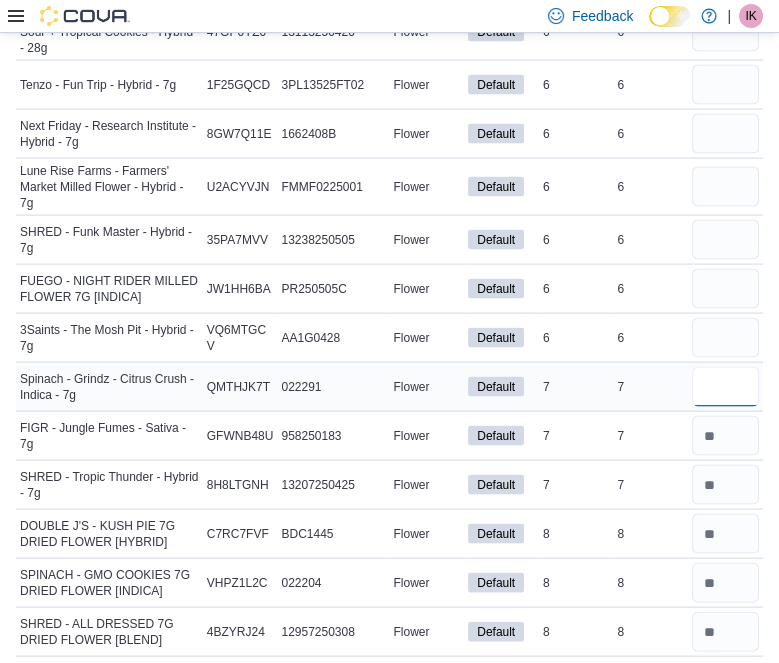 click at bounding box center (725, 387) 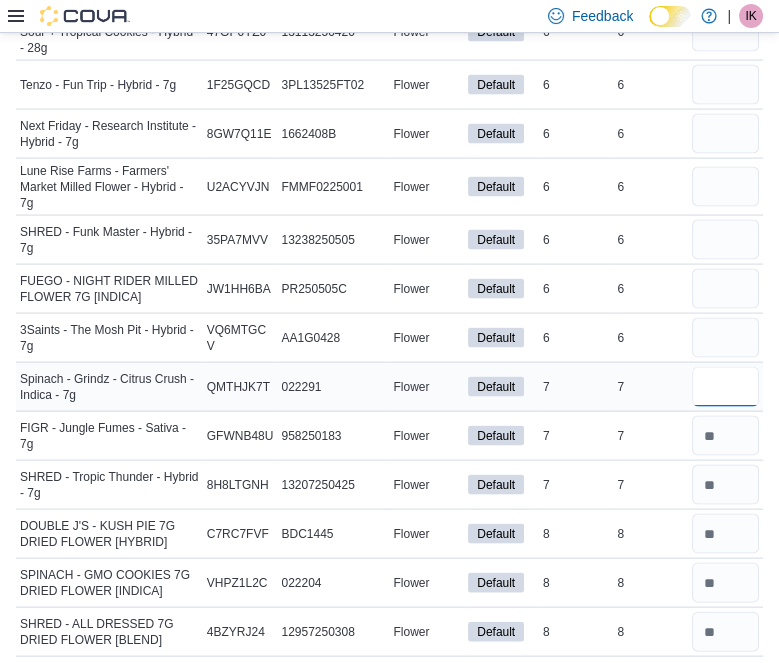 type on "*" 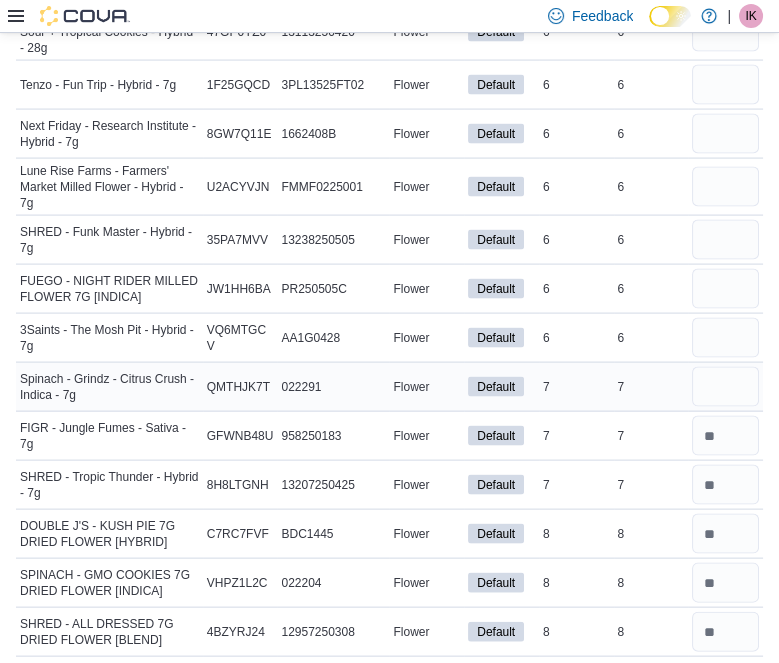type 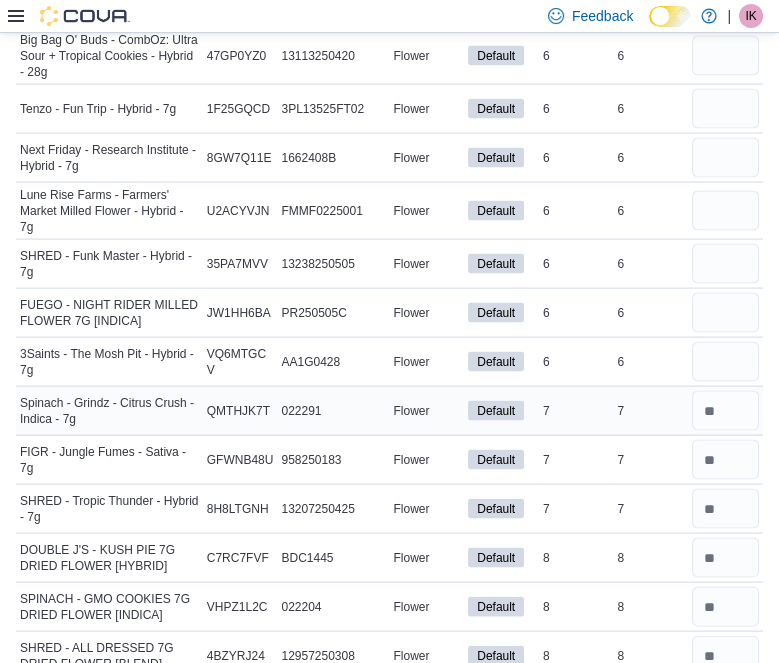 scroll, scrollTop: 4744, scrollLeft: 0, axis: vertical 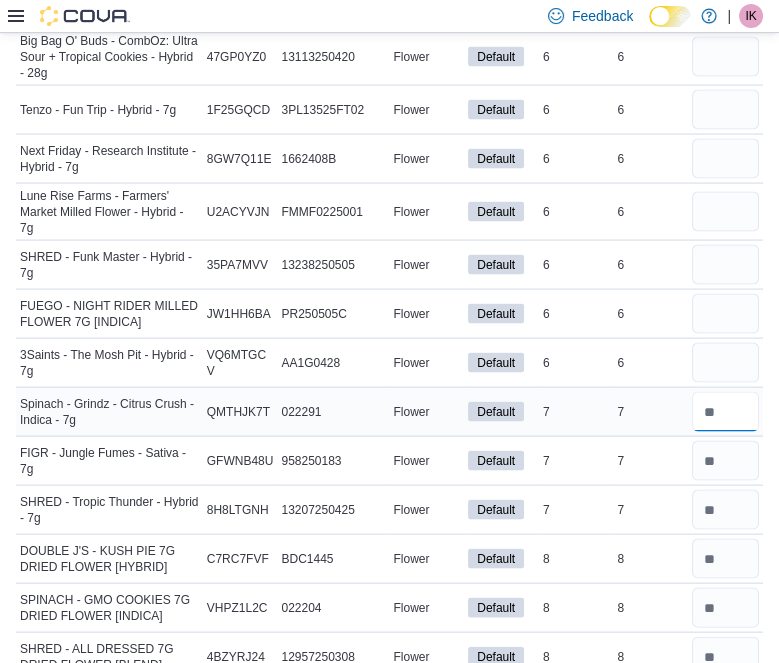 click at bounding box center (725, 412) 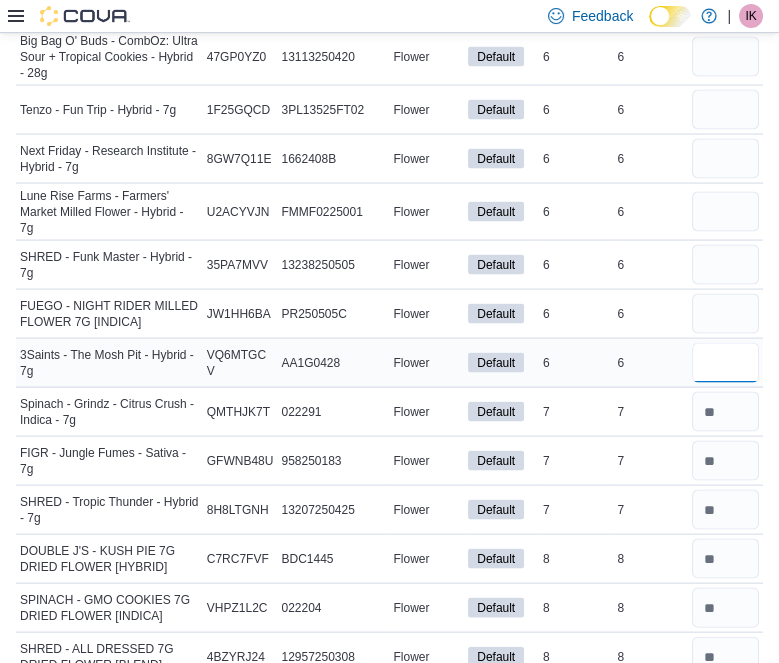 click at bounding box center [725, 363] 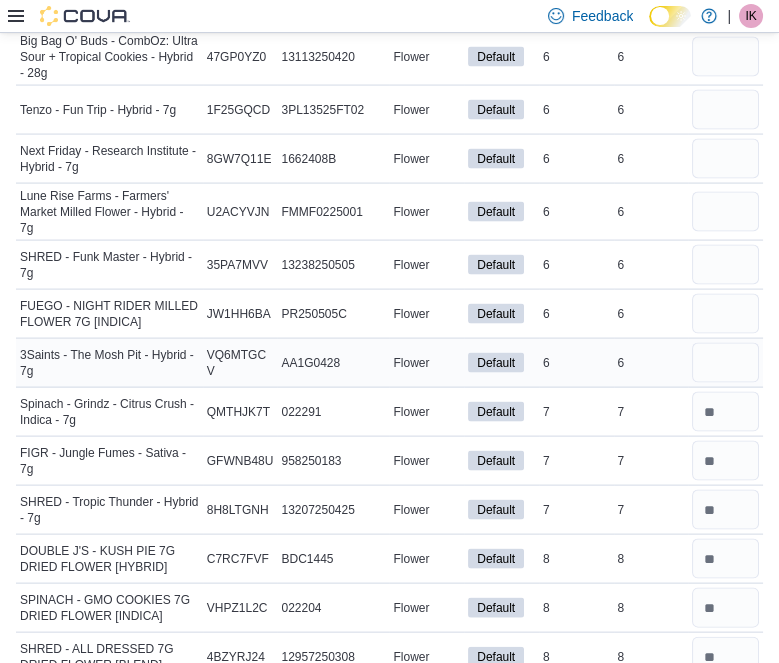 type 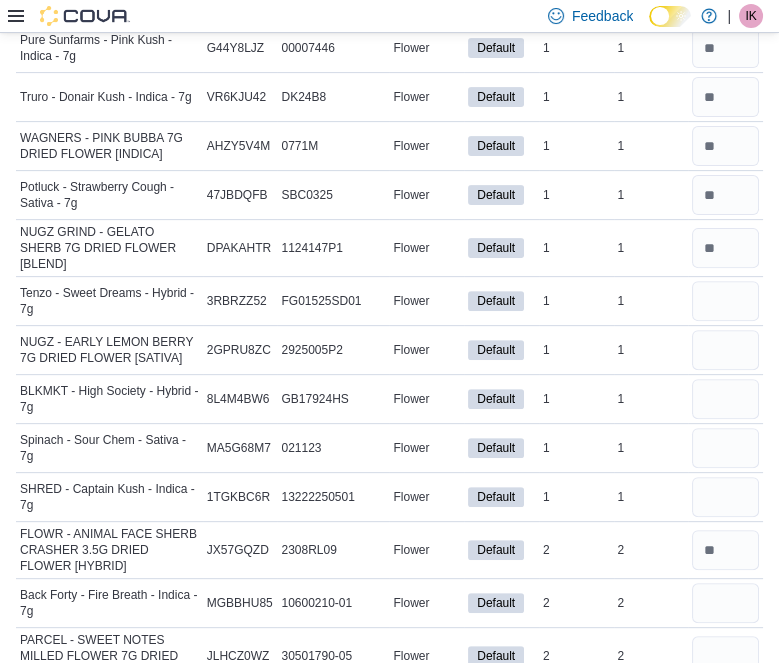 scroll, scrollTop: 814, scrollLeft: 0, axis: vertical 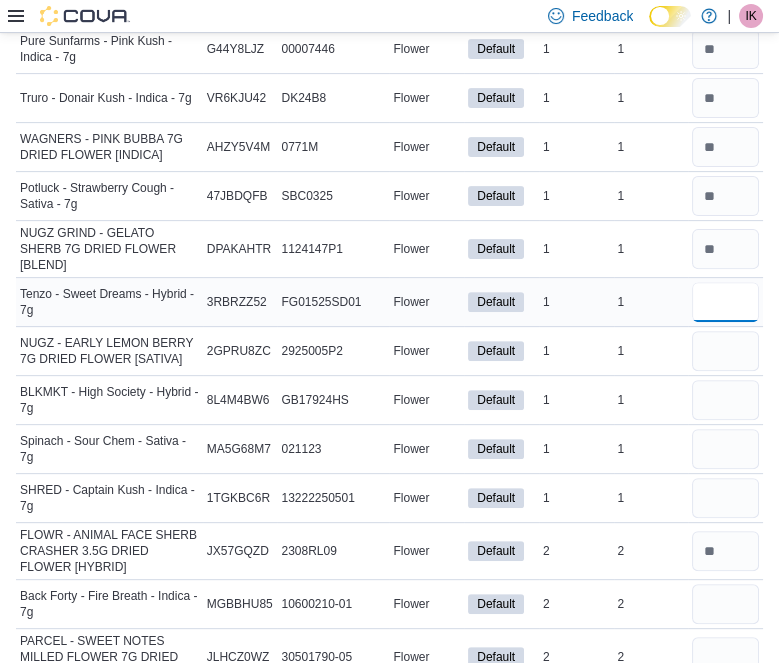 click at bounding box center (725, 302) 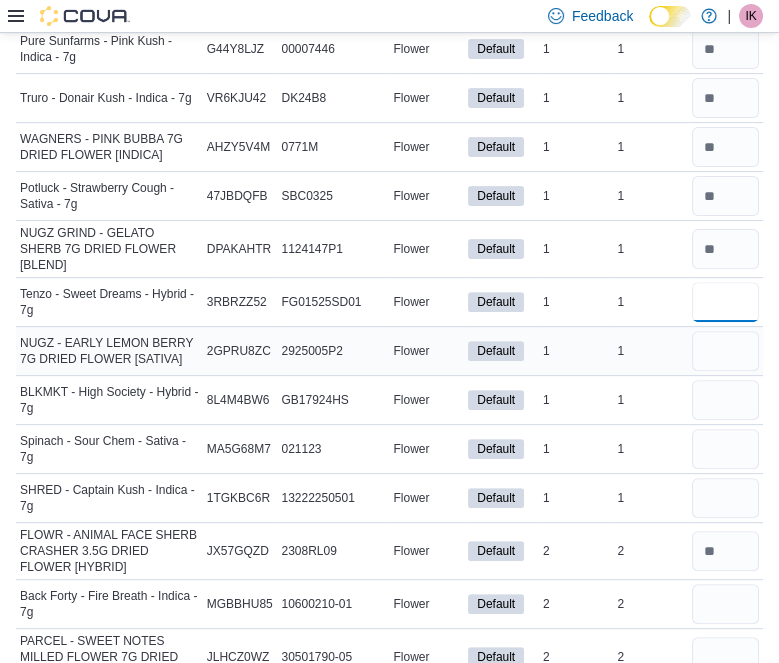 type on "*" 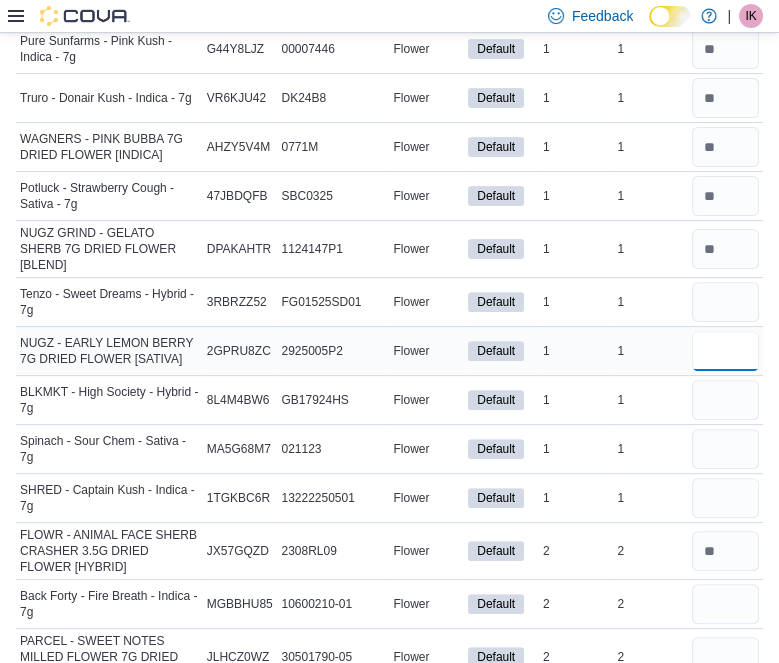 type 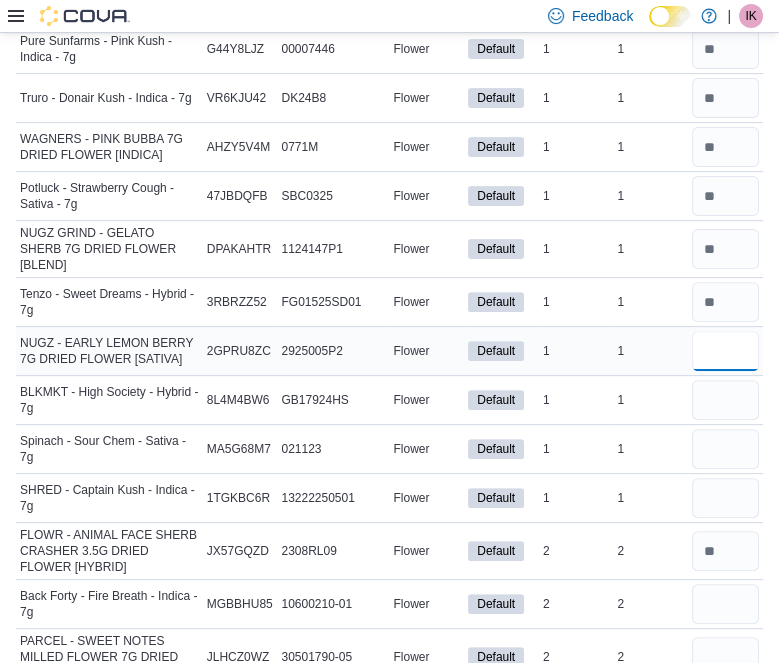 click at bounding box center (725, 351) 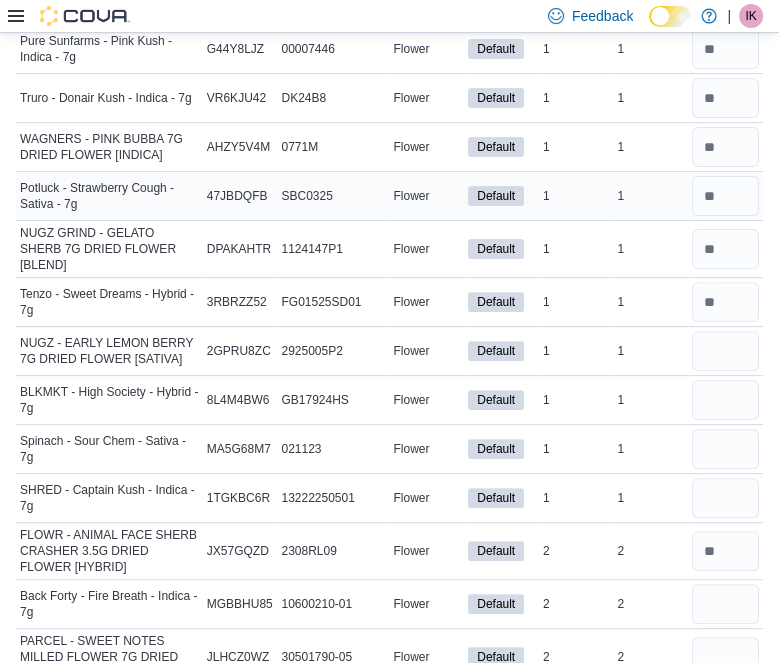 click on "Default" at bounding box center (496, 196) 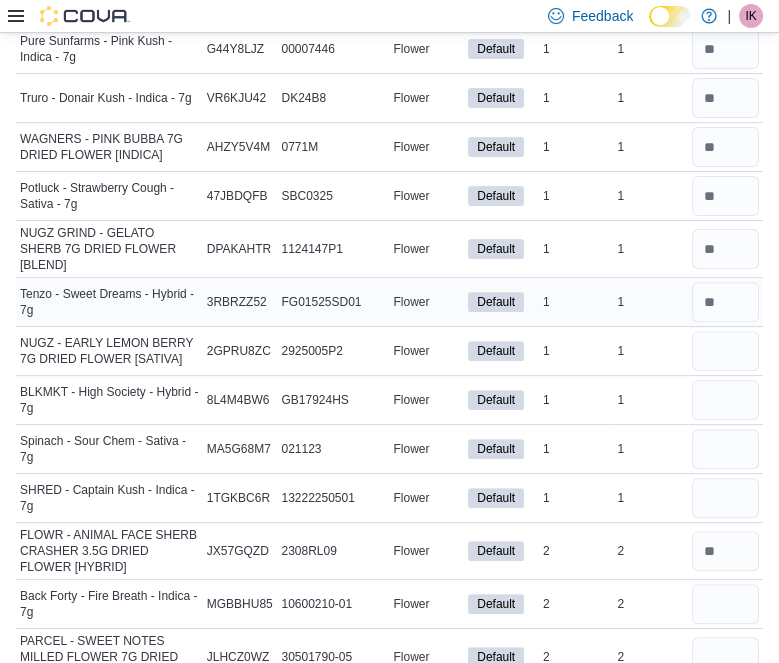 click on "1" at bounding box center [576, 302] 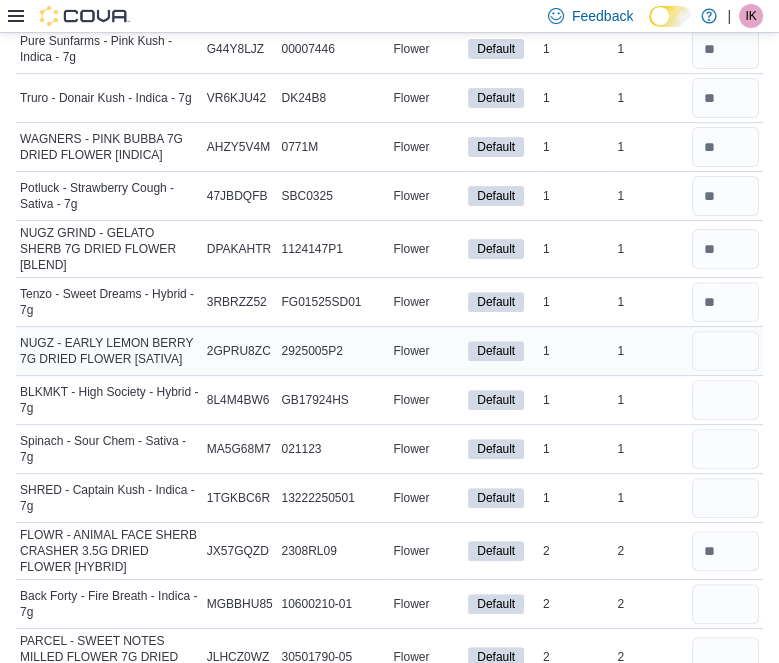 click at bounding box center (725, 351) 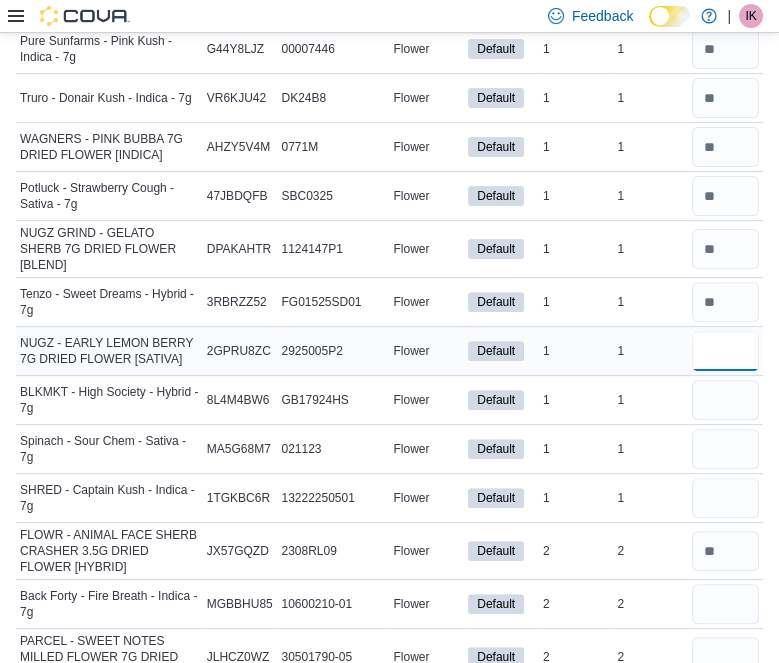 click at bounding box center [725, 351] 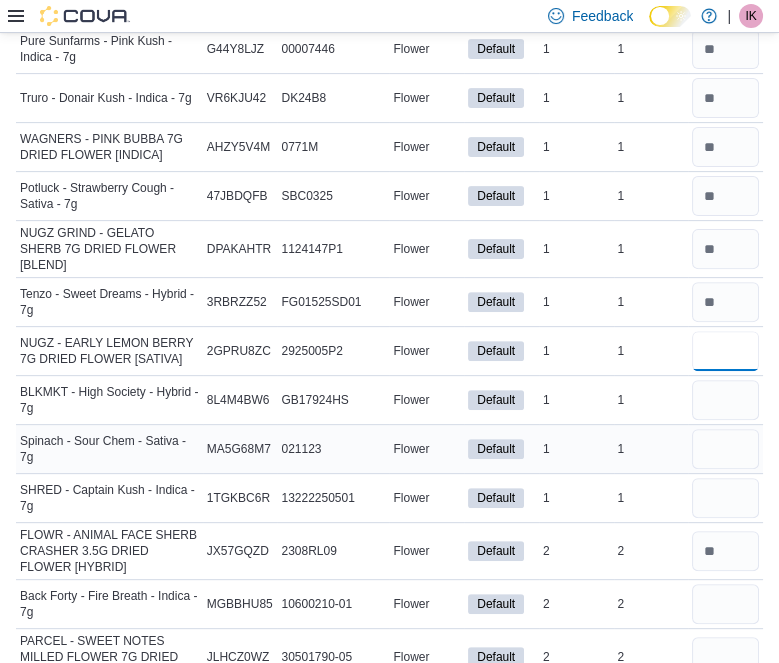 type on "*" 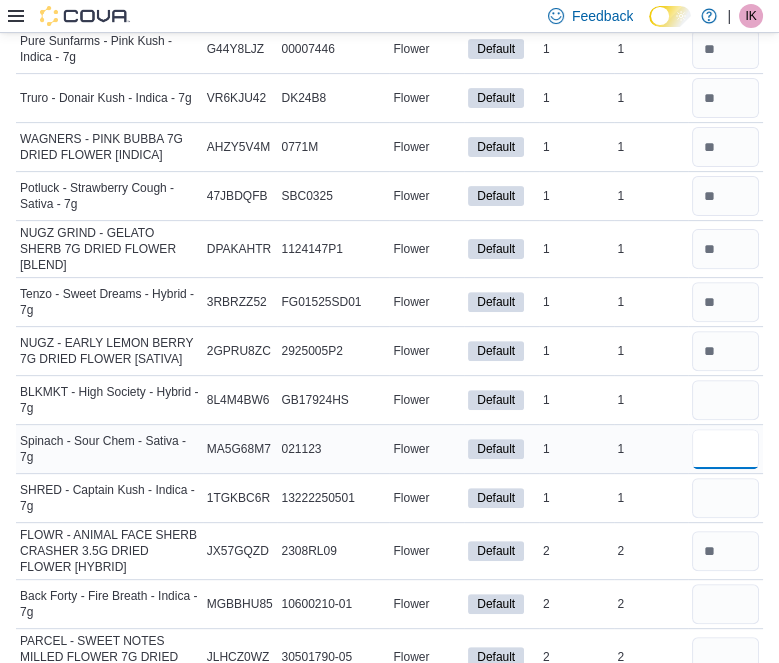 click at bounding box center [725, 449] 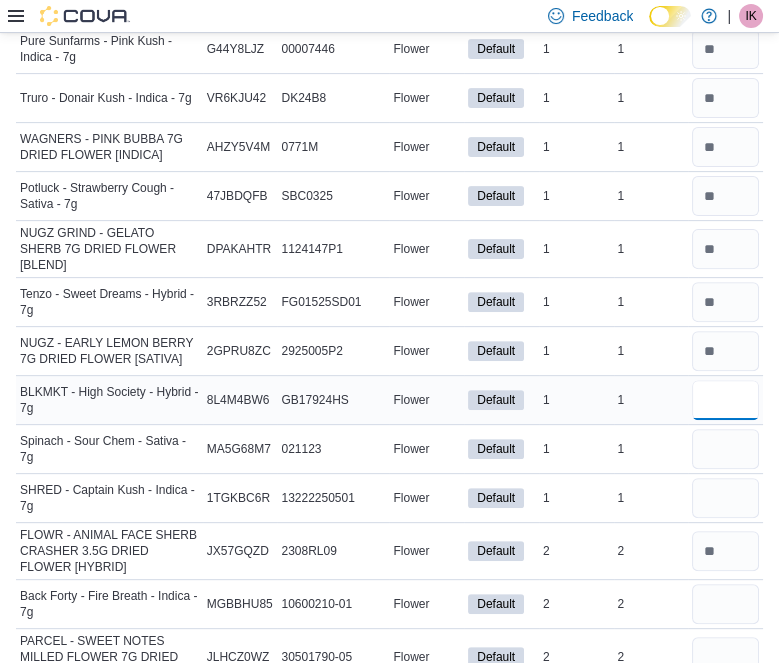 click at bounding box center (725, 400) 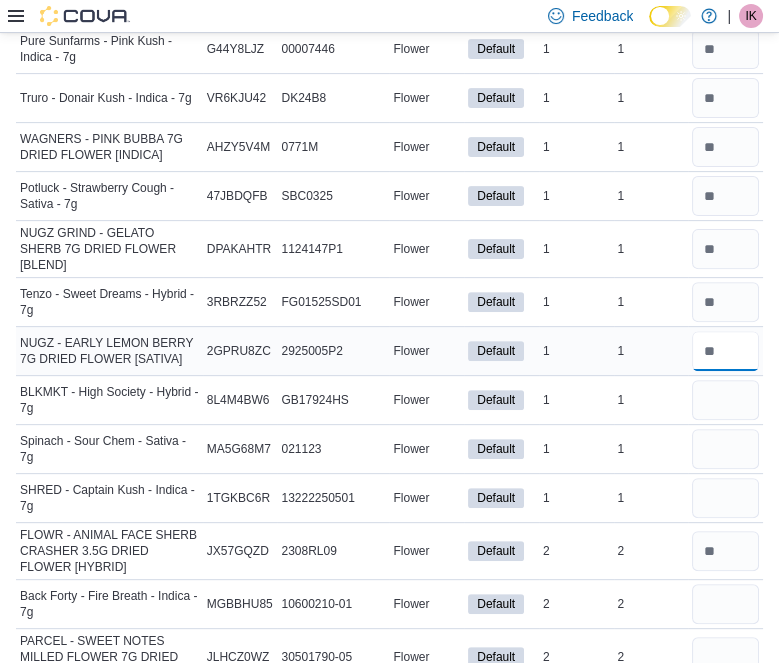 click at bounding box center [725, 351] 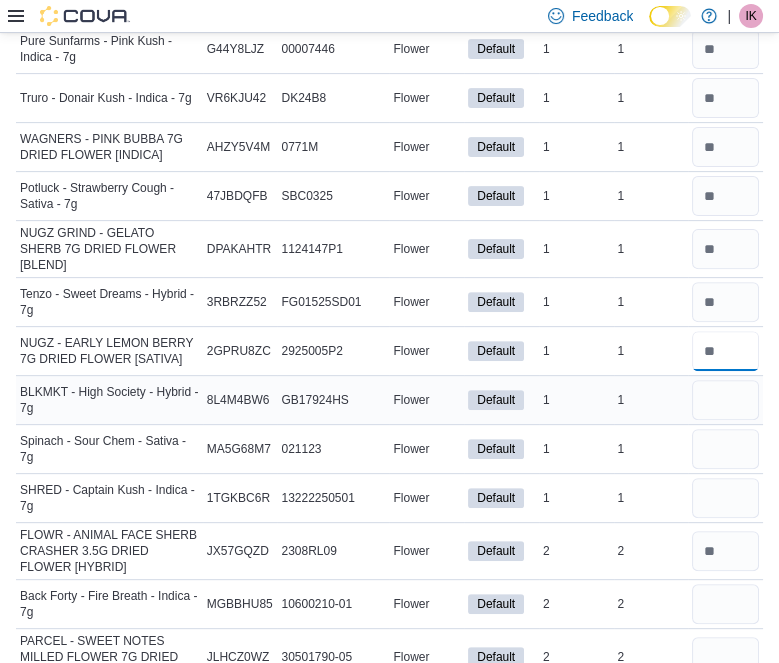 type on "*" 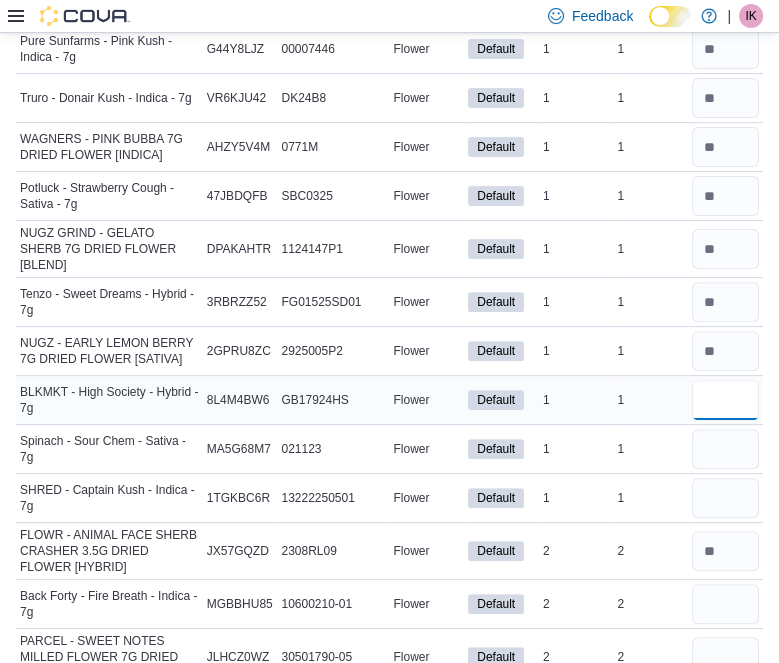 type 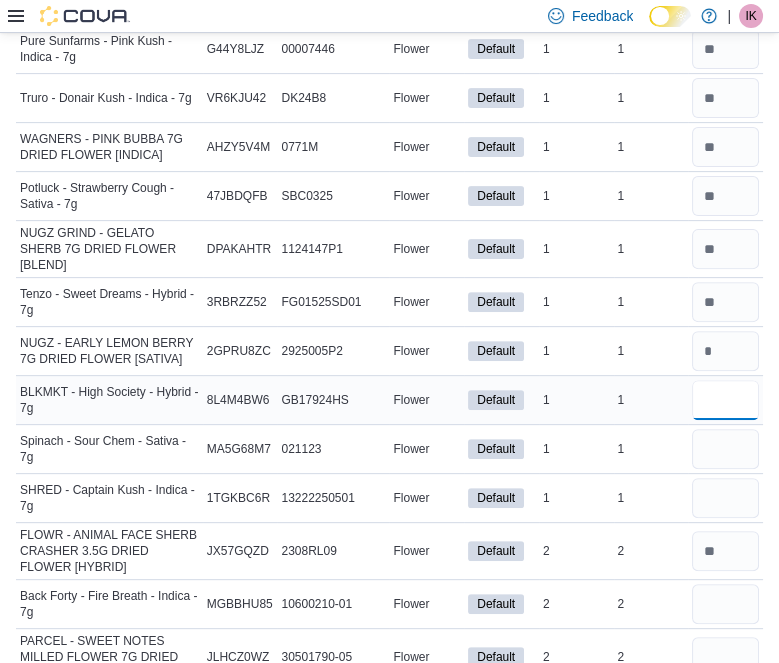 click at bounding box center [725, 400] 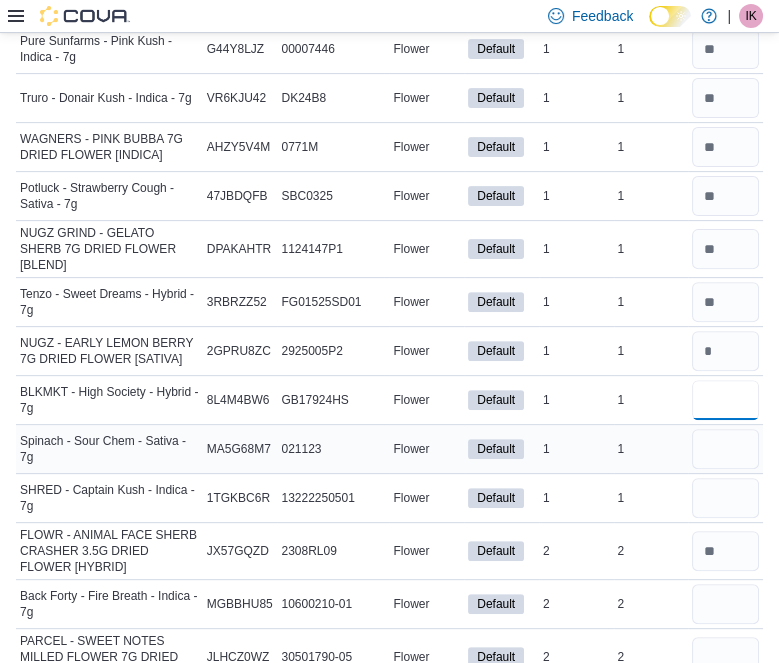 type on "*" 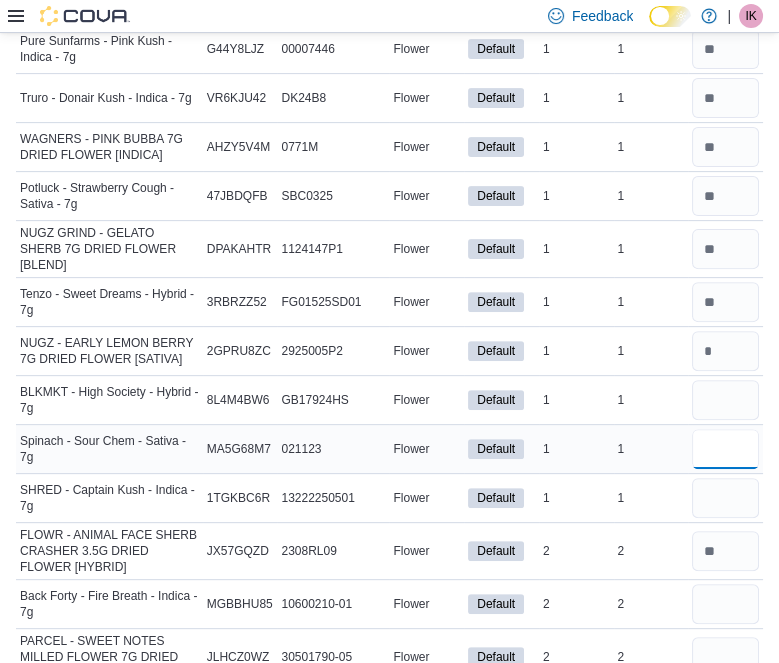 type 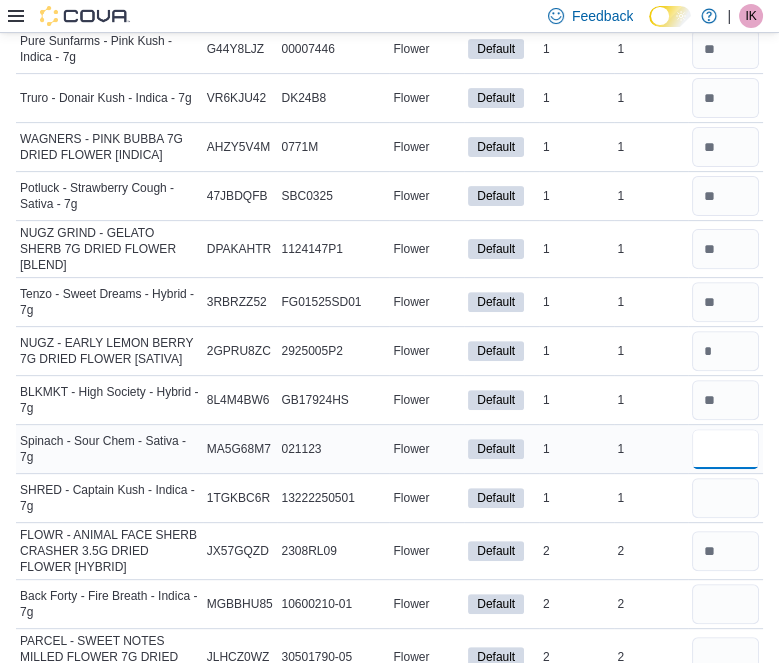 click at bounding box center [725, 449] 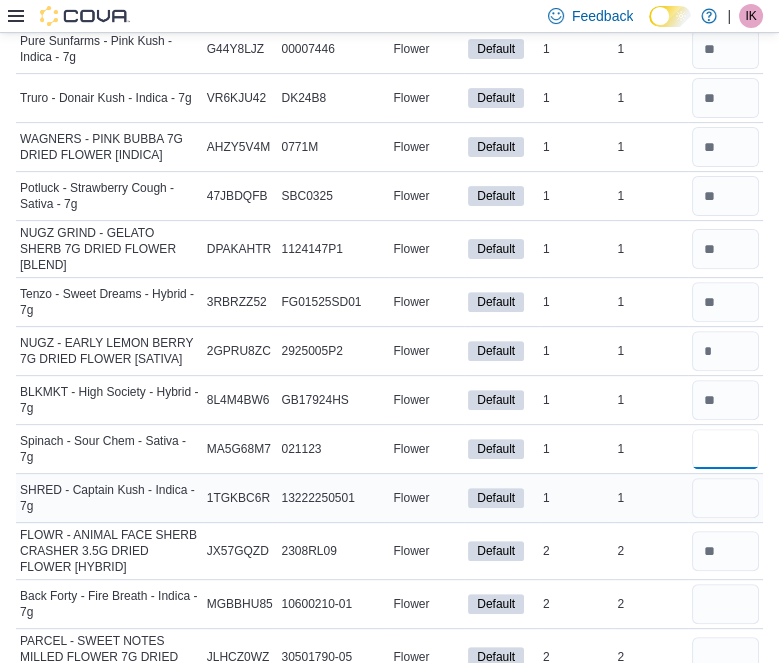 type on "*" 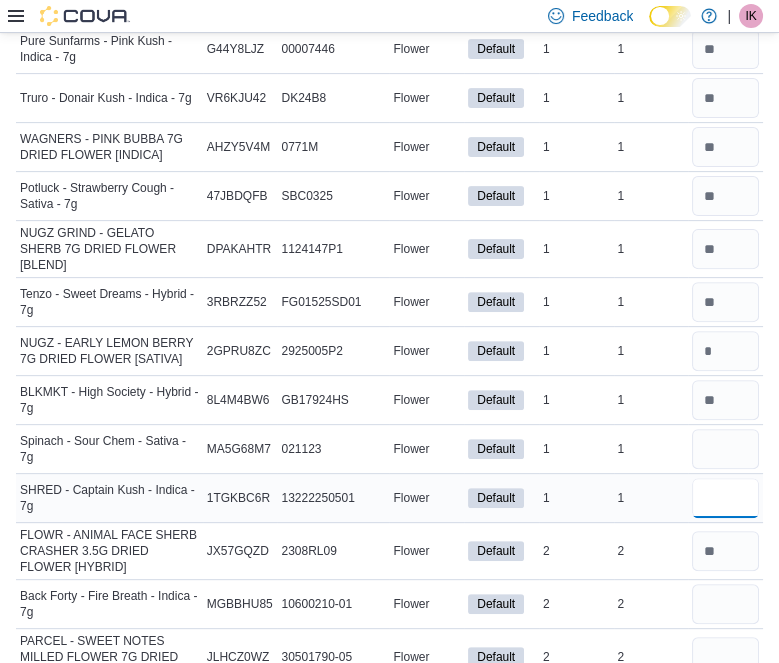 type 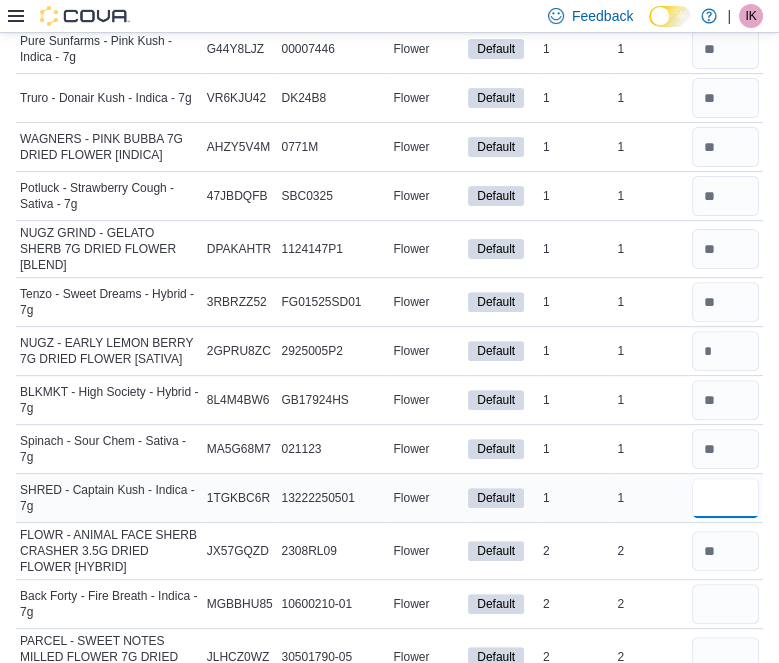 click at bounding box center (725, 498) 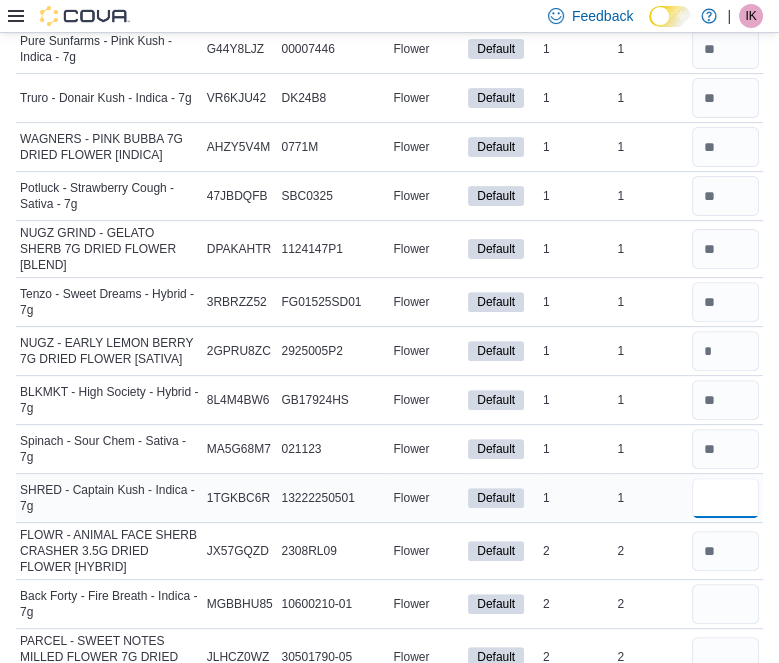 click on "*" at bounding box center (725, 498) 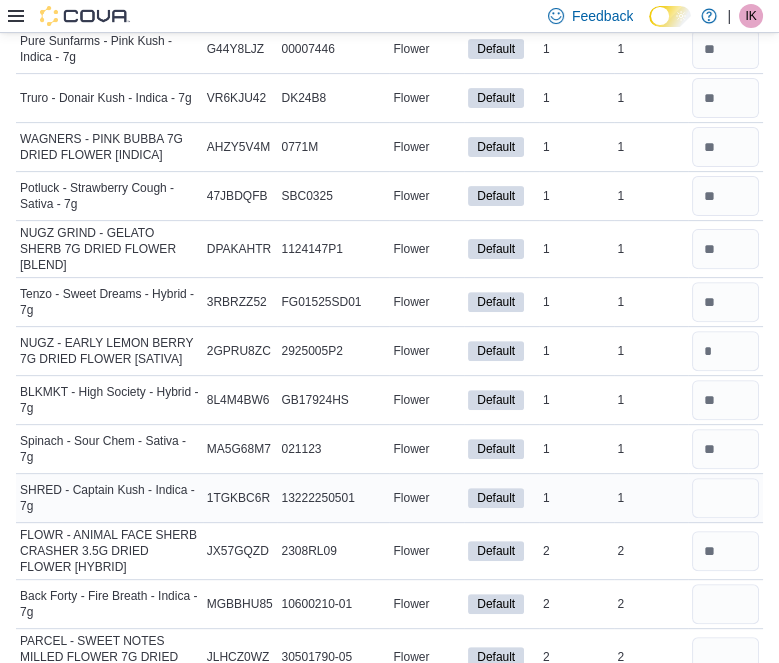 type 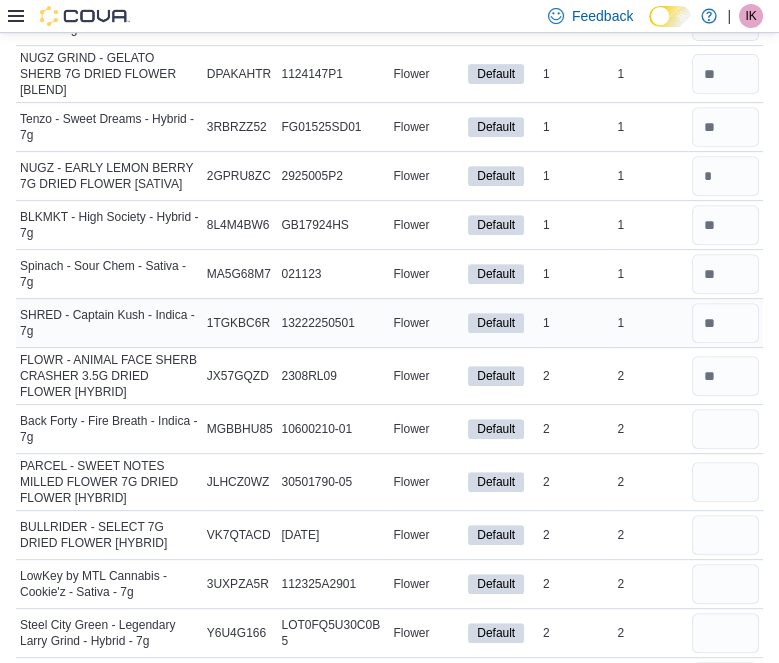 scroll, scrollTop: 1016, scrollLeft: 0, axis: vertical 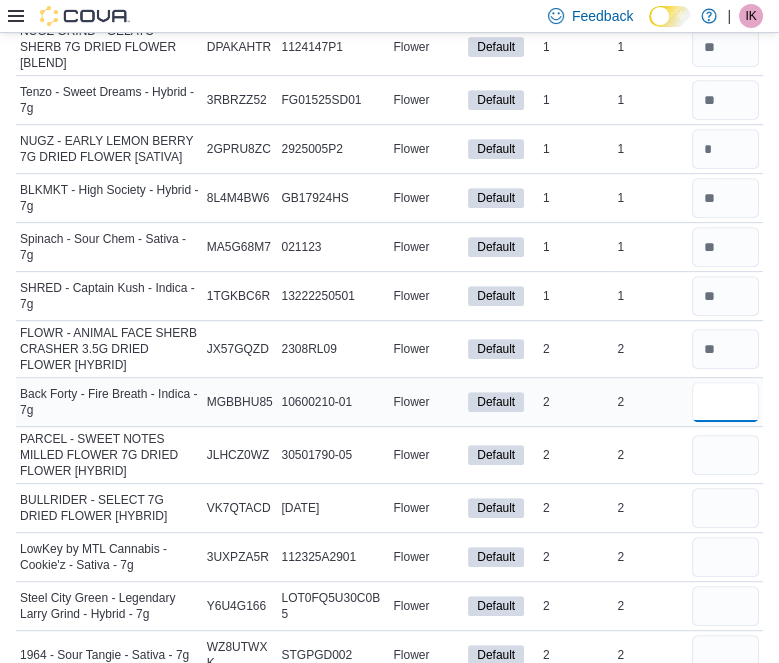 click at bounding box center (725, 402) 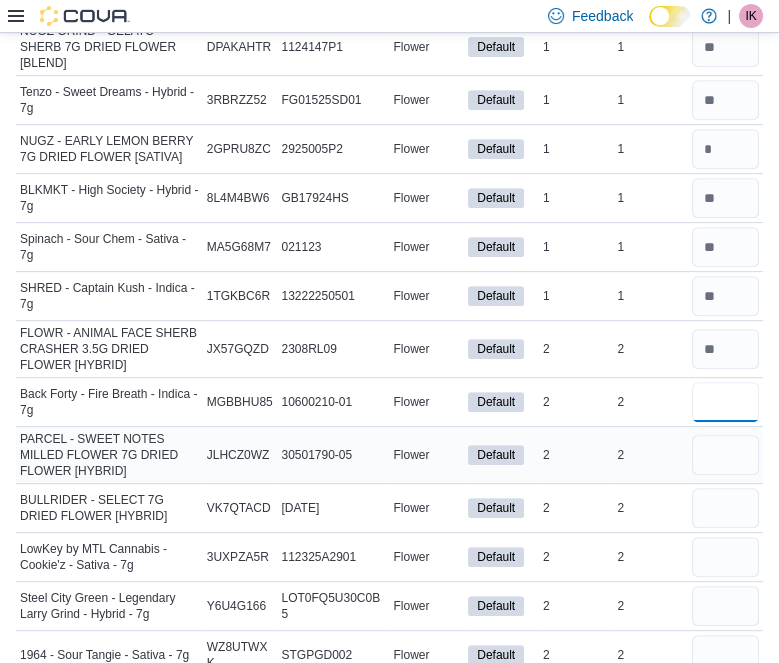 type on "*" 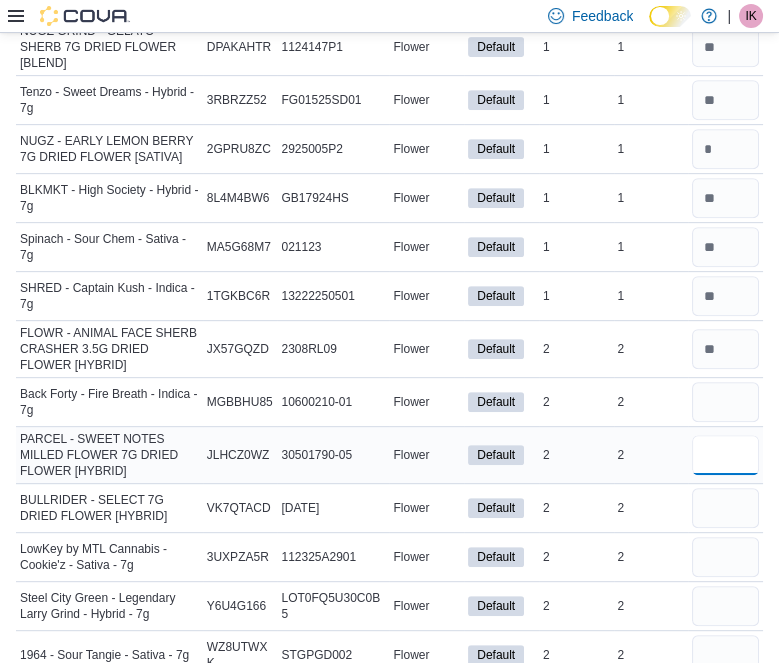 click at bounding box center (725, 455) 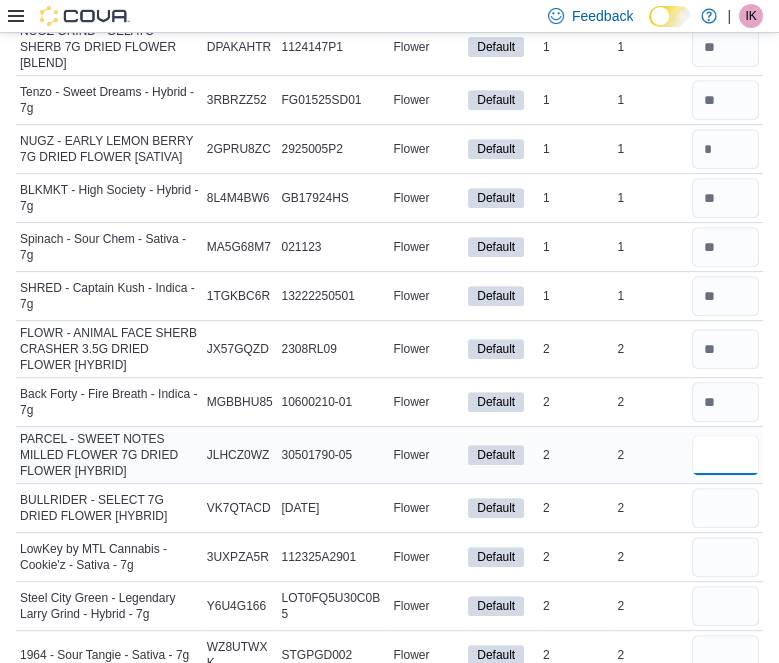 type on "*" 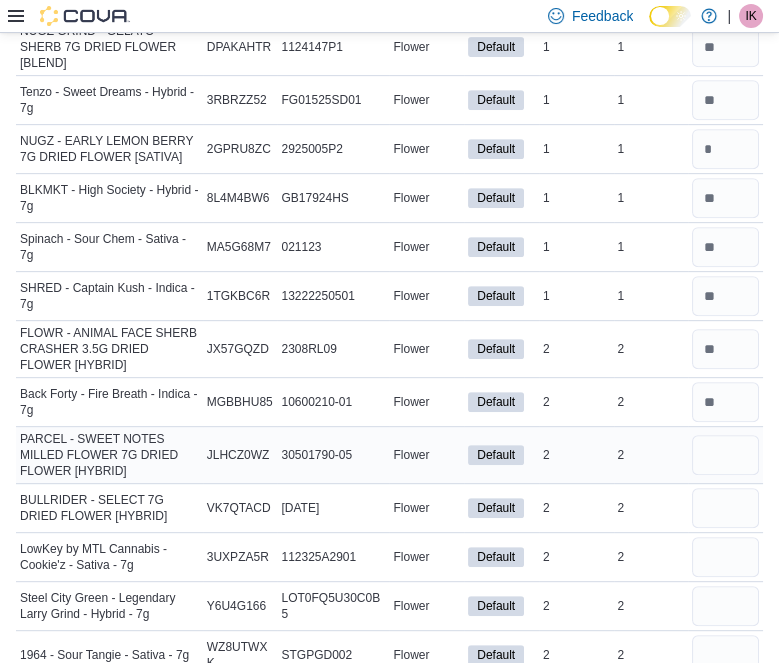 type 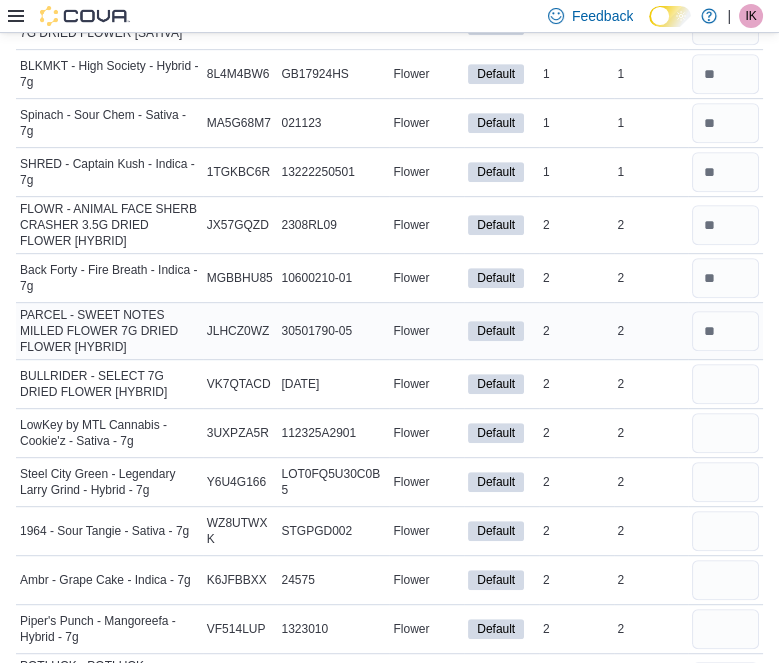 scroll, scrollTop: 1164, scrollLeft: 0, axis: vertical 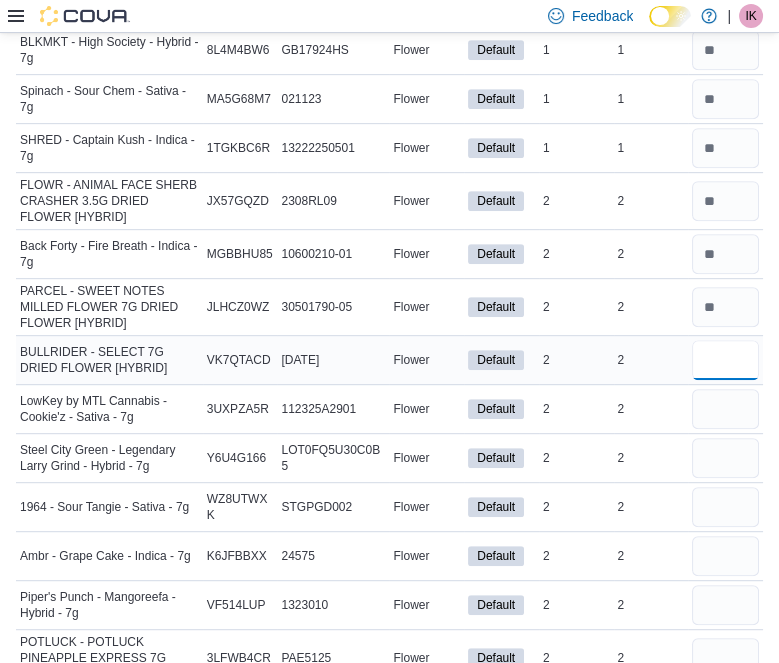 click at bounding box center [725, 360] 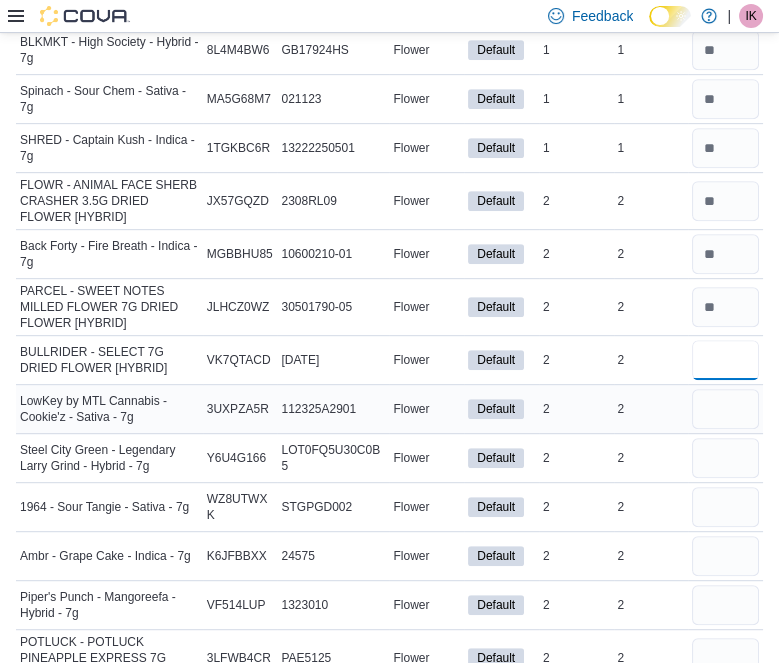 type on "*" 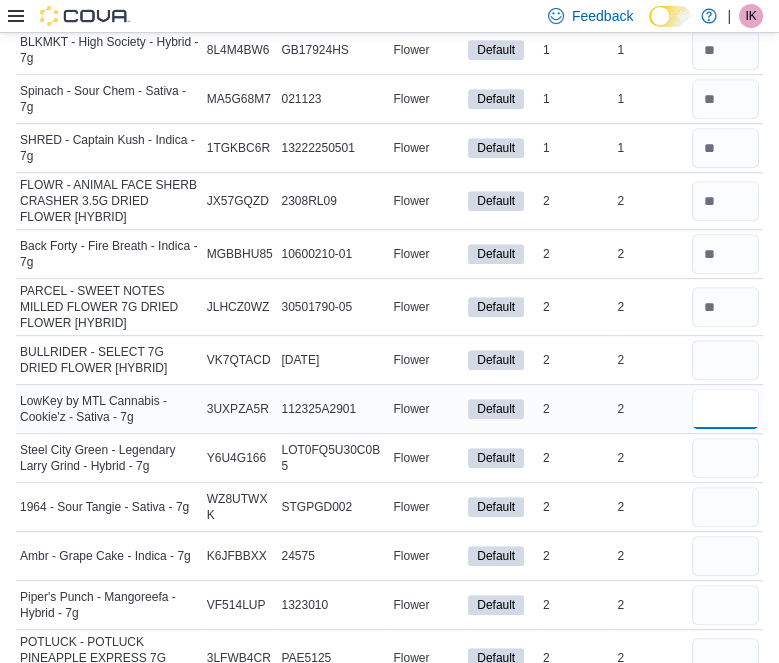 type 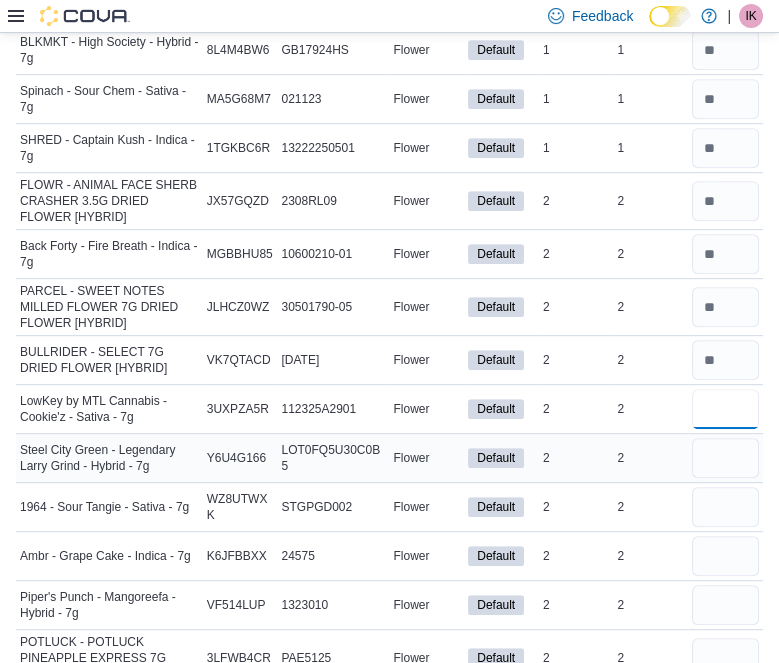 type on "*" 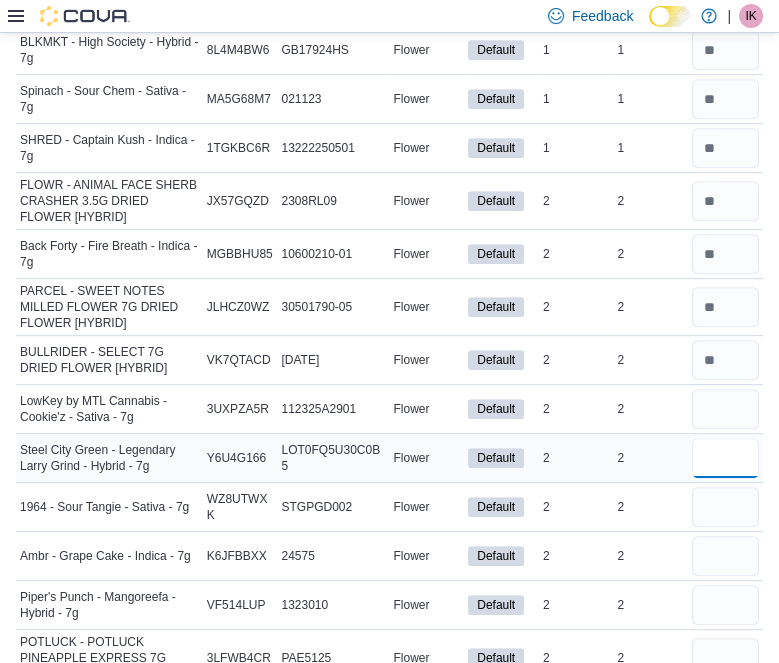 type 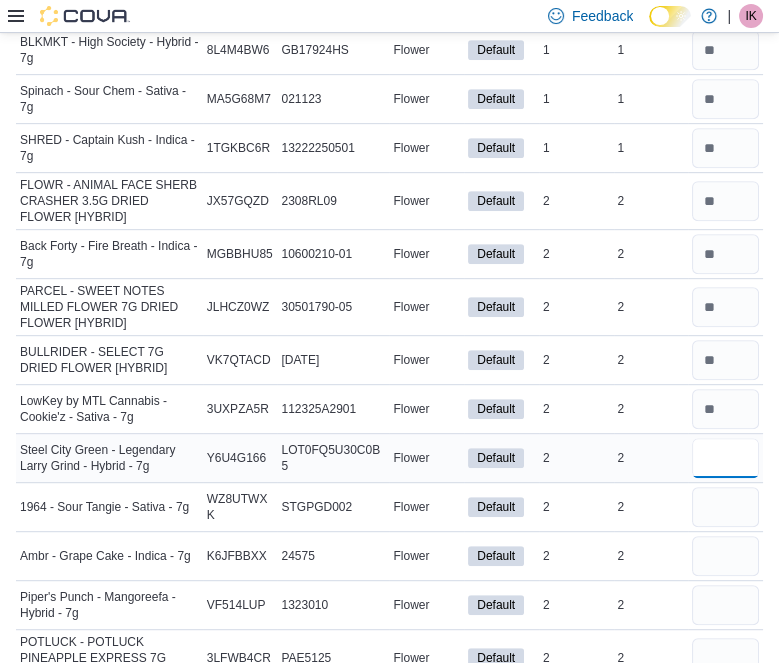 click at bounding box center [725, 458] 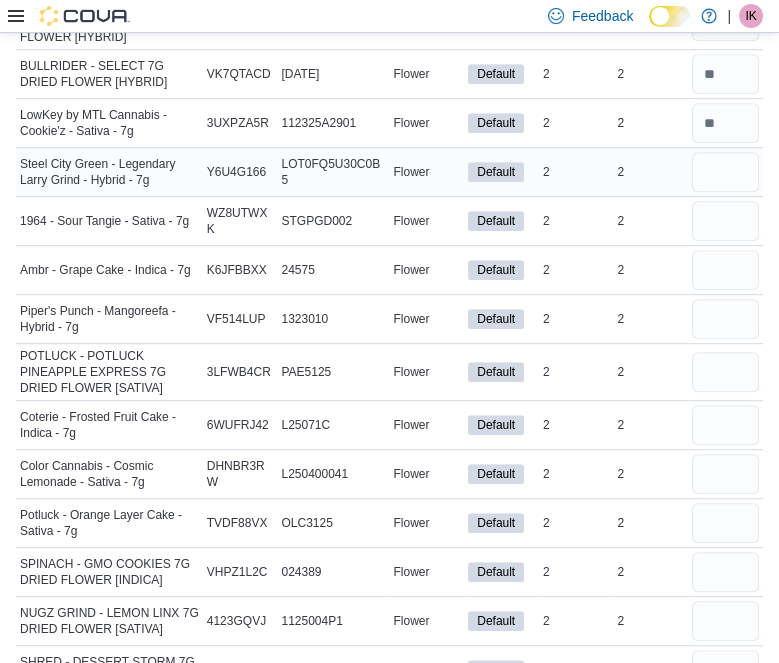 scroll, scrollTop: 1452, scrollLeft: 0, axis: vertical 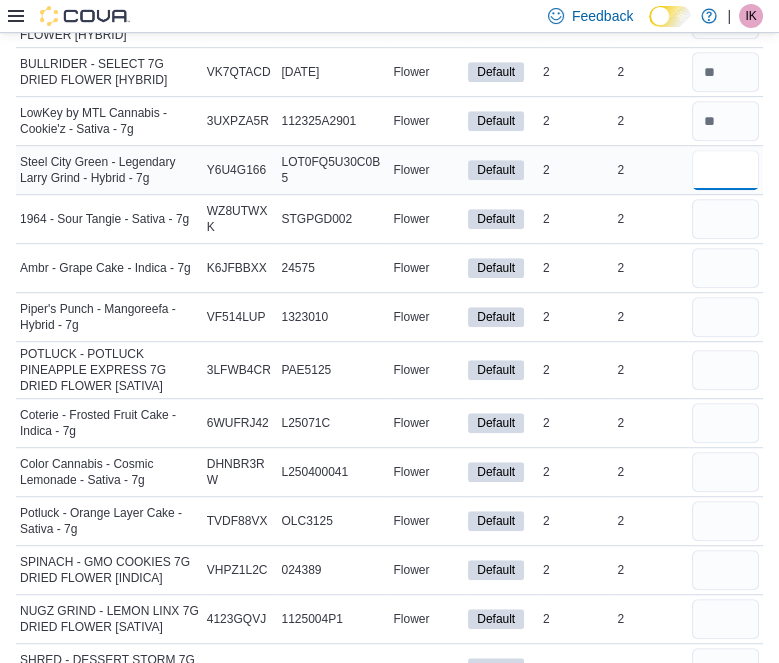 click at bounding box center [725, 170] 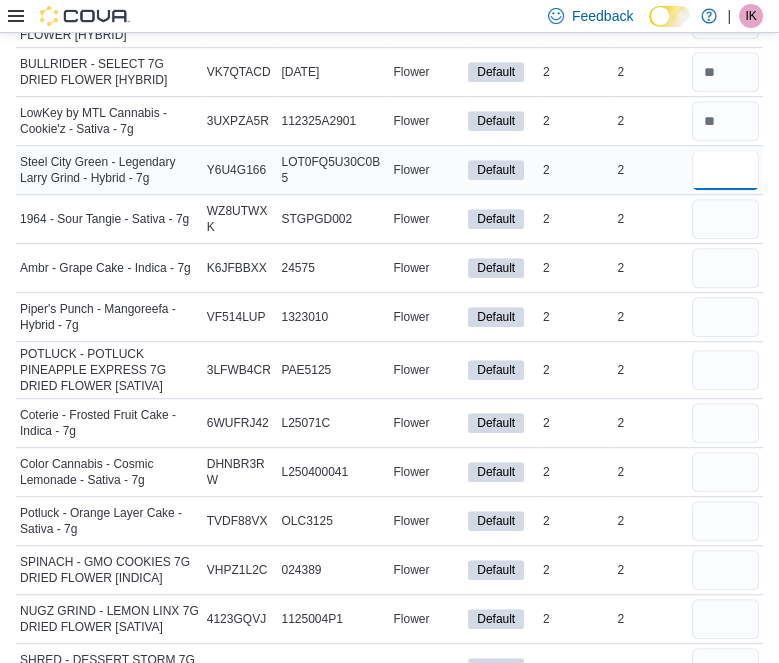 type on "*" 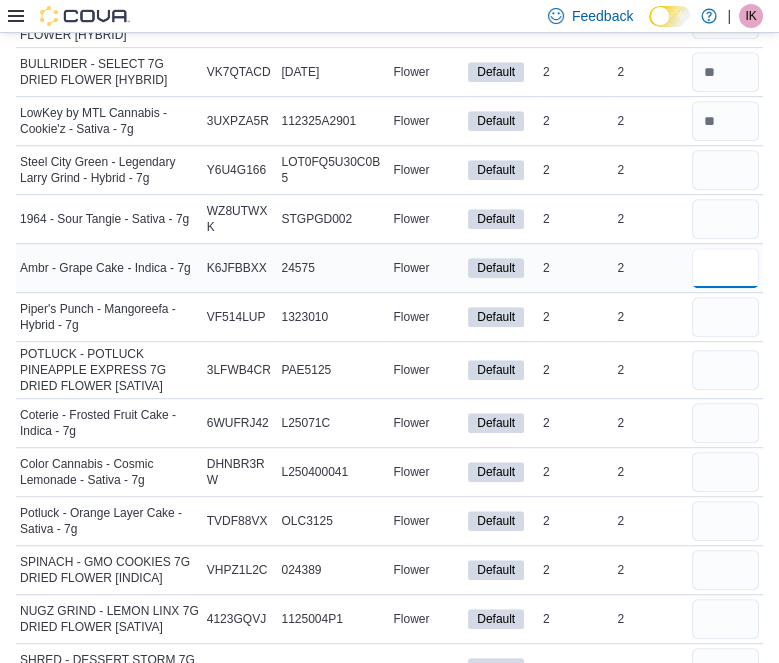 type 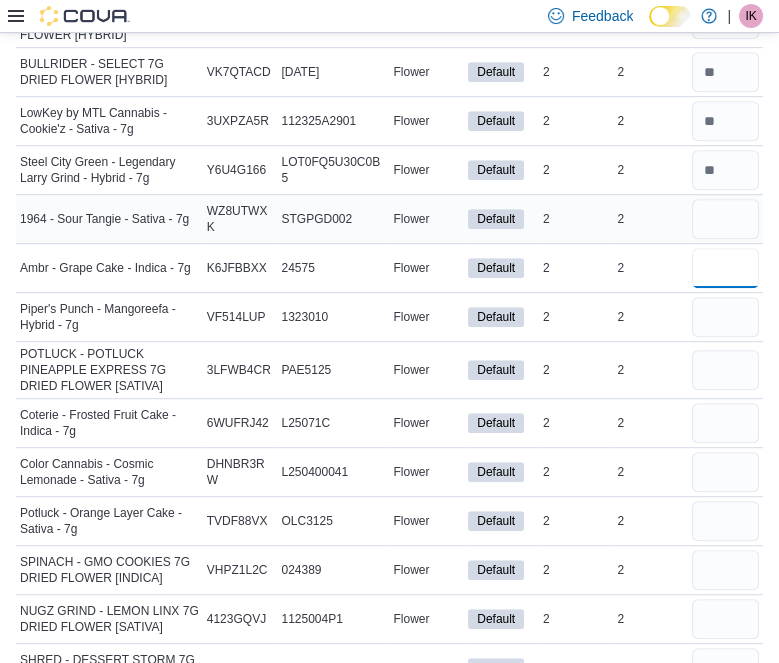 drag, startPoint x: 730, startPoint y: 235, endPoint x: 738, endPoint y: 211, distance: 25.298222 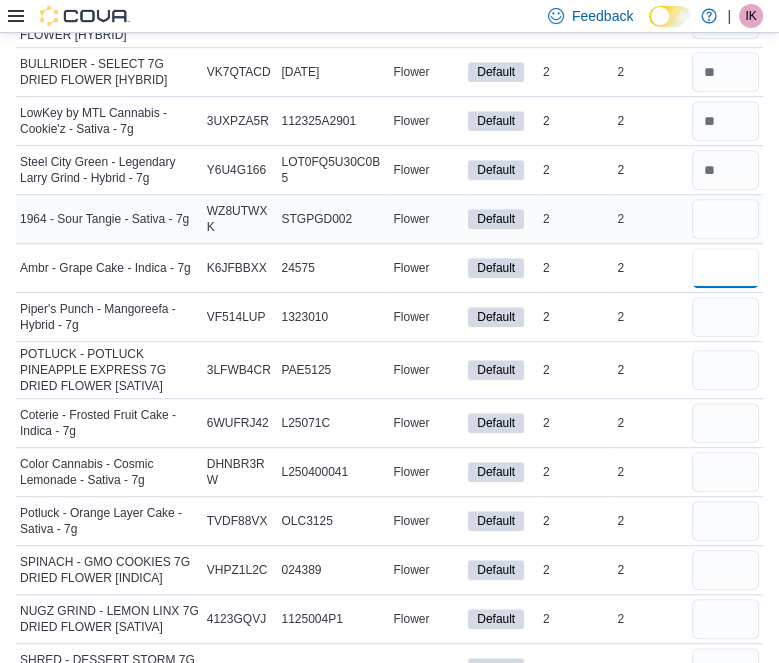 click on "Contraband - Somari - Indica - 7g Catalog SKU ANRVUKG2 Package Number AFG00000582 Flower Default In Stock 1  Real Time Stock 1  SHRED - Flower Power - Hybrid - 7g Catalog SKU K8RZYE15 Package Number 12666250124 Flower Default In Stock 1  Real Time Stock 1  SHRED - Mac n' Cheese - Indica - 7g Catalog SKU 8CQFDYTZ Package Number 13289250518 Flower Default In Stock 1  Real Time Stock 1  Pistol and Paris - Blackout Bobby - Indica - 7g Catalog SKU AFP2UJ0F Package Number BY0624001 Flower Default In Stock 1  Real Time Stock 1  Super Toast - Chill Mint - Hybrid - 7g Catalog SKU M16K52H7 Package Number 00008752 Flower Default In Stock 1  Real Time Stock 1  Pawt Shop - Catnip - Indica - 7g Catalog SKU 20HGRYJ6 Package Number LOT-BDC-7962 Flower Default In Stock 1  Real Time Stock 1  SHRED - Gnarberry - Hybrid - 7g Catalog SKU QMN83JTE Package Number 13127250407 Flower Default In Stock 1  Real Time Stock 1  Nugz Grind - Galactic Burger Grind - Indica - 7g Catalog SKU 2BM2VMAP Package Number 1124175P3 Flower Default 1" at bounding box center (389, 1668) 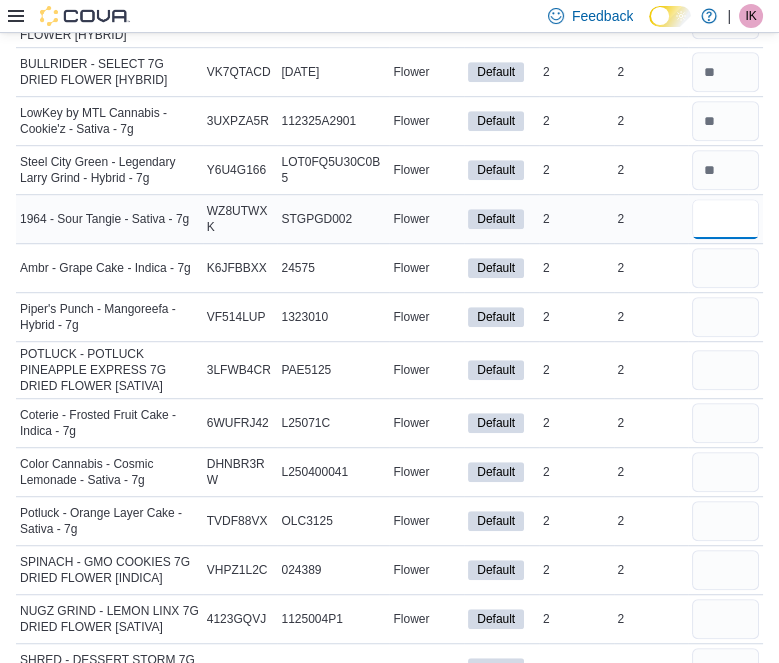 click at bounding box center [725, 219] 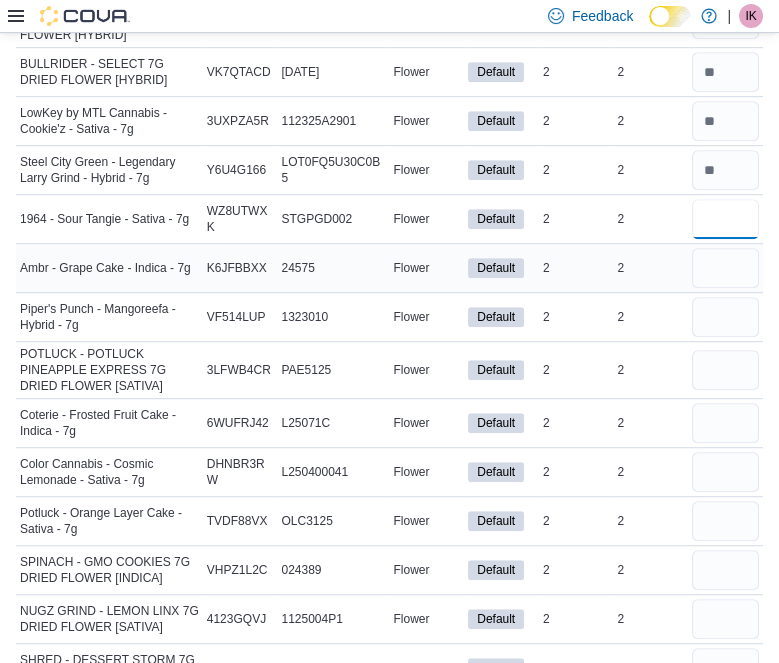 type on "*" 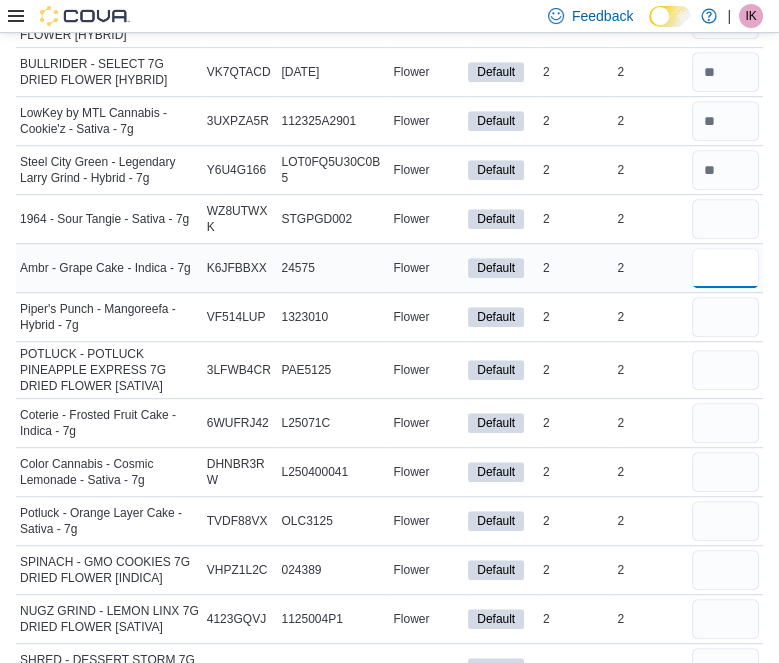 type 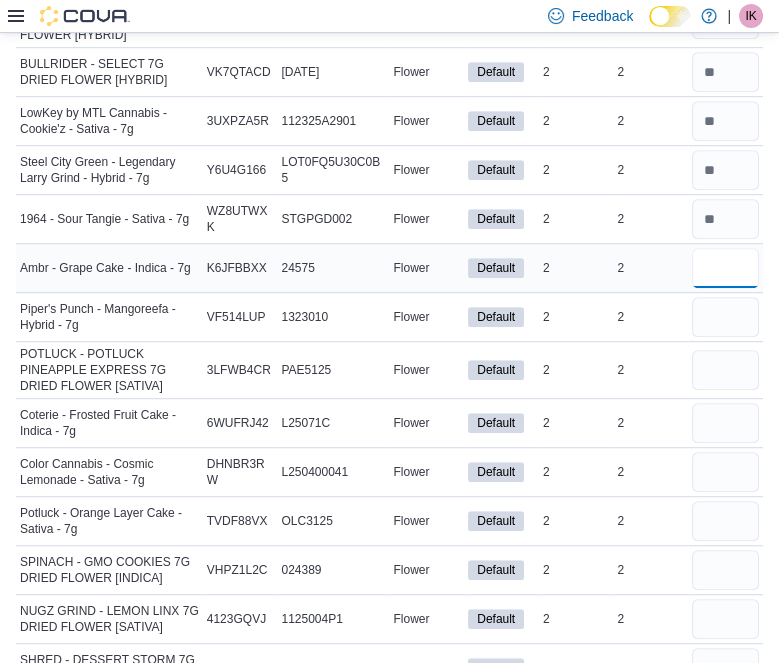 click at bounding box center (725, 268) 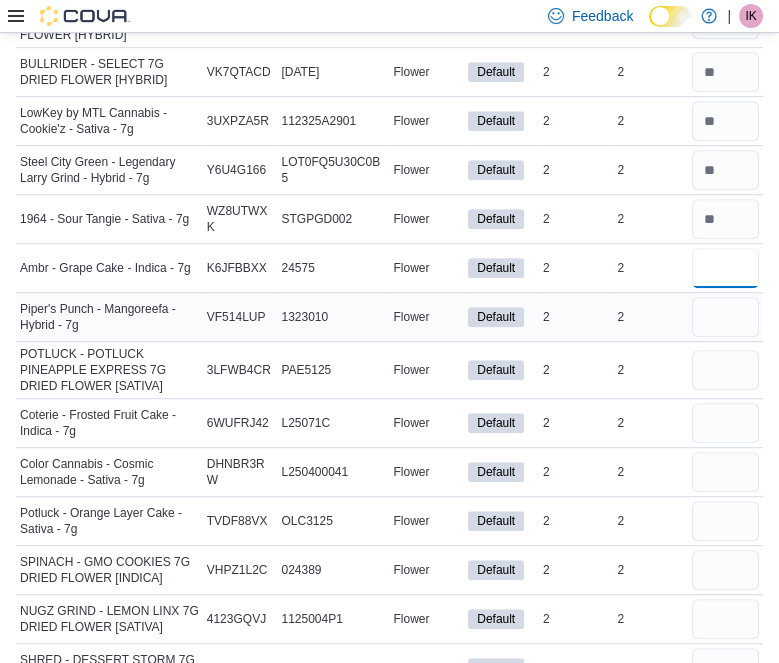 type on "*" 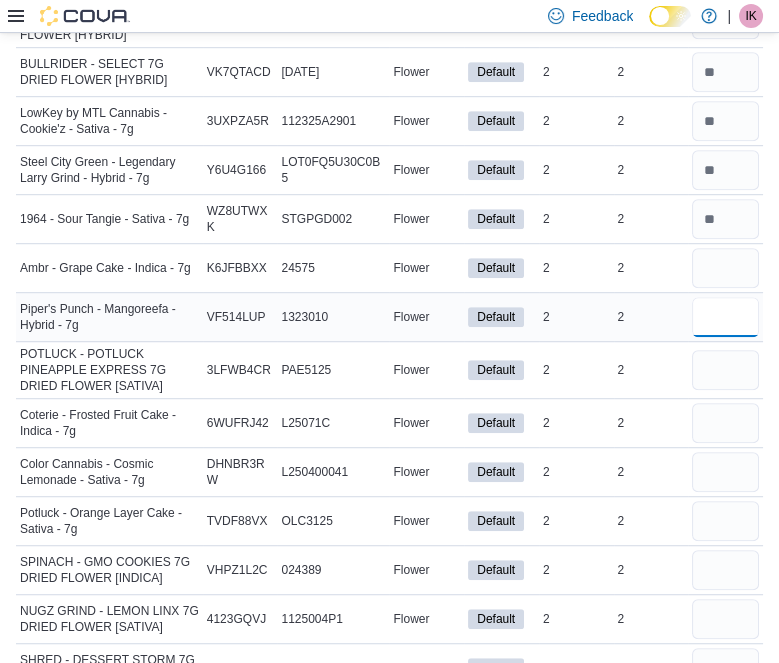 type 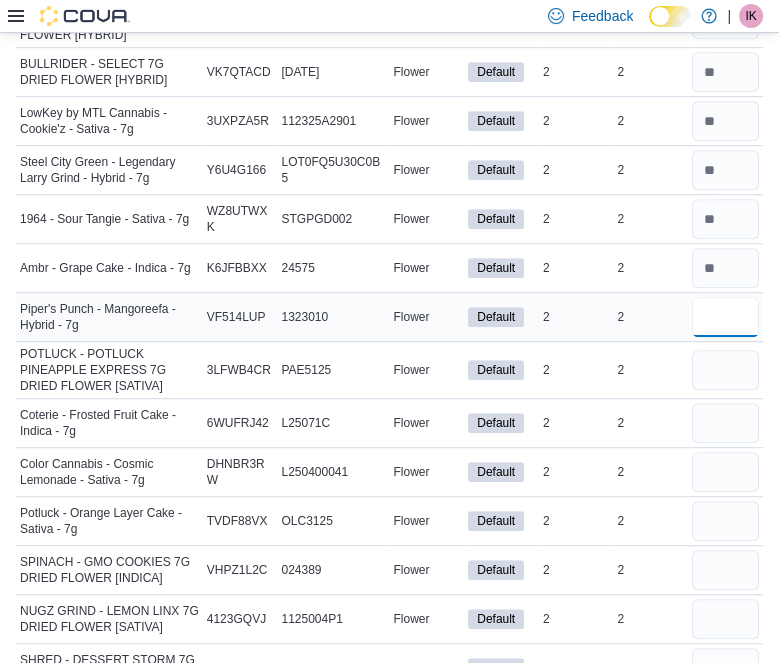 click at bounding box center (725, 317) 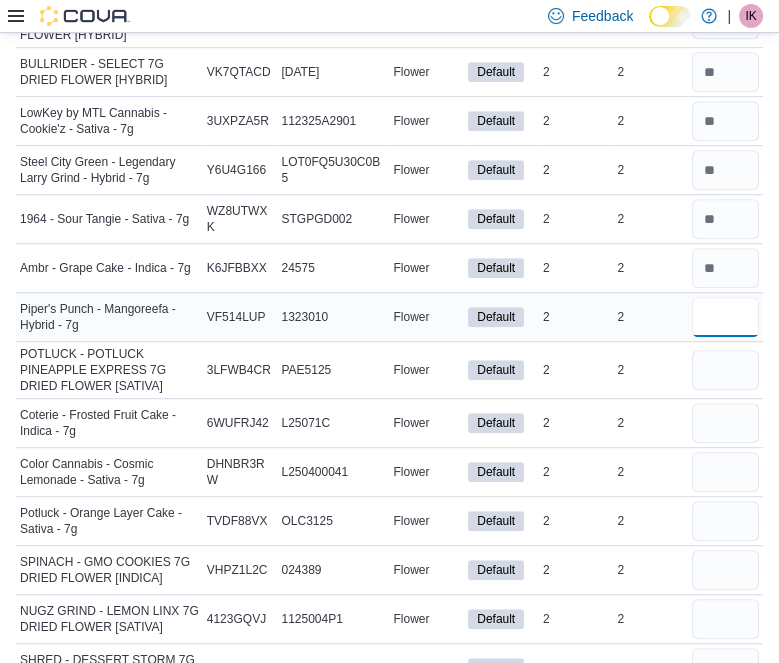 click at bounding box center [725, 317] 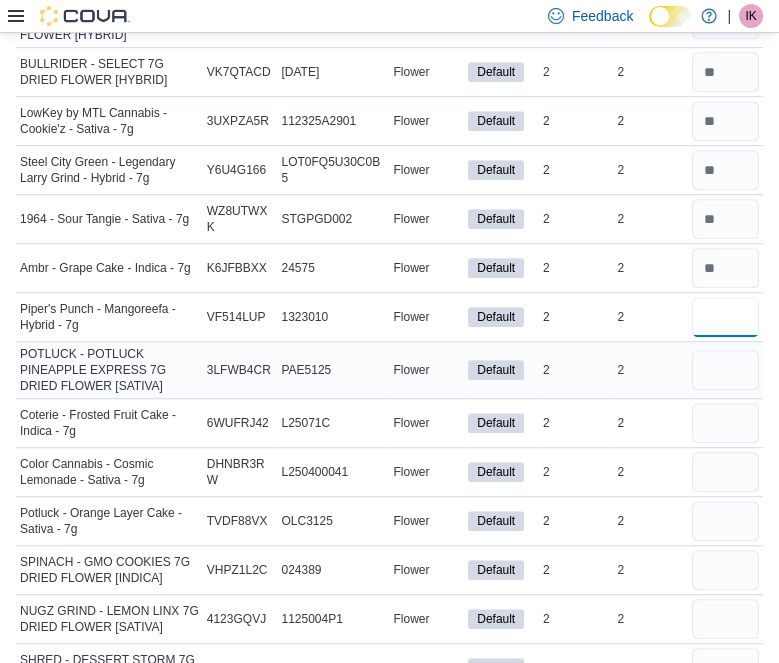 type on "*" 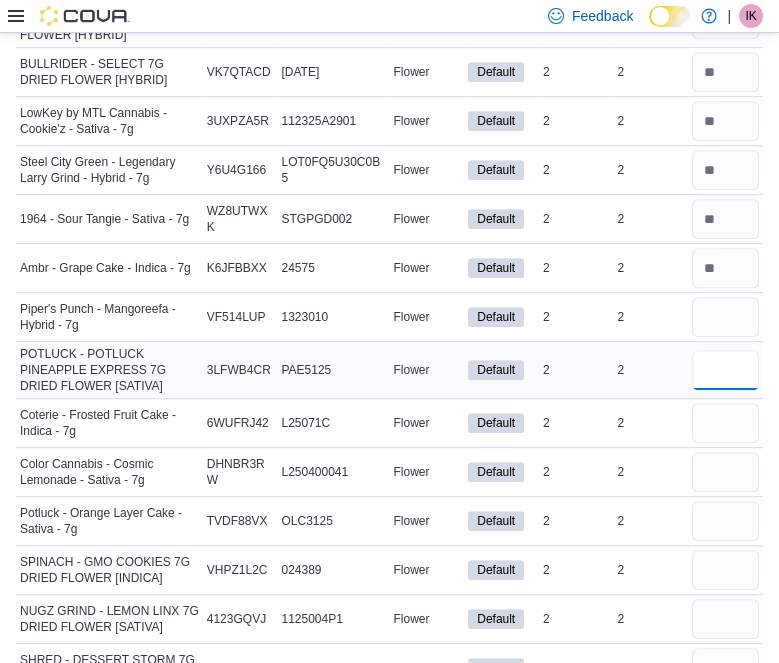 type 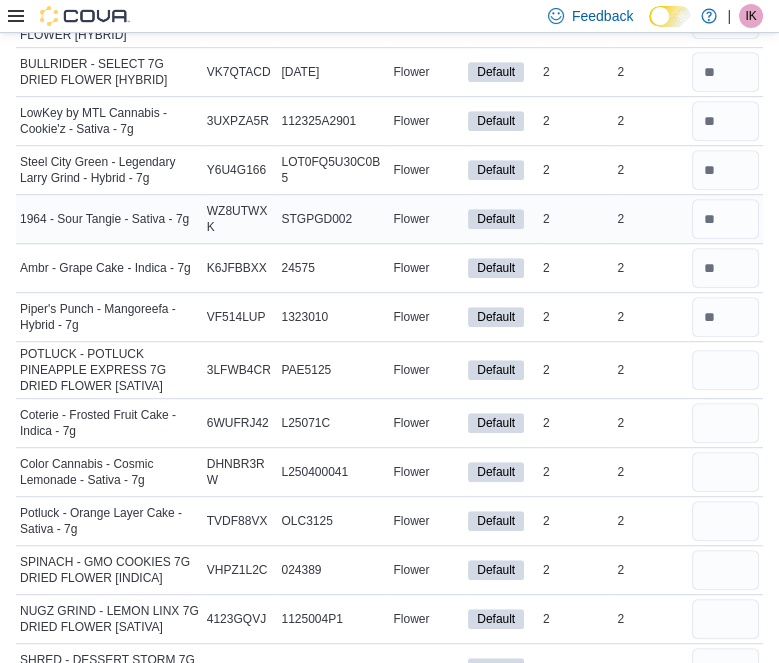 click on "Default" at bounding box center [501, 219] 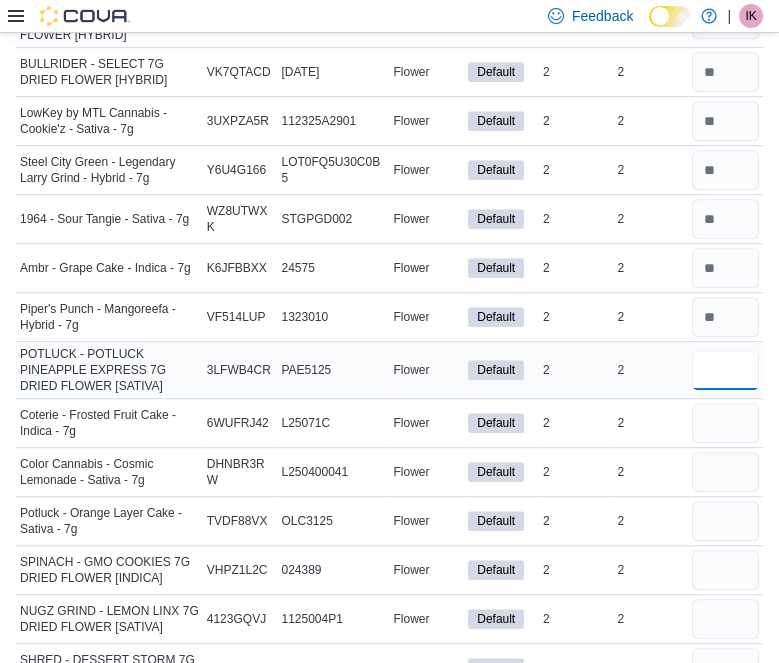 click at bounding box center [725, 370] 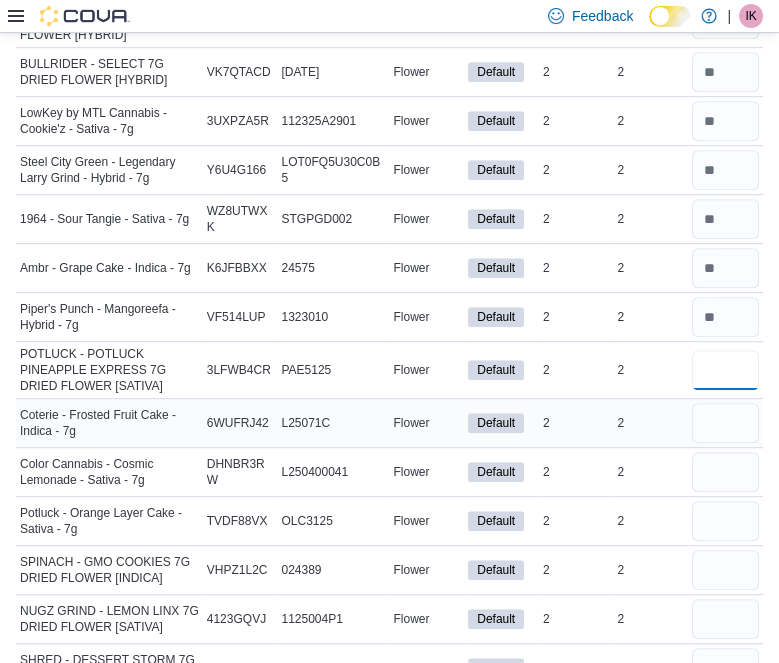 type on "*" 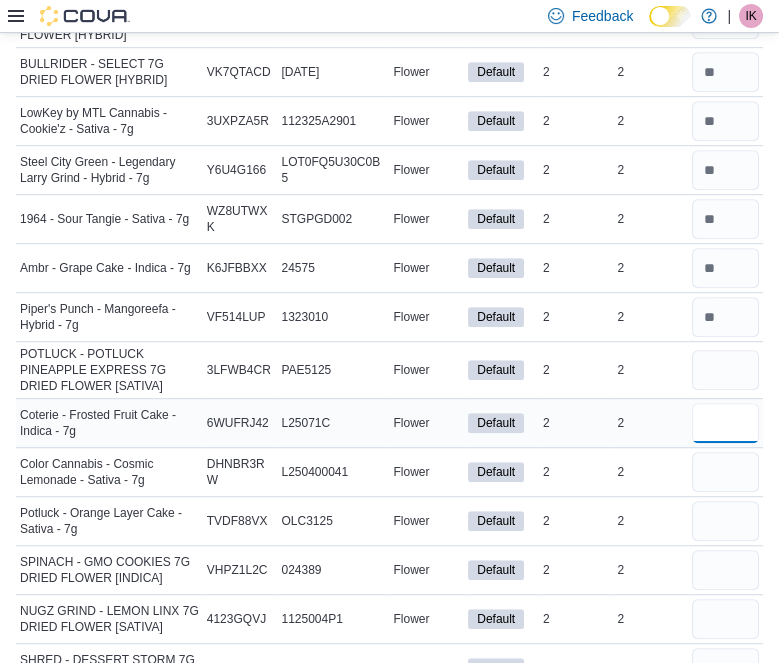 type 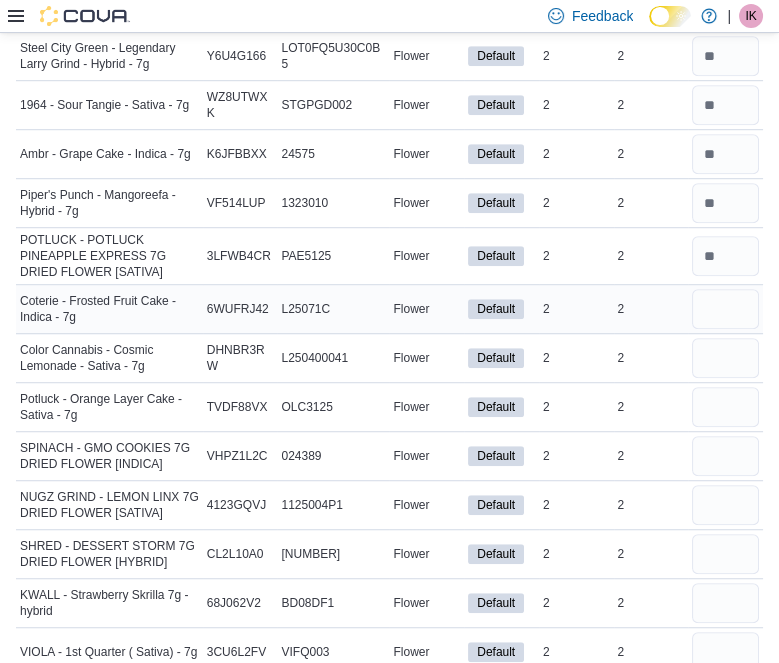 scroll, scrollTop: 1589, scrollLeft: 0, axis: vertical 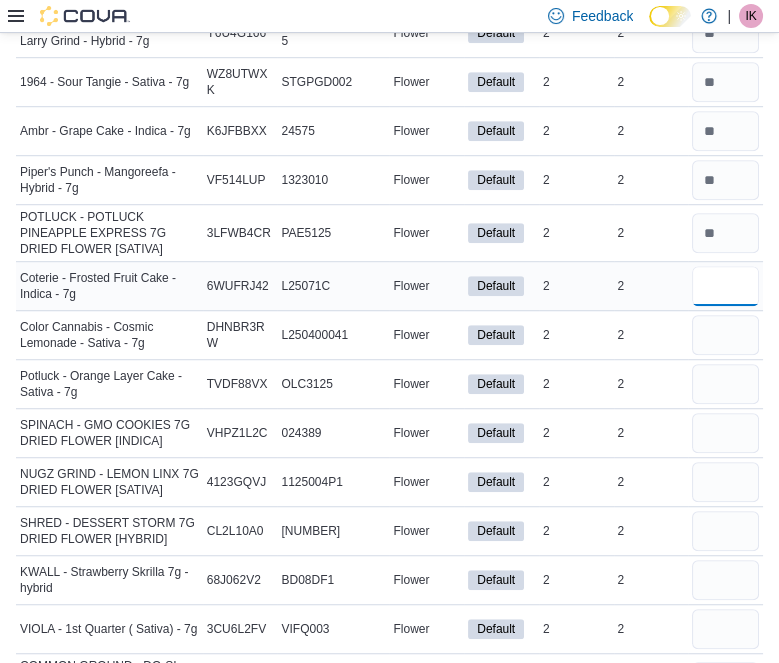 click at bounding box center (725, 286) 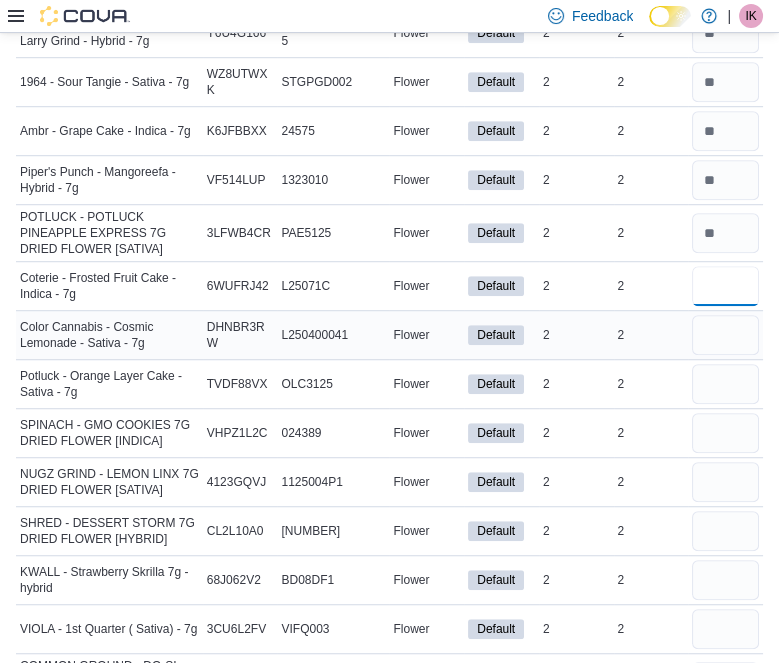 type on "*" 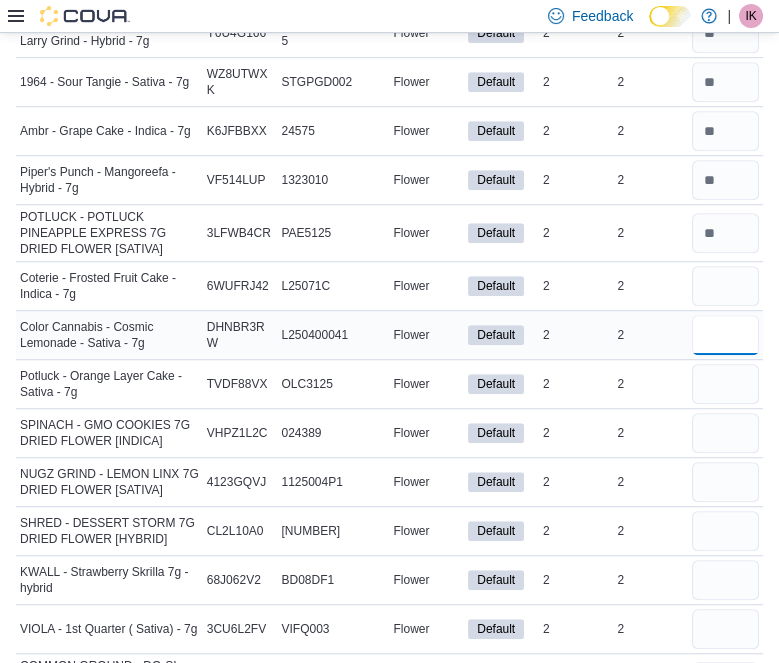 type 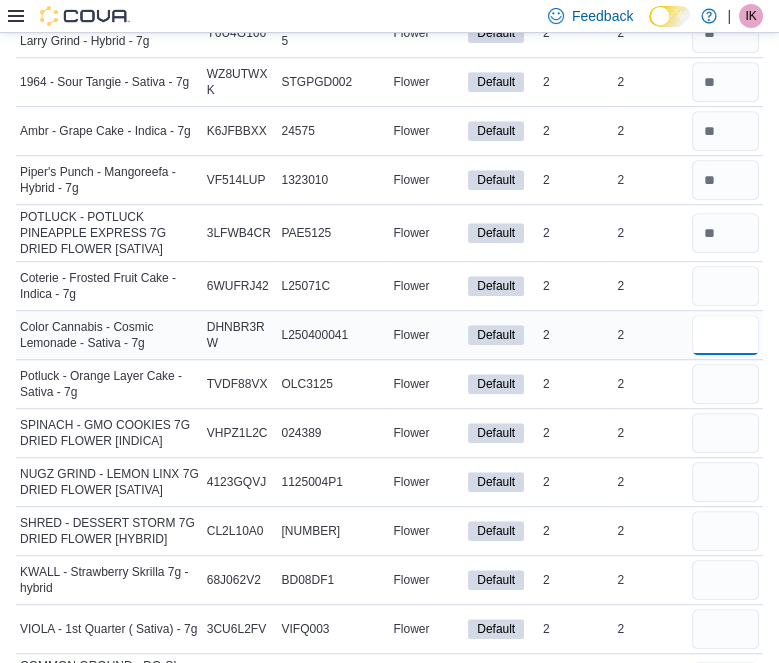 click at bounding box center [725, 335] 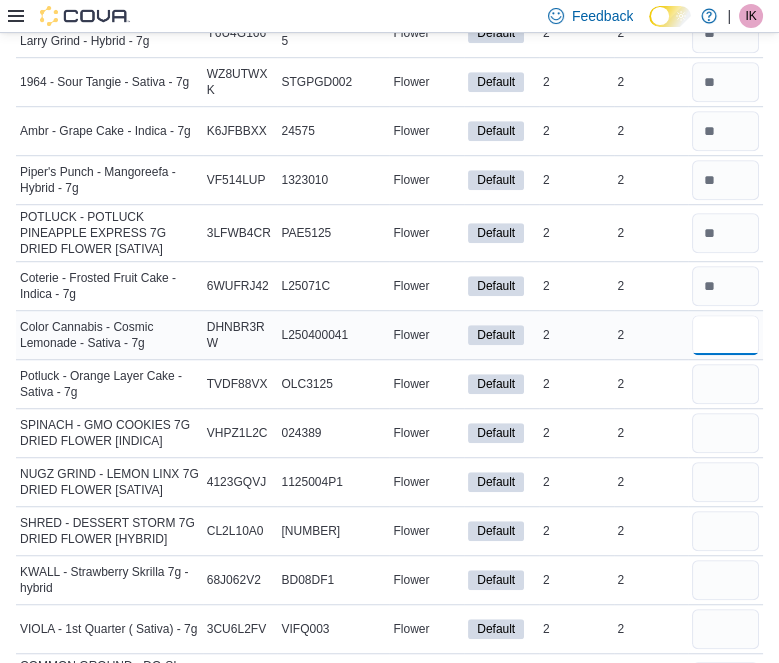 type on "*" 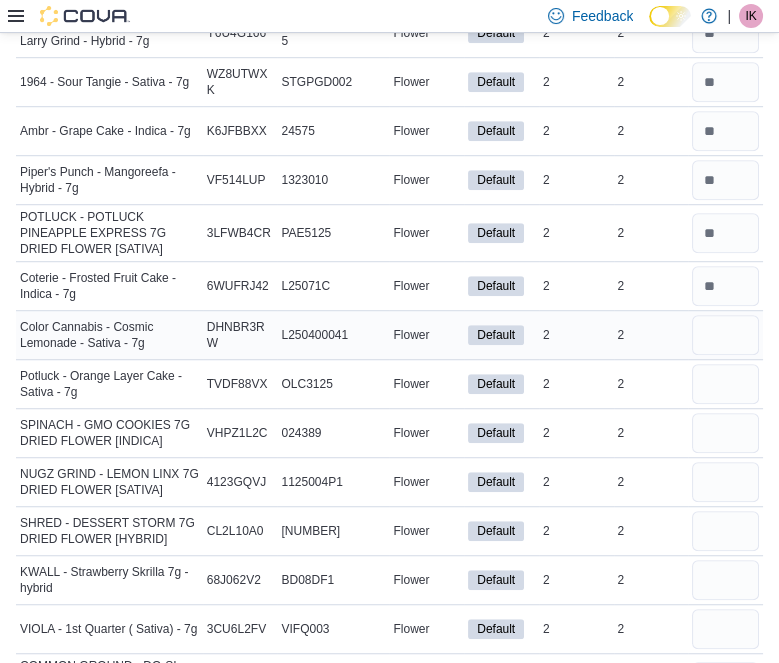 type 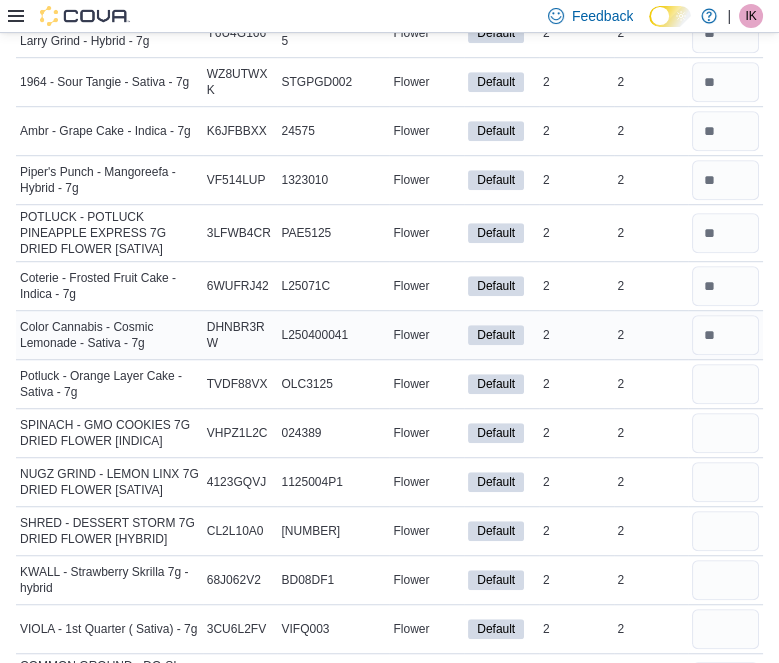 scroll, scrollTop: 1664, scrollLeft: 0, axis: vertical 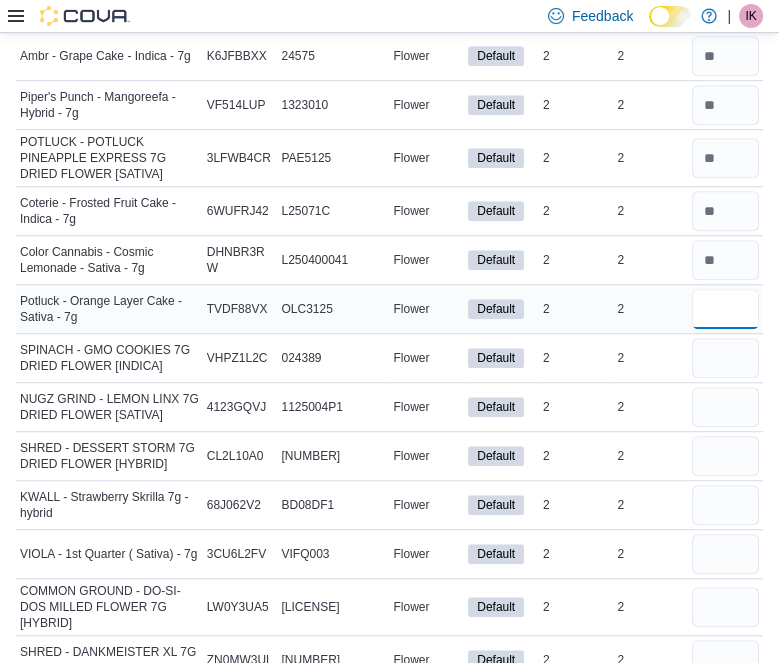 click at bounding box center [725, 309] 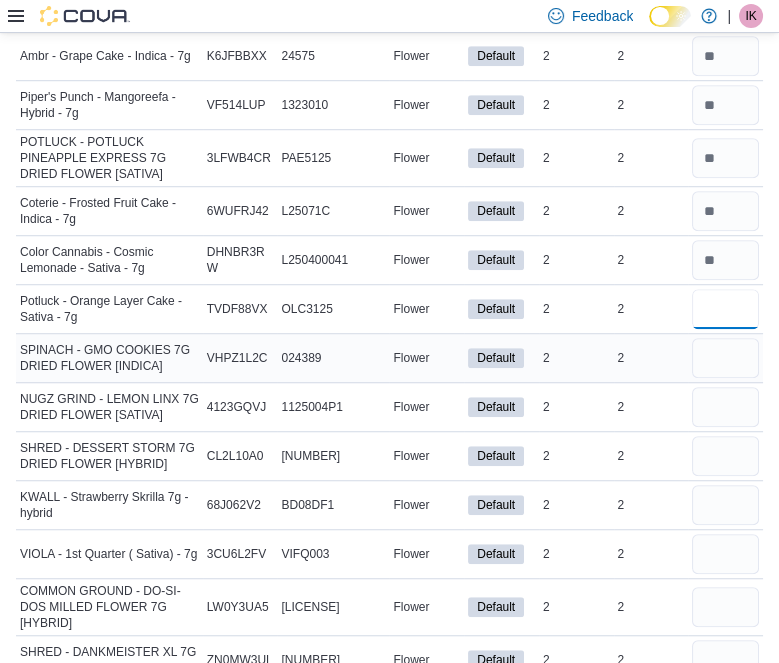 type on "*" 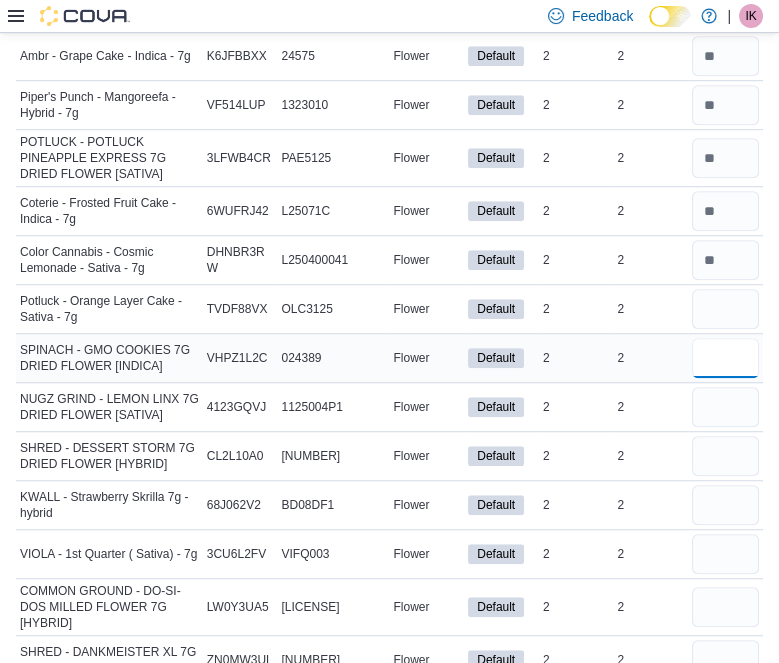 type 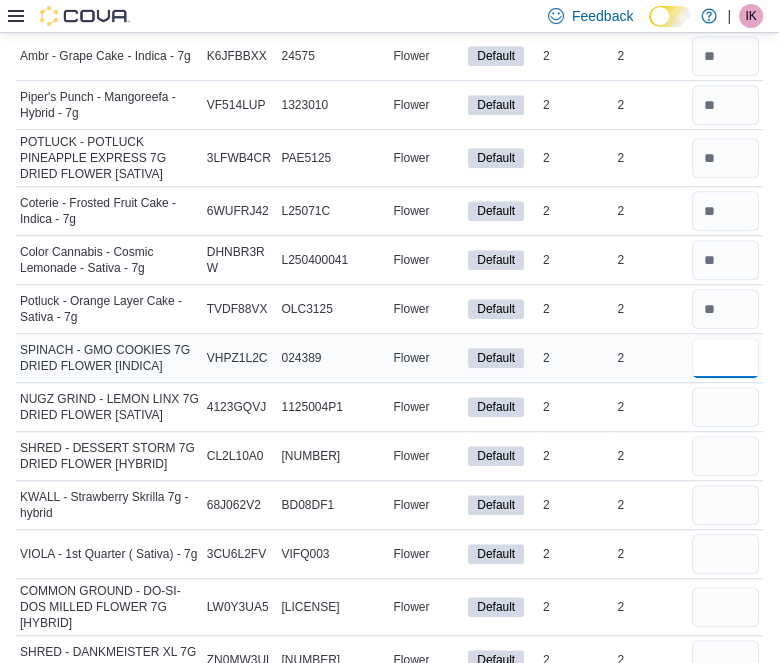 click at bounding box center (725, 358) 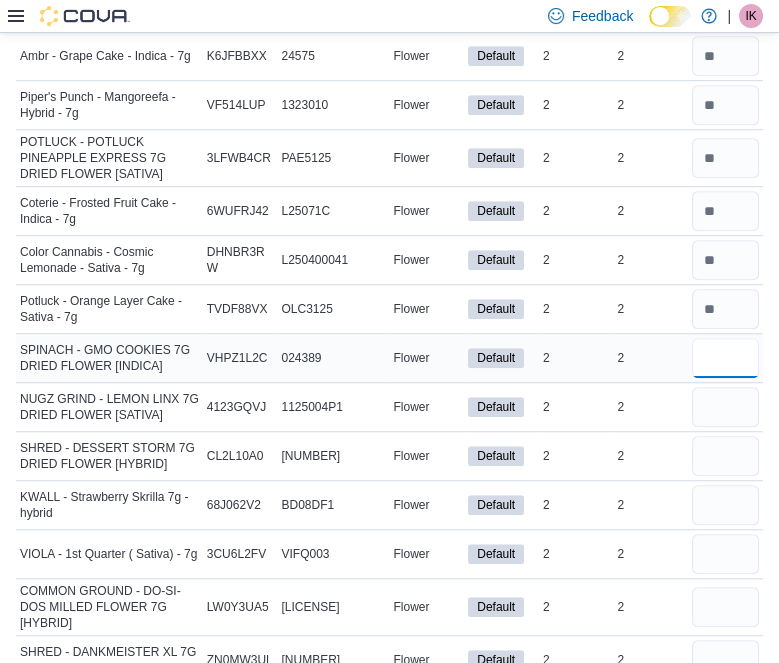 type on "*" 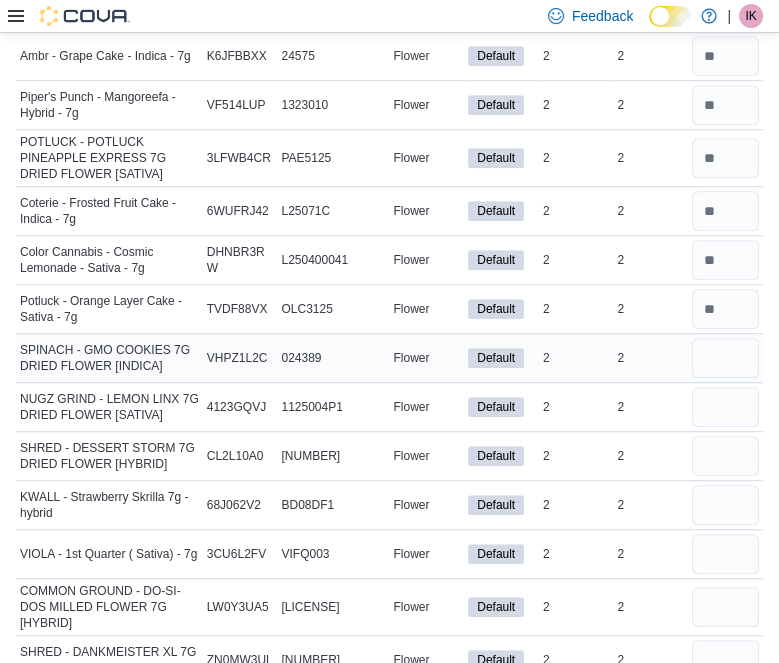 type 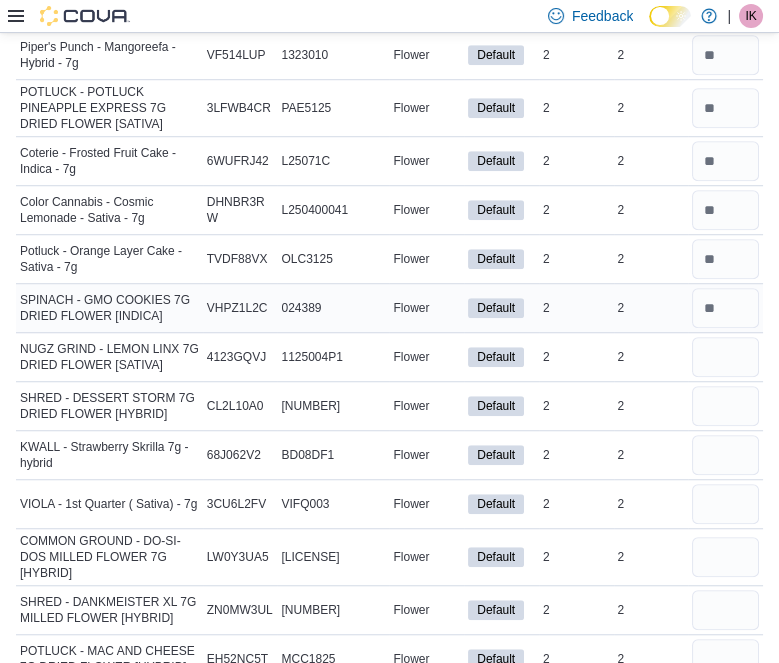 scroll, scrollTop: 1720, scrollLeft: 0, axis: vertical 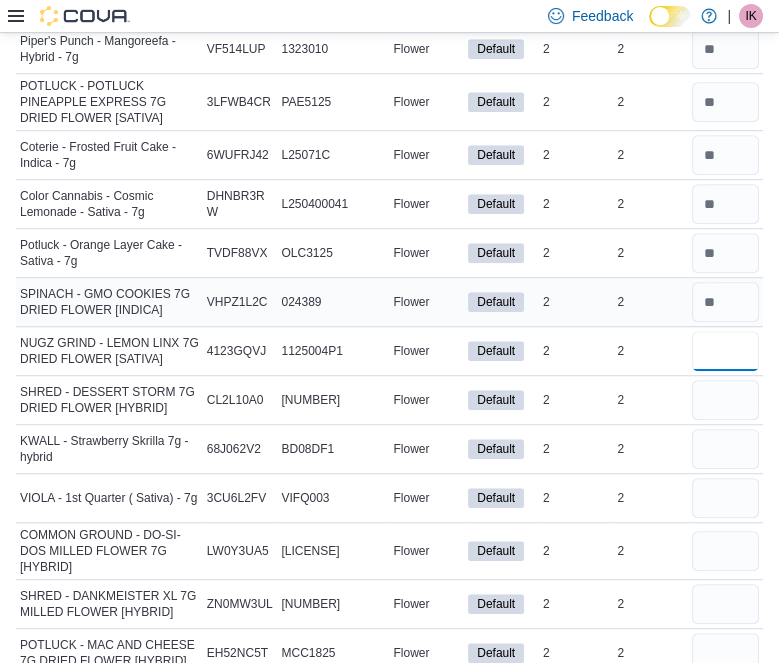 click at bounding box center [725, 351] 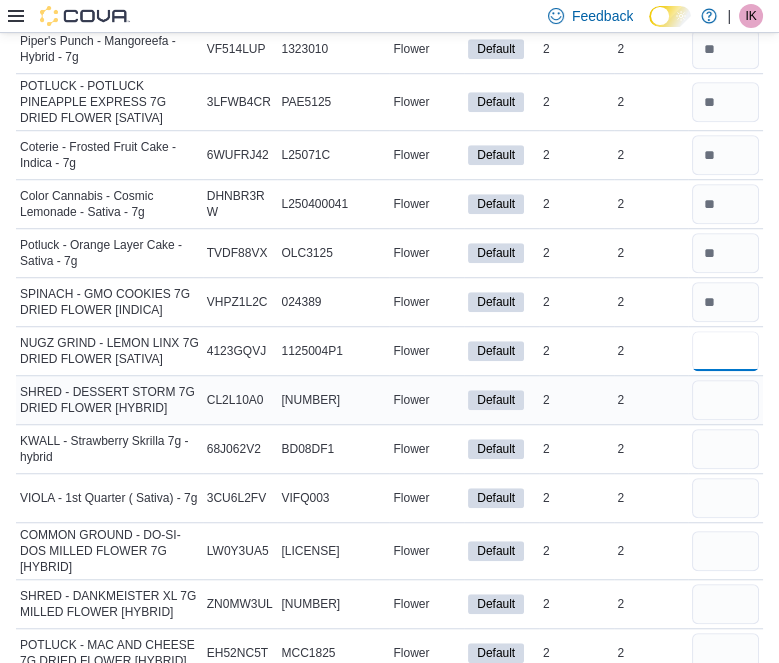 type on "*" 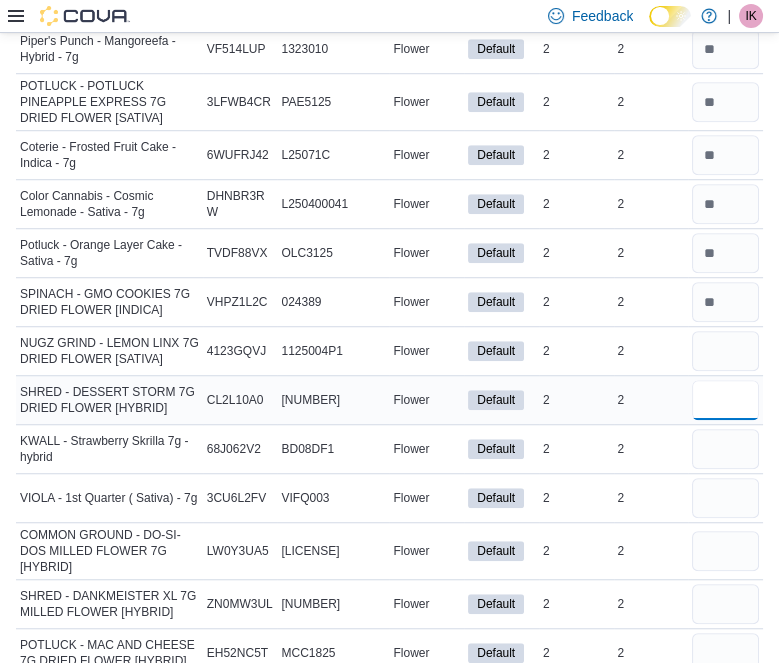 type 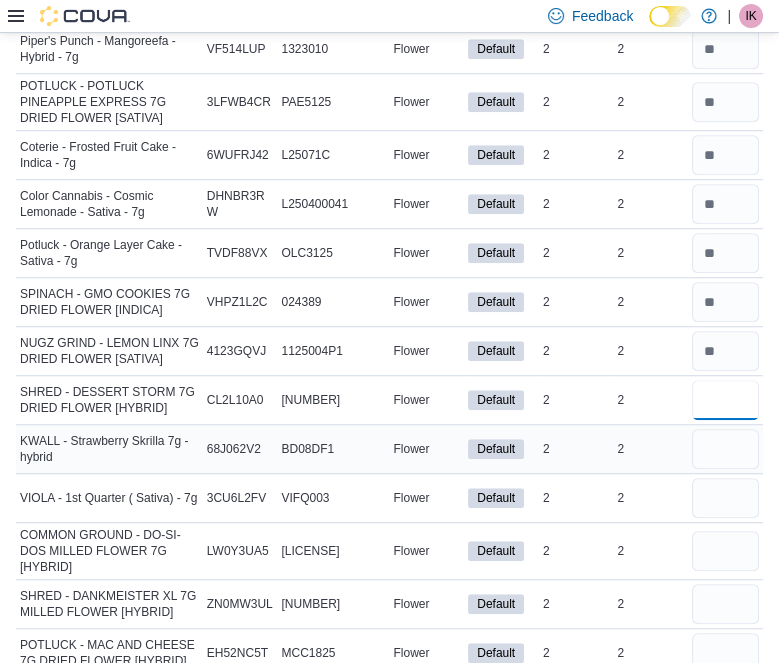 type on "*" 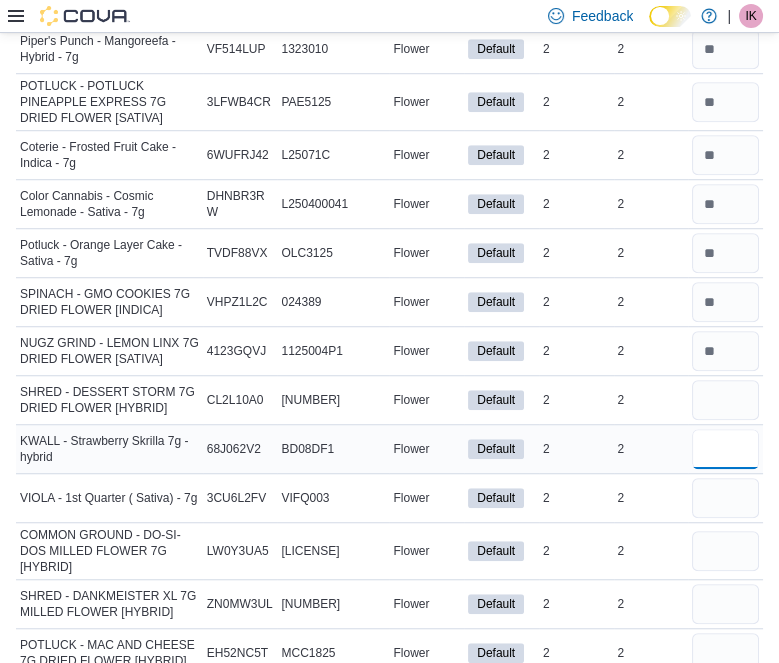 type 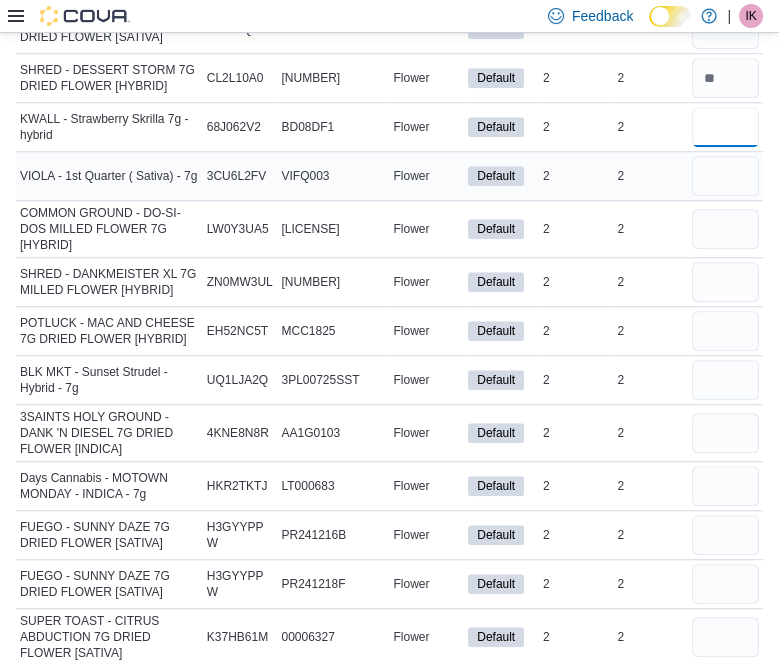 scroll, scrollTop: 2051, scrollLeft: 0, axis: vertical 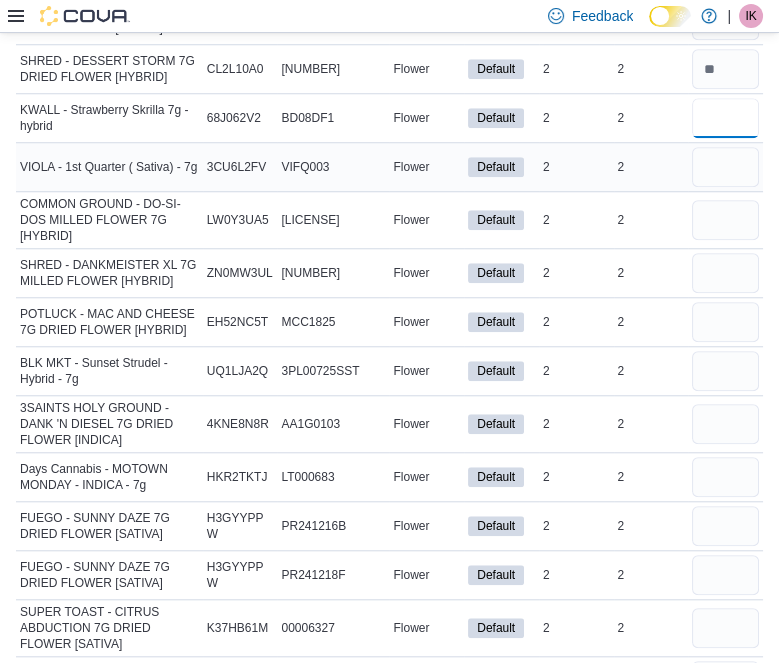 type on "*" 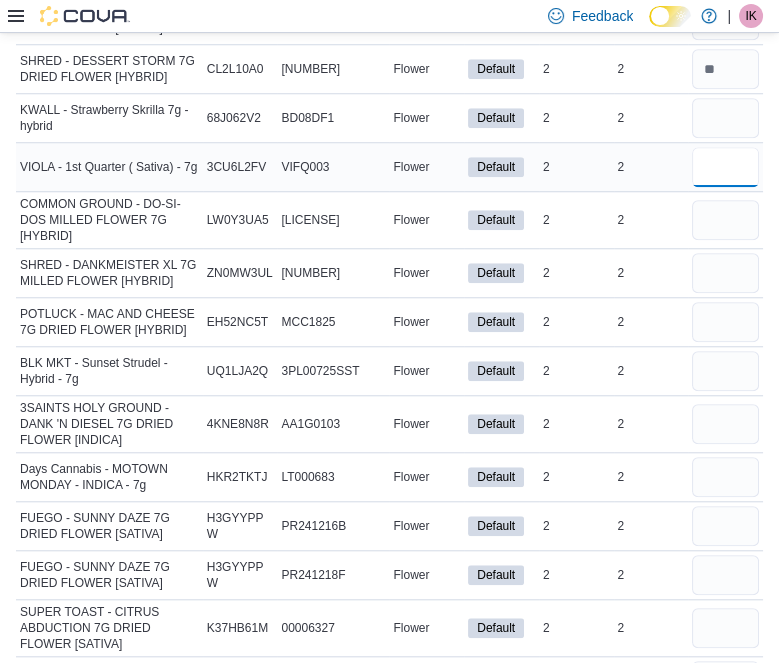 type 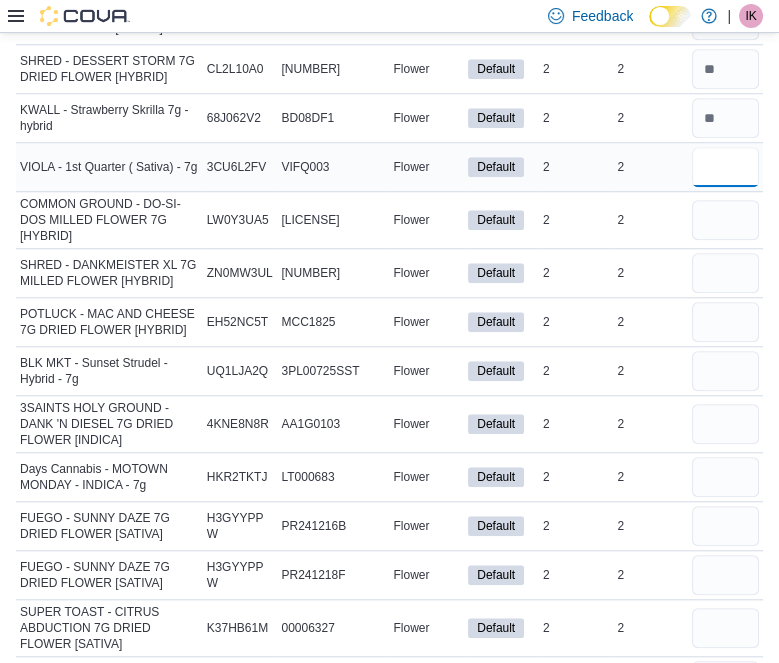 click at bounding box center [725, 167] 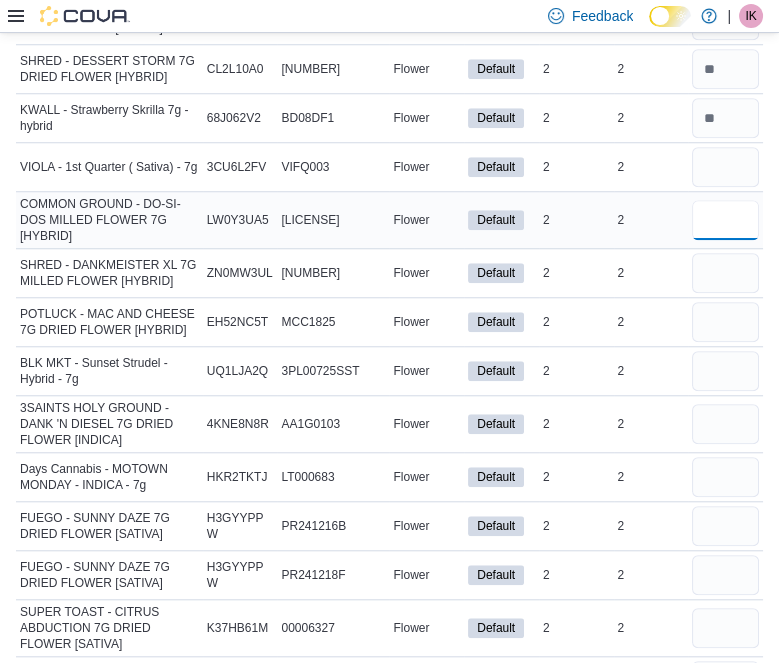 click at bounding box center (725, 220) 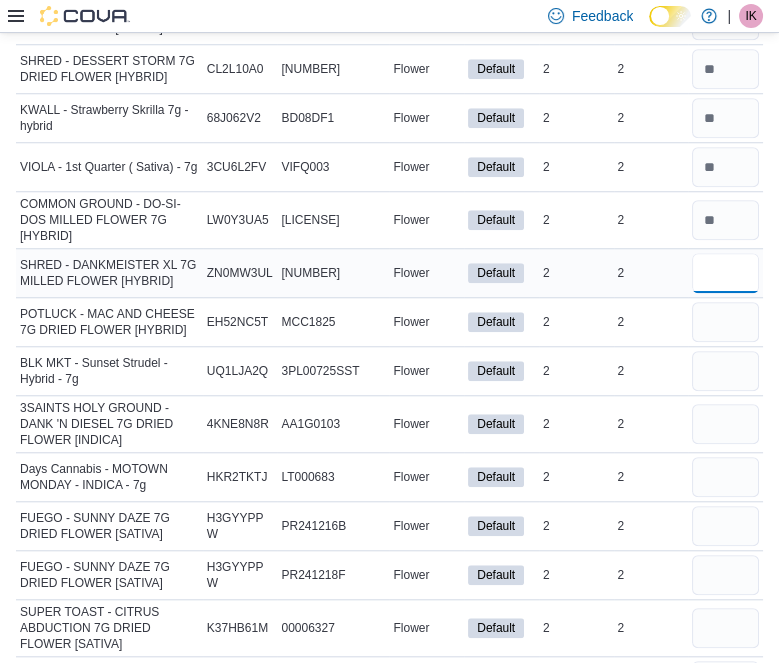 click at bounding box center [725, 273] 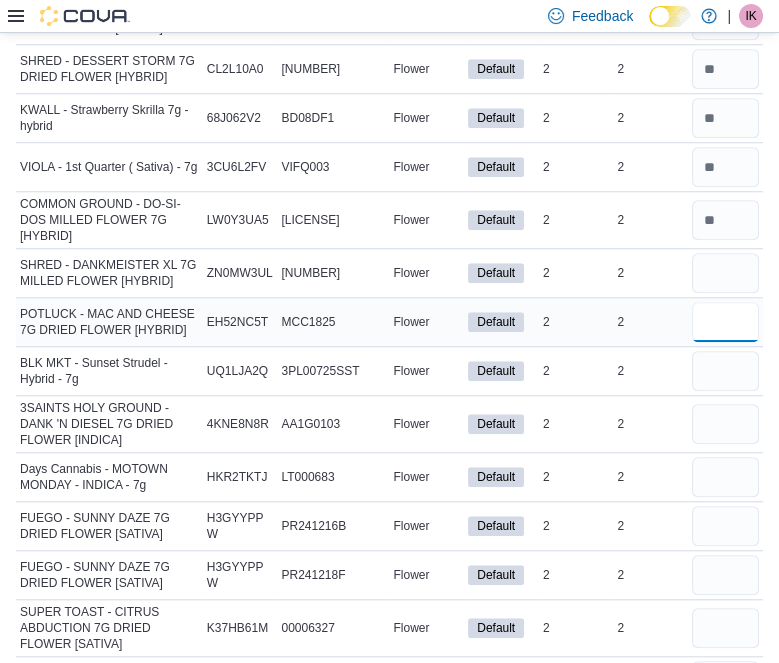 click at bounding box center [725, 322] 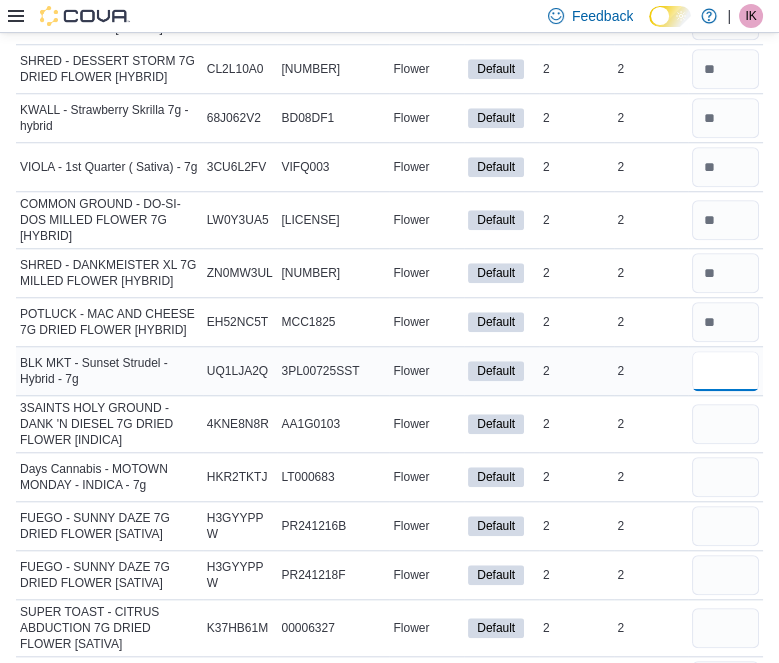 click at bounding box center [725, 371] 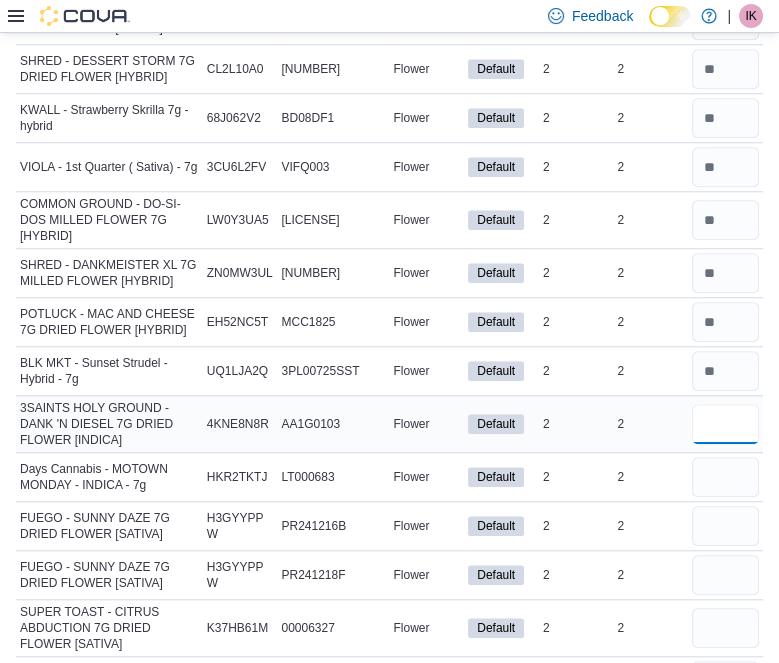 click at bounding box center (725, 424) 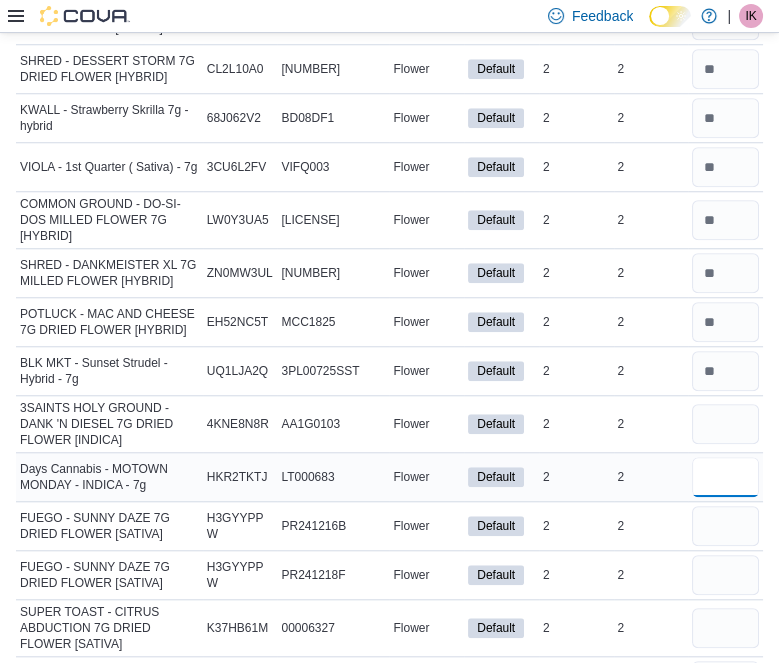click at bounding box center [725, 477] 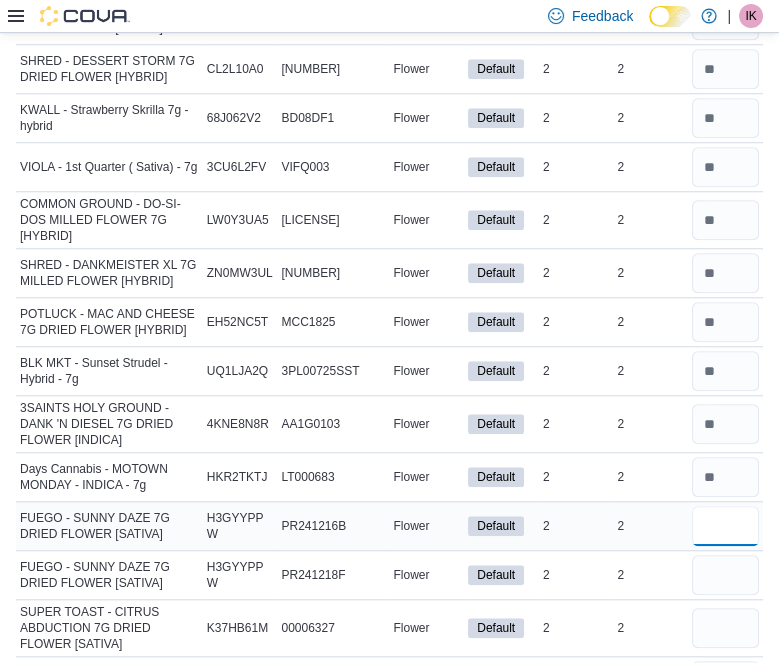 click at bounding box center (725, 526) 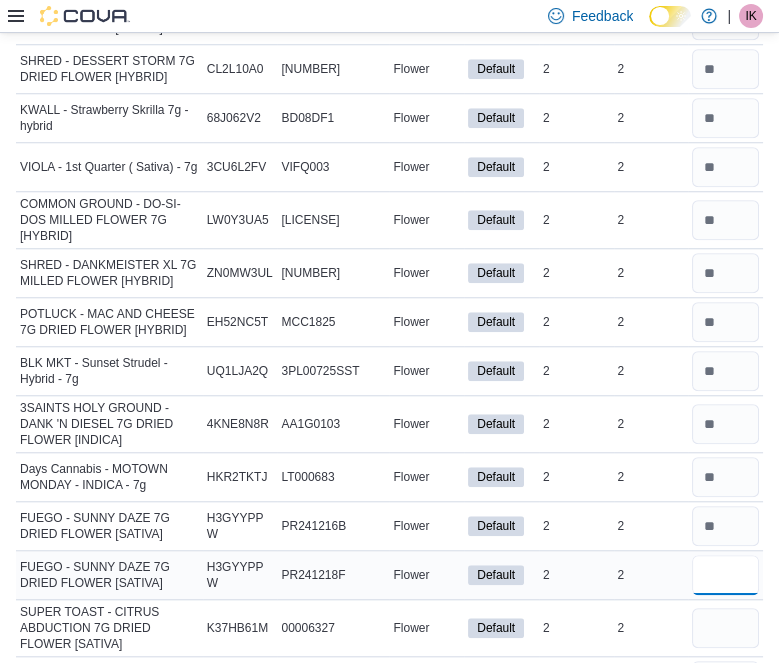 click at bounding box center [725, 575] 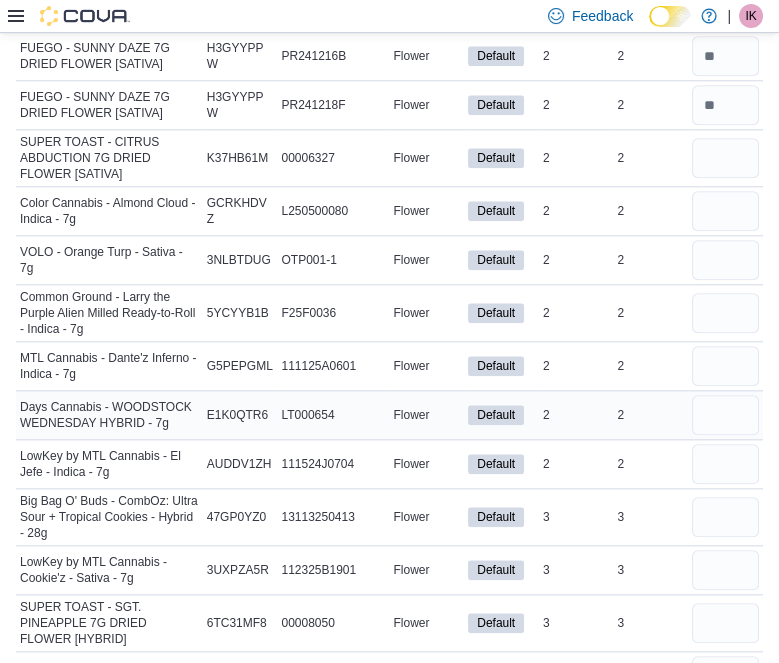 scroll, scrollTop: 2522, scrollLeft: 0, axis: vertical 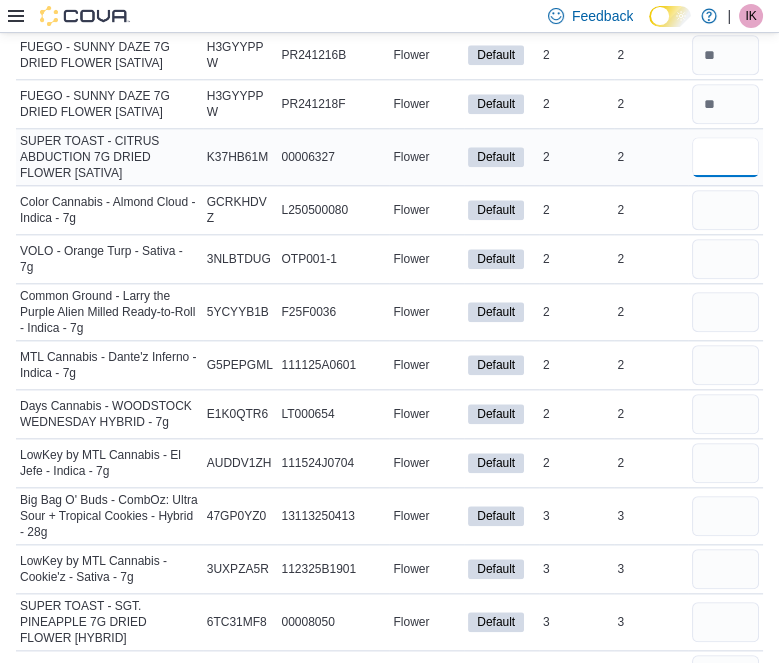 click at bounding box center [725, 157] 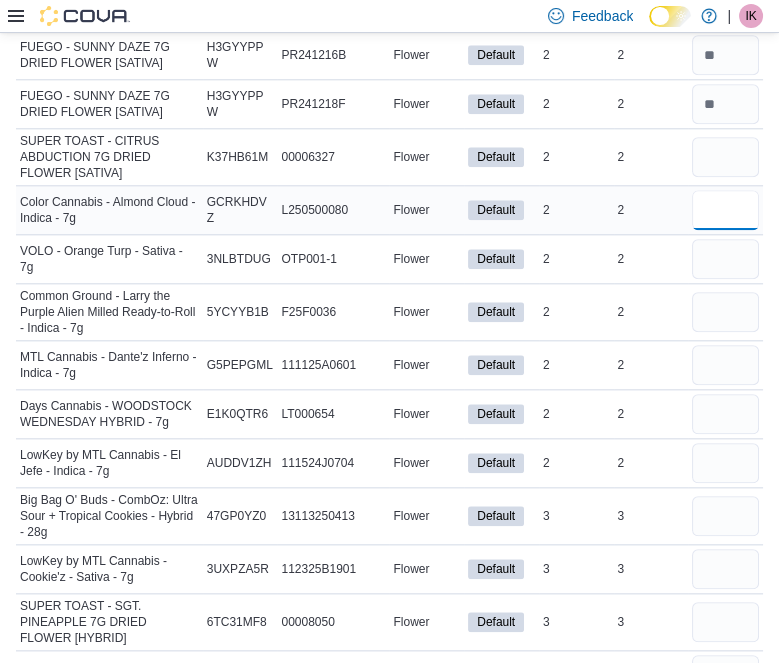 click at bounding box center (725, 210) 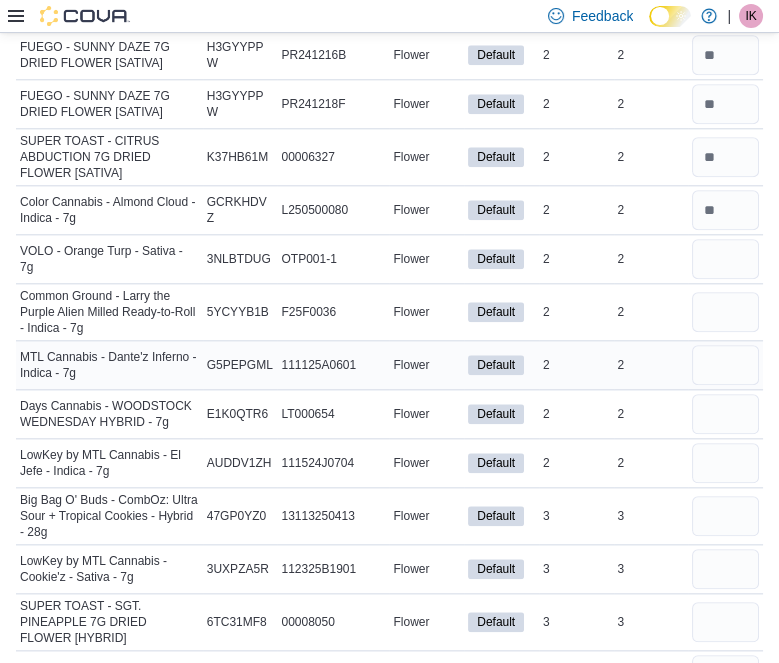 click on "Flower" at bounding box center [426, 365] 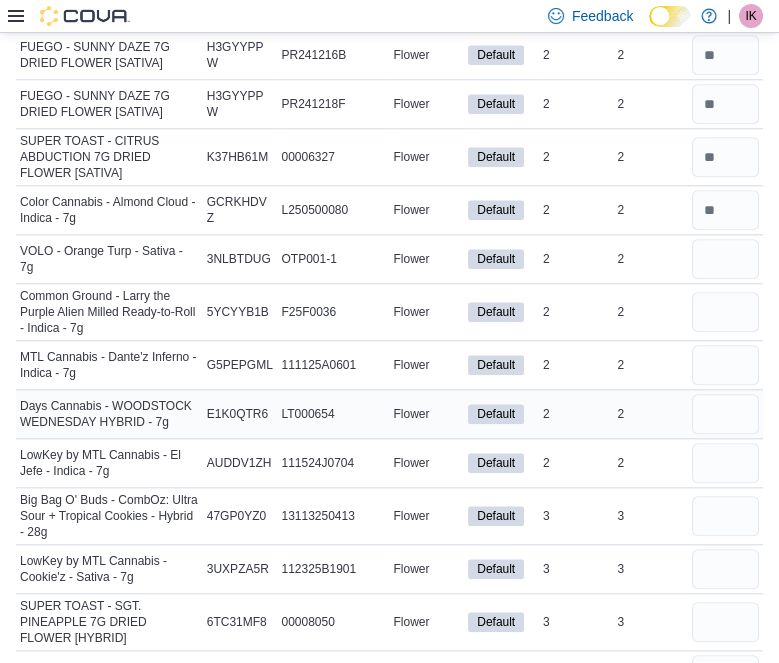 click on "LT000654" at bounding box center [333, 414] 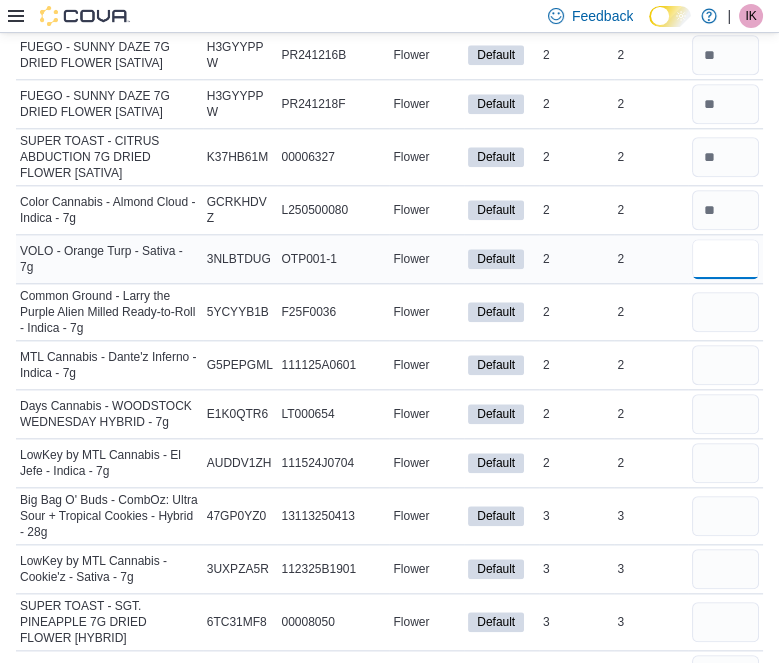 click at bounding box center (725, 259) 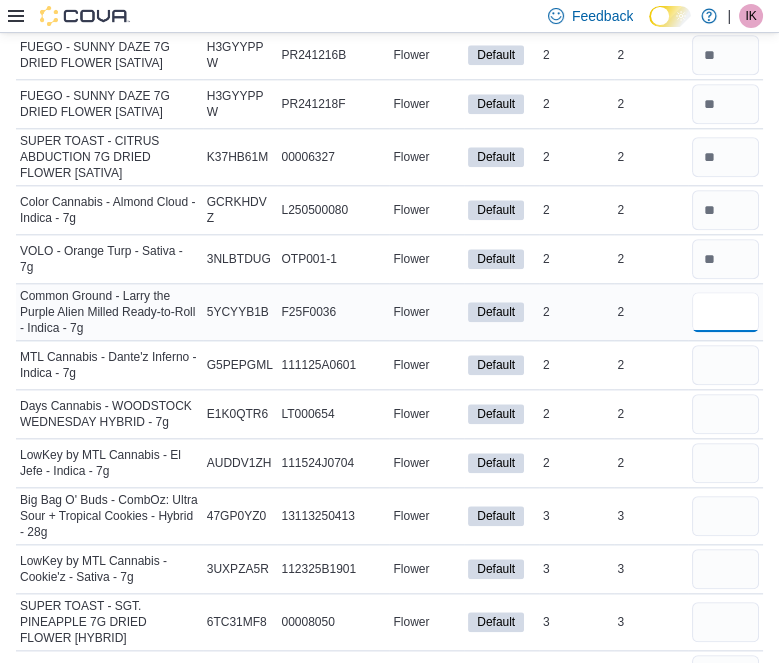 click at bounding box center (725, 312) 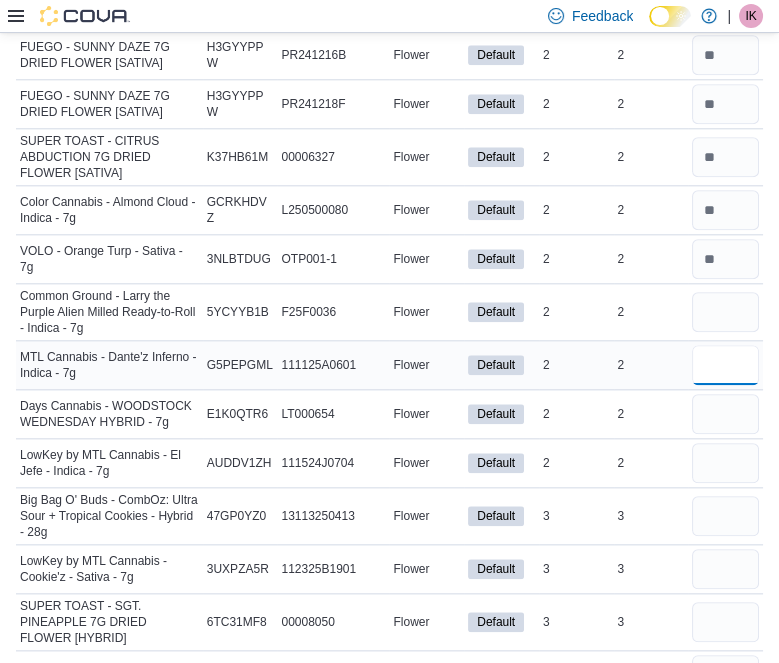 click at bounding box center (725, 365) 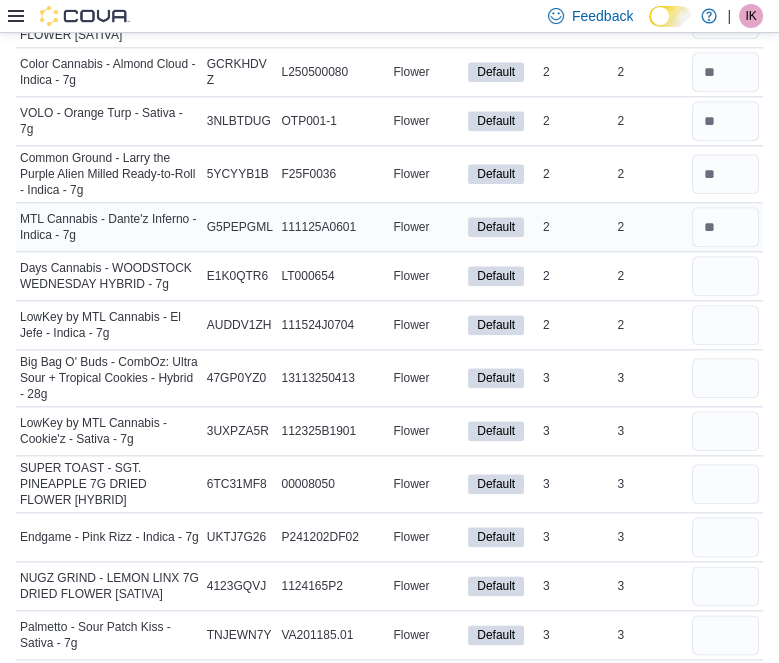 scroll, scrollTop: 2705, scrollLeft: 0, axis: vertical 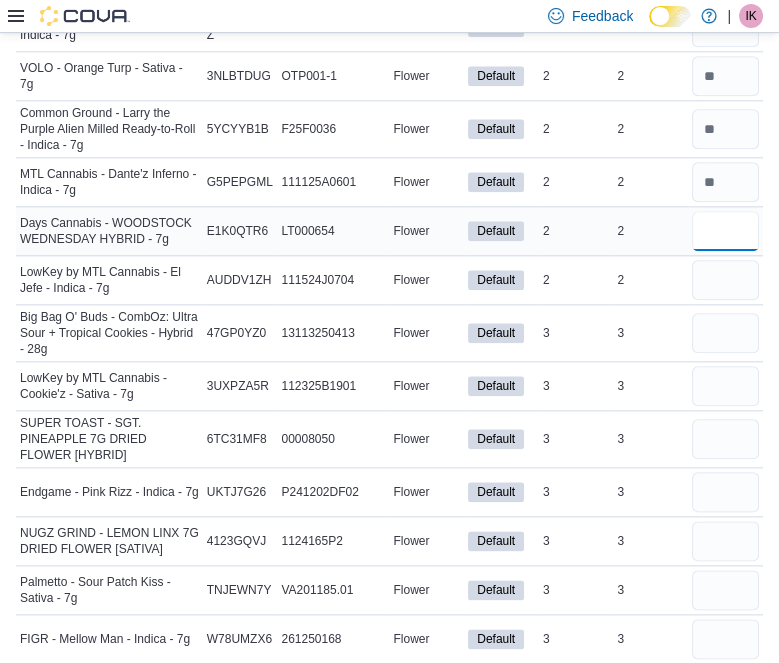 click at bounding box center [725, 231] 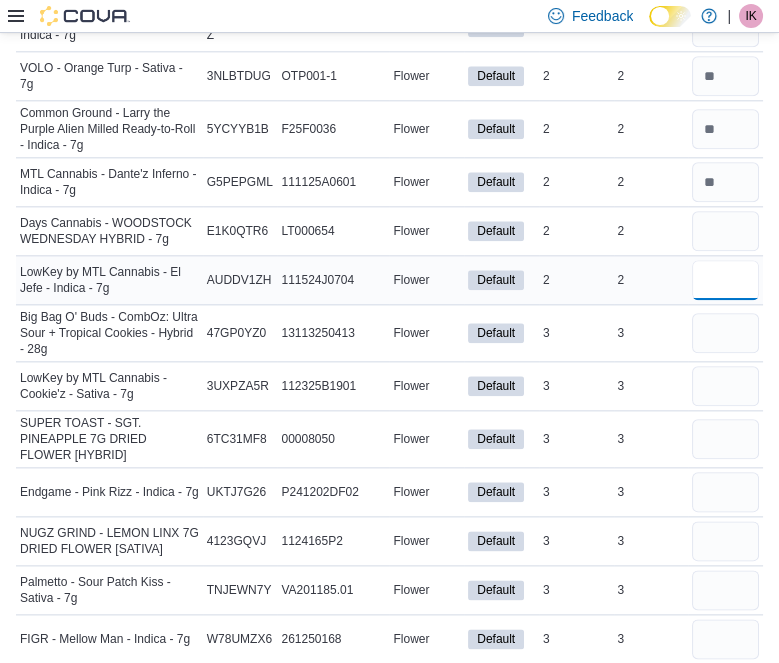 click at bounding box center [725, 280] 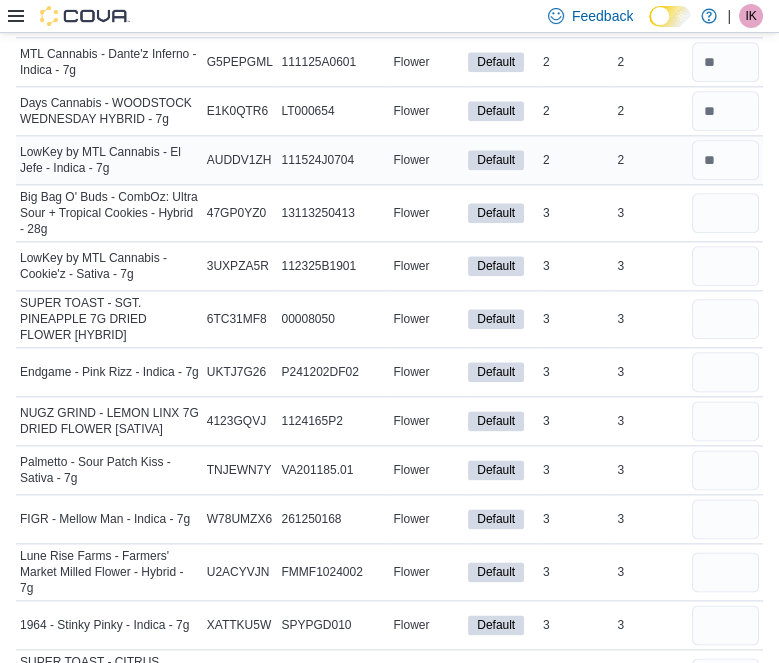 scroll, scrollTop: 2842, scrollLeft: 0, axis: vertical 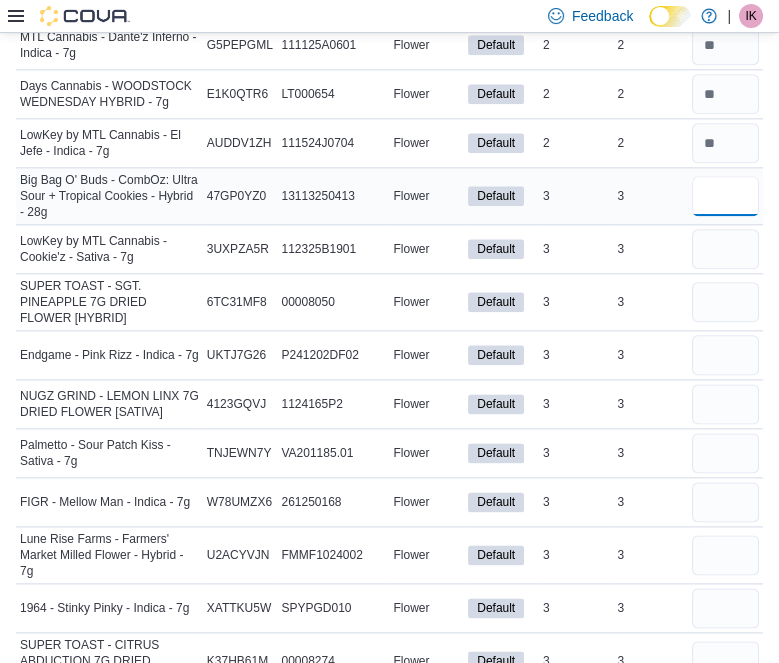 click at bounding box center (725, 196) 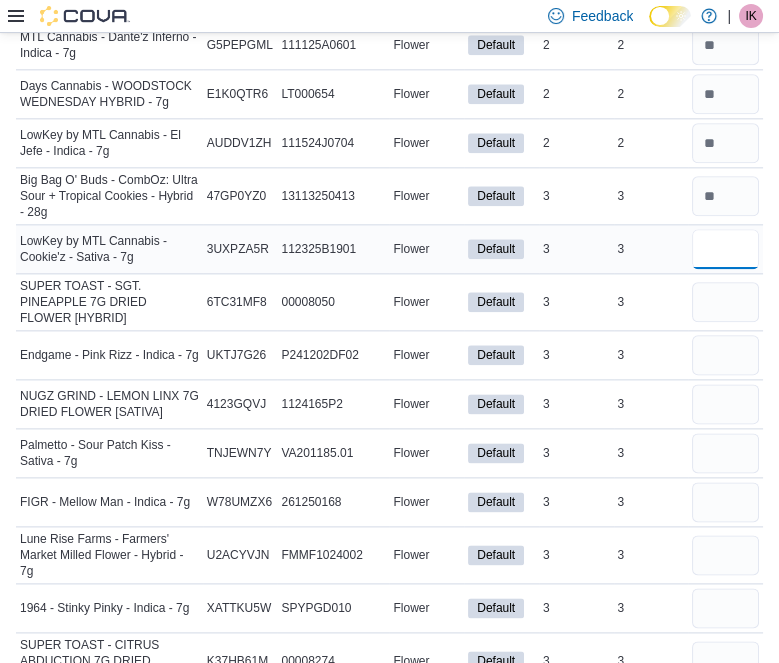 click at bounding box center [725, 249] 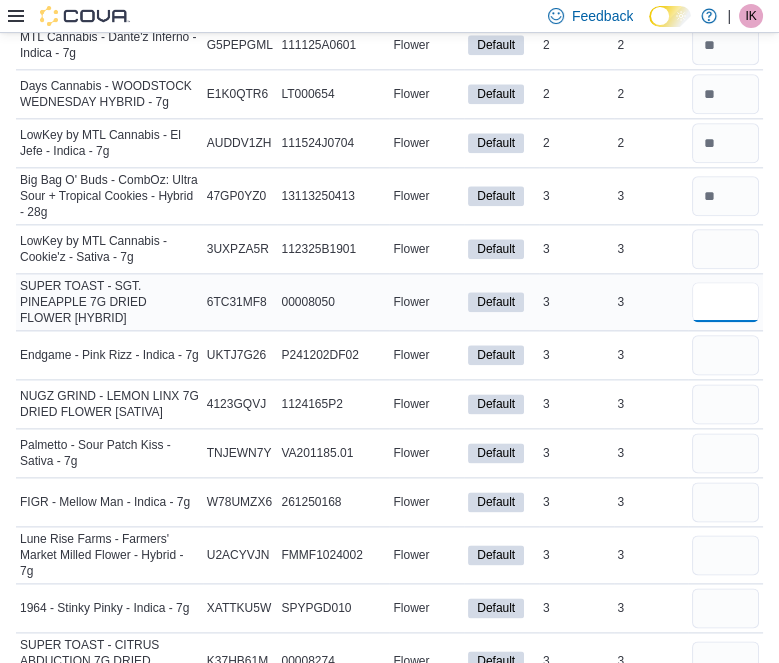 click at bounding box center [725, 302] 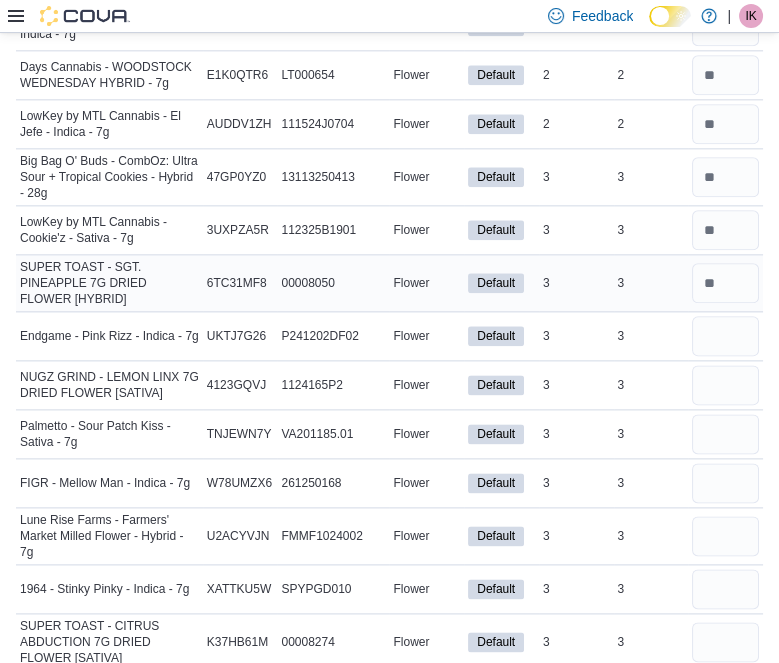 scroll, scrollTop: 2901, scrollLeft: 0, axis: vertical 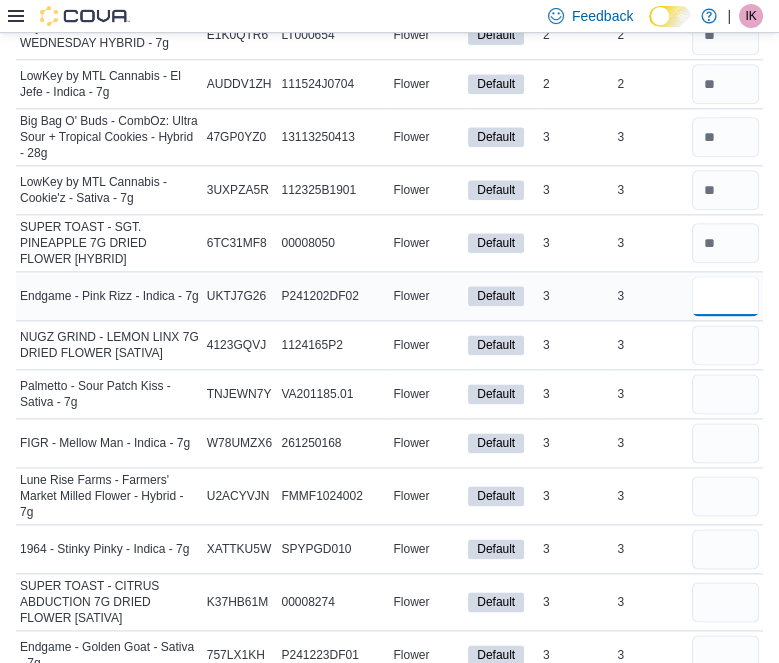 click at bounding box center [725, 296] 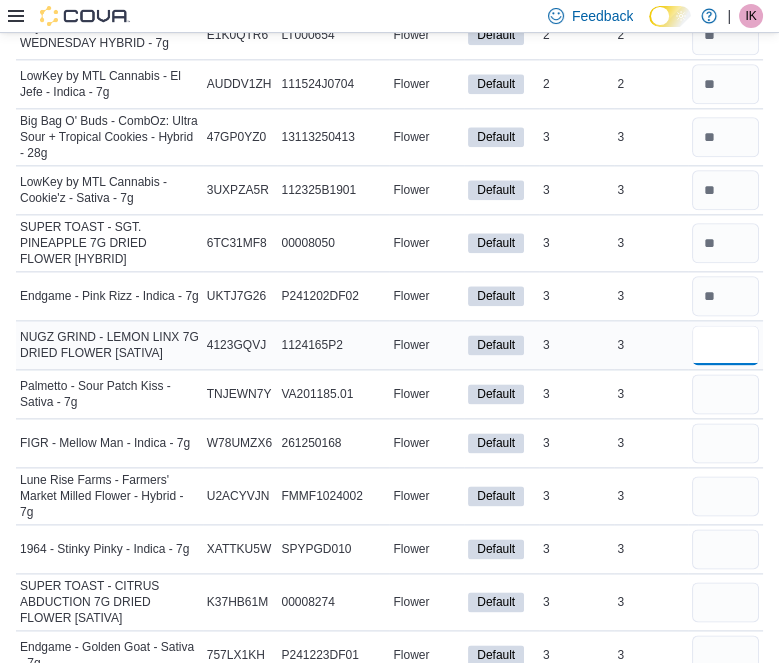 click at bounding box center (725, 345) 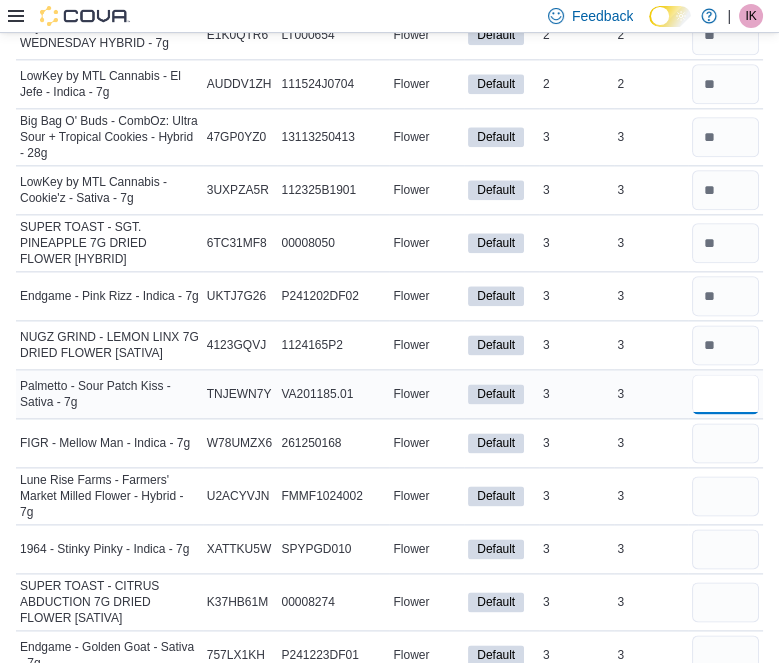 click at bounding box center (725, 394) 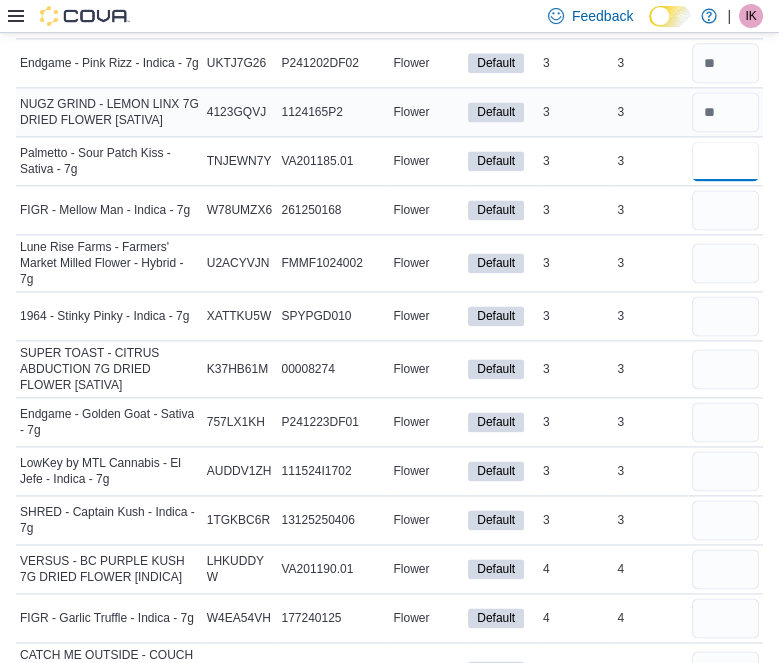 scroll, scrollTop: 3128, scrollLeft: 0, axis: vertical 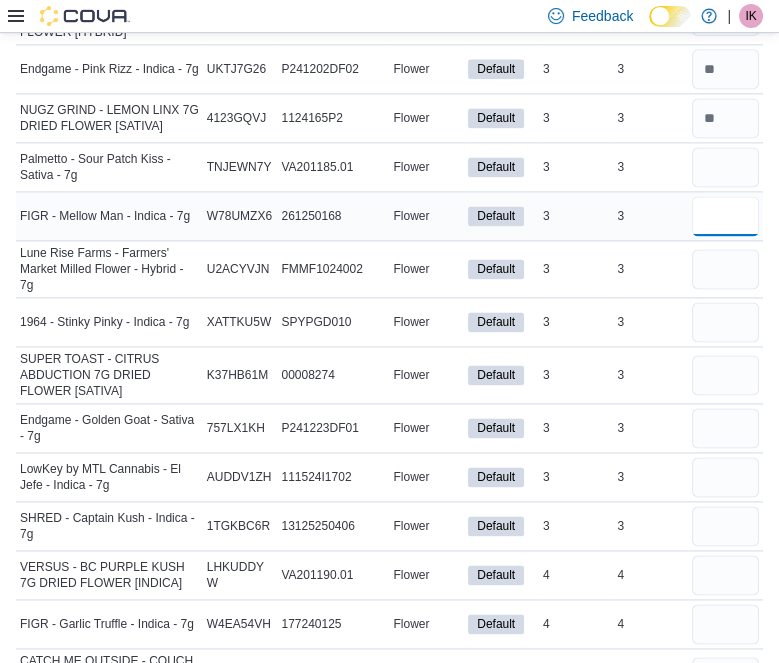 click at bounding box center [725, 216] 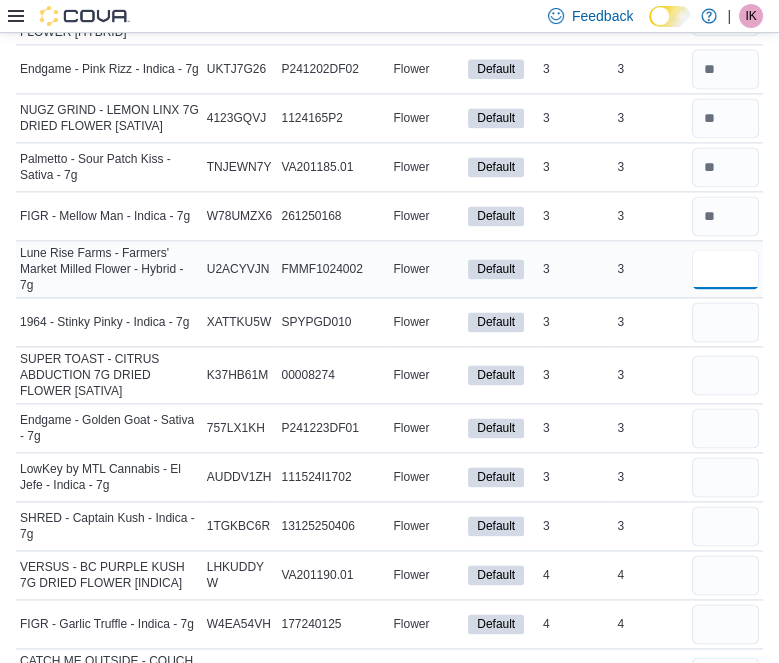 click at bounding box center [725, 269] 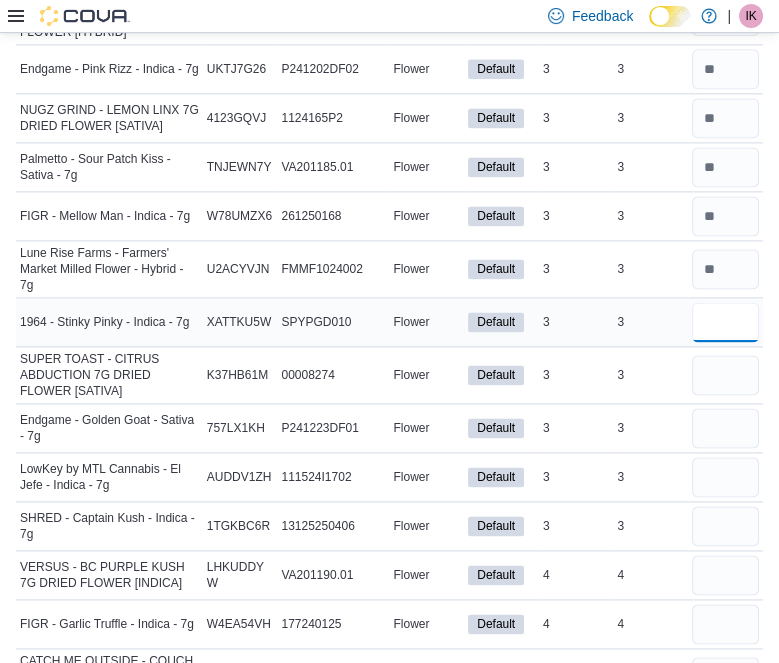 click at bounding box center [725, 322] 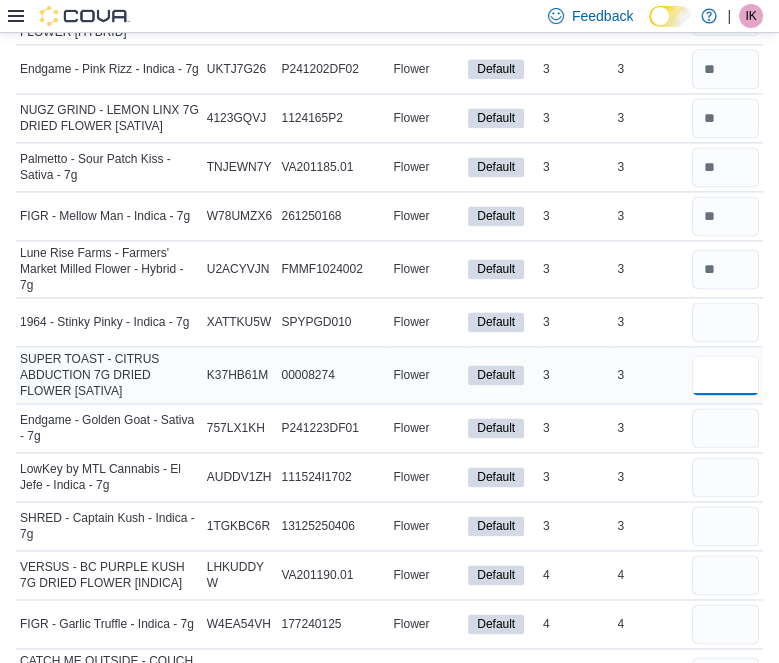 click at bounding box center [725, 375] 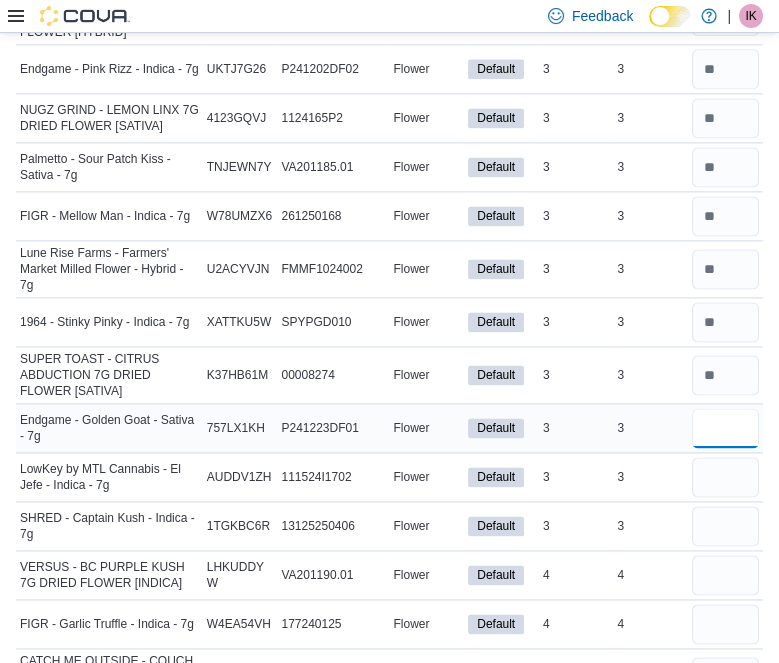click at bounding box center (725, 428) 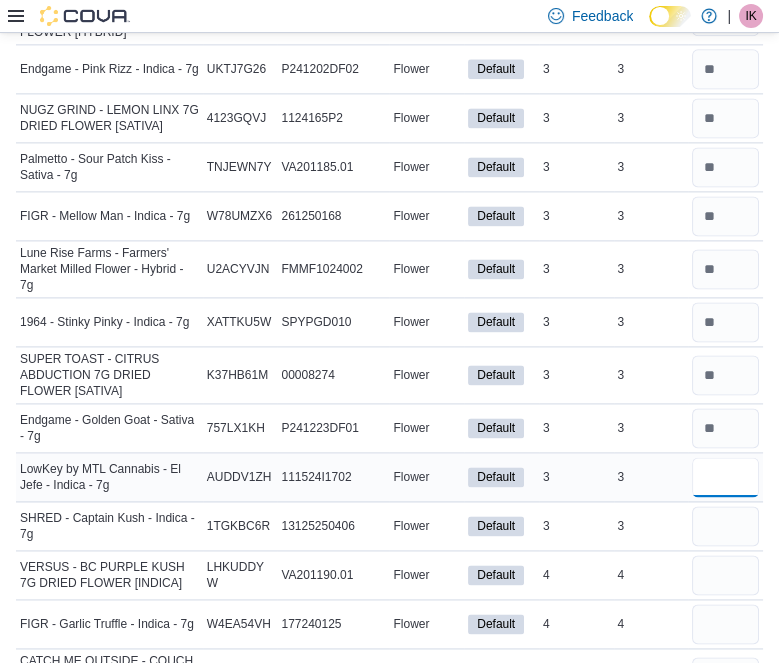 click at bounding box center [725, 477] 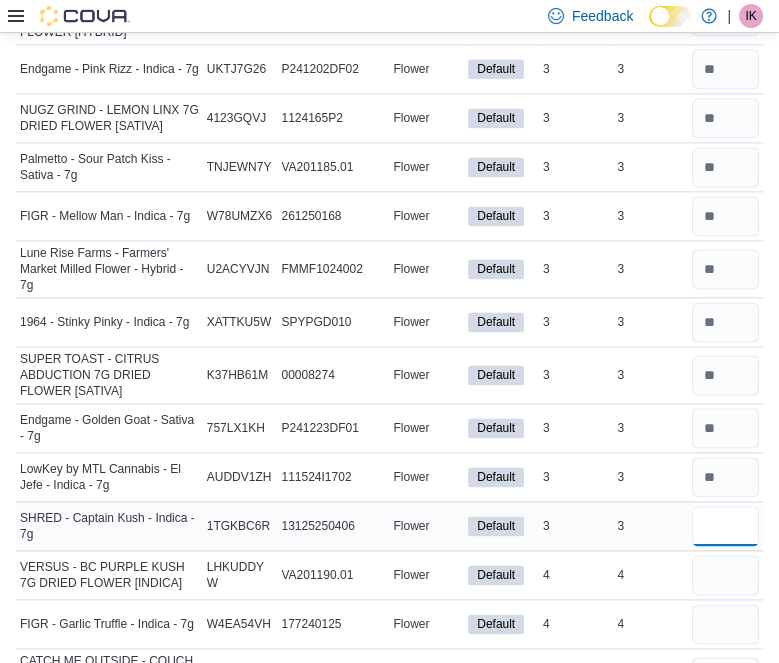 click at bounding box center [725, 526] 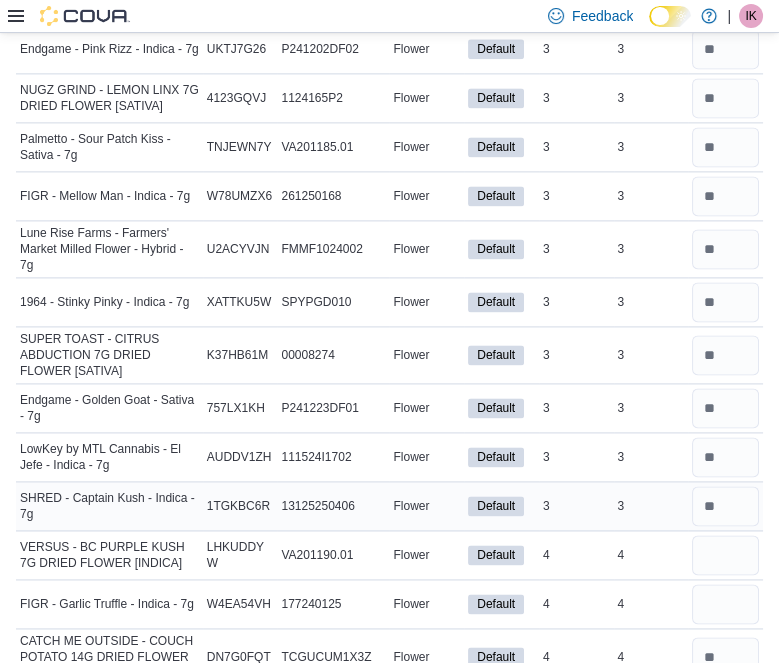 scroll, scrollTop: 3154, scrollLeft: 0, axis: vertical 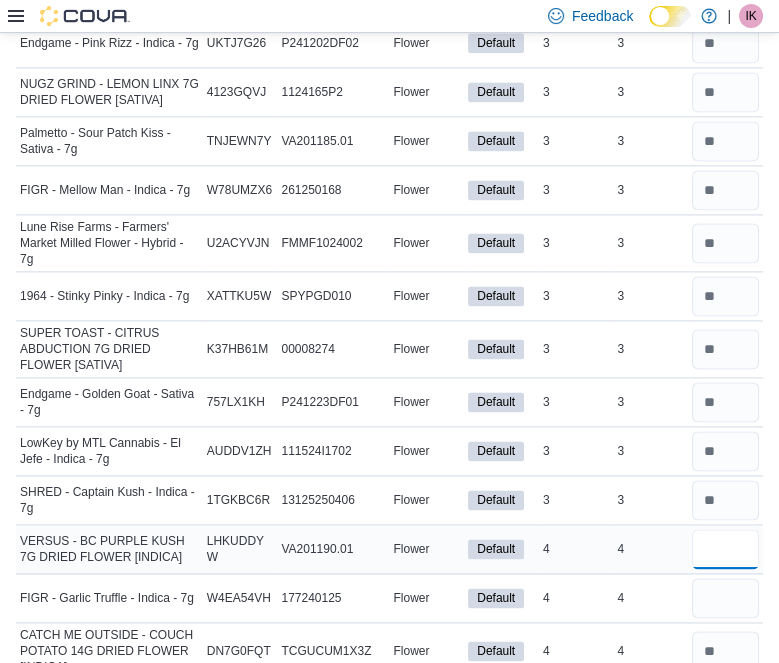 click at bounding box center (725, 549) 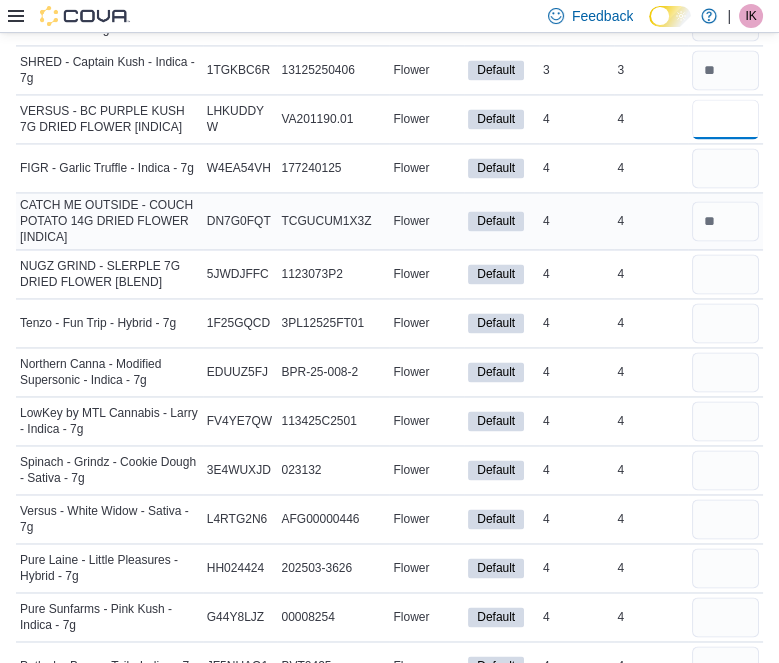 scroll, scrollTop: 3602, scrollLeft: 0, axis: vertical 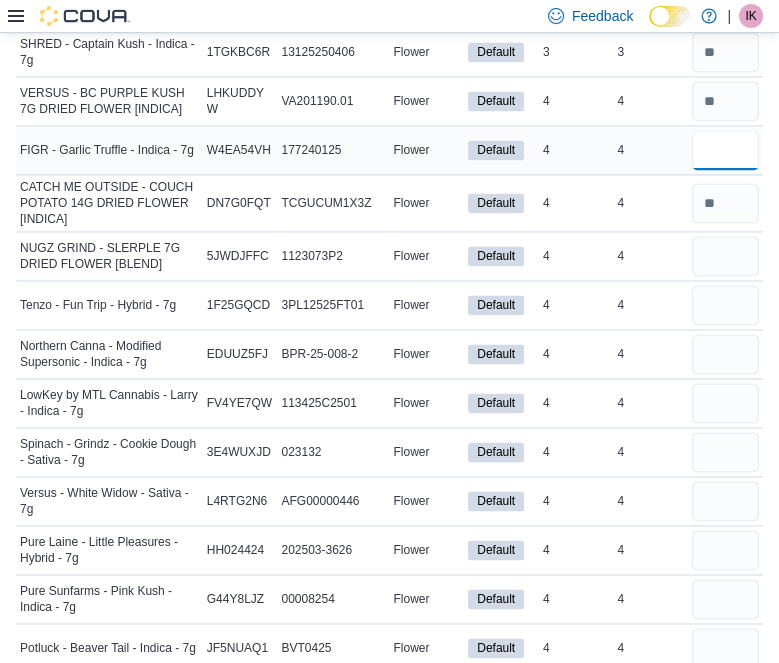 click at bounding box center [725, 150] 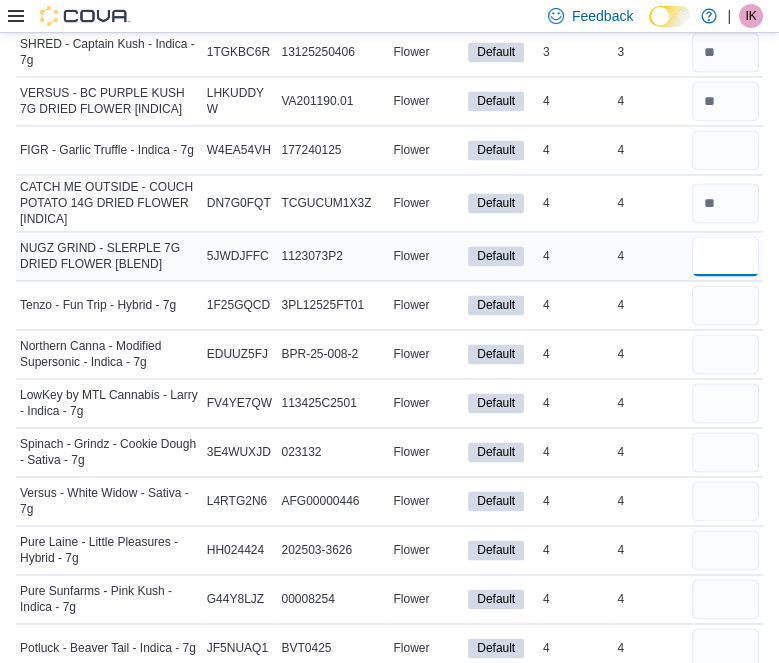 click at bounding box center (725, 256) 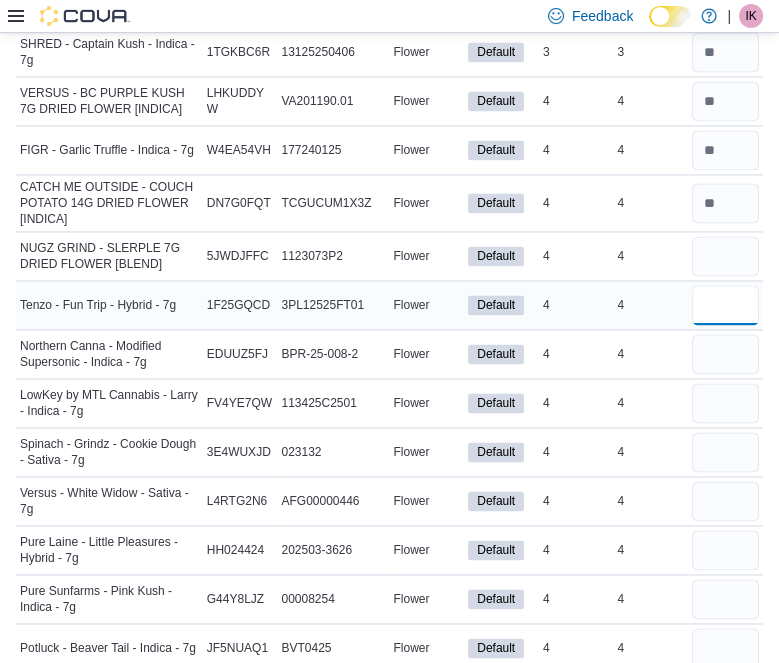 click at bounding box center (725, 305) 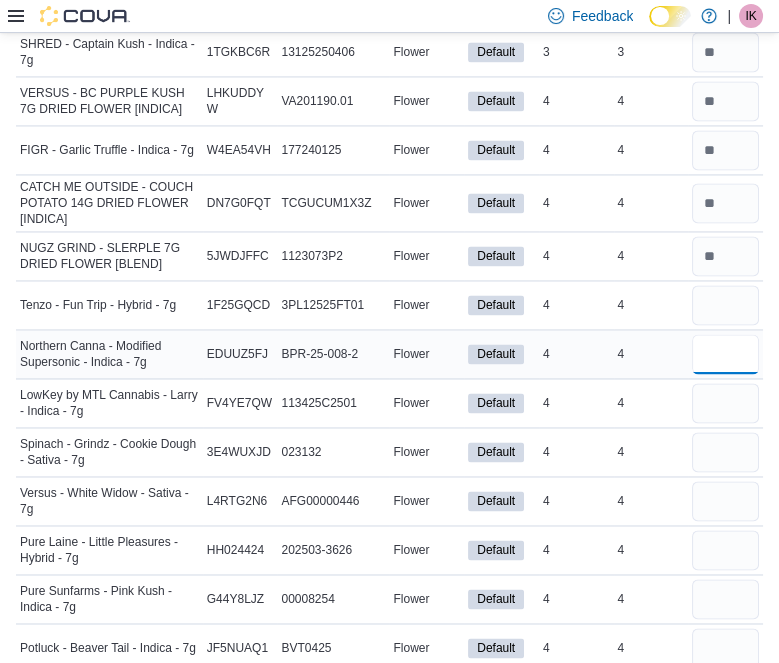 click at bounding box center (725, 354) 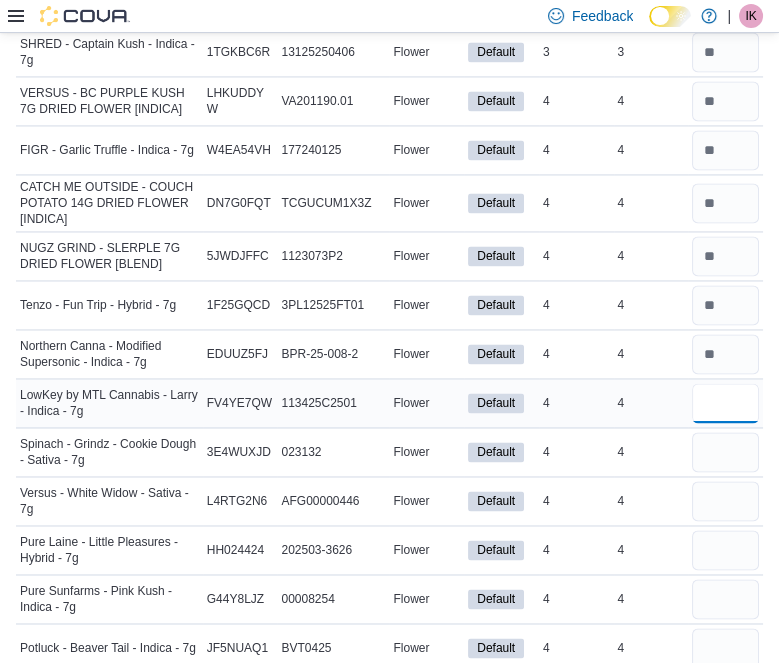 click at bounding box center (725, 403) 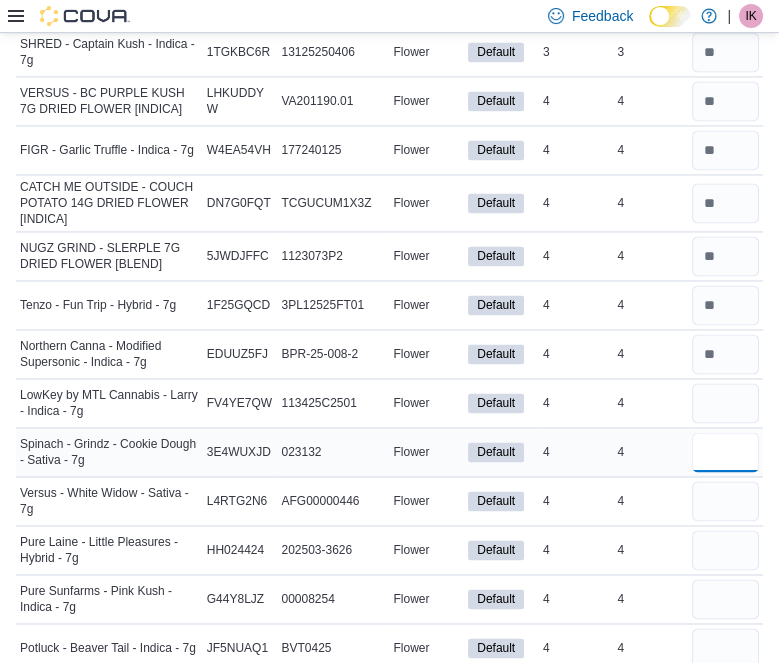 click at bounding box center (725, 452) 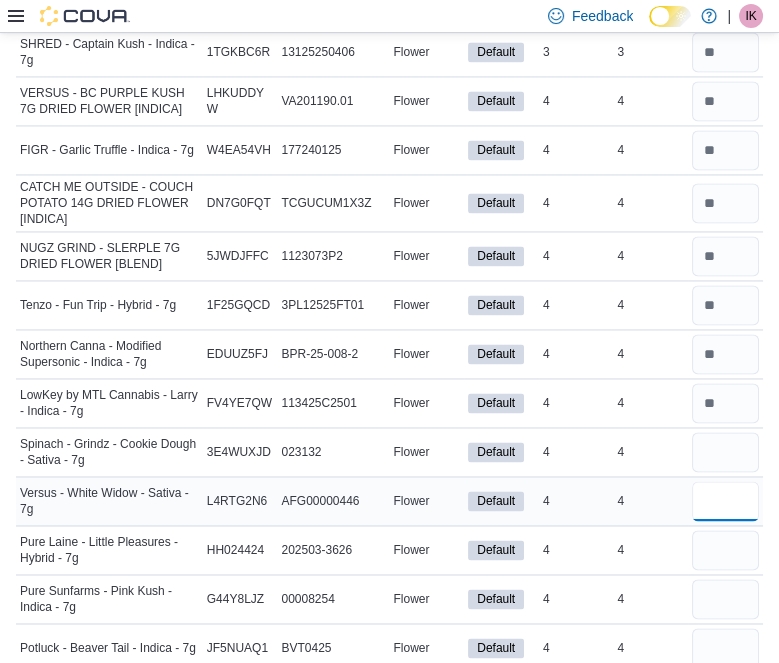 click at bounding box center (725, 501) 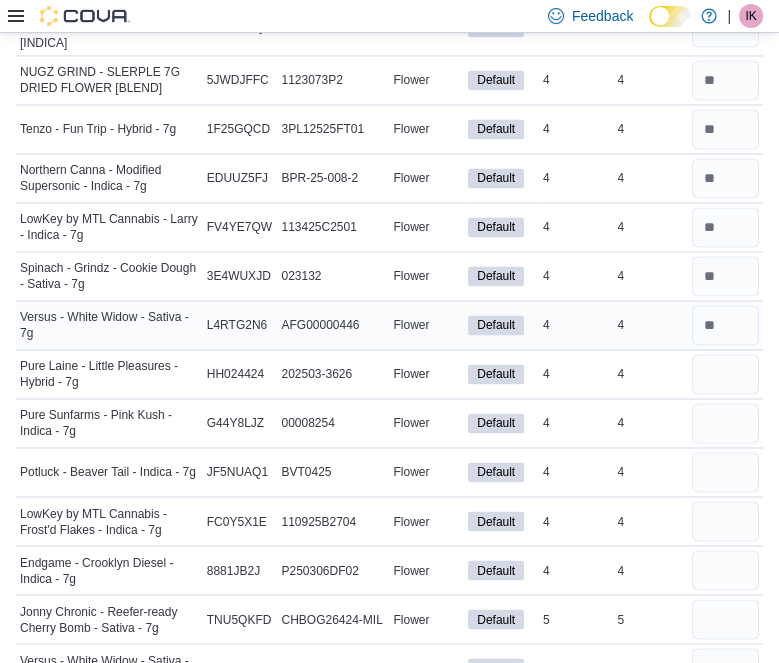 scroll, scrollTop: 3789, scrollLeft: 0, axis: vertical 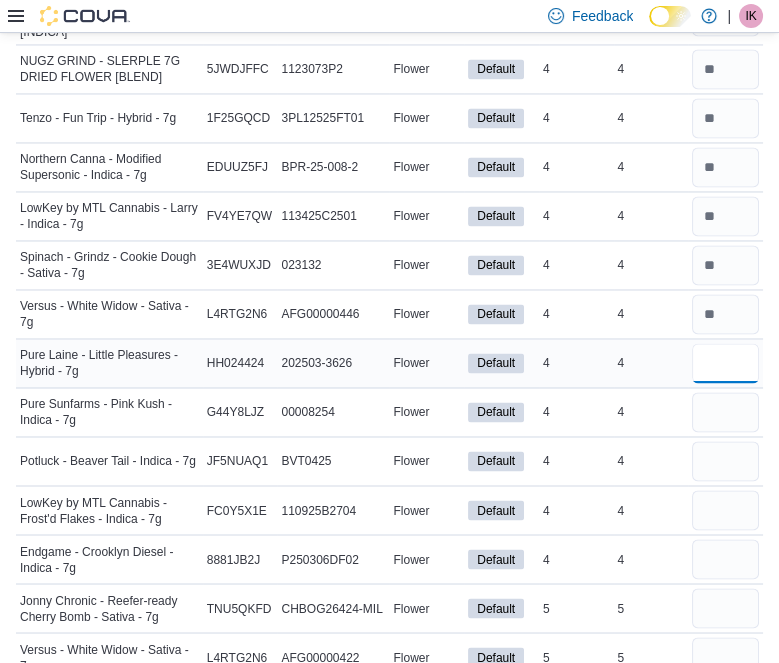 click at bounding box center [725, 363] 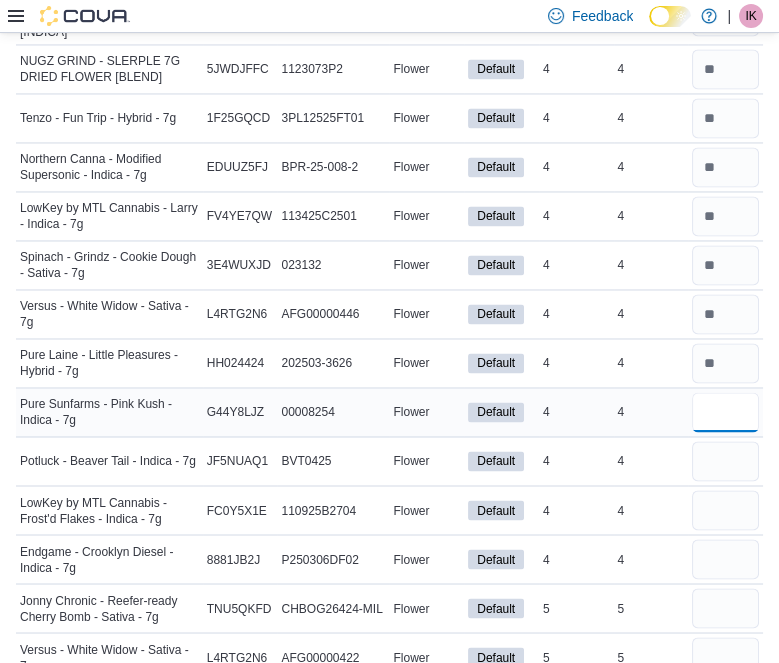 click at bounding box center (725, 412) 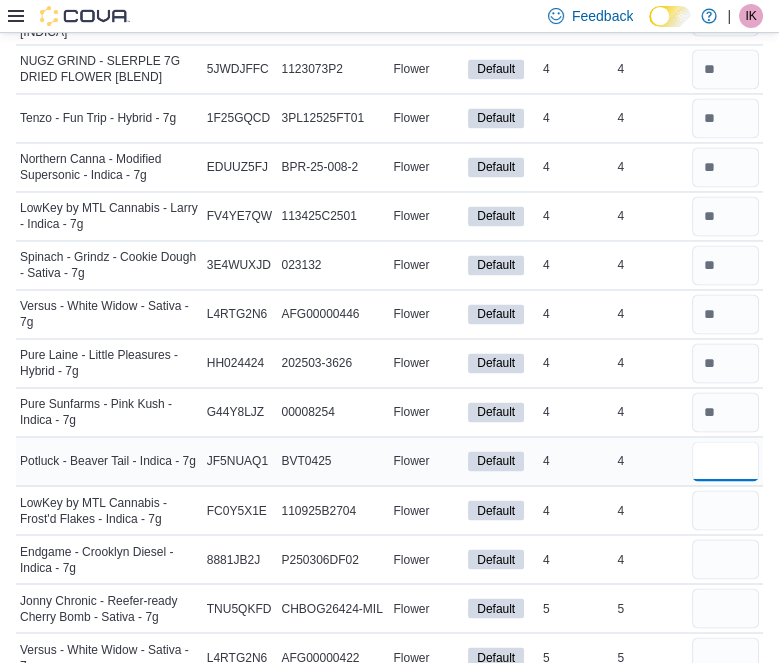 click at bounding box center [725, 461] 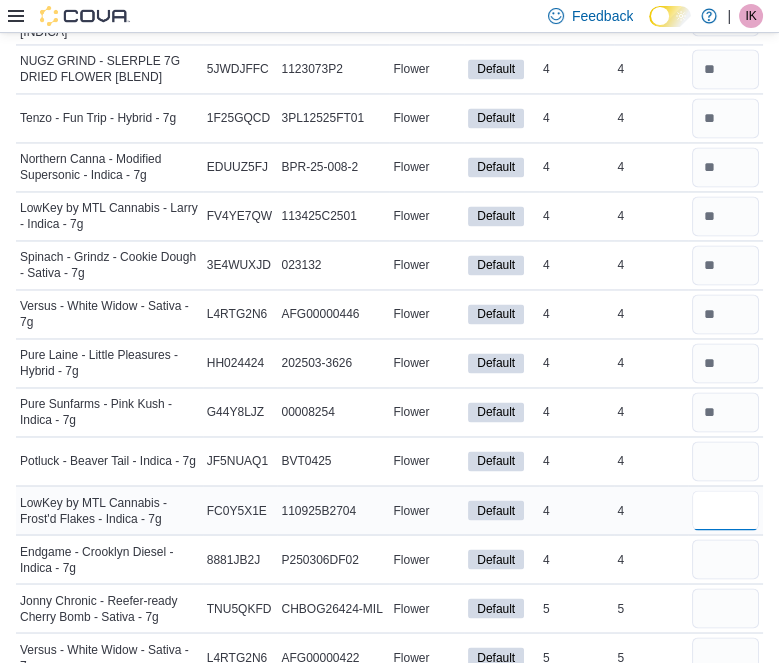 click at bounding box center (725, 510) 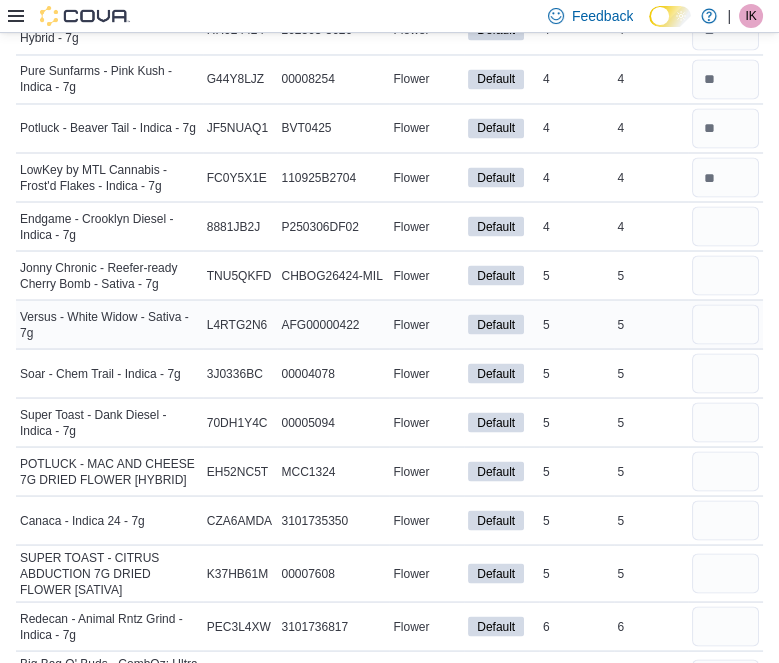 scroll, scrollTop: 4138, scrollLeft: 0, axis: vertical 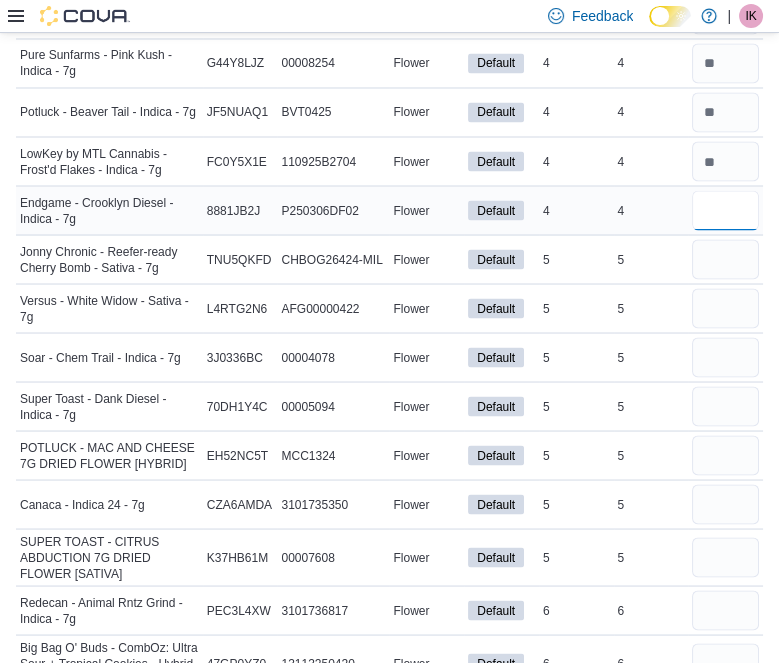 click at bounding box center (725, 210) 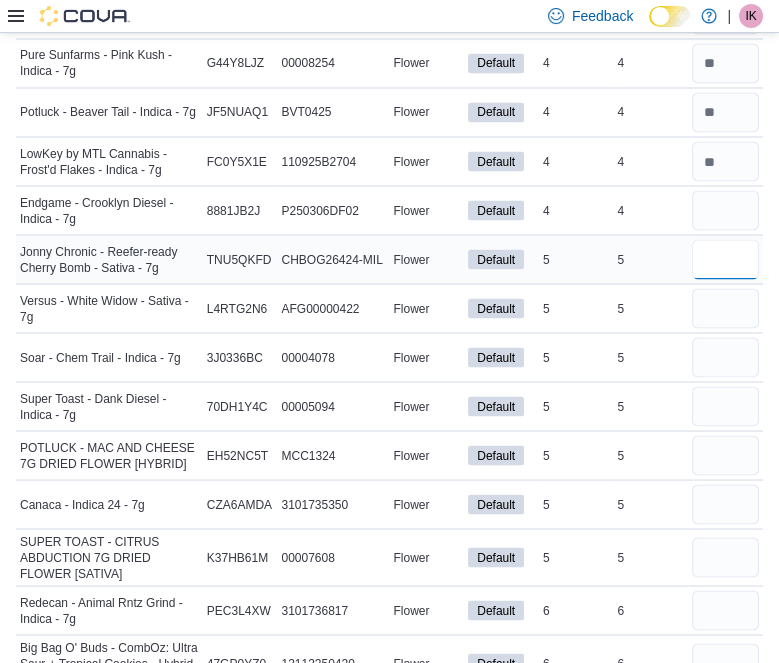 click at bounding box center (725, 259) 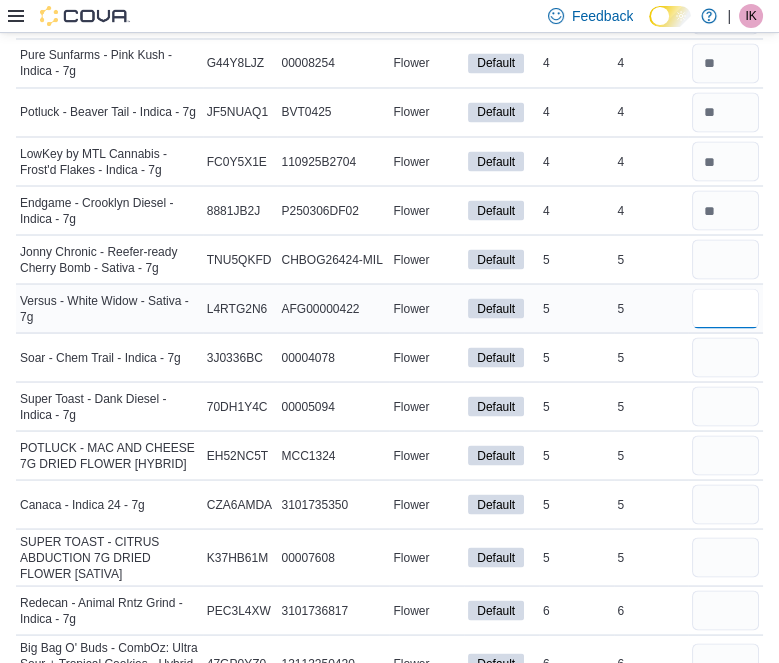 click at bounding box center (725, 308) 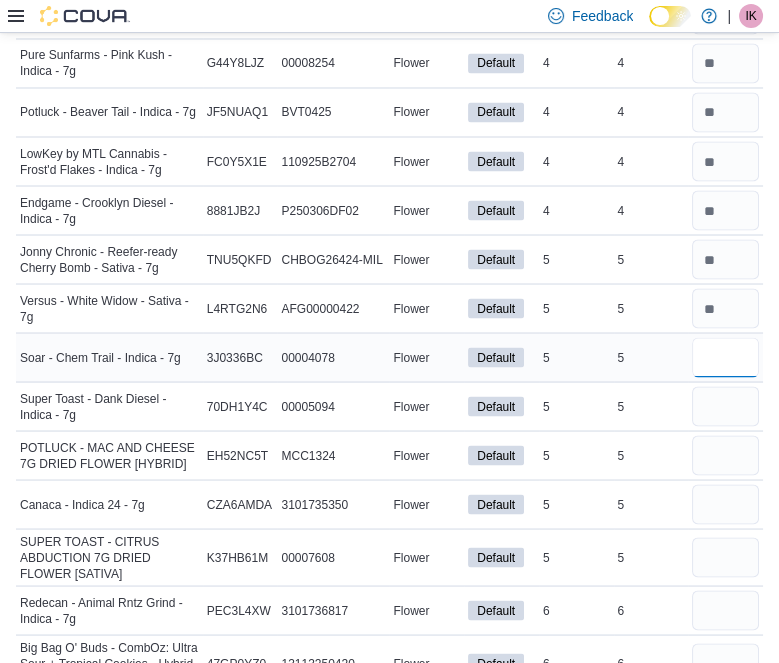 click at bounding box center (725, 357) 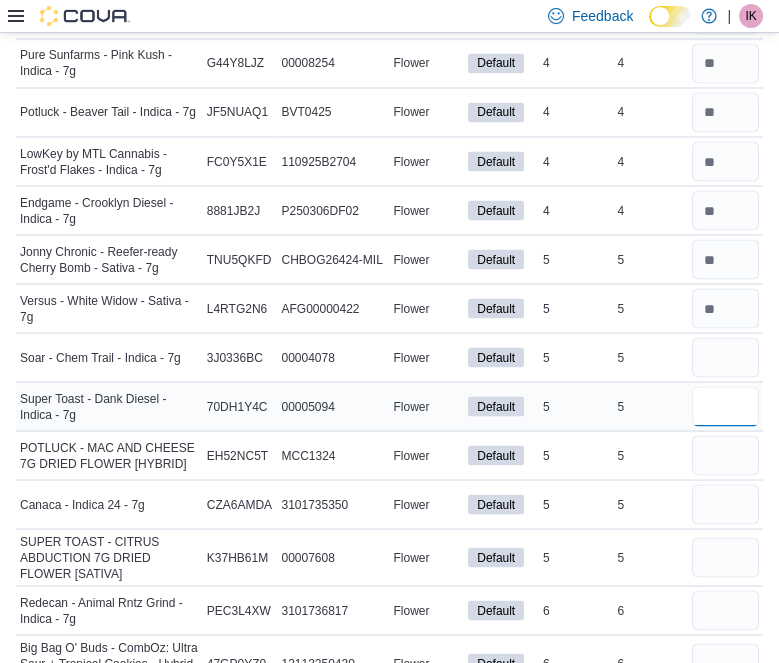 click at bounding box center [725, 406] 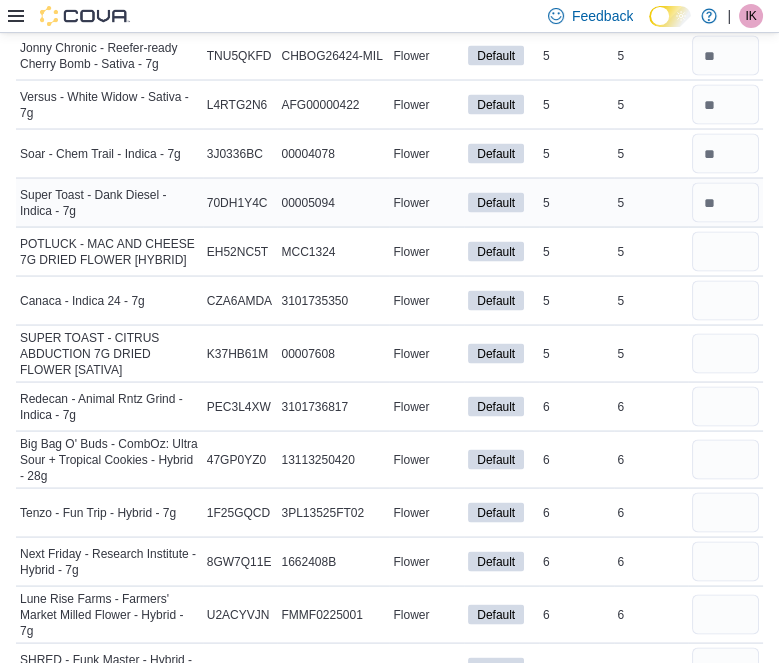 scroll, scrollTop: 4421, scrollLeft: 0, axis: vertical 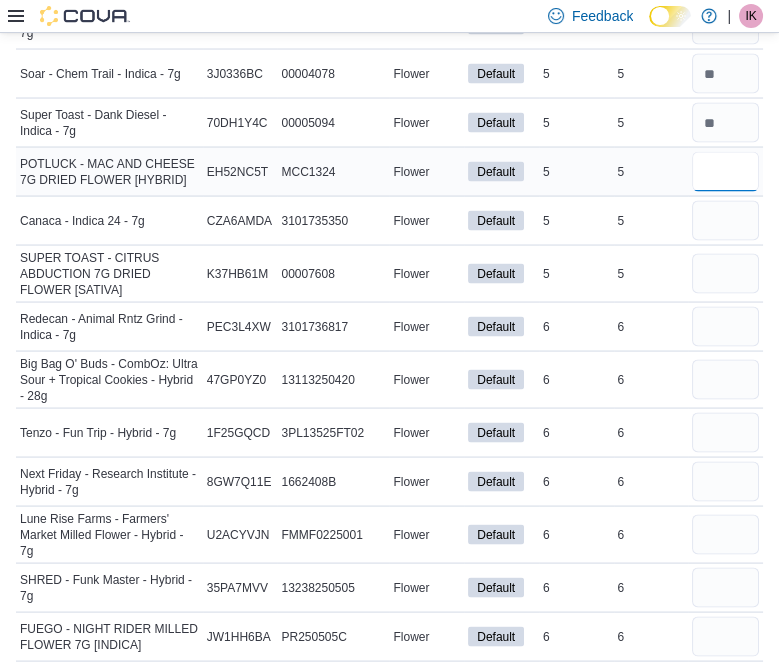 click at bounding box center [725, 172] 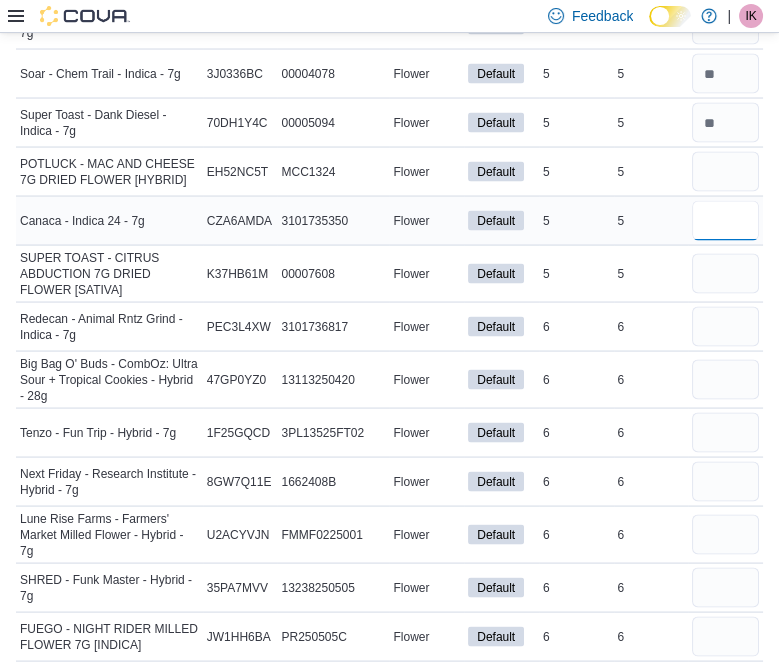 click at bounding box center [725, 221] 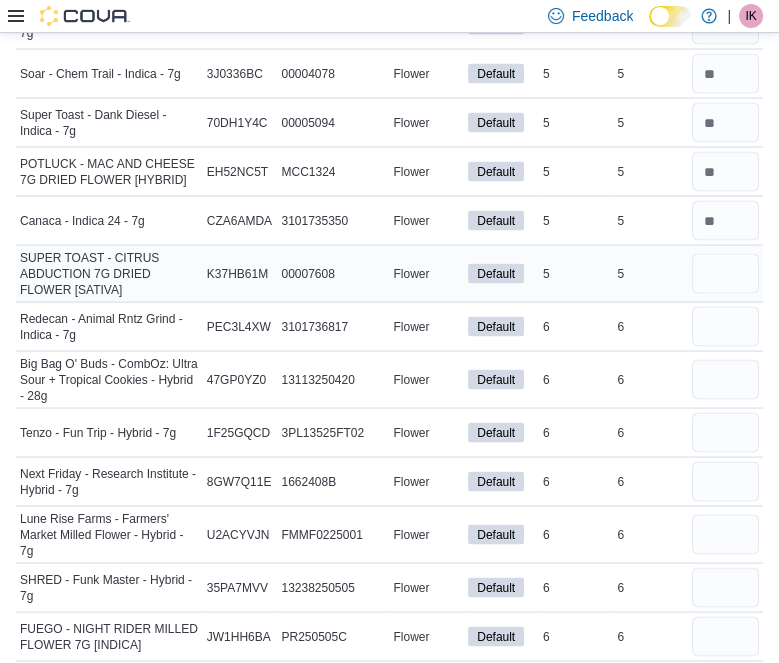 click at bounding box center (725, 274) 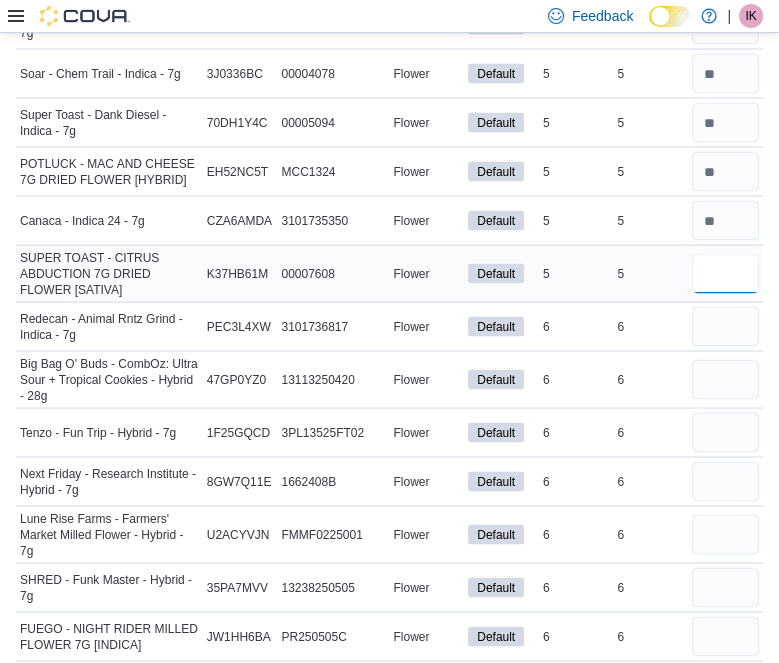click at bounding box center (725, 274) 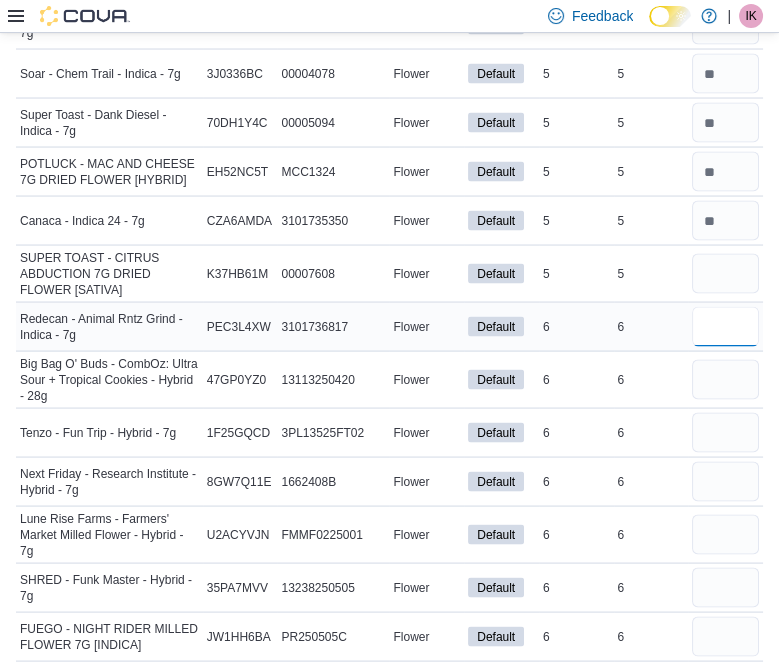 click at bounding box center [725, 327] 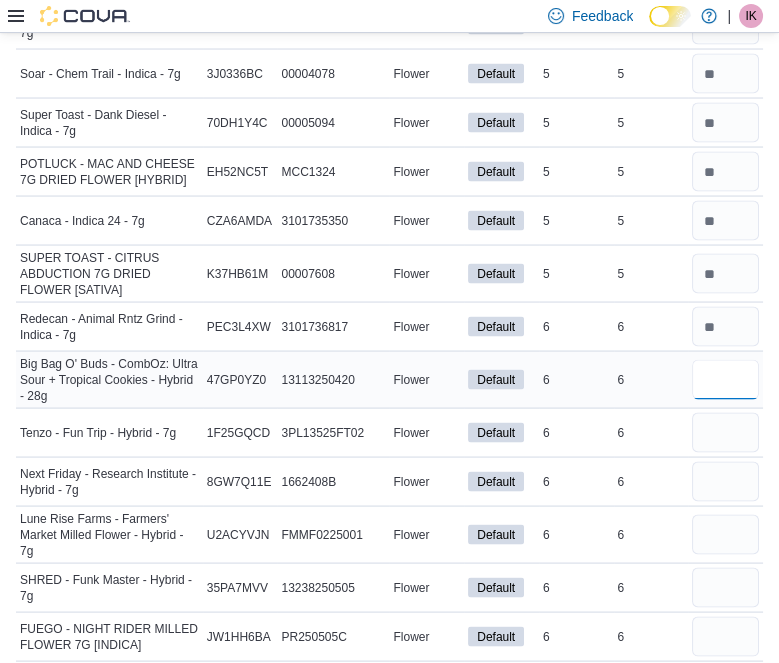 click at bounding box center (725, 380) 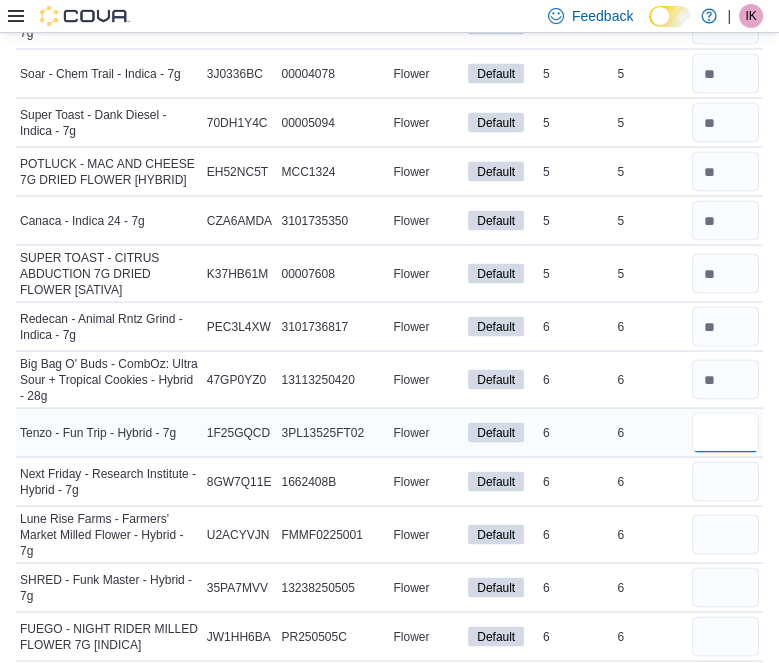 click at bounding box center (725, 433) 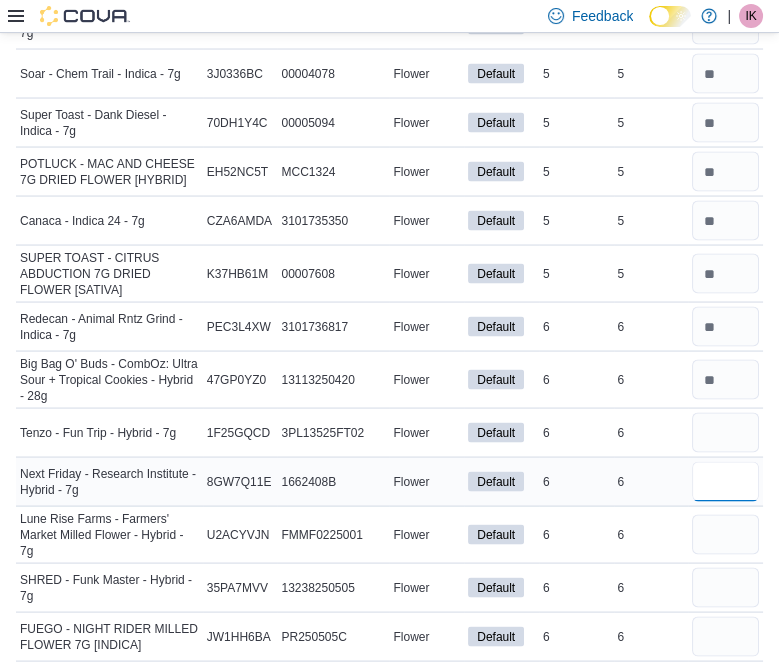click at bounding box center [725, 482] 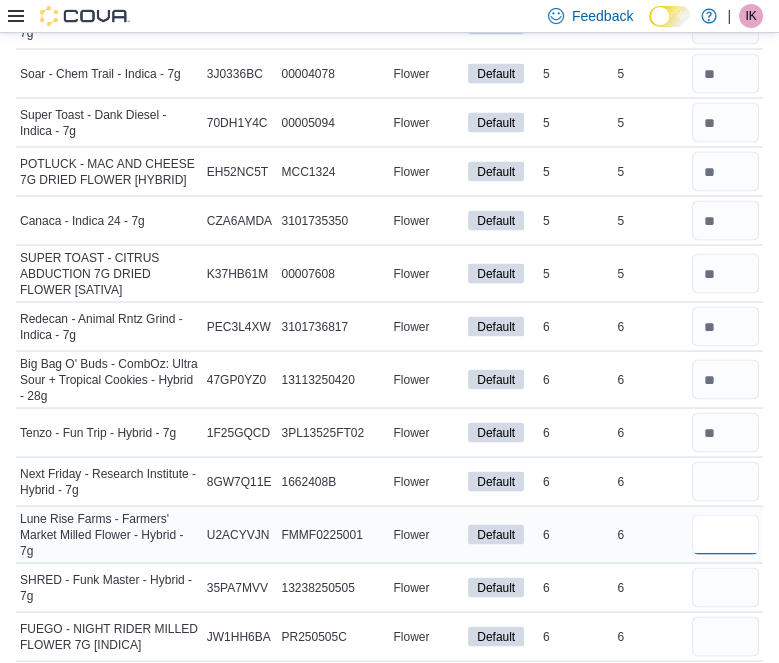 click at bounding box center [725, 535] 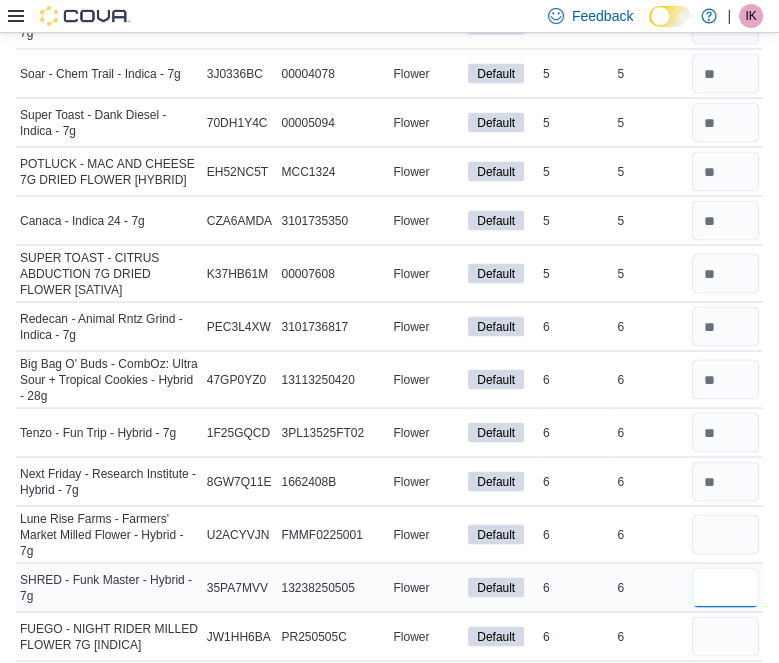 click at bounding box center [725, 588] 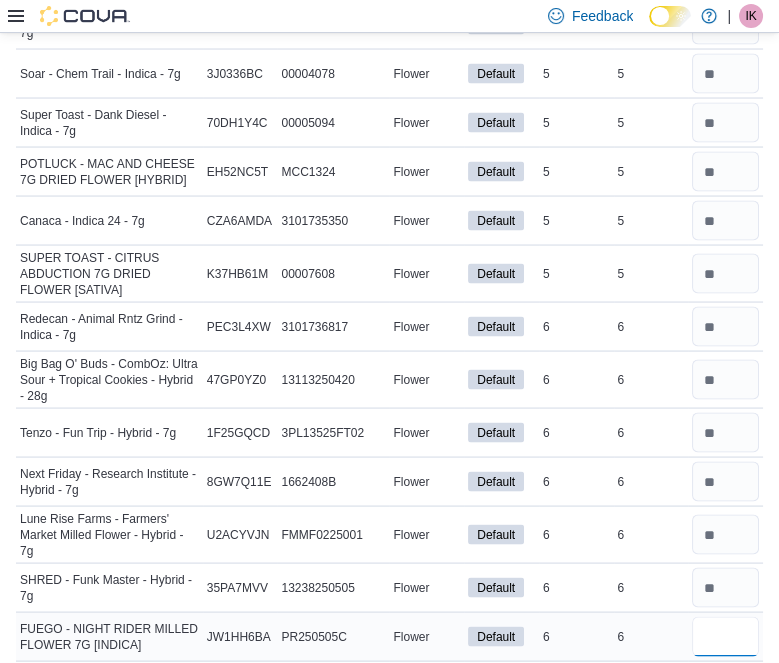 click at bounding box center (725, 637) 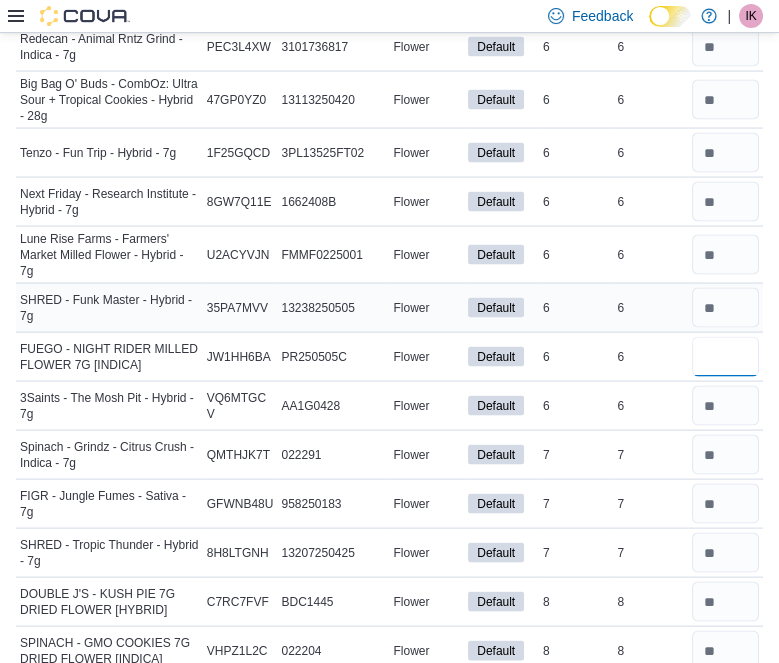 scroll, scrollTop: 4740, scrollLeft: 0, axis: vertical 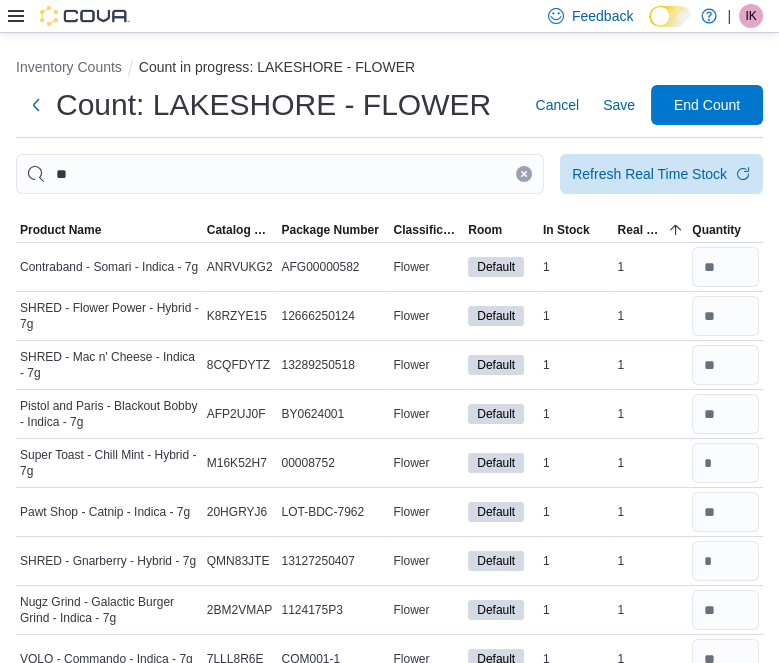 click 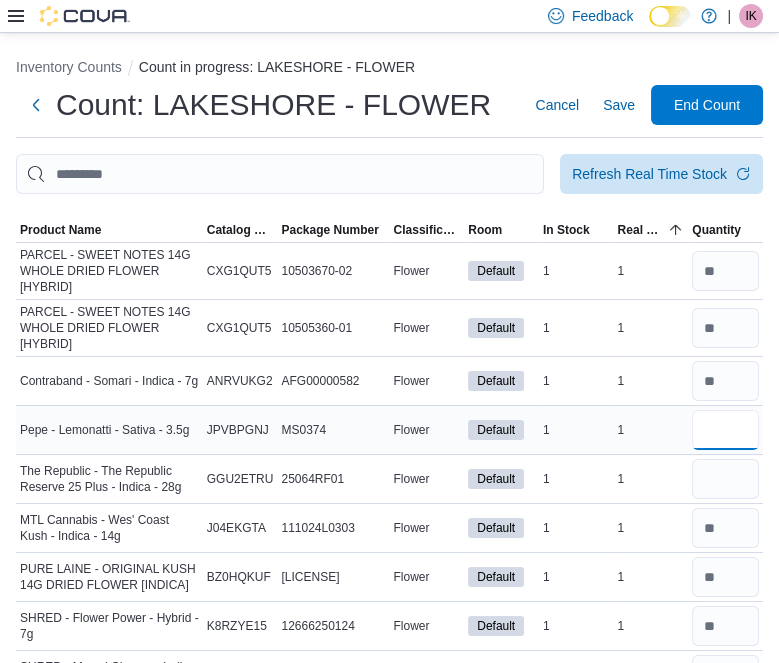 click at bounding box center [725, 430] 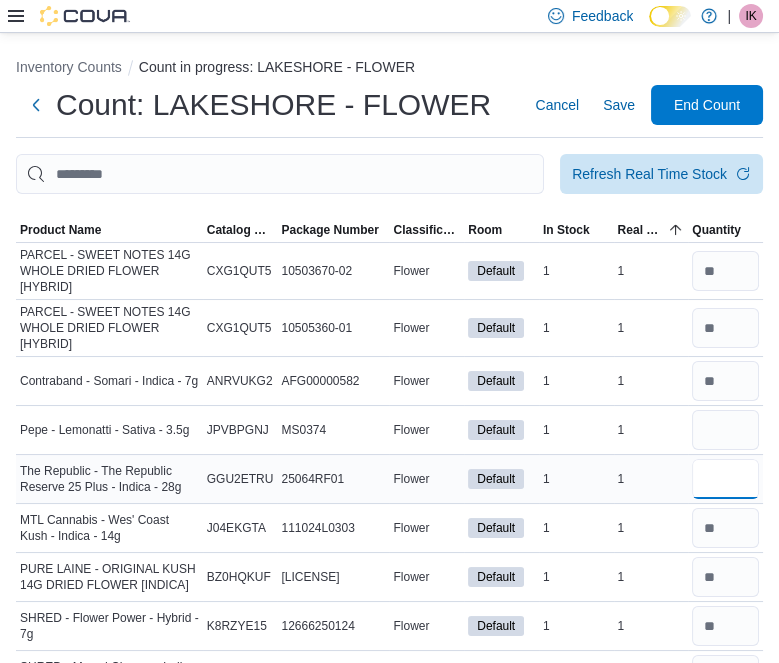 click at bounding box center [725, 479] 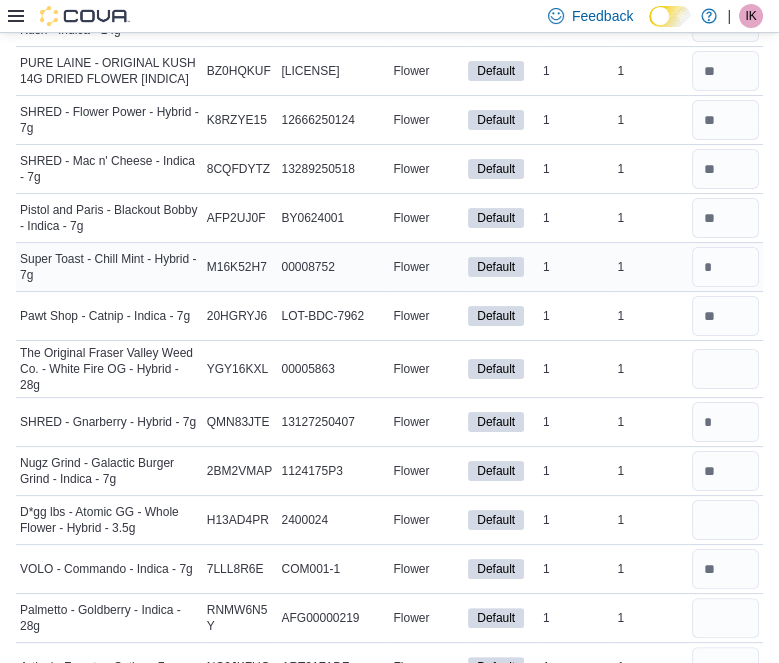 scroll, scrollTop: 562, scrollLeft: 0, axis: vertical 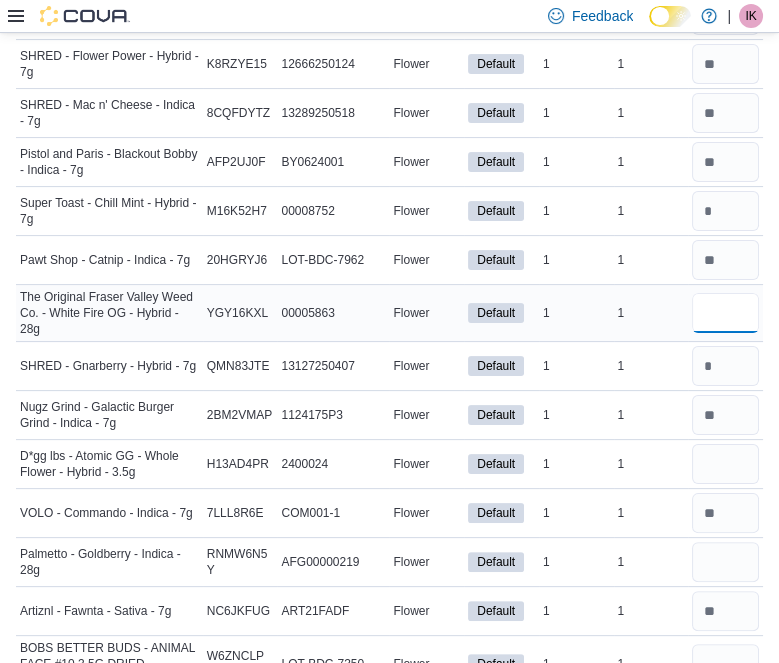 click at bounding box center [725, 313] 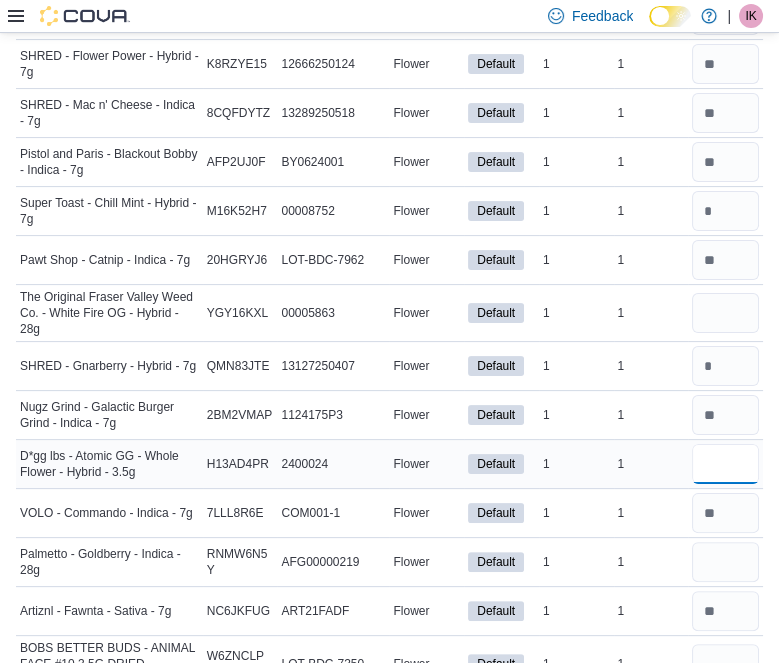 click at bounding box center (725, 464) 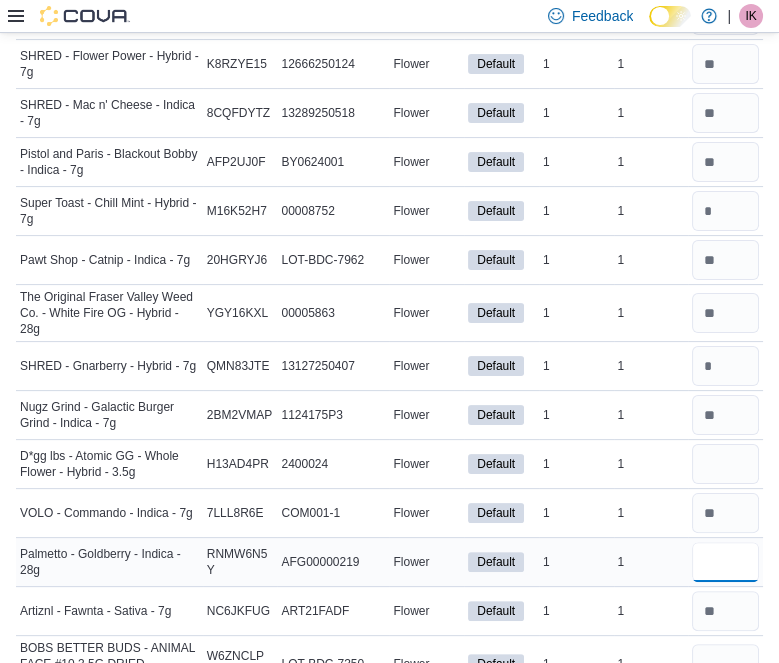 click at bounding box center (725, 562) 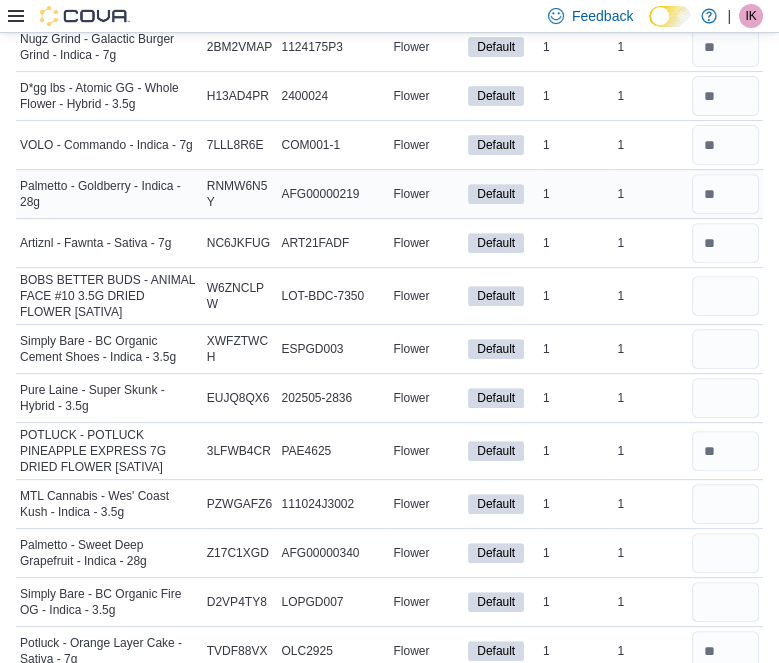 scroll, scrollTop: 965, scrollLeft: 0, axis: vertical 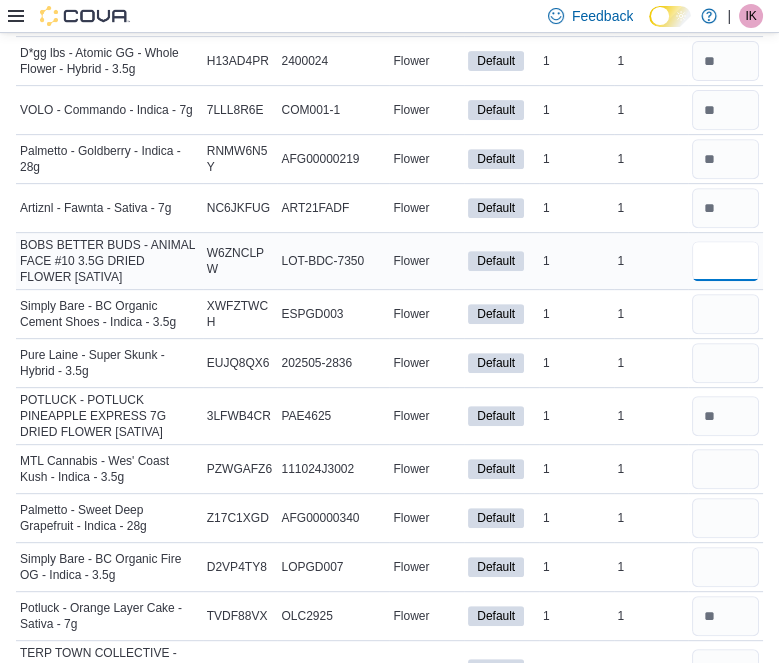click at bounding box center [725, 261] 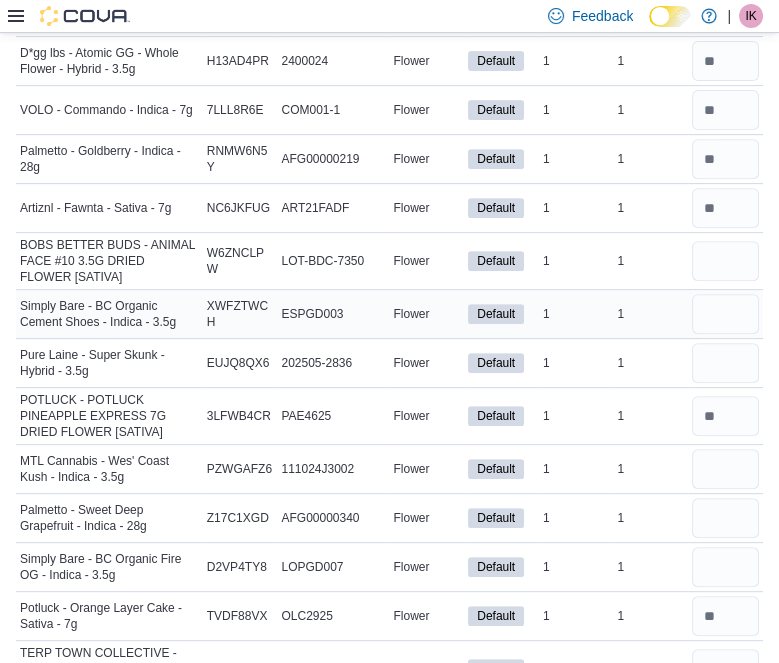 click at bounding box center (725, 314) 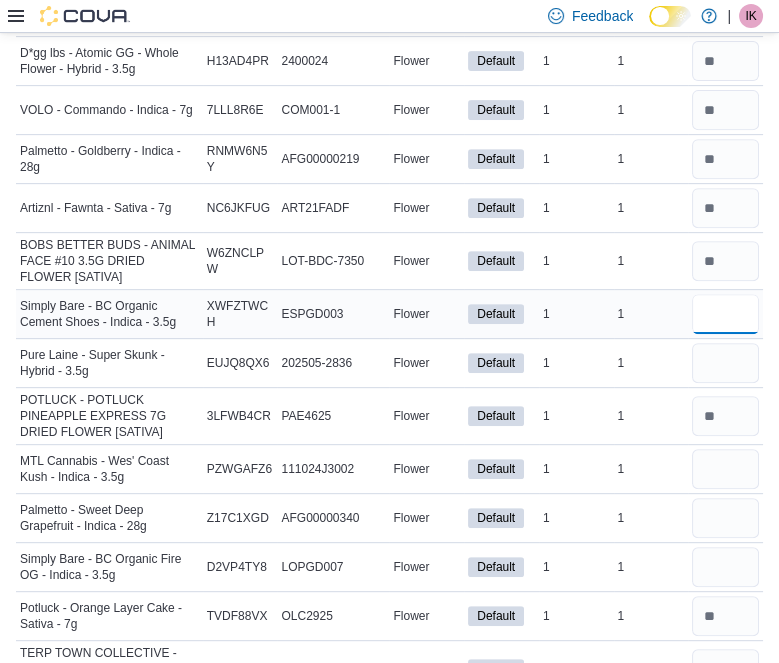 click at bounding box center [725, 314] 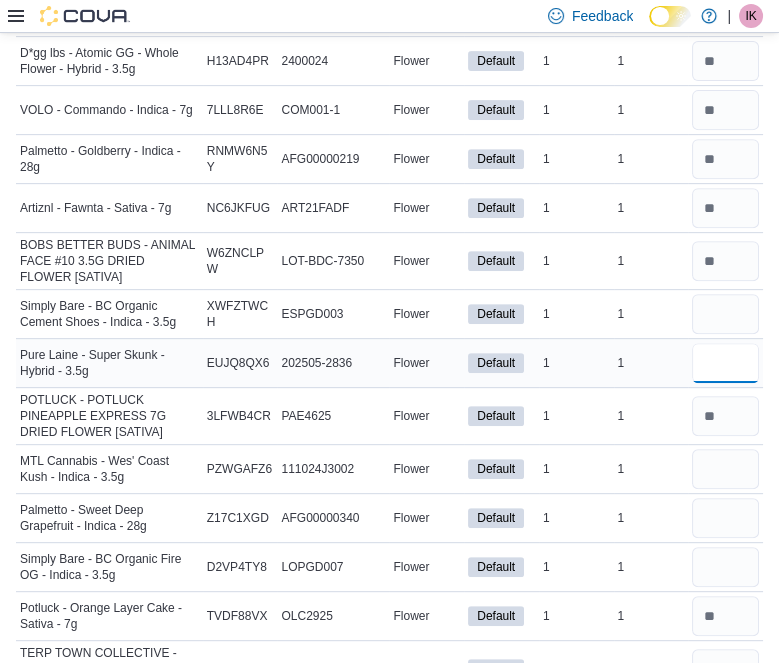 click at bounding box center (725, 363) 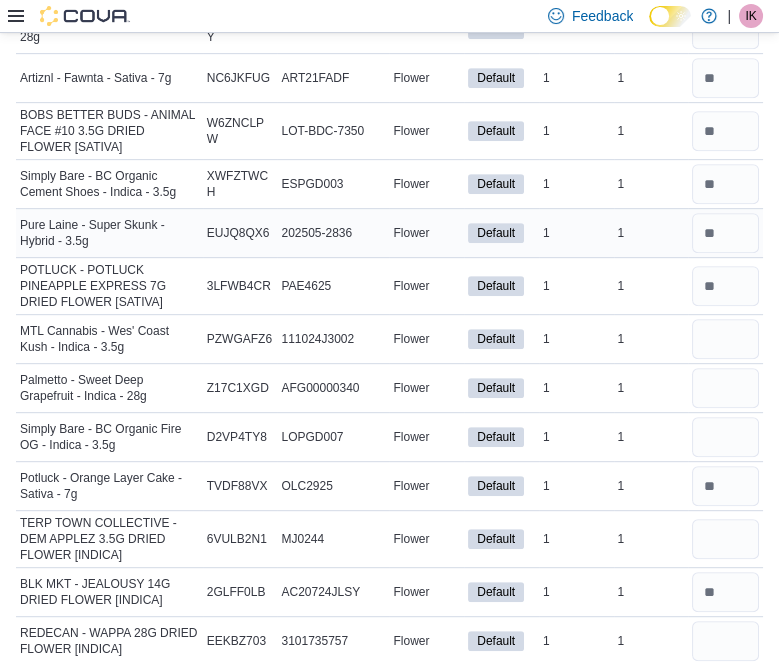 scroll, scrollTop: 1096, scrollLeft: 0, axis: vertical 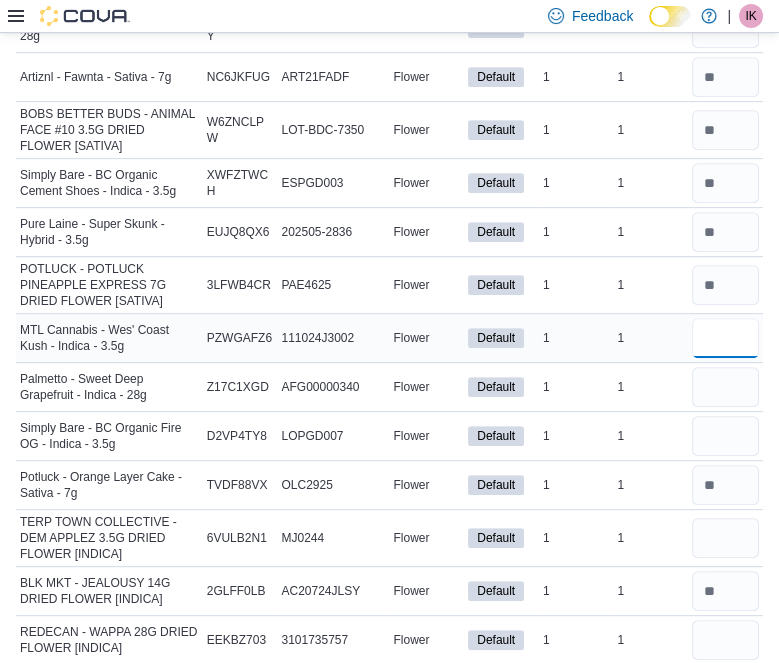click at bounding box center (725, 338) 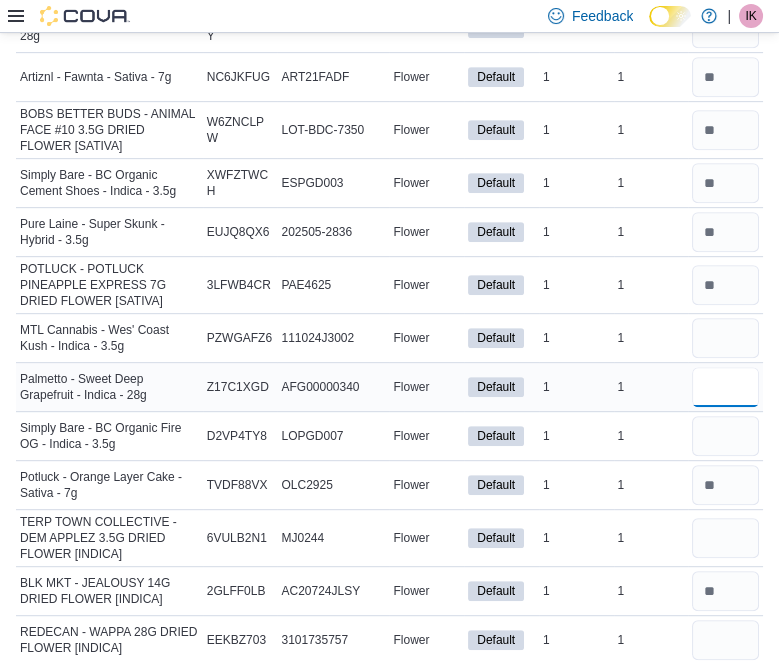 click at bounding box center [725, 387] 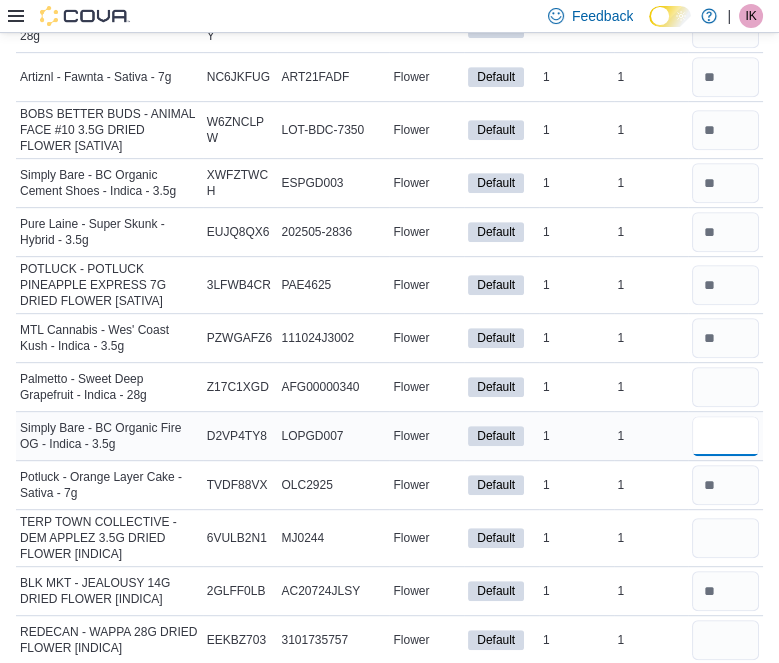 click at bounding box center [725, 436] 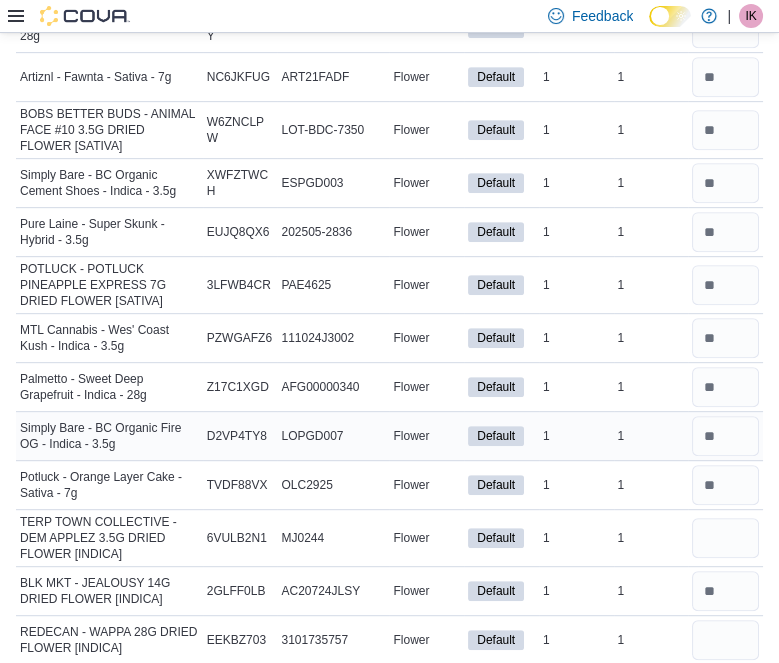 scroll, scrollTop: 1210, scrollLeft: 0, axis: vertical 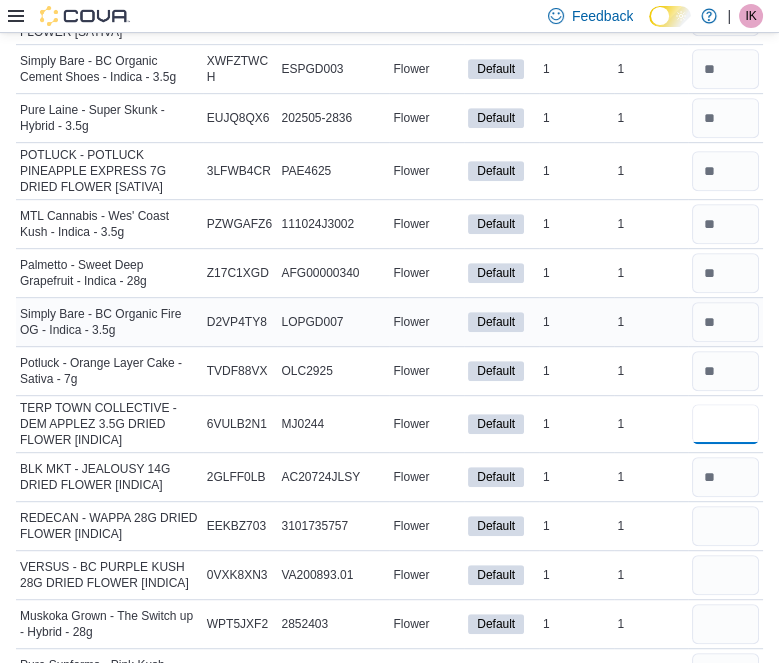 click at bounding box center (725, 424) 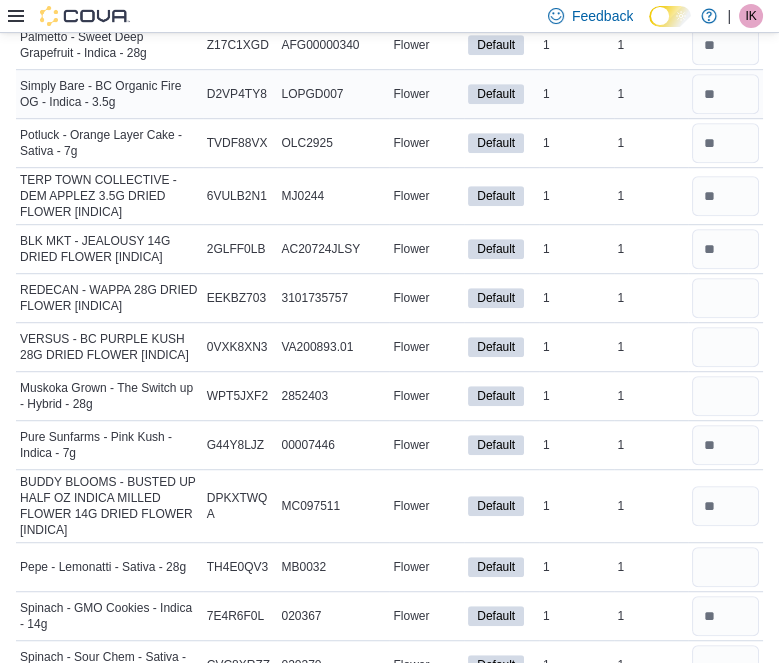 scroll, scrollTop: 1446, scrollLeft: 0, axis: vertical 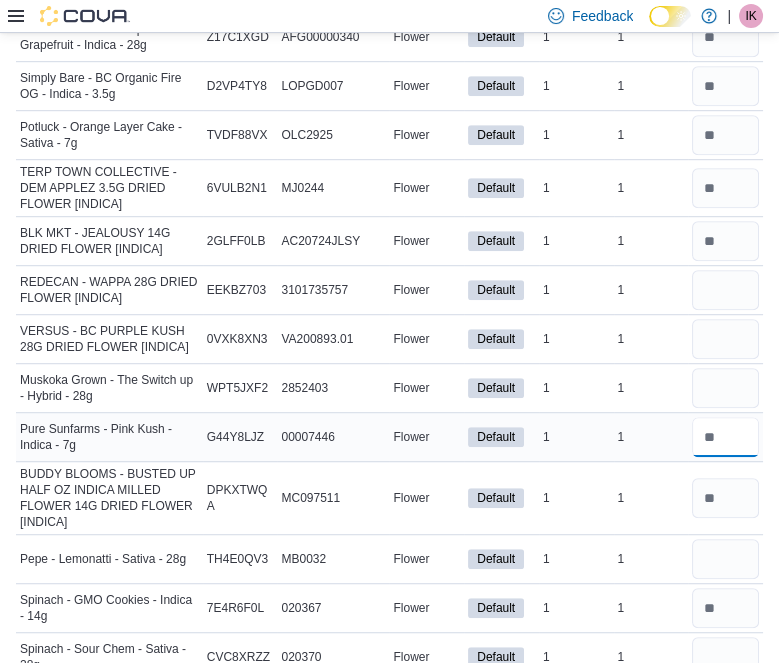 click at bounding box center [725, 437] 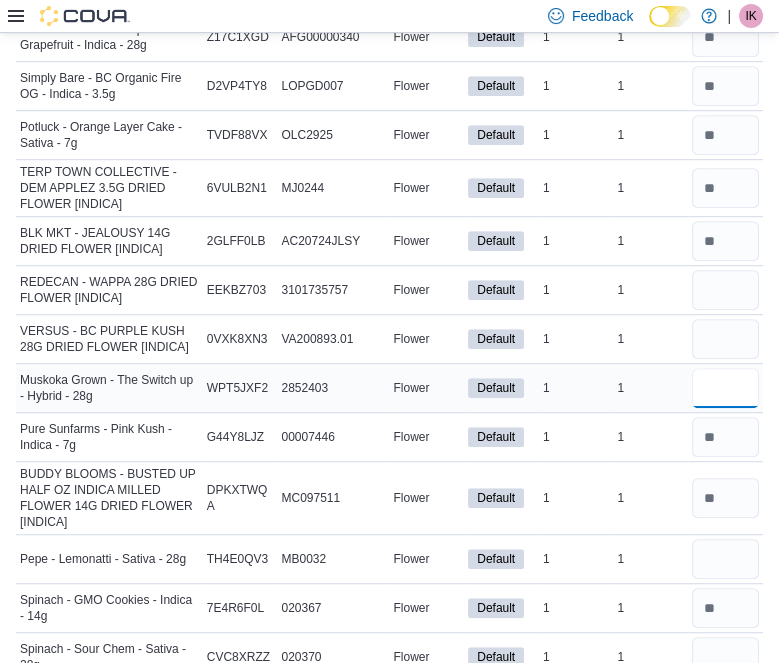 click at bounding box center [725, 388] 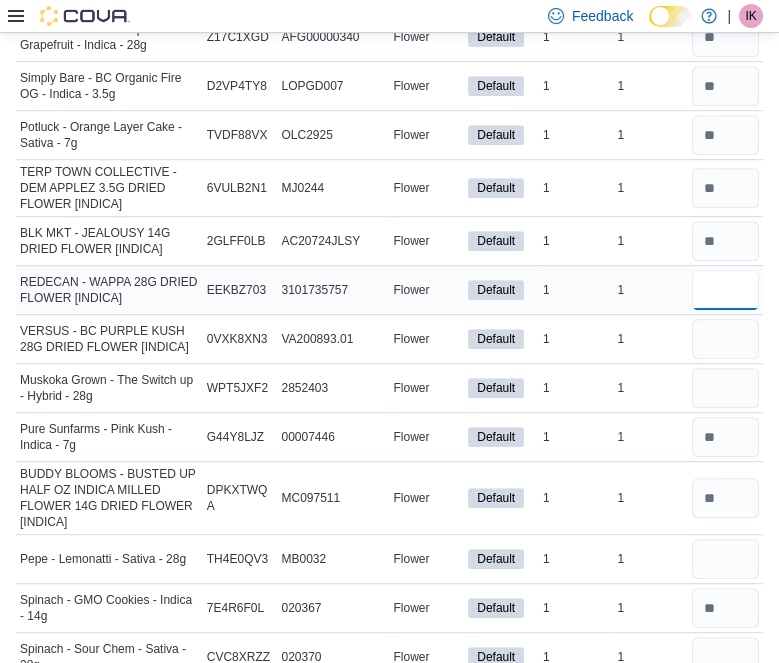 click at bounding box center (725, 290) 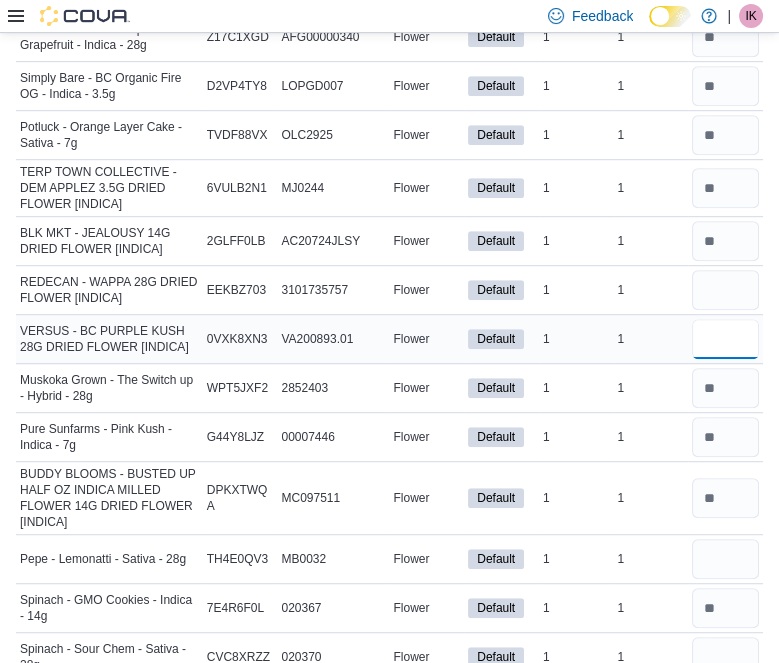 click at bounding box center [725, 339] 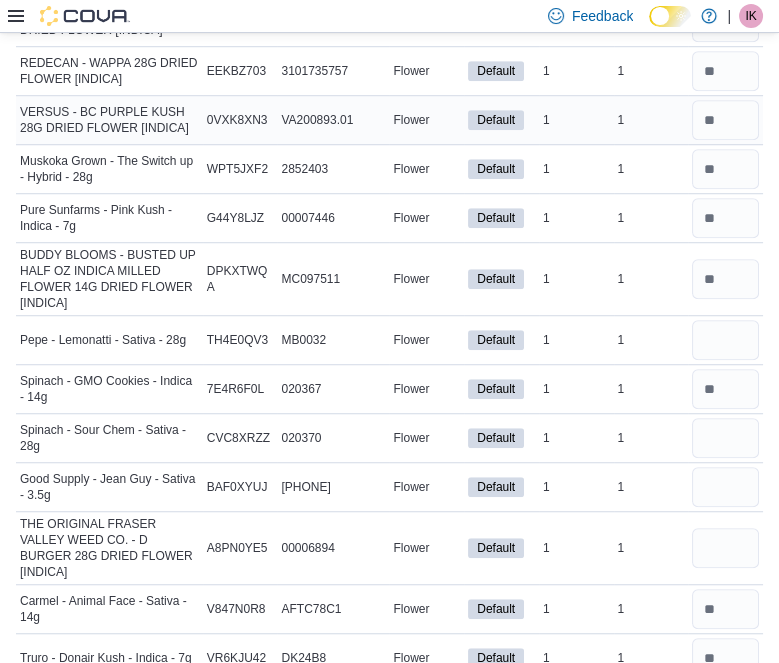 scroll, scrollTop: 1669, scrollLeft: 0, axis: vertical 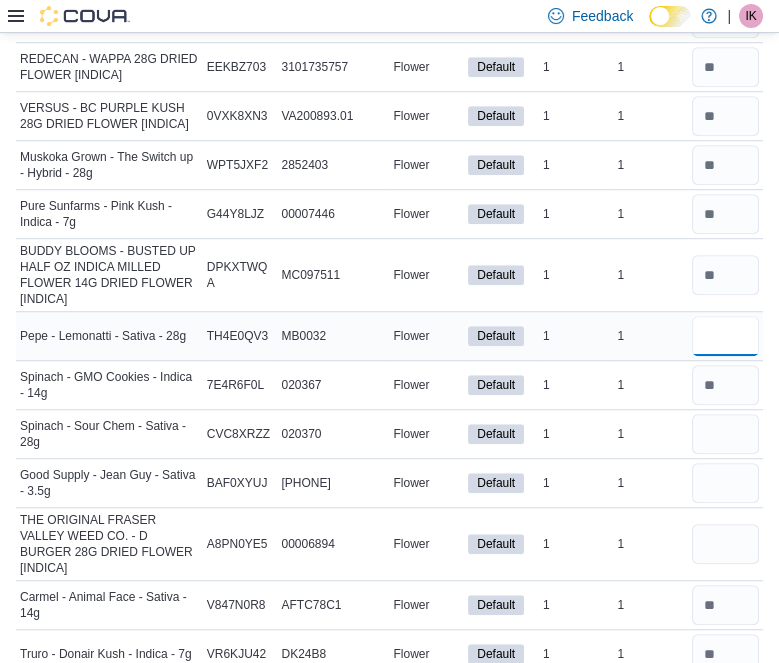 drag, startPoint x: 740, startPoint y: 336, endPoint x: 749, endPoint y: 328, distance: 12.0415945 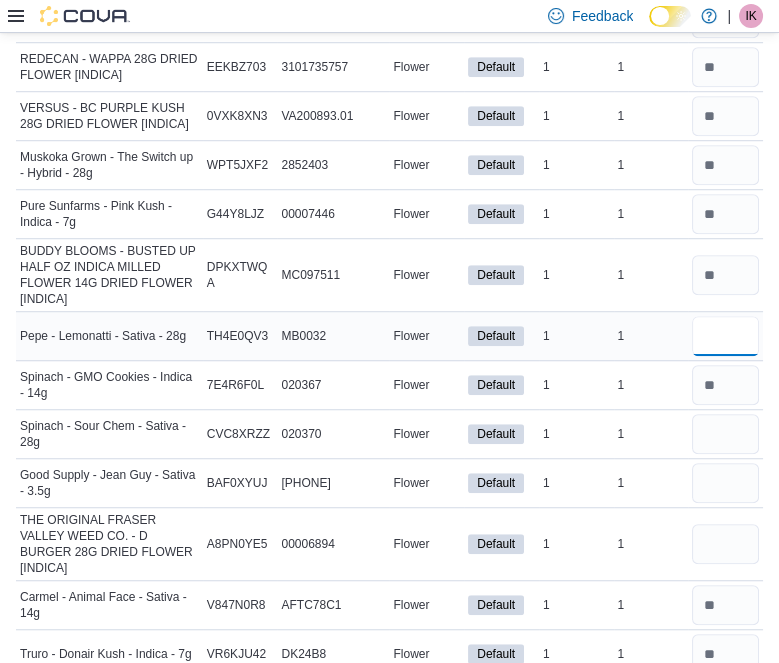 click at bounding box center (725, 336) 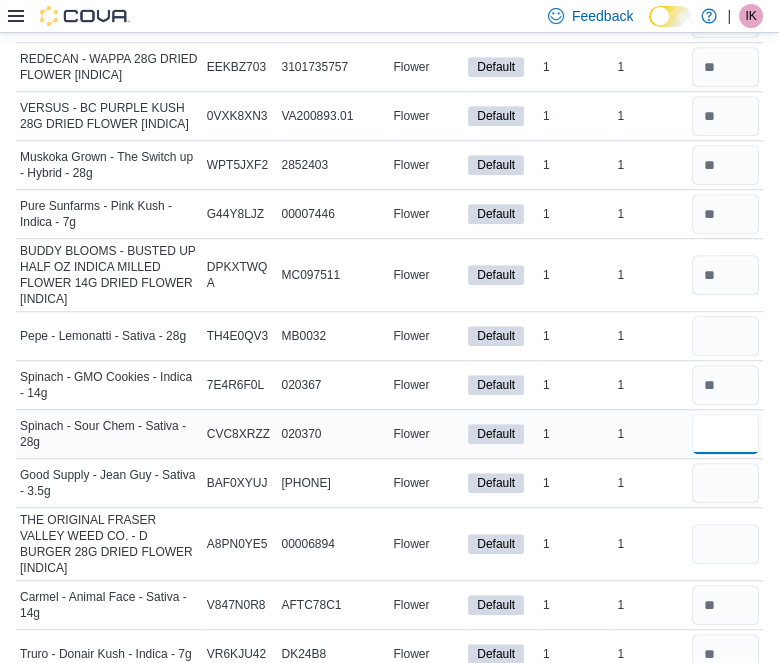 click at bounding box center [725, 434] 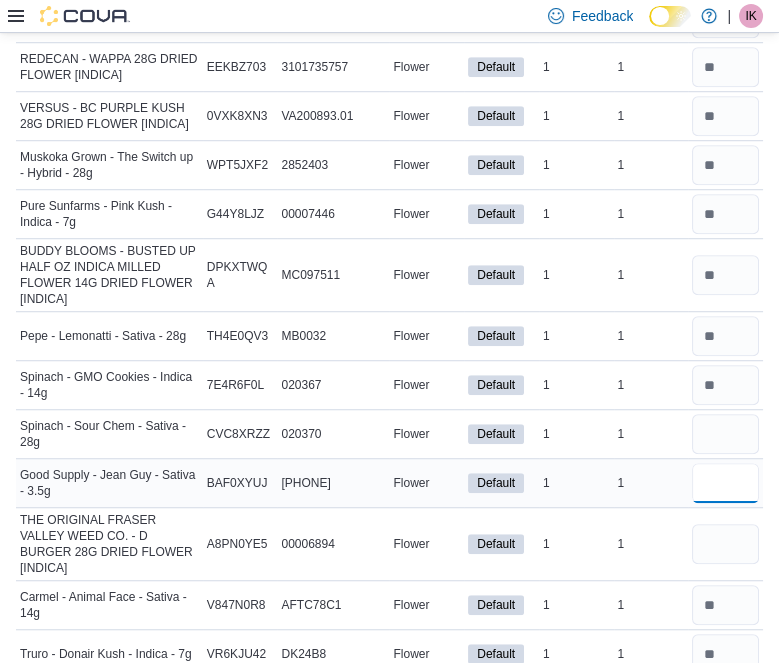click at bounding box center (725, 483) 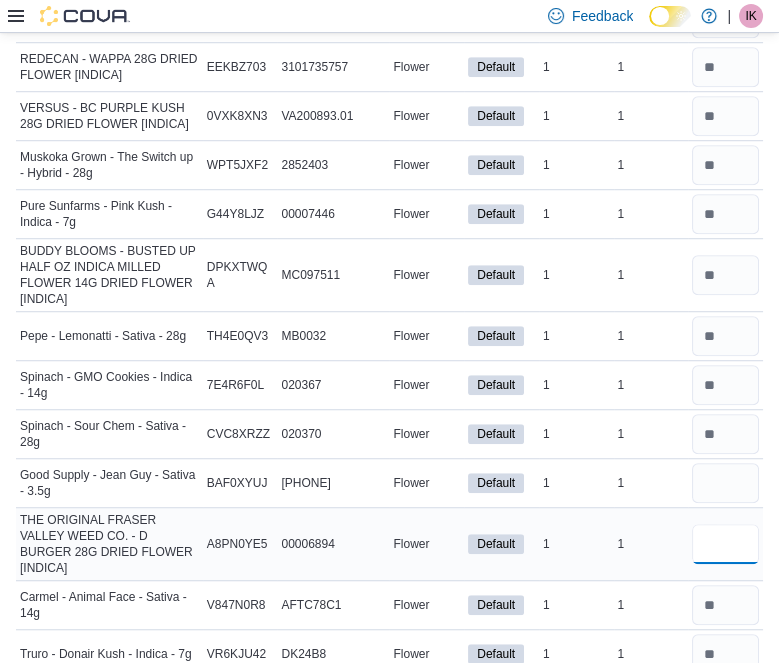 click at bounding box center (725, 544) 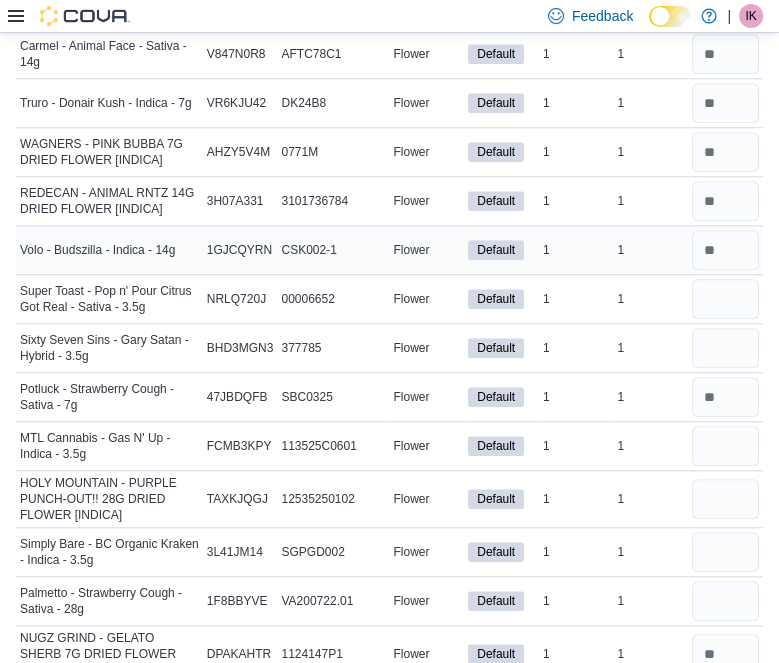 scroll, scrollTop: 2223, scrollLeft: 0, axis: vertical 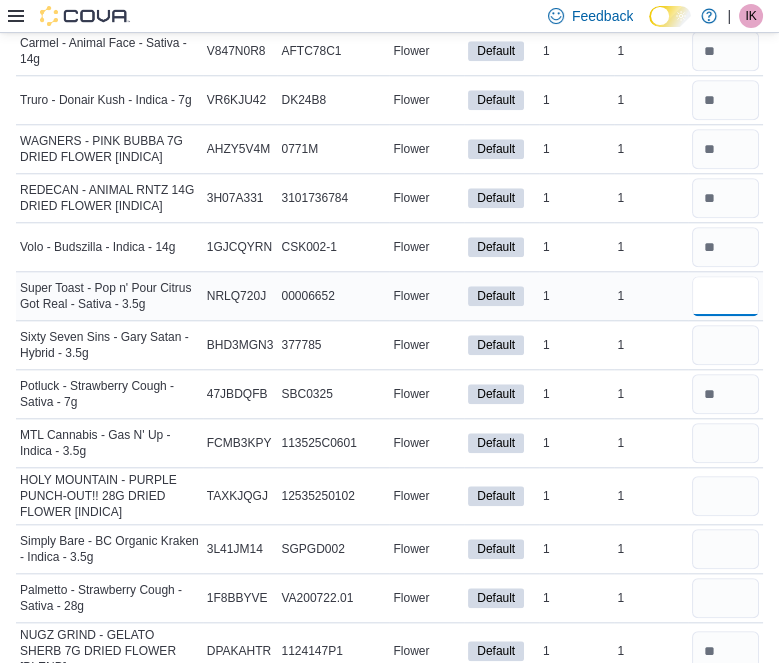click at bounding box center [725, 296] 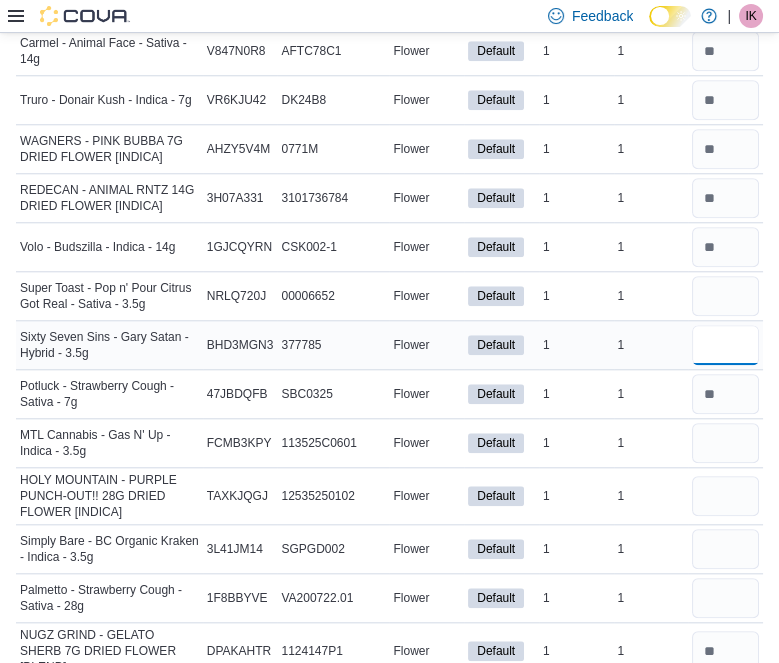 click at bounding box center [725, 345] 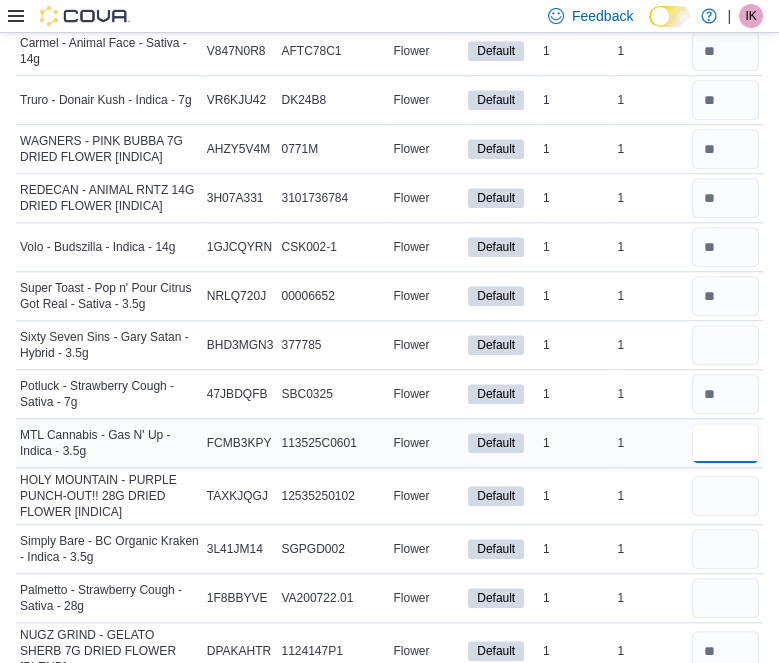 click at bounding box center (725, 443) 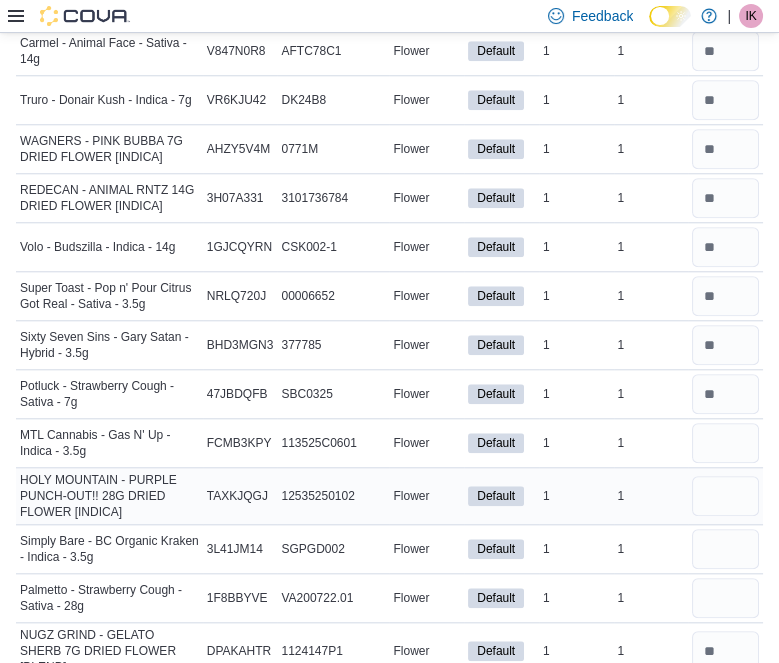 click at bounding box center [725, 496] 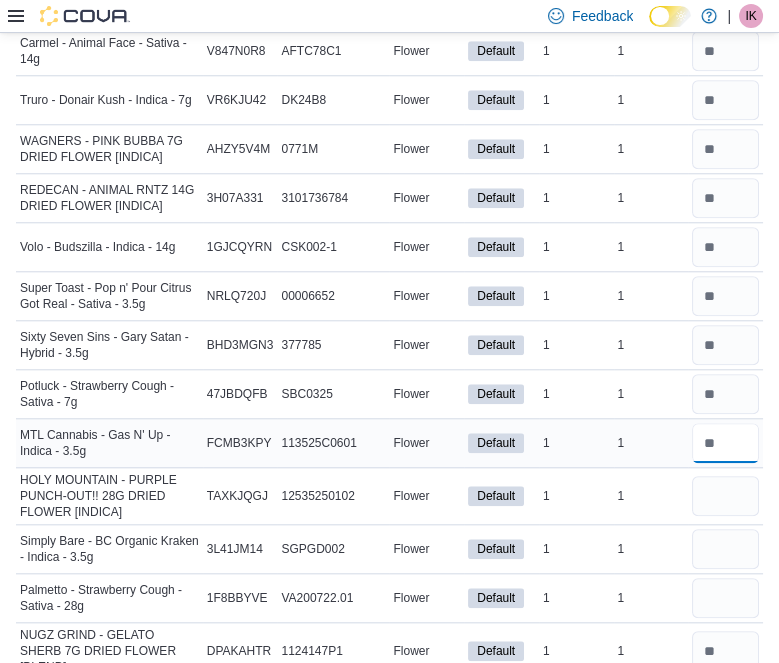 click at bounding box center [725, 443] 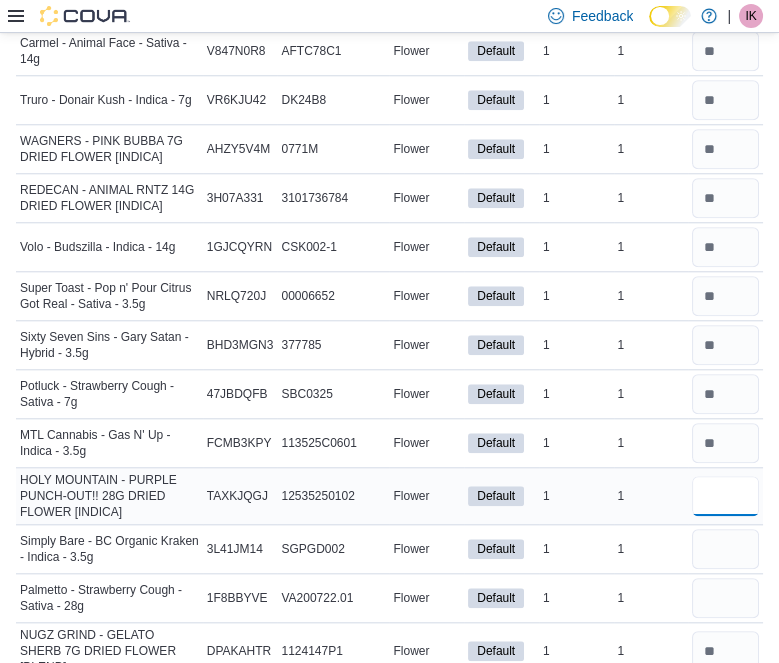click at bounding box center (725, 496) 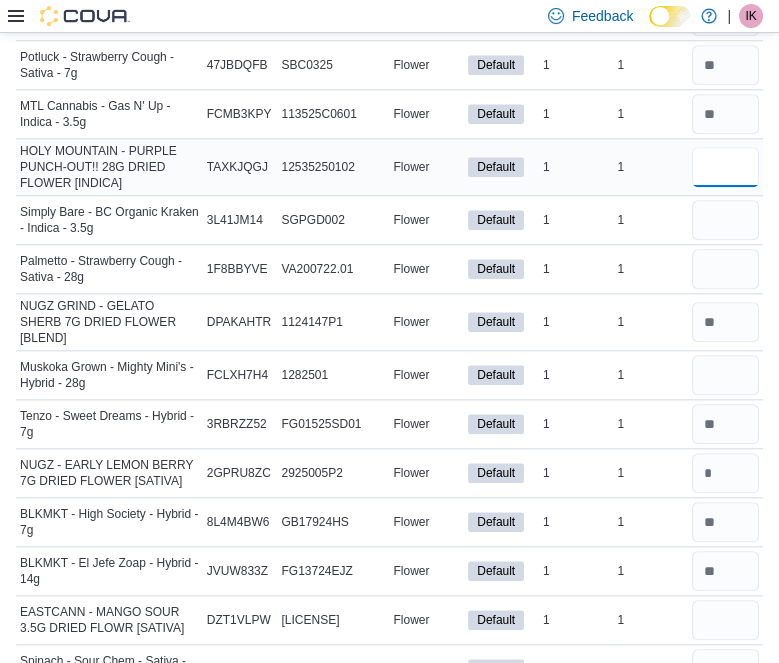 scroll, scrollTop: 2584, scrollLeft: 0, axis: vertical 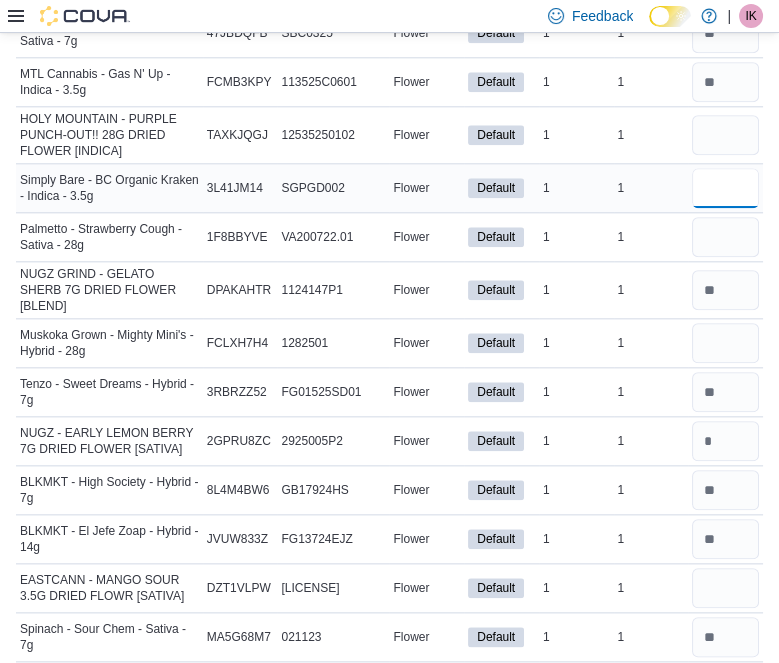 click at bounding box center (725, 188) 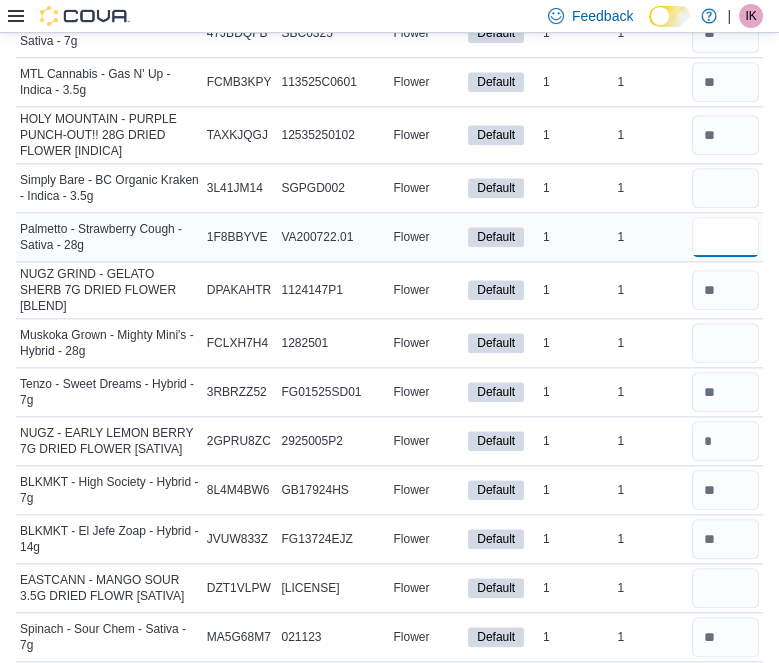 click at bounding box center (725, 237) 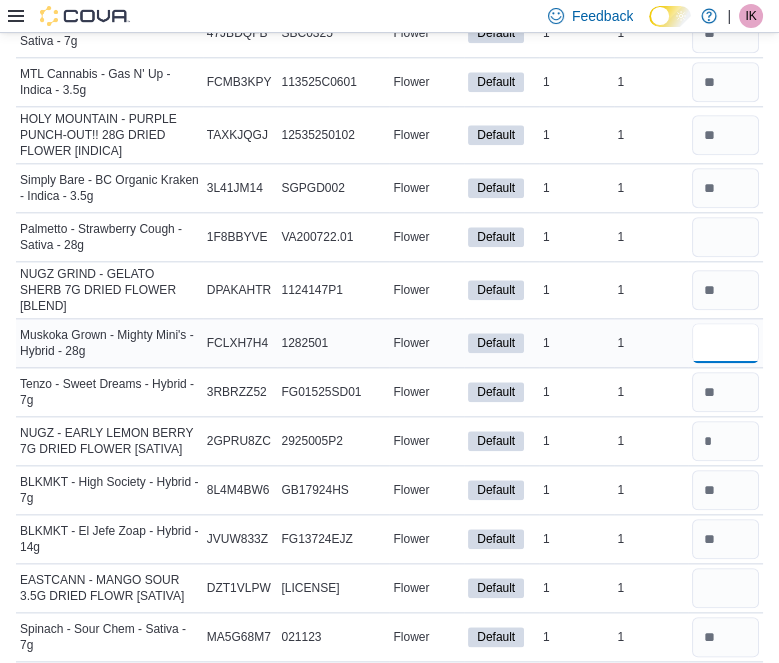 click at bounding box center [725, 343] 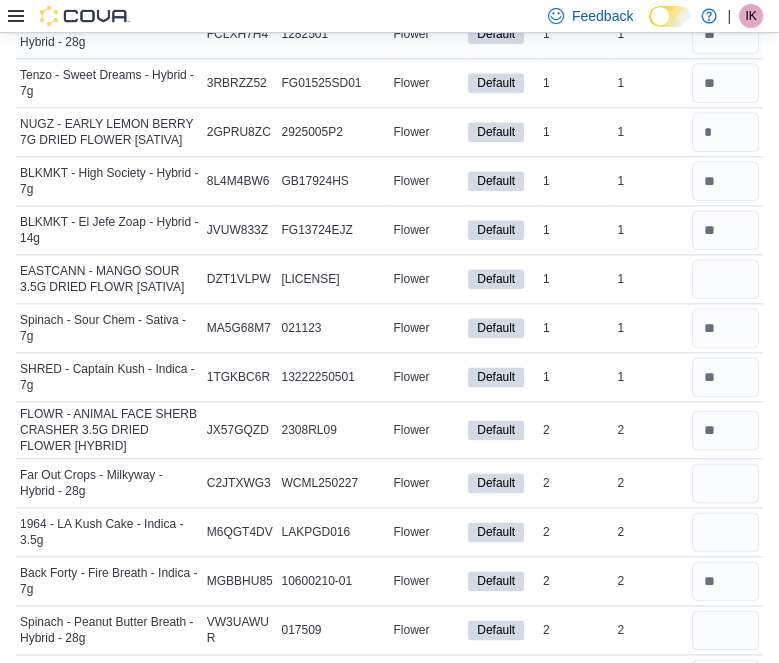 scroll, scrollTop: 2905, scrollLeft: 0, axis: vertical 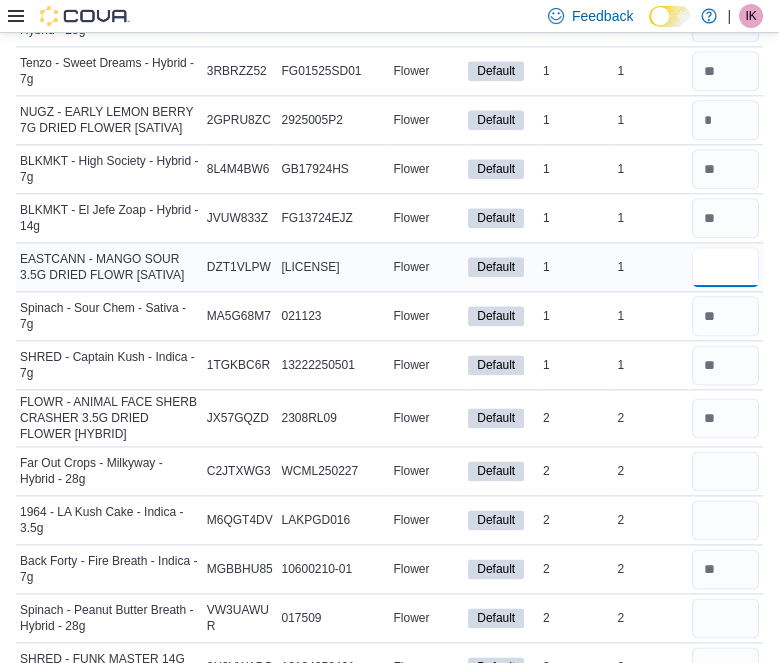 click at bounding box center (725, 267) 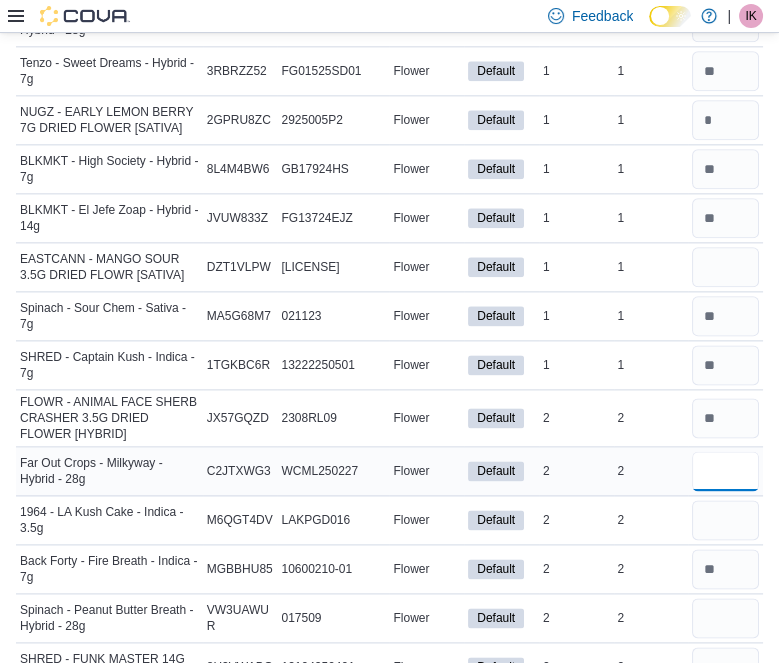click at bounding box center (725, 471) 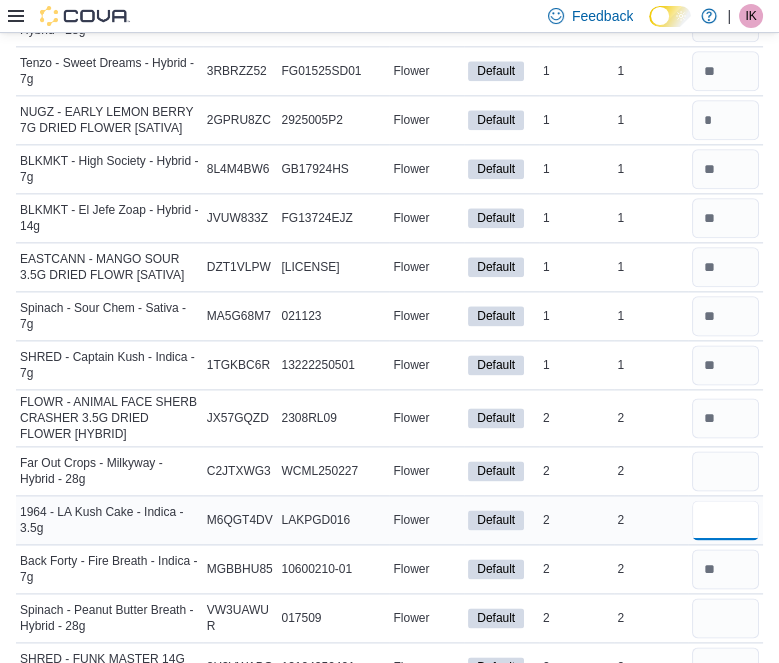 click at bounding box center (725, 520) 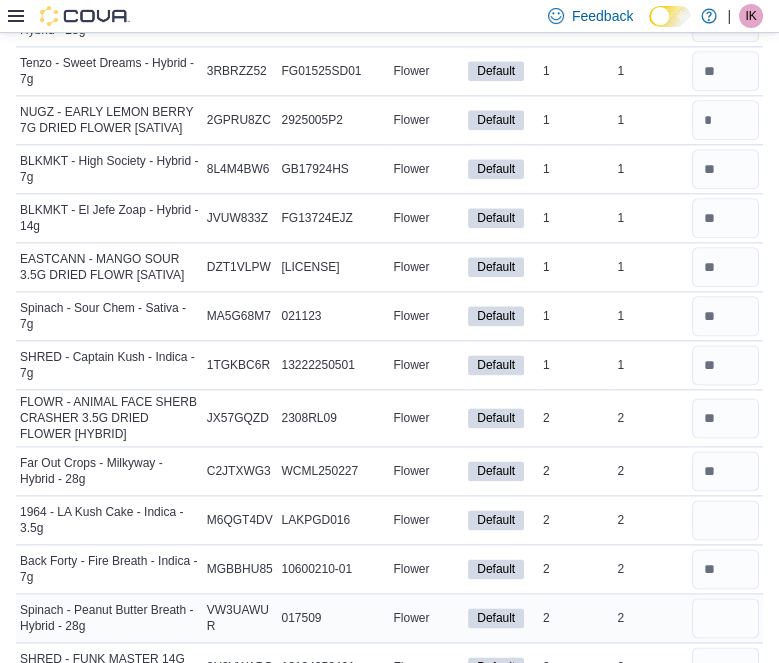click at bounding box center [725, 618] 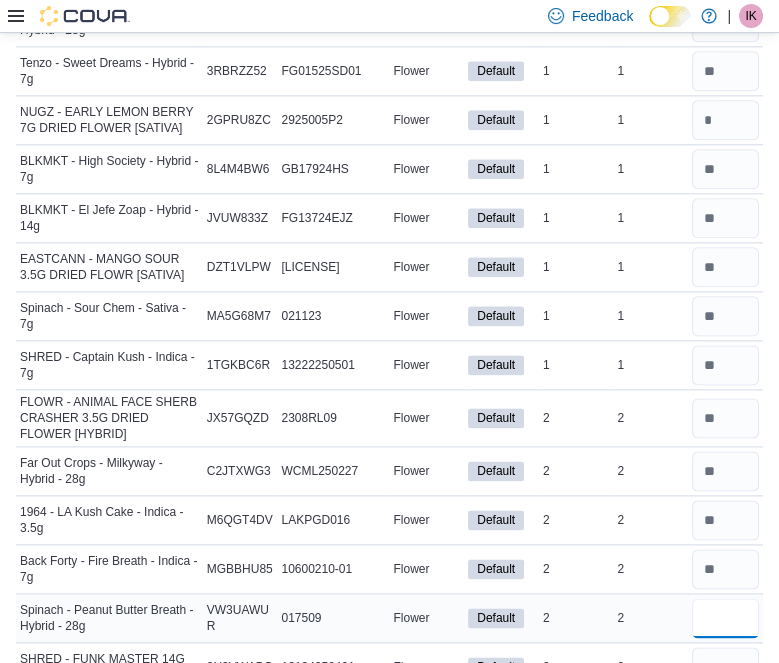 click at bounding box center [725, 618] 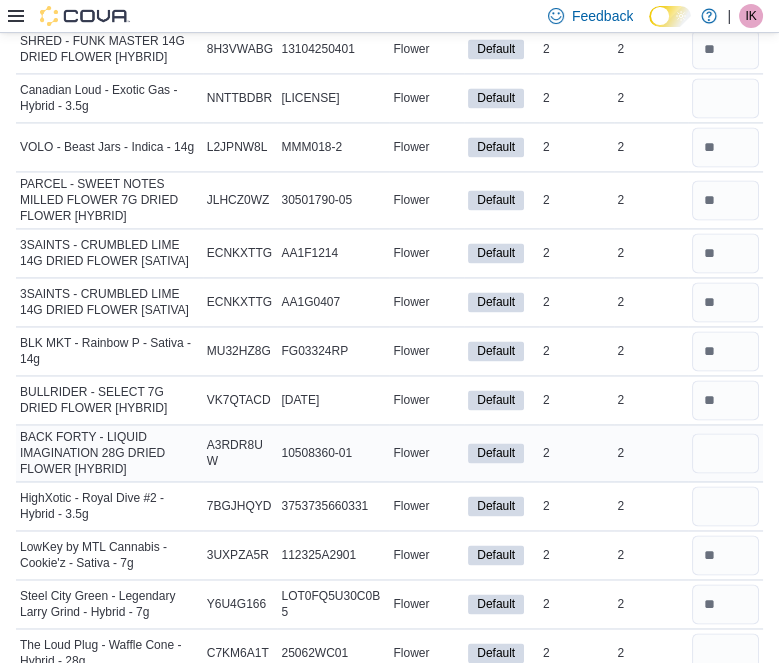 scroll, scrollTop: 3525, scrollLeft: 0, axis: vertical 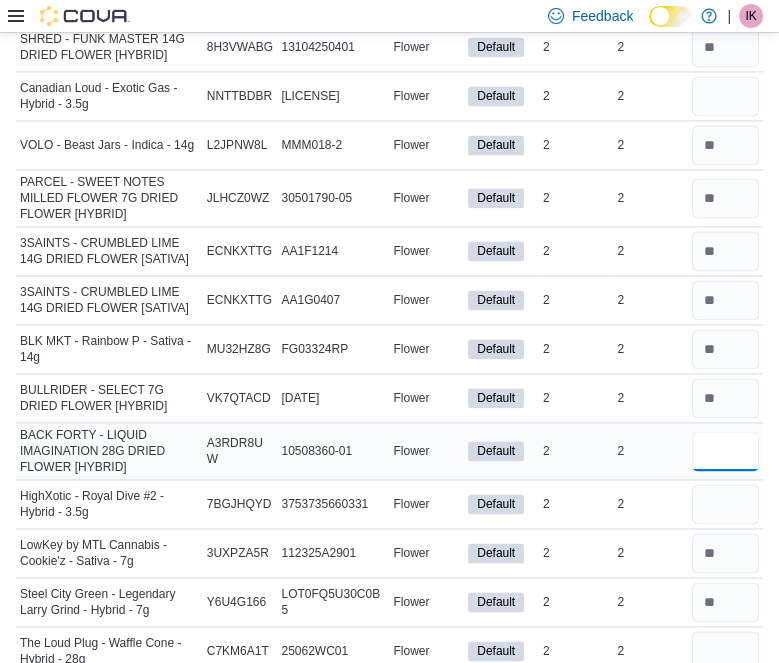click at bounding box center (725, 451) 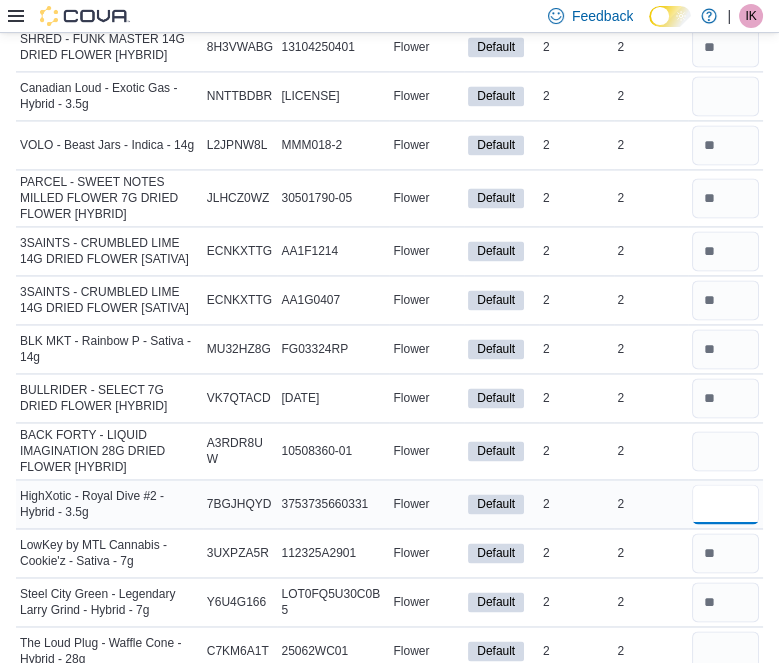 click at bounding box center (725, 504) 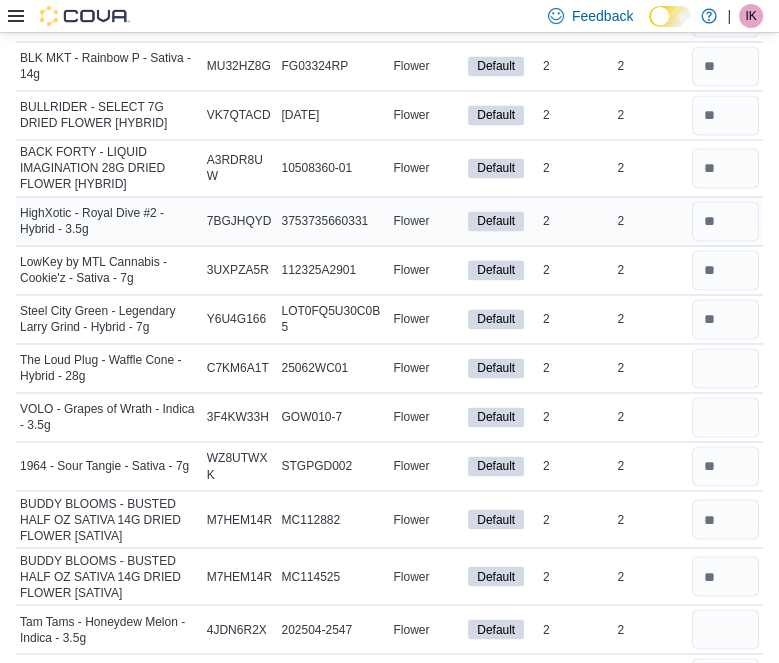 scroll, scrollTop: 3832, scrollLeft: 0, axis: vertical 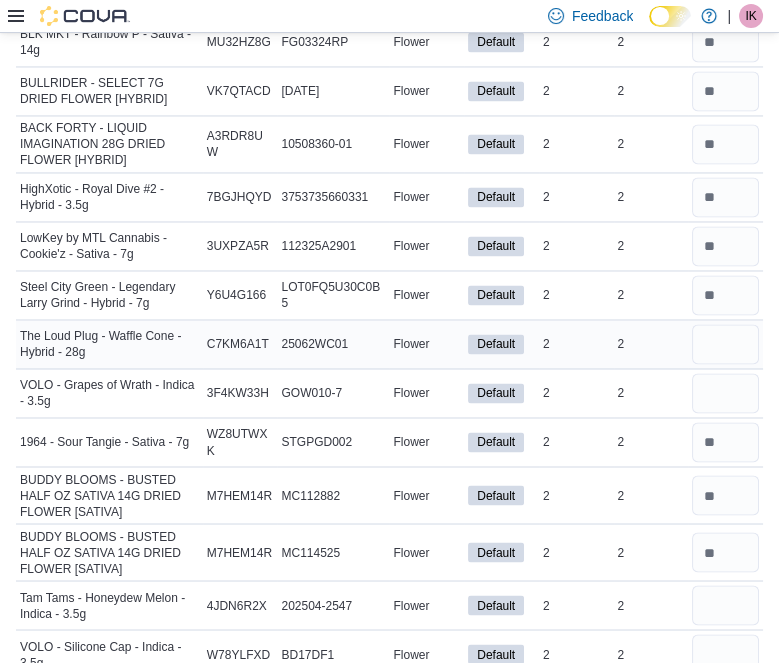 click at bounding box center [725, 344] 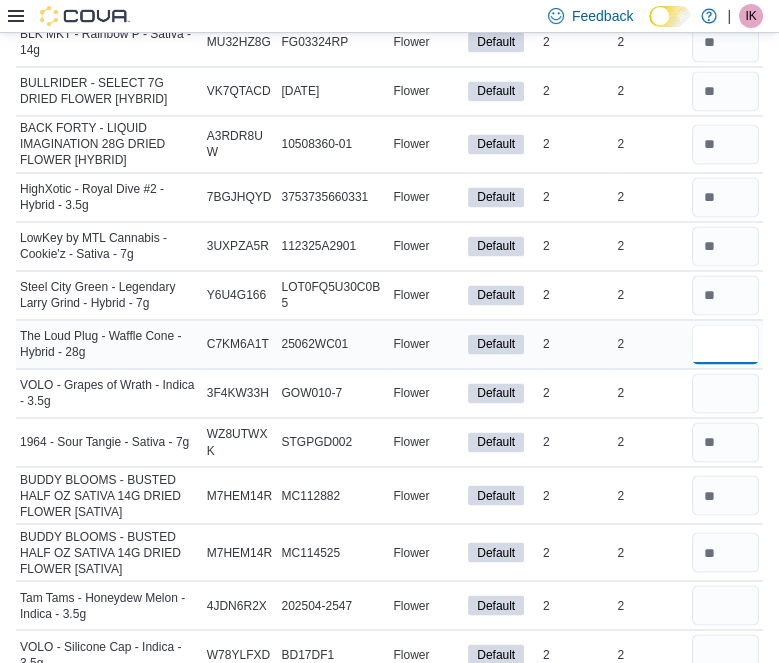 click at bounding box center (725, 344) 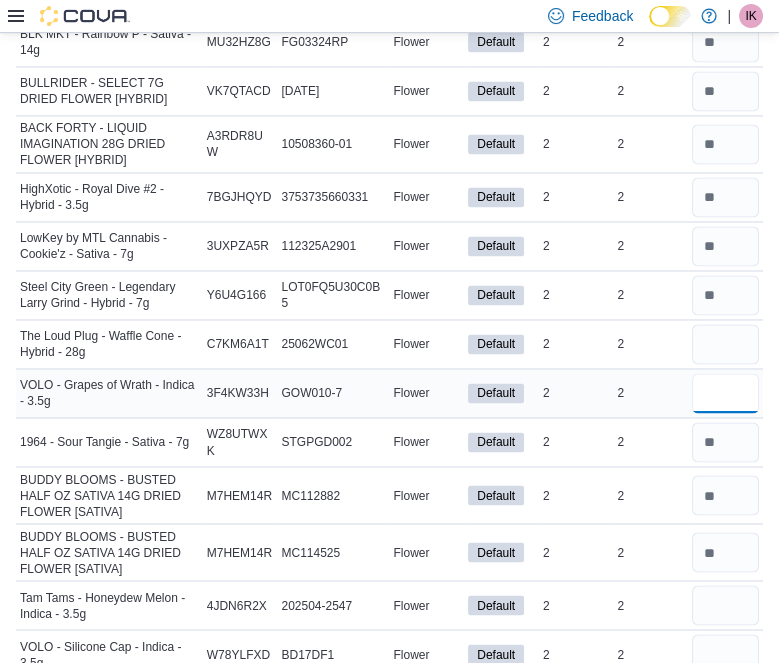 click at bounding box center [725, 393] 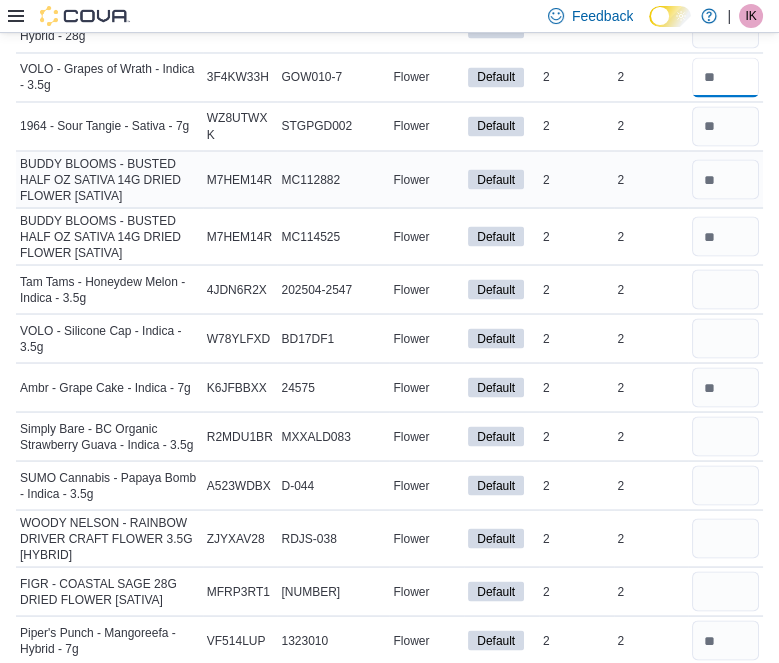 scroll, scrollTop: 4176, scrollLeft: 0, axis: vertical 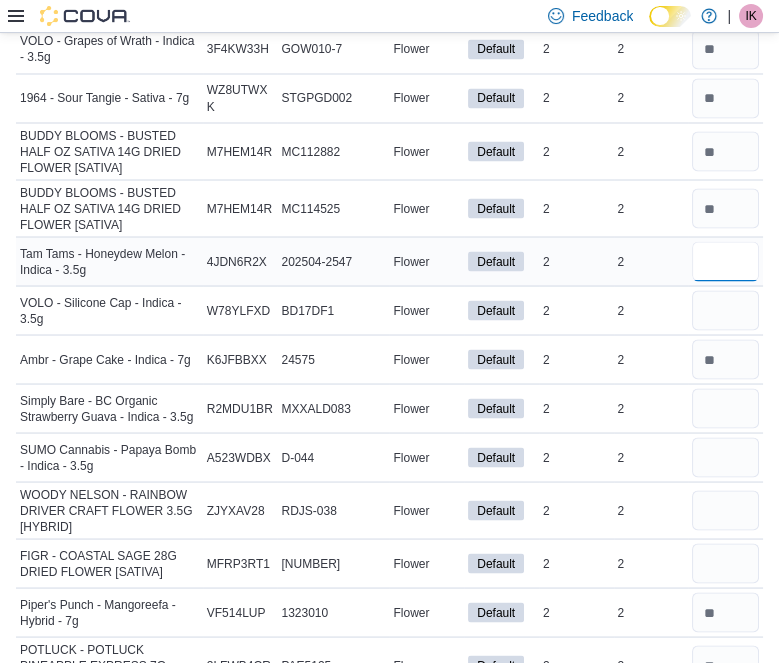 click at bounding box center [725, 261] 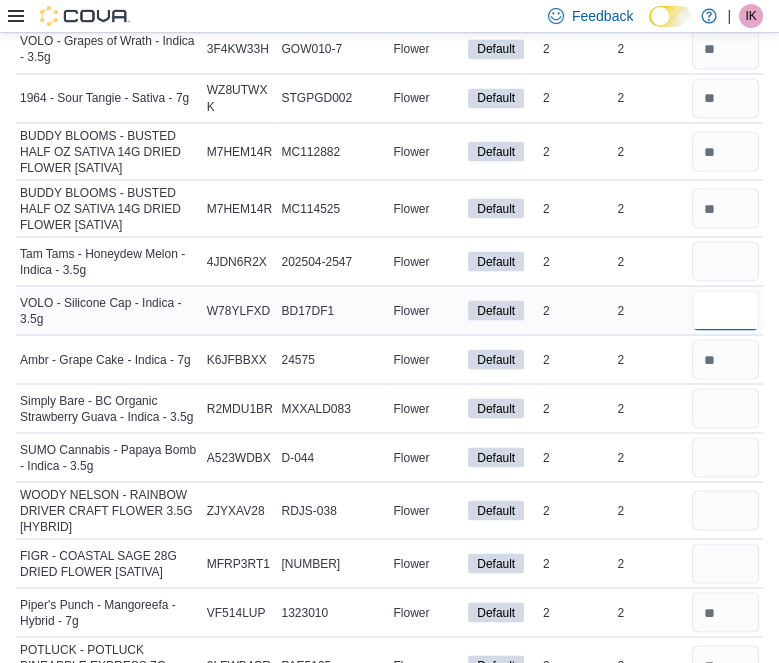 click at bounding box center [725, 310] 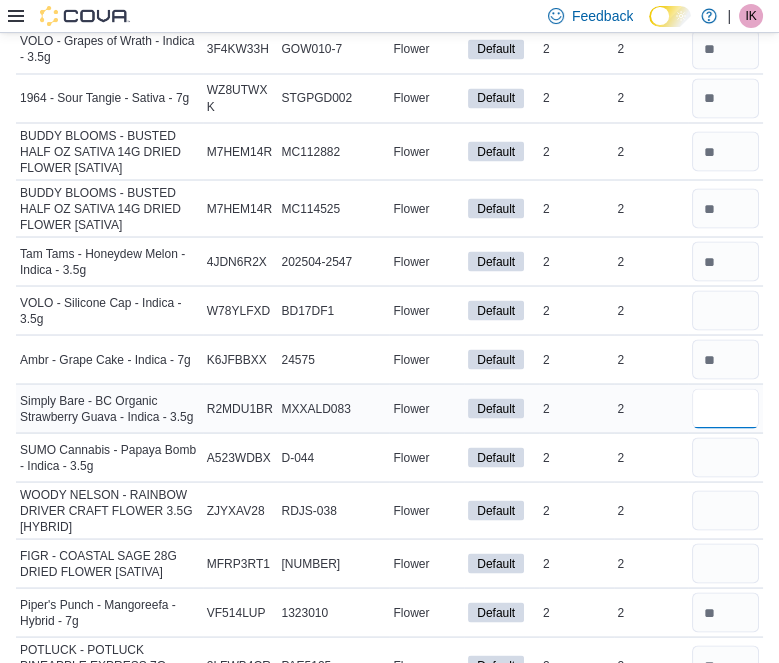 click at bounding box center [725, 408] 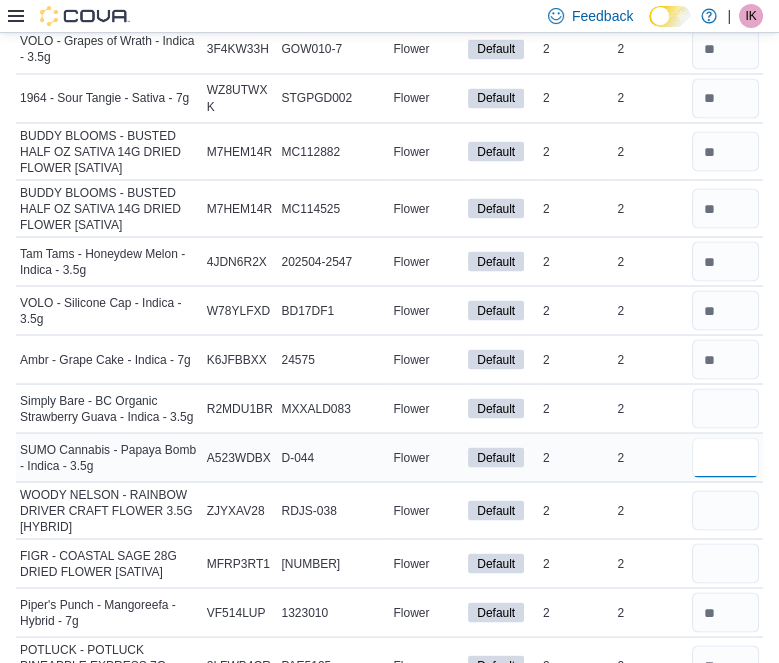 click at bounding box center [725, 457] 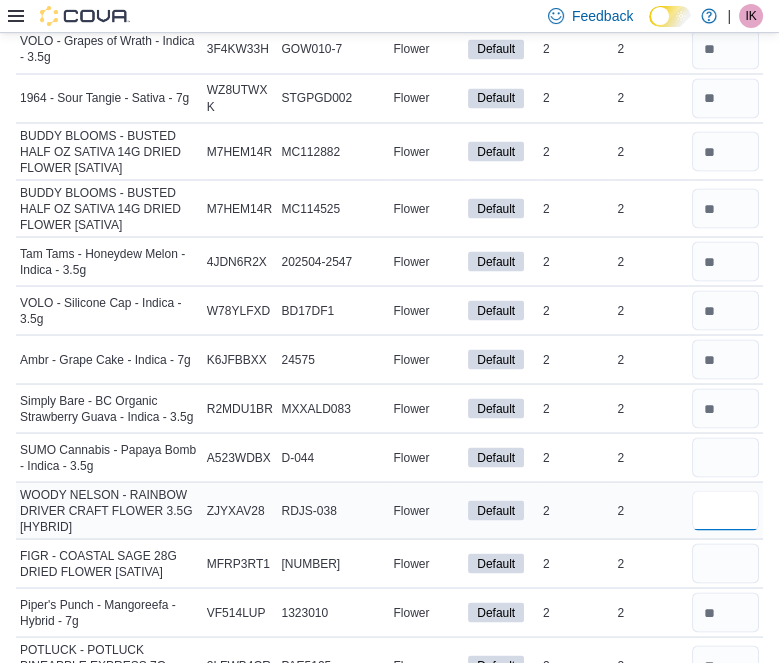 click at bounding box center [725, 510] 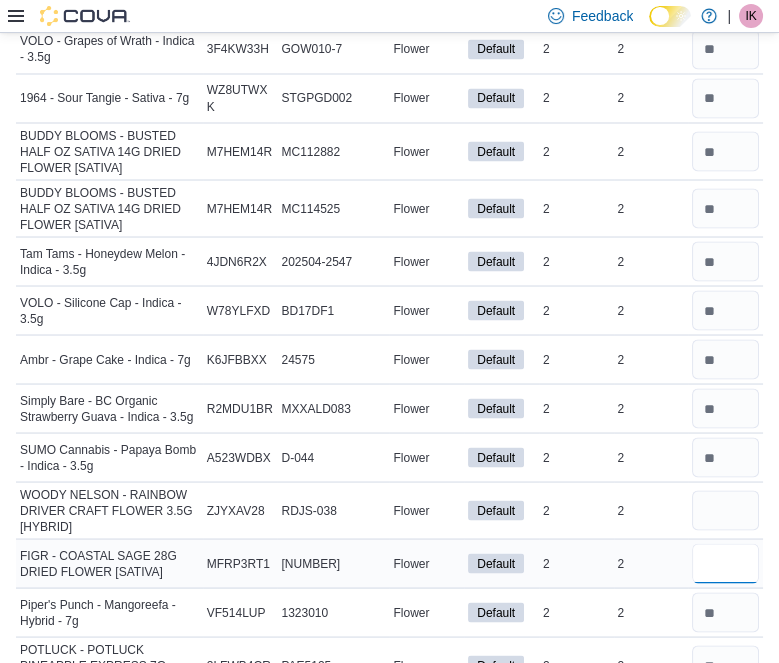 click at bounding box center (725, 563) 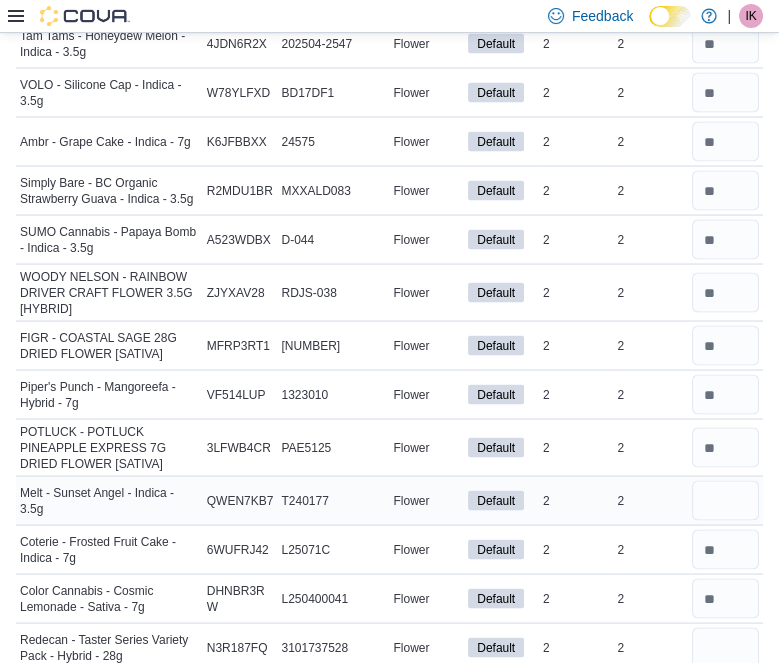 scroll, scrollTop: 4478, scrollLeft: 0, axis: vertical 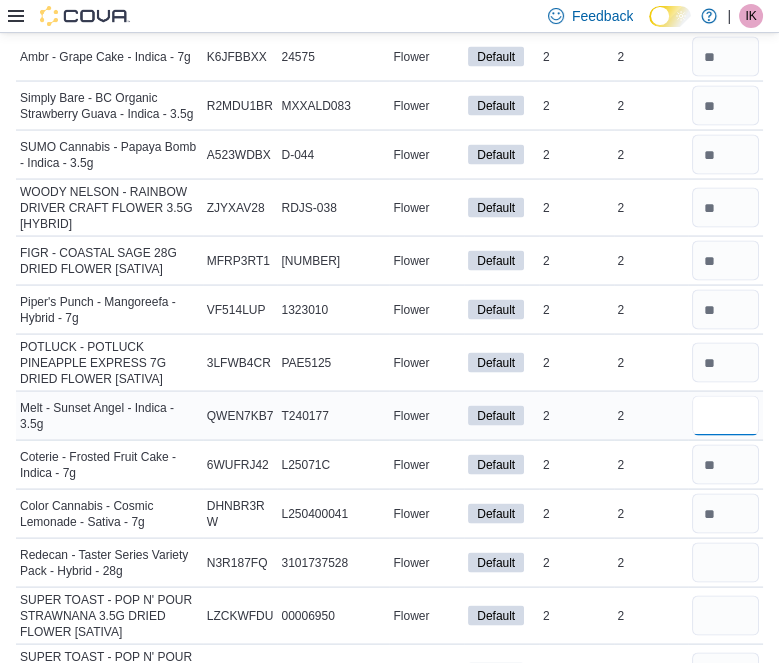 click at bounding box center [725, 416] 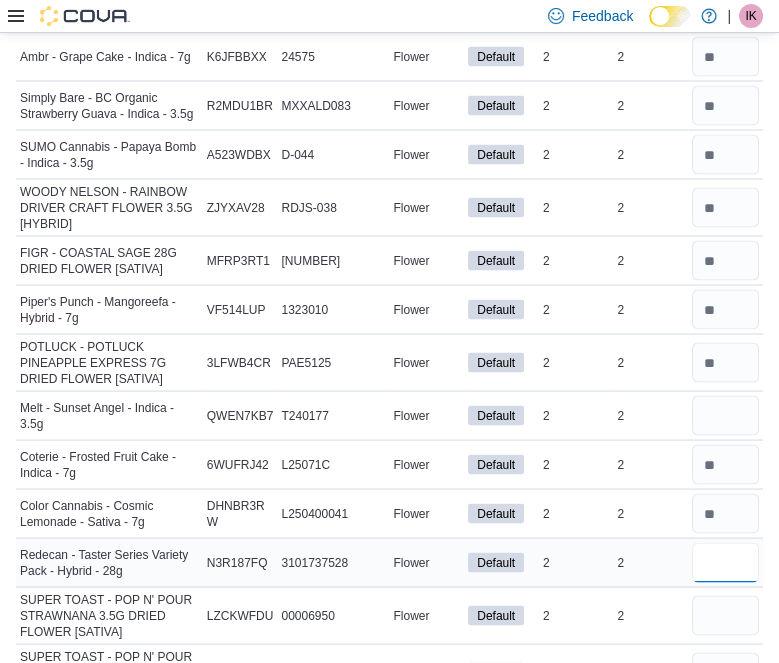click at bounding box center [725, 563] 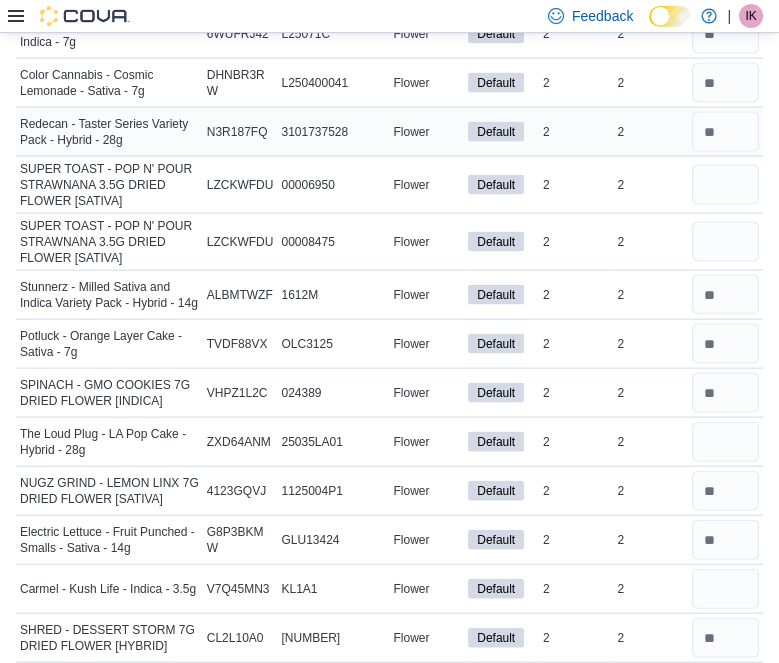 scroll, scrollTop: 4909, scrollLeft: 0, axis: vertical 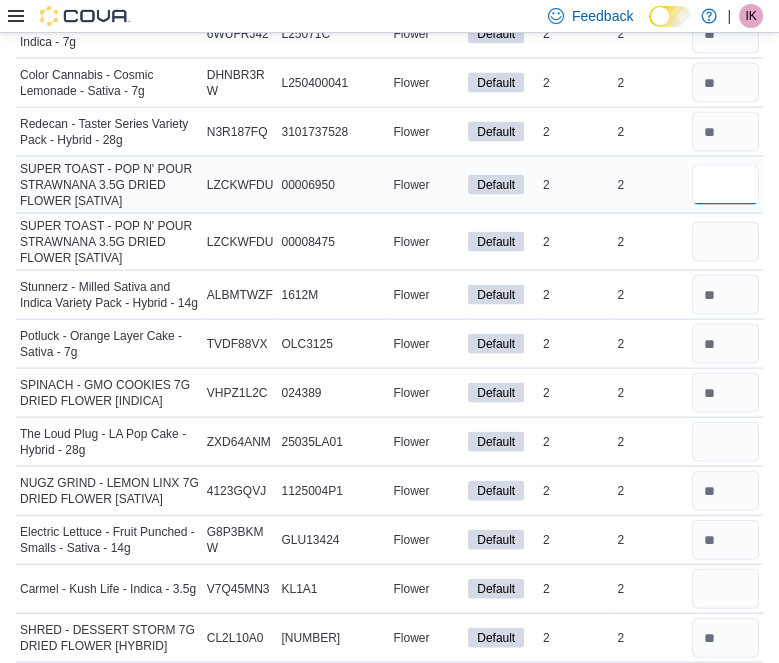 click at bounding box center [725, 185] 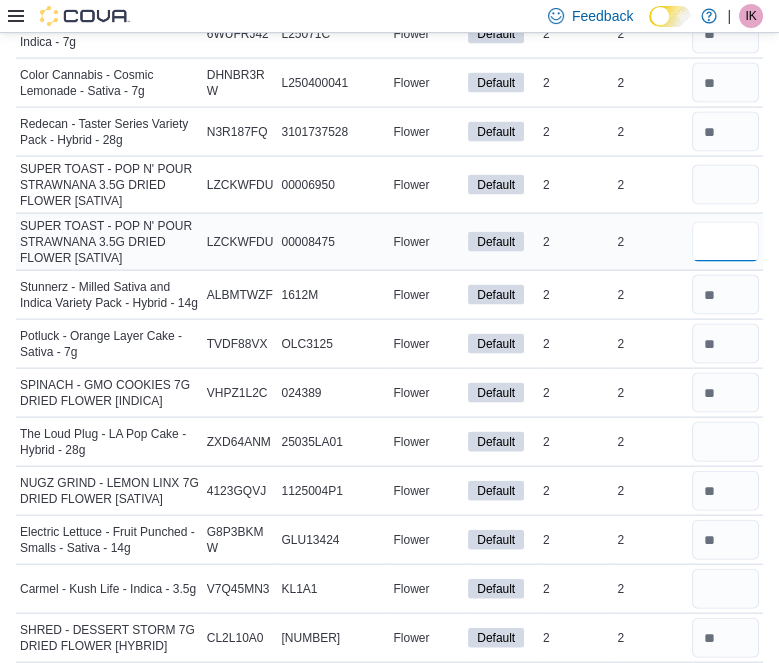 click at bounding box center [725, 242] 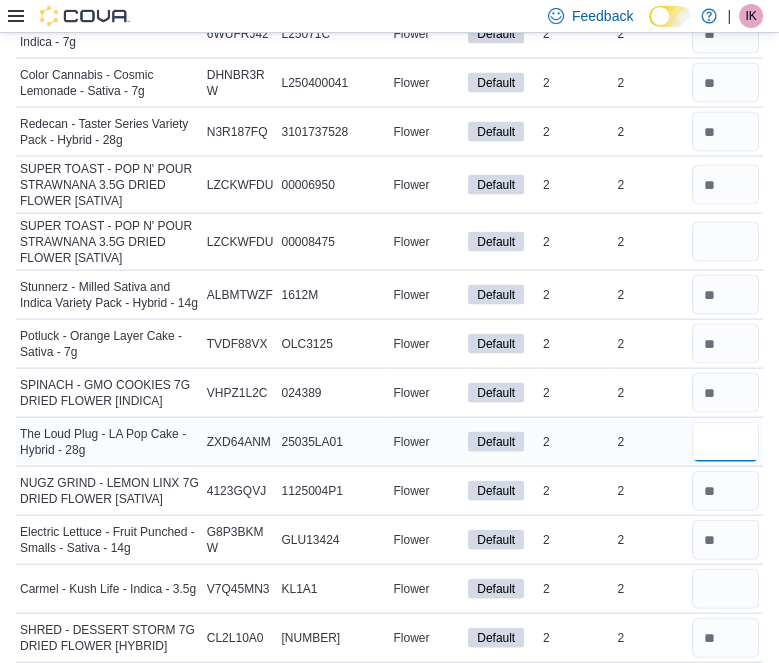 click at bounding box center [725, 442] 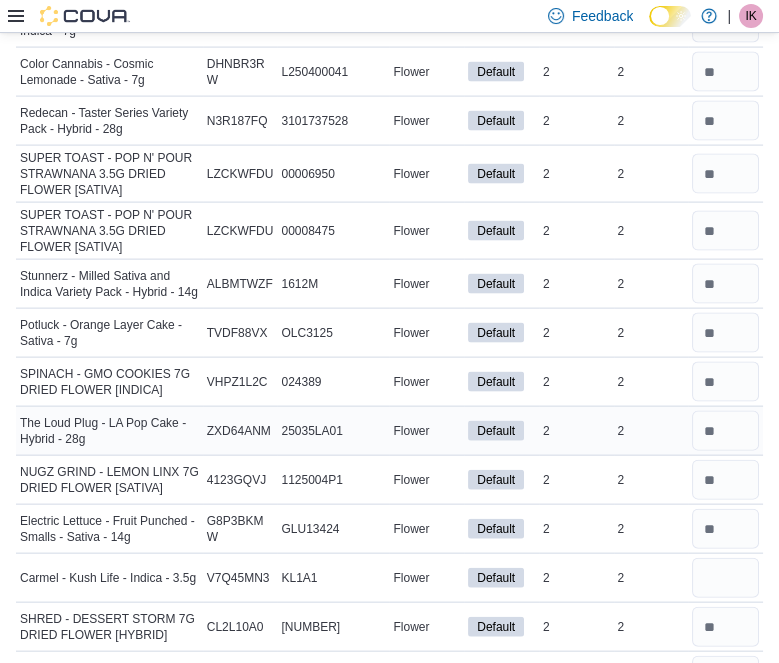 scroll, scrollTop: 4920, scrollLeft: 0, axis: vertical 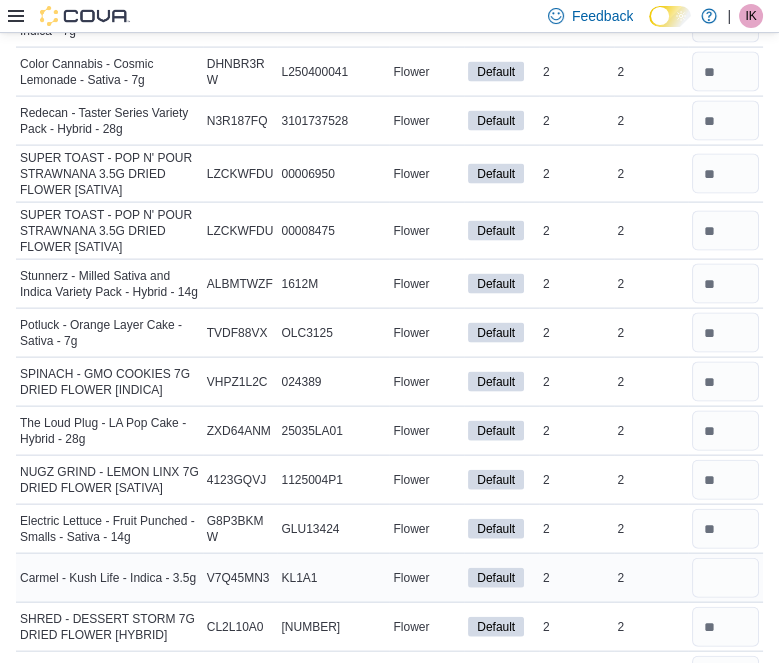 click at bounding box center (725, 578) 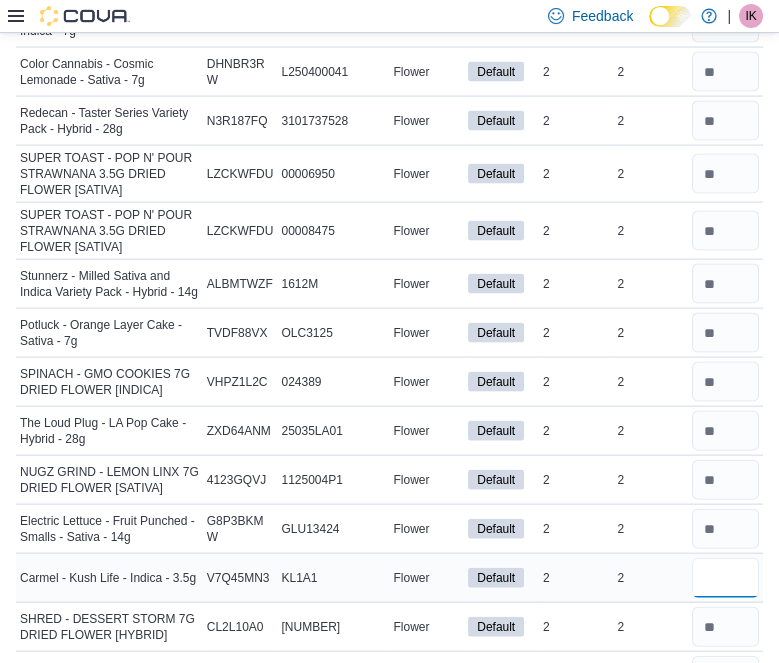 click at bounding box center (725, 578) 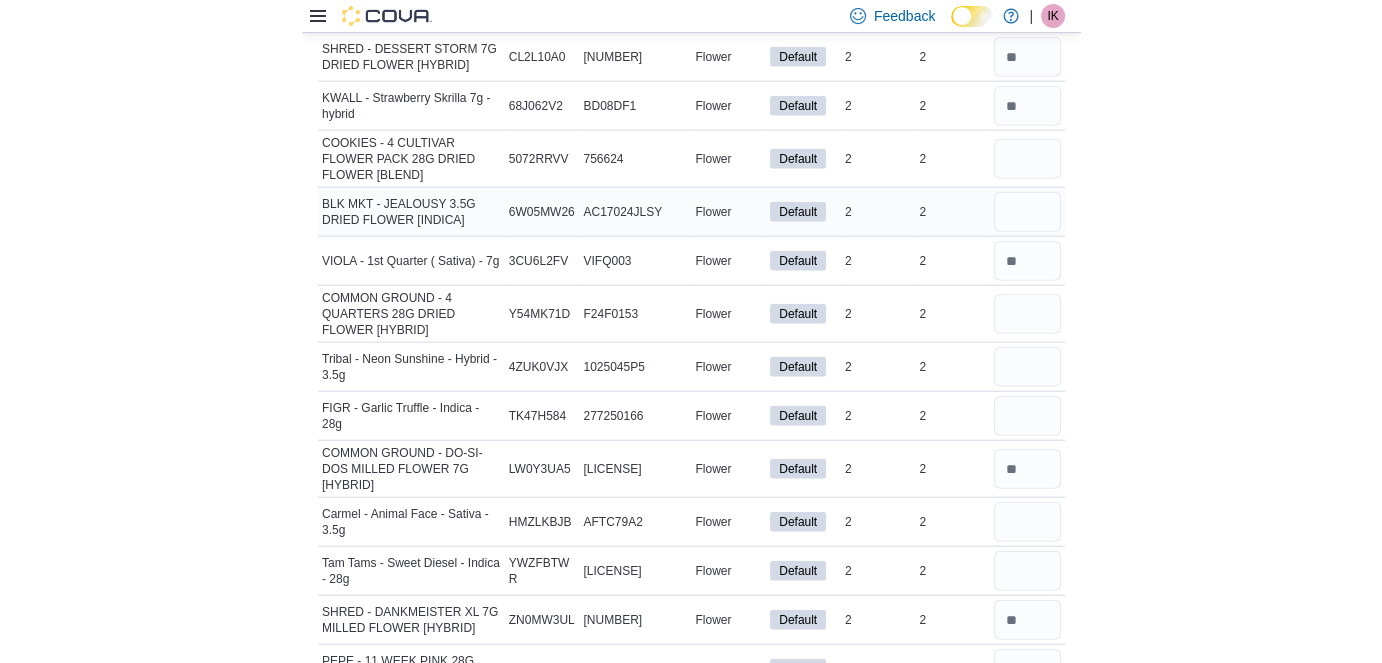 scroll, scrollTop: 5481, scrollLeft: 0, axis: vertical 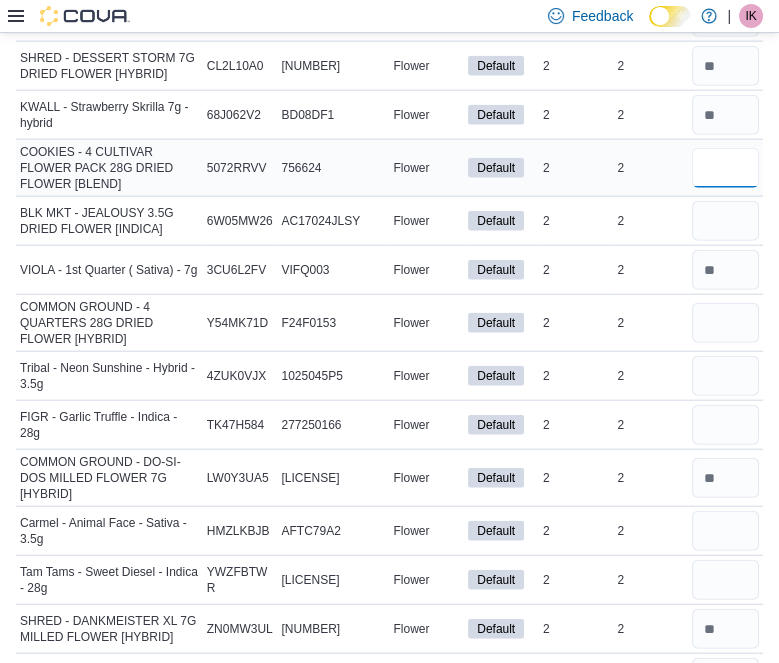 click at bounding box center (725, 168) 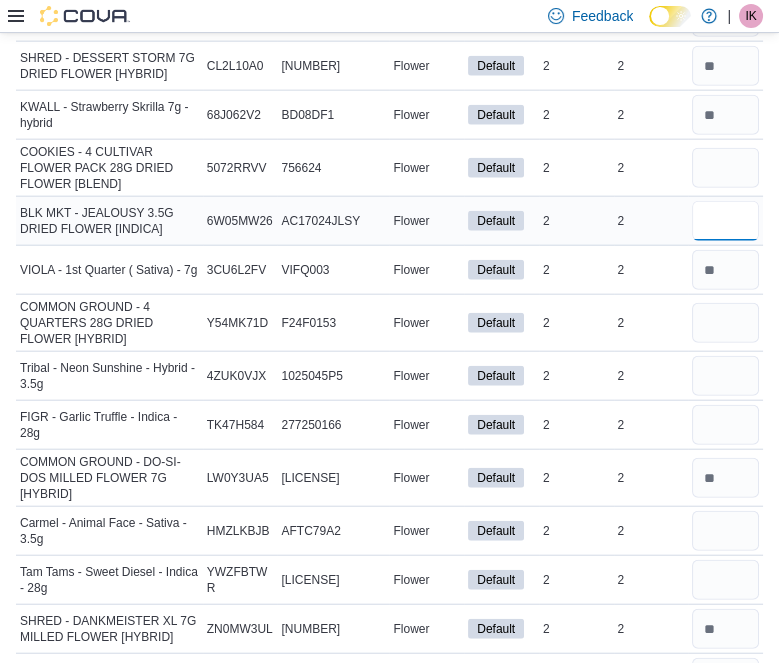 click at bounding box center [725, 221] 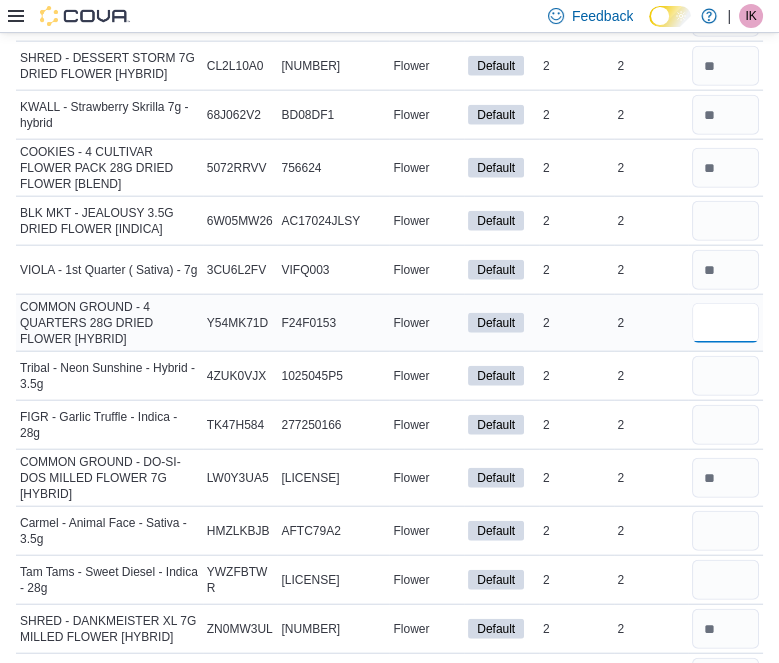click at bounding box center (725, 323) 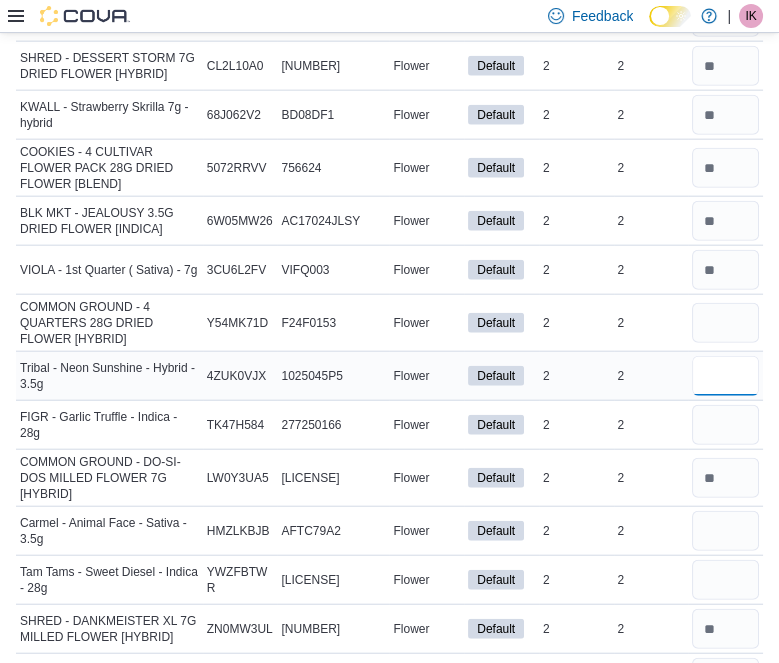 click at bounding box center [725, 376] 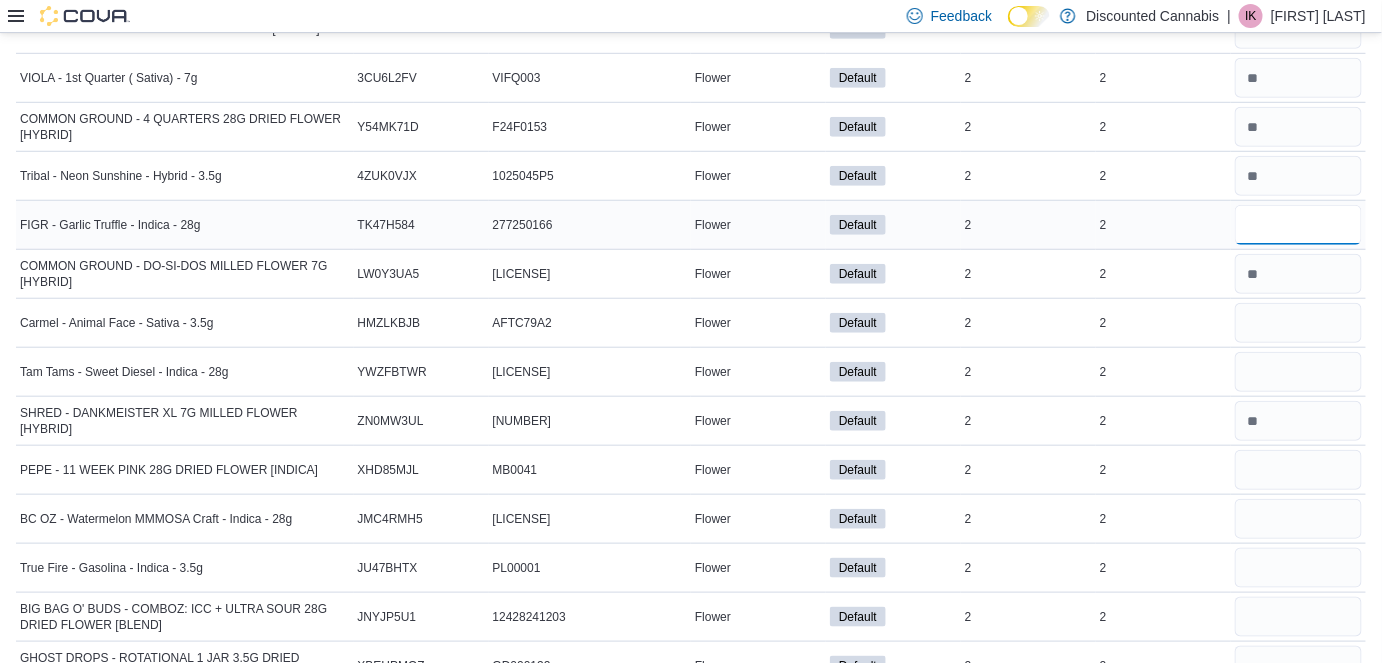 click at bounding box center [1298, 225] 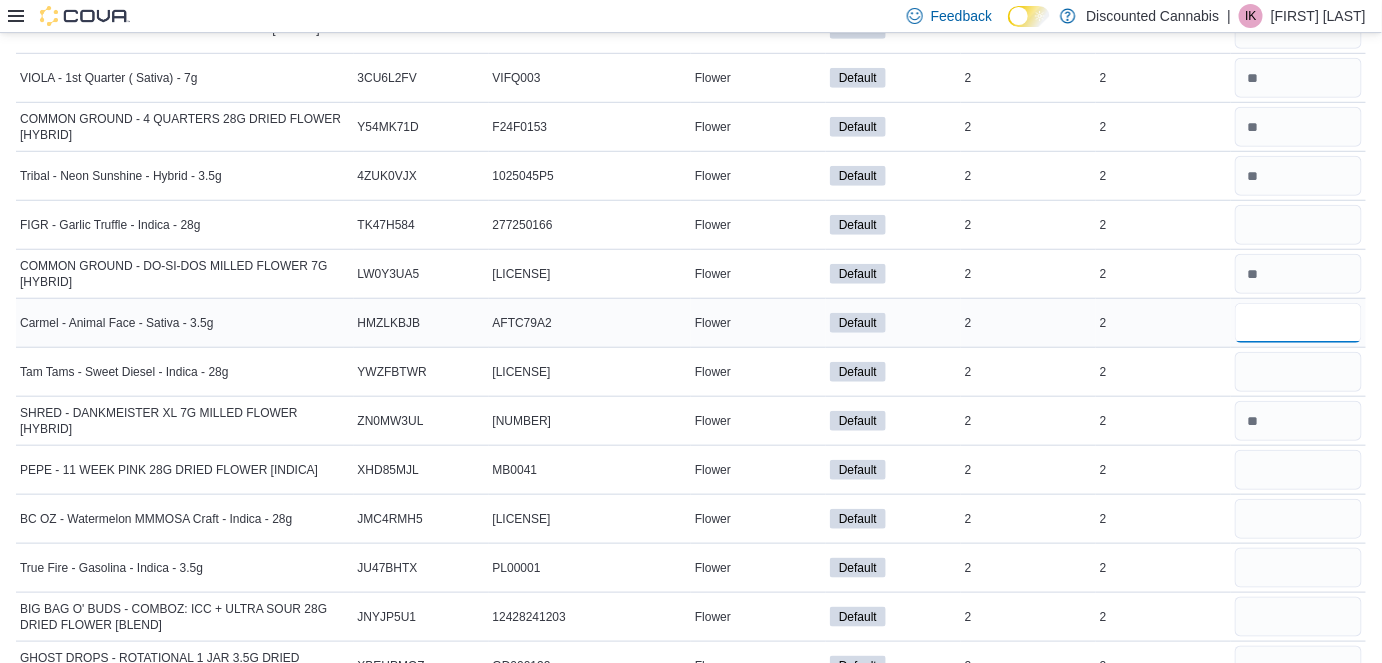 click at bounding box center (1298, 323) 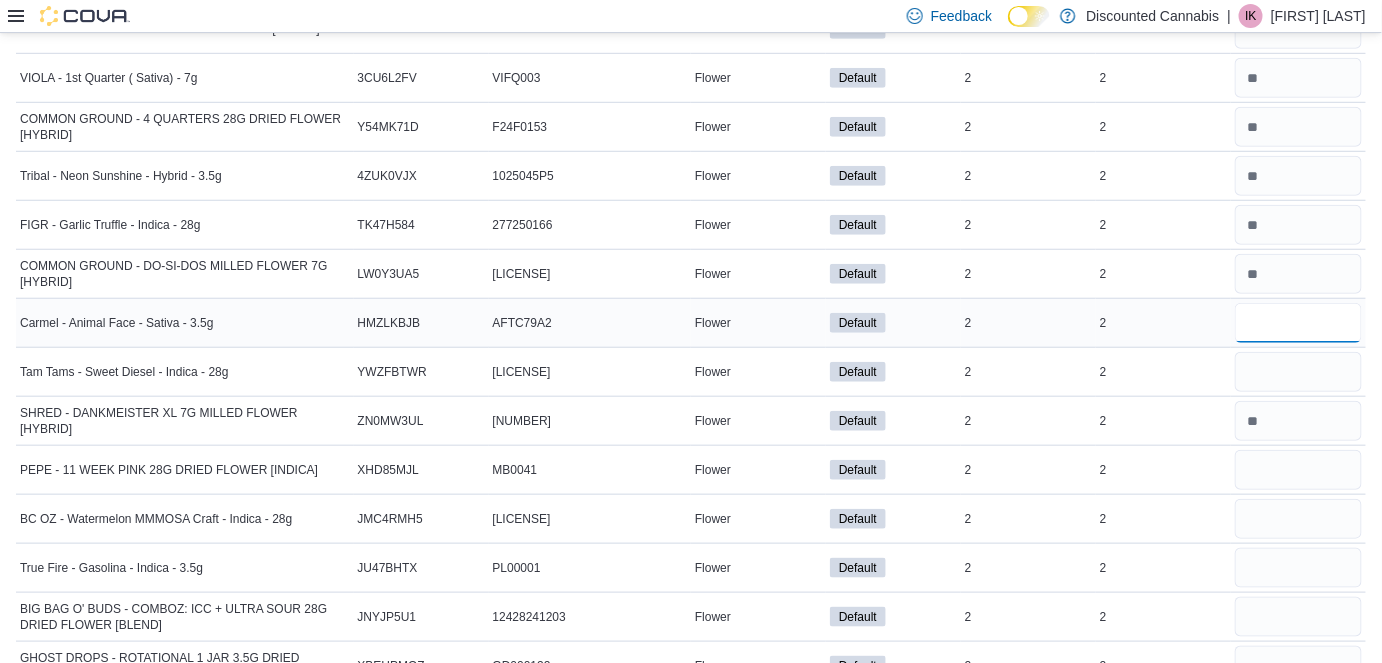 click at bounding box center [1298, 323] 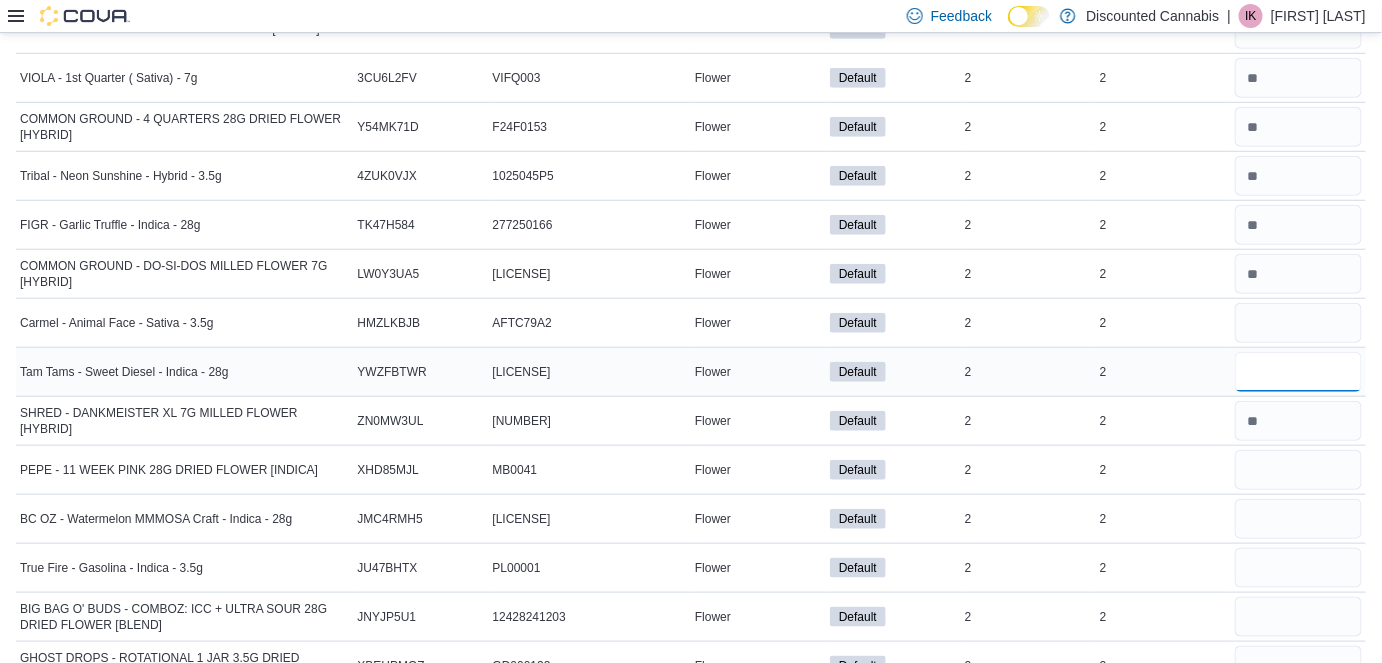 click at bounding box center (1298, 372) 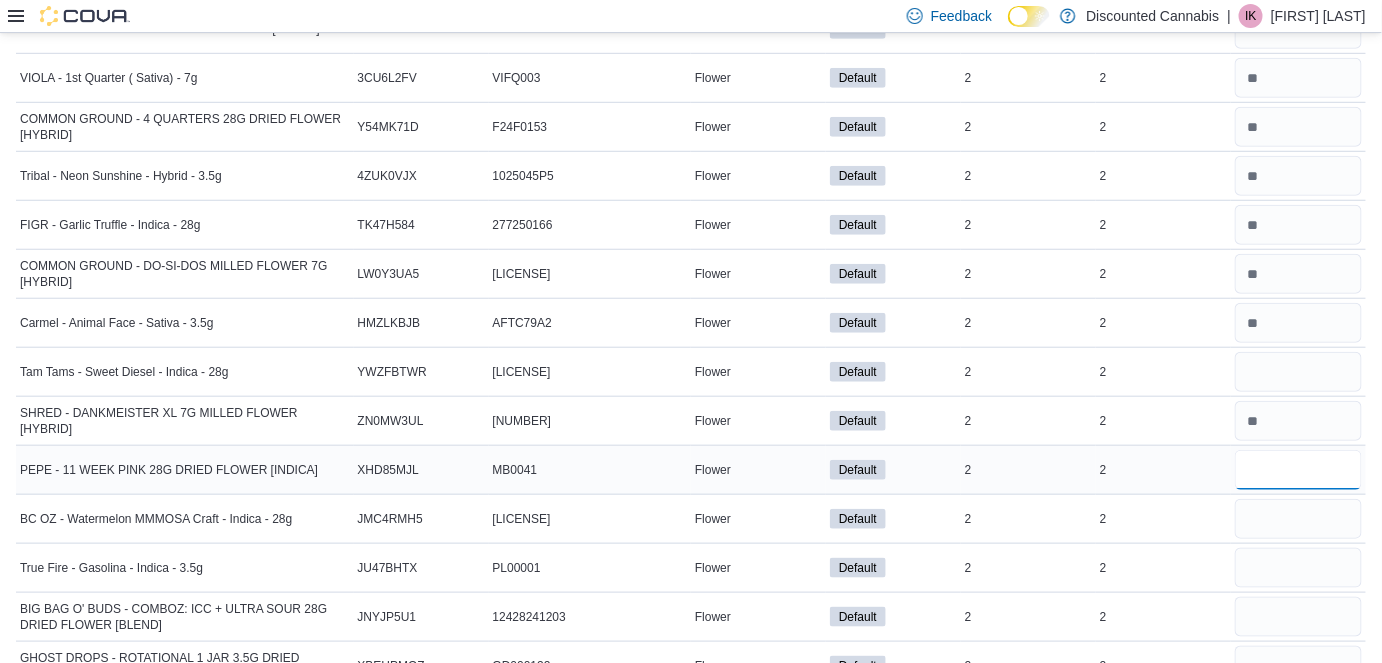 click at bounding box center [1298, 470] 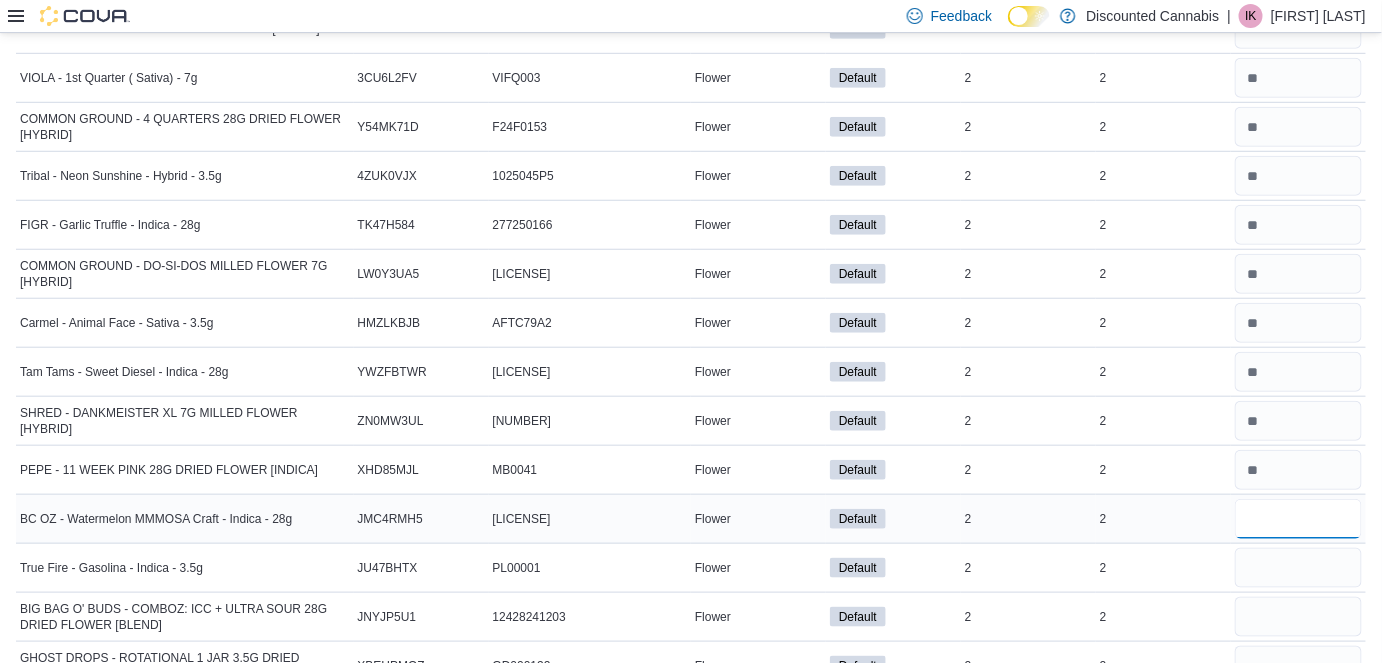 click at bounding box center (1298, 519) 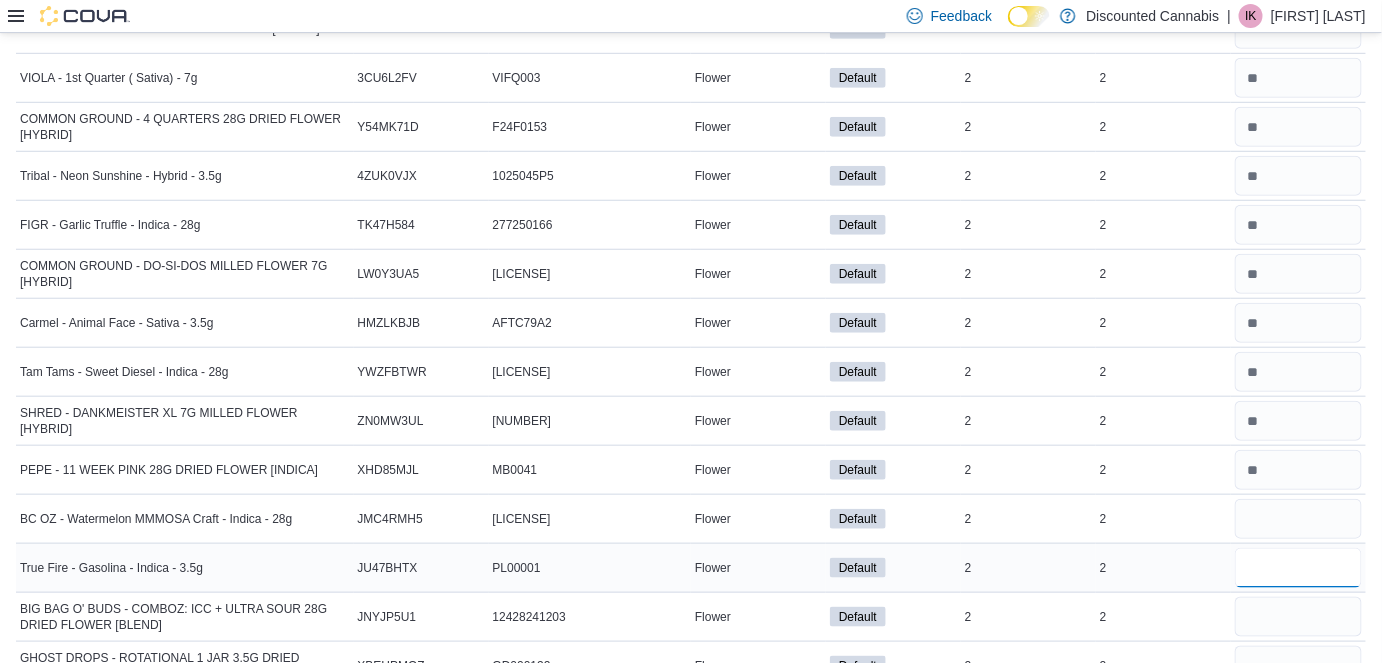 click at bounding box center (1298, 568) 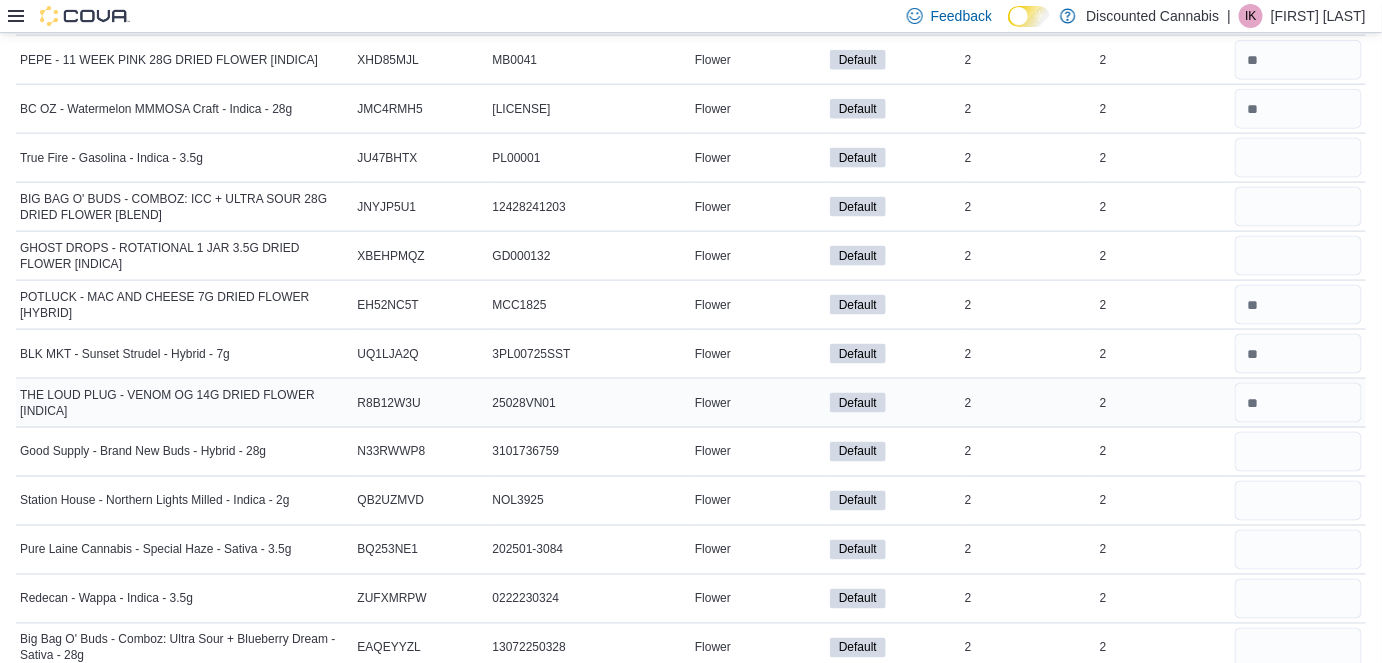 scroll, scrollTop: 5890, scrollLeft: 0, axis: vertical 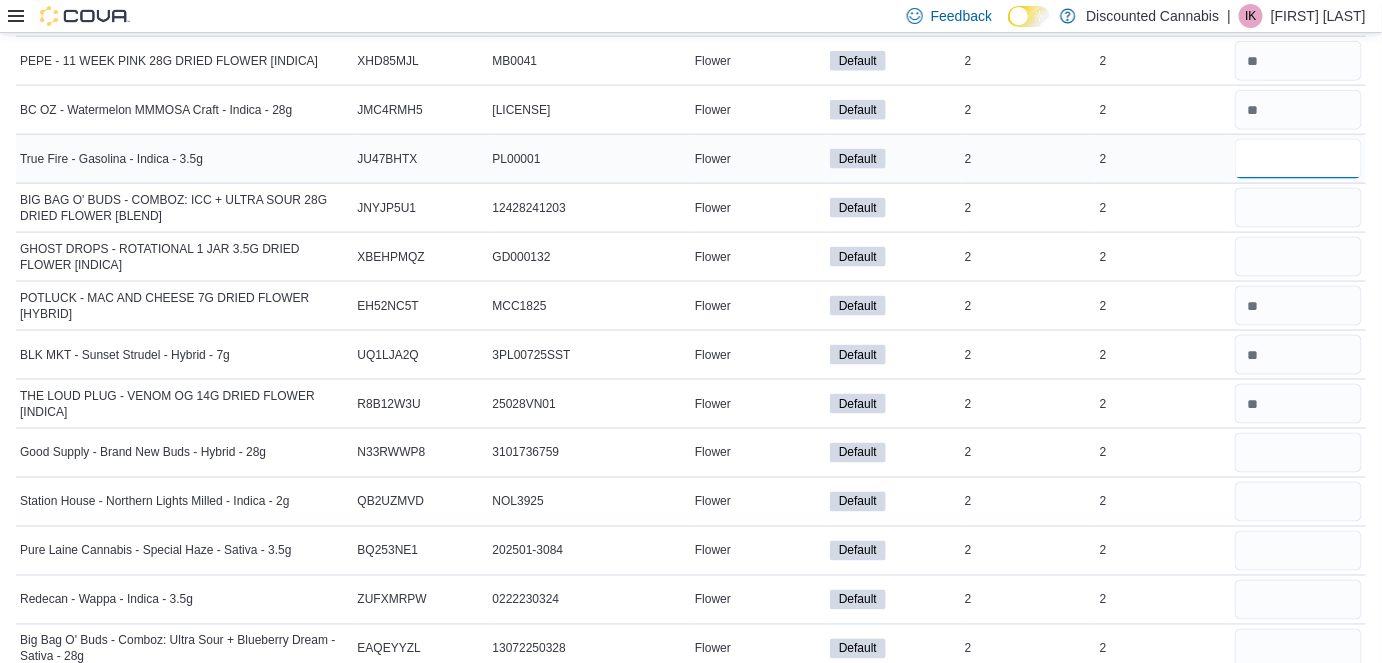 click at bounding box center (1298, 159) 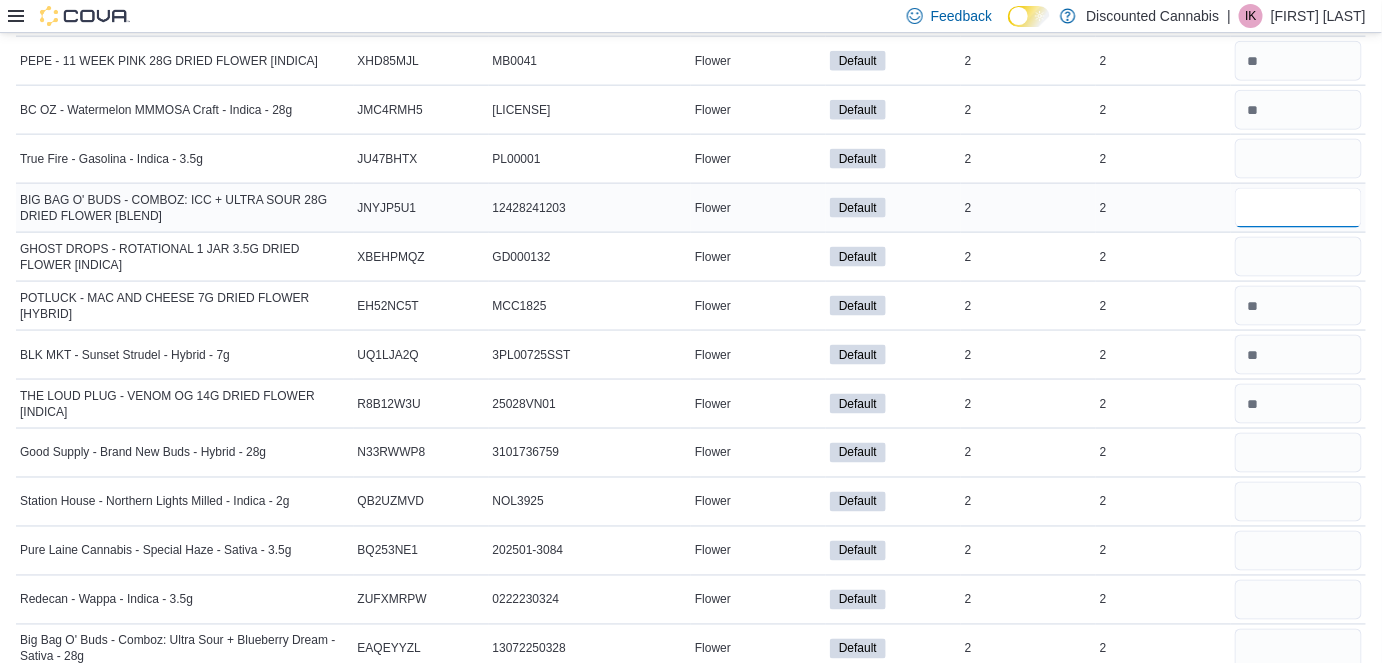 click at bounding box center [1298, 208] 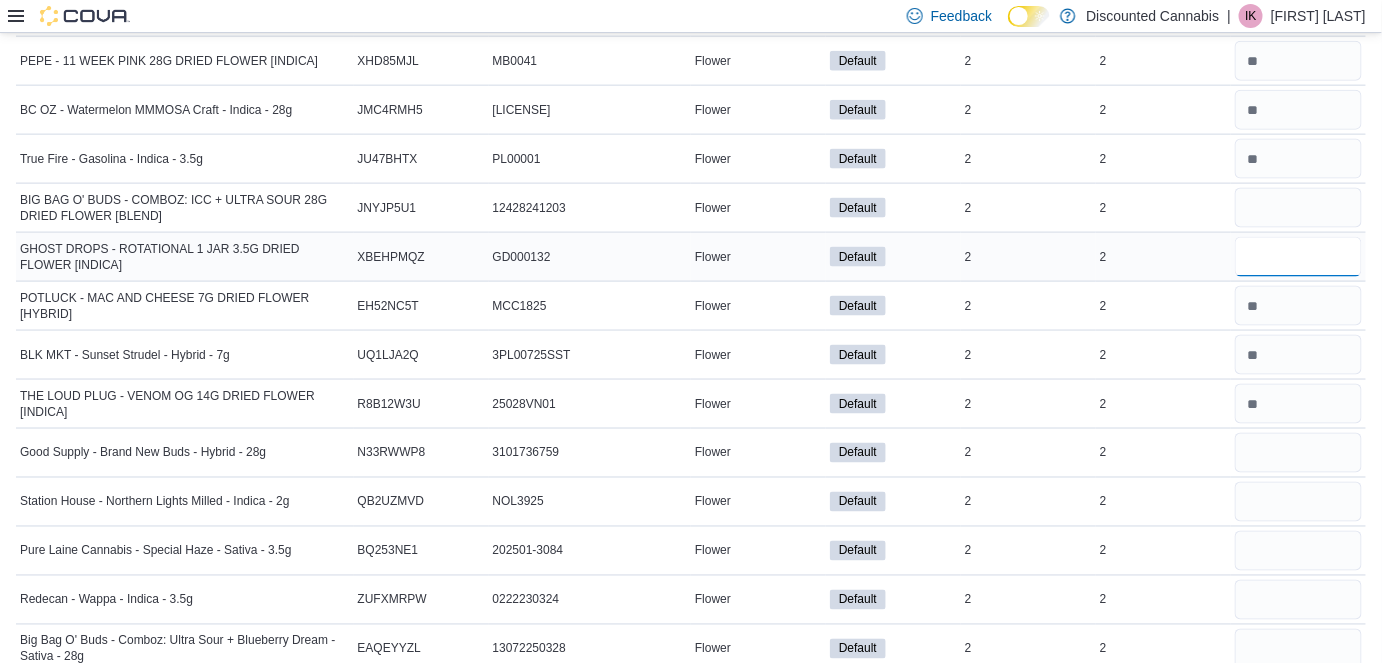 click at bounding box center [1298, 257] 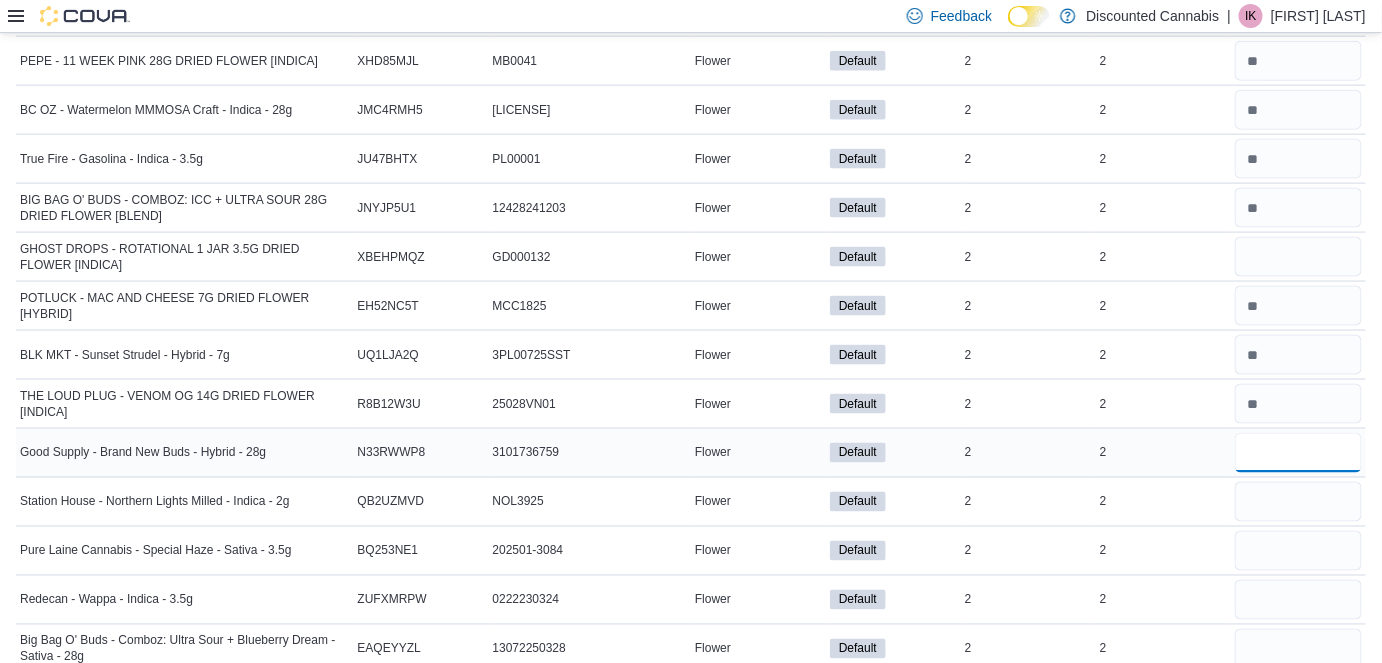 click at bounding box center (1298, 453) 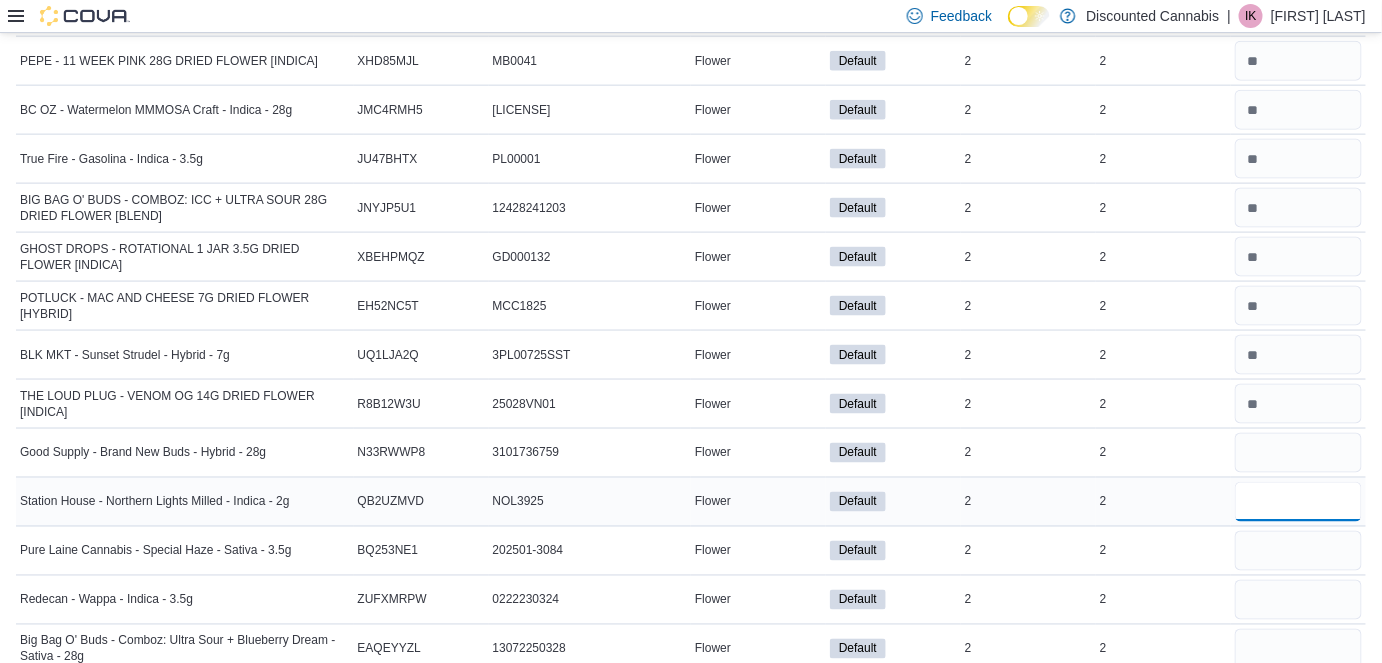 click at bounding box center [1298, 502] 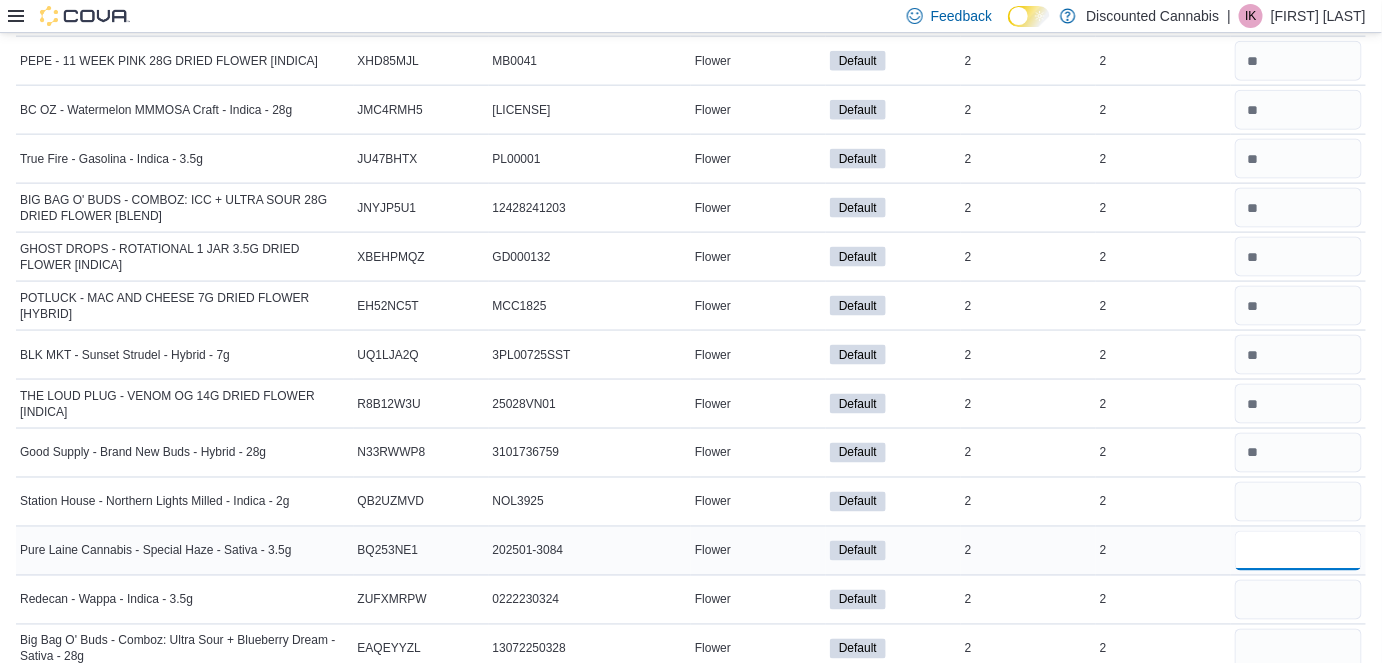 click at bounding box center [1298, 551] 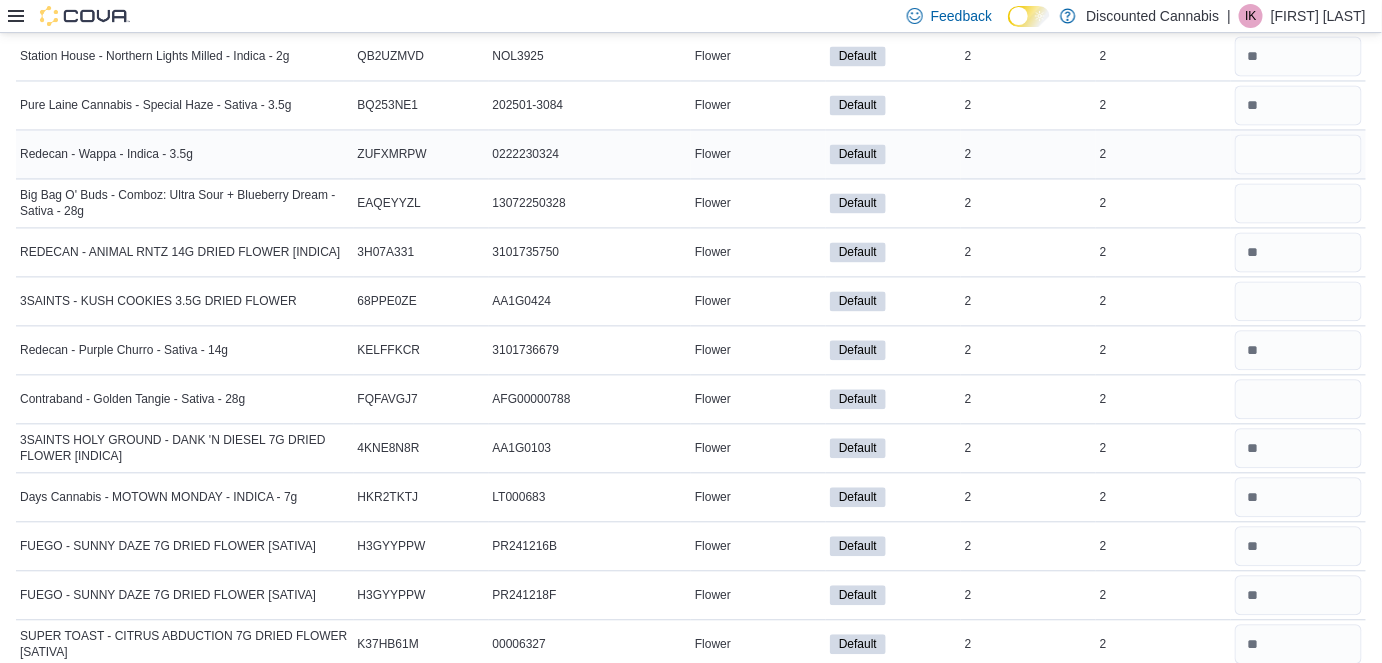 scroll, scrollTop: 6363, scrollLeft: 0, axis: vertical 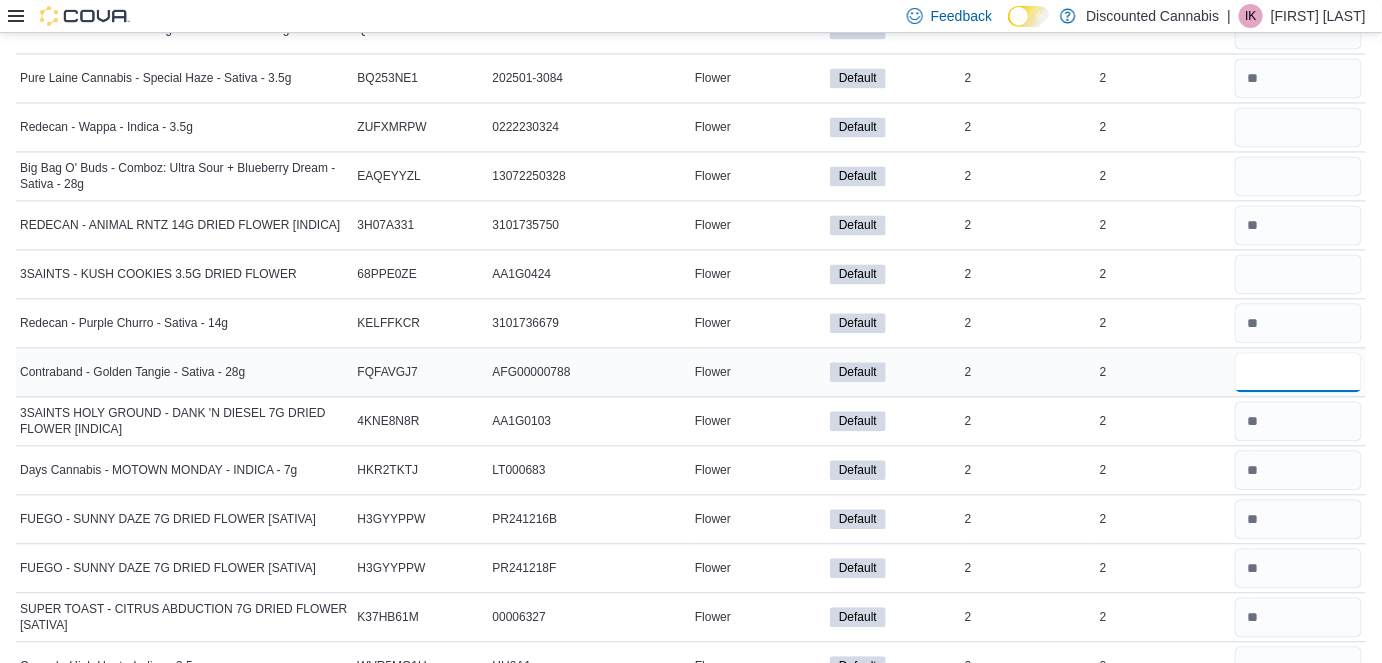 click at bounding box center (1298, 372) 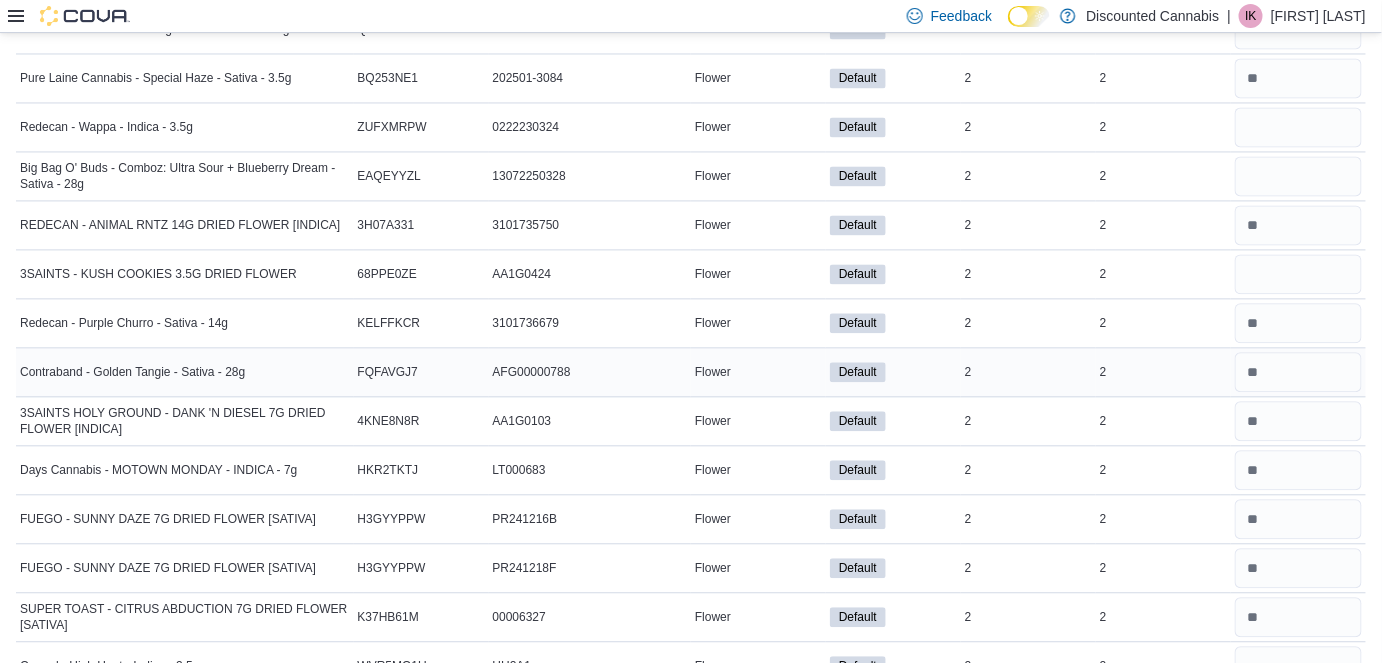 scroll, scrollTop: 6152, scrollLeft: 0, axis: vertical 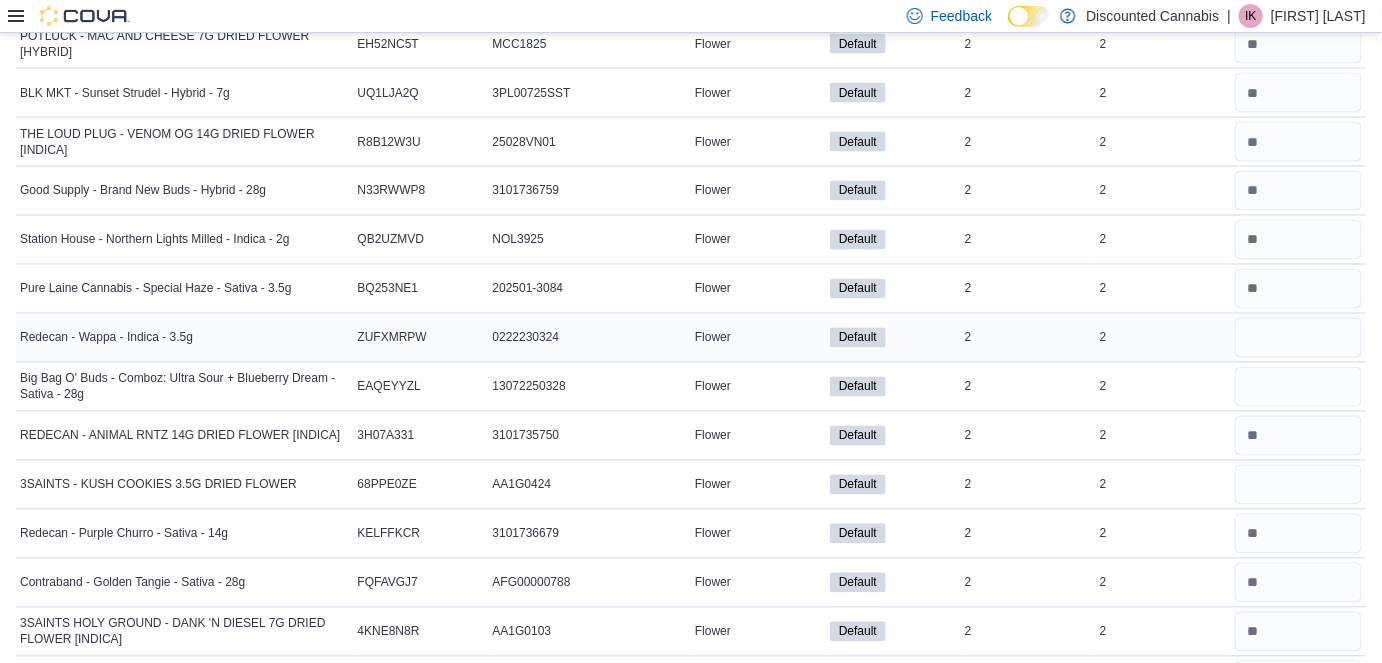 drag, startPoint x: 1300, startPoint y: 322, endPoint x: 1301, endPoint y: 294, distance: 28.01785 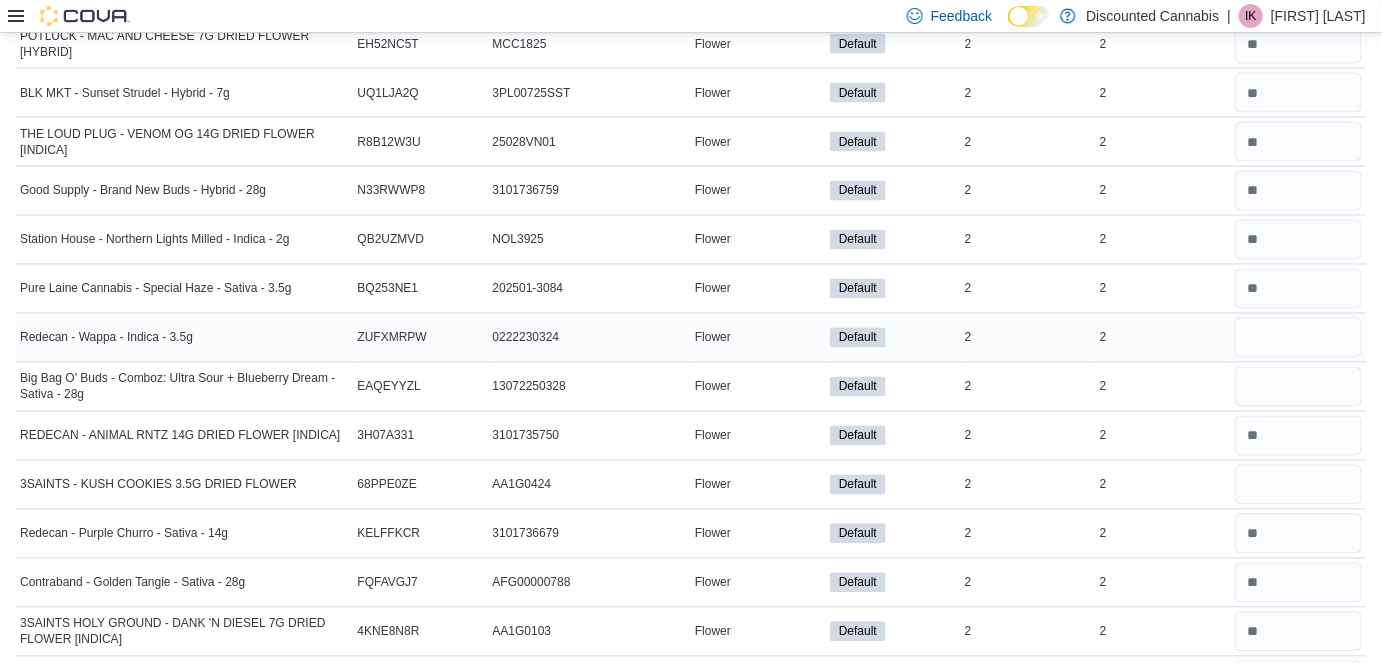 click at bounding box center [1298, 338] 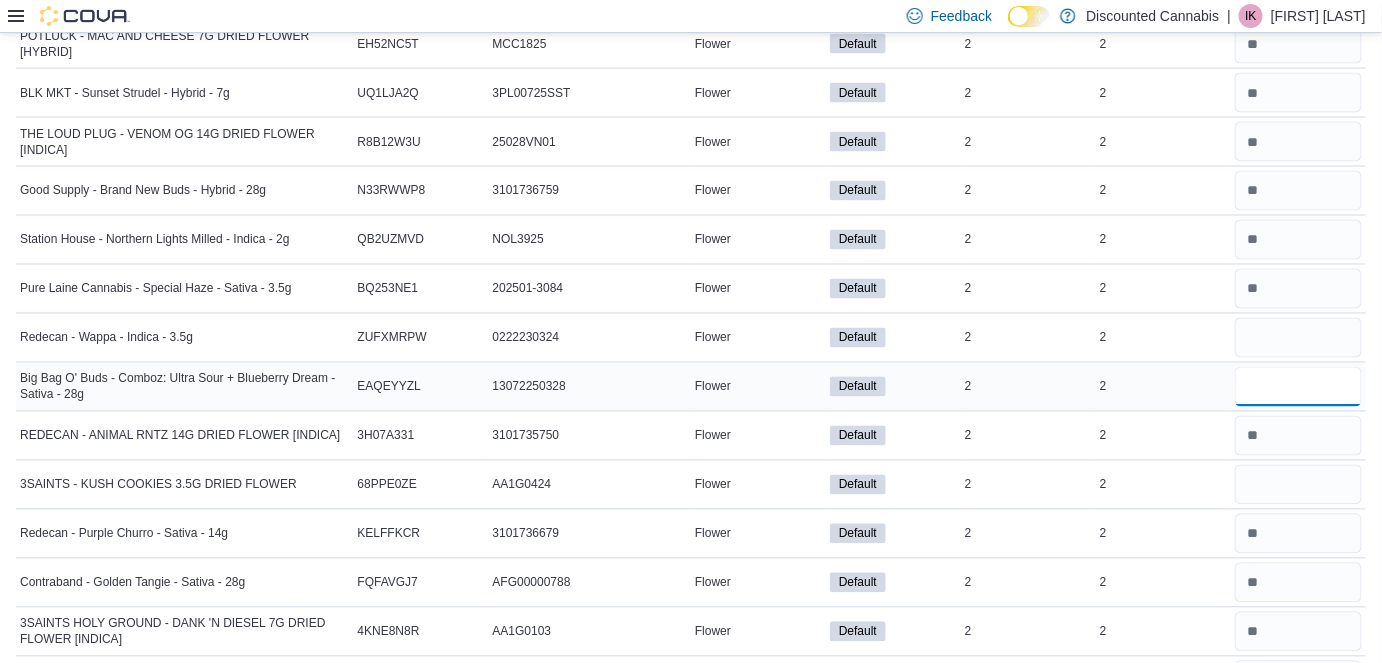 click at bounding box center [1298, 387] 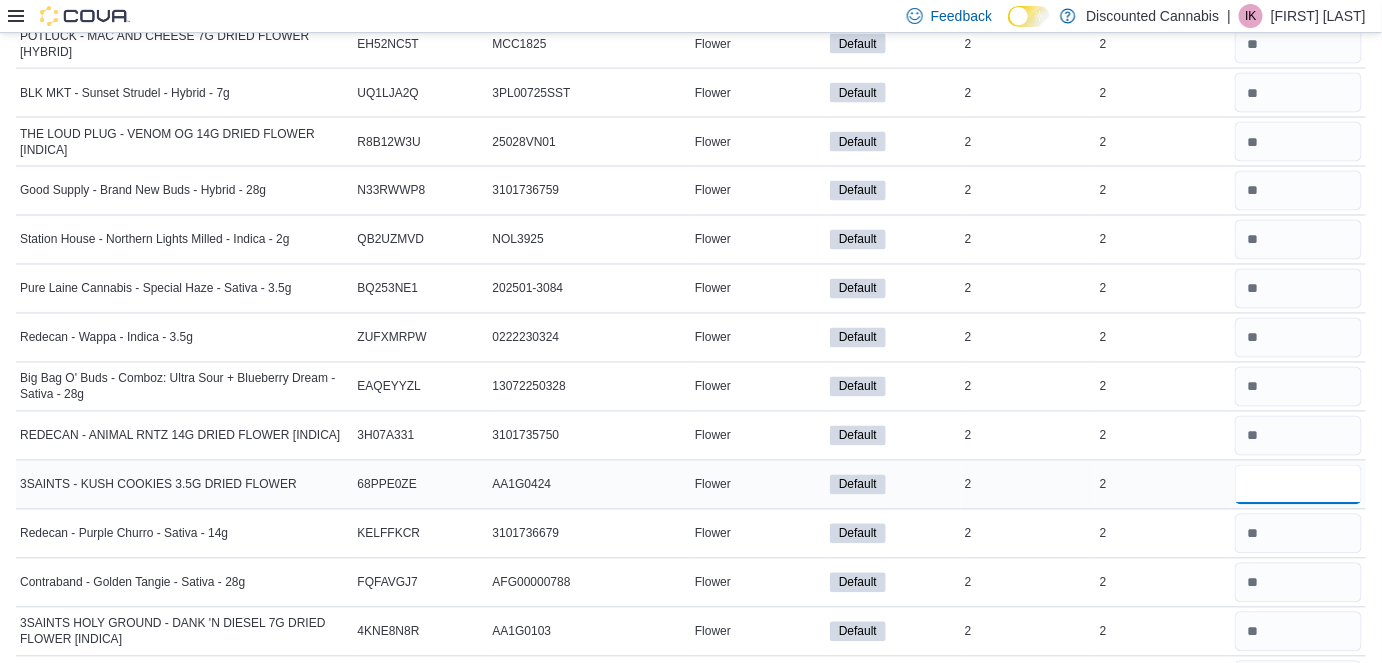 click at bounding box center (1298, 485) 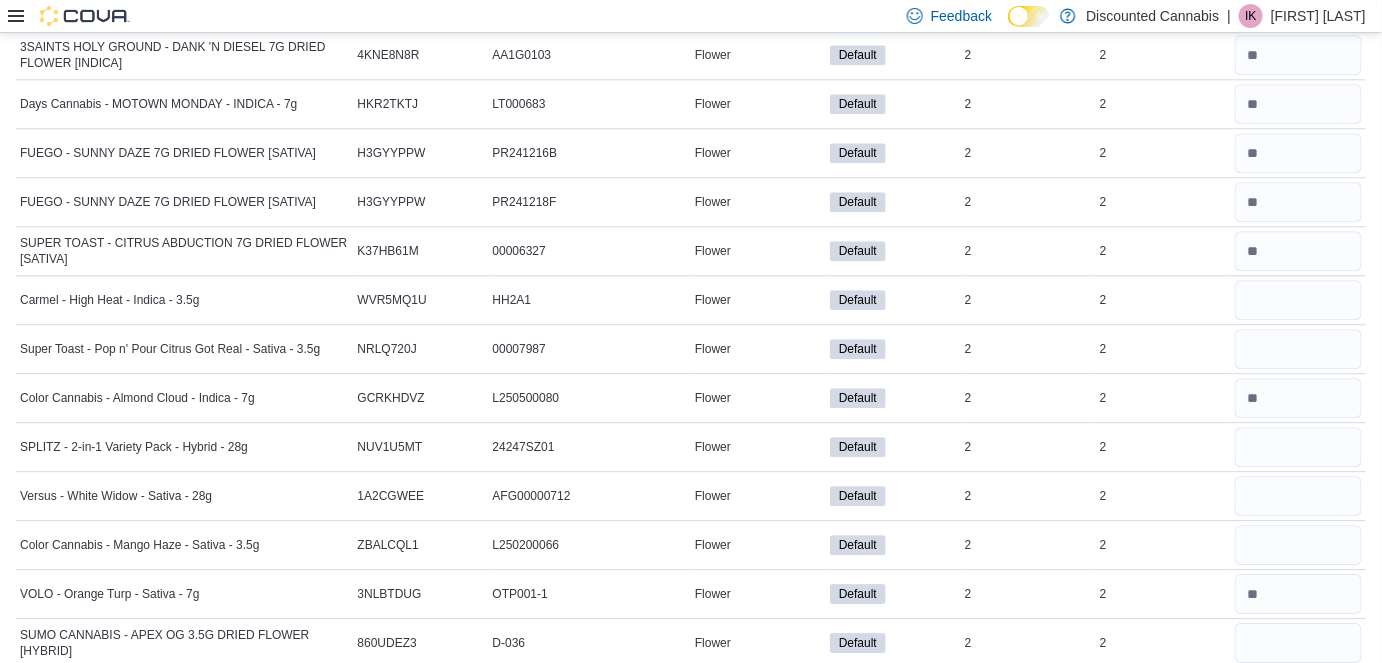 scroll, scrollTop: 6762, scrollLeft: 0, axis: vertical 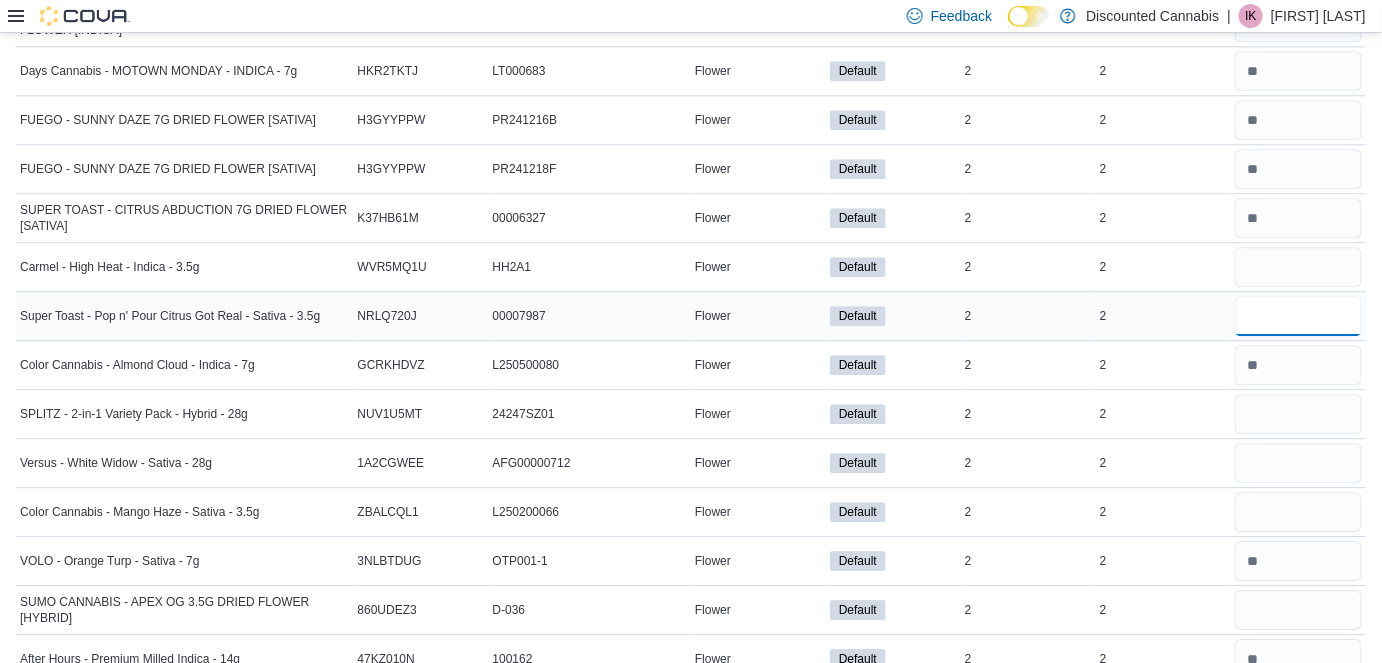 click at bounding box center (1298, 316) 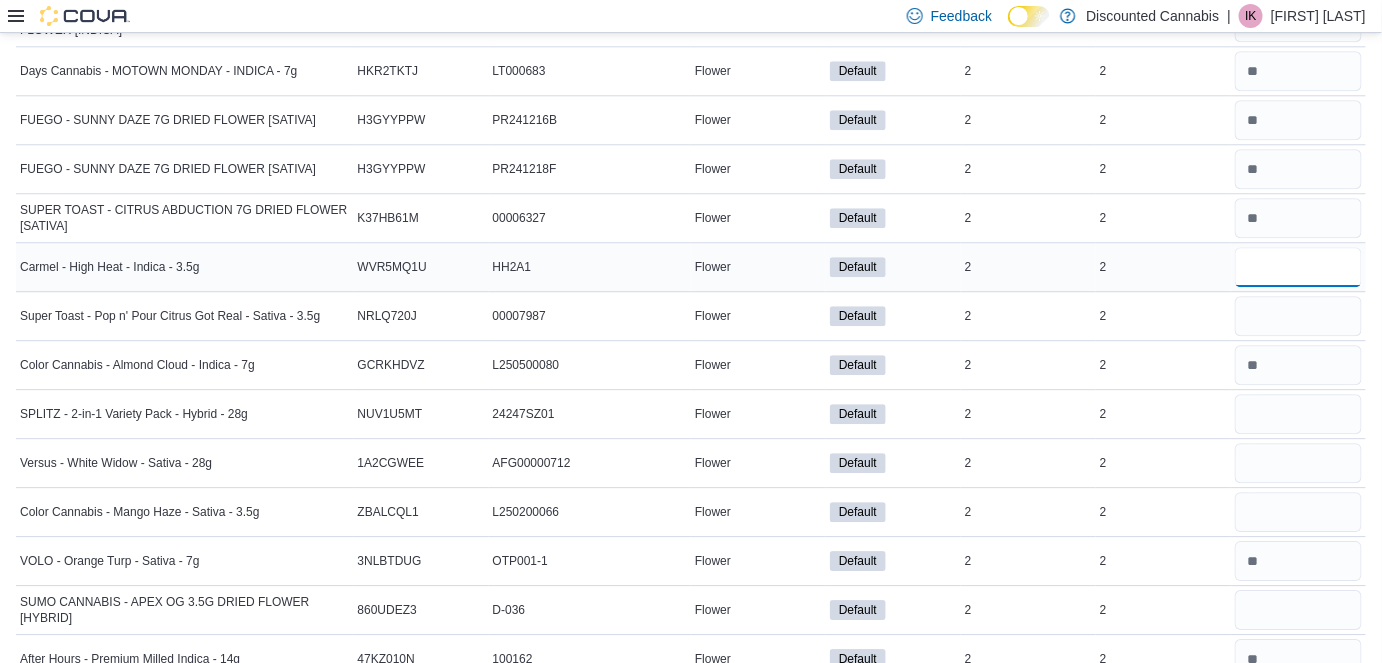 click at bounding box center (1298, 267) 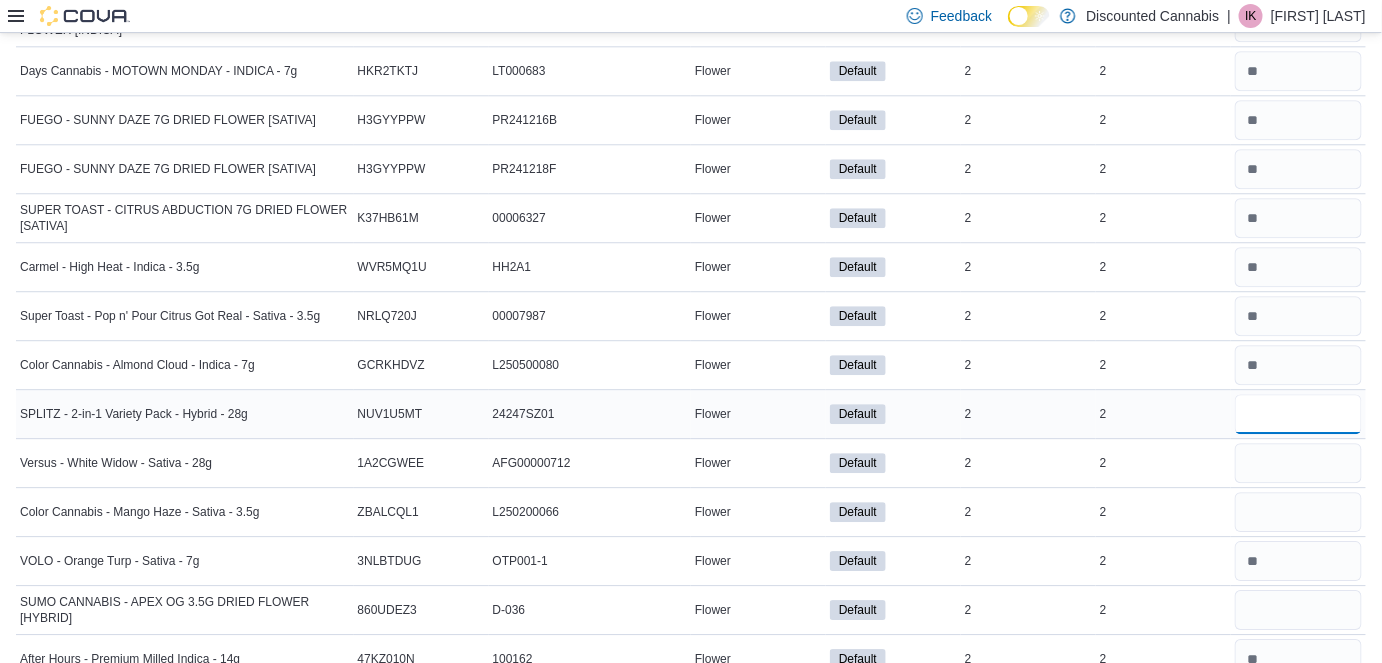 click at bounding box center [1298, 414] 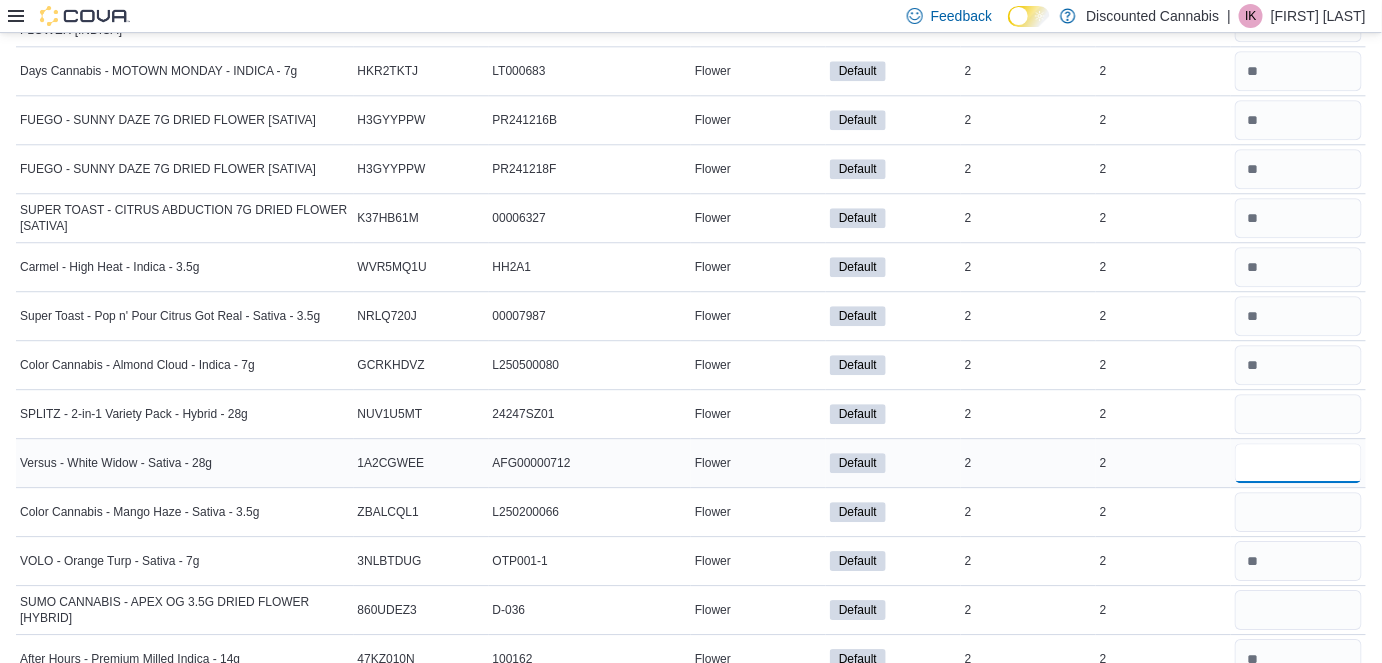 click at bounding box center (1298, 463) 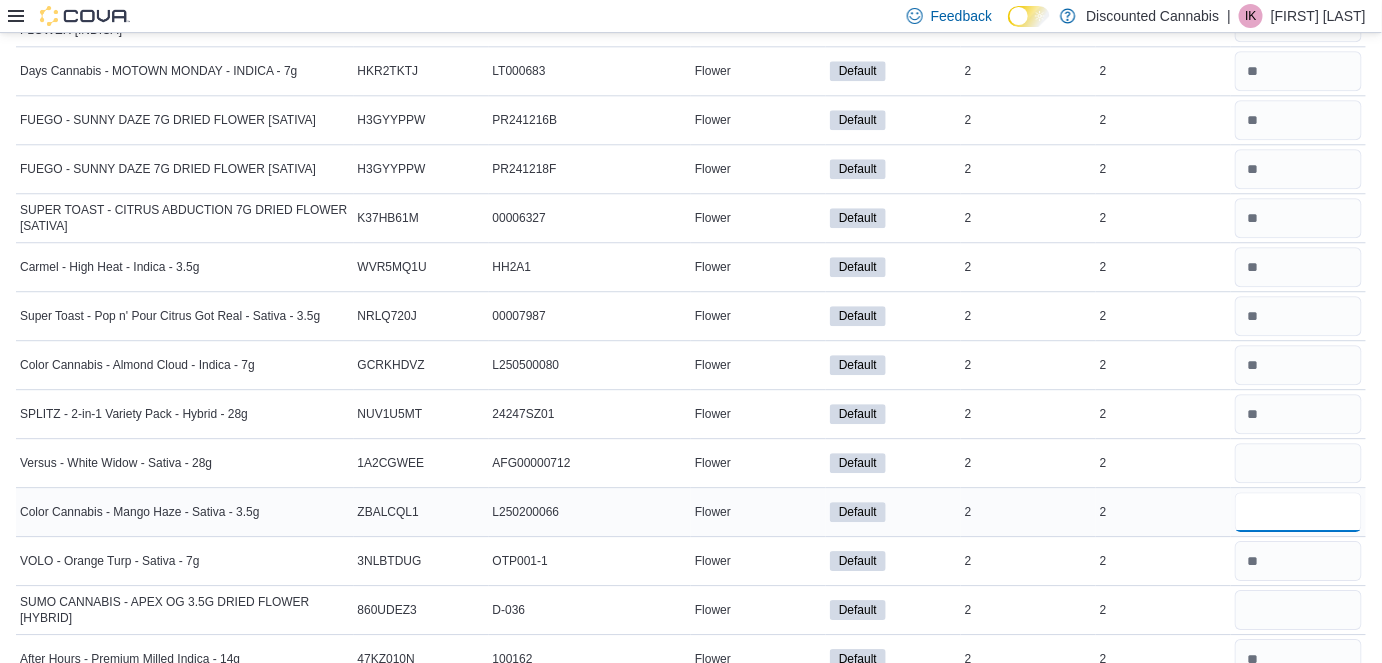 click at bounding box center (1298, 512) 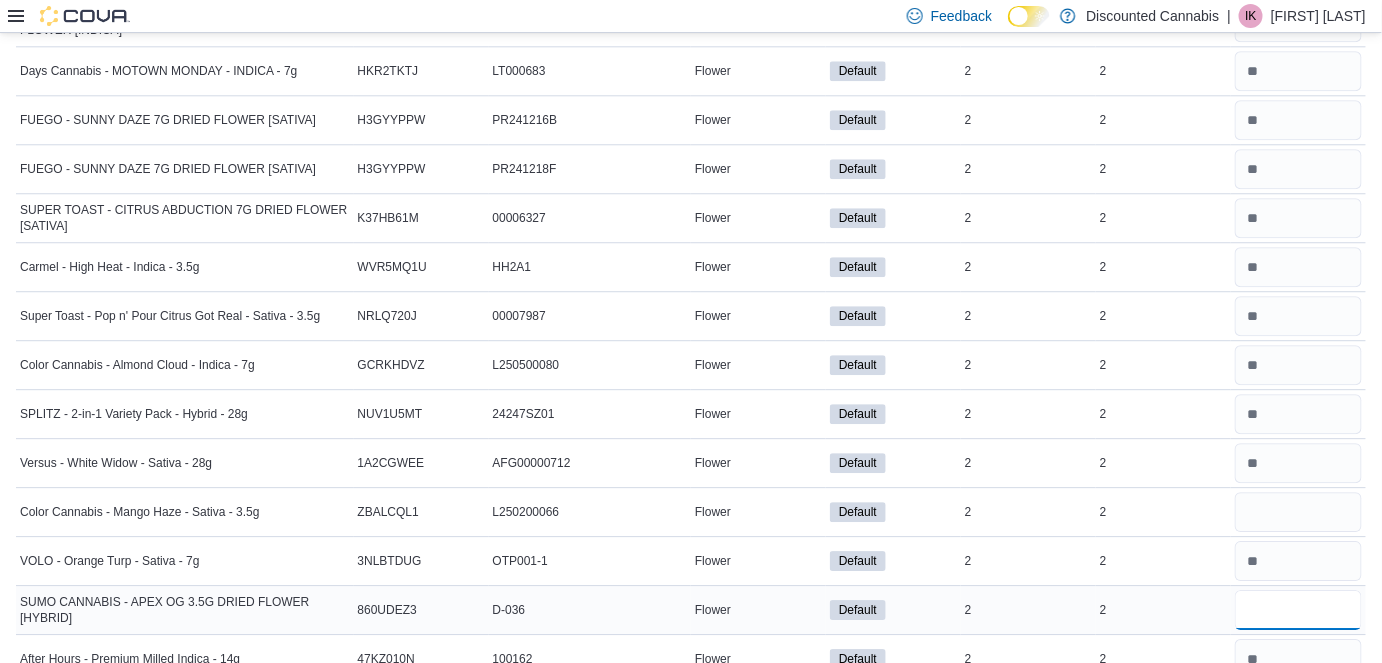 click at bounding box center [1298, 610] 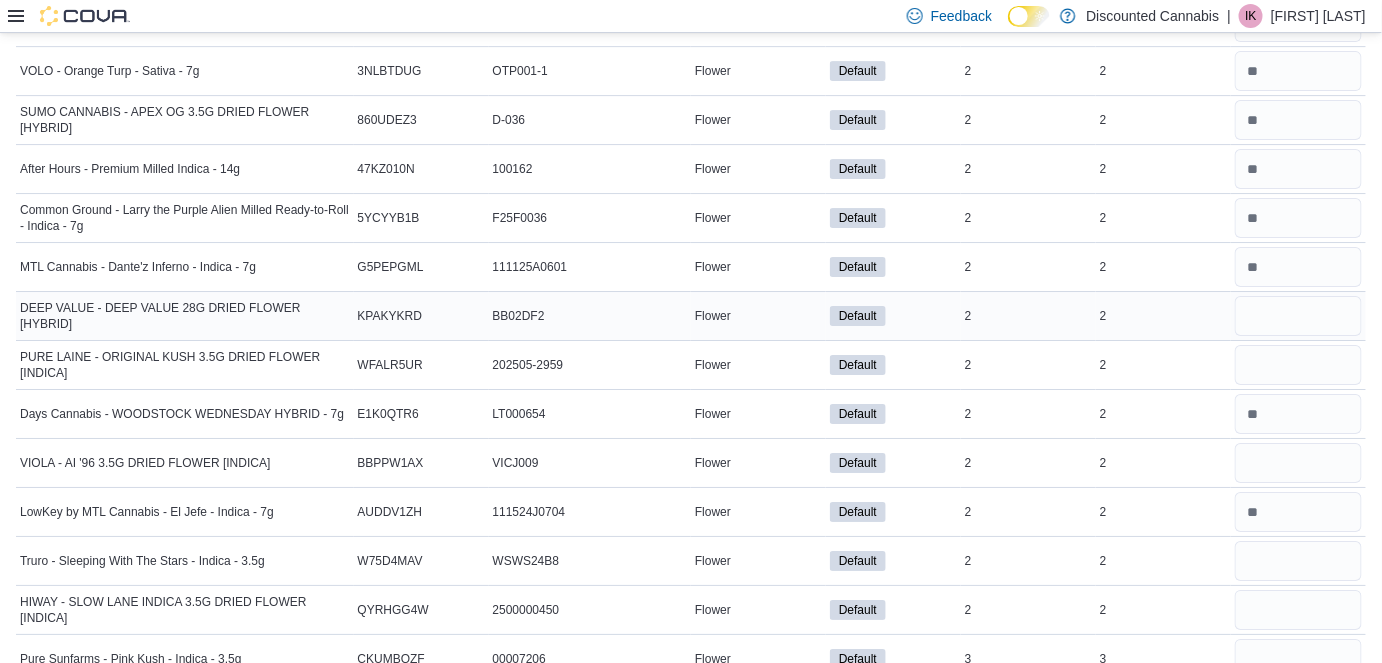 scroll, scrollTop: 7239, scrollLeft: 0, axis: vertical 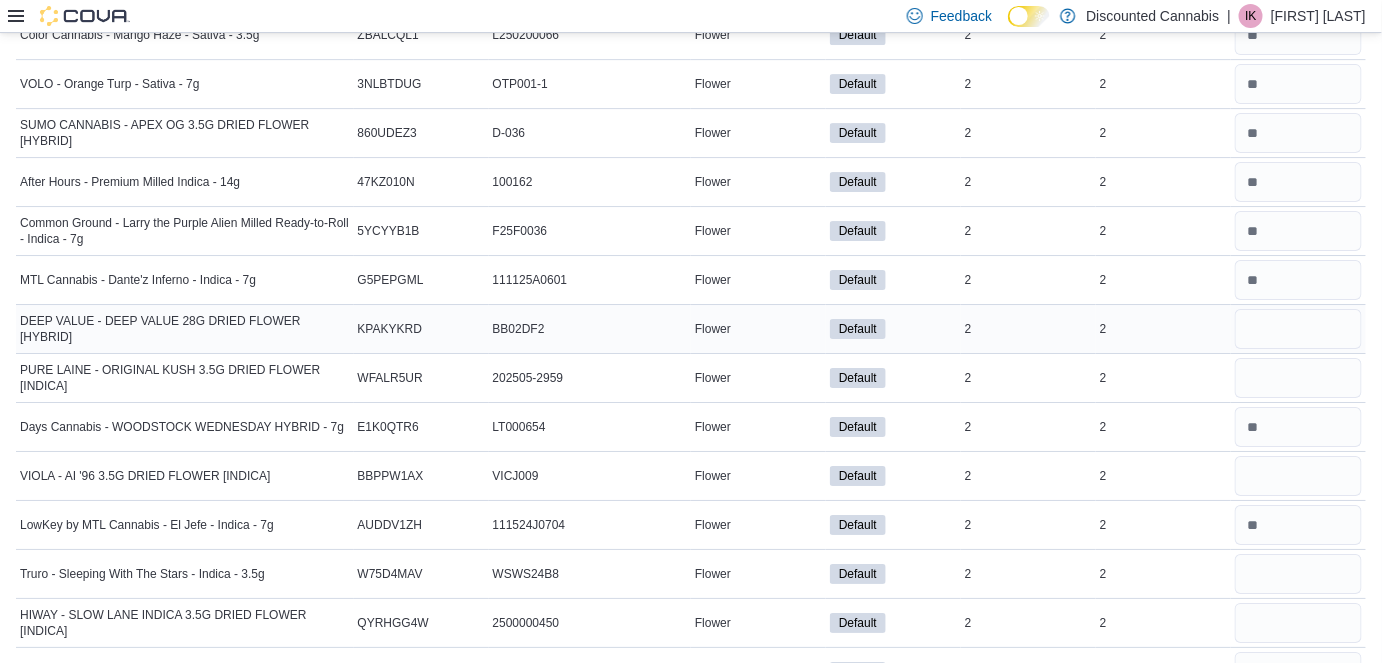 click at bounding box center (1298, 329) 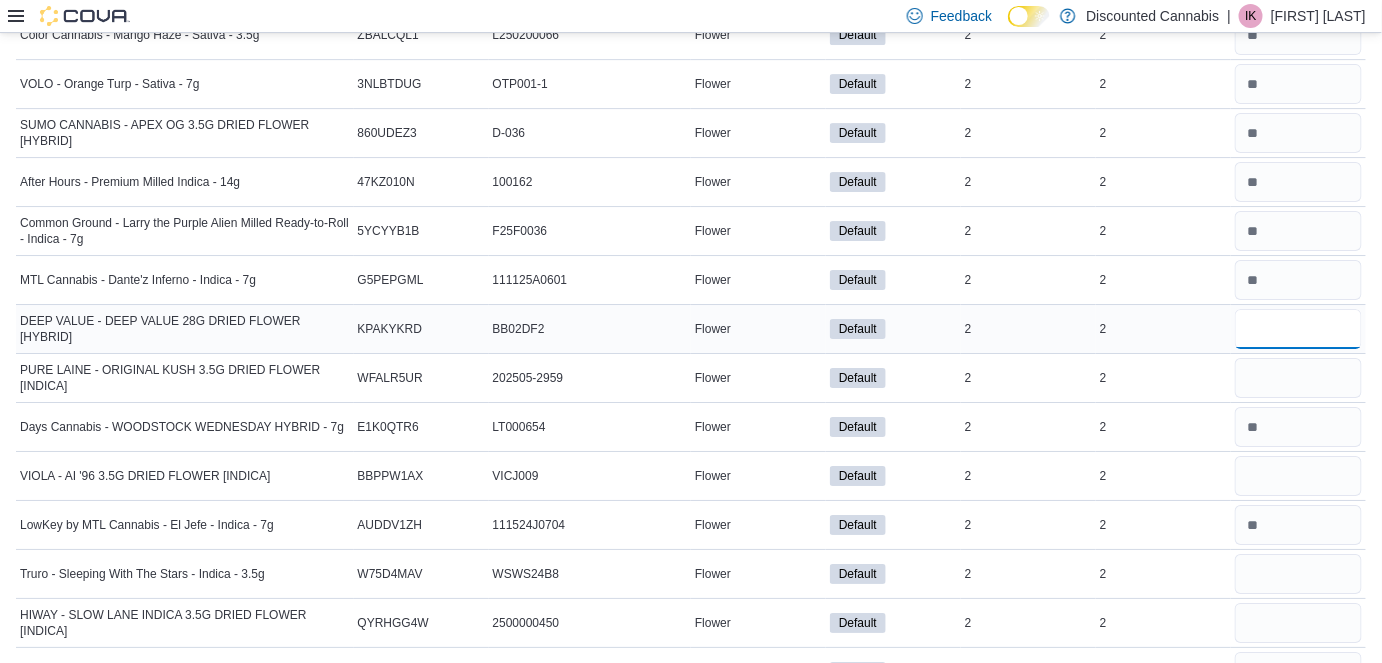 click at bounding box center [1298, 329] 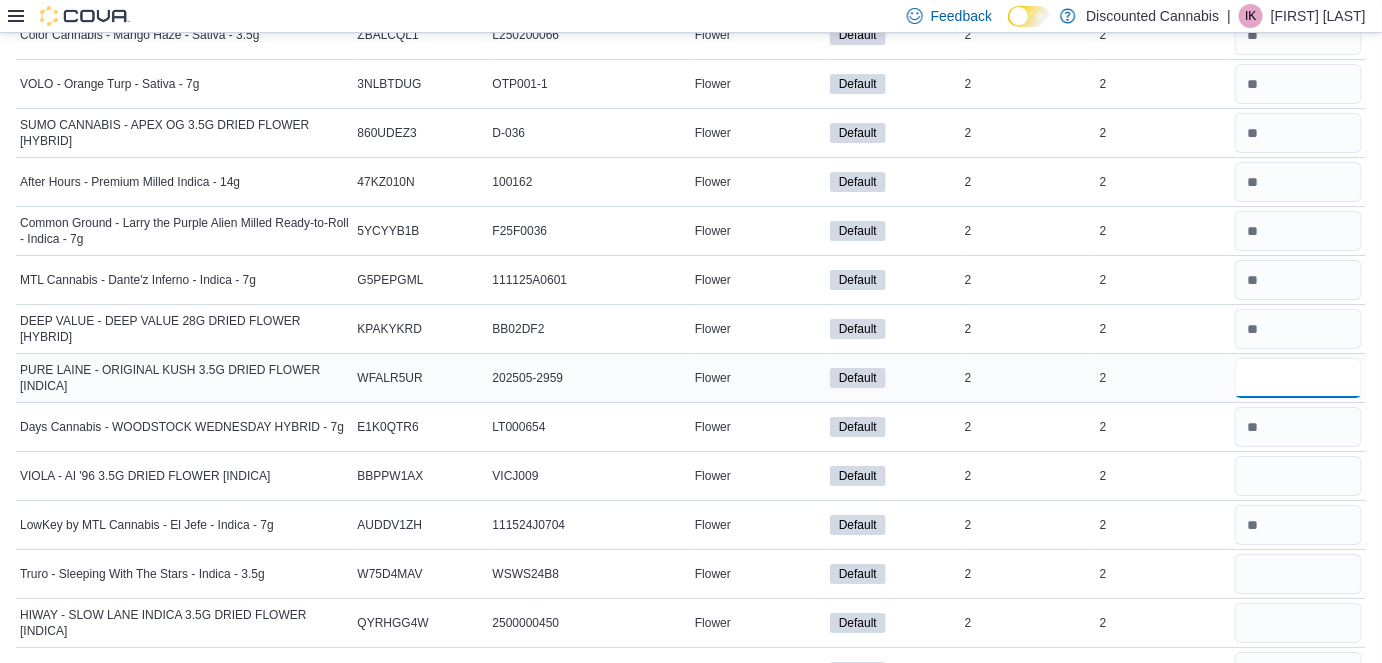 click at bounding box center [1298, 378] 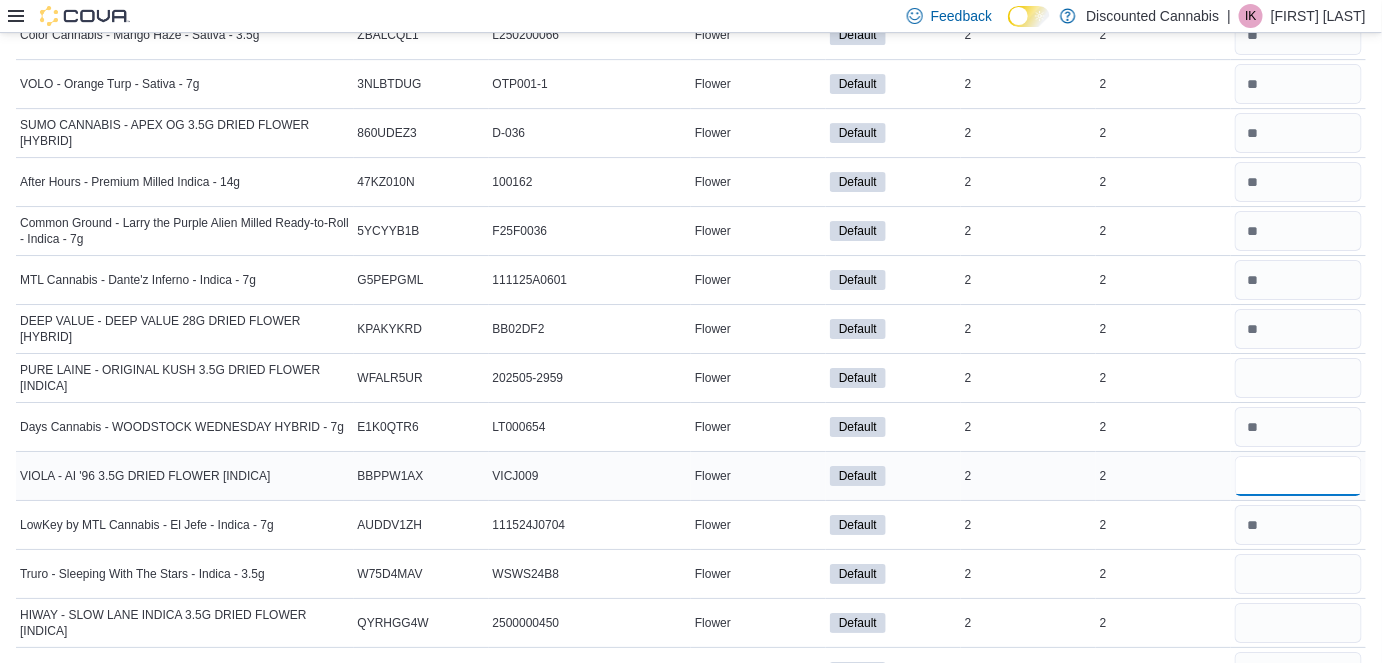 click at bounding box center [1298, 476] 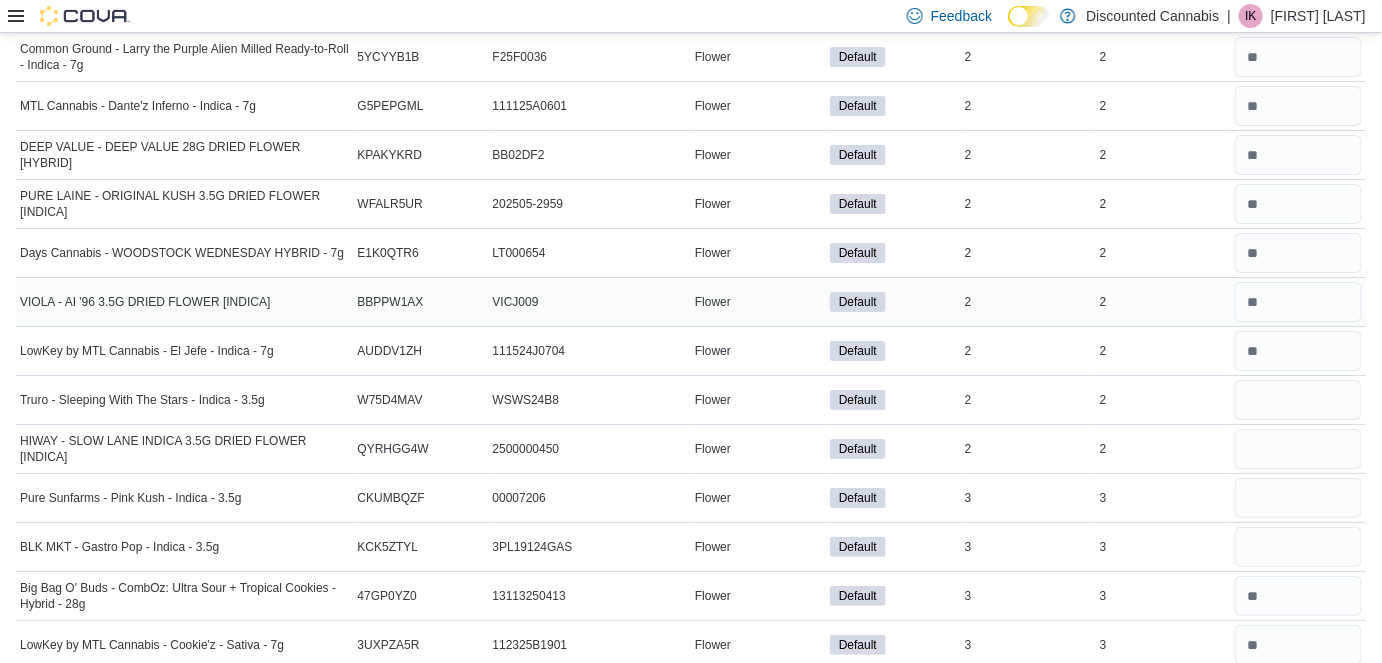 scroll, scrollTop: 7416, scrollLeft: 0, axis: vertical 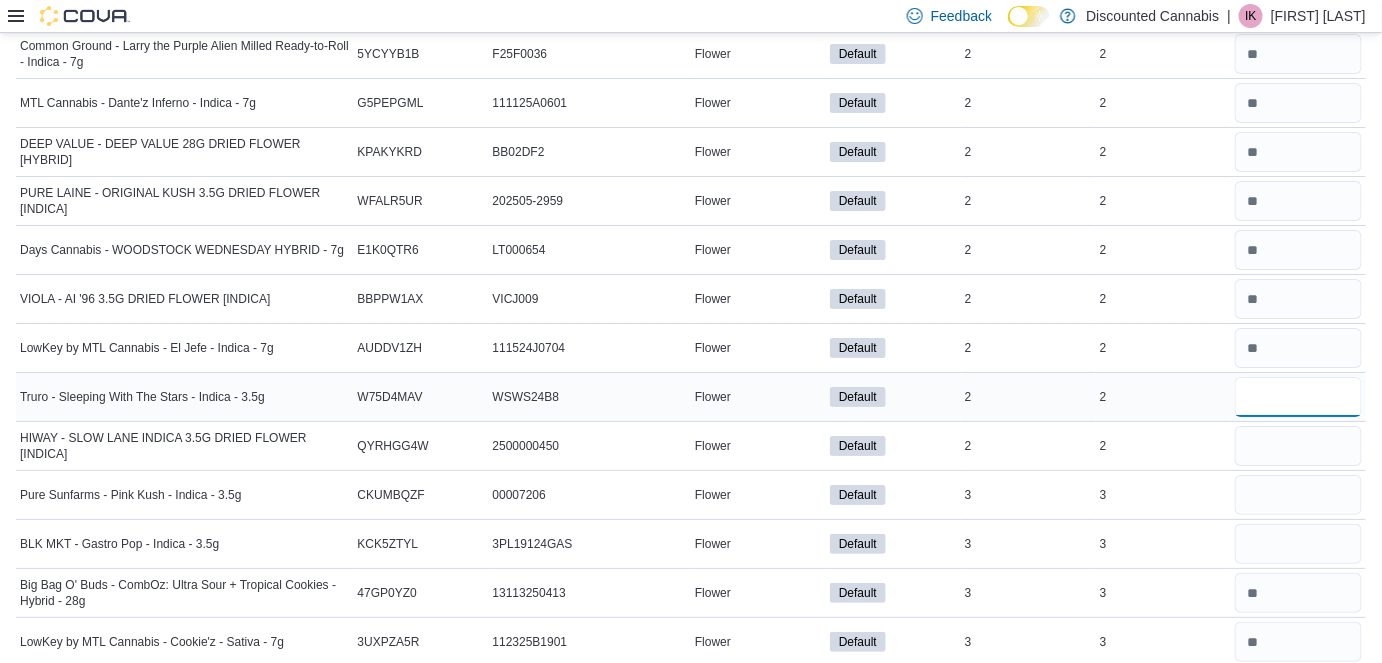 click at bounding box center (1298, 397) 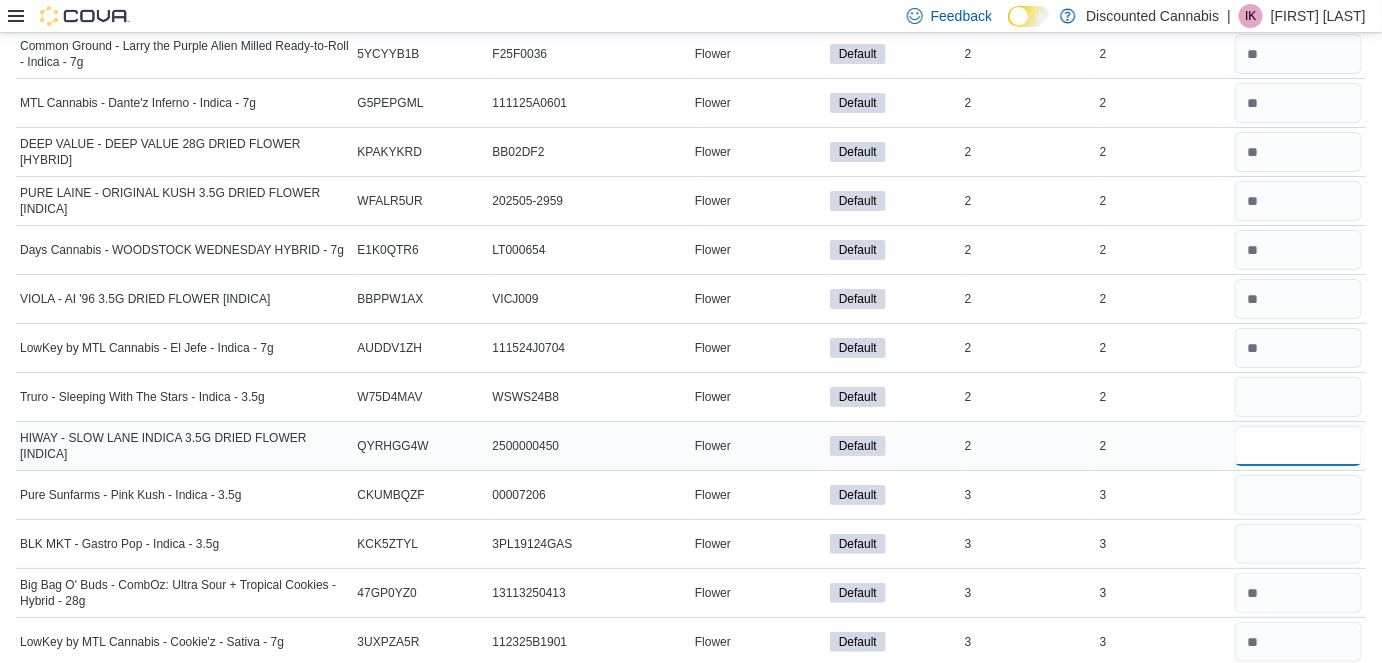 click at bounding box center (1298, 446) 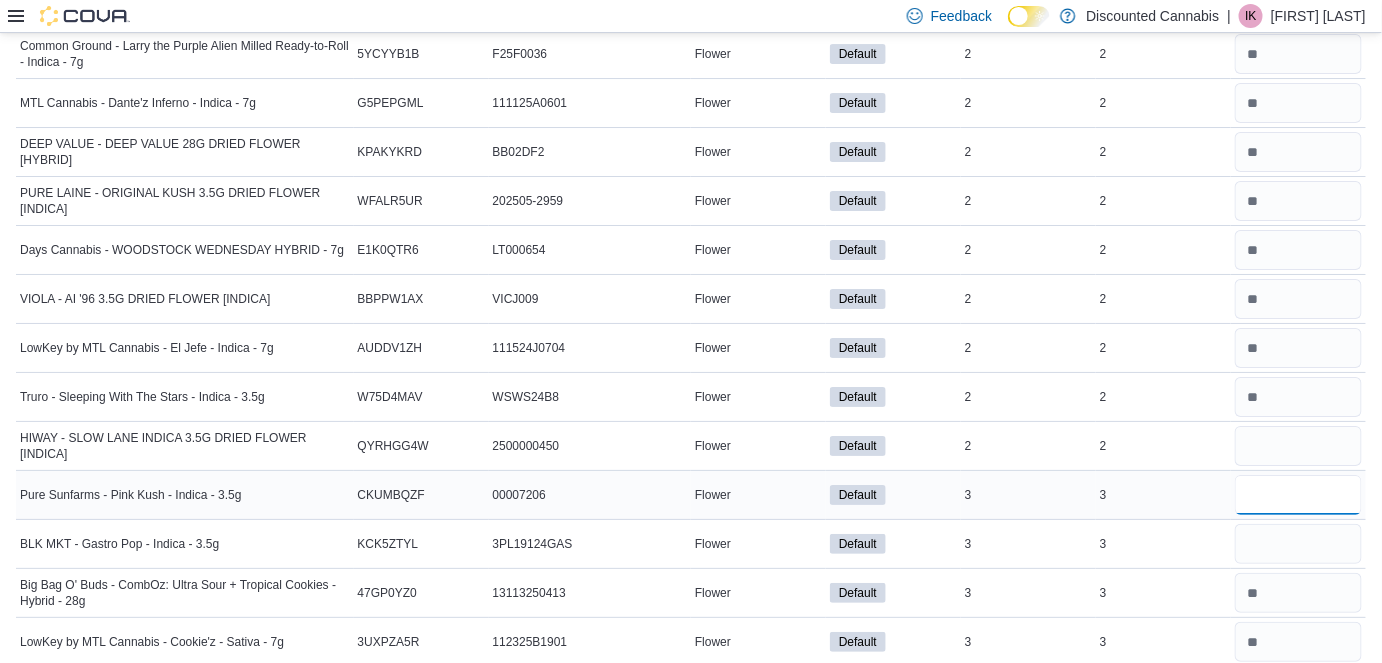 click at bounding box center (1298, 495) 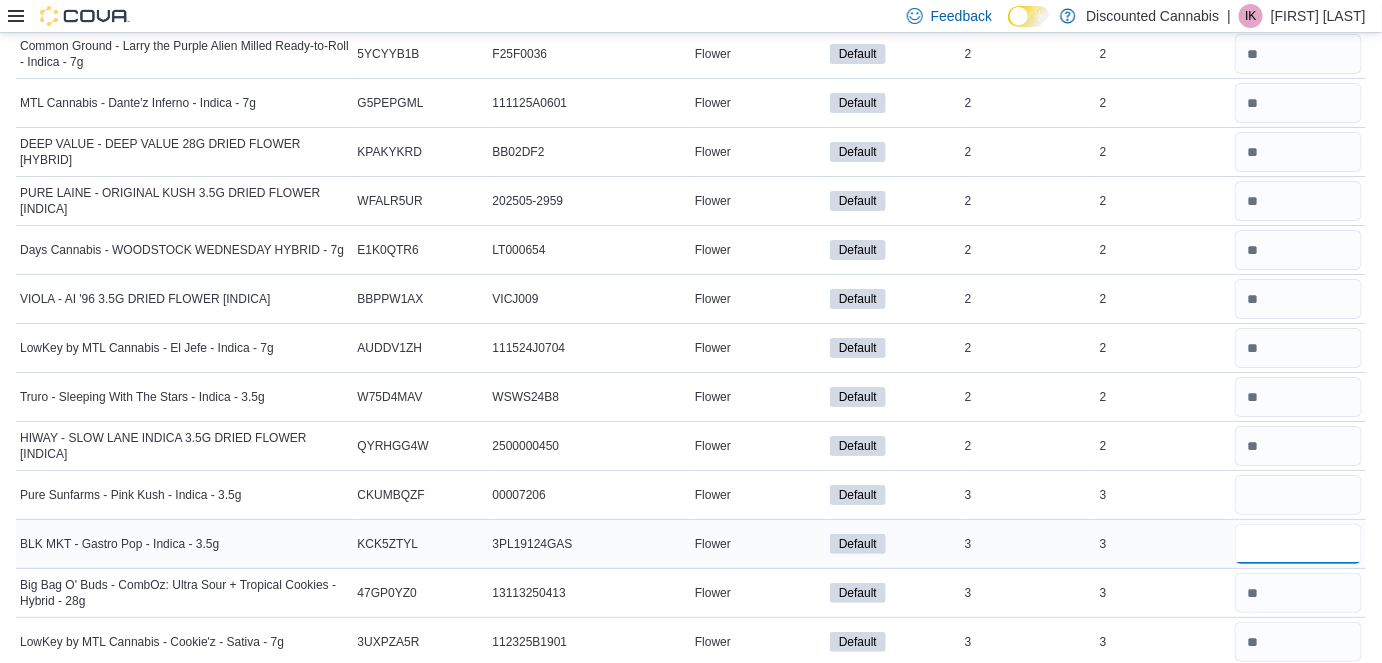 click at bounding box center (1298, 544) 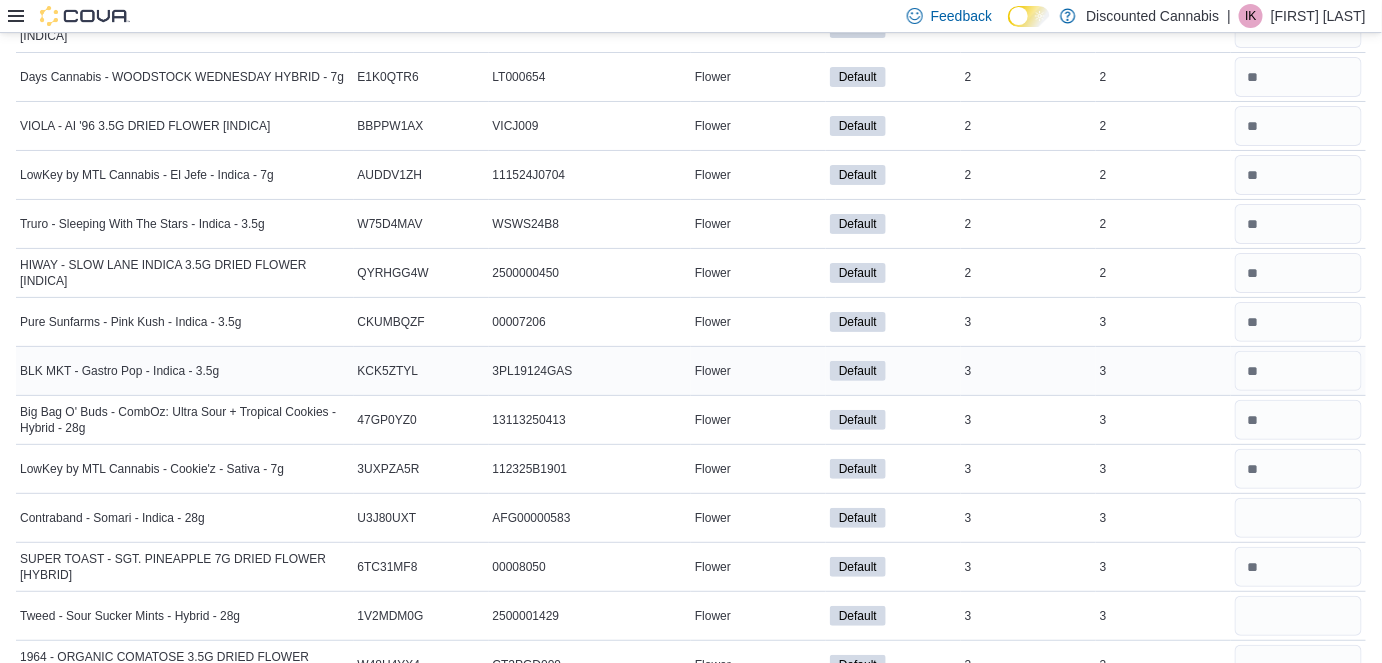 scroll, scrollTop: 7610, scrollLeft: 0, axis: vertical 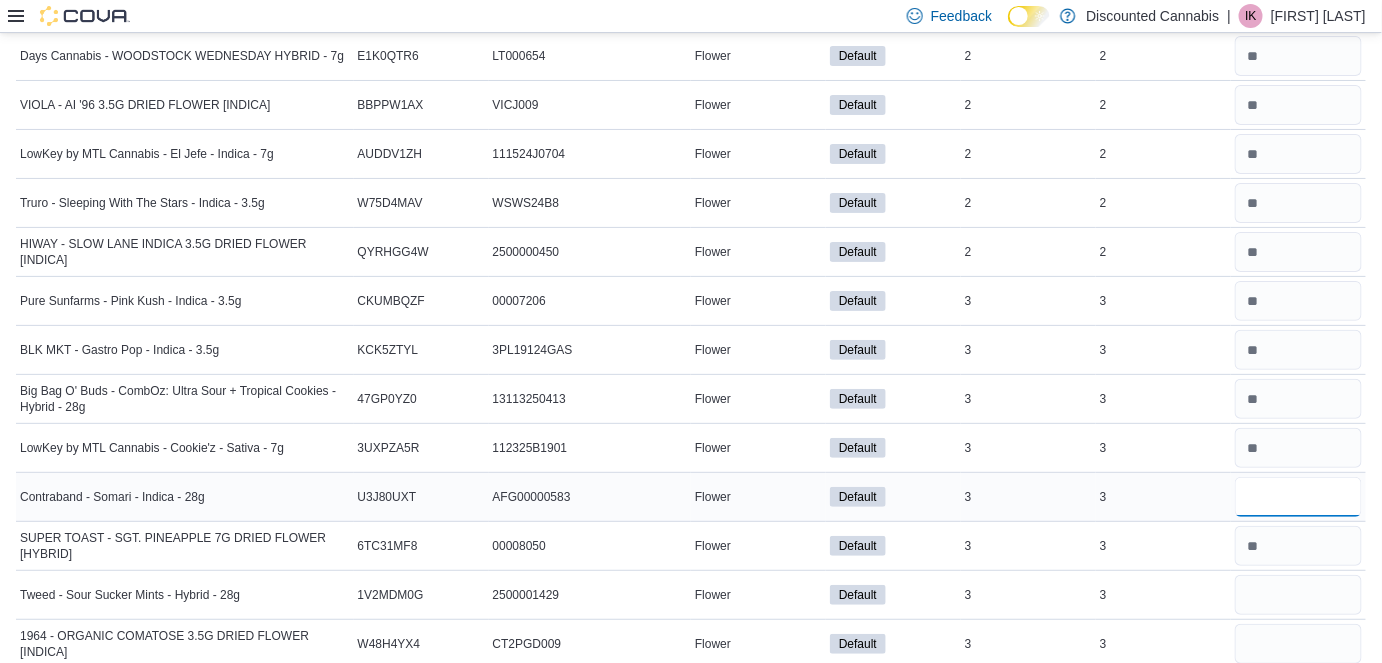 click at bounding box center [1298, 497] 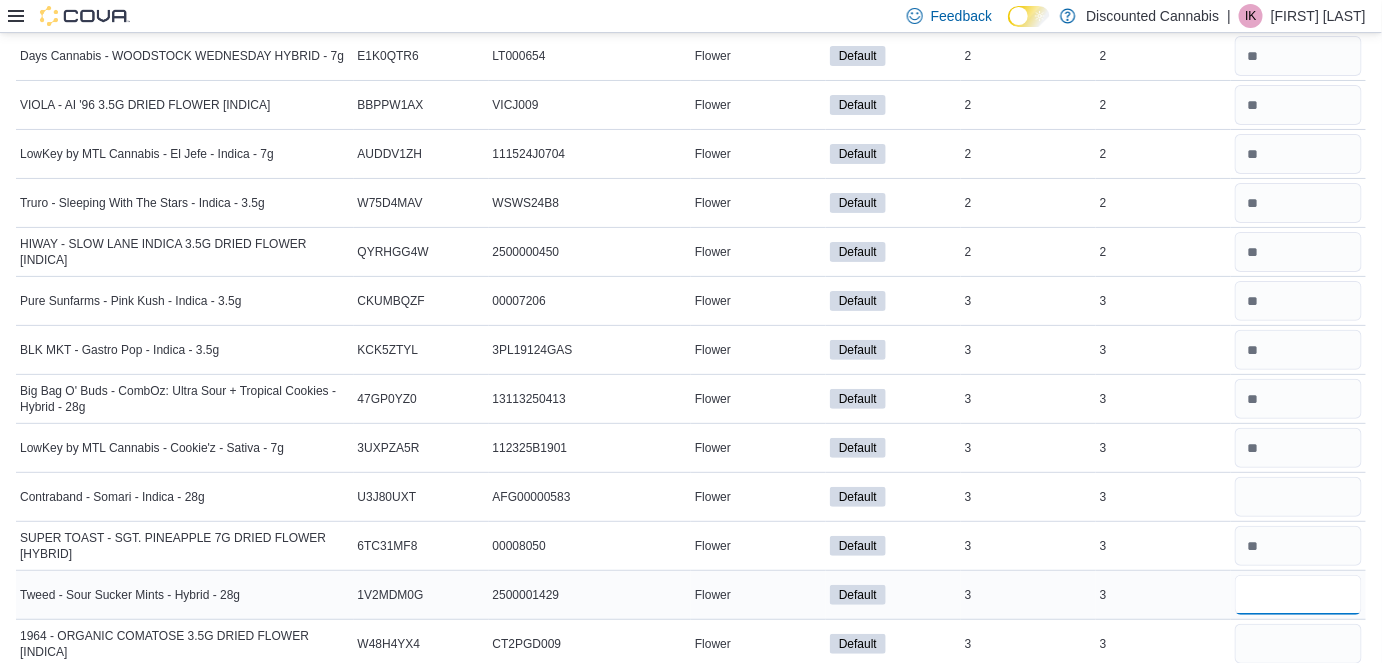 click at bounding box center (1298, 595) 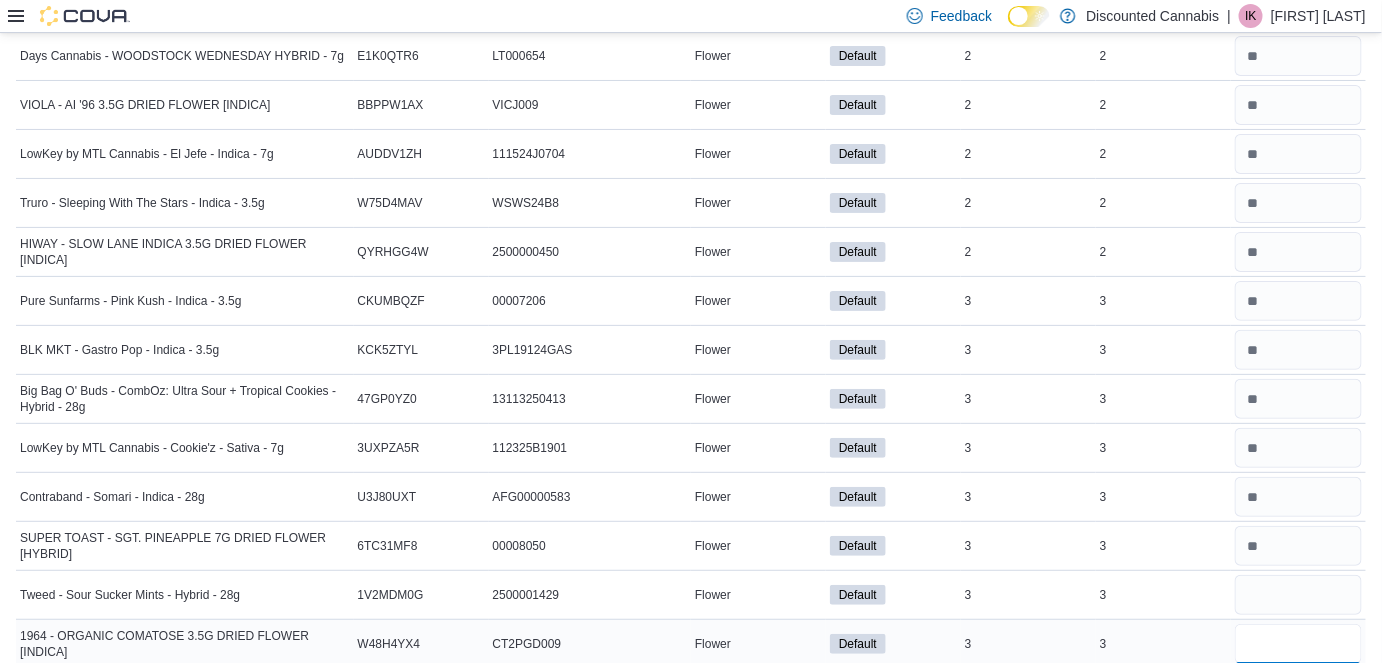 click at bounding box center [1298, 644] 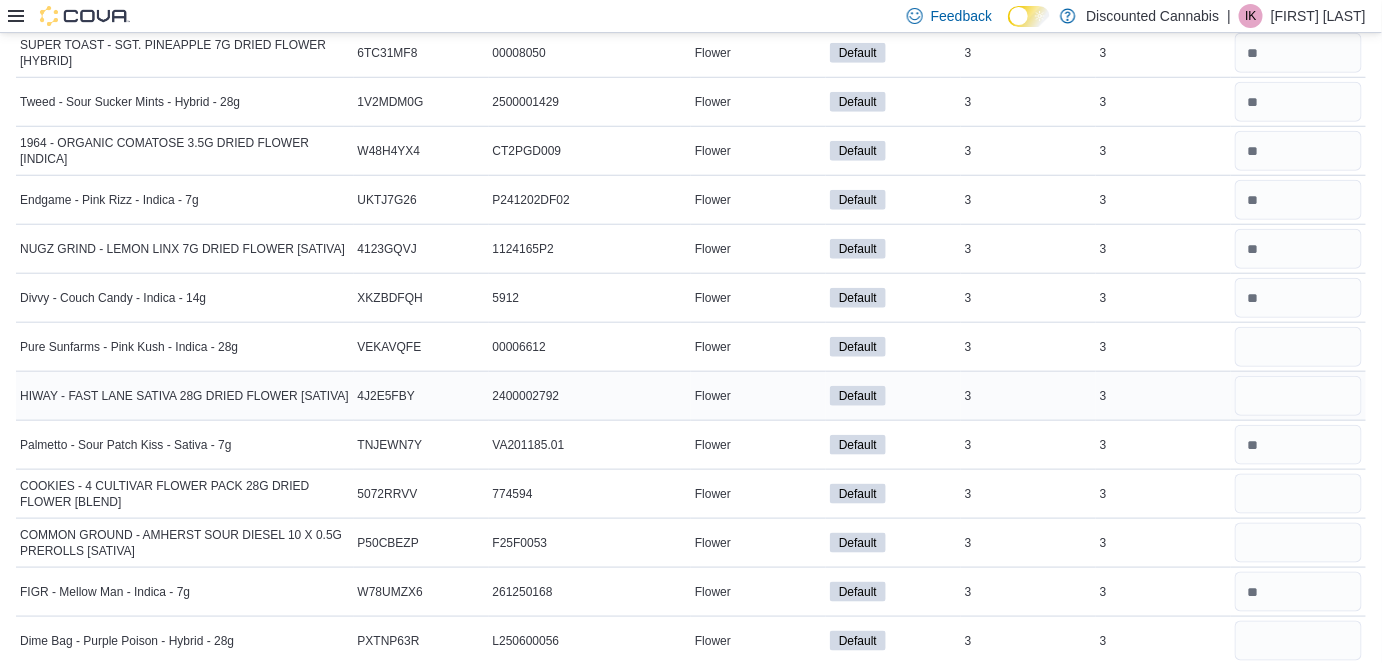 scroll, scrollTop: 8134, scrollLeft: 0, axis: vertical 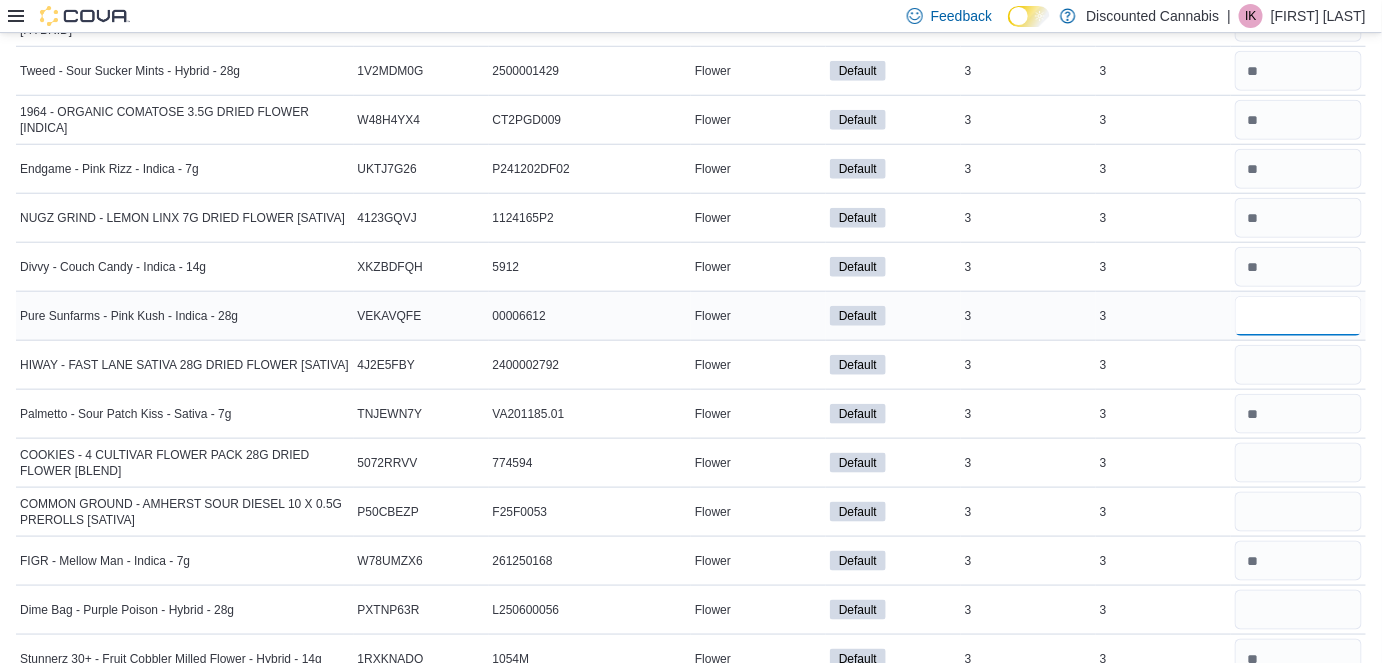 click at bounding box center [1298, 316] 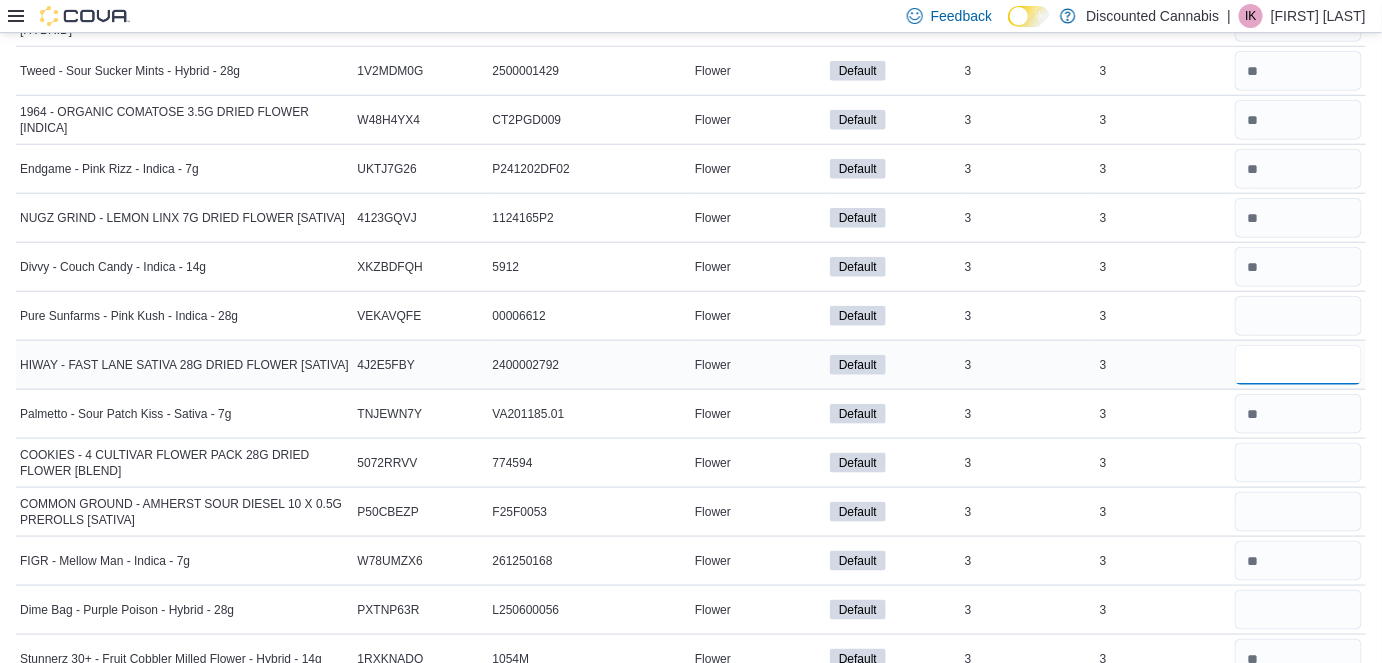 click at bounding box center [1298, 365] 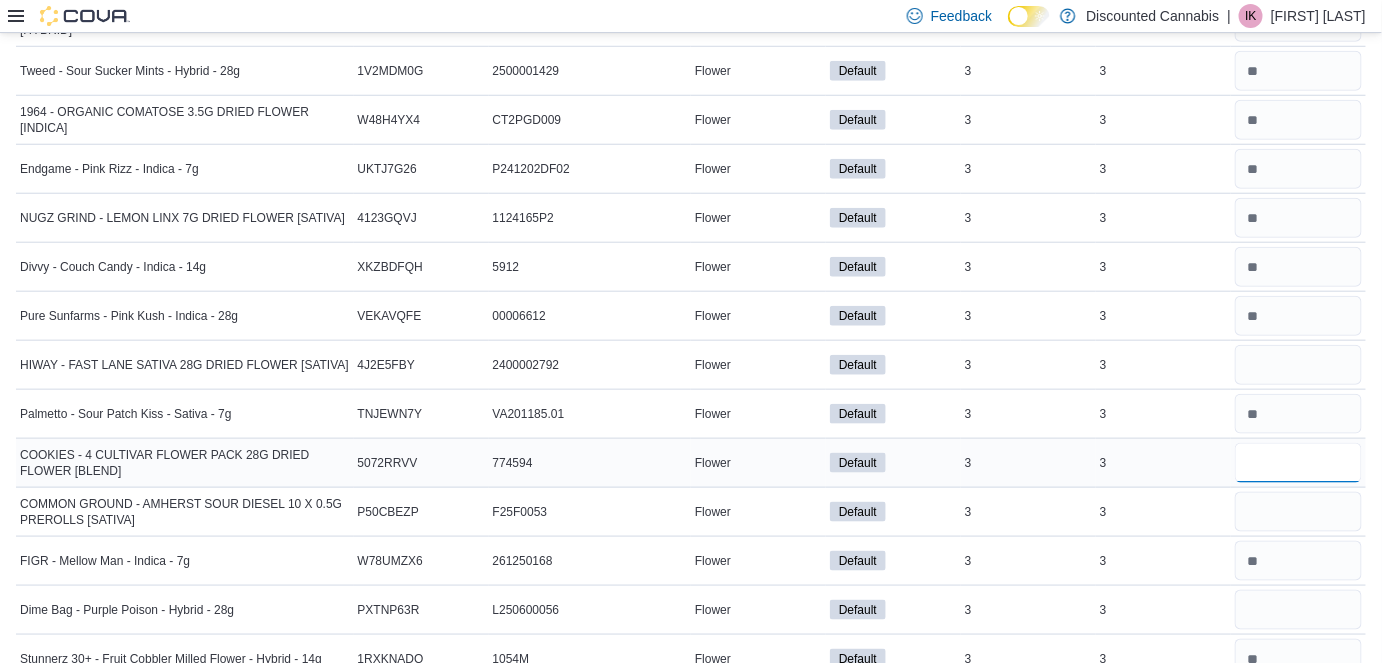 click at bounding box center (1298, 463) 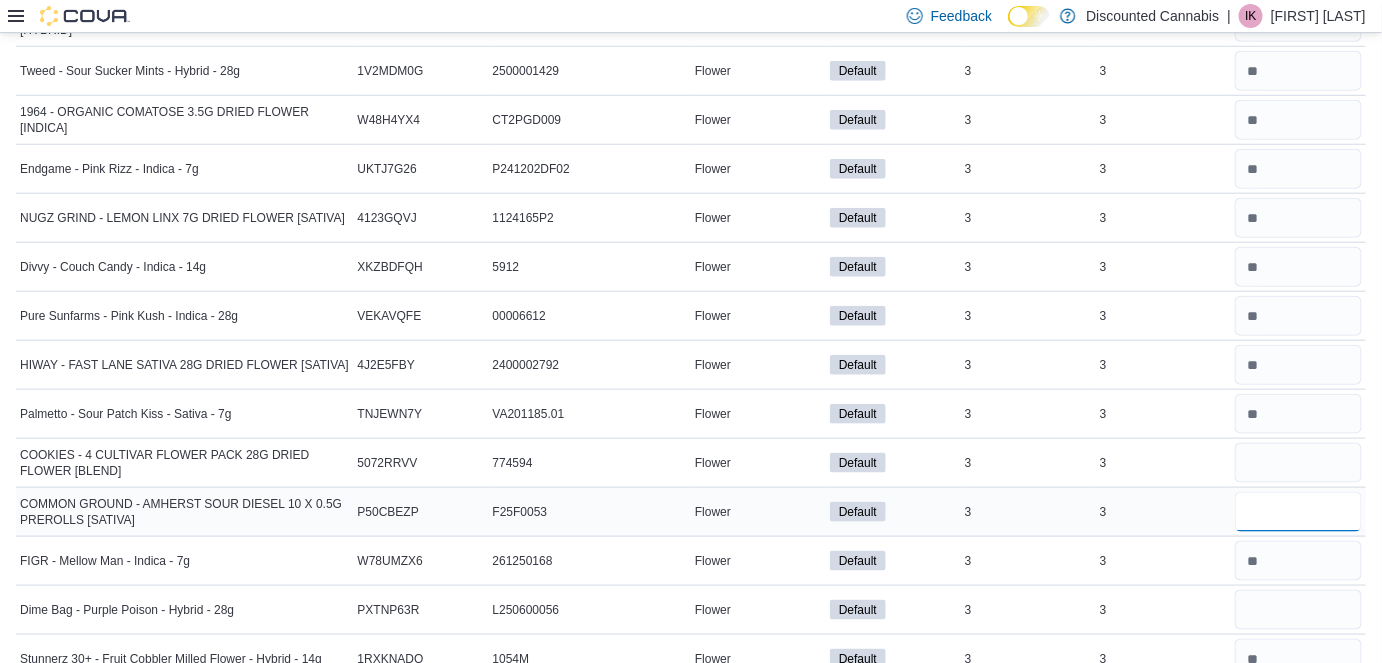 click at bounding box center (1298, 512) 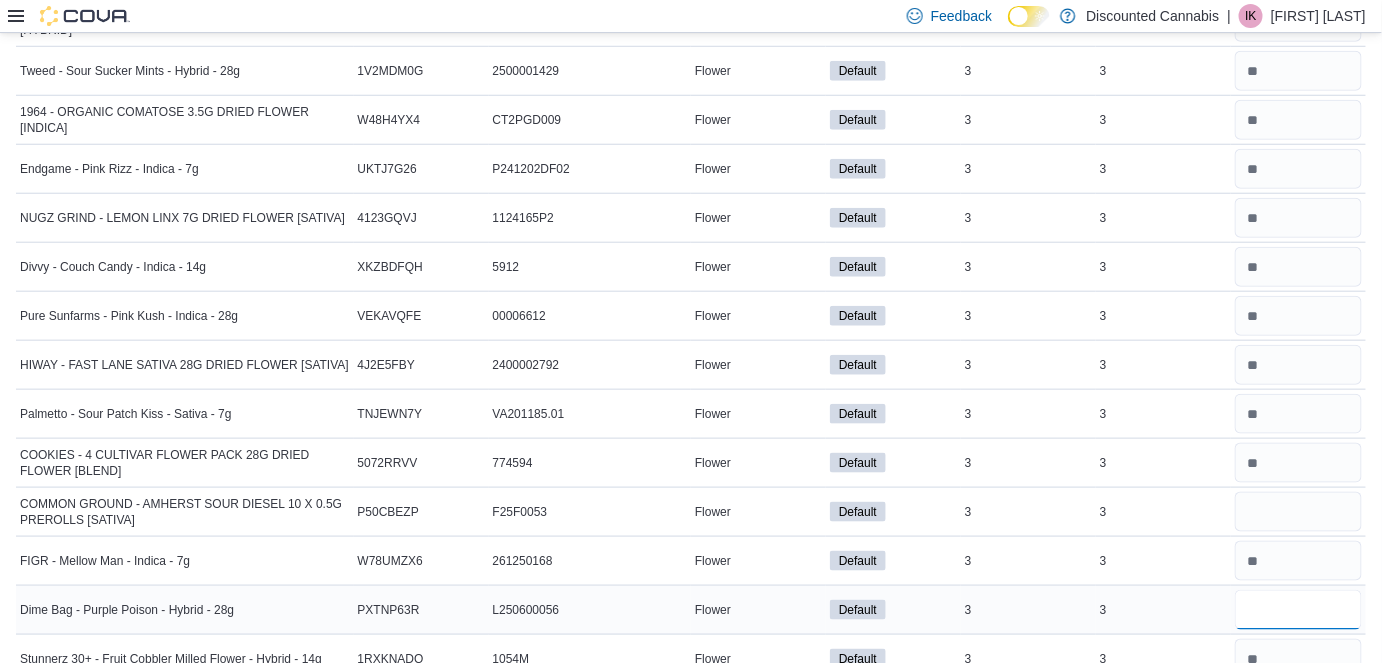 click at bounding box center (1298, 610) 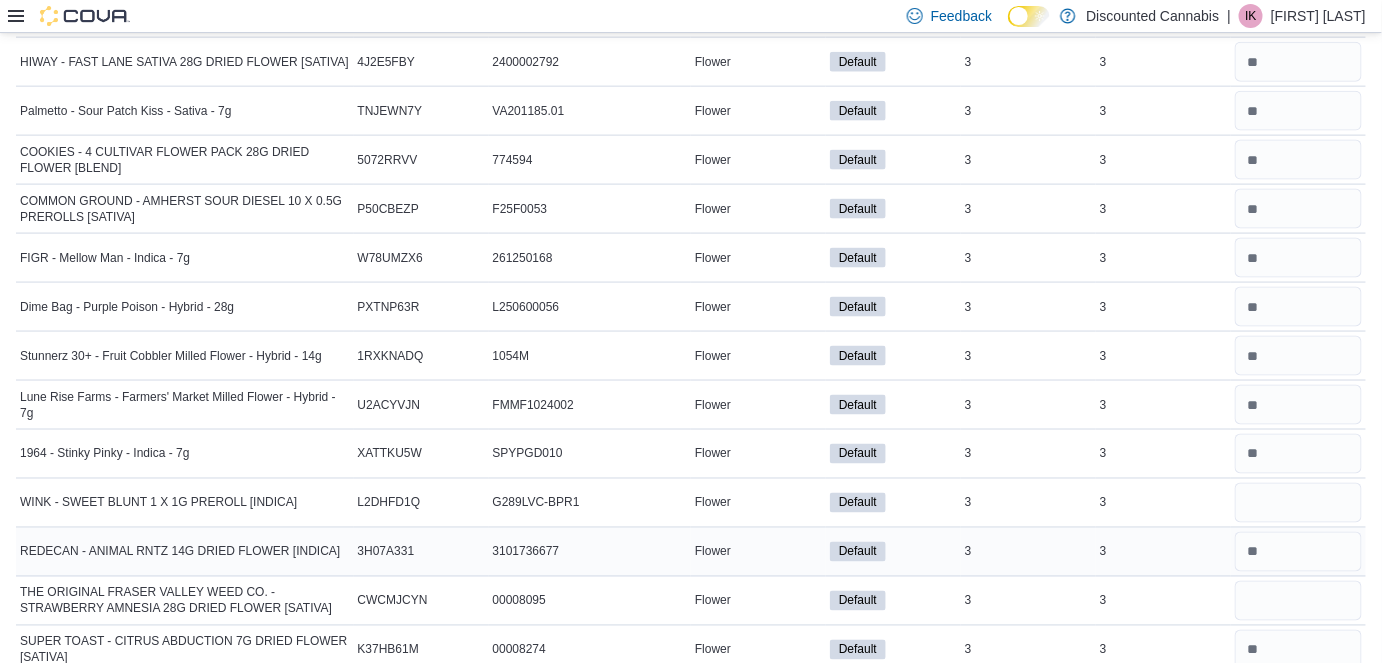 scroll, scrollTop: 8539, scrollLeft: 0, axis: vertical 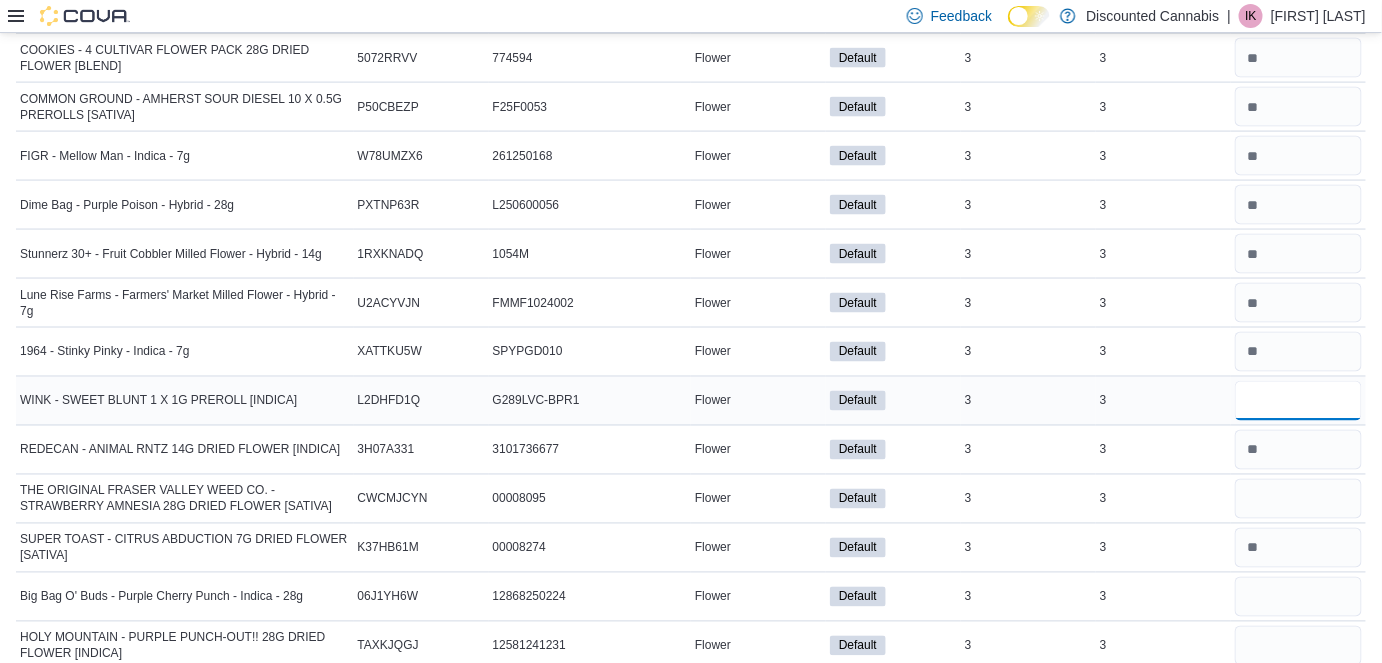 click at bounding box center (1298, 401) 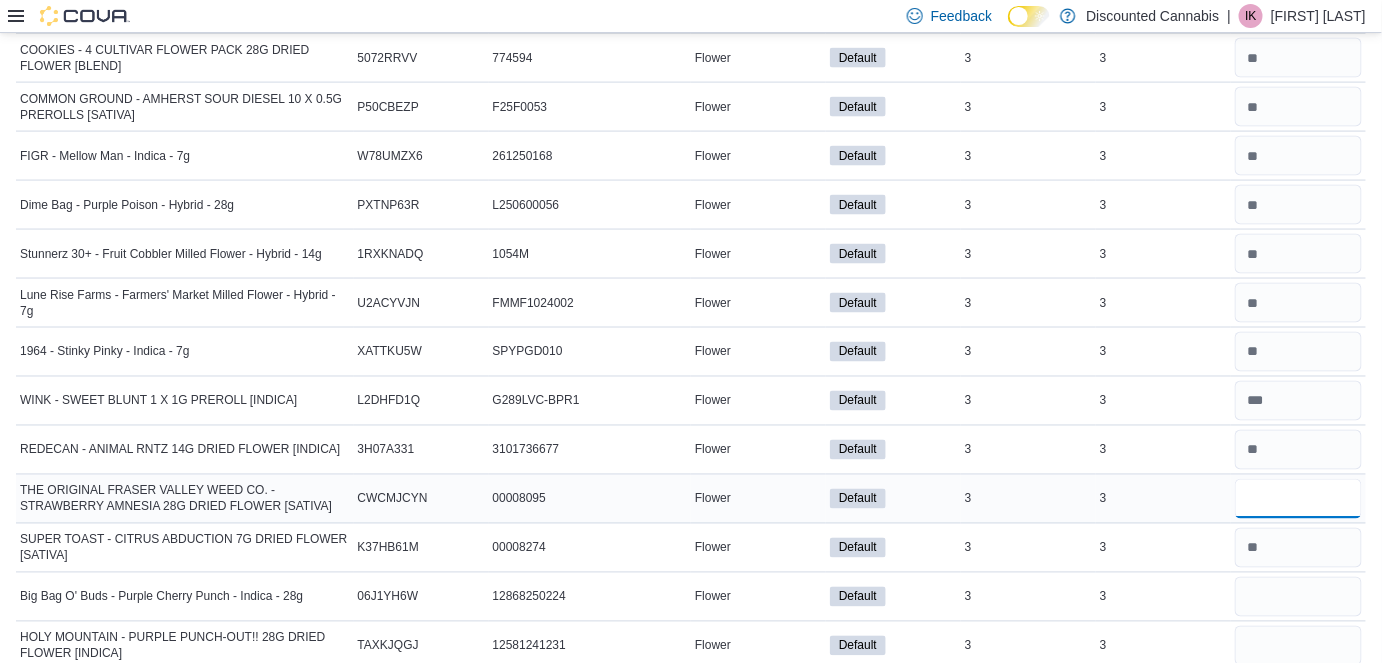 click at bounding box center (1298, 499) 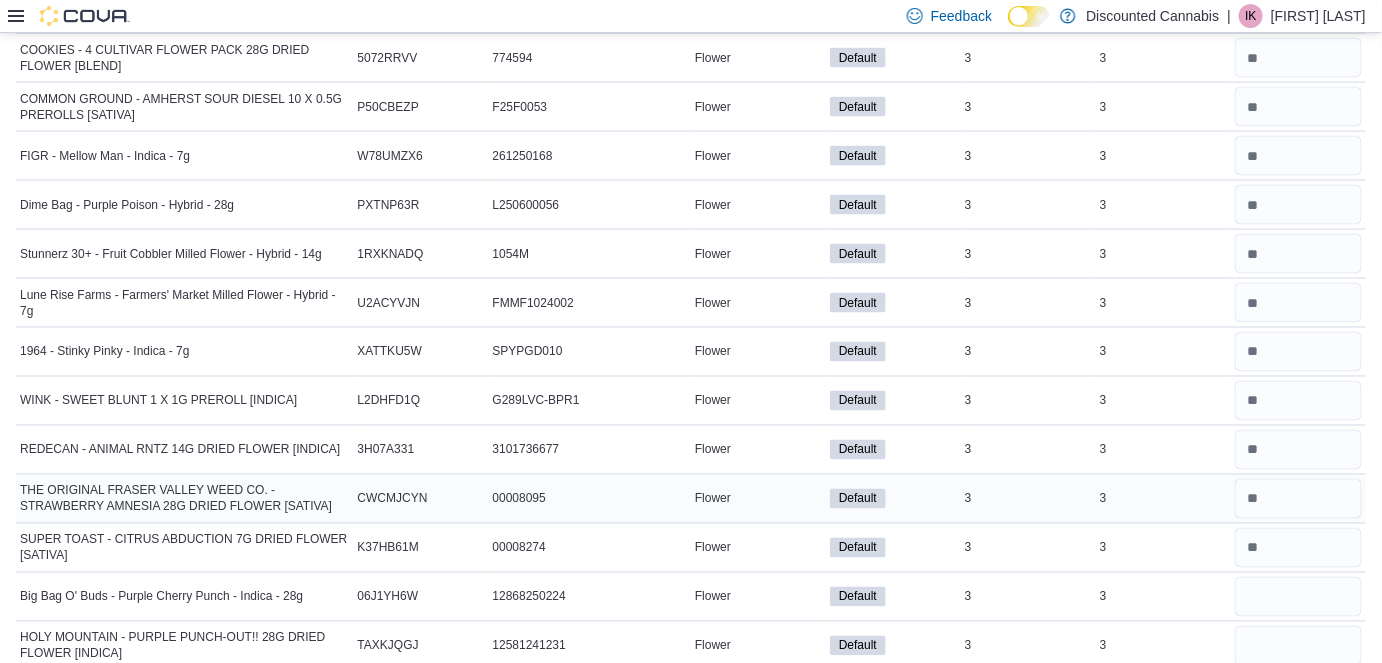 scroll, scrollTop: 8544, scrollLeft: 0, axis: vertical 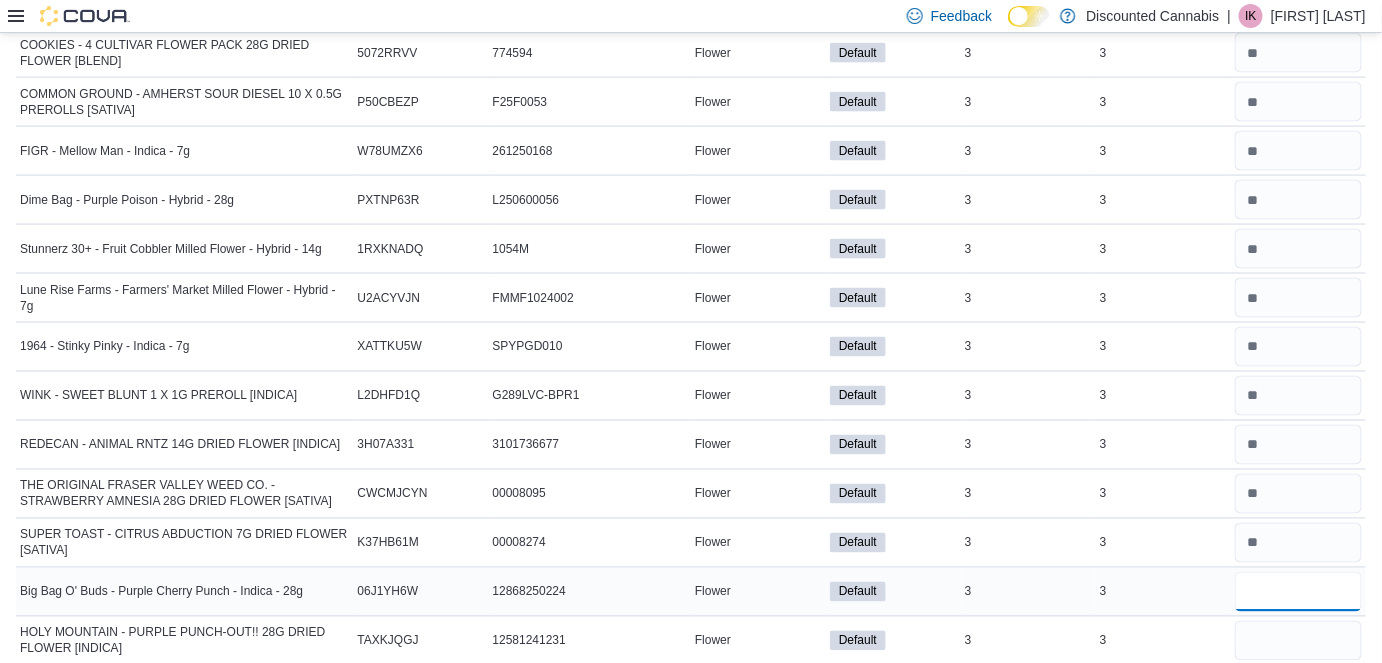 click at bounding box center [1298, 592] 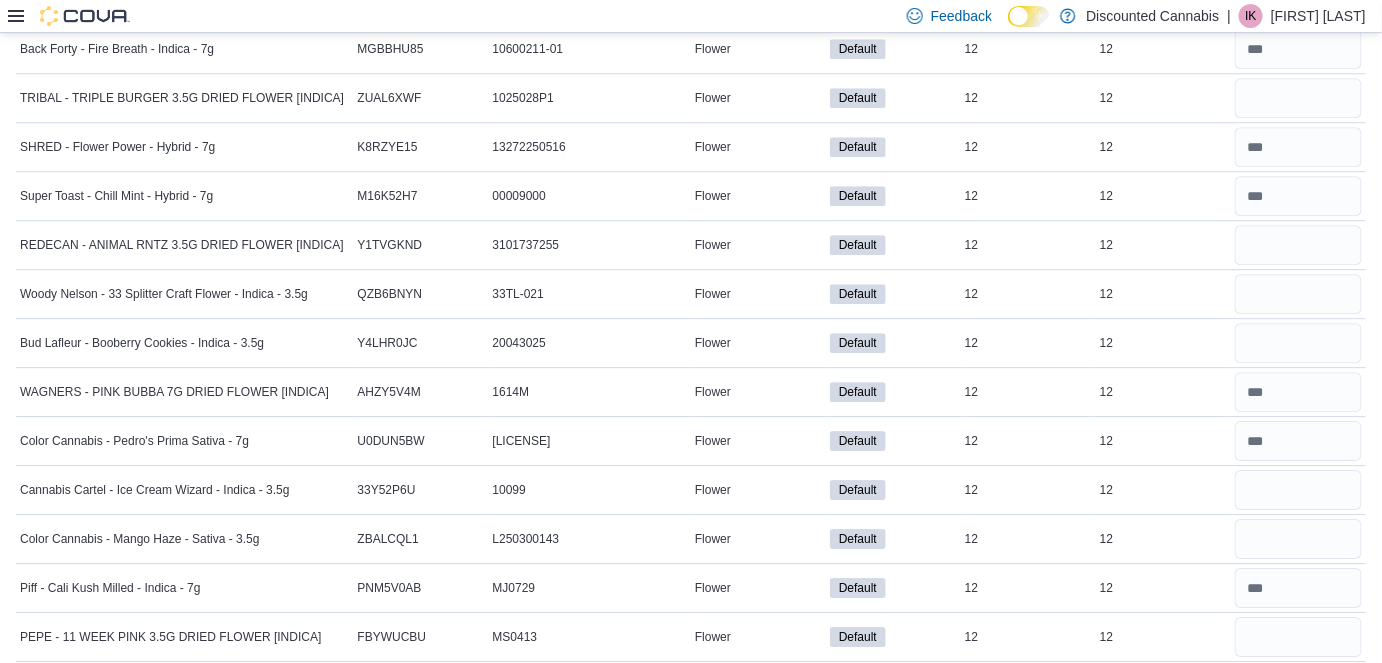scroll, scrollTop: 14651, scrollLeft: 0, axis: vertical 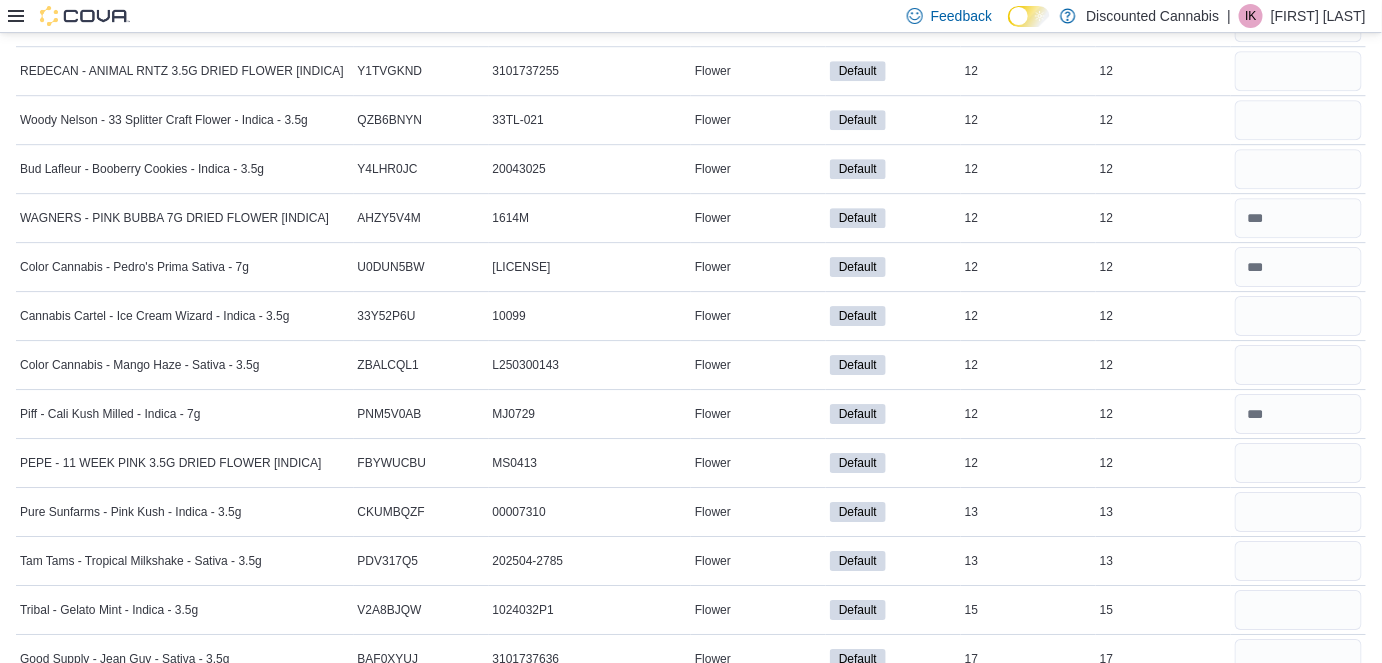 click at bounding box center (1298, 708) 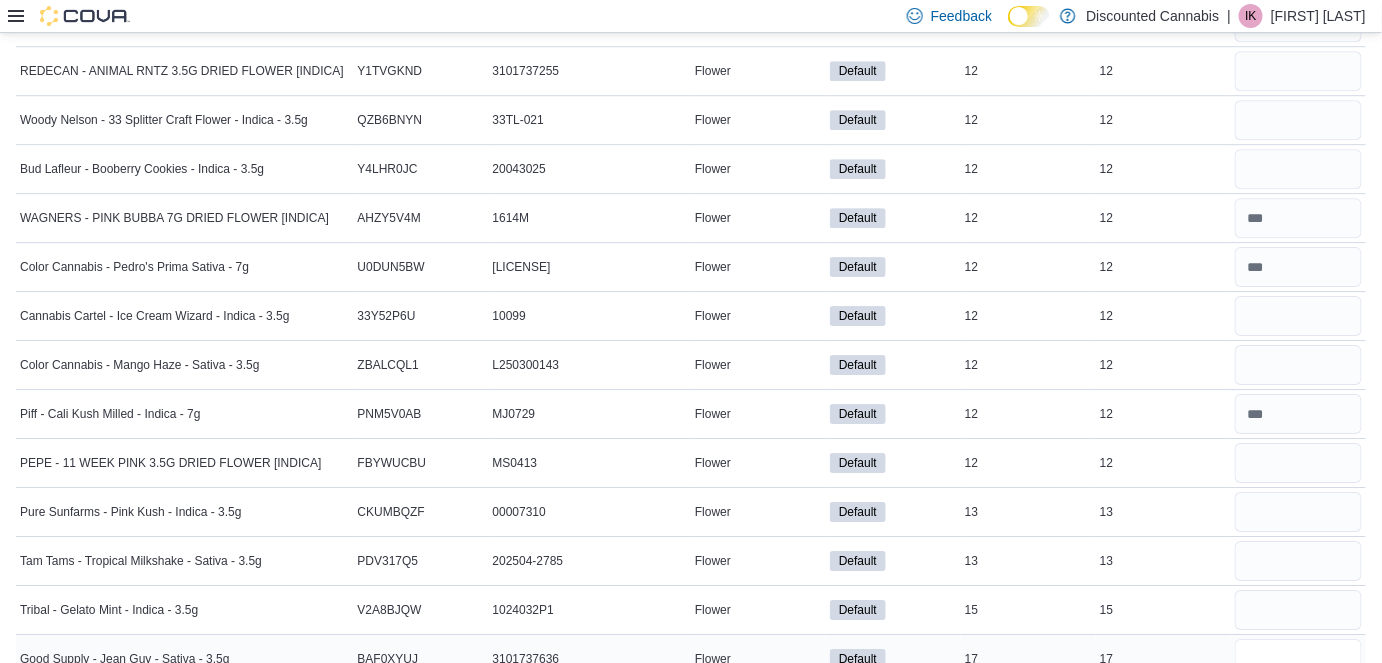 click at bounding box center [1298, 659] 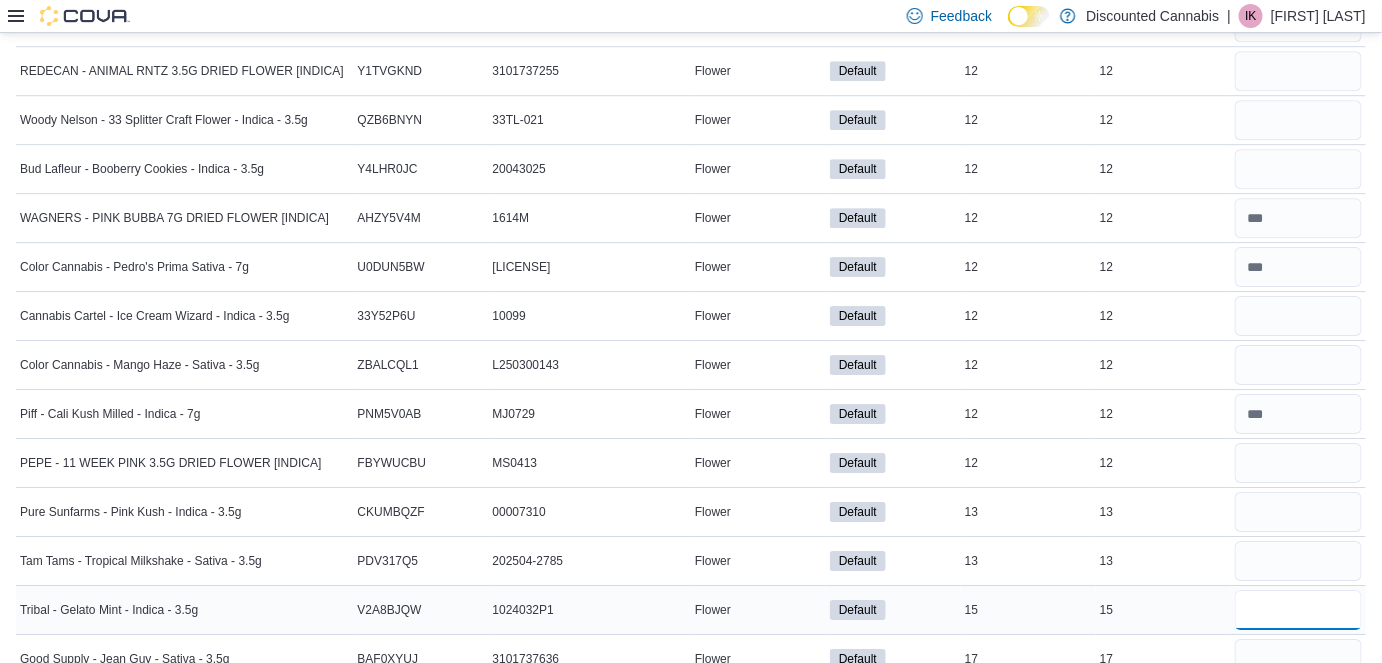 click at bounding box center [1298, 610] 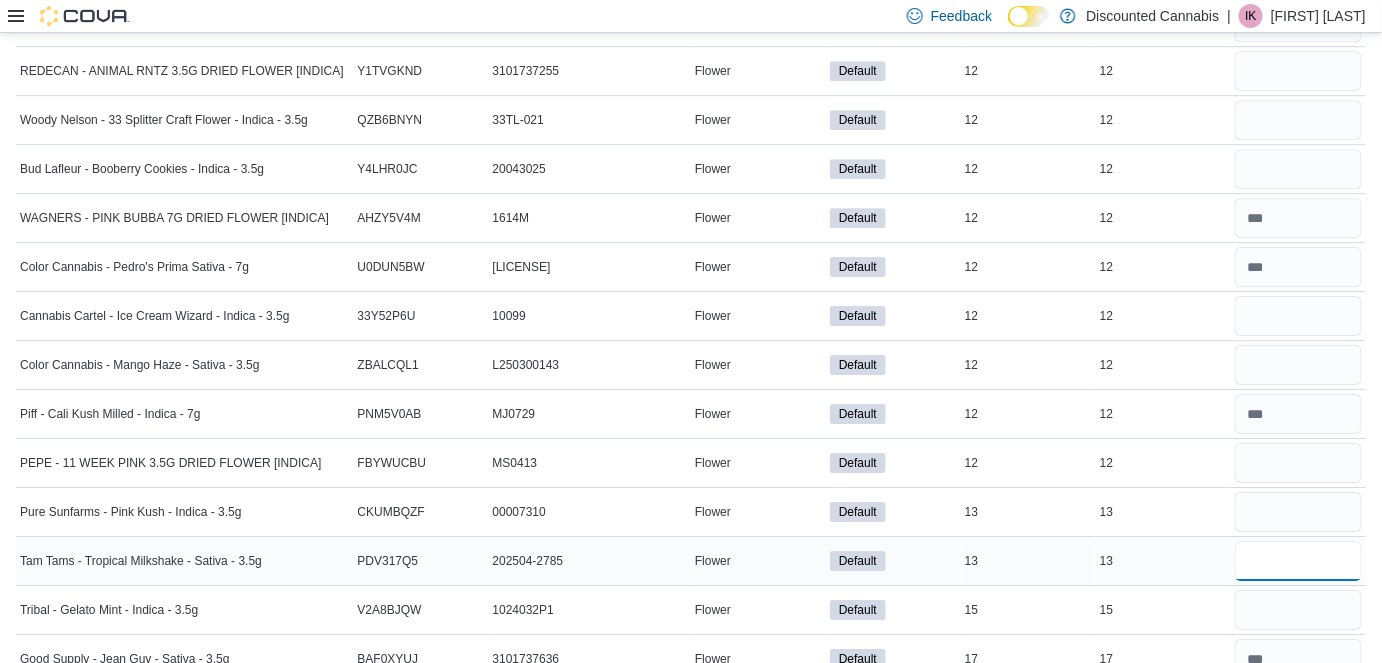 click at bounding box center (1298, 561) 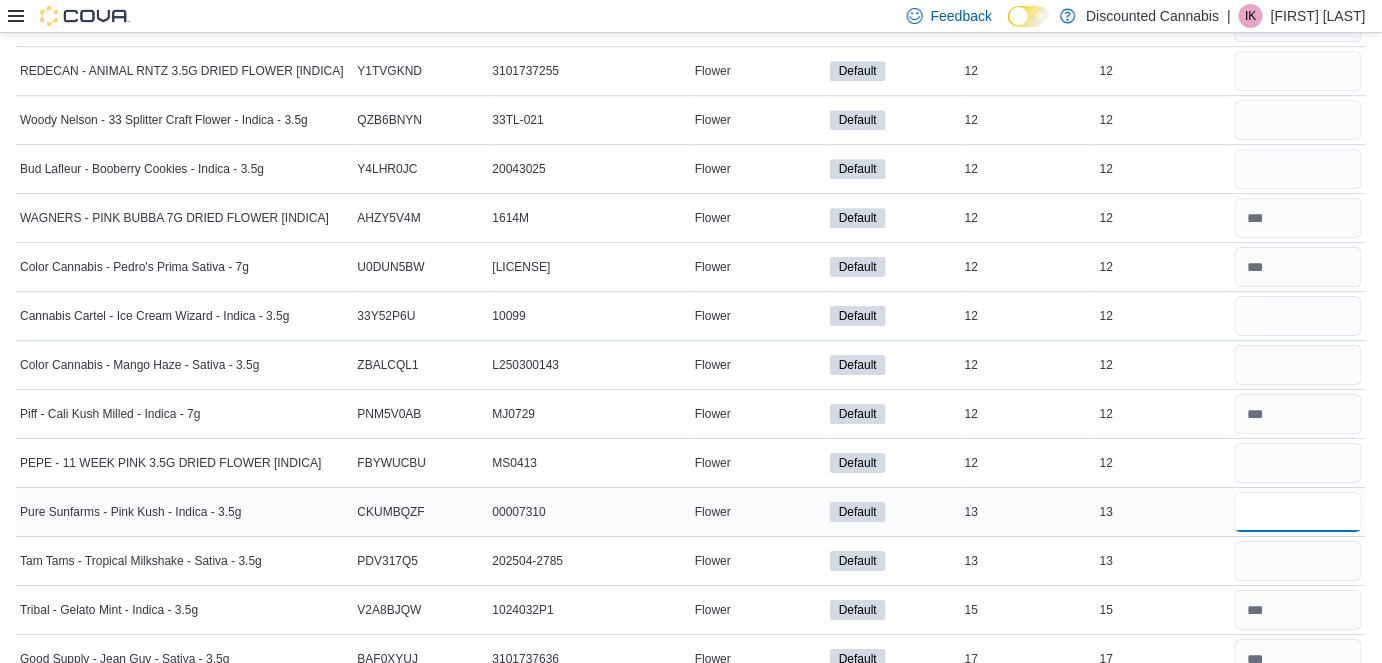 click at bounding box center [1298, 512] 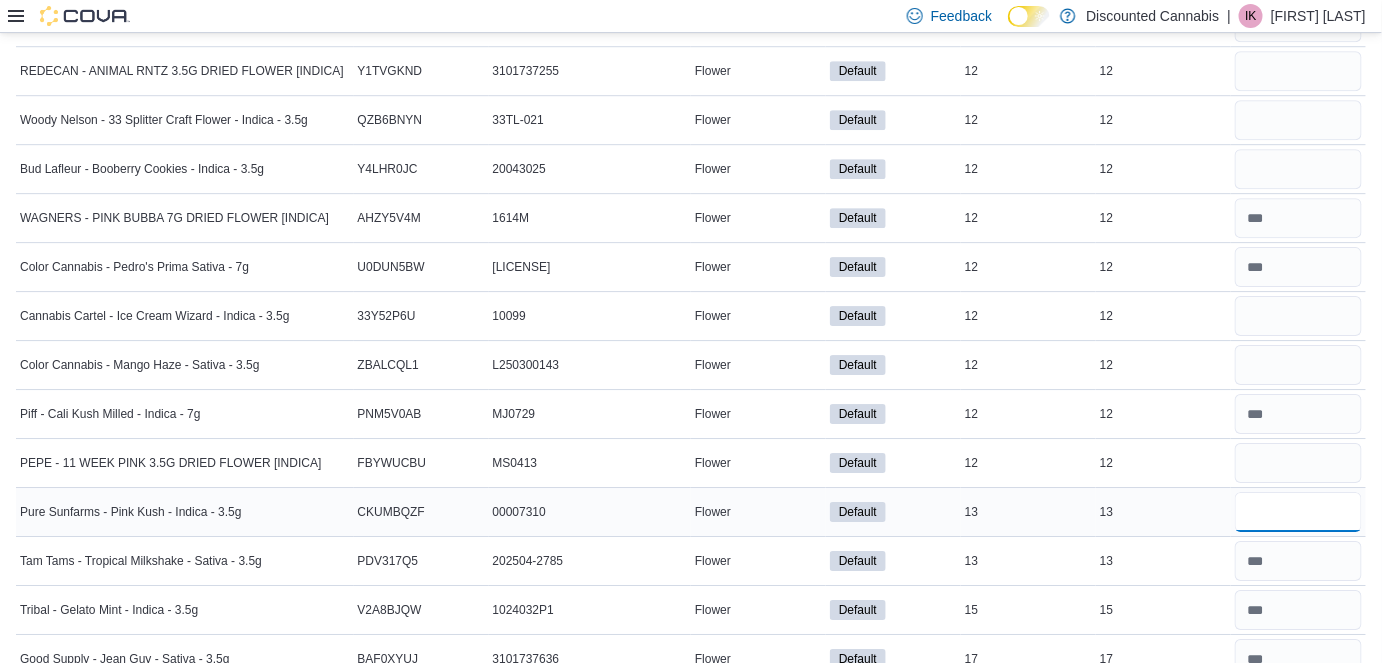 click on "**" at bounding box center (1298, 512) 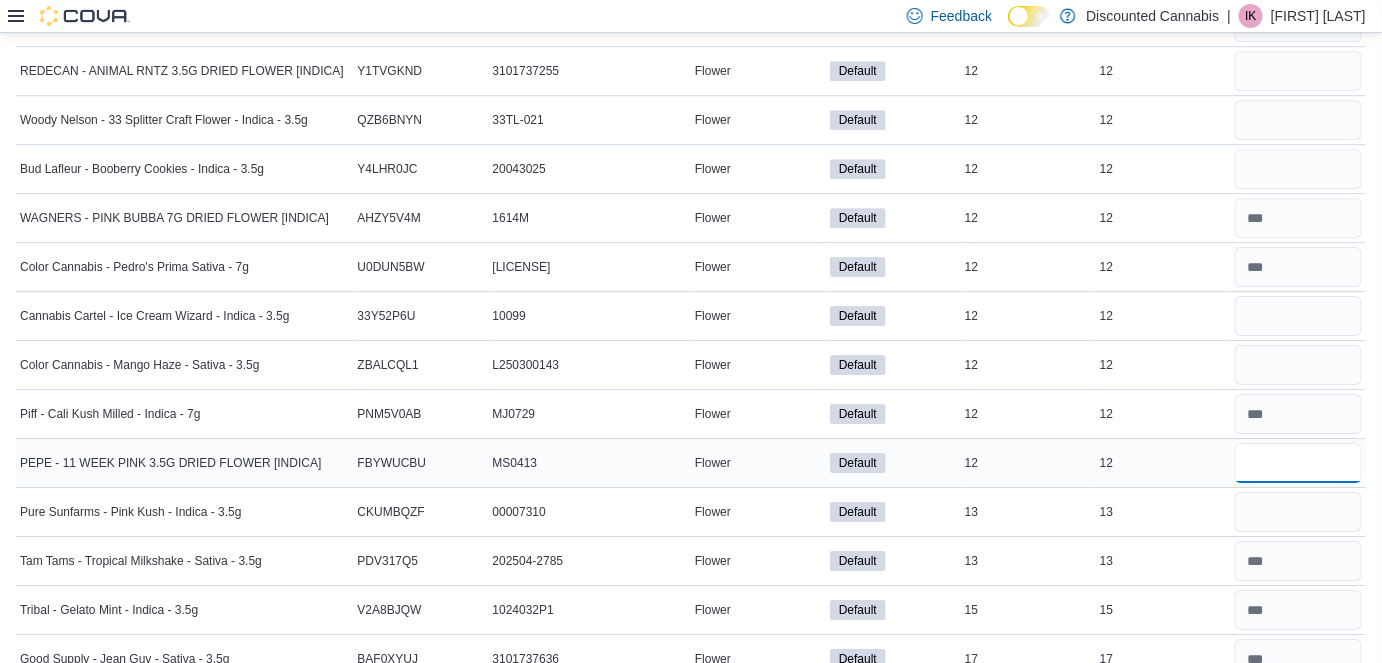 click at bounding box center [1298, 463] 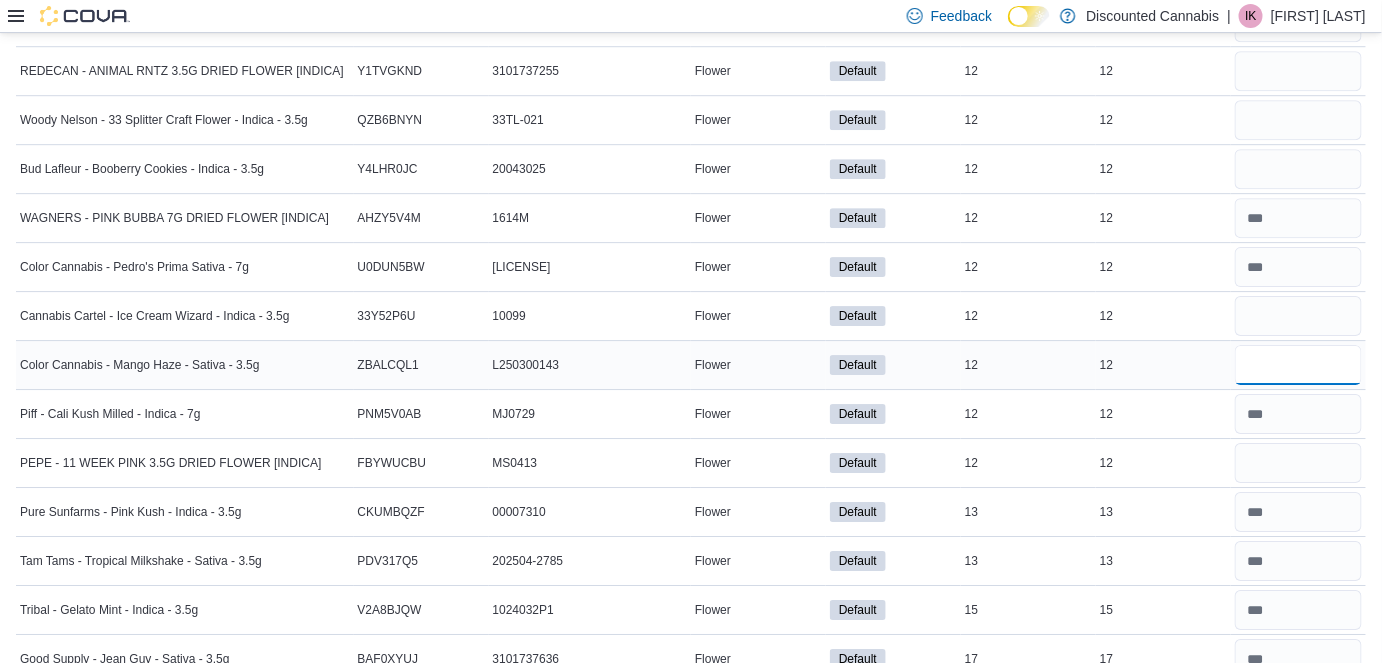 click at bounding box center (1298, 365) 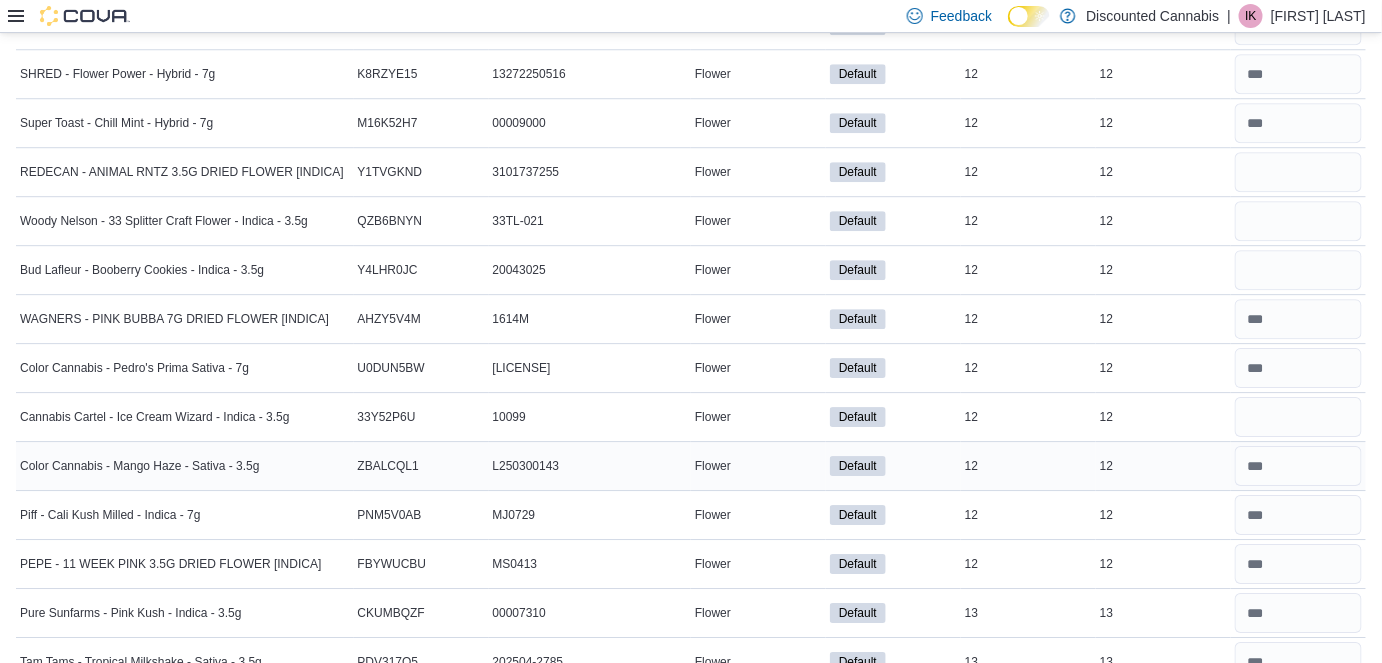 scroll, scrollTop: 14547, scrollLeft: 0, axis: vertical 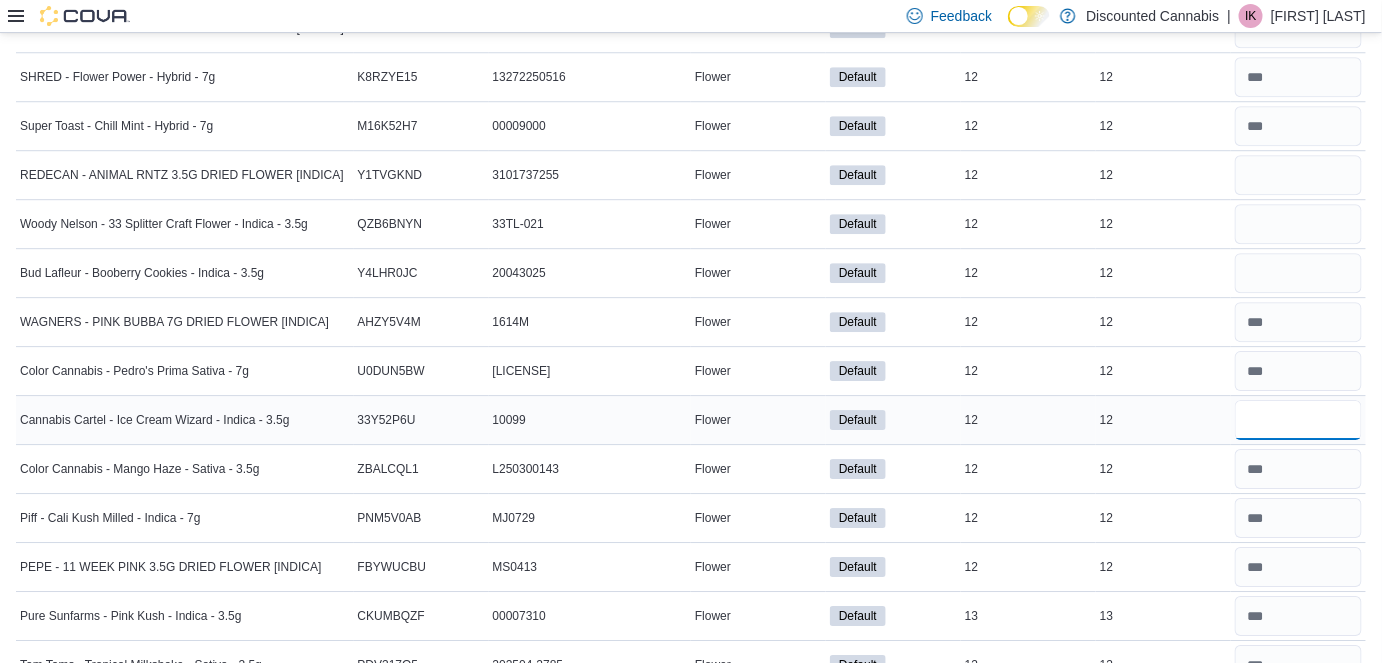 click at bounding box center (1298, 420) 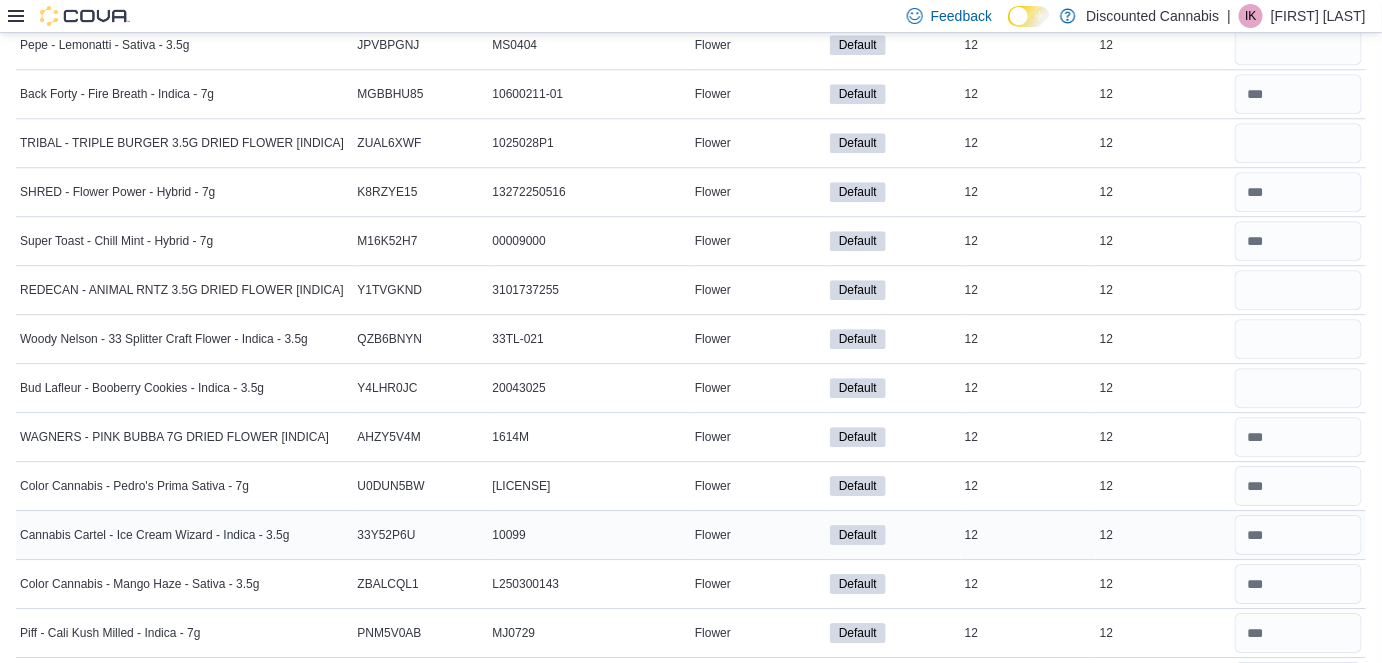 scroll, scrollTop: 14395, scrollLeft: 0, axis: vertical 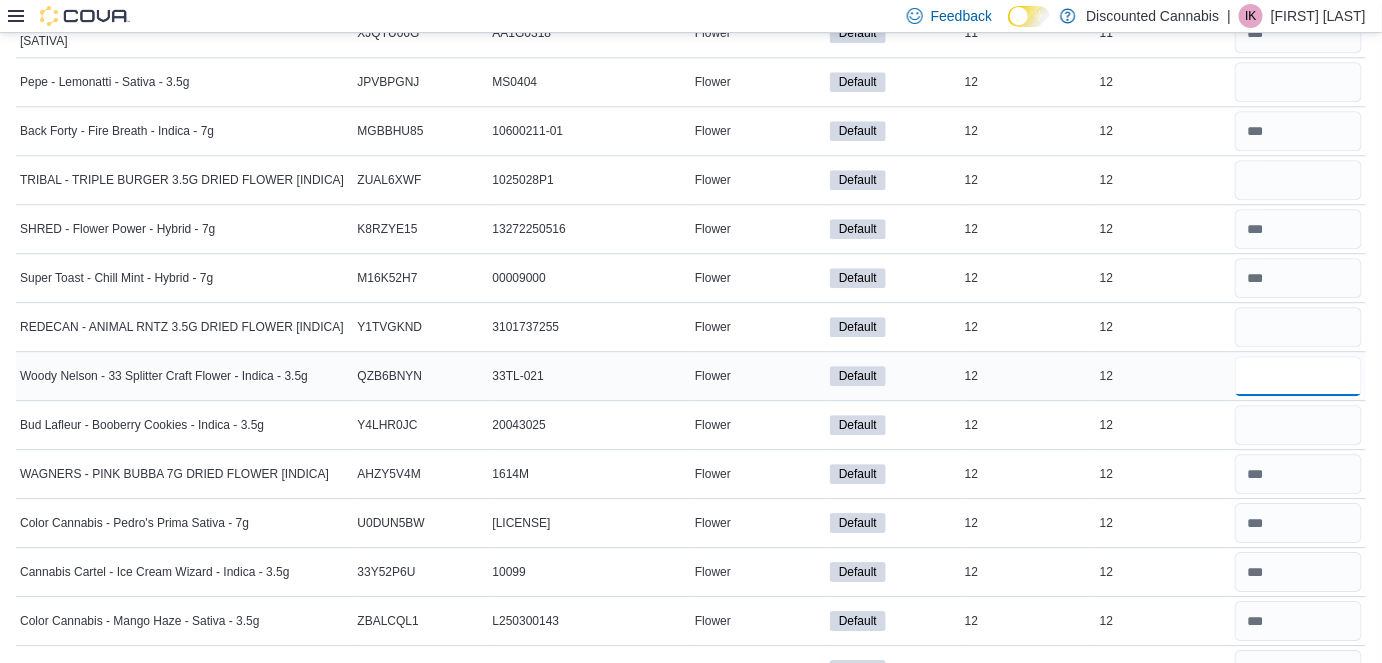 click at bounding box center [1298, 376] 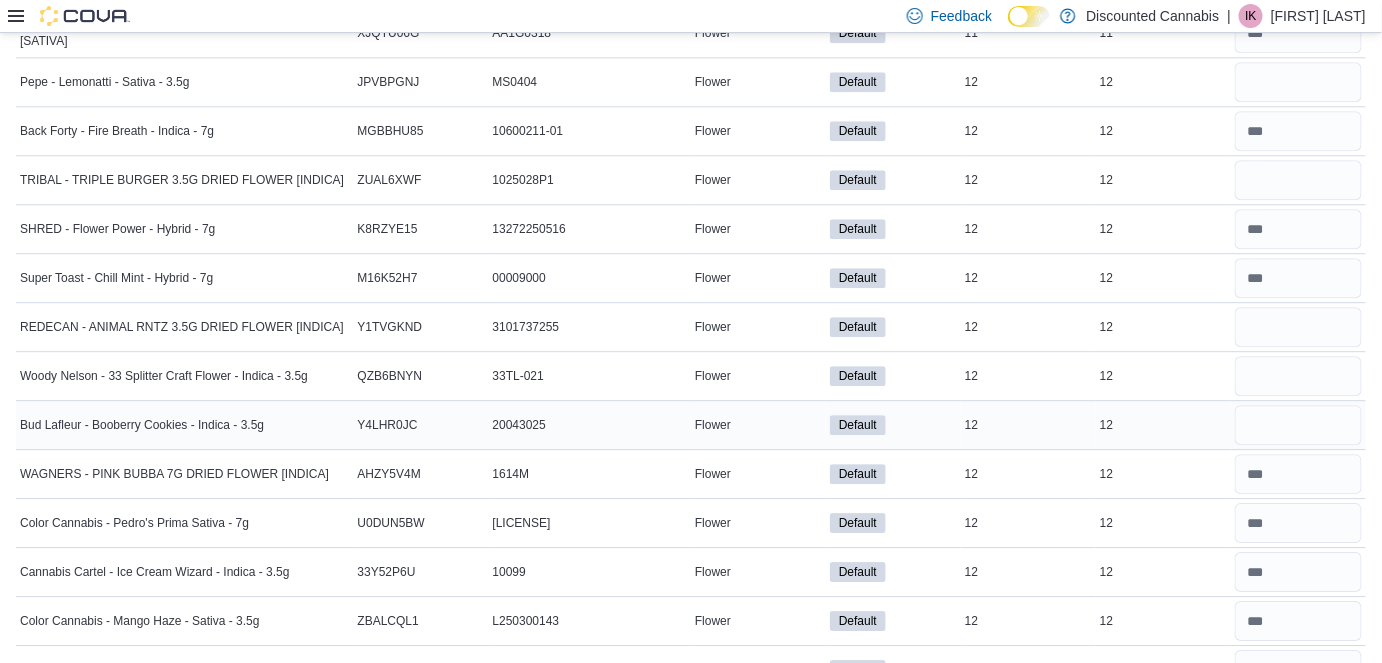 click at bounding box center (1298, 425) 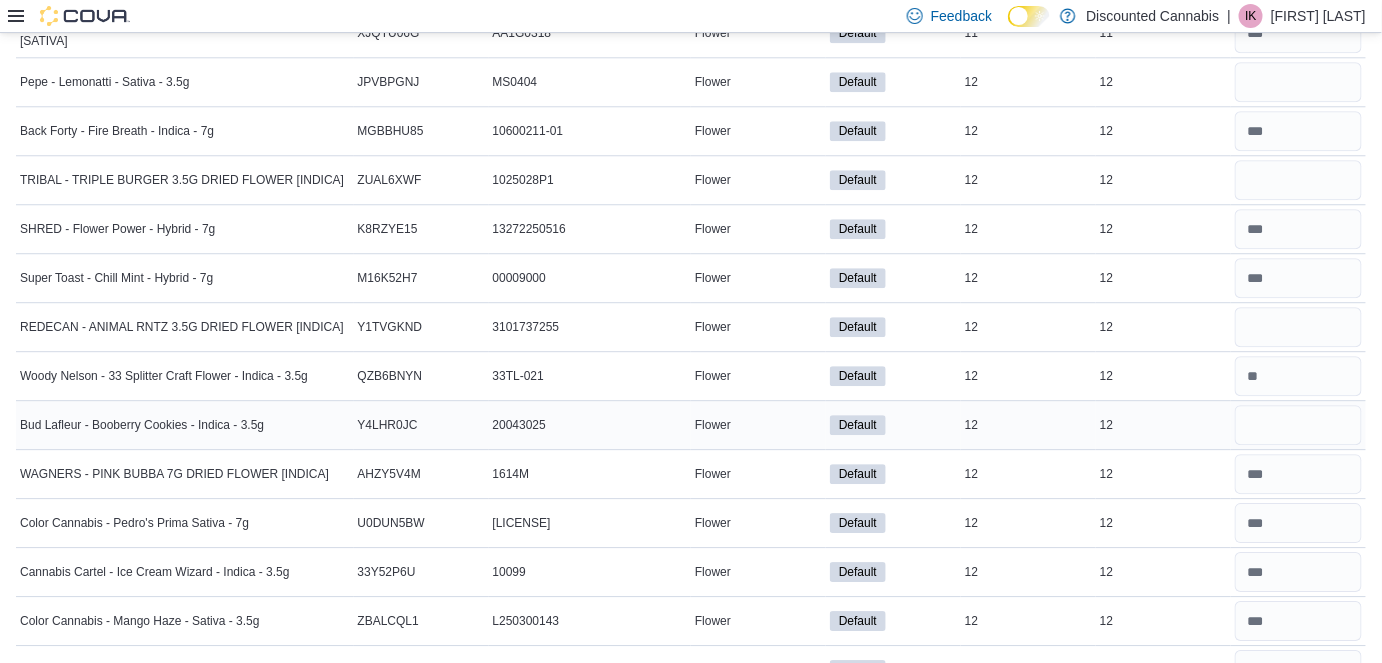 click at bounding box center (1298, 425) 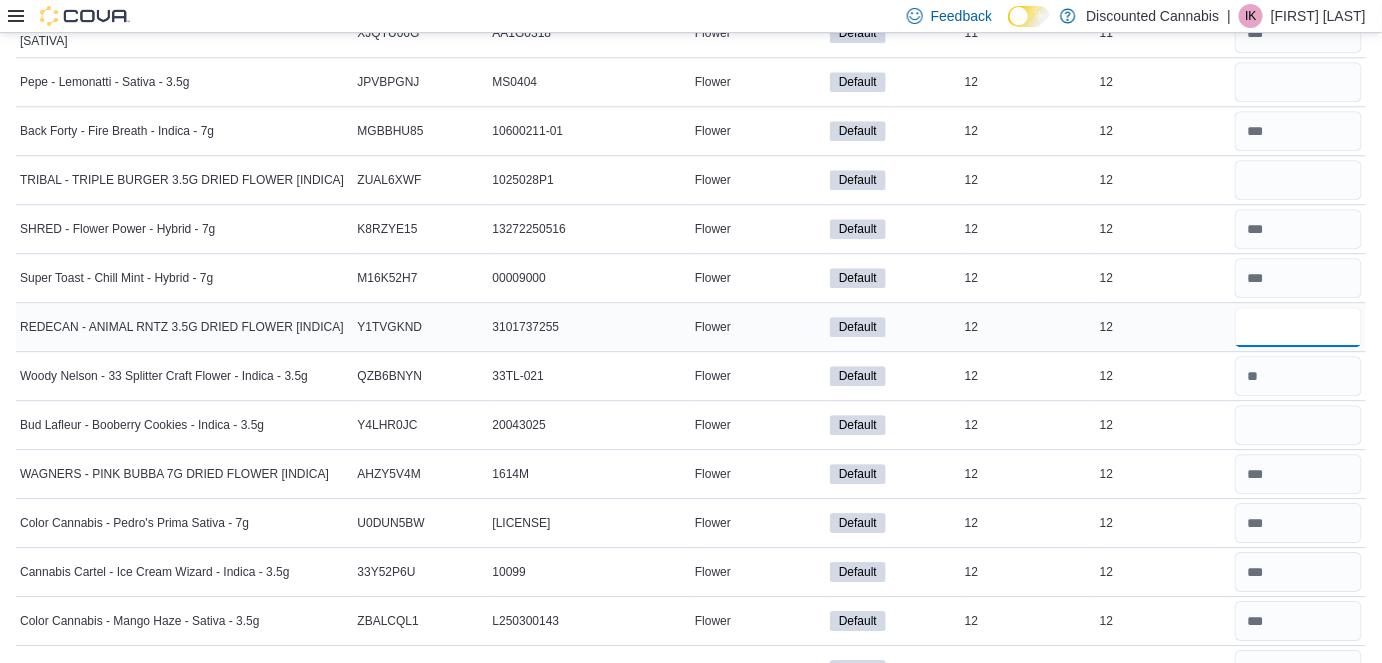 click at bounding box center (1298, 327) 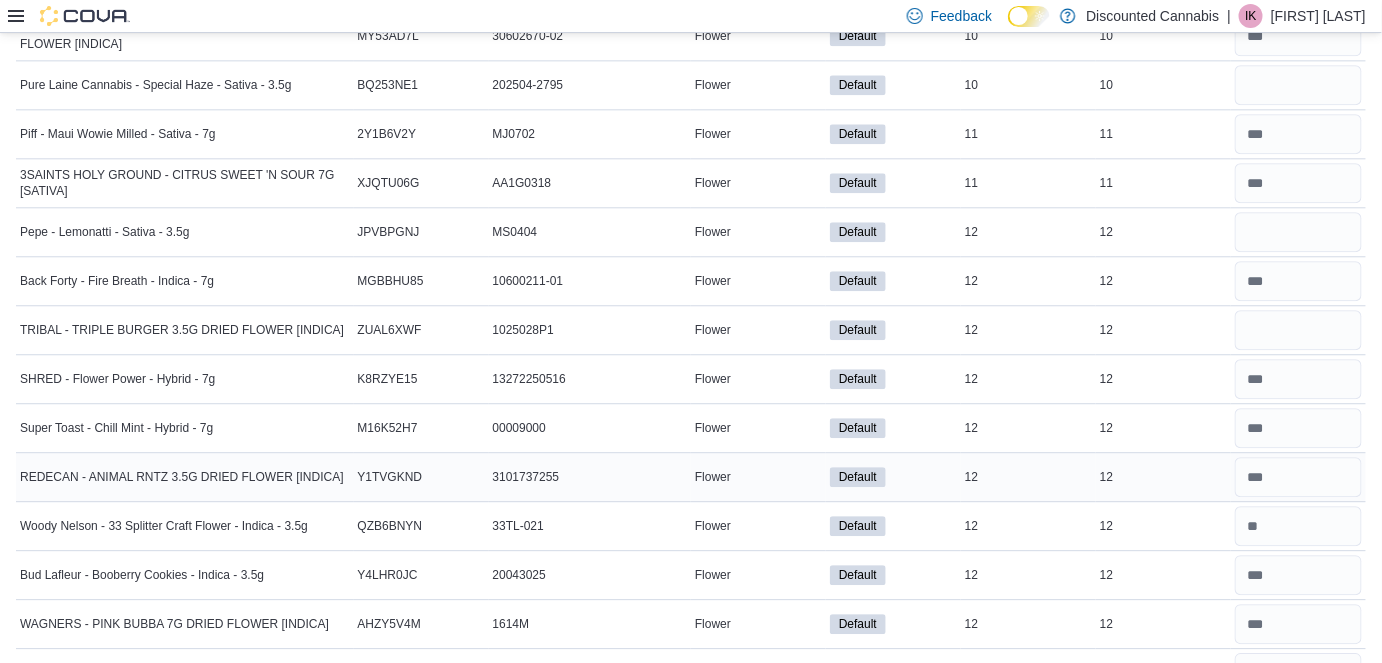 scroll, scrollTop: 14241, scrollLeft: 0, axis: vertical 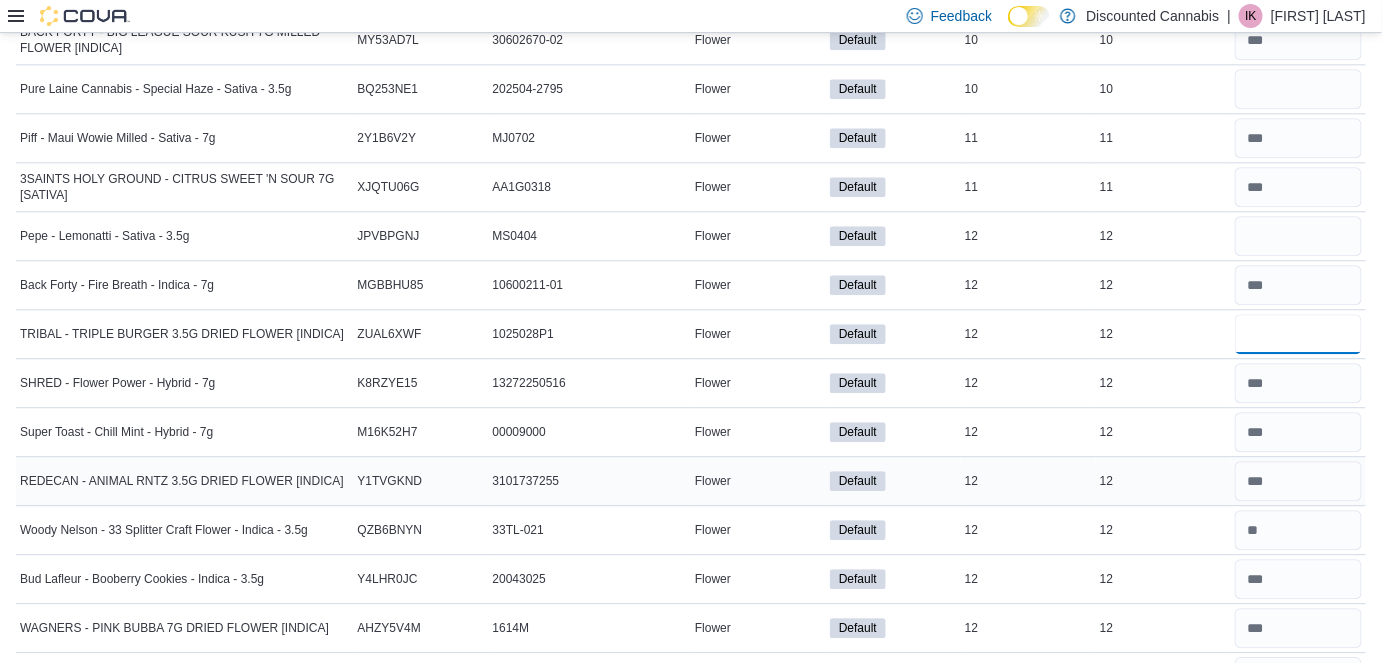 click at bounding box center (1298, 334) 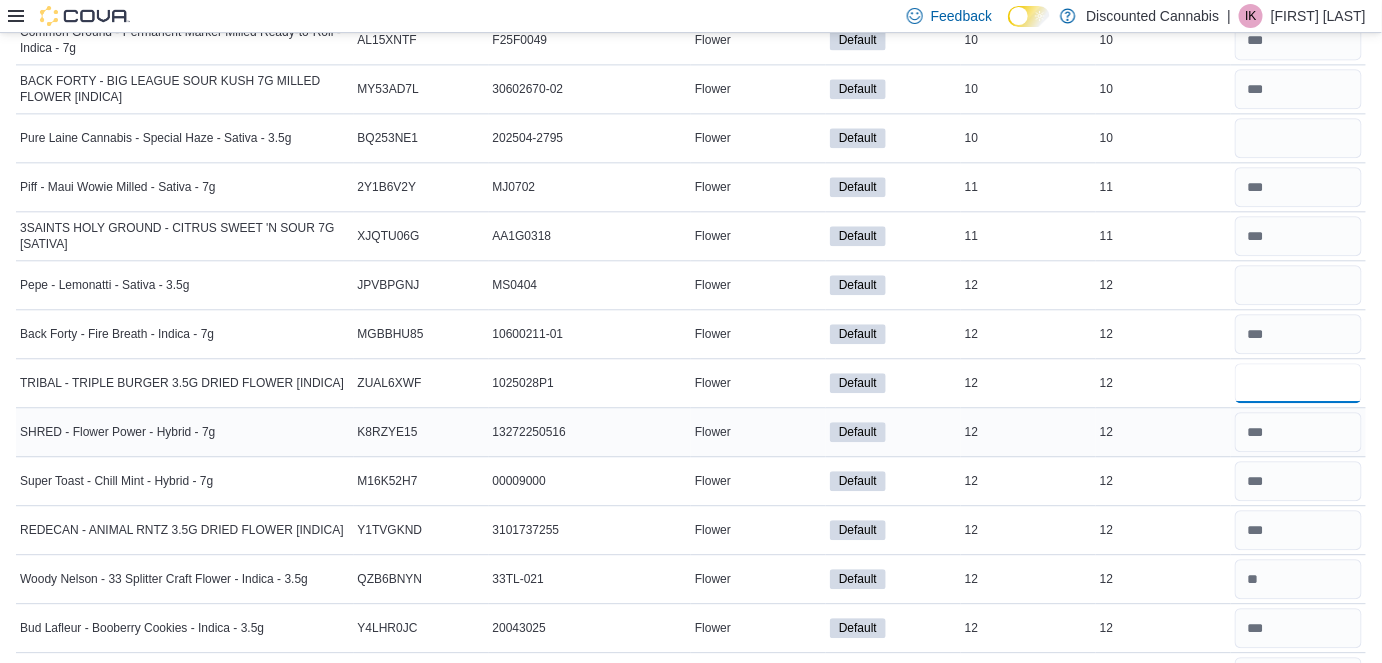 scroll, scrollTop: 14178, scrollLeft: 0, axis: vertical 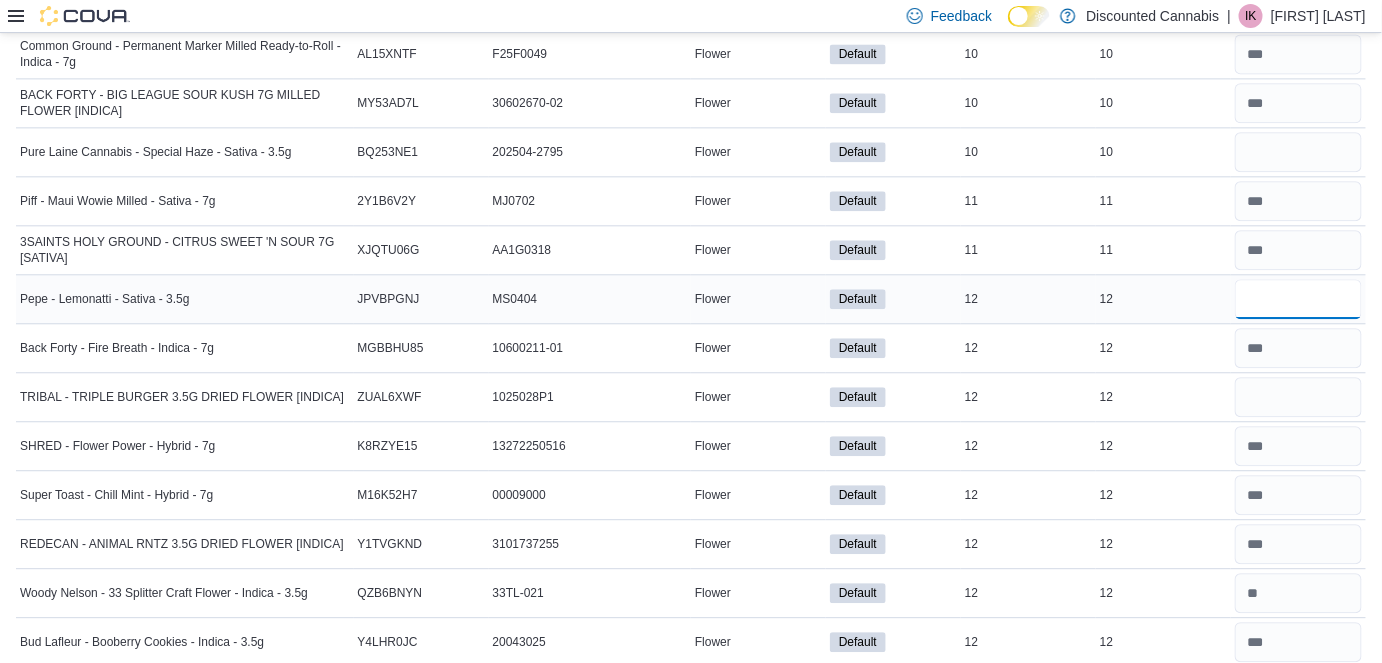 click at bounding box center (1298, 299) 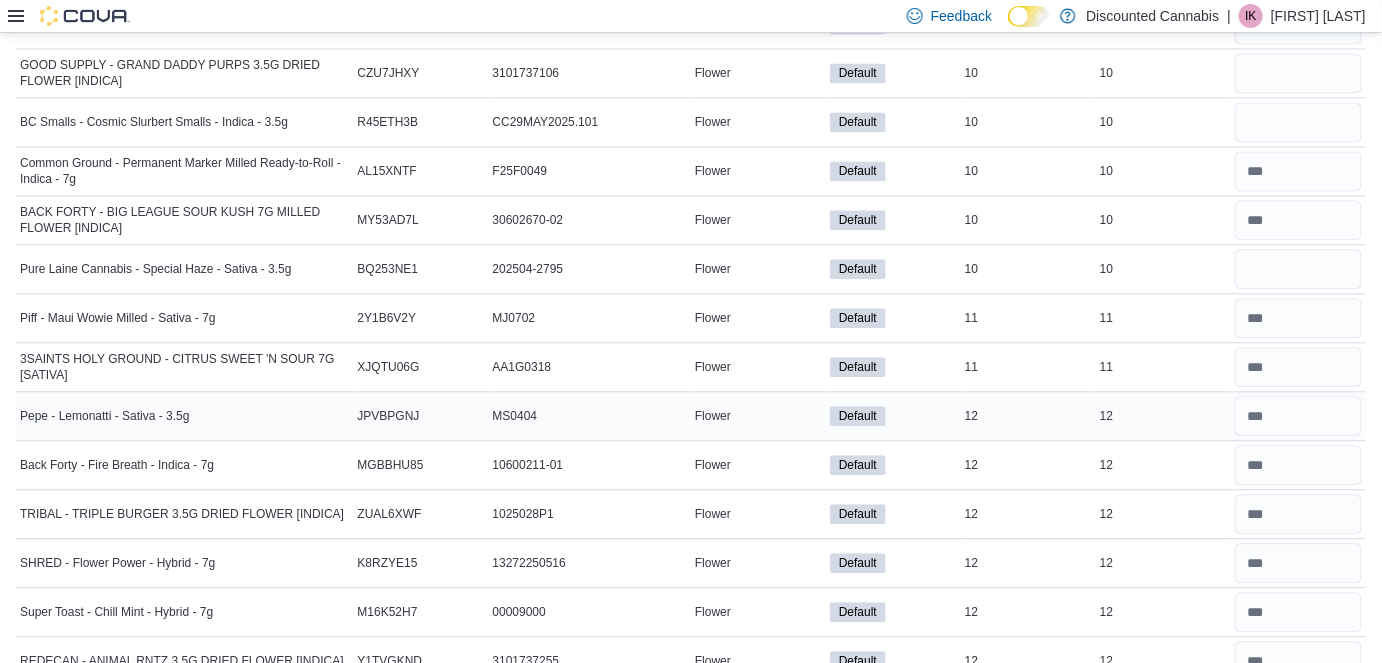 scroll, scrollTop: 14050, scrollLeft: 0, axis: vertical 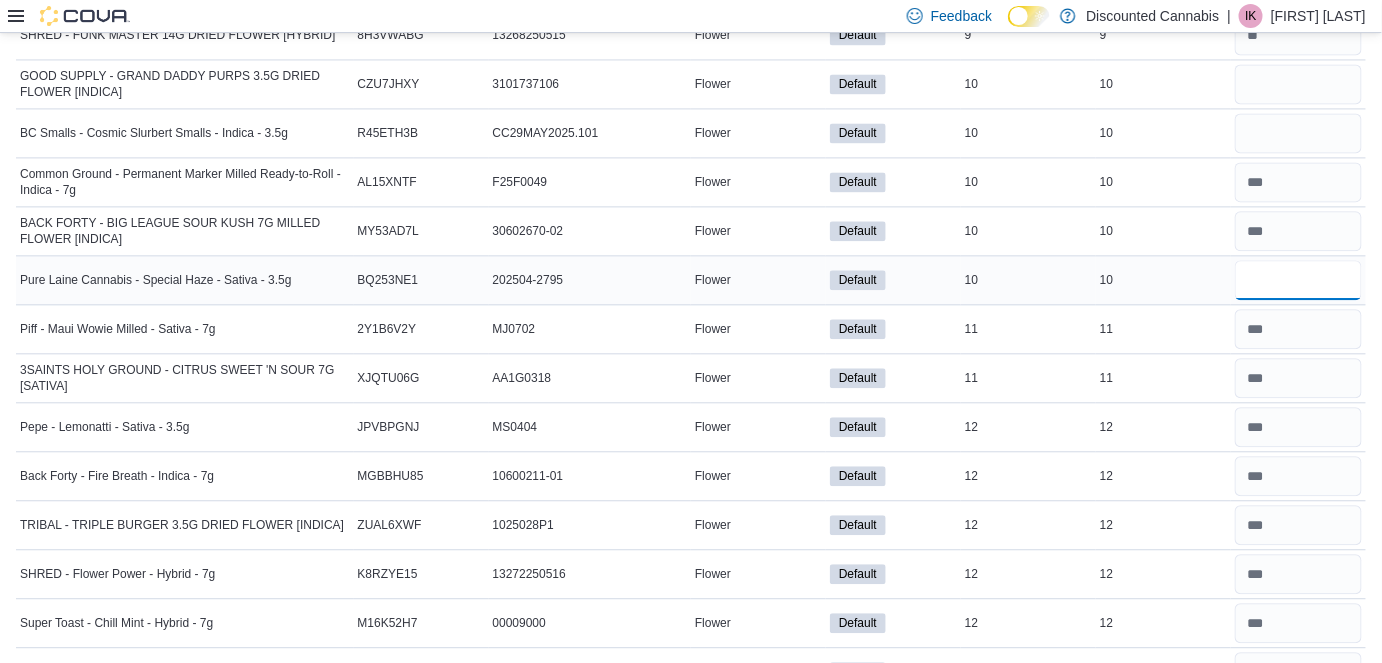 click at bounding box center (1298, 280) 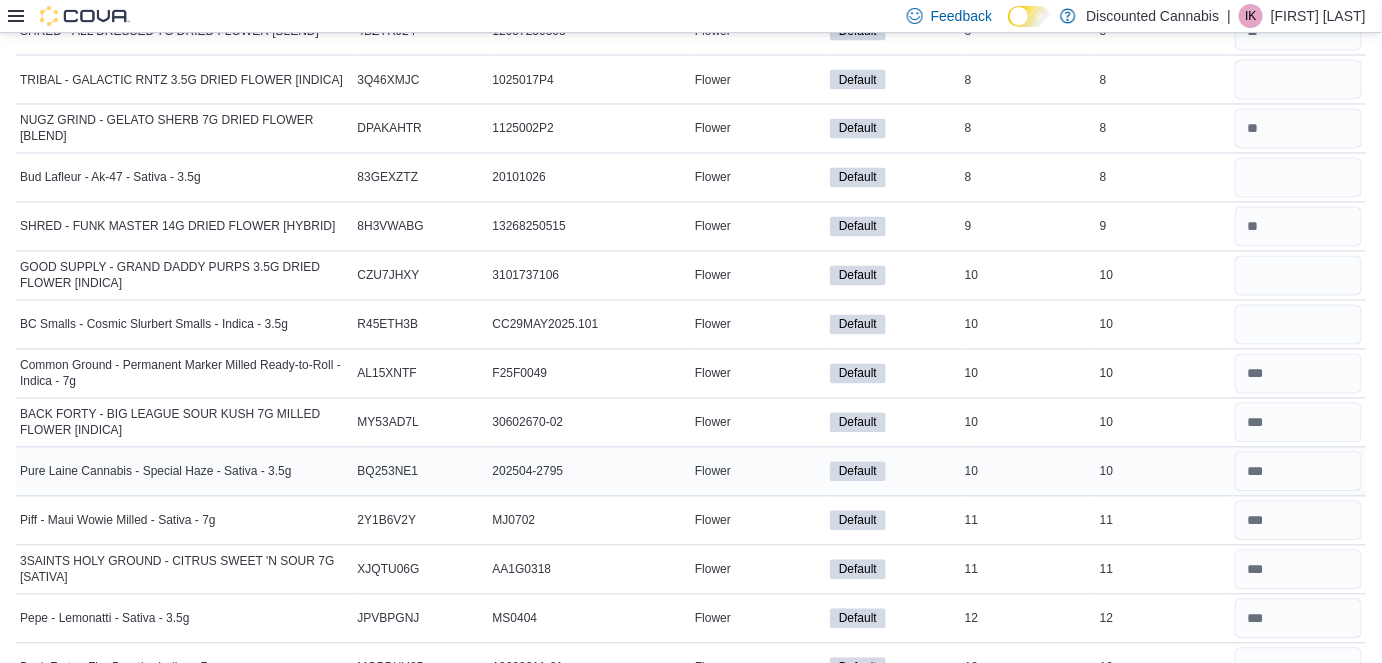 scroll, scrollTop: 13852, scrollLeft: 0, axis: vertical 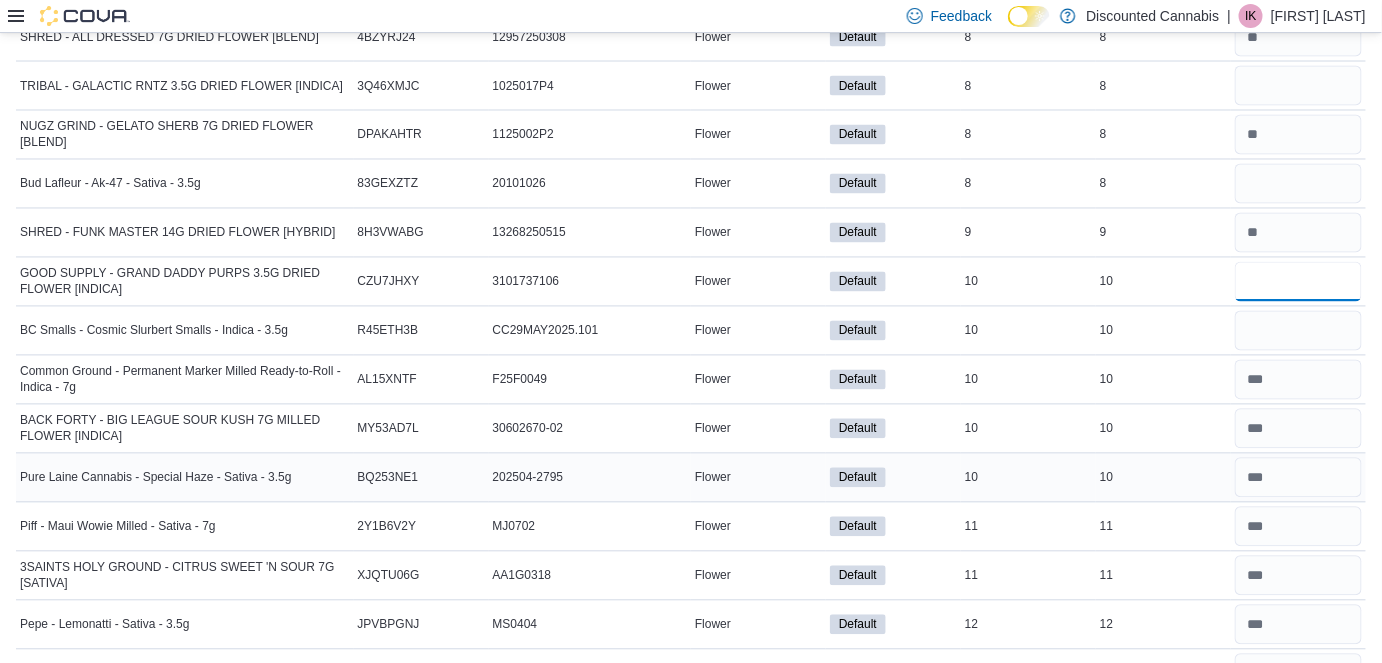 click at bounding box center (1298, 282) 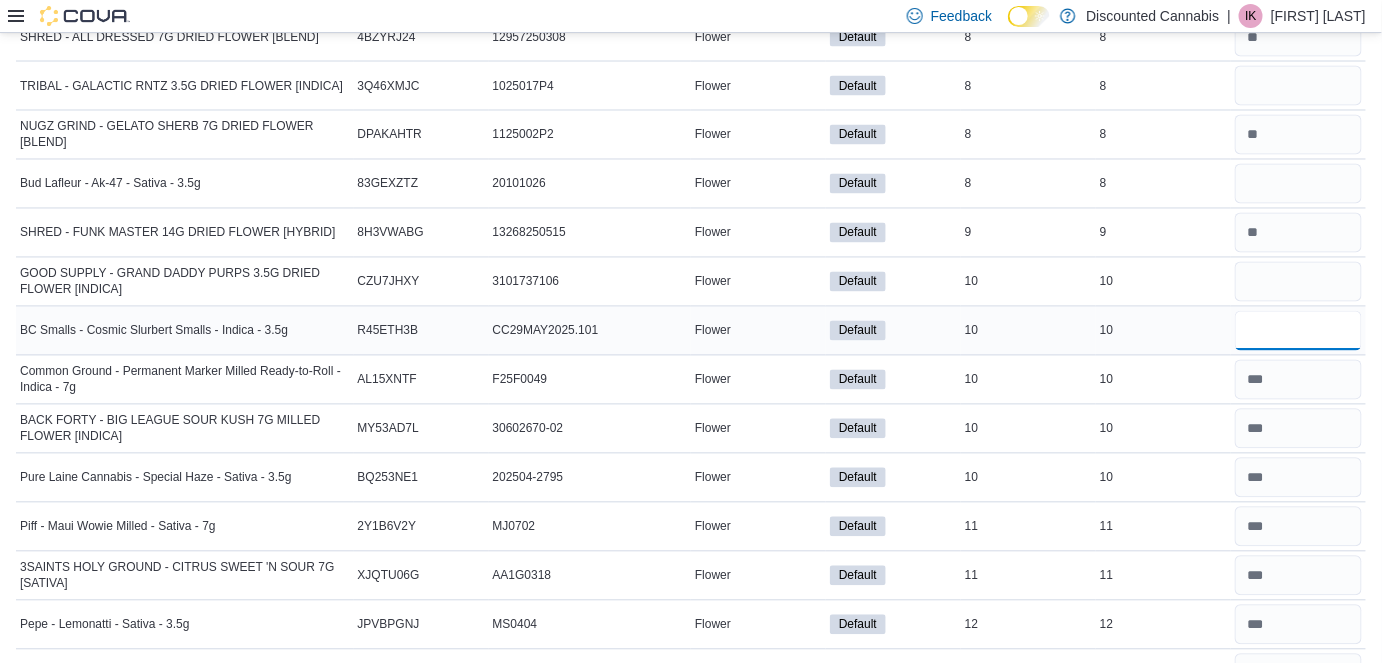 click at bounding box center [1298, 331] 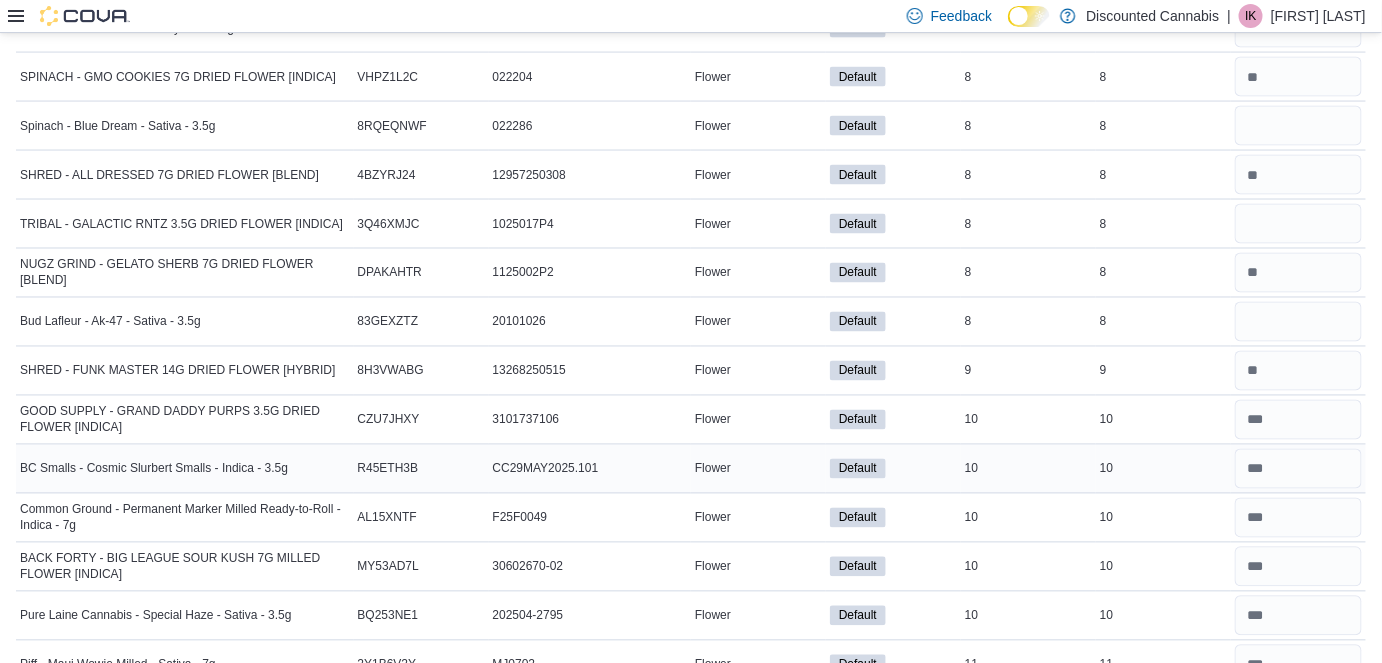 scroll, scrollTop: 13713, scrollLeft: 0, axis: vertical 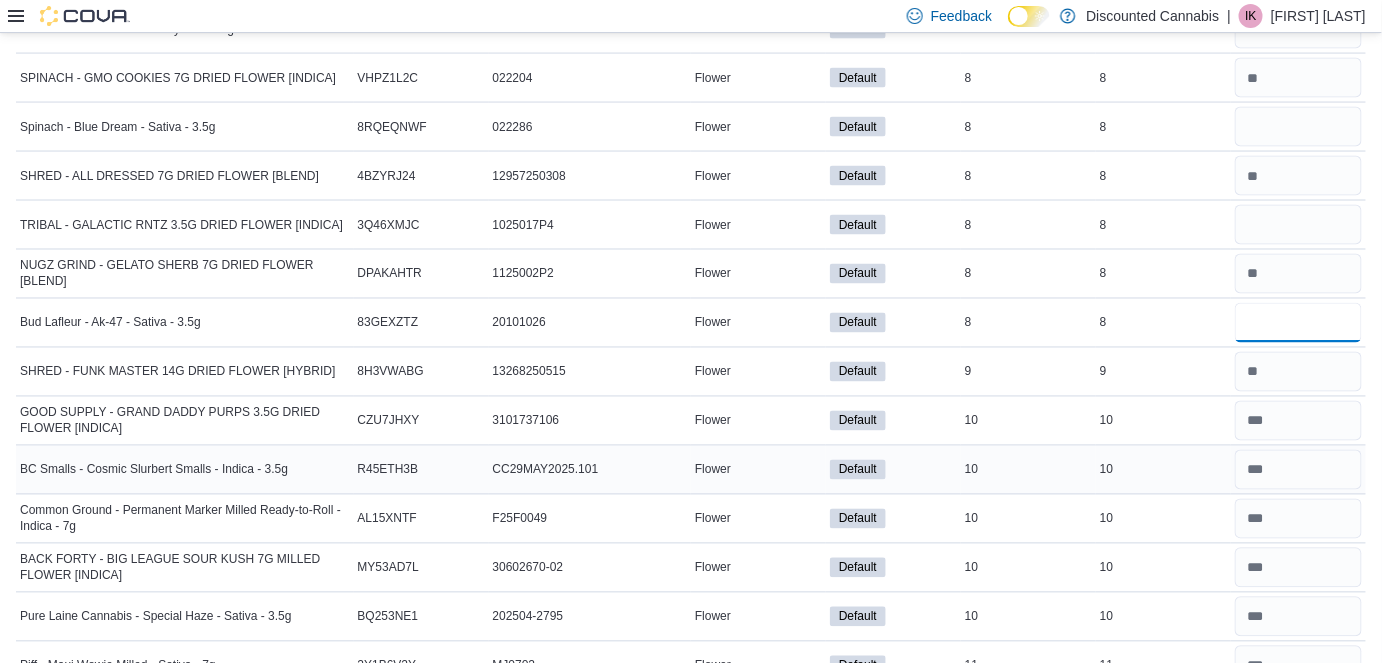 click at bounding box center [1298, 323] 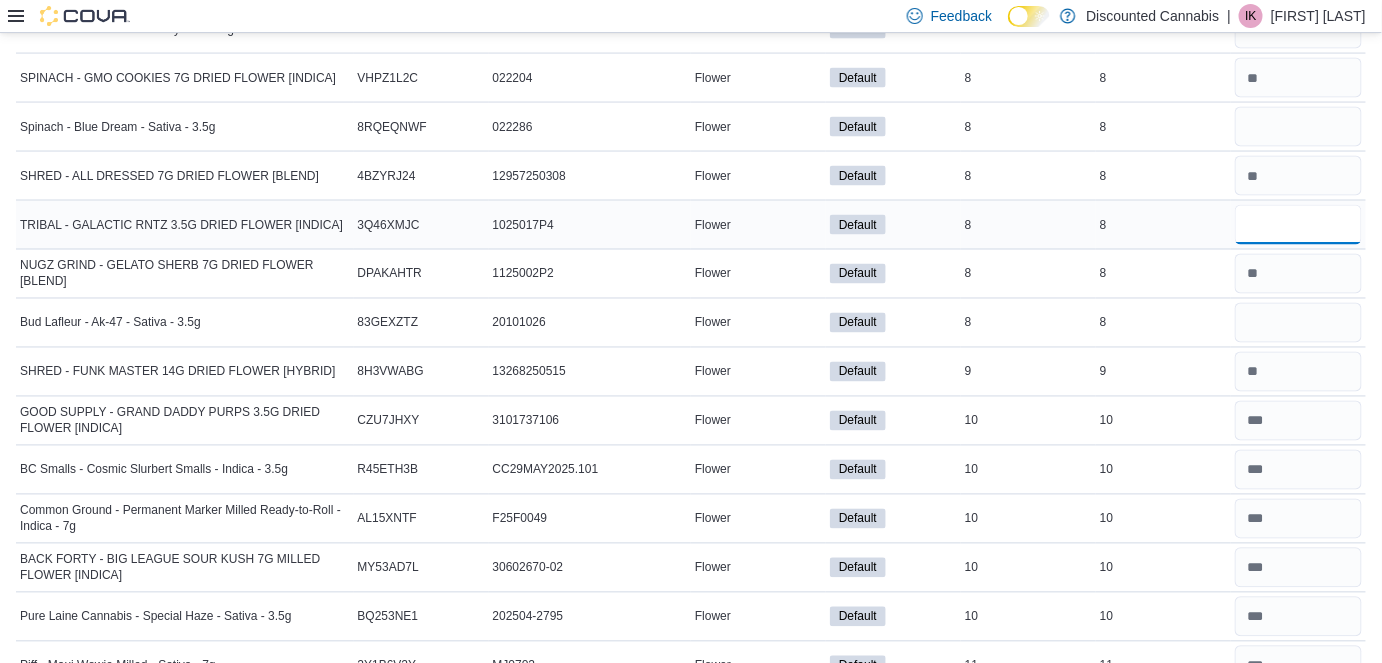 click at bounding box center (1298, 225) 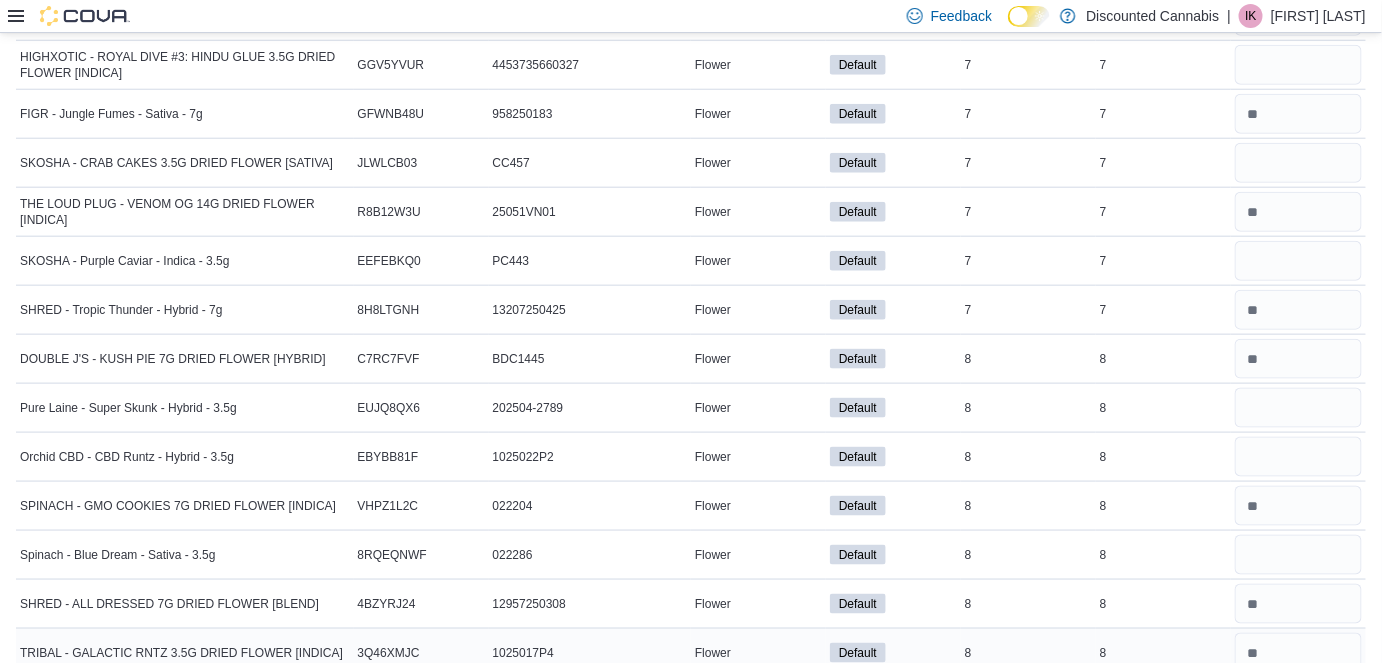scroll, scrollTop: 13258, scrollLeft: 0, axis: vertical 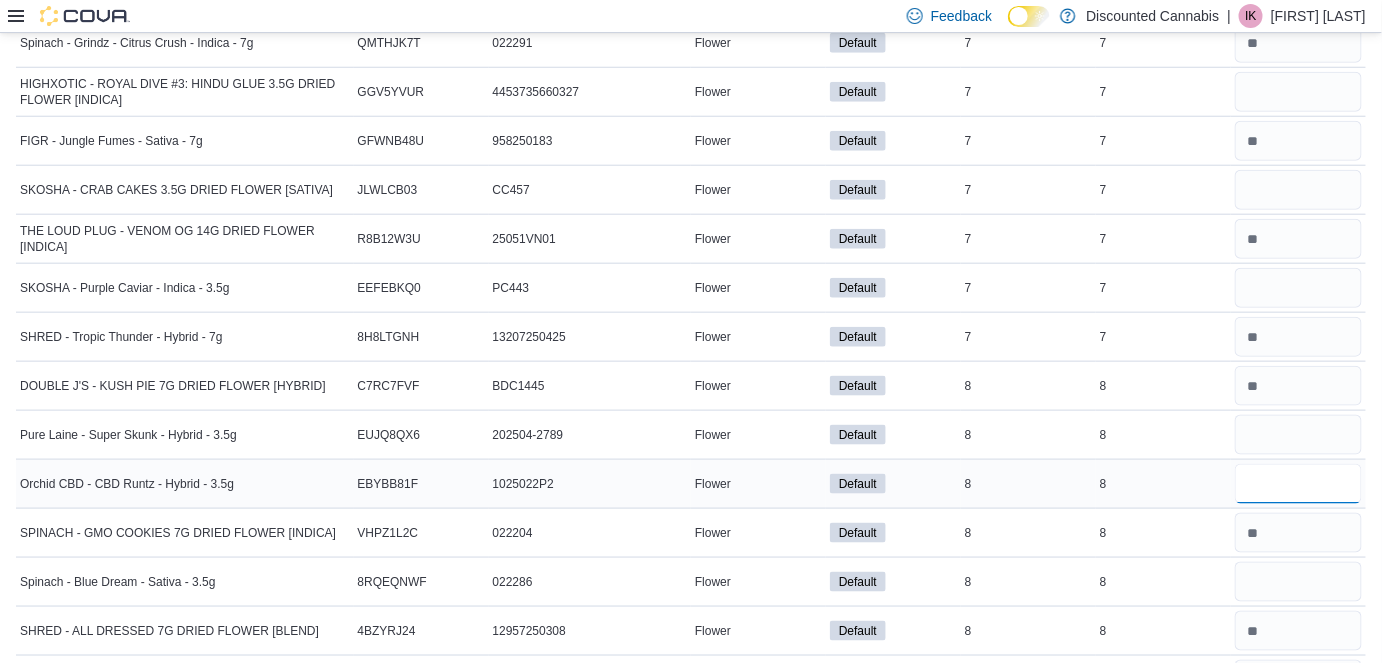 click at bounding box center [1298, 484] 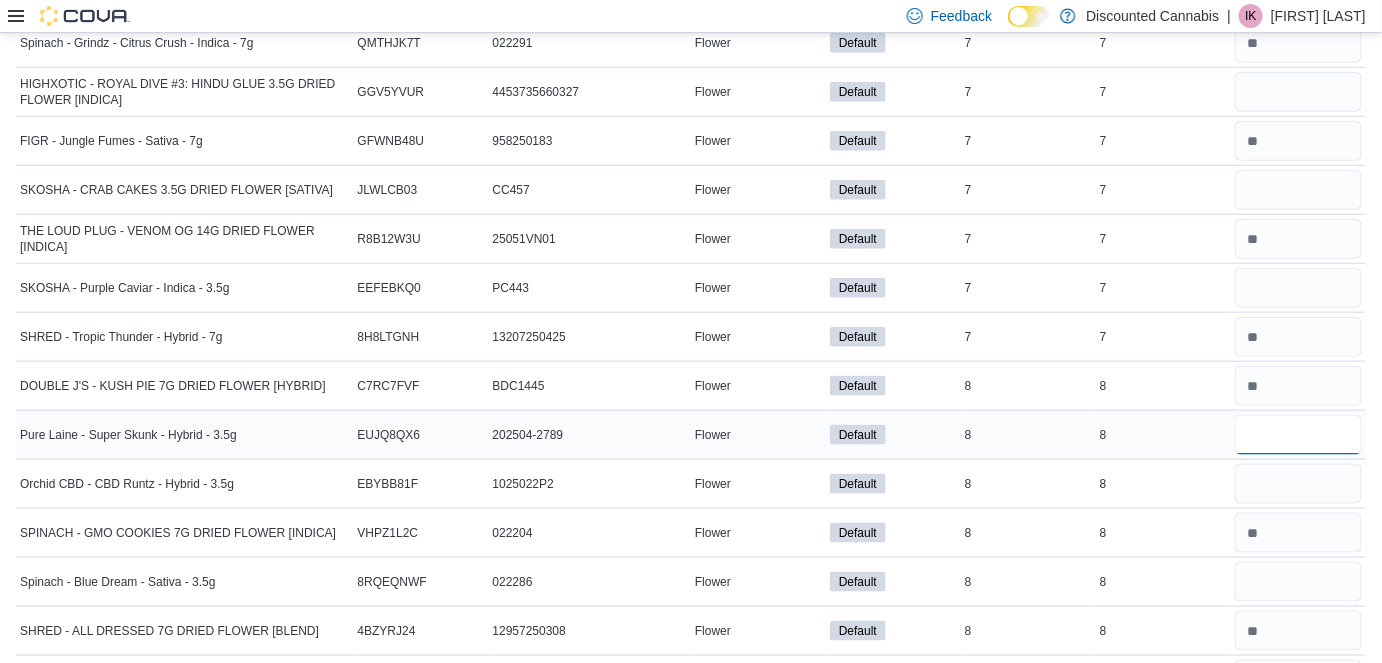 click at bounding box center (1298, 435) 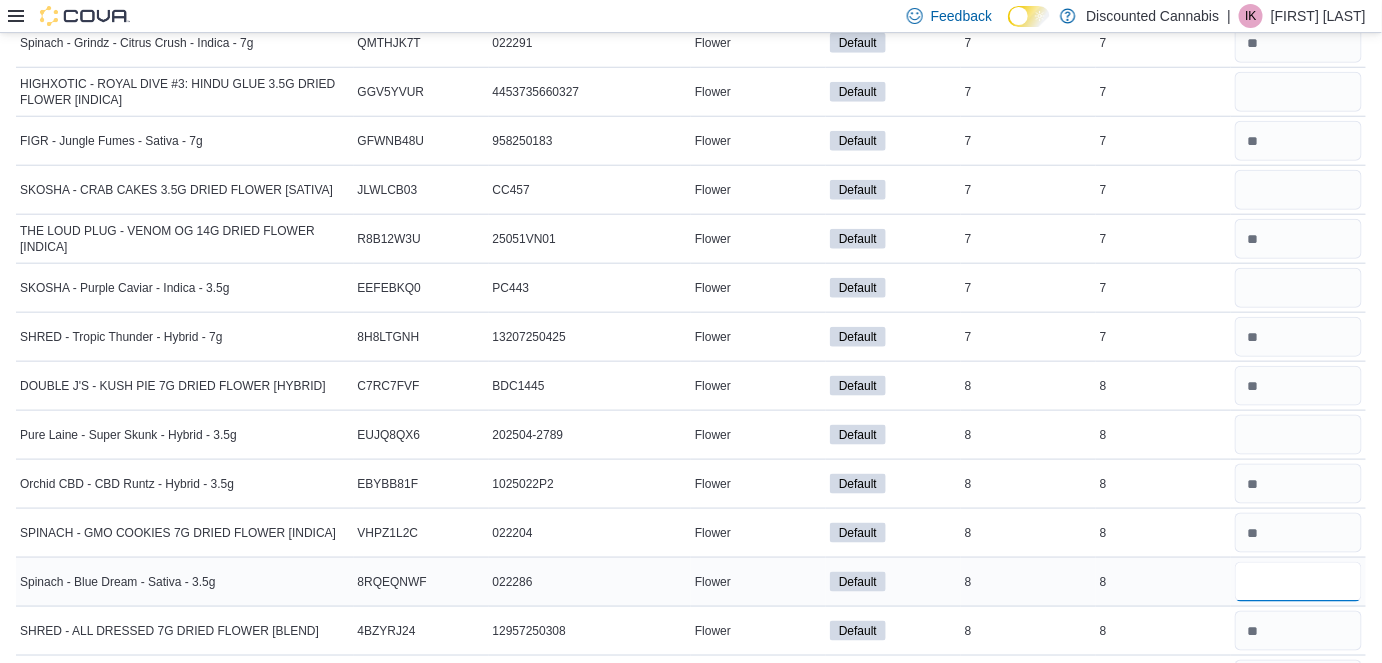 click at bounding box center [1298, 582] 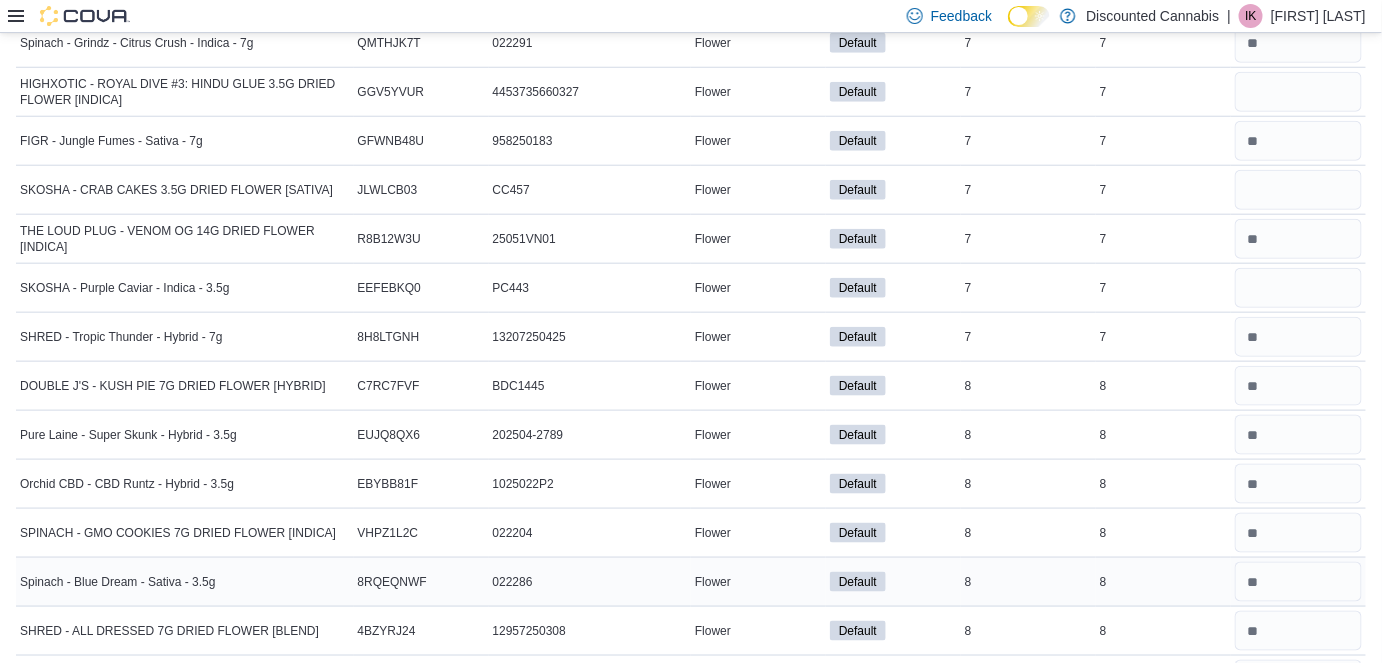 scroll, scrollTop: 13090, scrollLeft: 0, axis: vertical 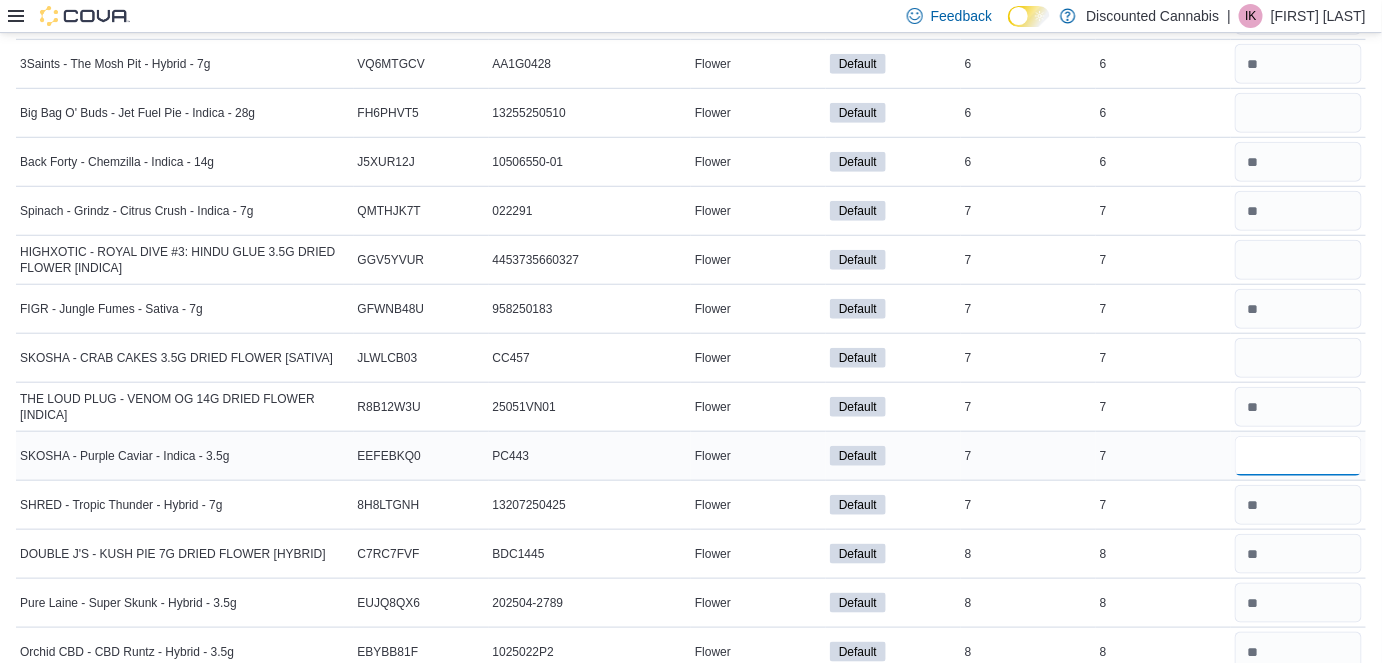 click at bounding box center (1298, 456) 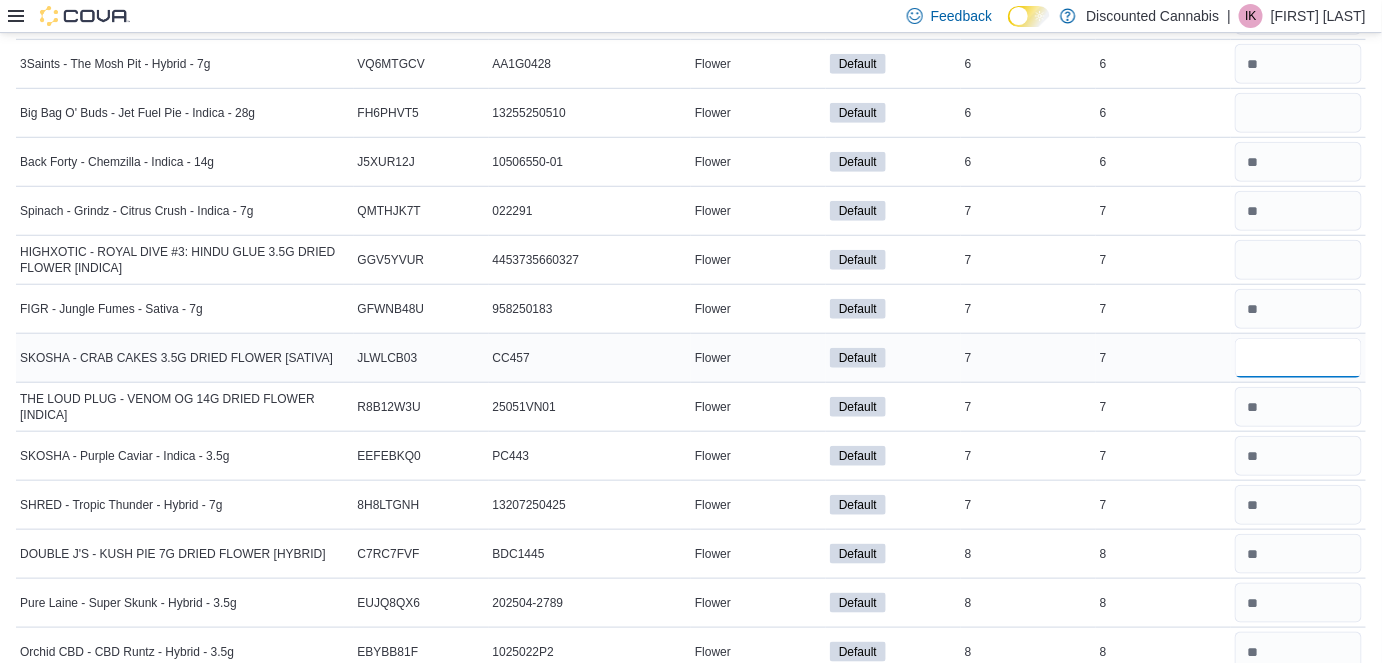 click at bounding box center (1298, 358) 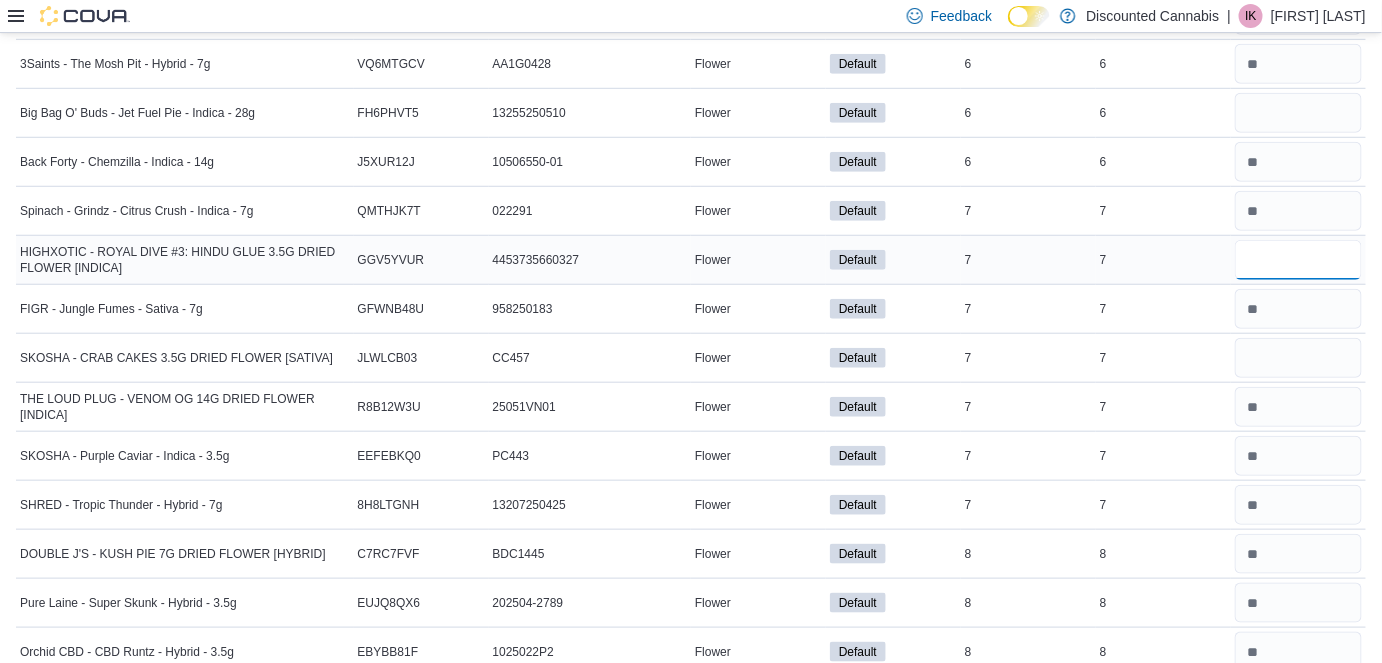 click at bounding box center (1298, 260) 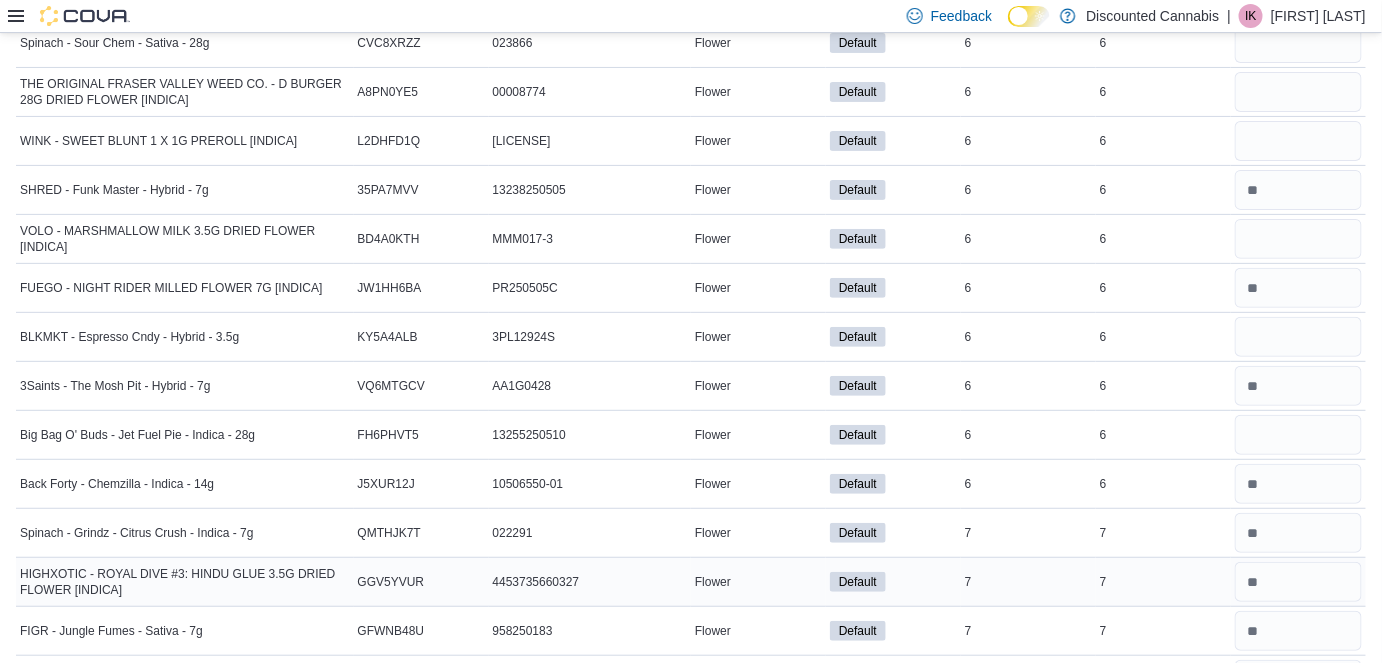 scroll, scrollTop: 12766, scrollLeft: 0, axis: vertical 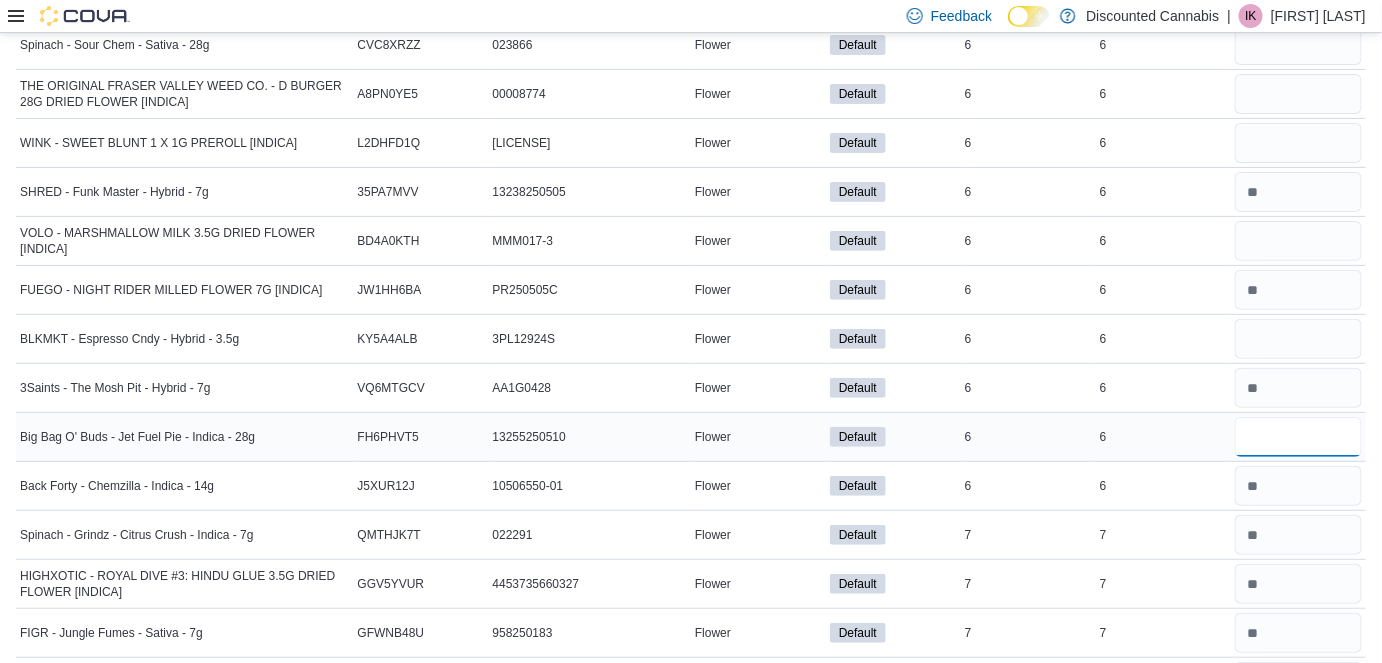 click at bounding box center [1298, 437] 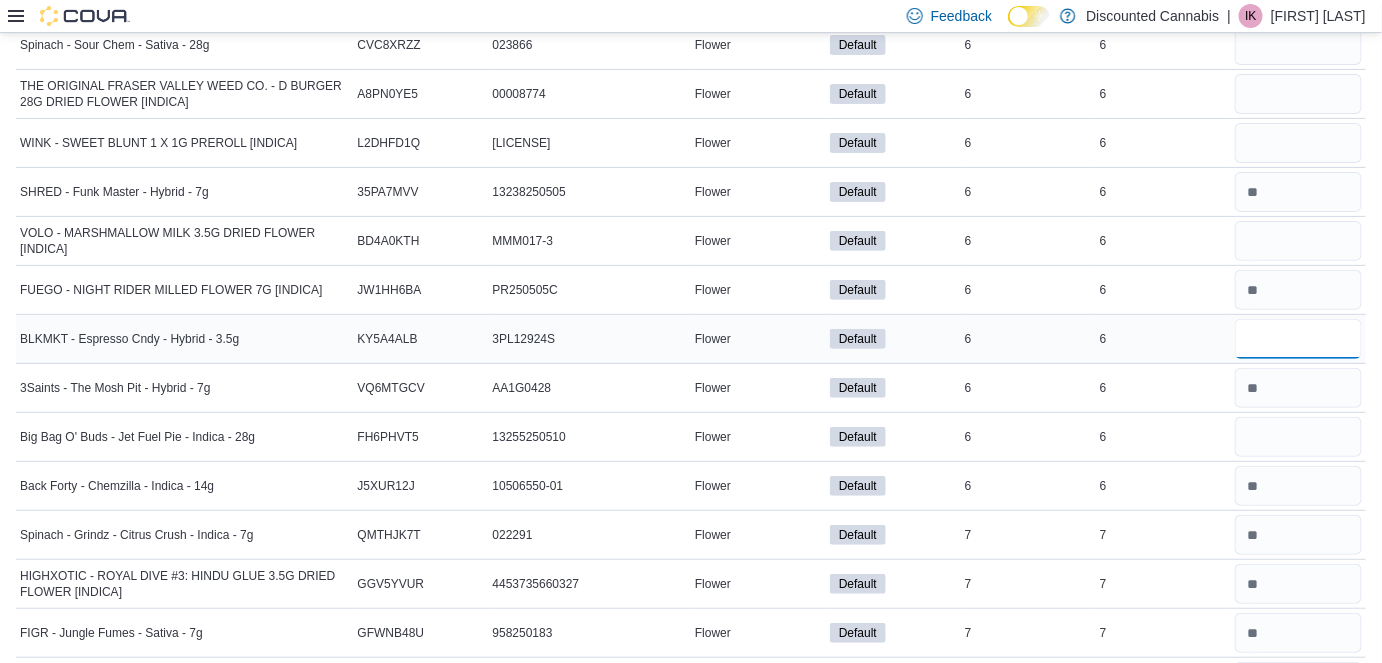 click at bounding box center (1298, 339) 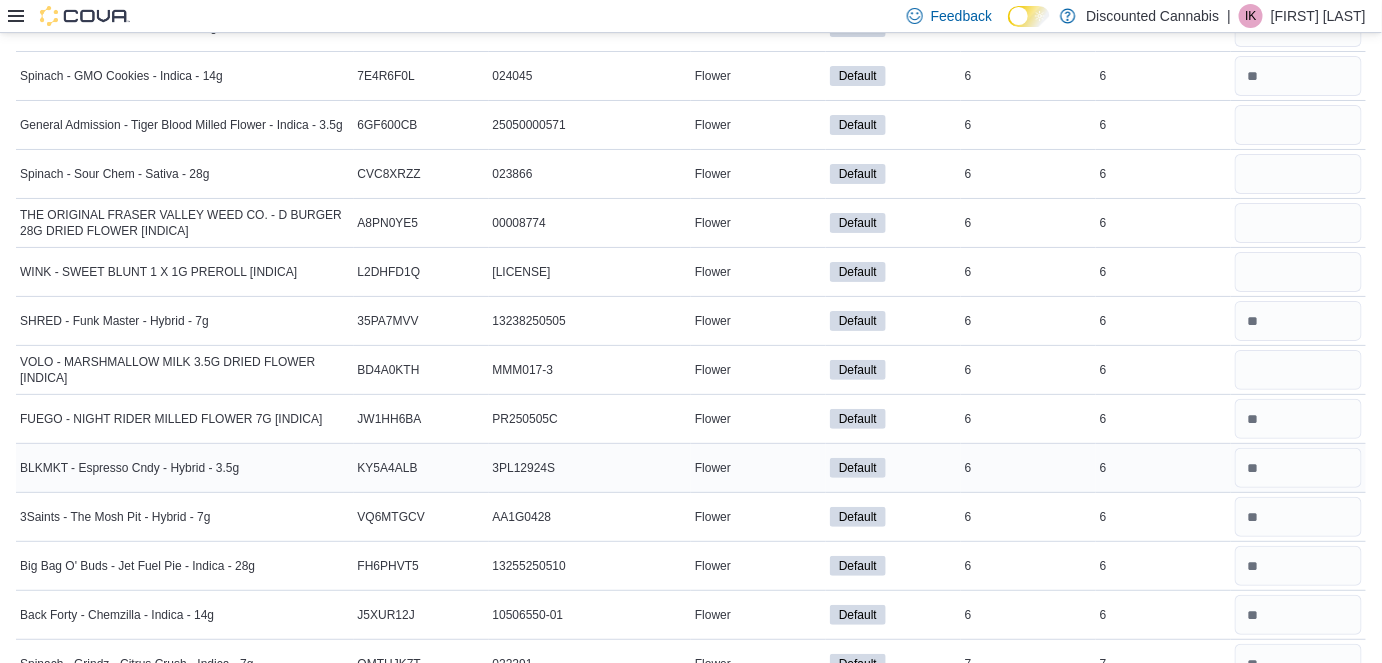 scroll, scrollTop: 12636, scrollLeft: 0, axis: vertical 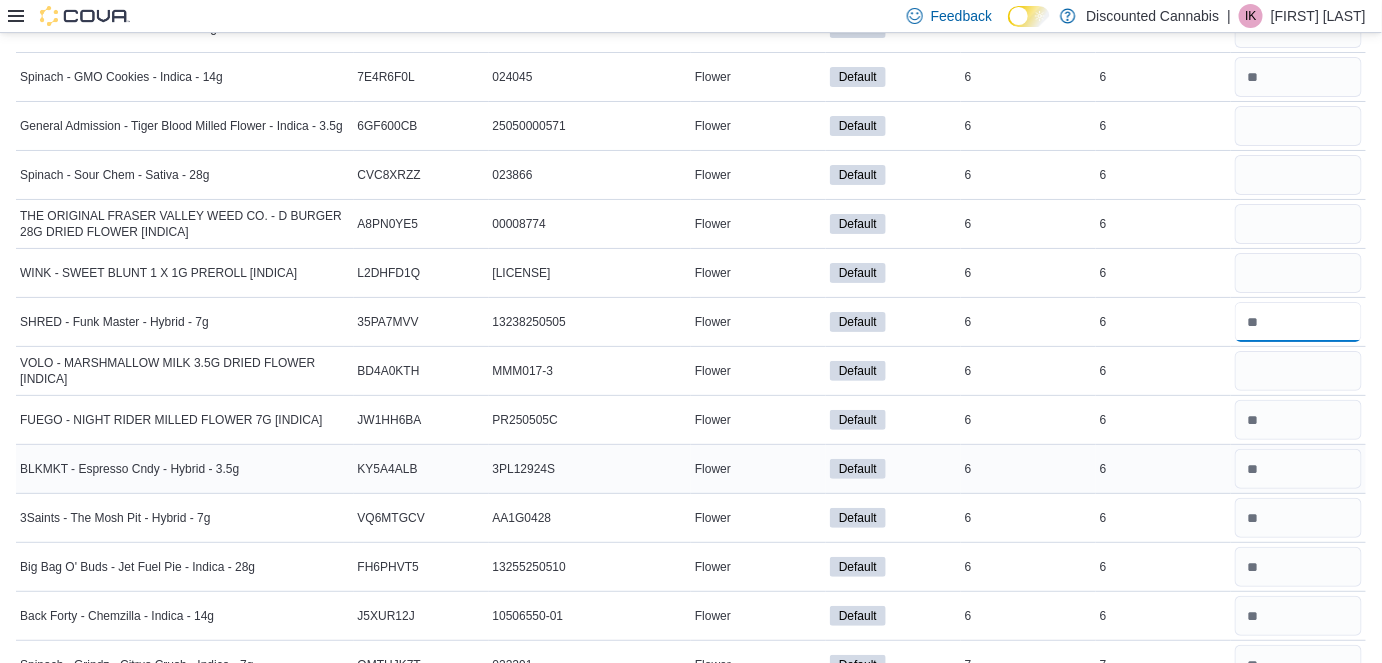 click at bounding box center [1298, 322] 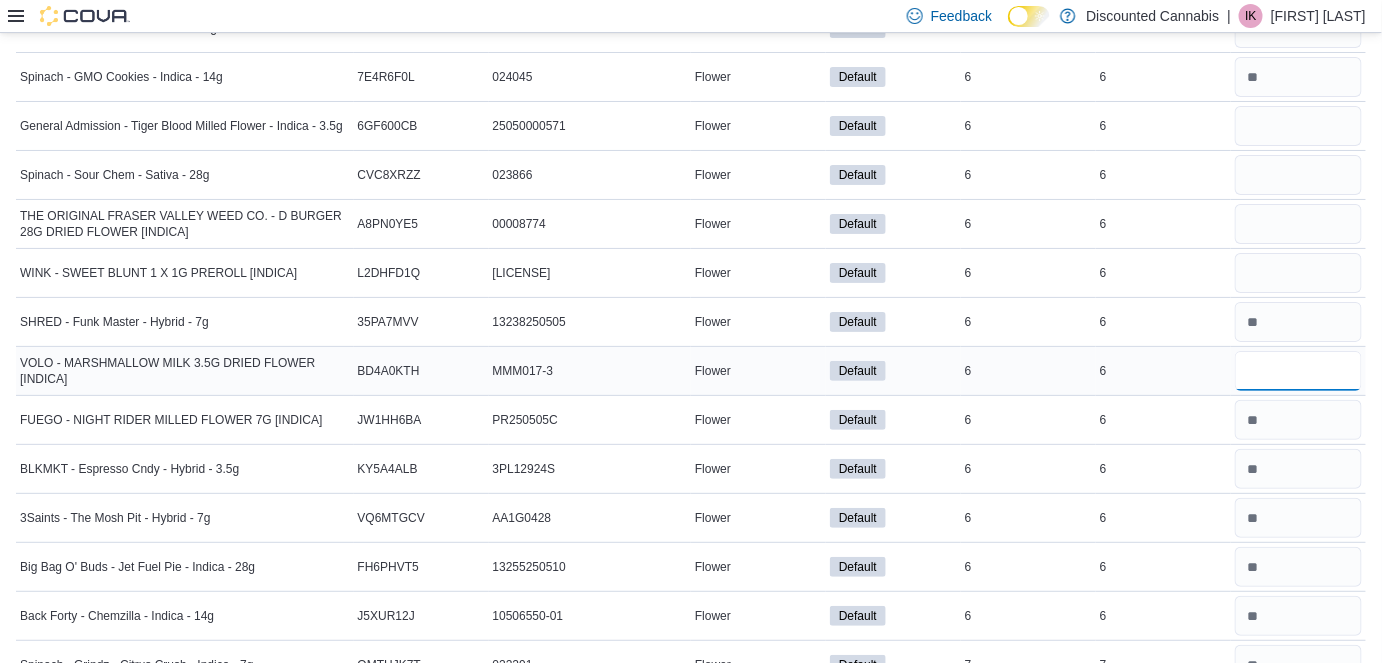 click at bounding box center [1298, 371] 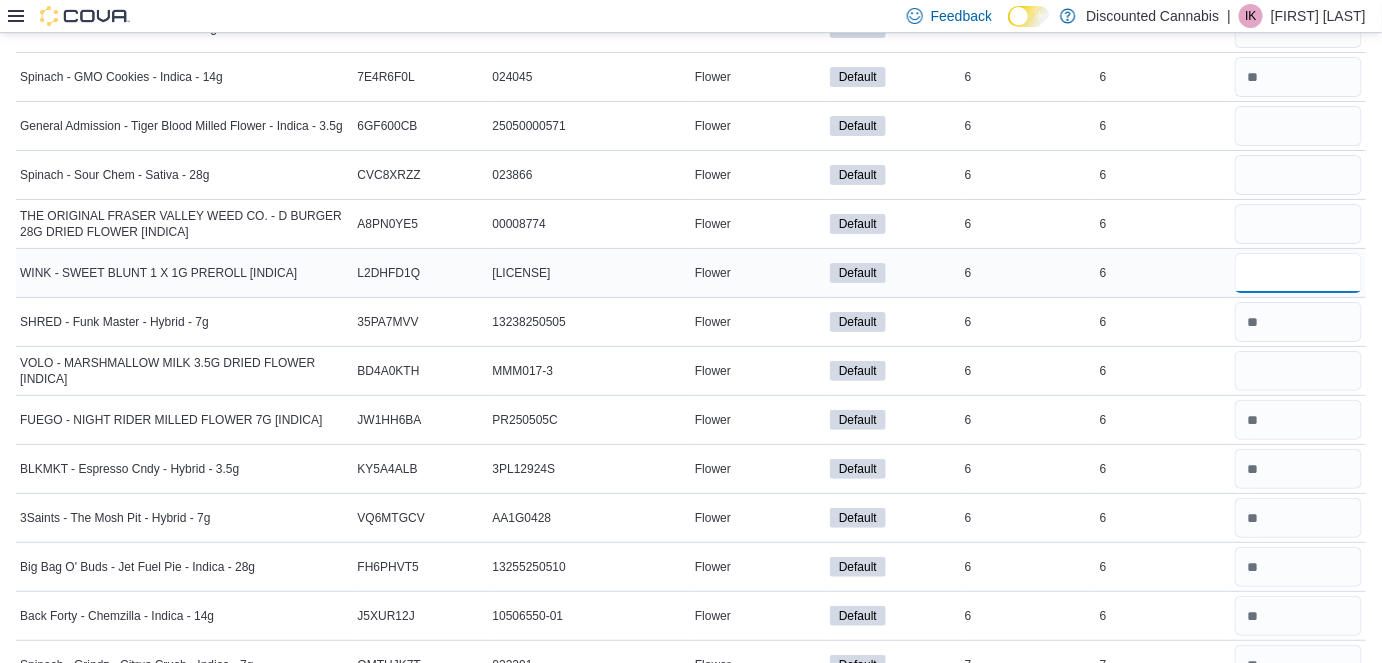 click at bounding box center (1298, 273) 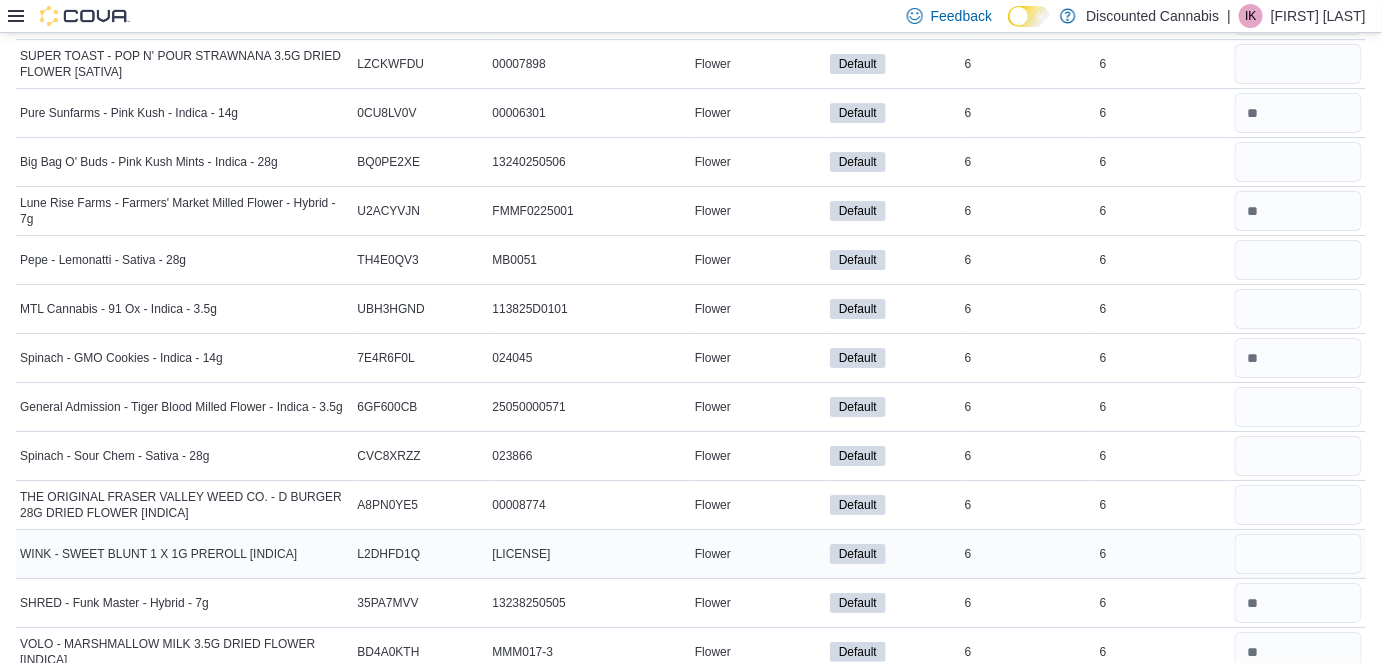 scroll, scrollTop: 12325, scrollLeft: 0, axis: vertical 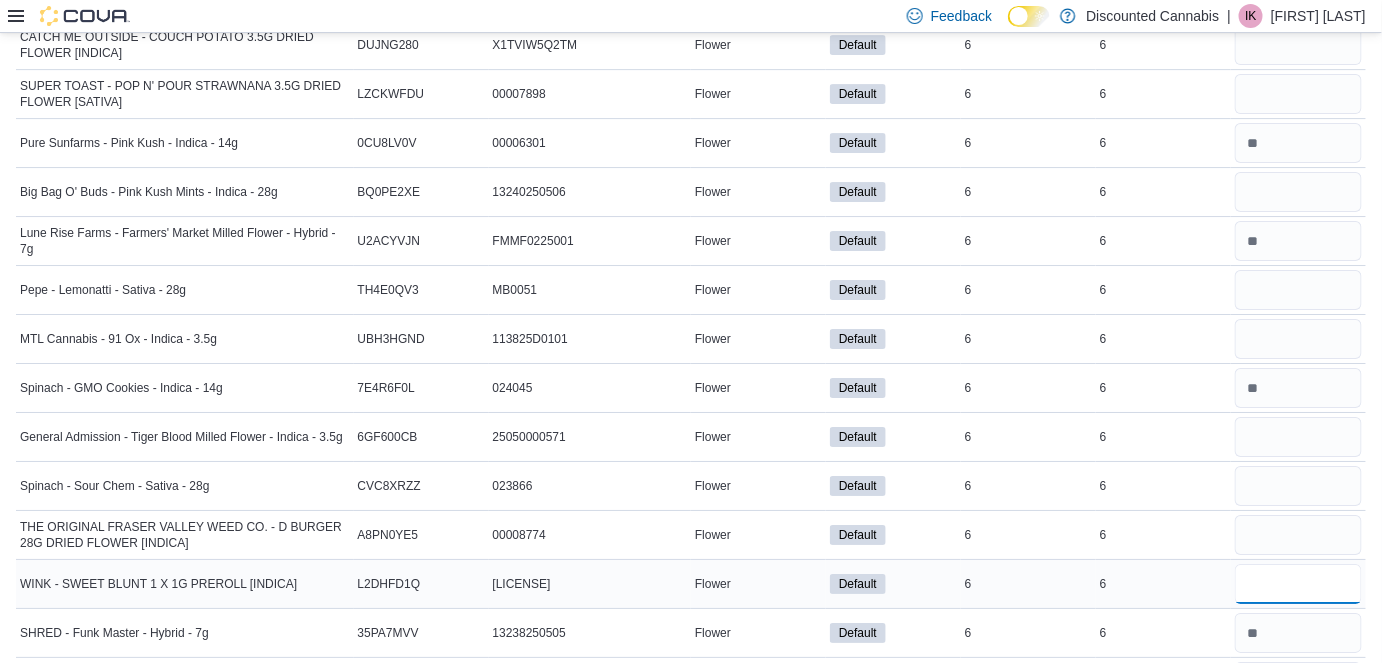 click at bounding box center [1298, 584] 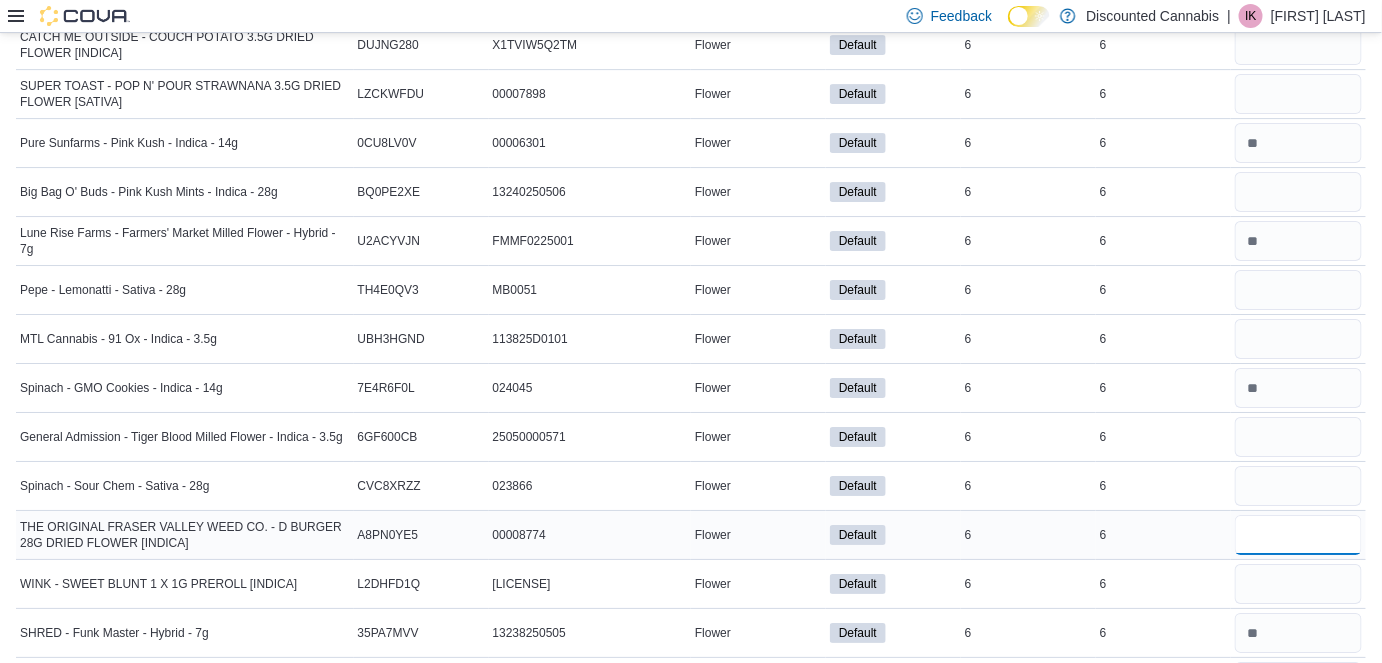 click at bounding box center (1298, 535) 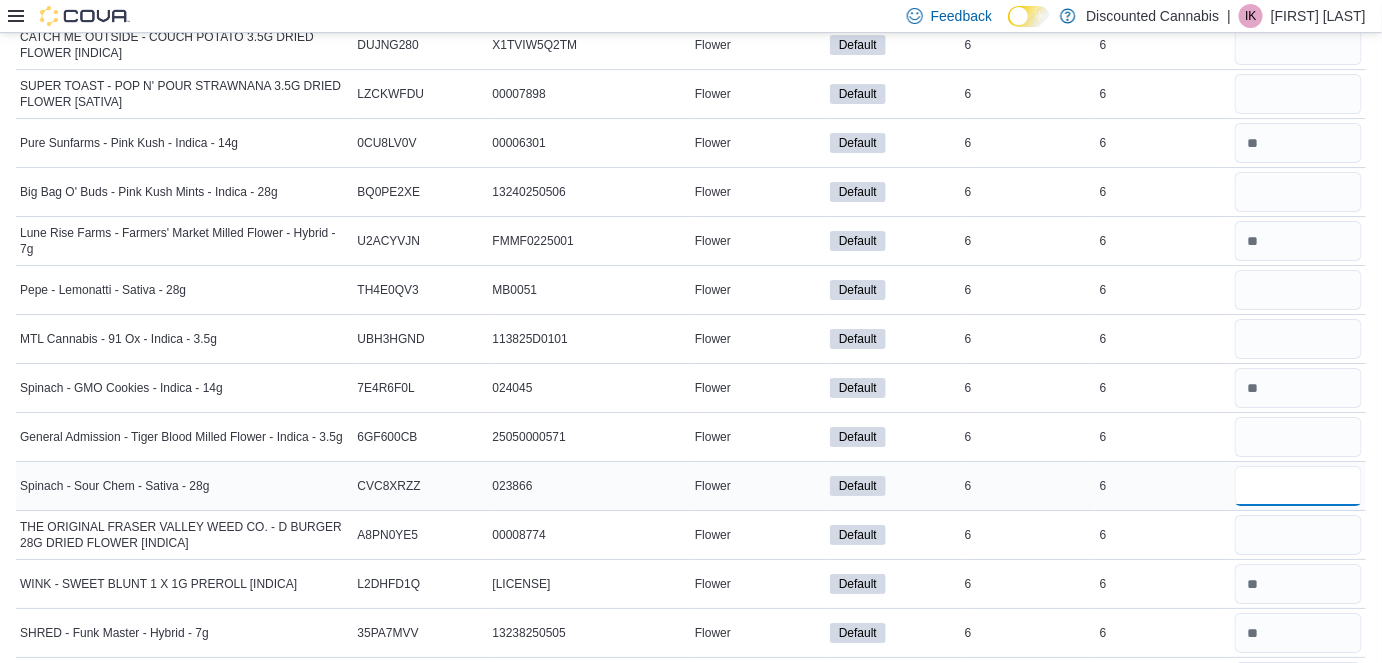 click at bounding box center (1298, 486) 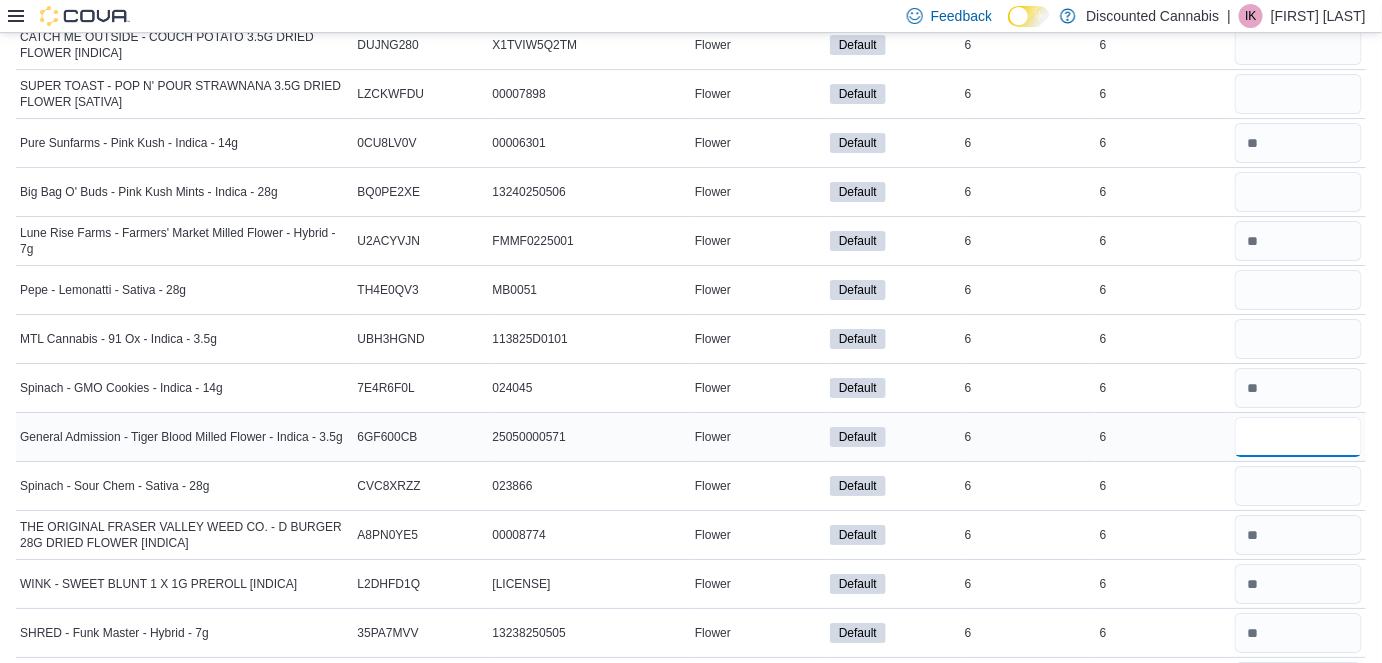 click at bounding box center (1298, 437) 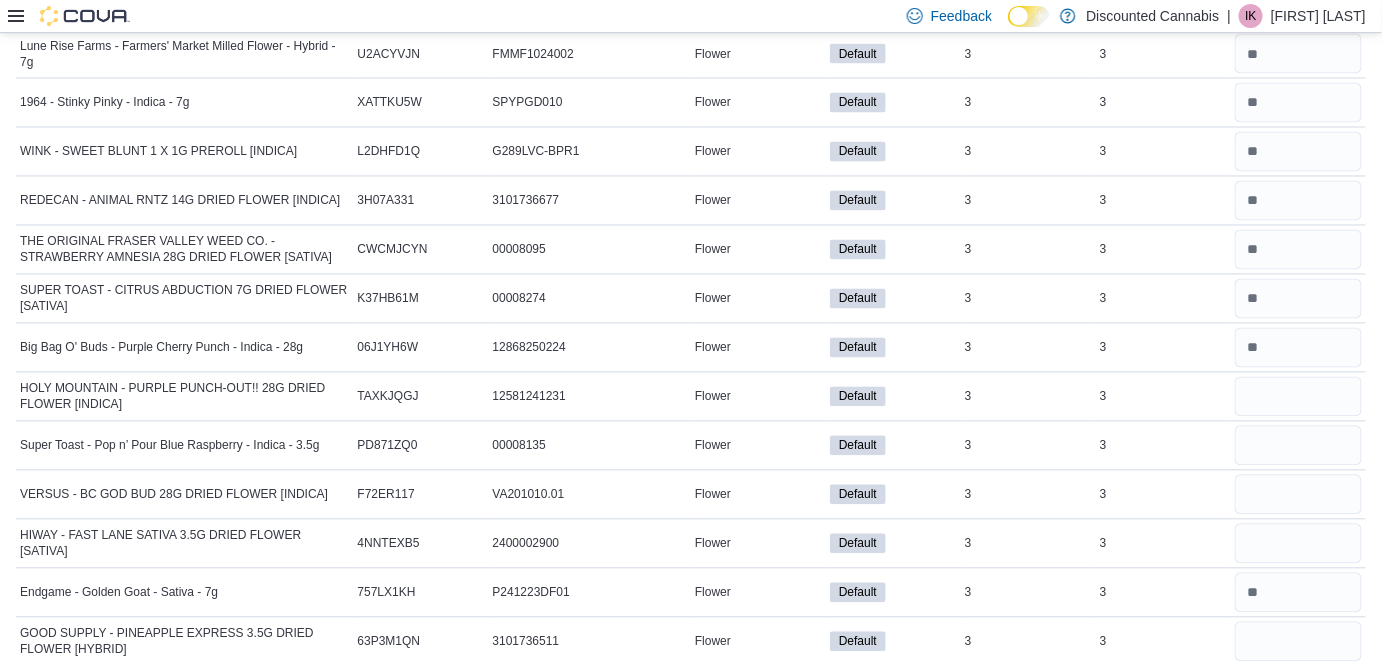 scroll, scrollTop: 8789, scrollLeft: 0, axis: vertical 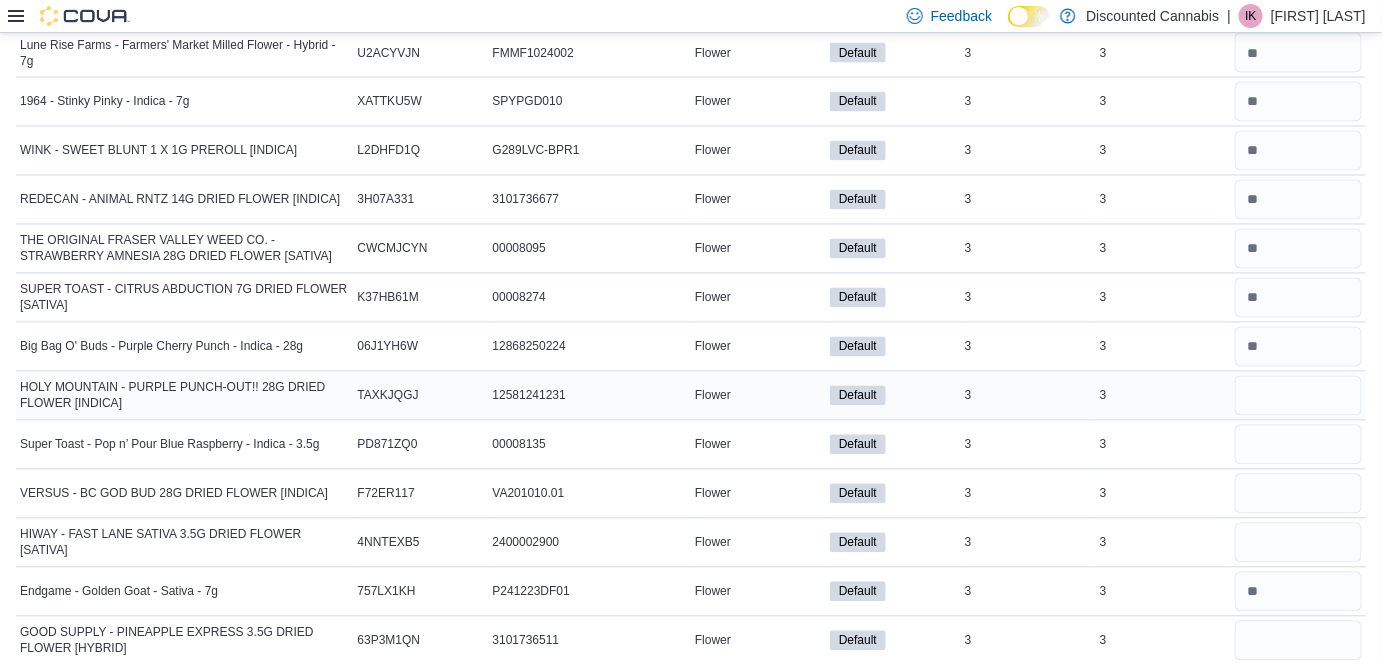 click at bounding box center [1298, 396] 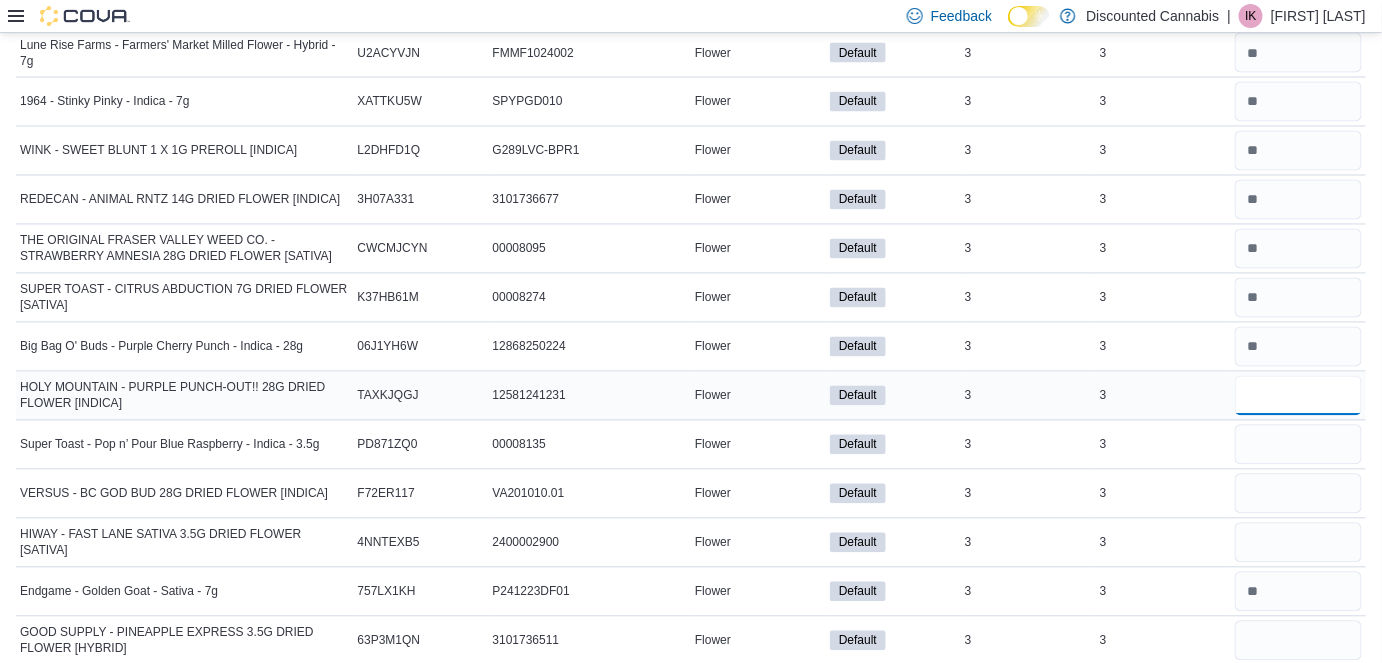 click at bounding box center (1298, 396) 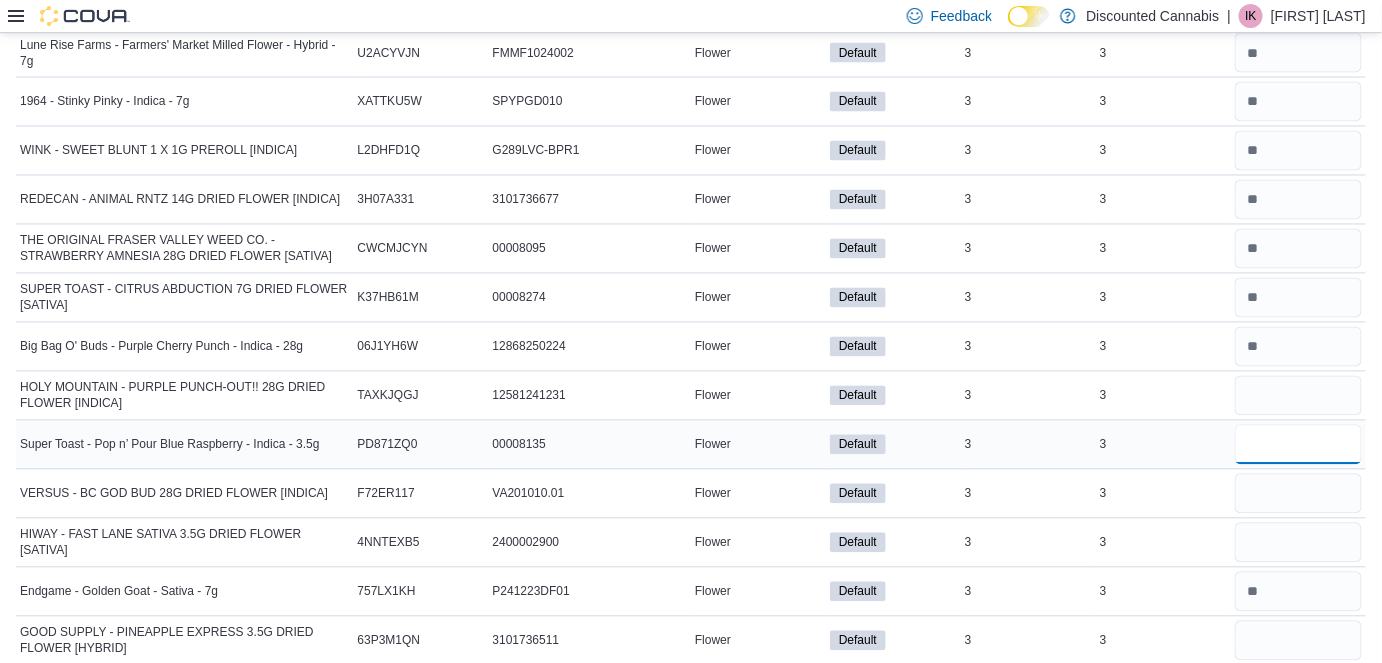 click at bounding box center [1298, 445] 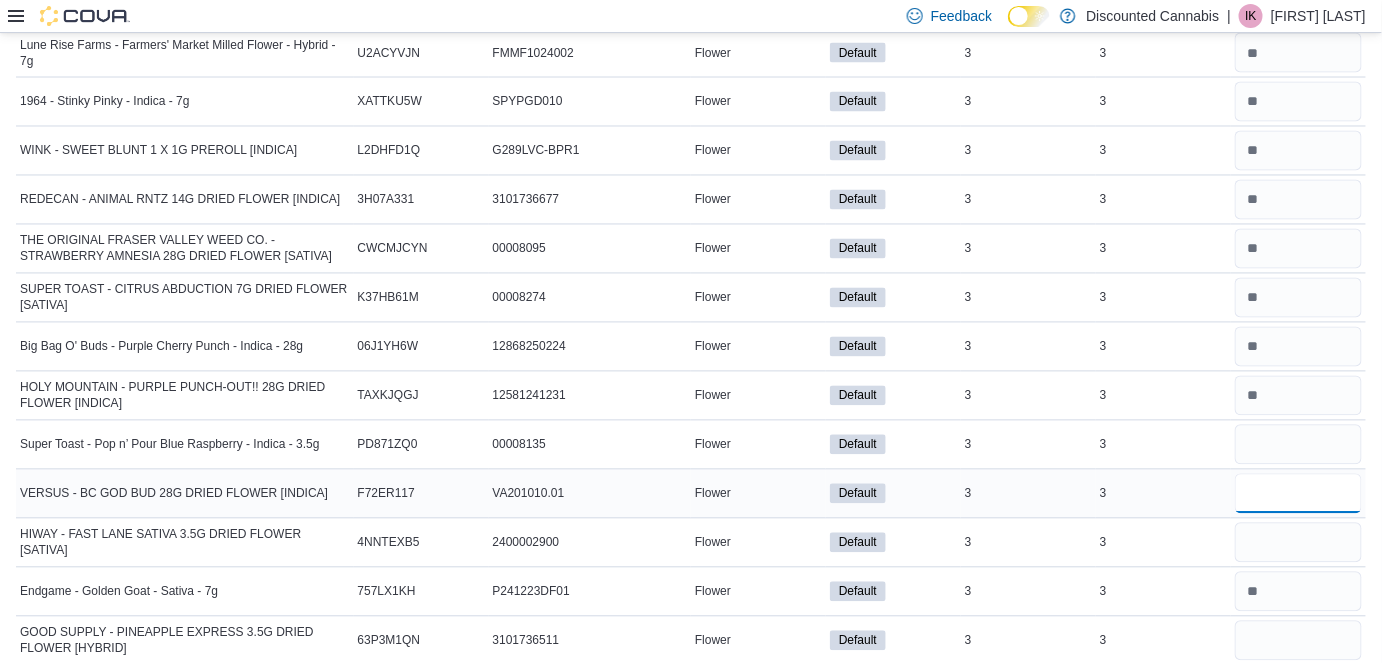 click at bounding box center (1298, 494) 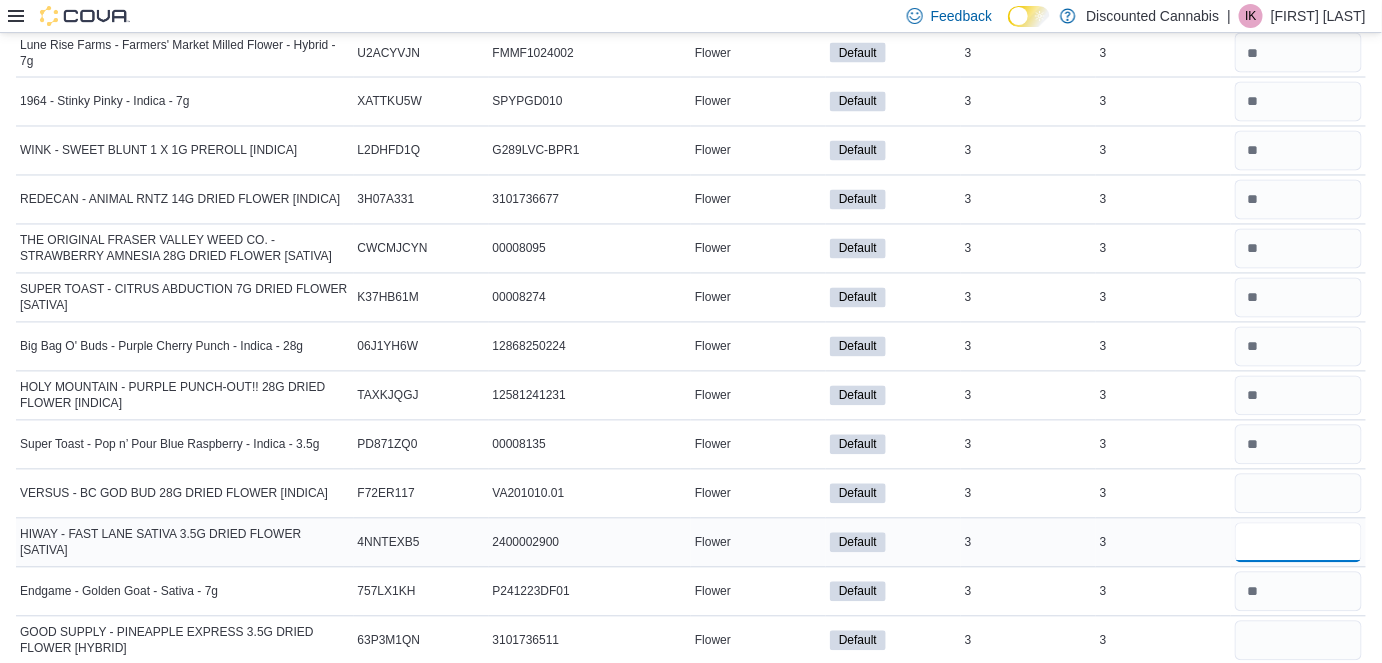 click at bounding box center (1298, 543) 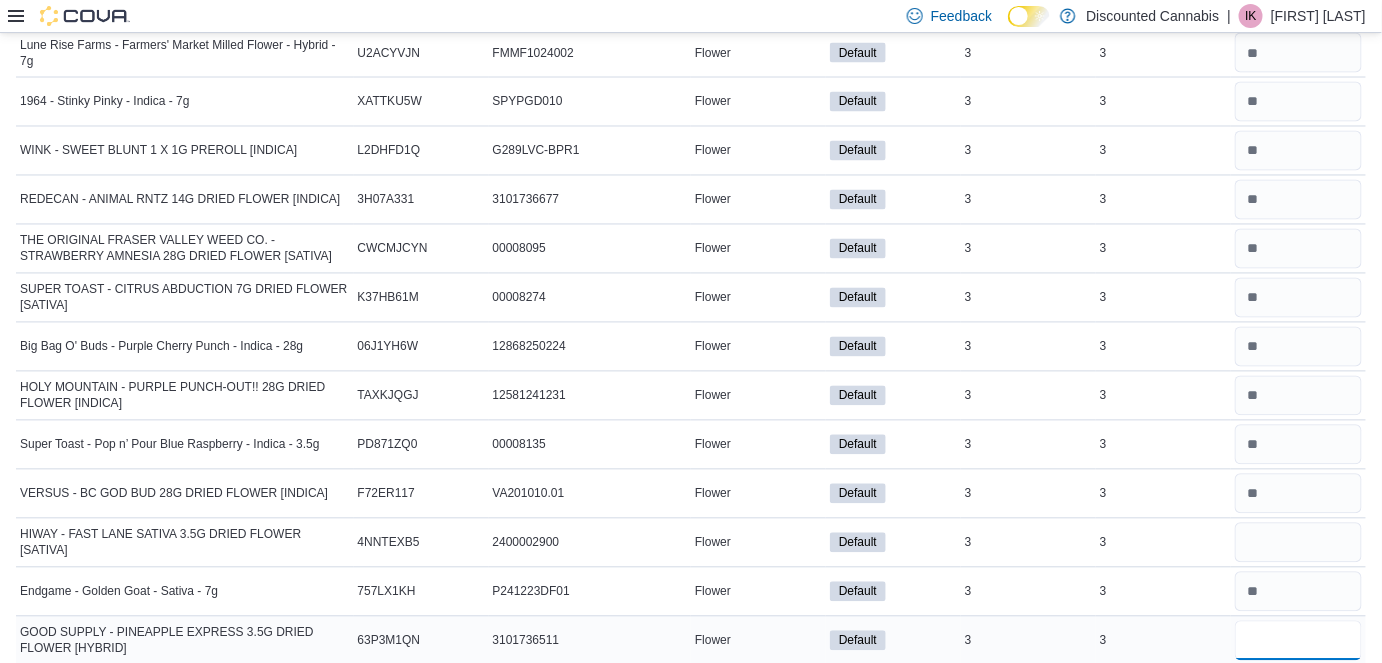 click at bounding box center [1298, 641] 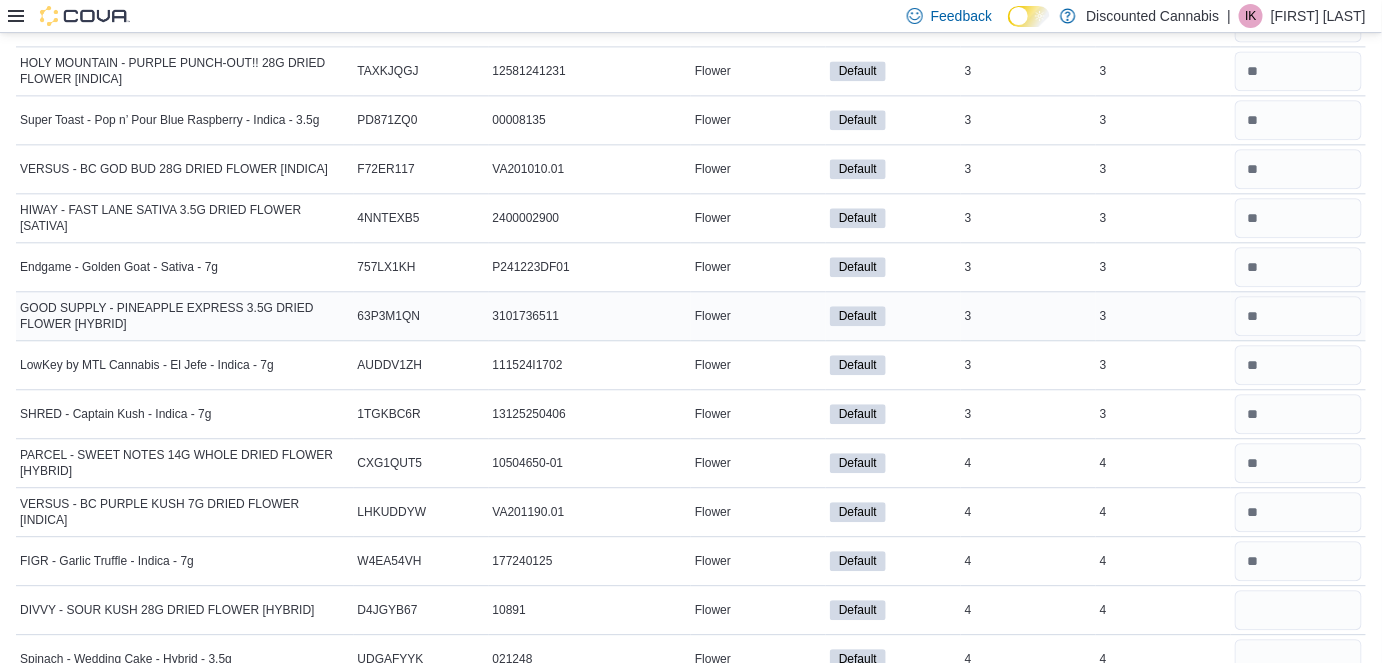 scroll, scrollTop: 9150, scrollLeft: 0, axis: vertical 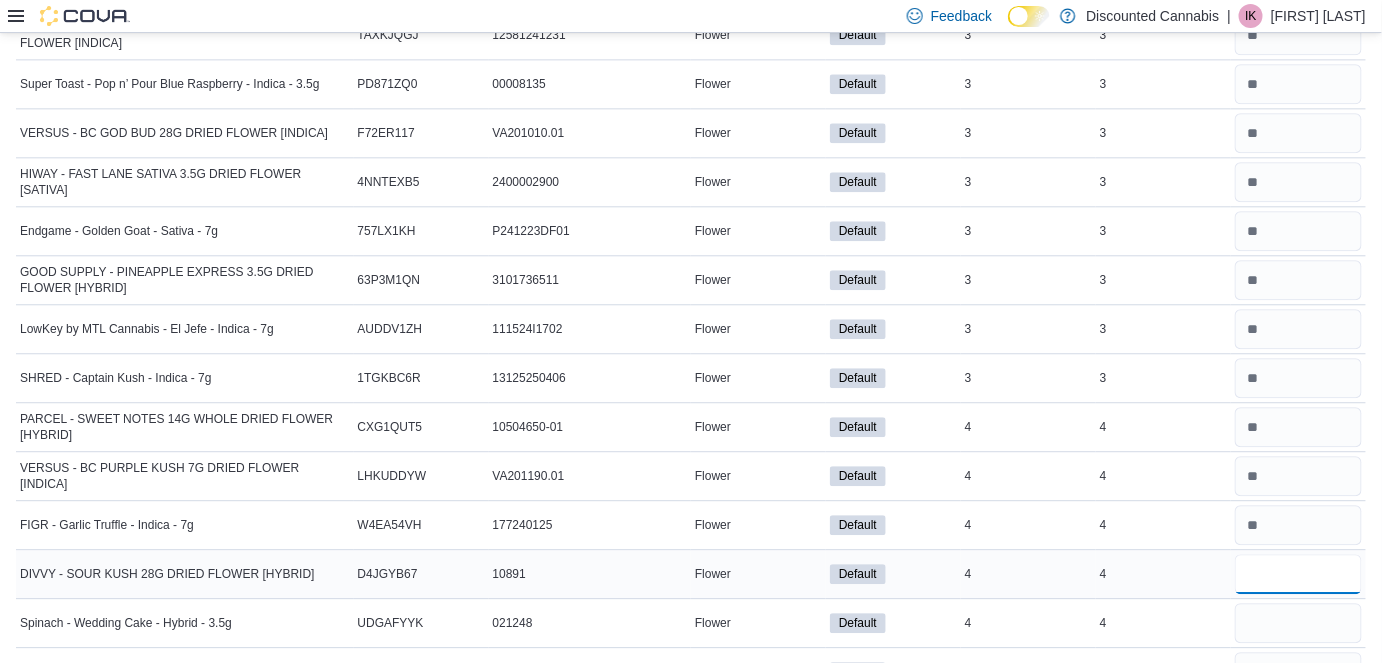click at bounding box center (1298, 574) 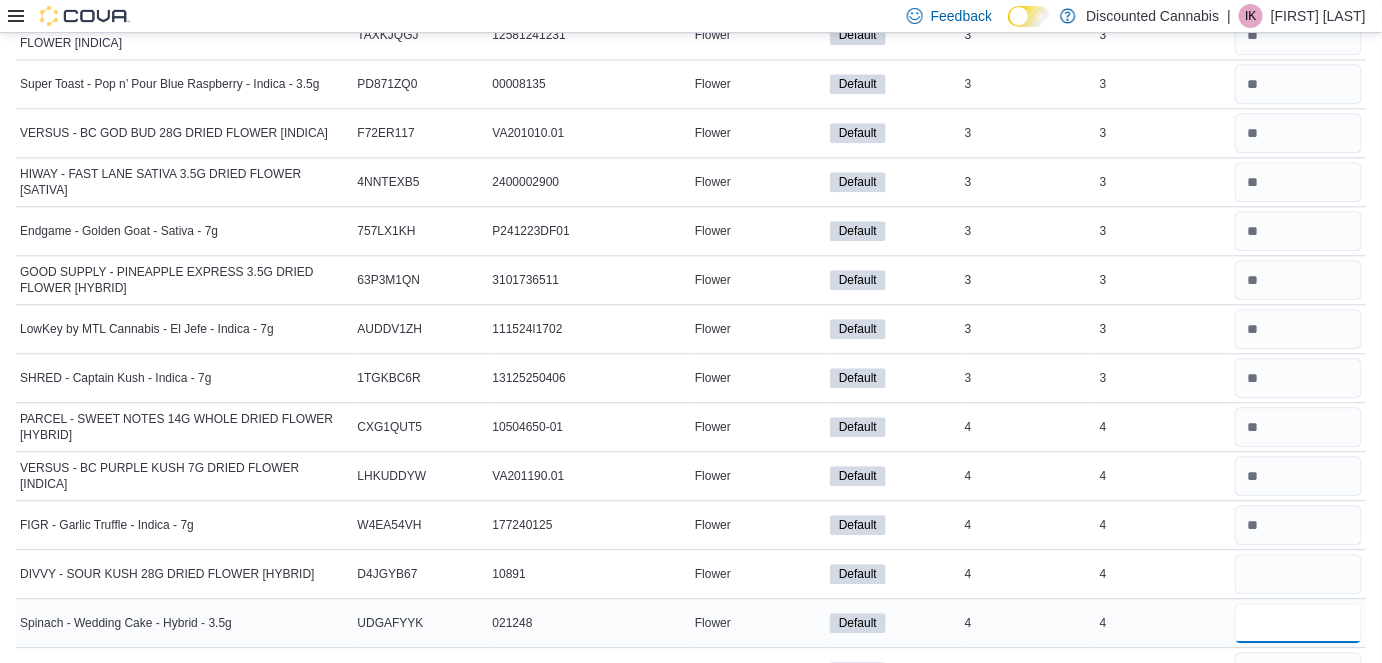 click at bounding box center (1298, 623) 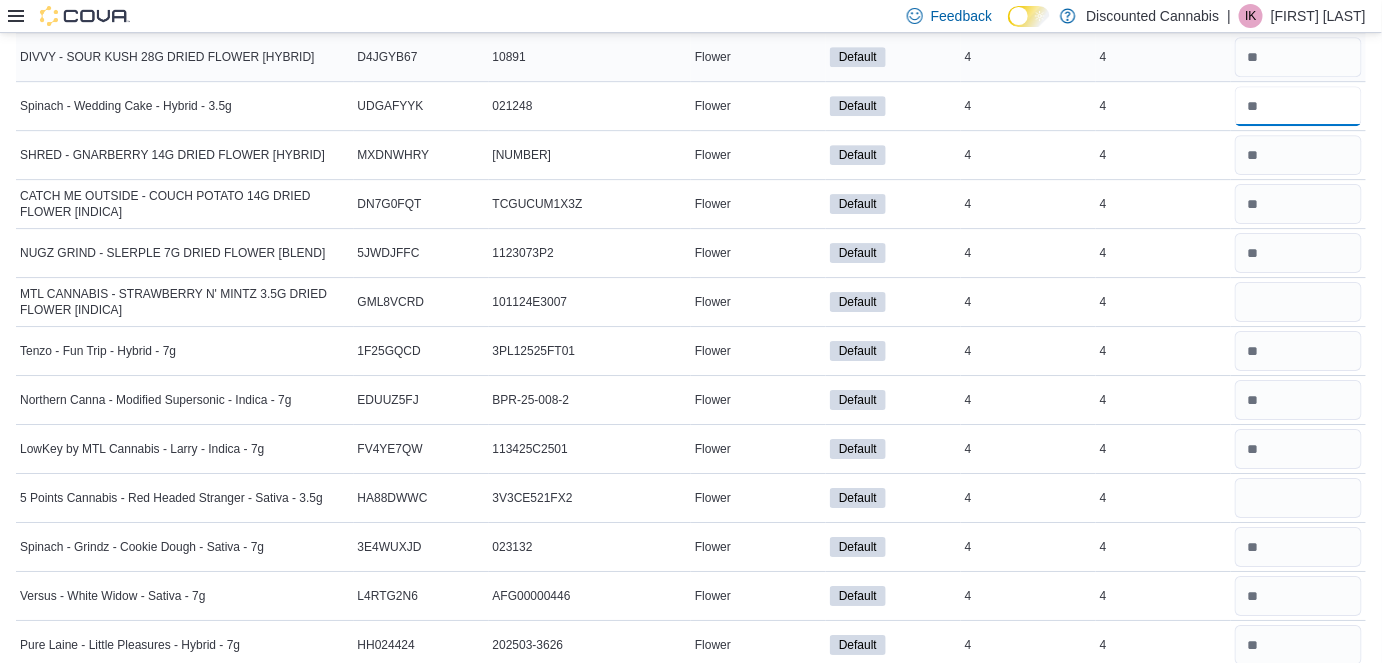 scroll, scrollTop: 9683, scrollLeft: 0, axis: vertical 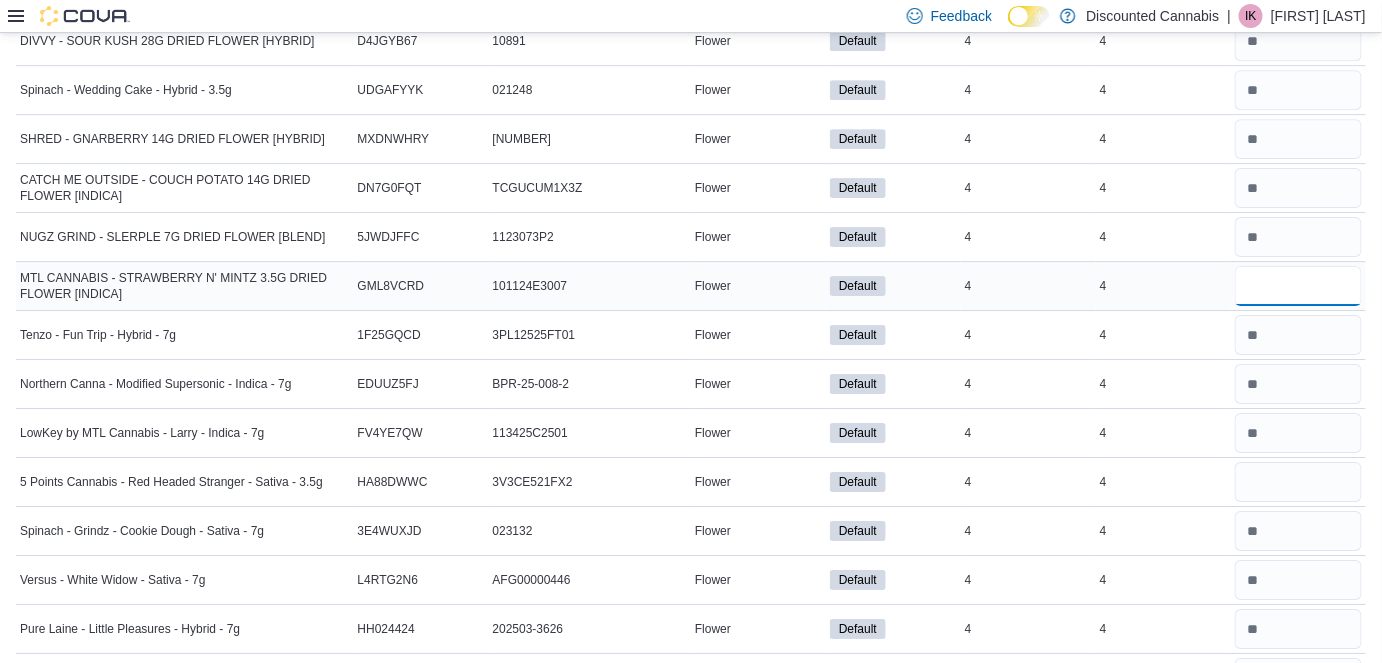 click at bounding box center (1298, 286) 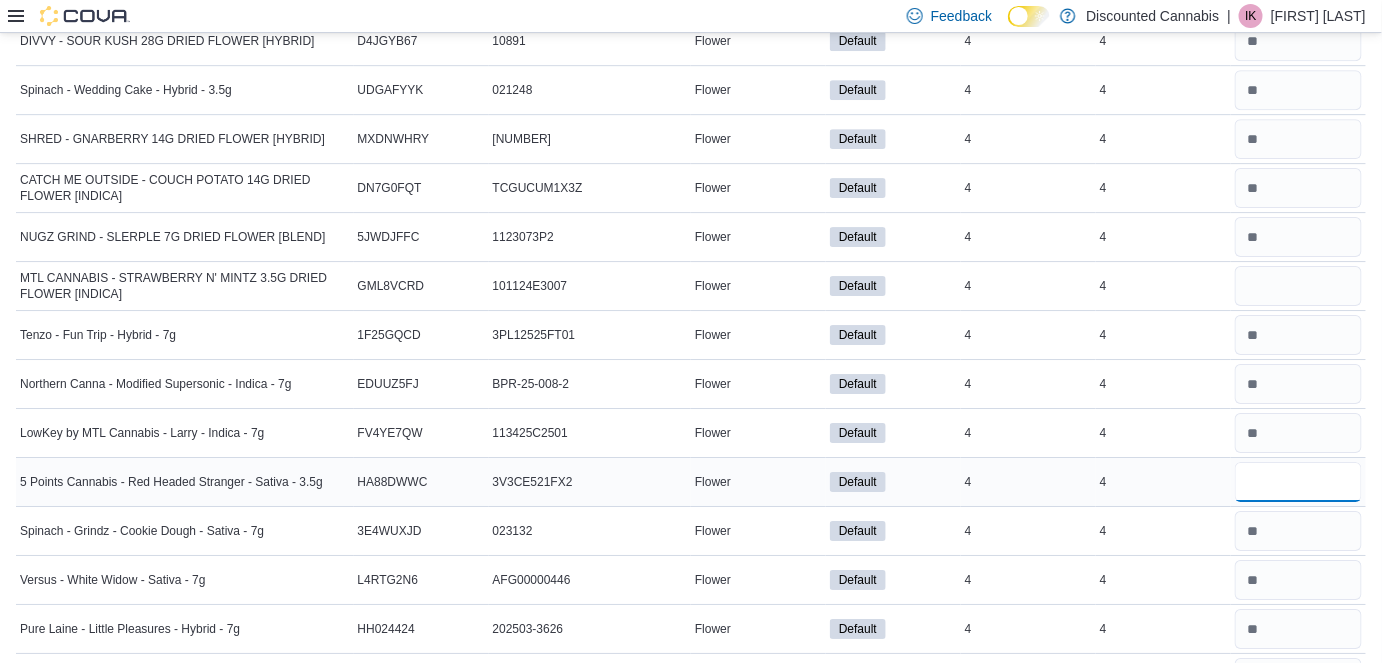 click at bounding box center [1298, 482] 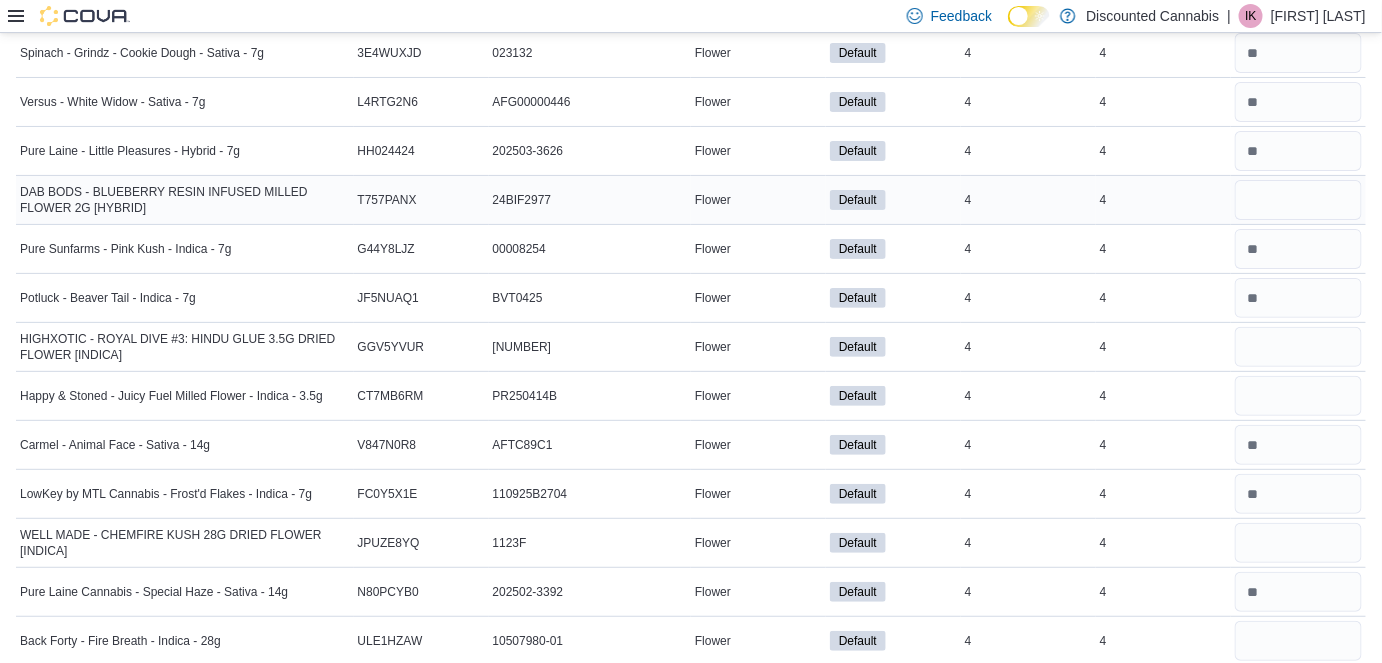 scroll, scrollTop: 10163, scrollLeft: 0, axis: vertical 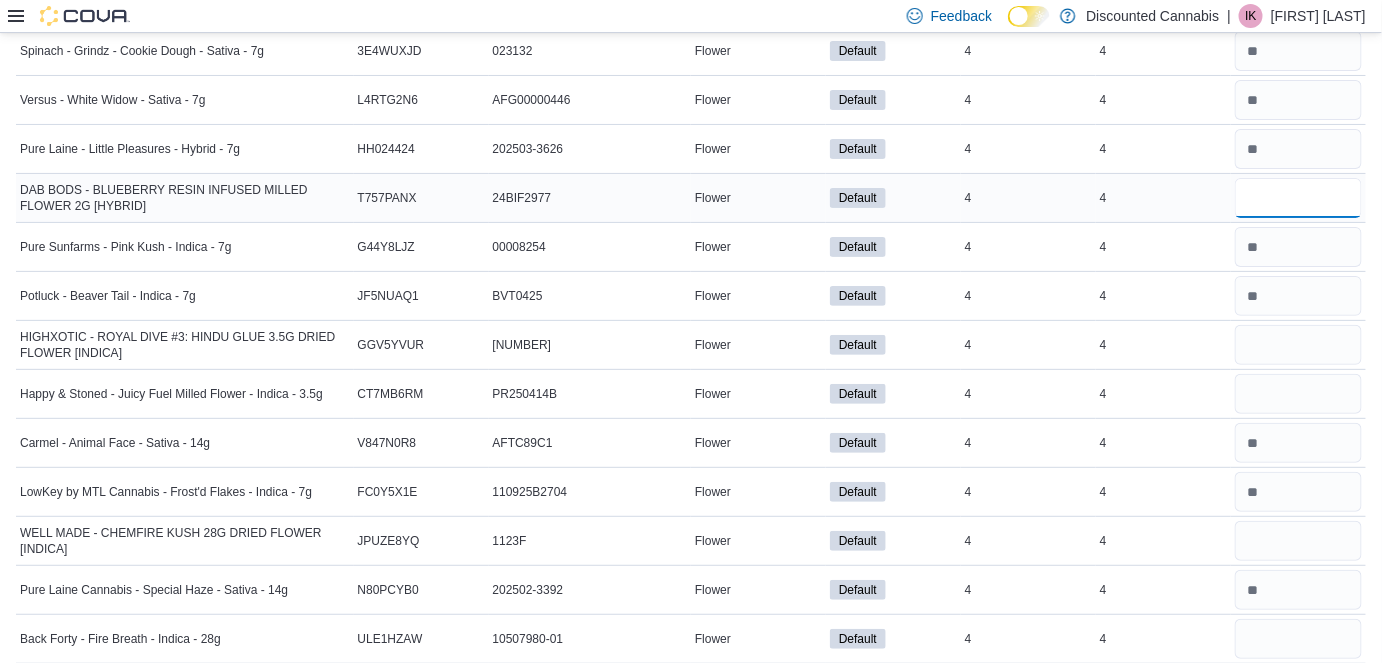 click at bounding box center (1298, 198) 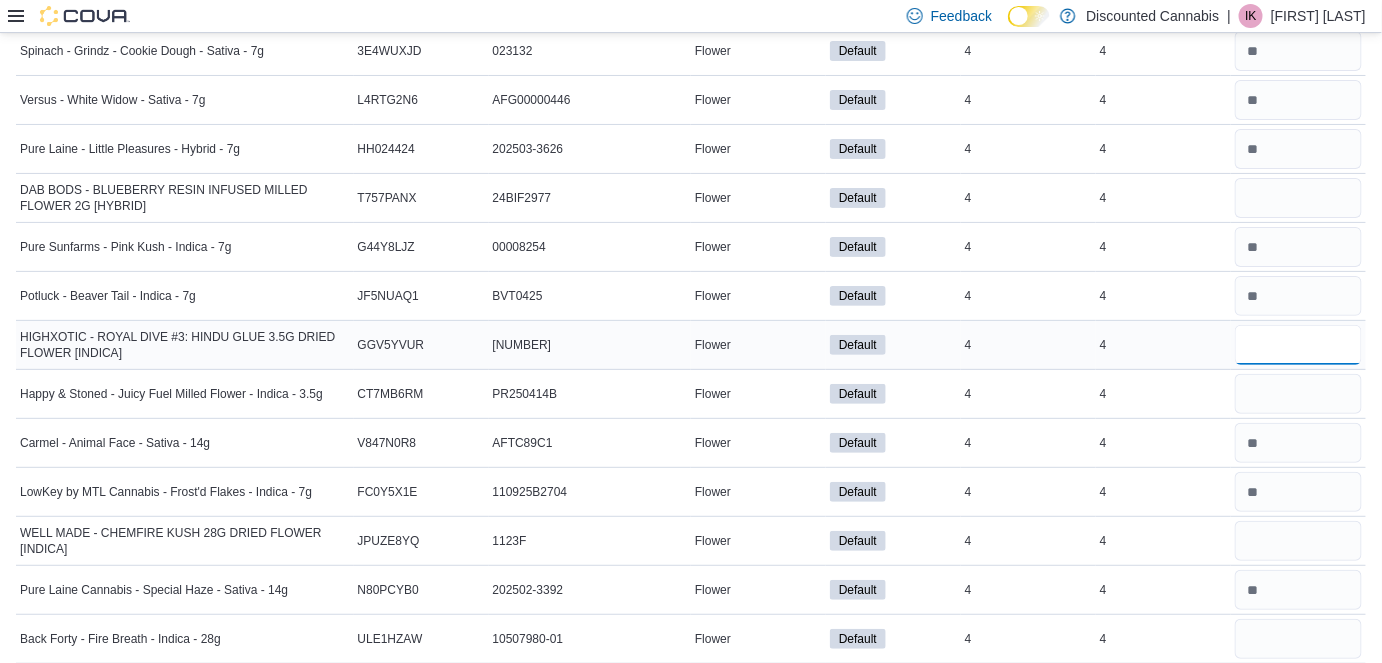 click at bounding box center (1298, 345) 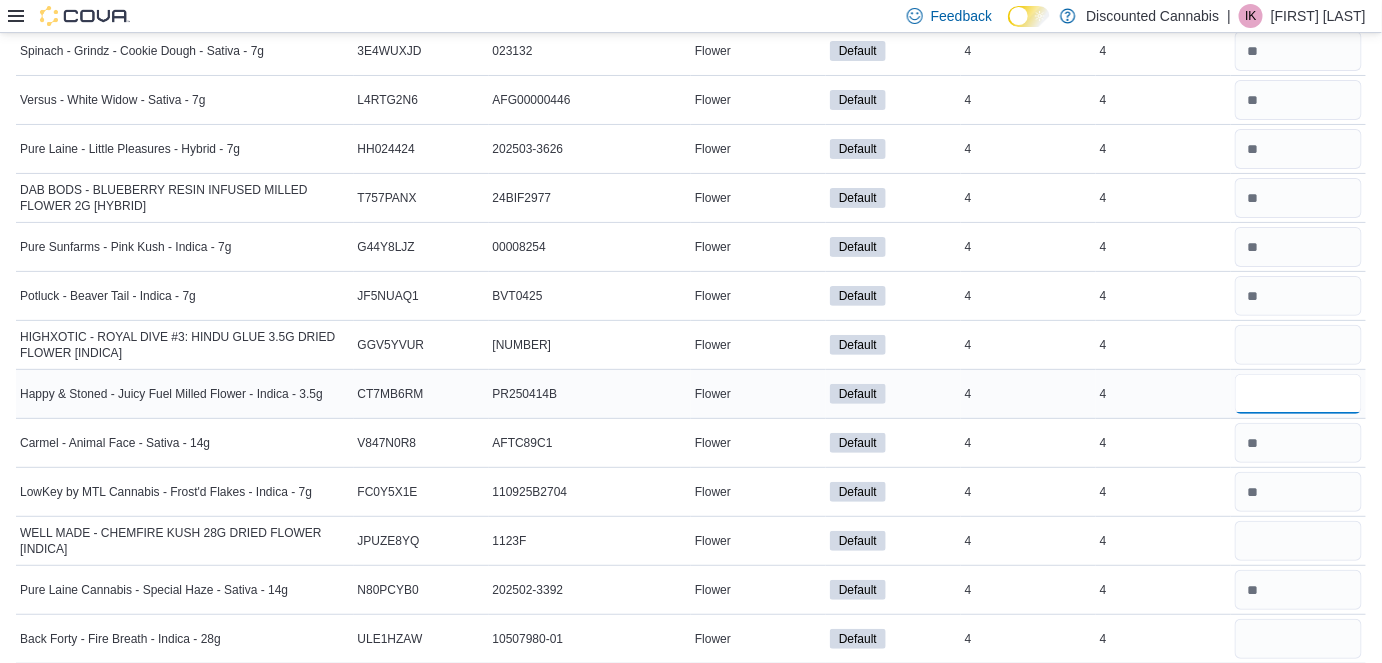 click at bounding box center (1298, 394) 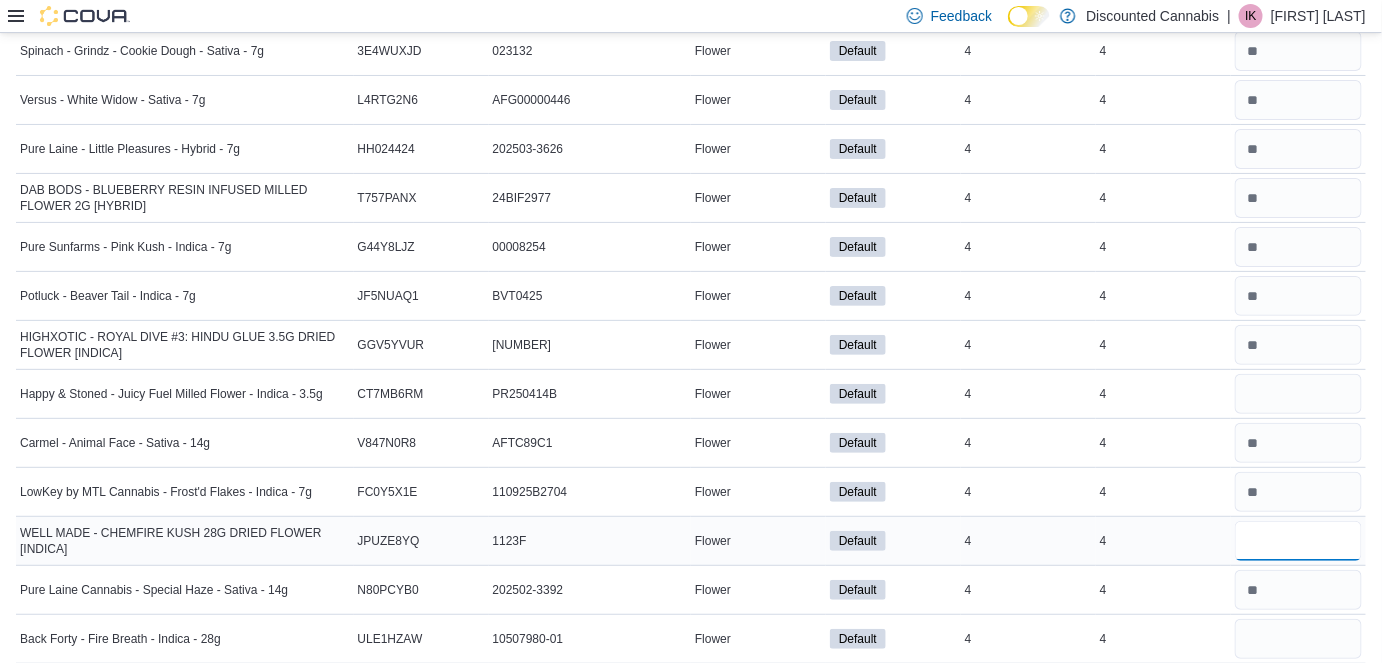 click at bounding box center (1298, 541) 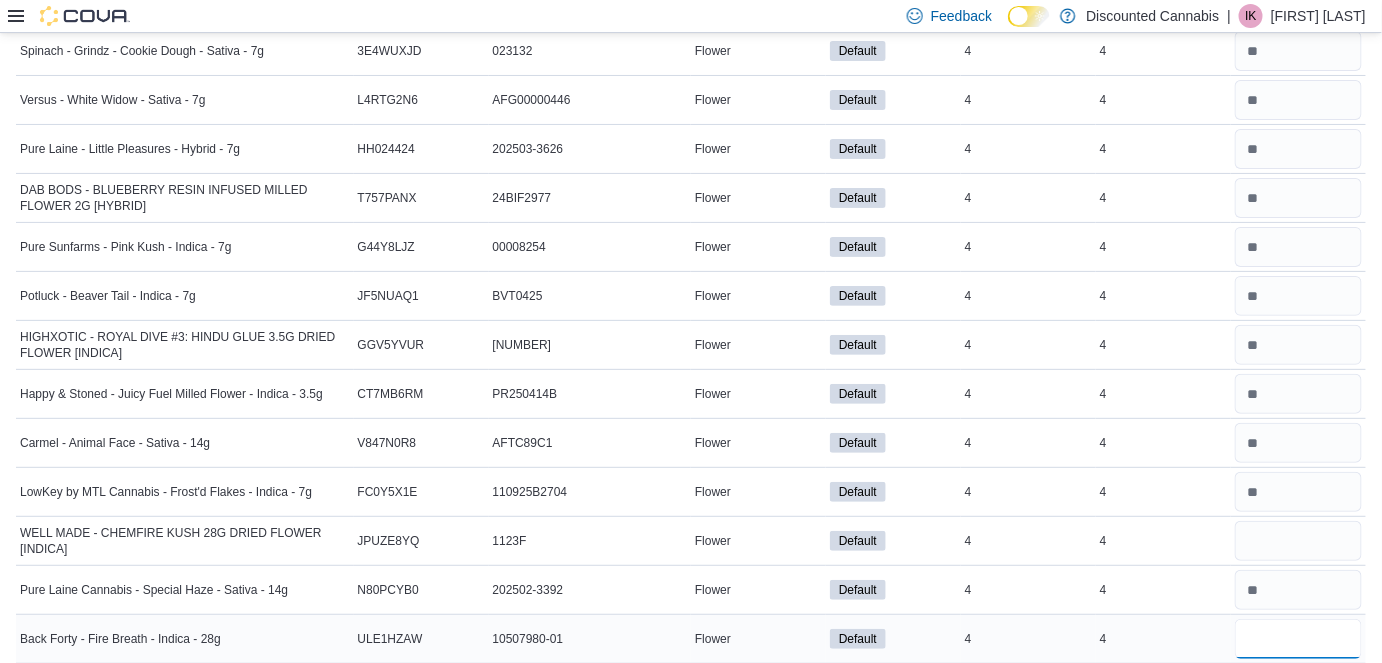 click at bounding box center (1298, 639) 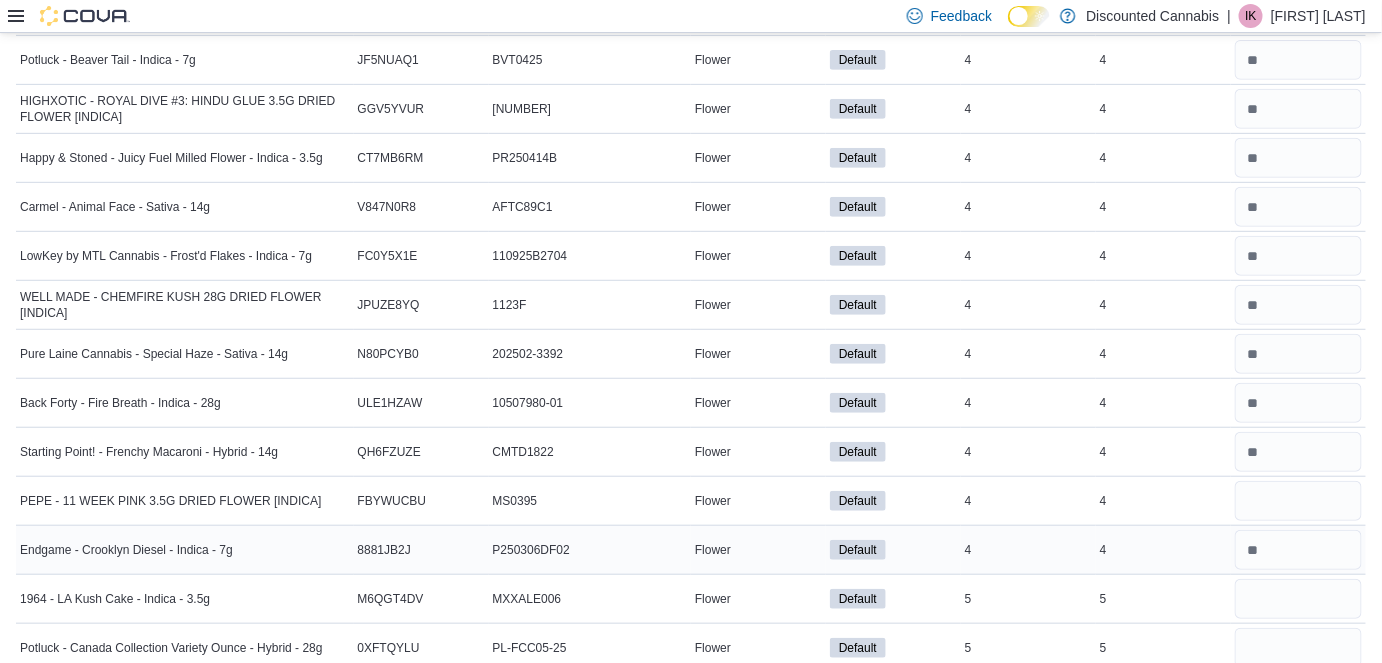 scroll, scrollTop: 10415, scrollLeft: 0, axis: vertical 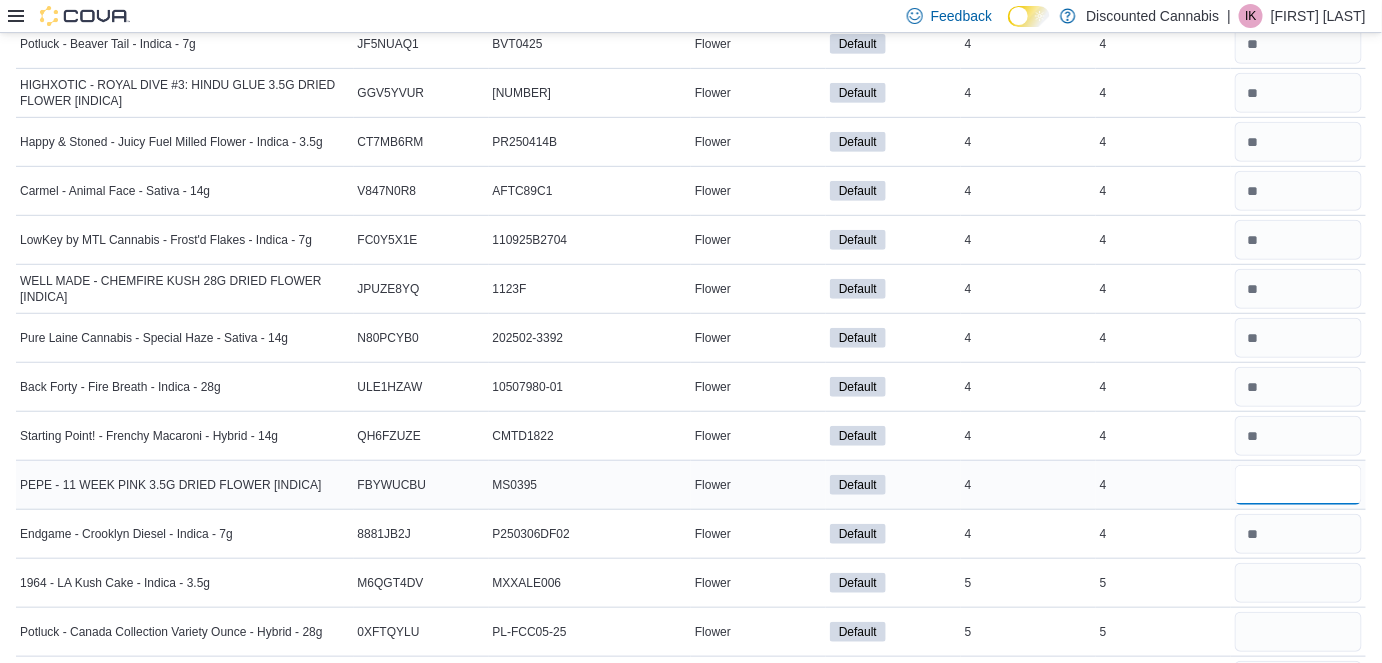 click at bounding box center (1298, 485) 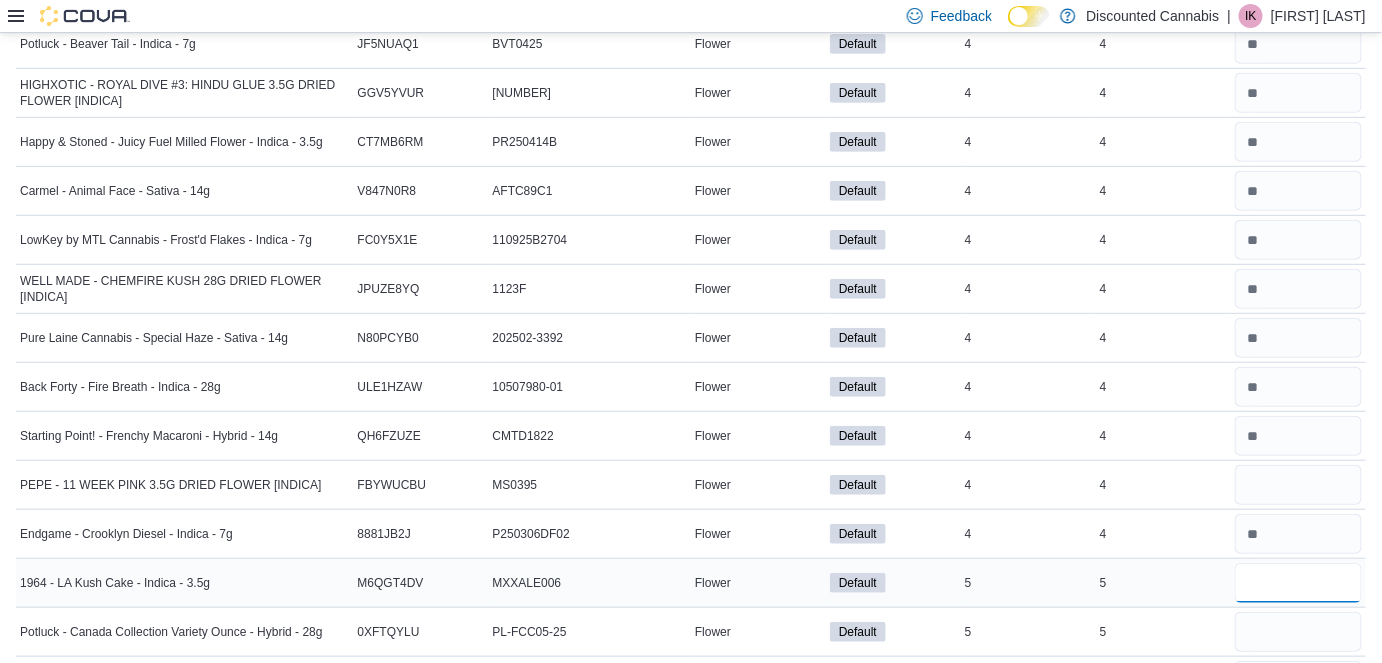 click at bounding box center (1298, 583) 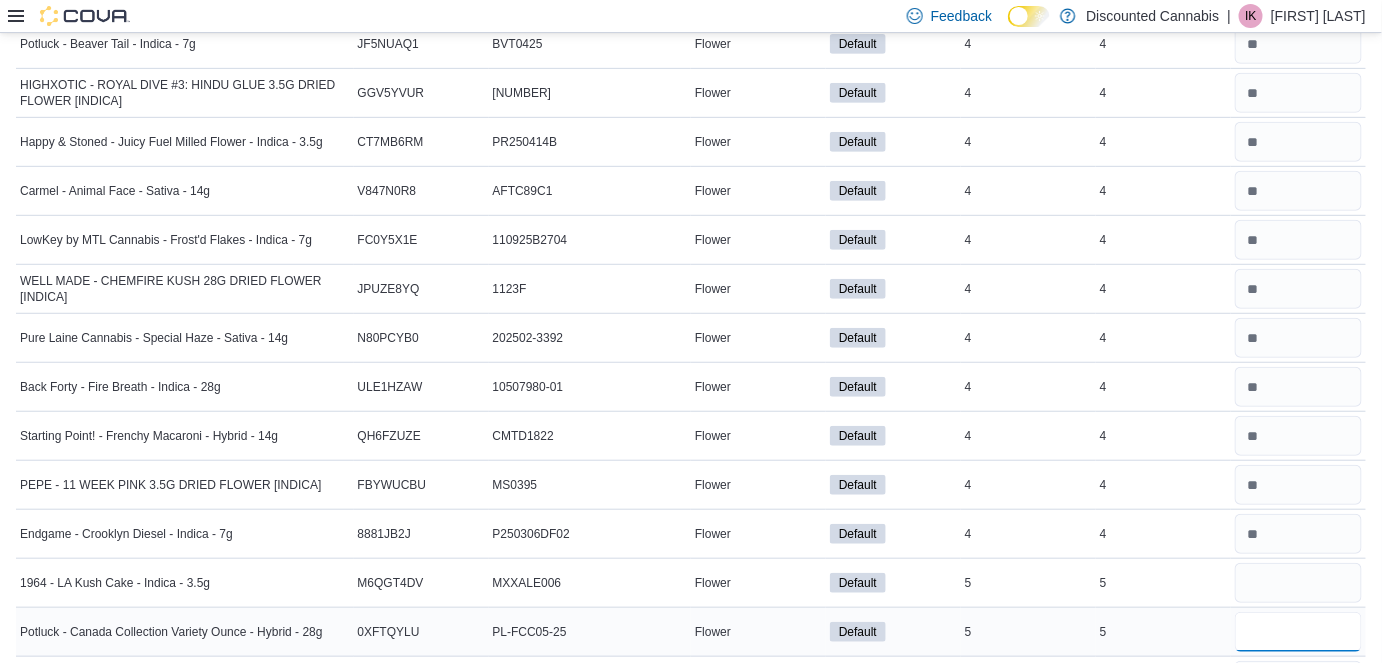 click at bounding box center [1298, 632] 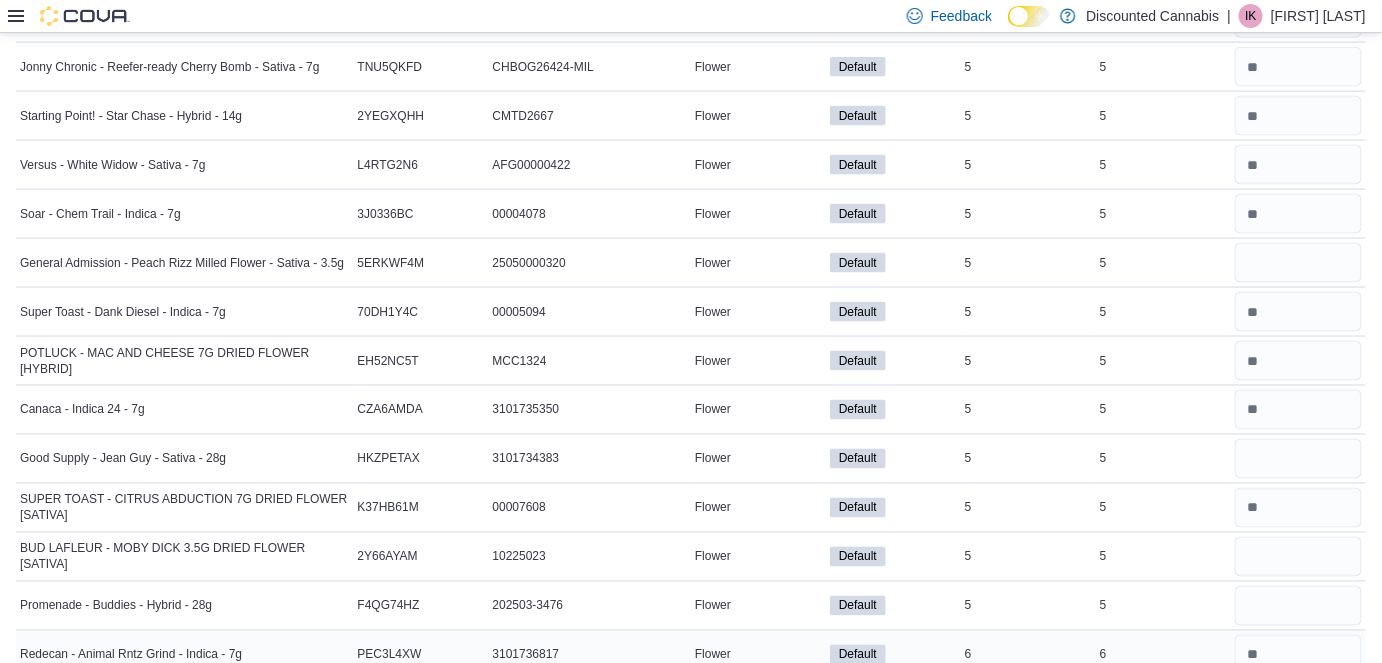 scroll, scrollTop: 11041, scrollLeft: 0, axis: vertical 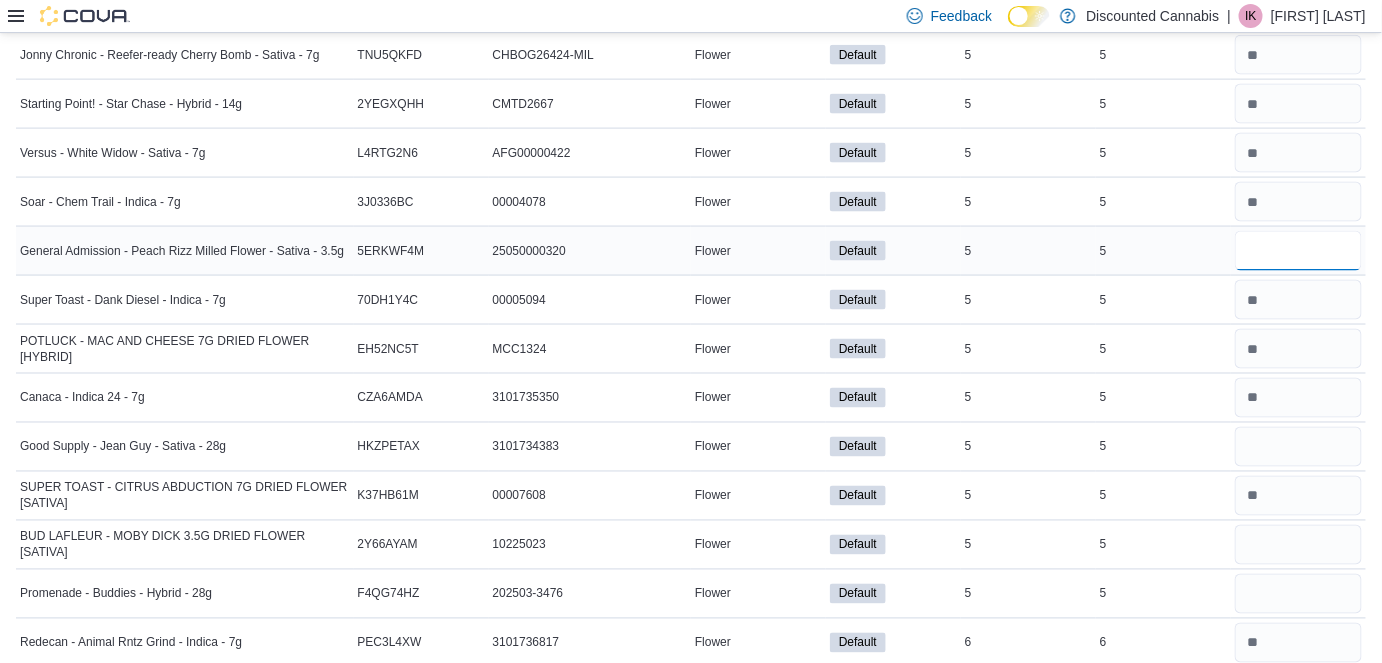 click at bounding box center (1298, 251) 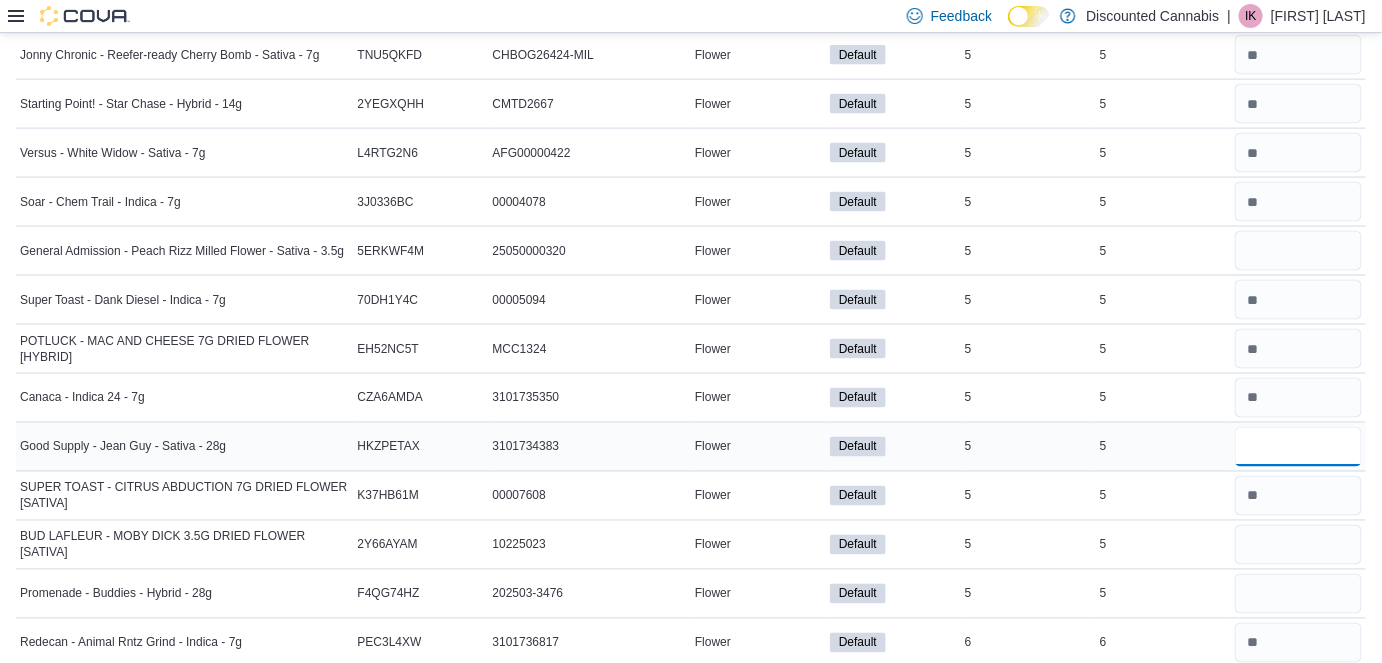 click at bounding box center (1298, 447) 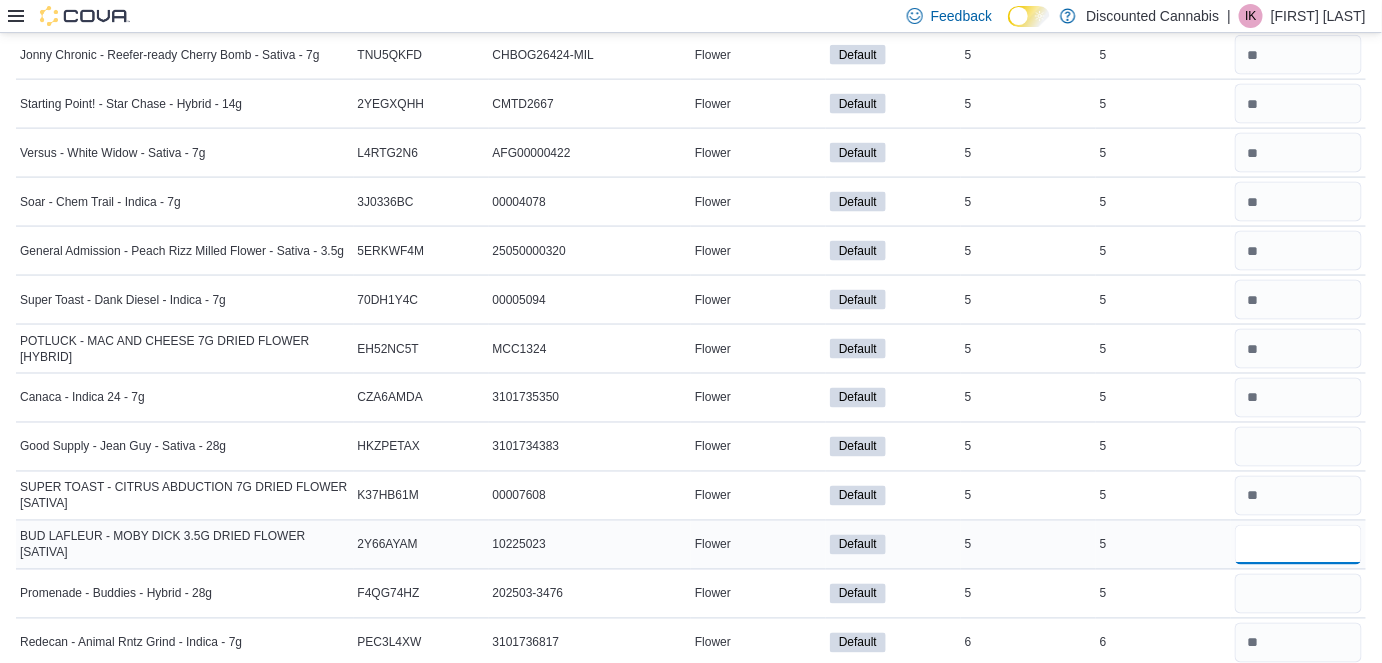 click at bounding box center [1298, 545] 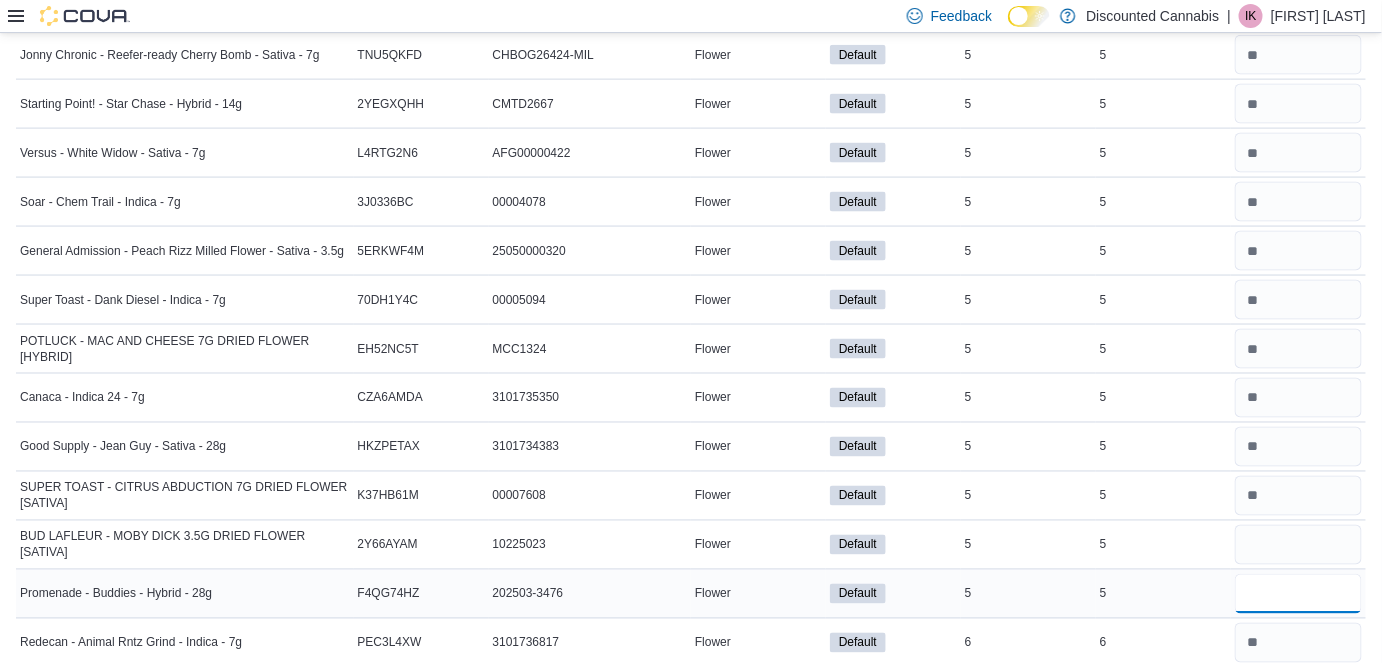 click at bounding box center [1298, 594] 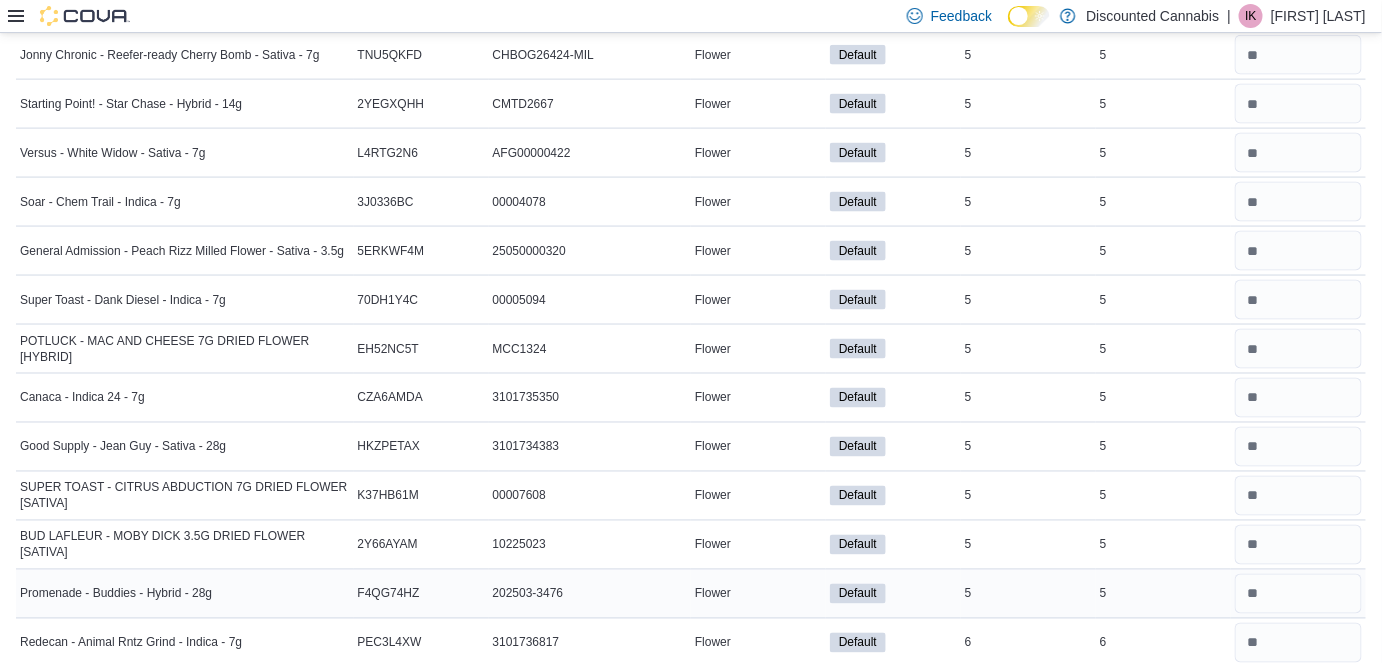 scroll, scrollTop: 11261, scrollLeft: 0, axis: vertical 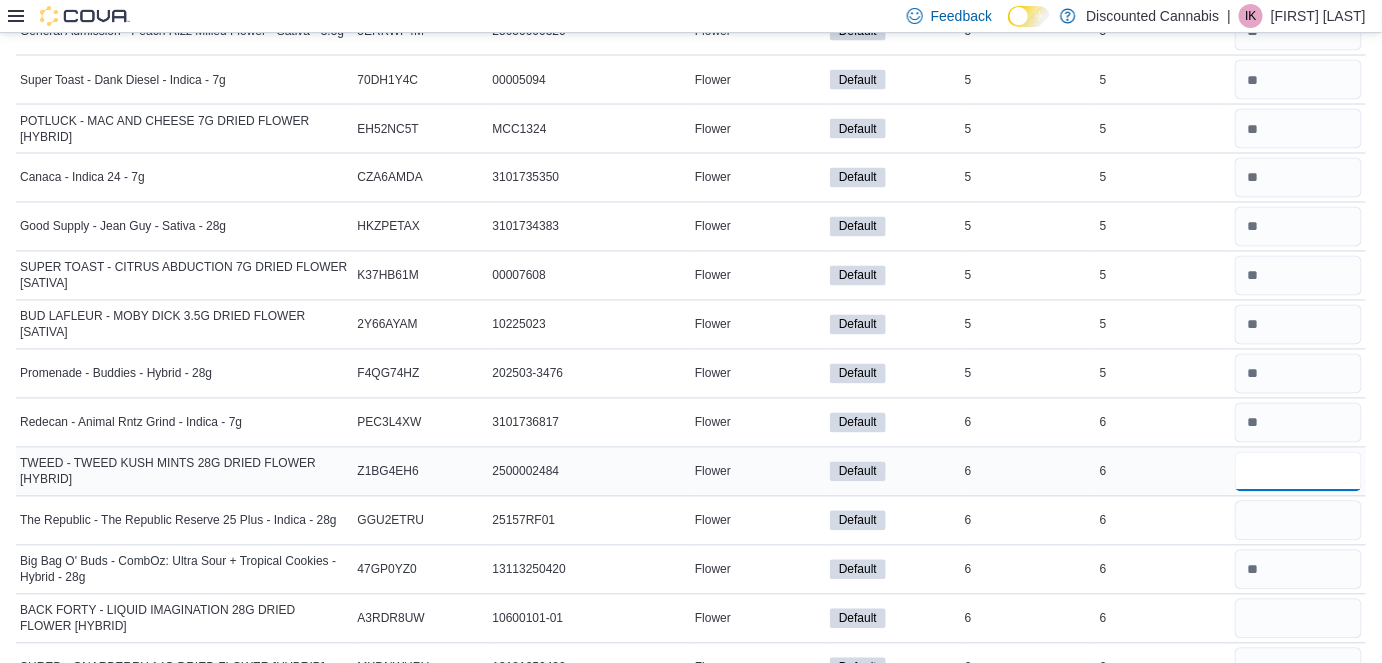 click at bounding box center (1298, 472) 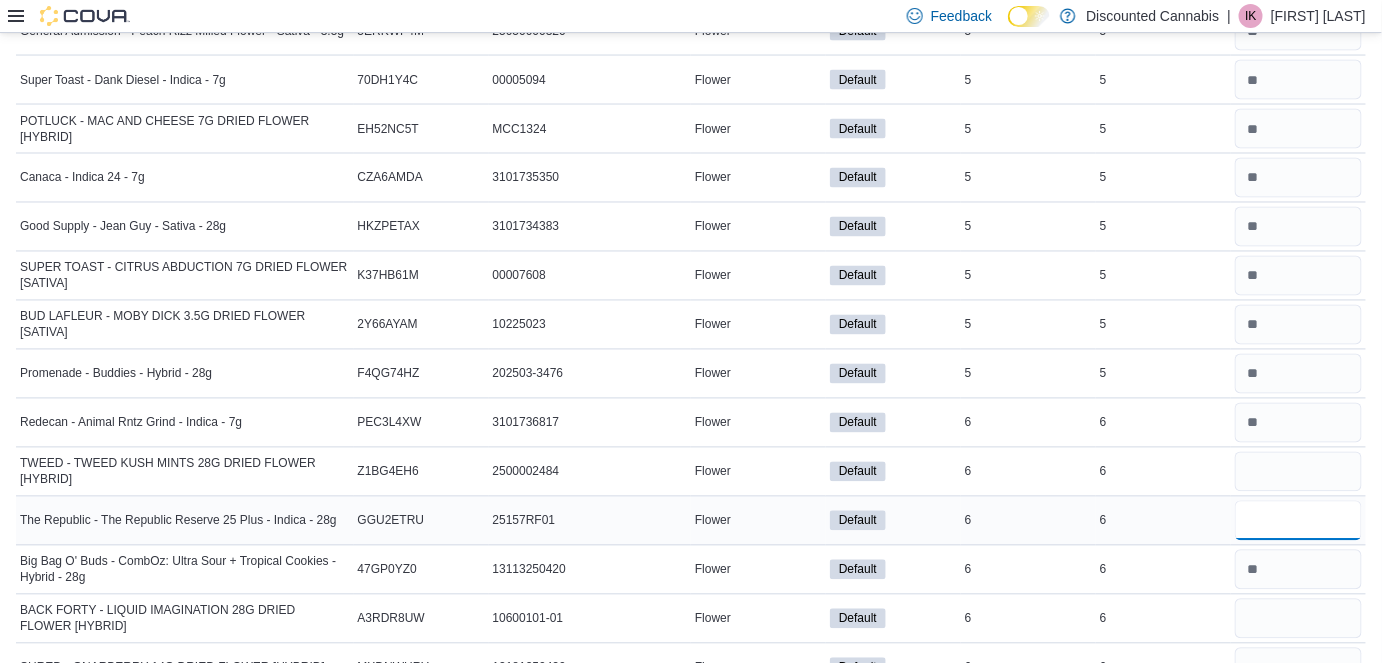 click at bounding box center [1298, 521] 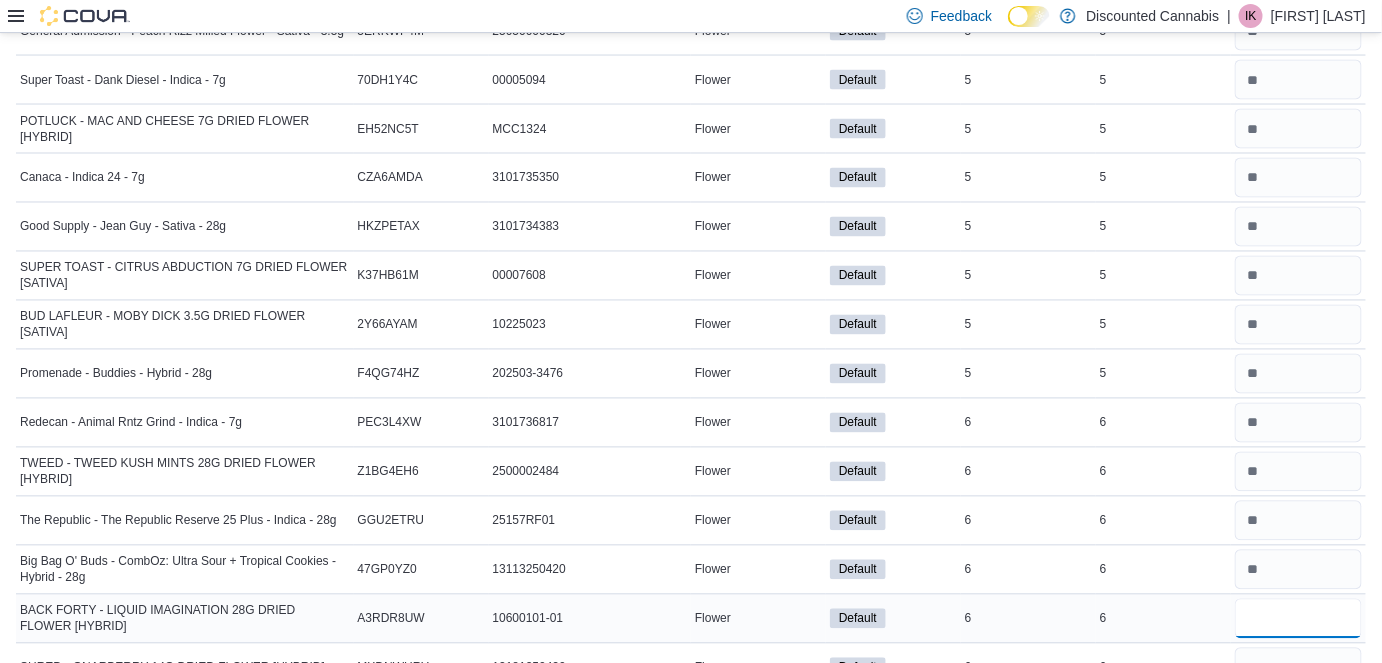 click at bounding box center (1298, 619) 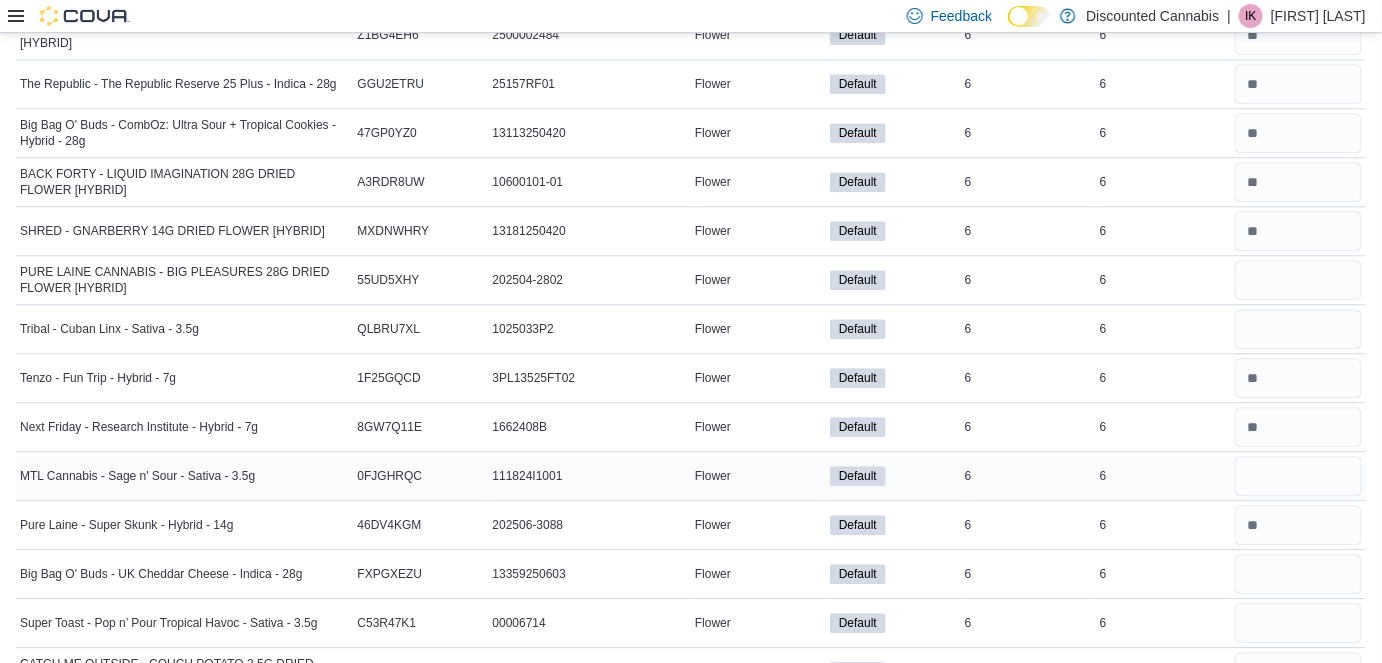 scroll, scrollTop: 11699, scrollLeft: 0, axis: vertical 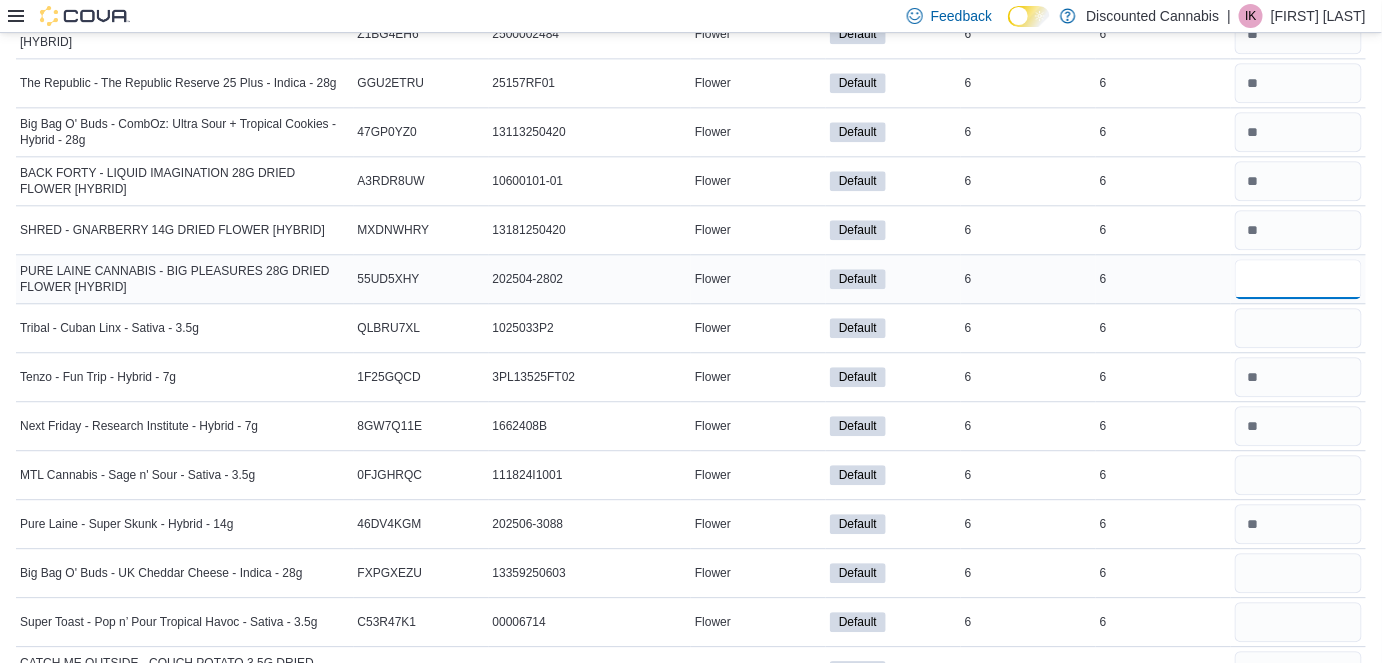 click at bounding box center [1298, 279] 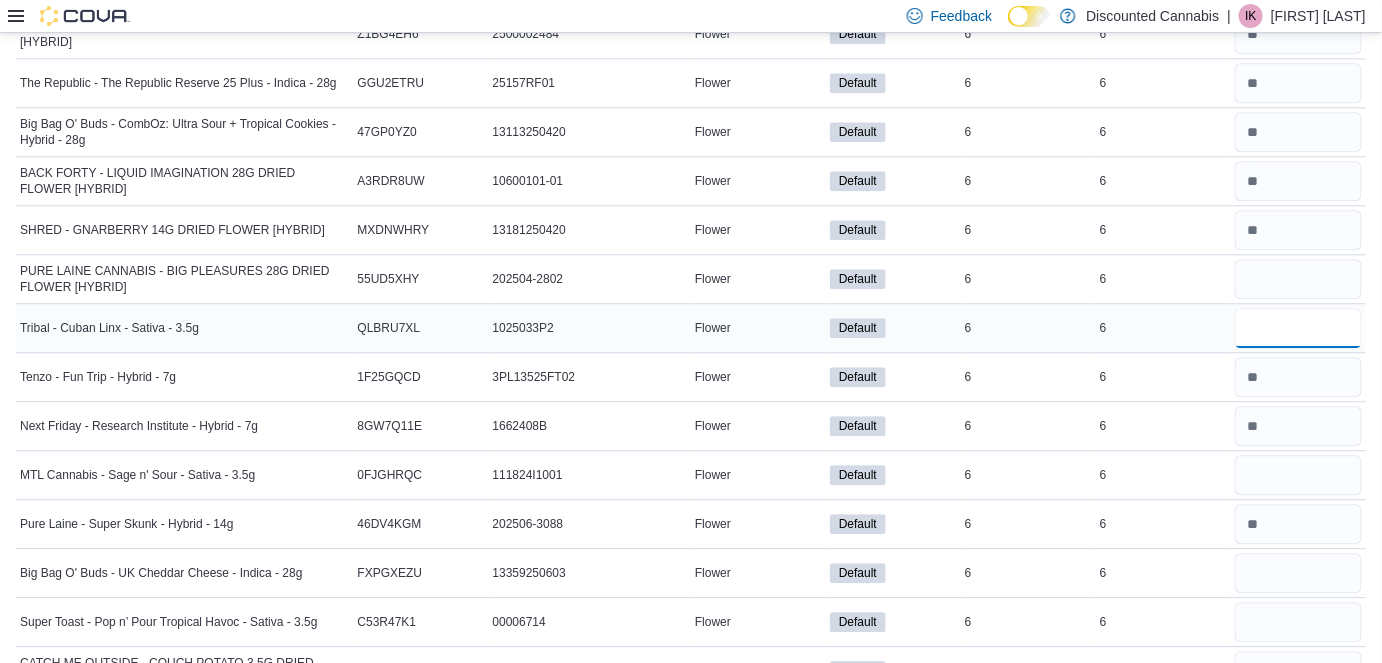 click at bounding box center (1298, 328) 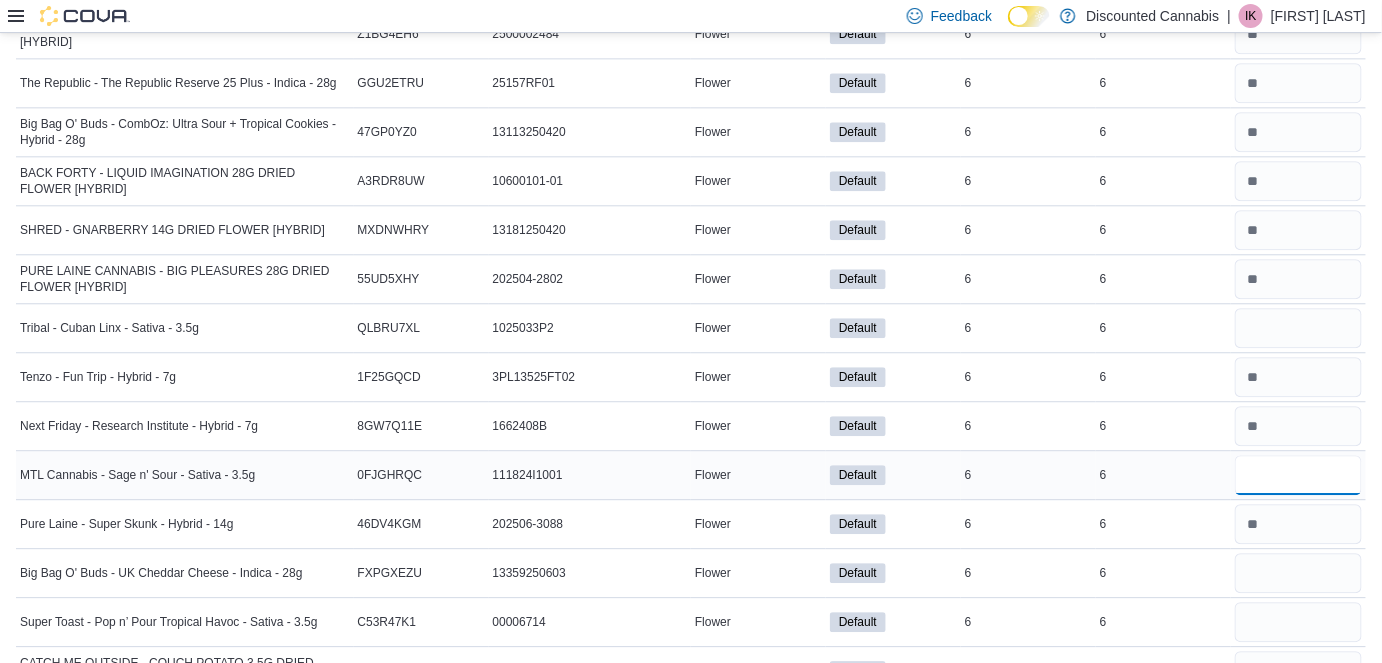 click at bounding box center (1298, 475) 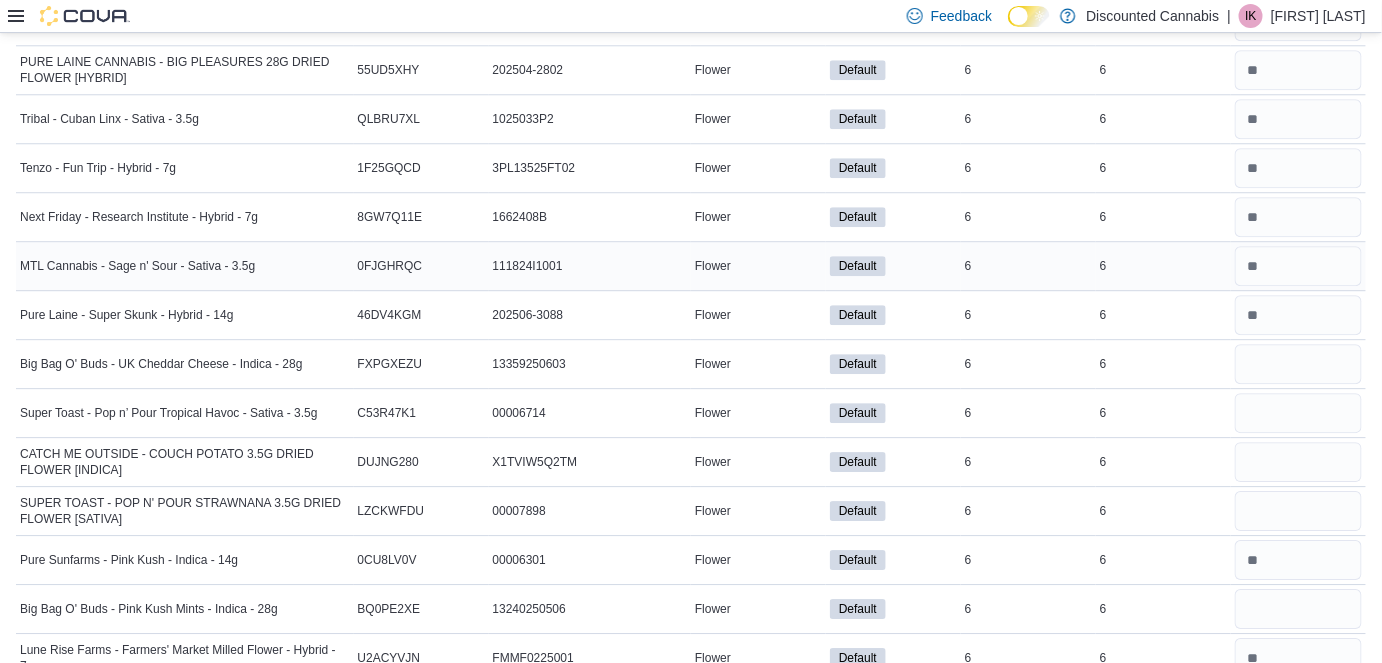 scroll, scrollTop: 11912, scrollLeft: 0, axis: vertical 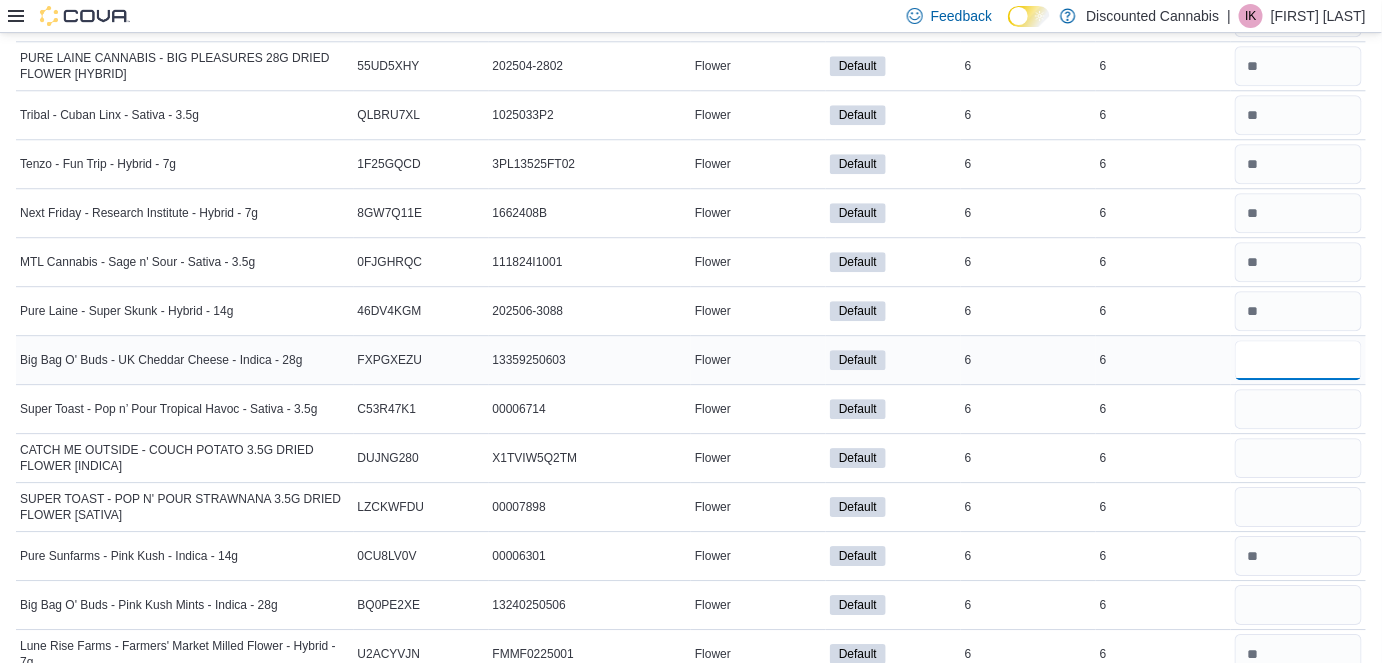 click at bounding box center [1298, 360] 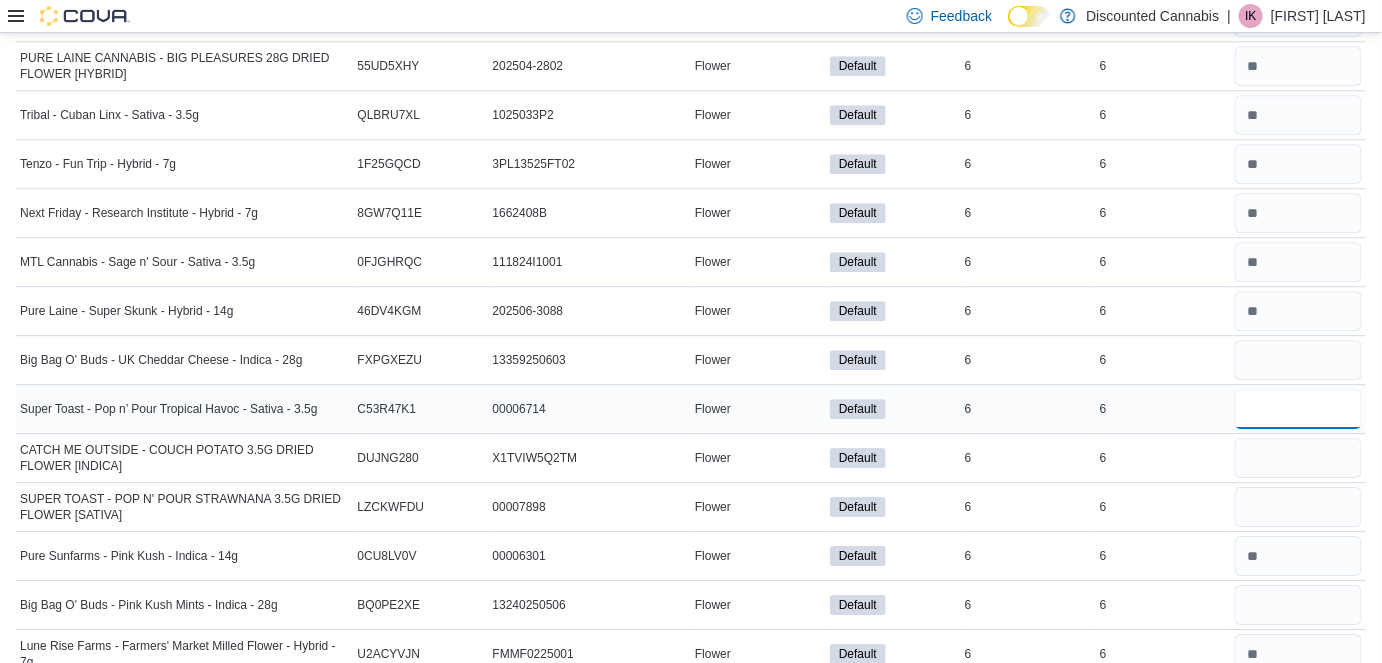 click at bounding box center (1298, 409) 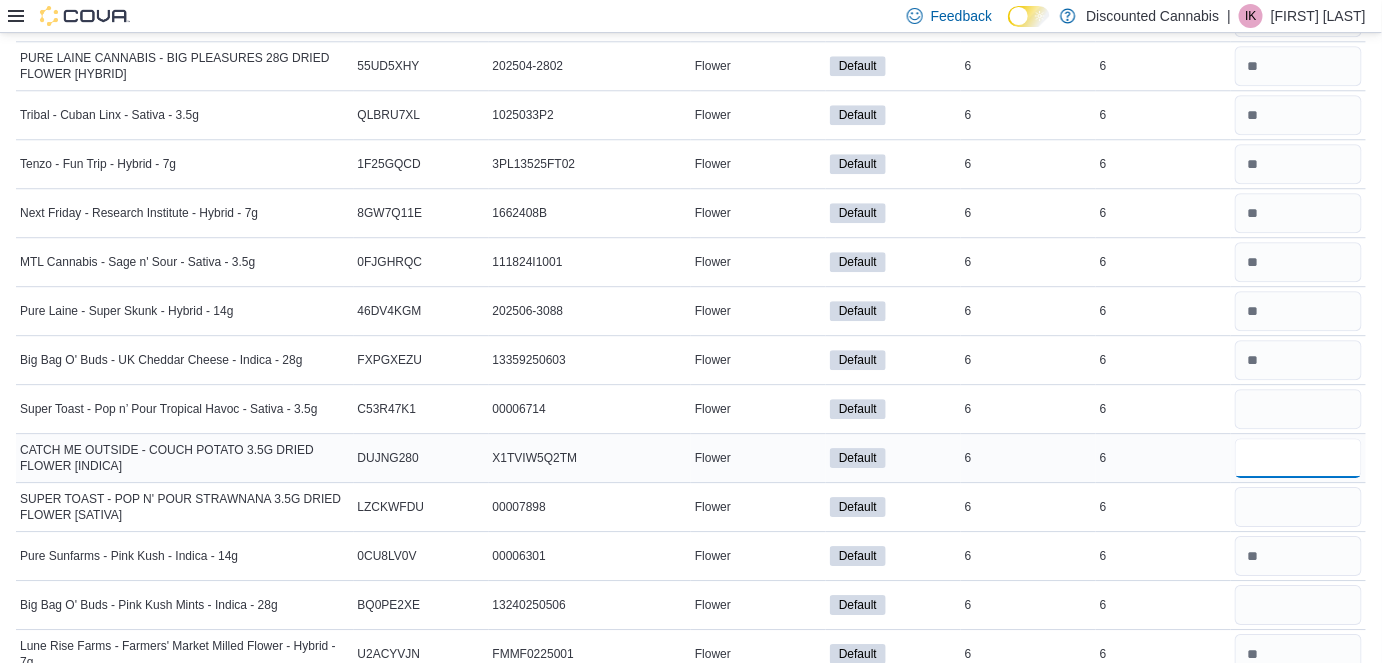 click at bounding box center (1298, 458) 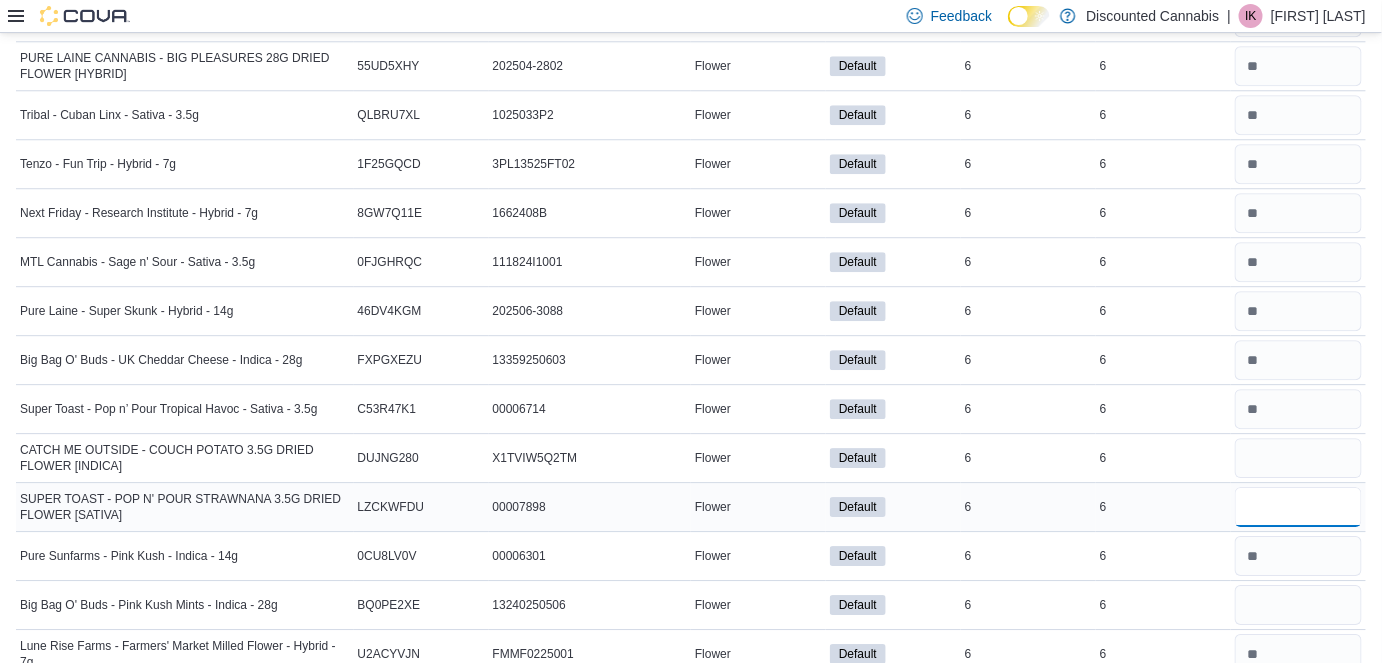 click at bounding box center [1298, 507] 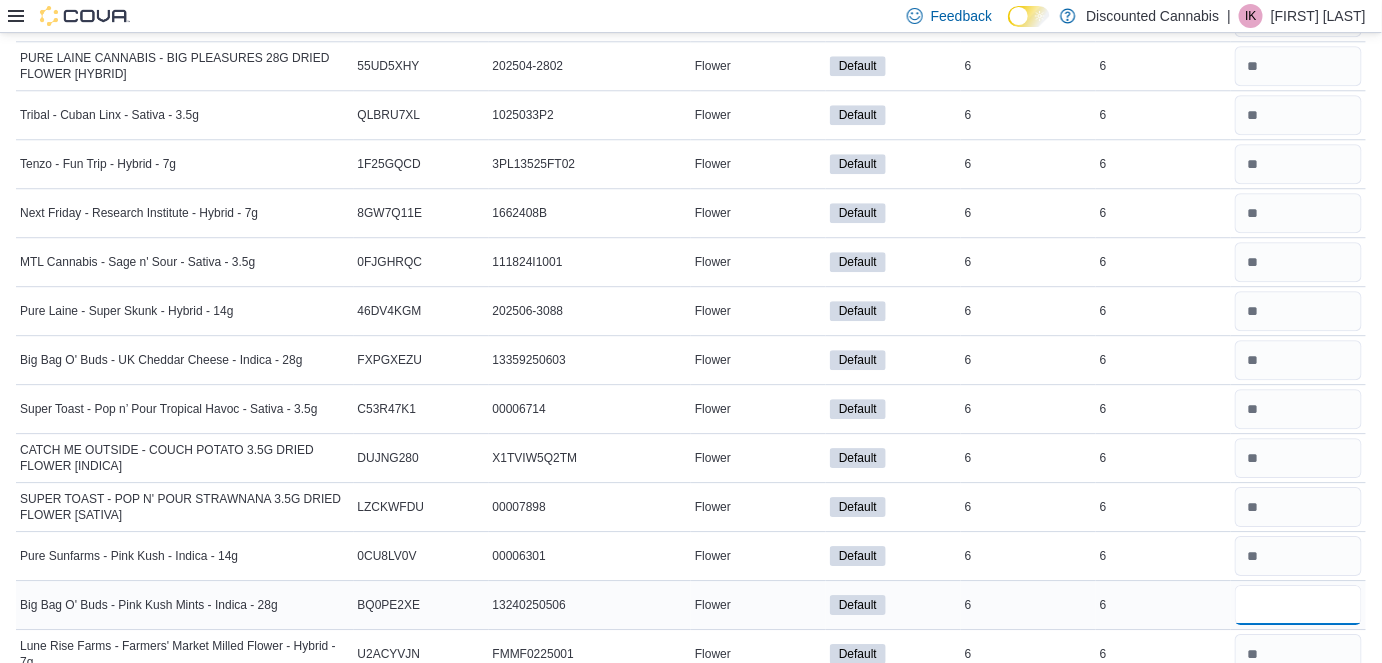 click at bounding box center (1298, 605) 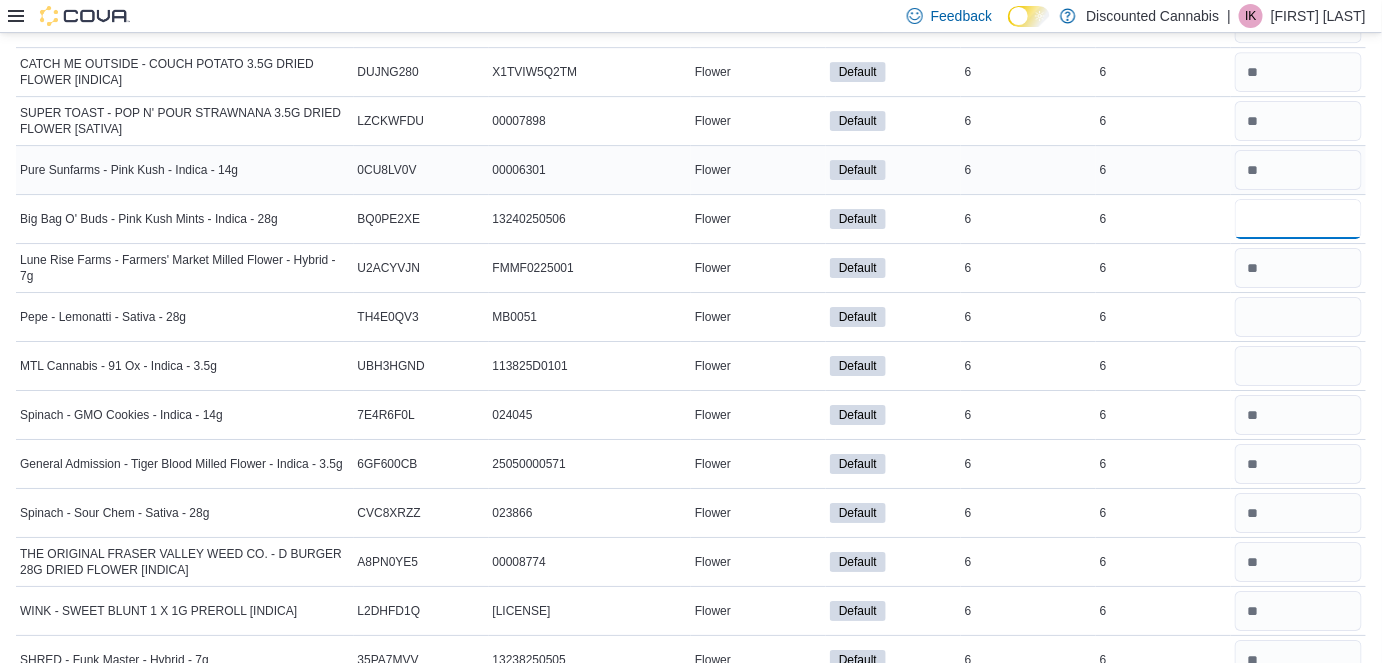 scroll, scrollTop: 12330, scrollLeft: 0, axis: vertical 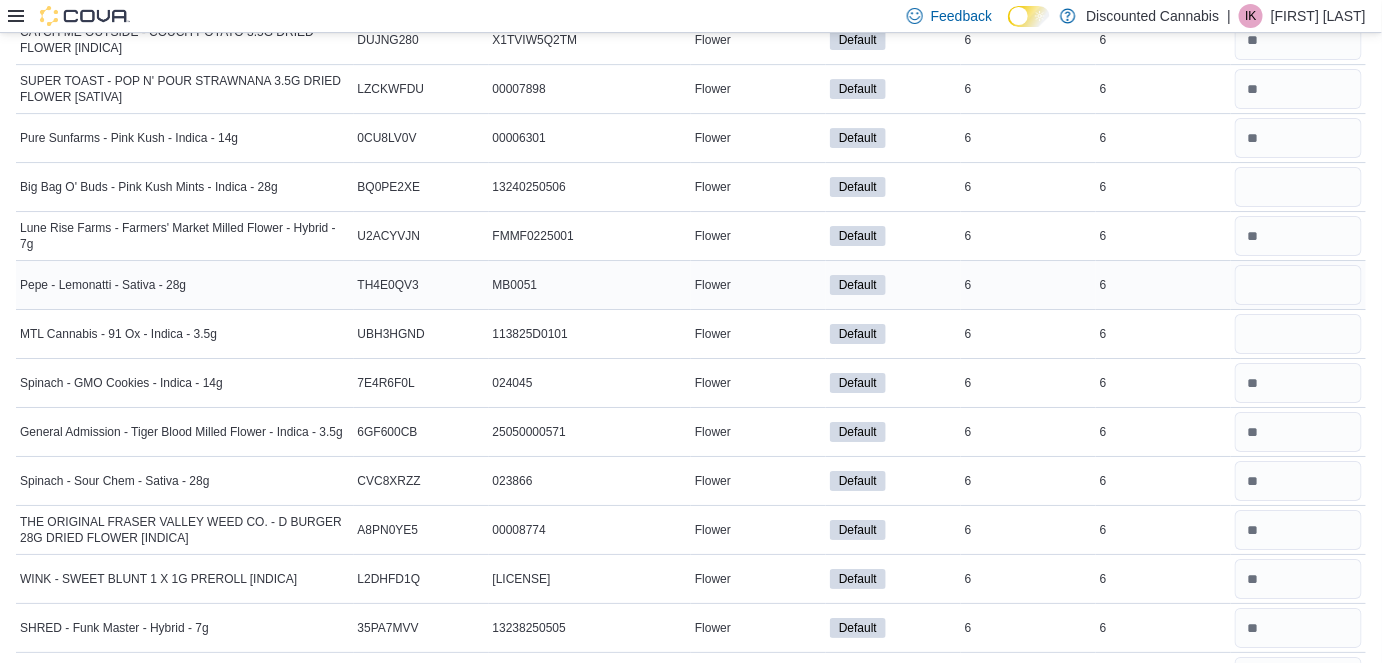 click at bounding box center (1298, 285) 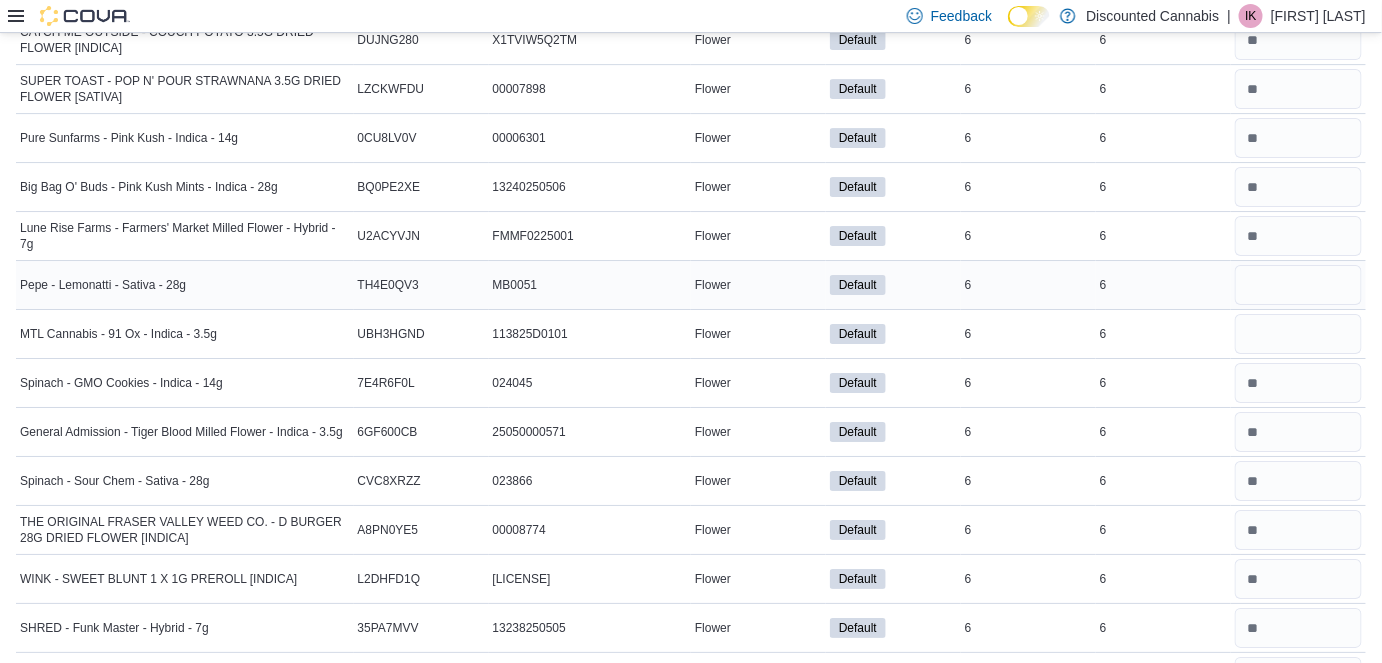 drag, startPoint x: 1293, startPoint y: 235, endPoint x: 1292, endPoint y: 222, distance: 13.038404 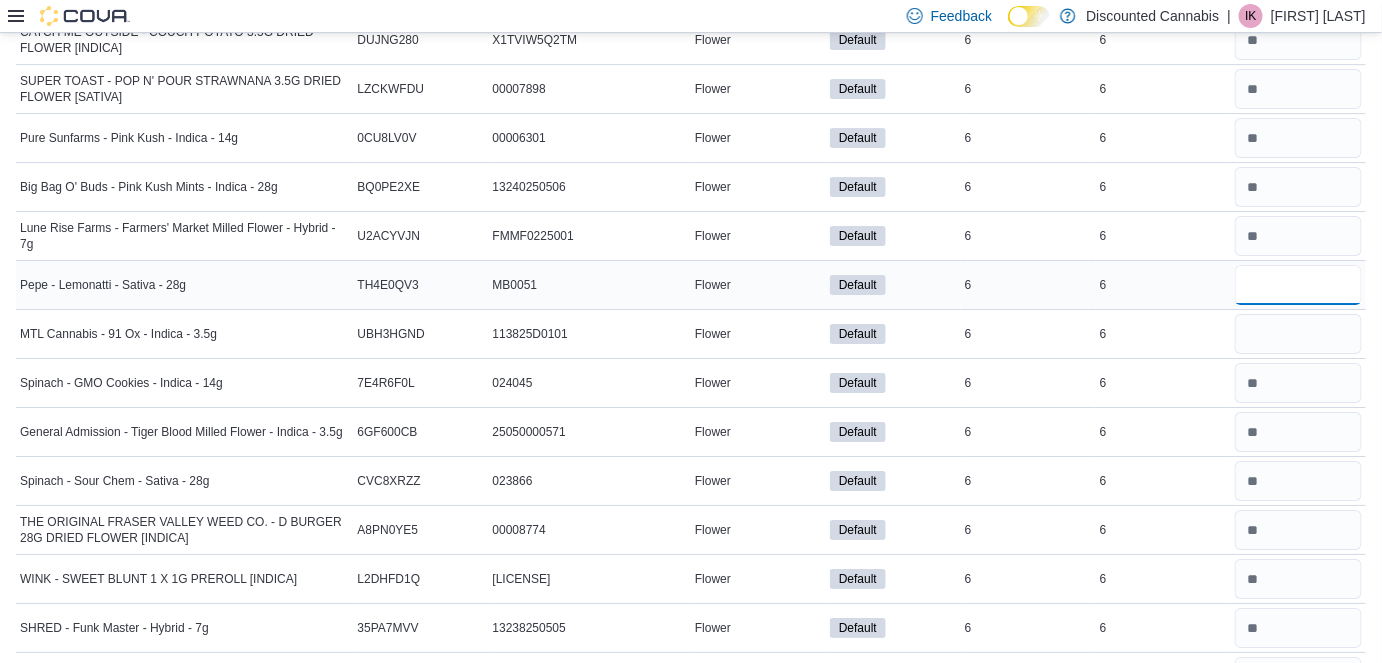 click at bounding box center [1298, 285] 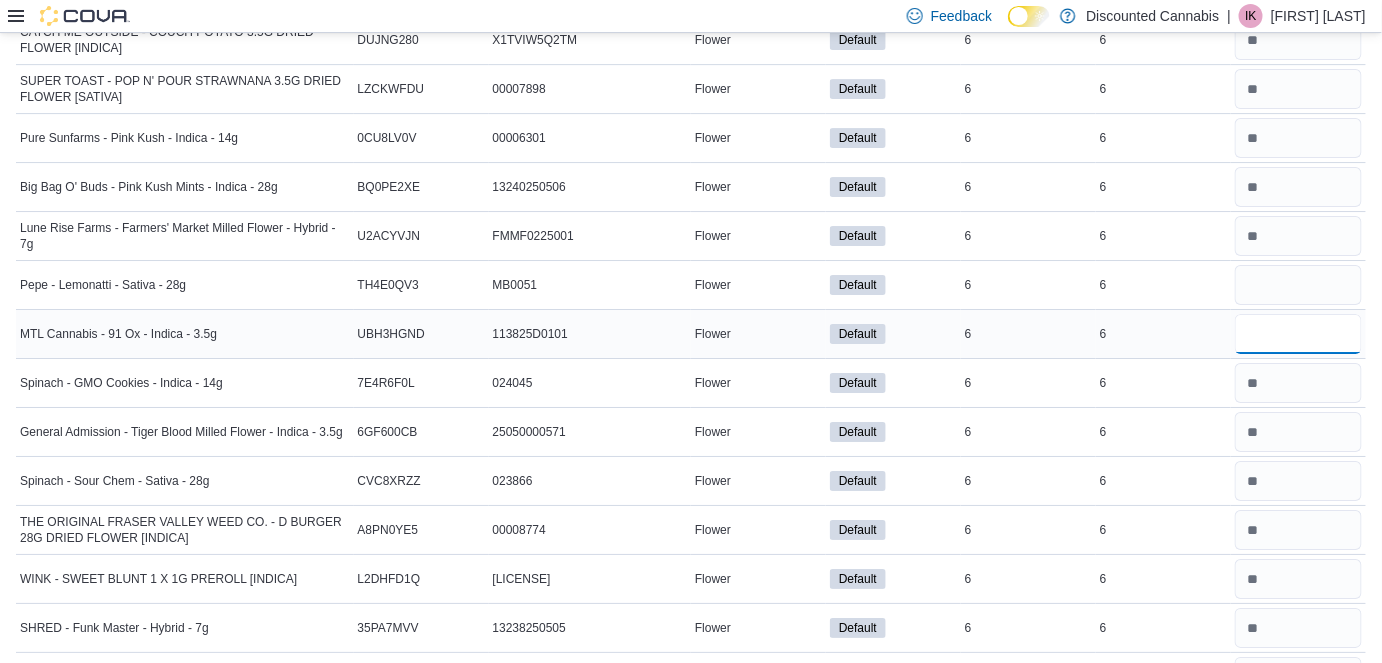 click at bounding box center (1298, 334) 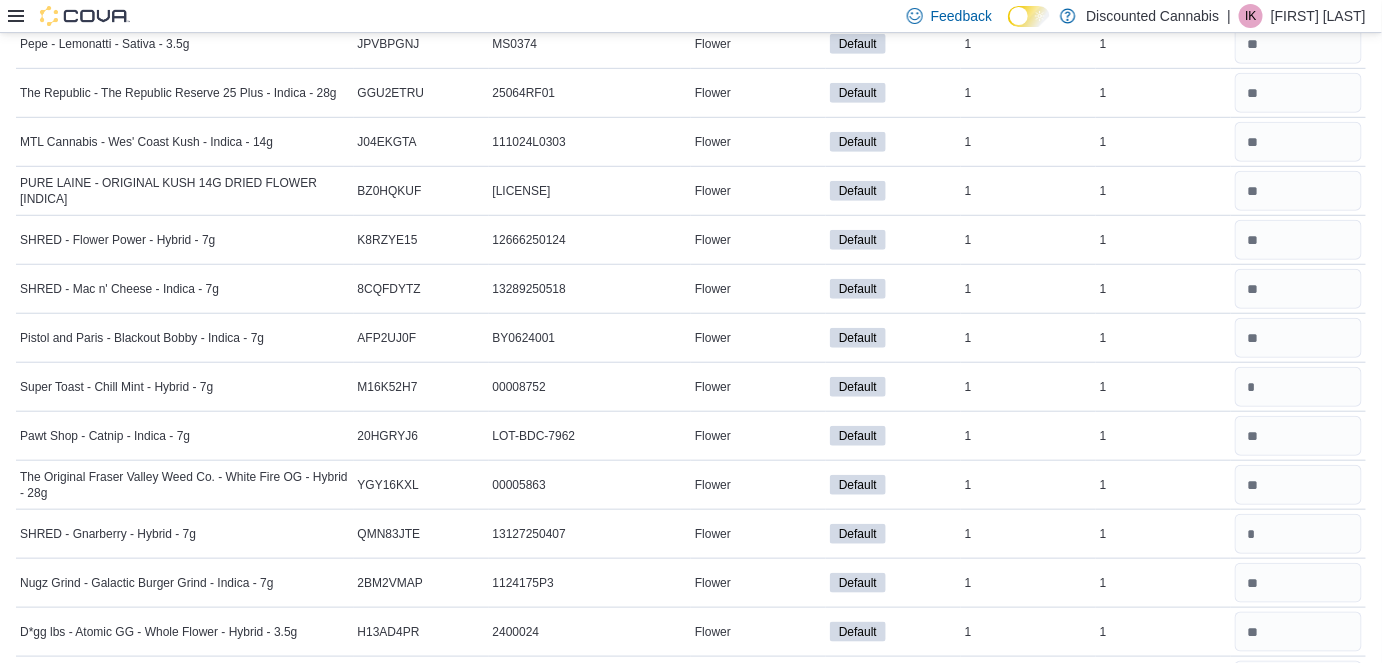 scroll, scrollTop: 0, scrollLeft: 0, axis: both 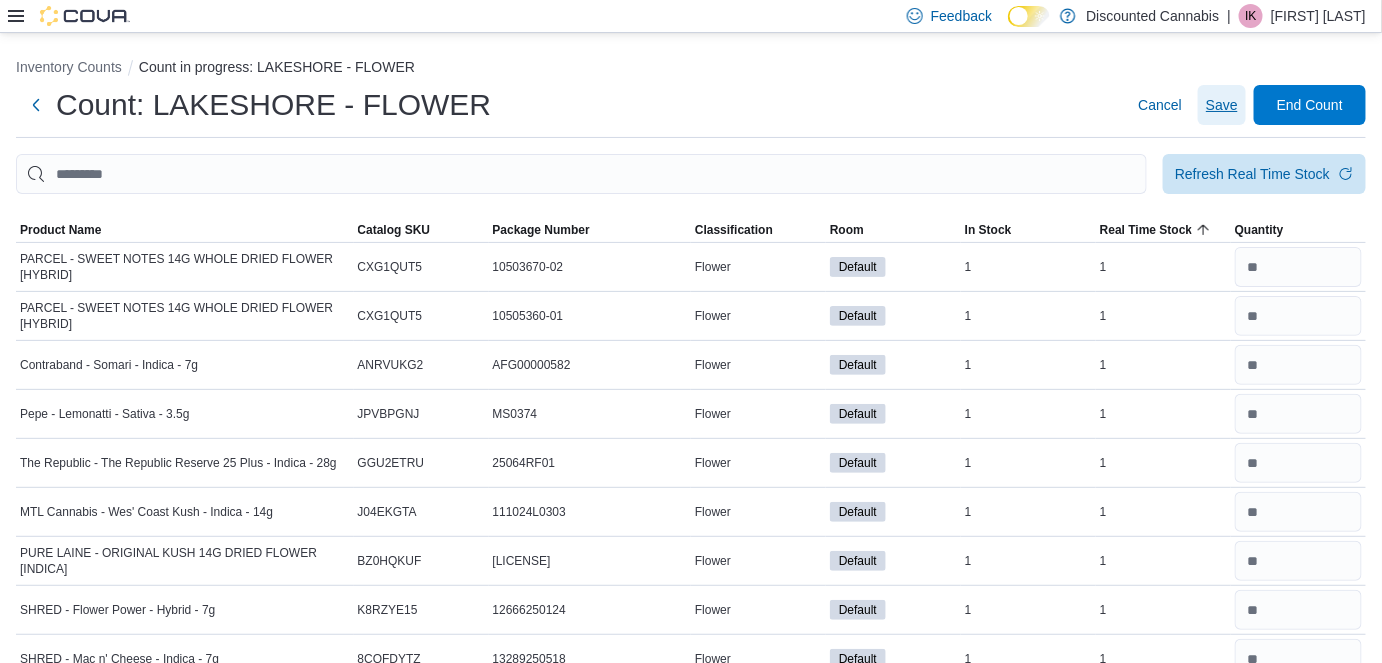 click on "Save" at bounding box center [1222, 105] 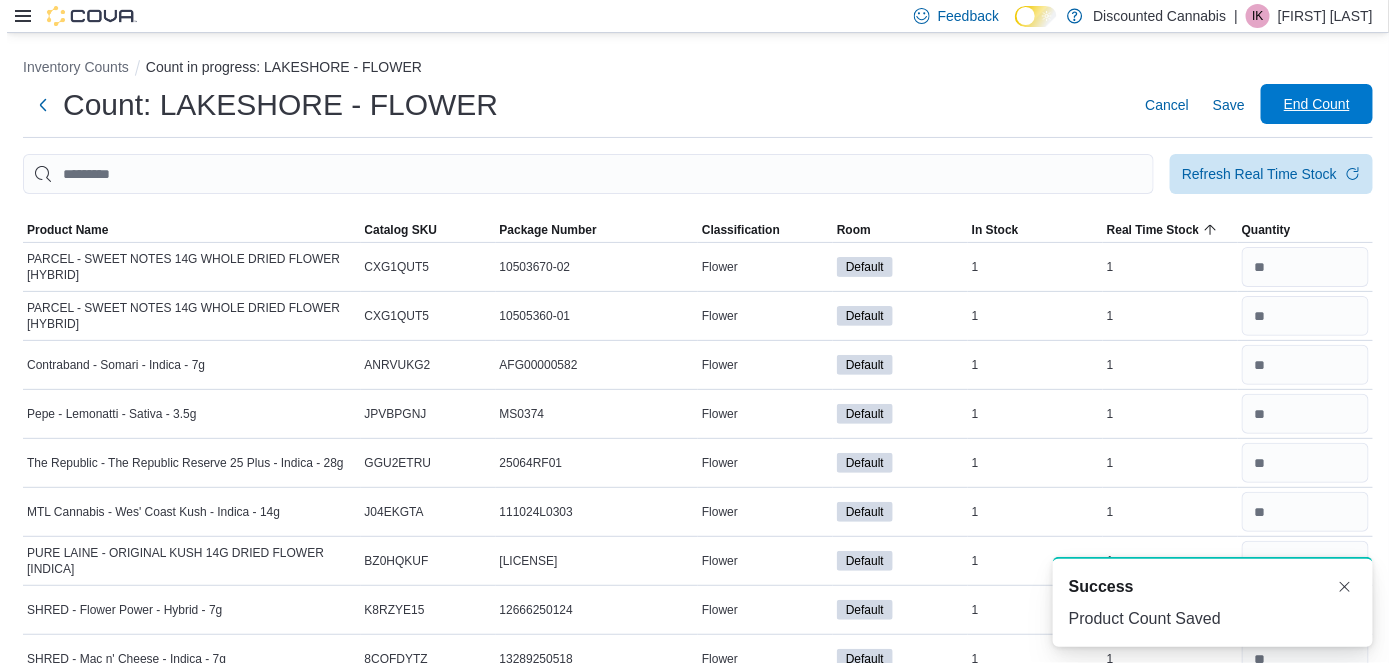 scroll, scrollTop: 0, scrollLeft: 0, axis: both 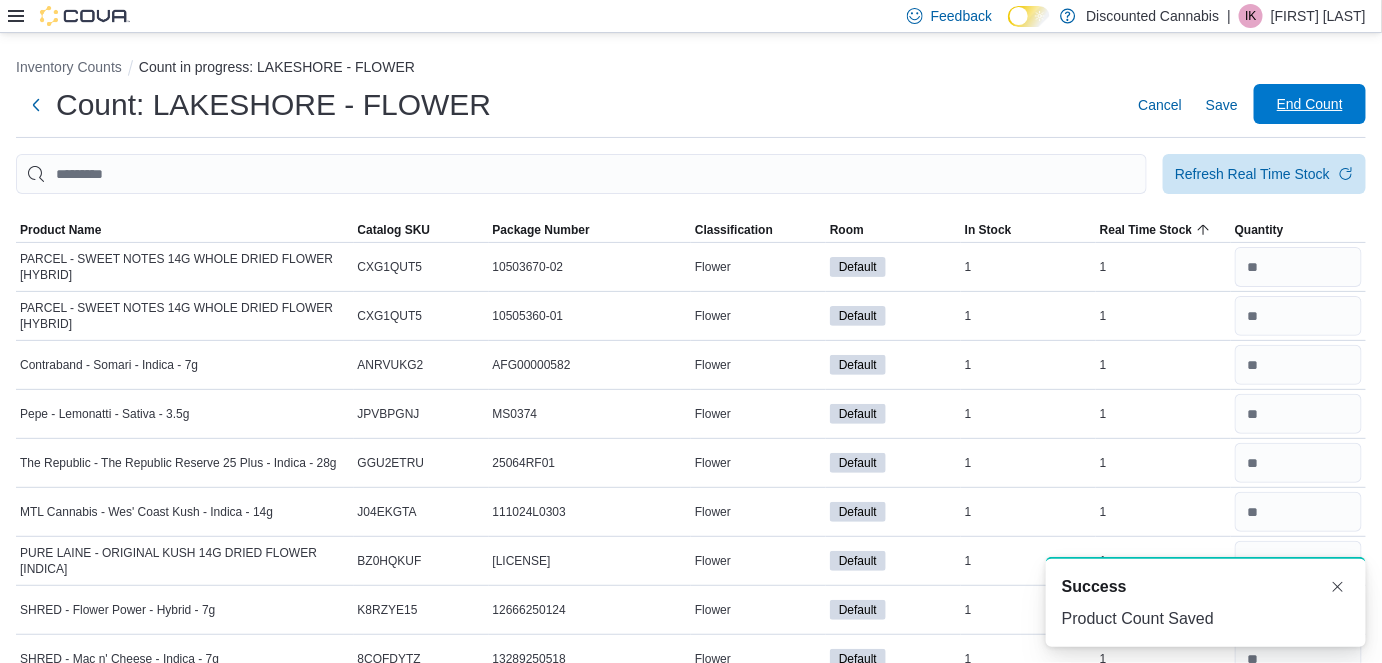 click on "End Count" at bounding box center [1310, 104] 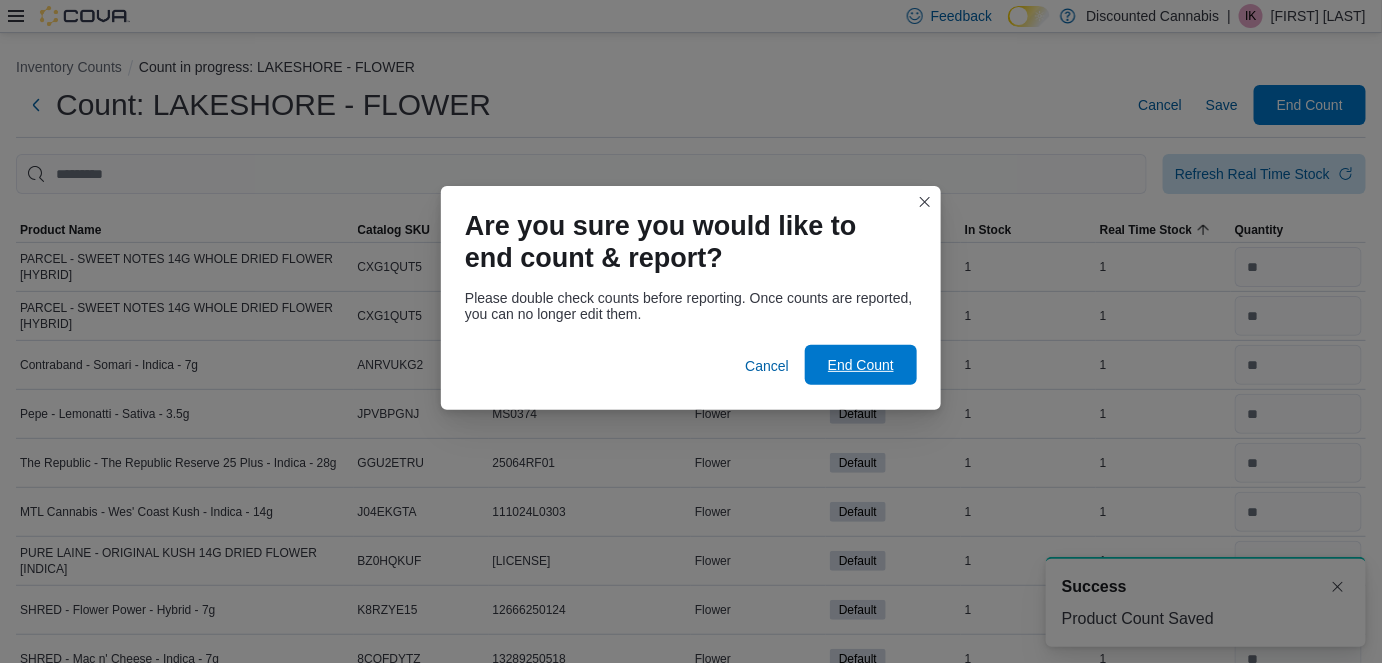 click on "End Count" at bounding box center [861, 365] 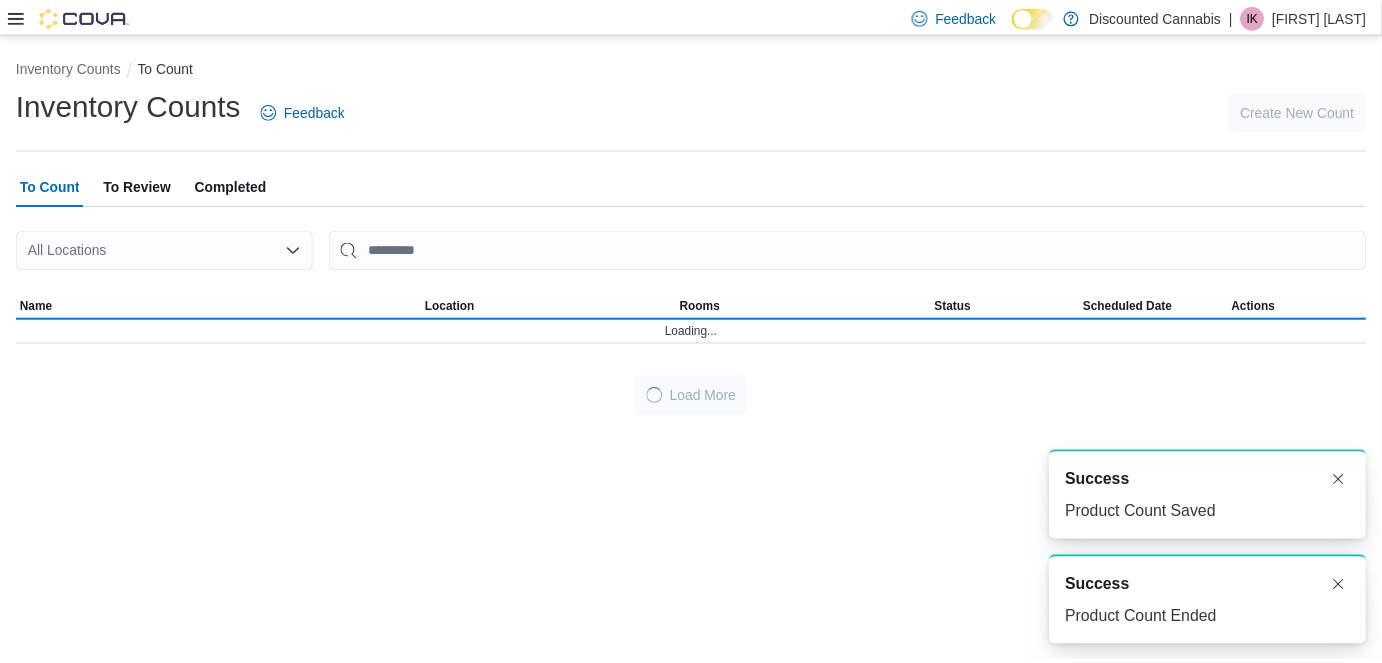 scroll, scrollTop: 0, scrollLeft: 0, axis: both 